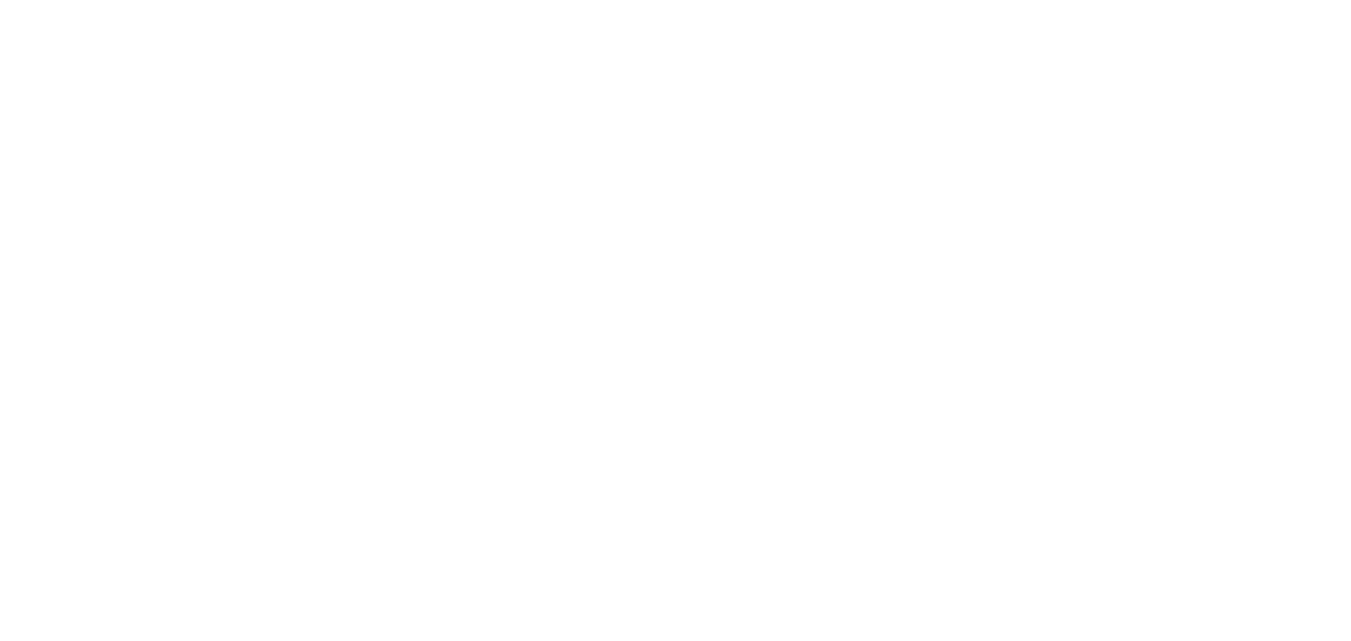 scroll, scrollTop: 0, scrollLeft: 0, axis: both 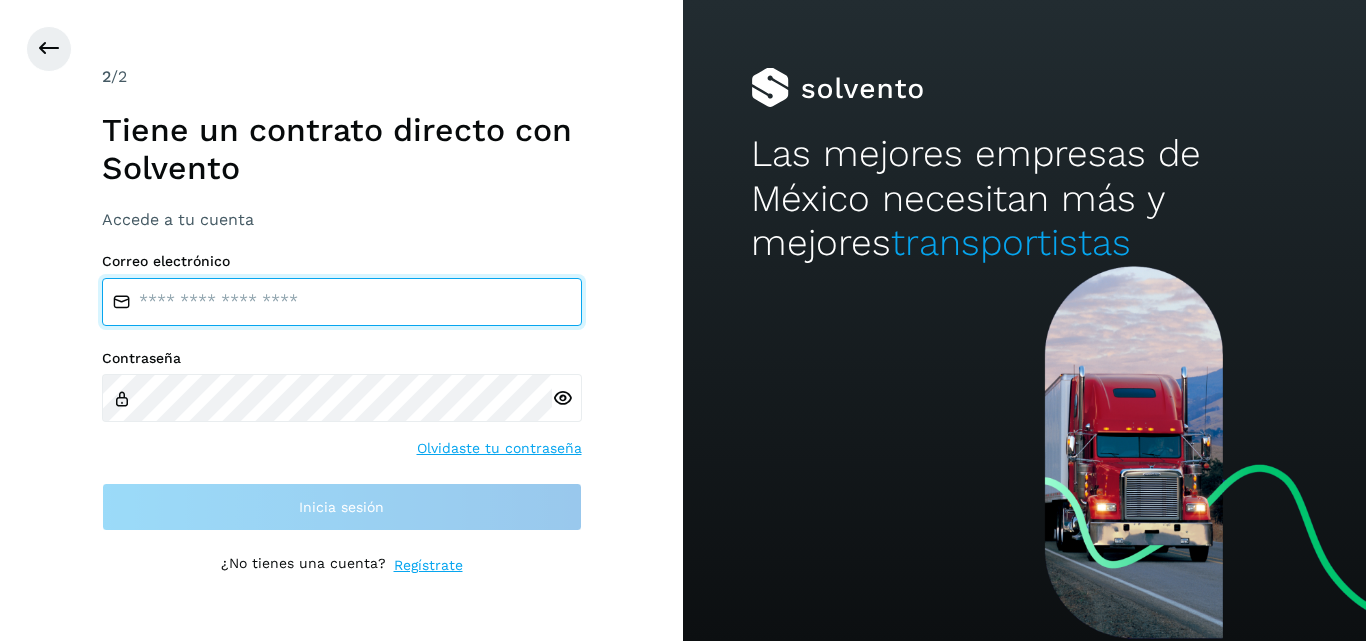 click at bounding box center (342, 302) 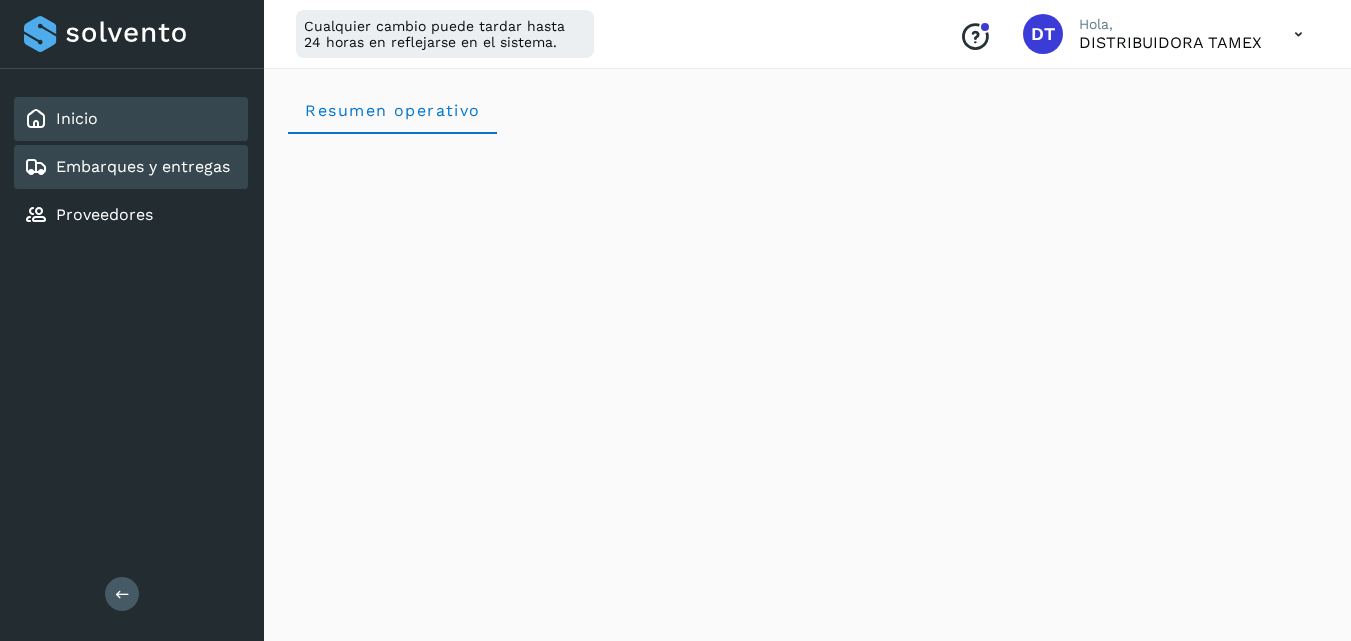 click on "Embarques y entregas" at bounding box center [127, 167] 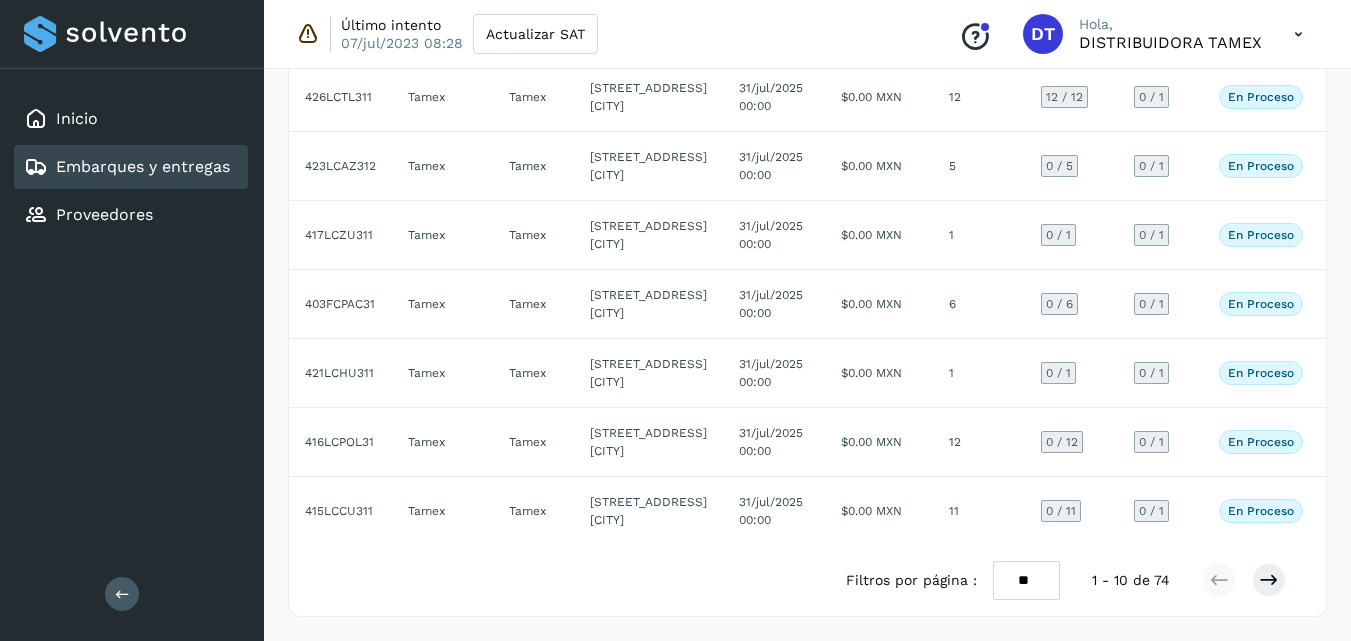 scroll, scrollTop: 600, scrollLeft: 0, axis: vertical 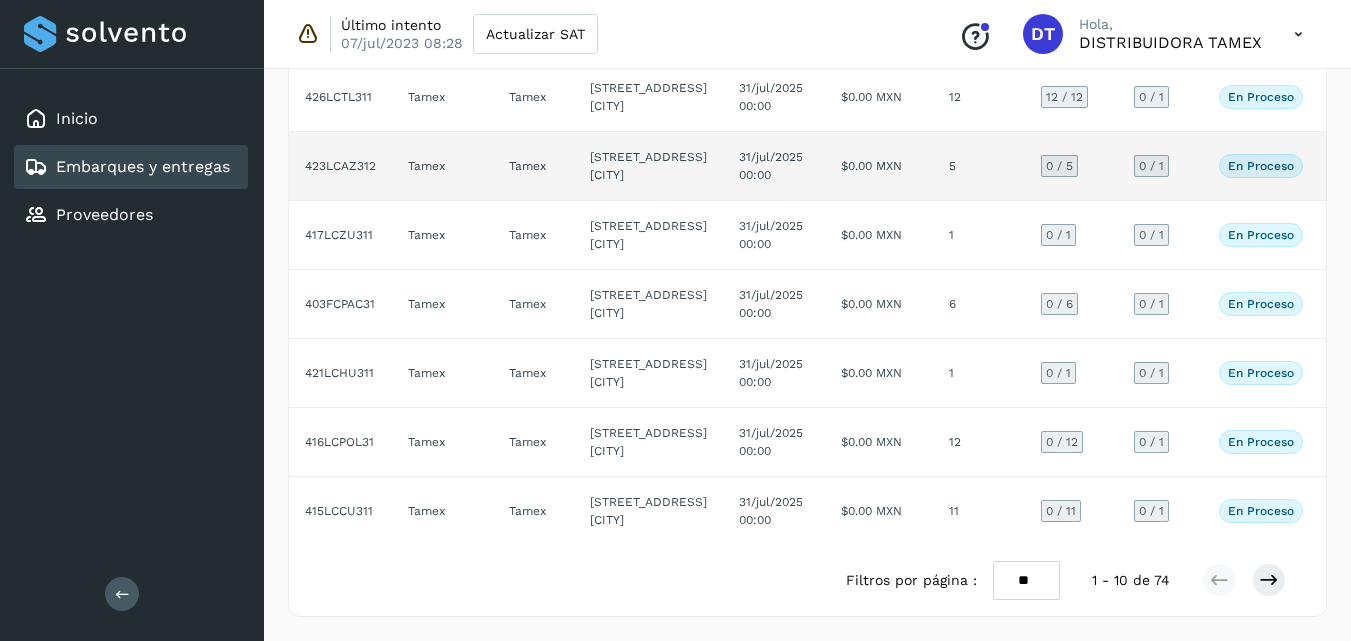 click on "31/jul/2025 00:00" 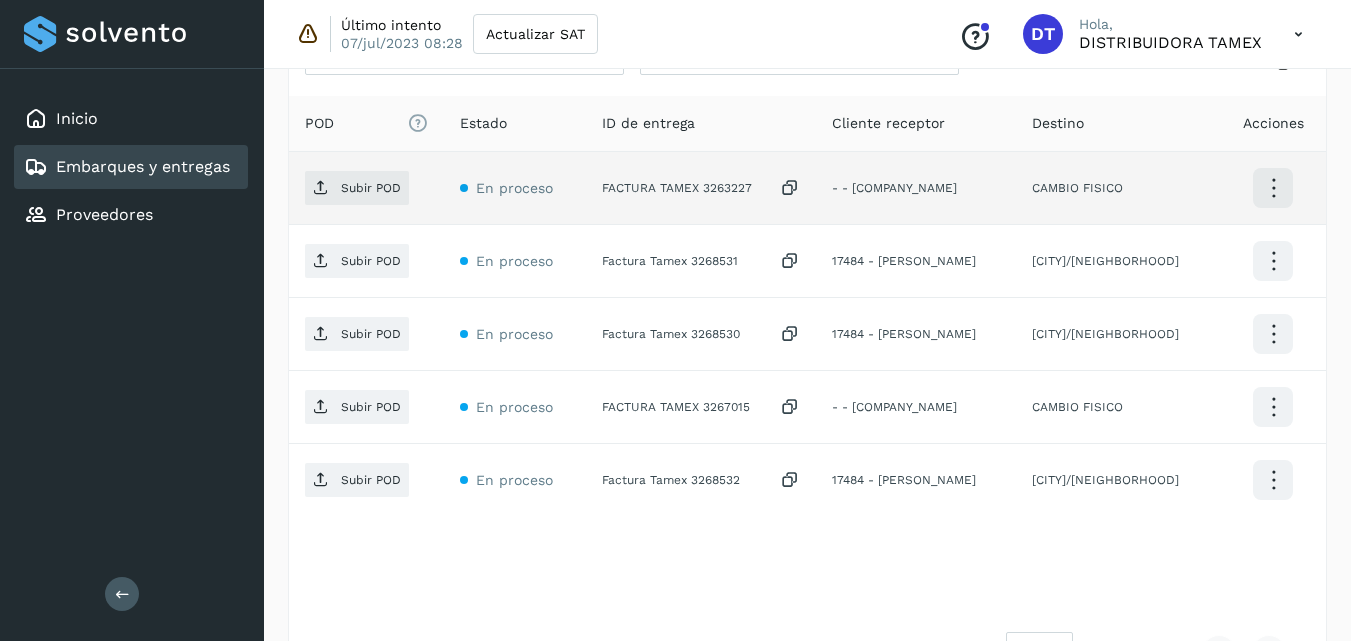 scroll, scrollTop: 500, scrollLeft: 0, axis: vertical 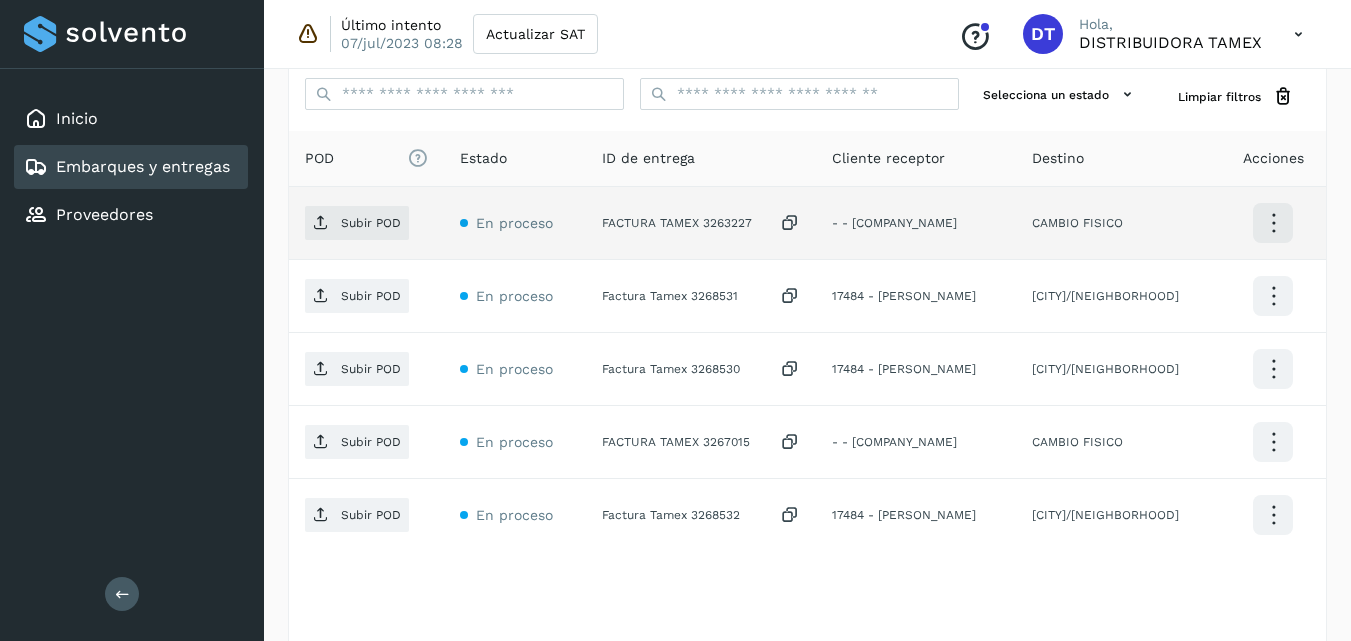 click on "FACTURA TAMEX 3263227" 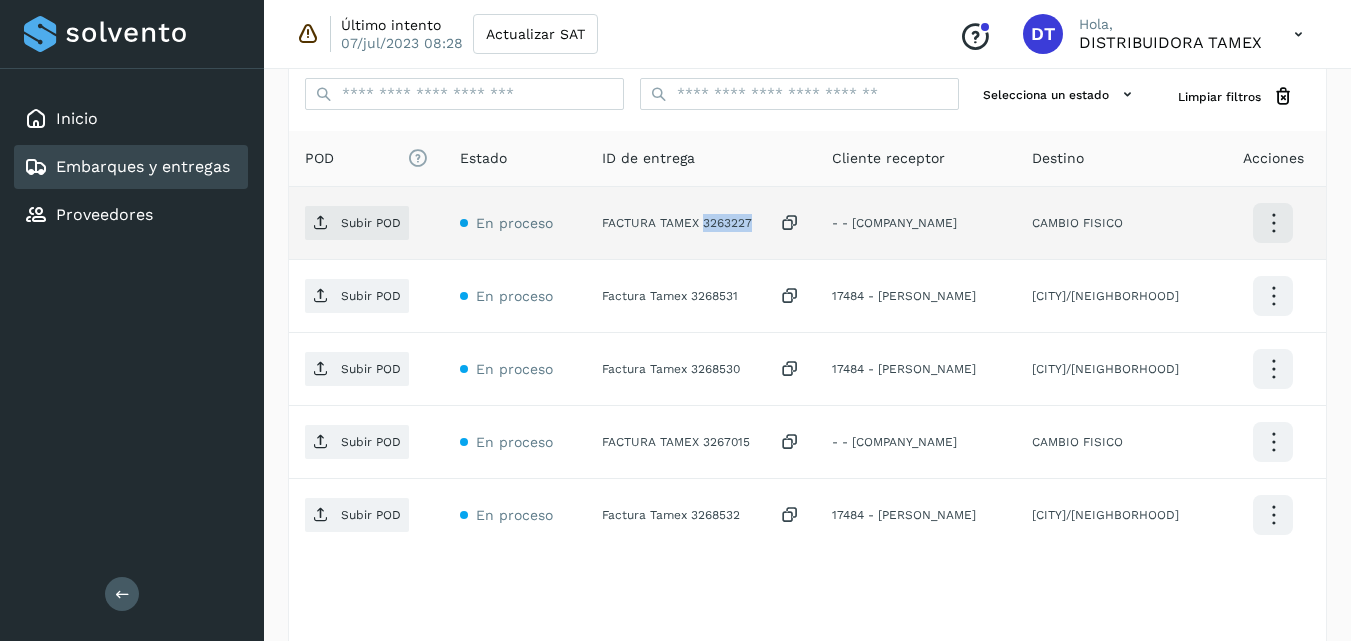 click on "FACTURA TAMEX 3263227" 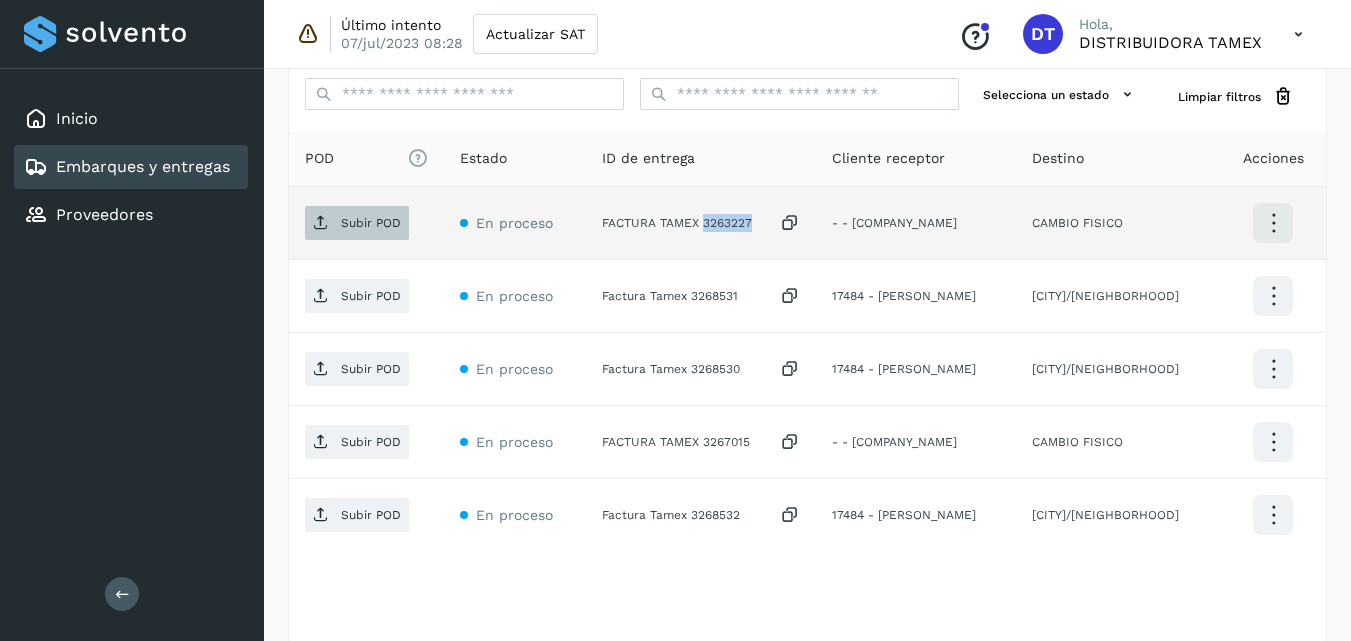 click on "Subir POD" at bounding box center (357, 223) 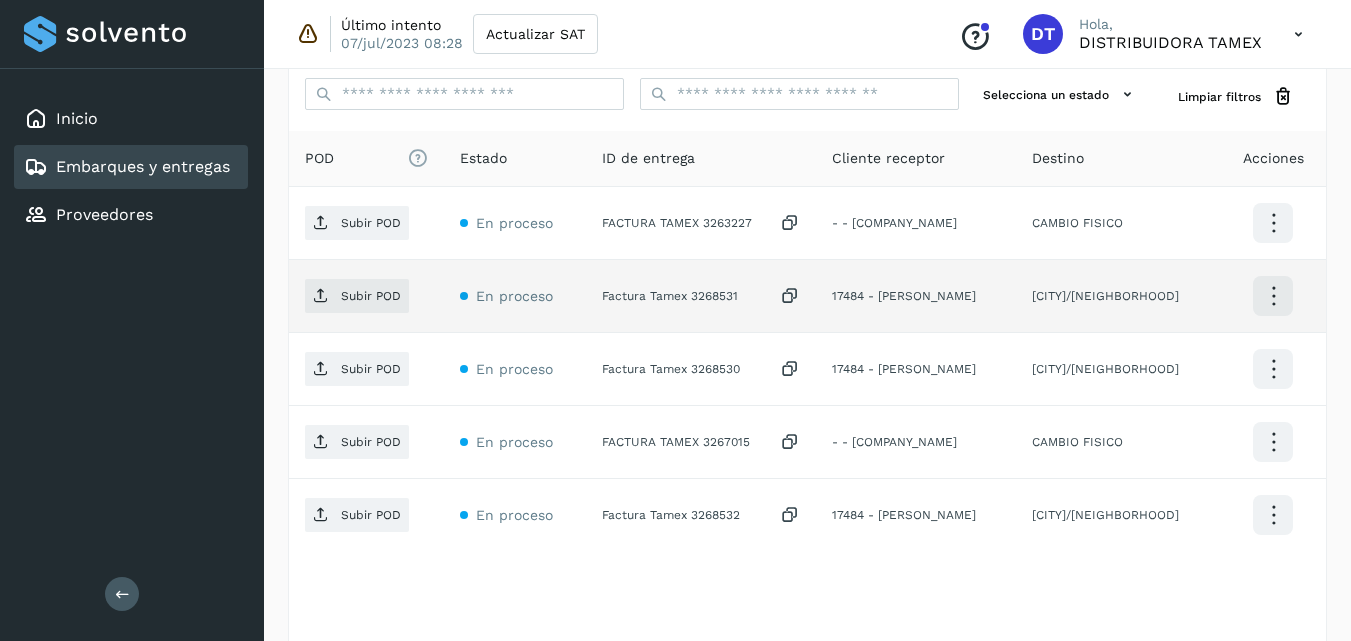 click on "Factura Tamex 3268531" 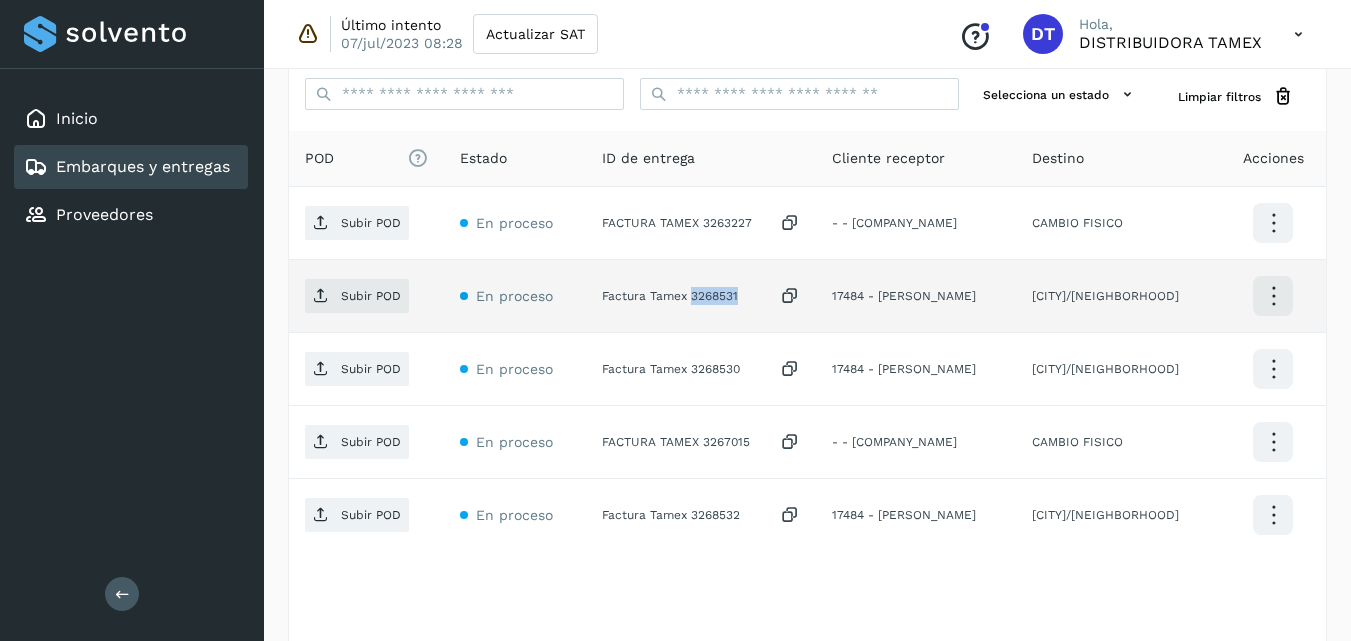 click on "Factura Tamex 3268531" 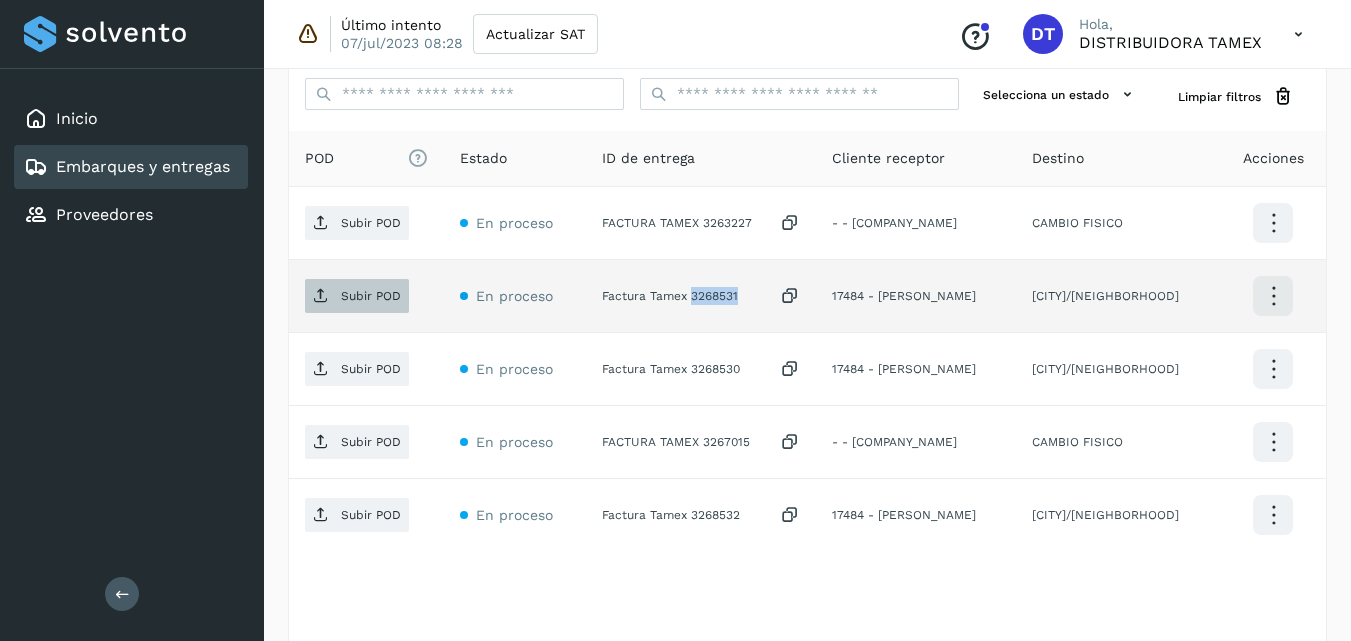 click on "Subir POD" at bounding box center (357, 296) 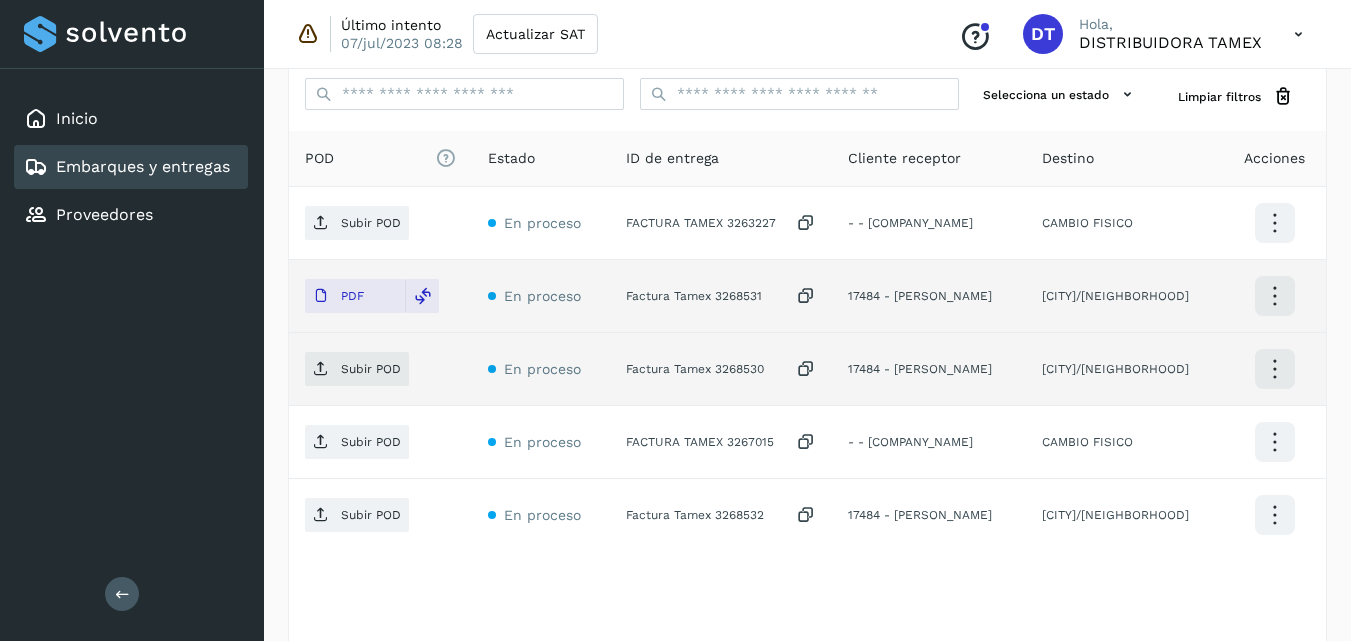 click on "Factura Tamex 3268530" 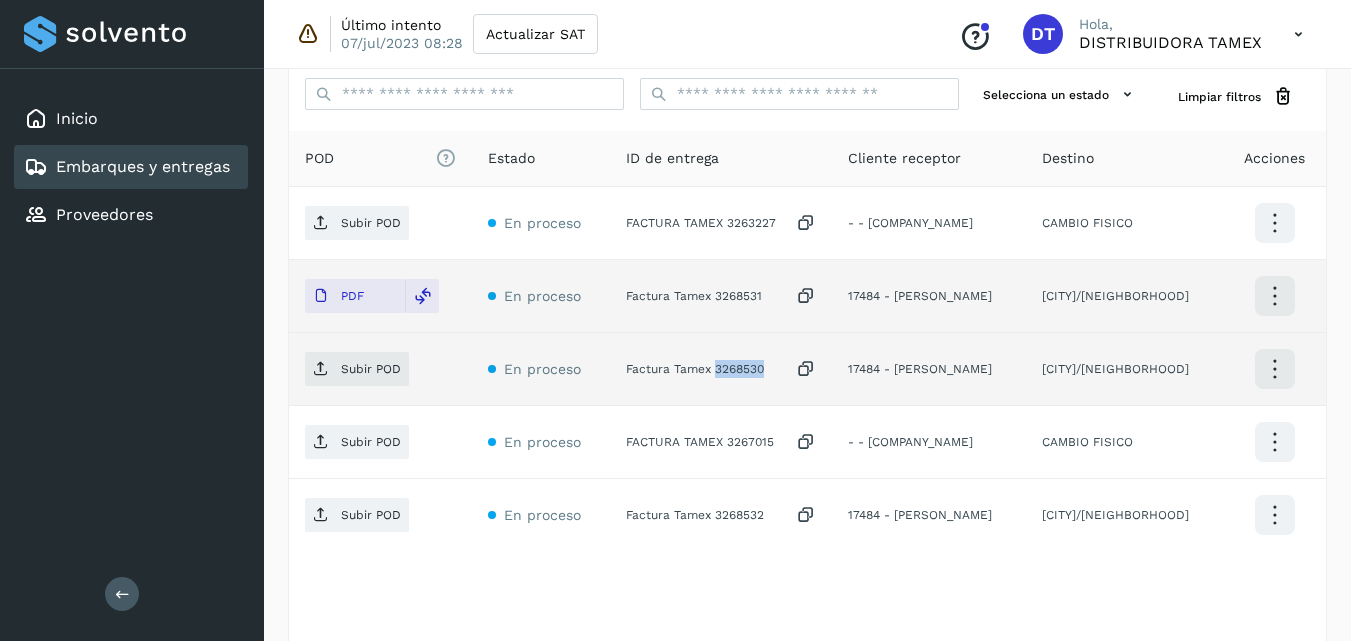 click on "Factura Tamex 3268530" 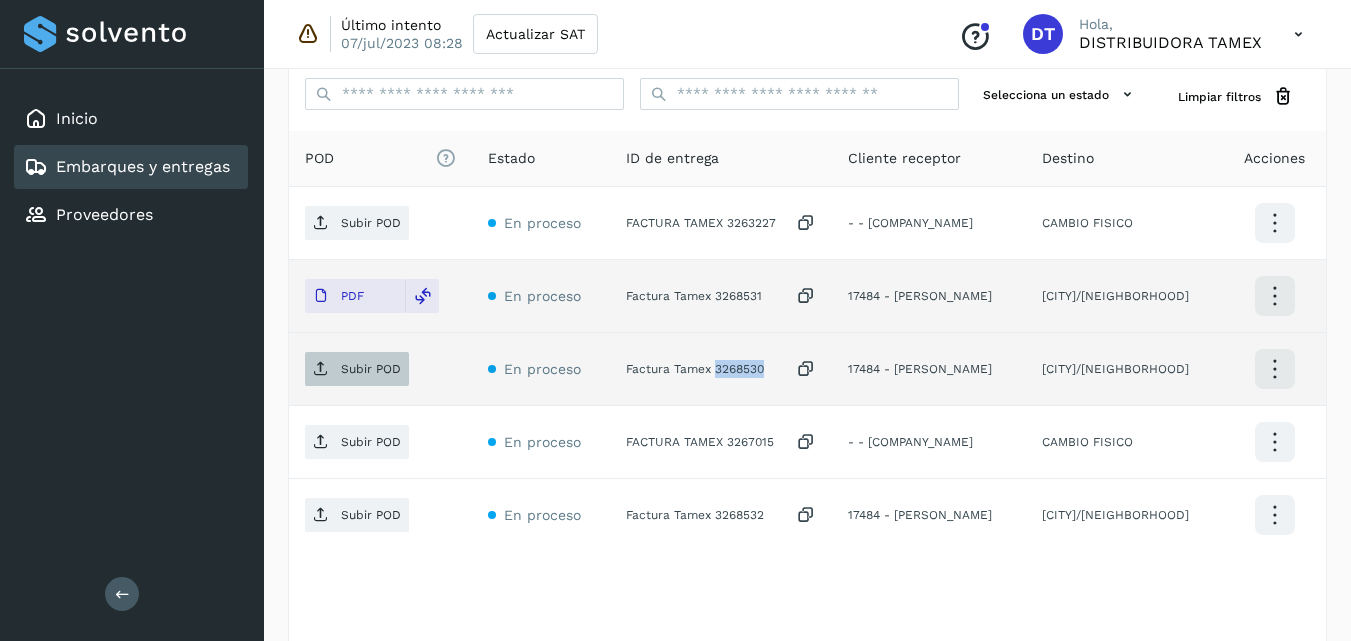 click on "Subir POD" at bounding box center [371, 369] 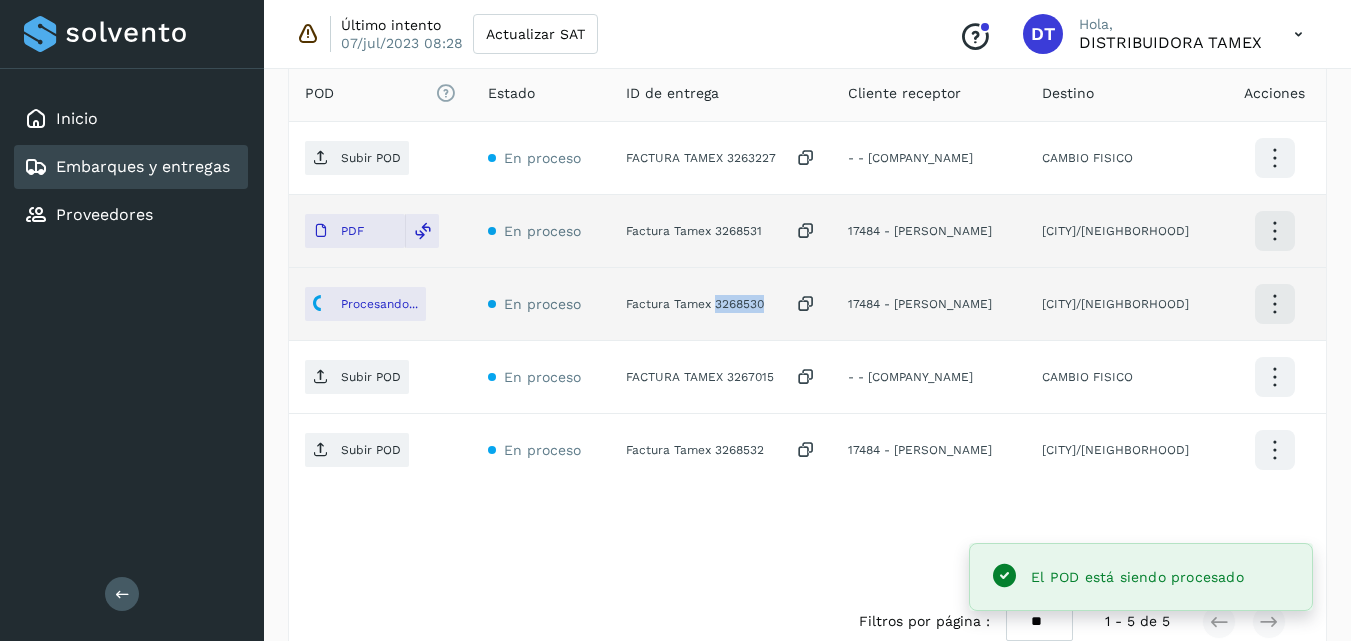 scroll, scrollTop: 600, scrollLeft: 0, axis: vertical 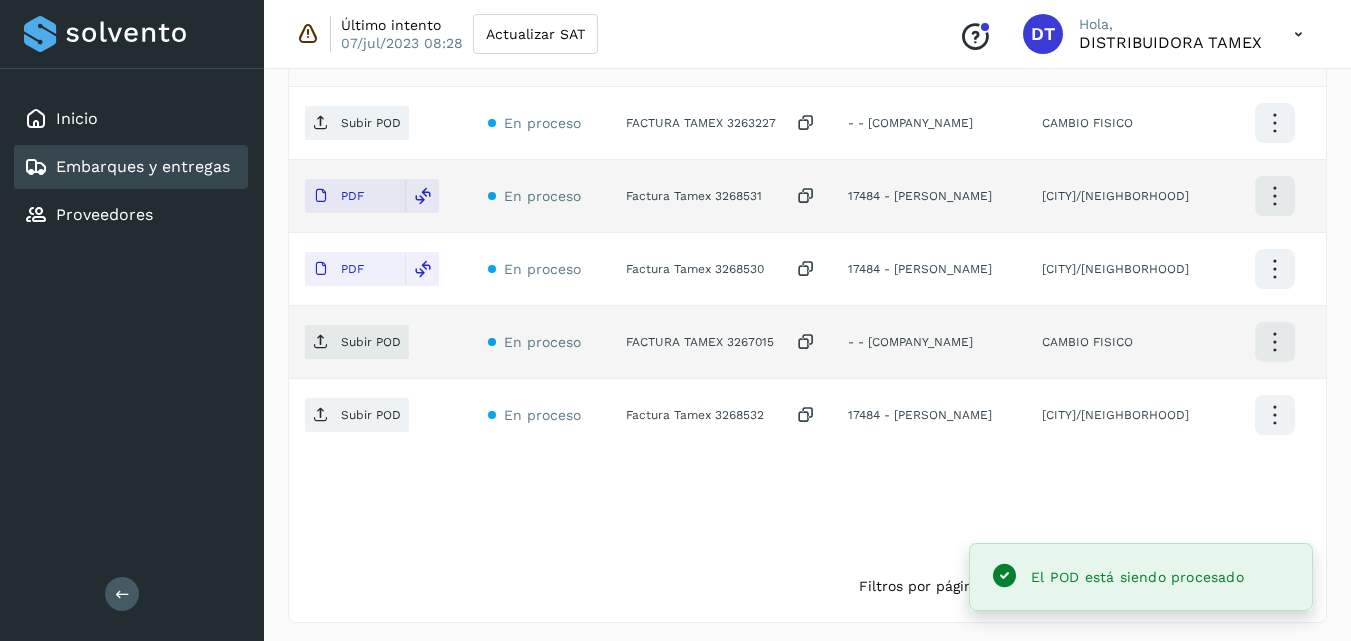 click on "FACTURA TAMEX 3267015" 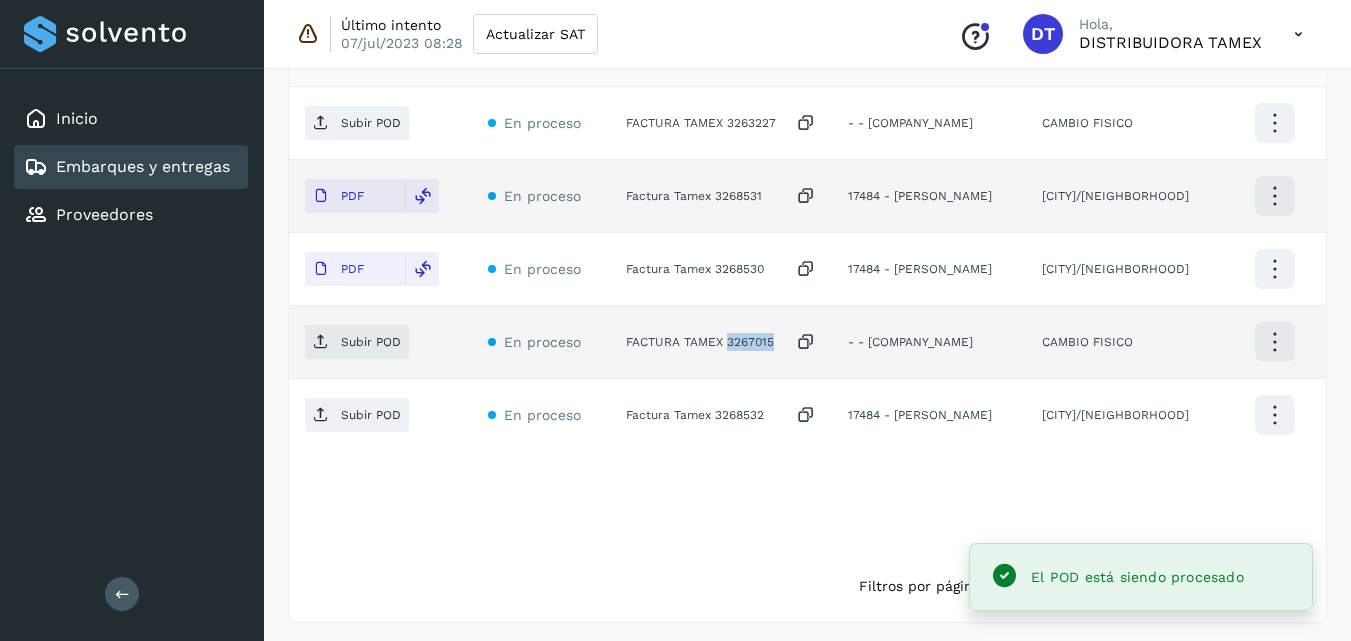 click on "FACTURA TAMEX 3267015" 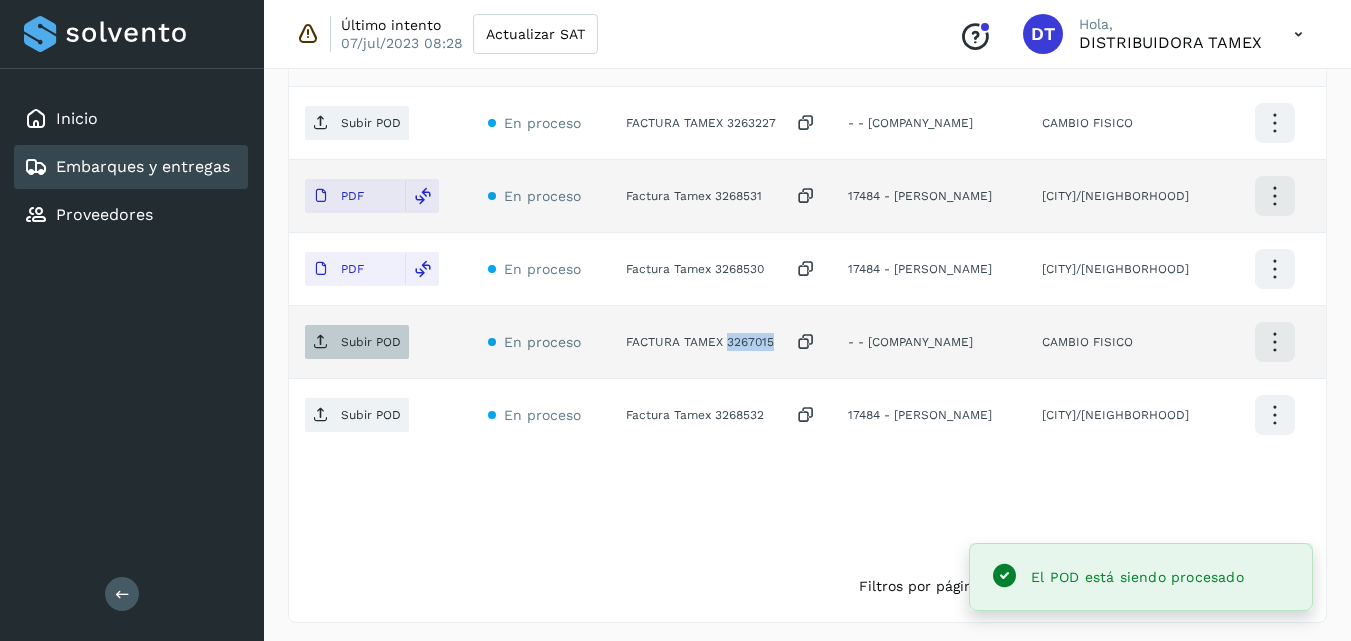 click on "Subir POD" at bounding box center (371, 342) 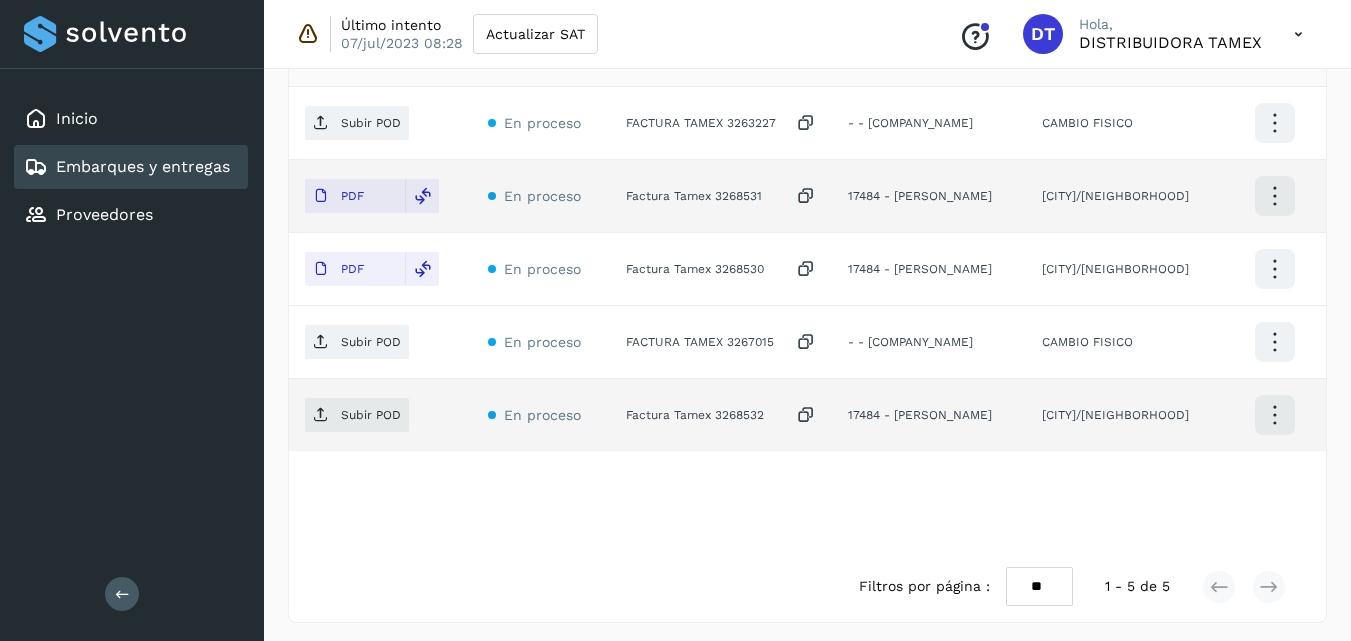 click on "Factura Tamex 3268532" 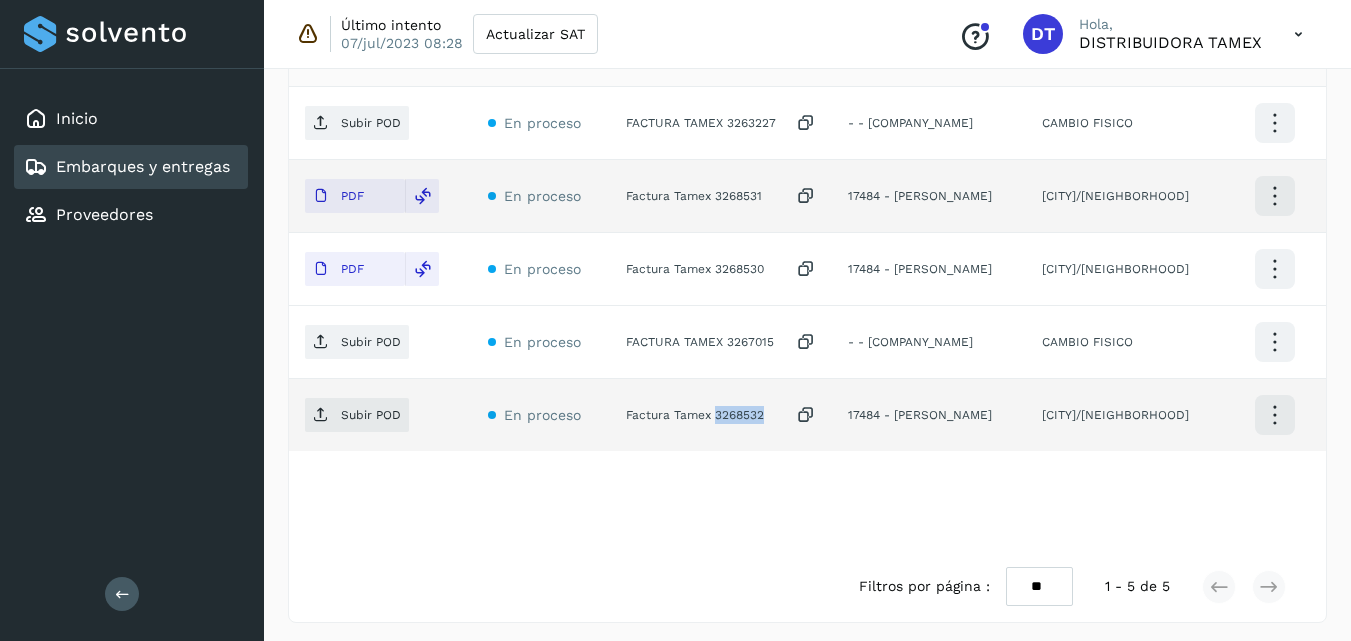 click on "Factura Tamex 3268532" 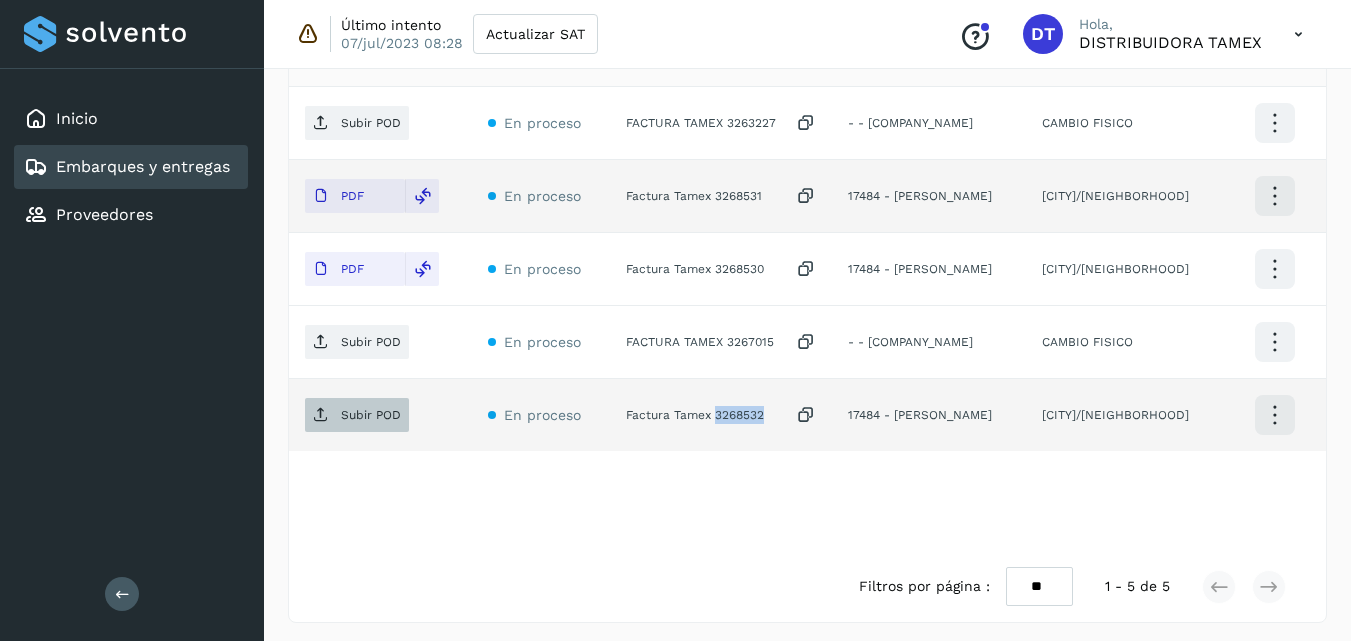 click on "Subir POD" at bounding box center (371, 415) 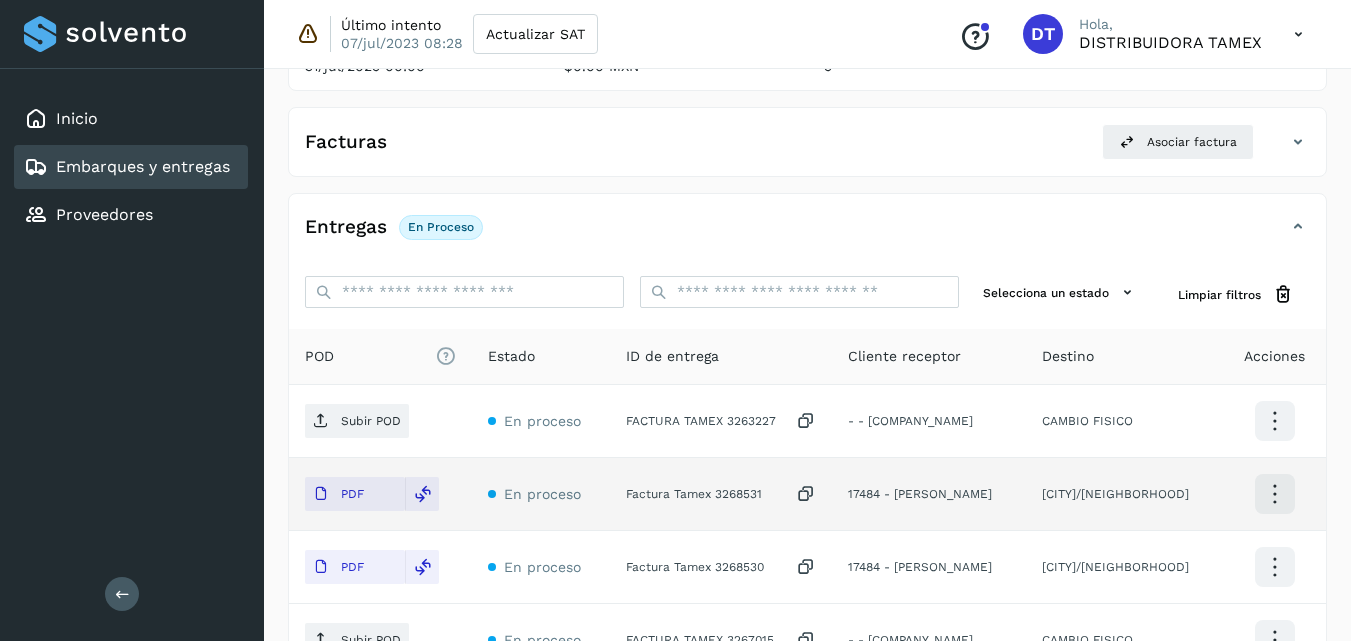 scroll, scrollTop: 300, scrollLeft: 0, axis: vertical 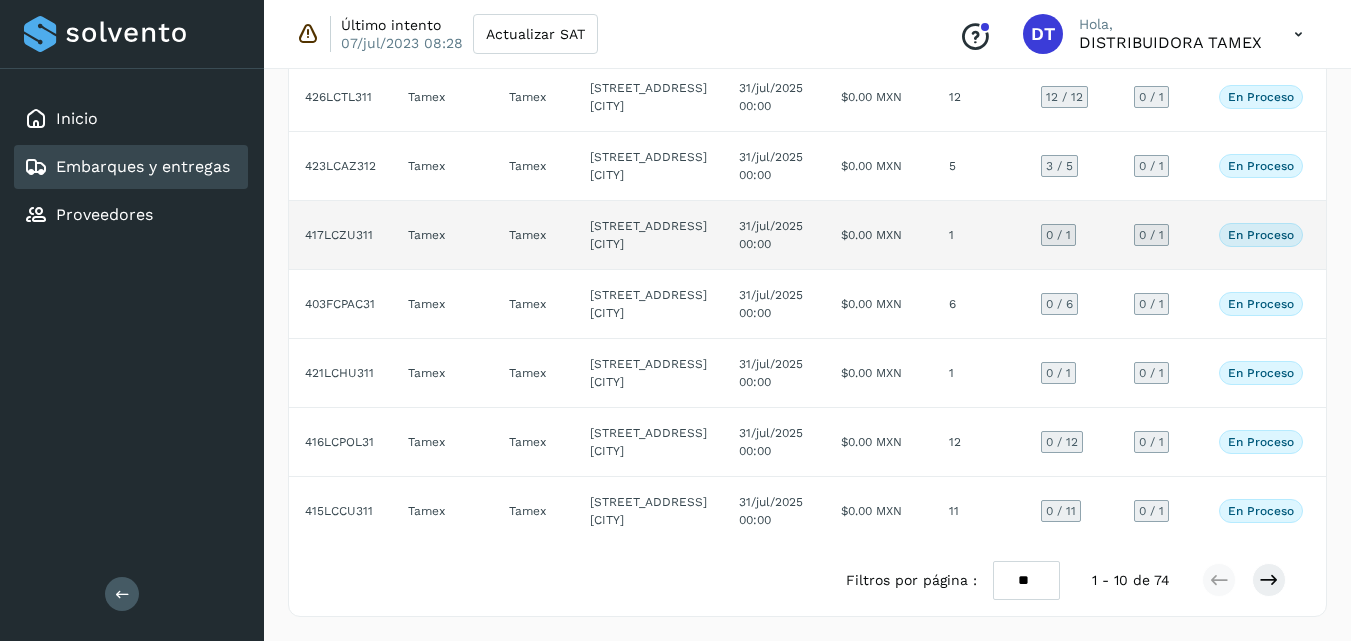 click on "$0.00 MXN" 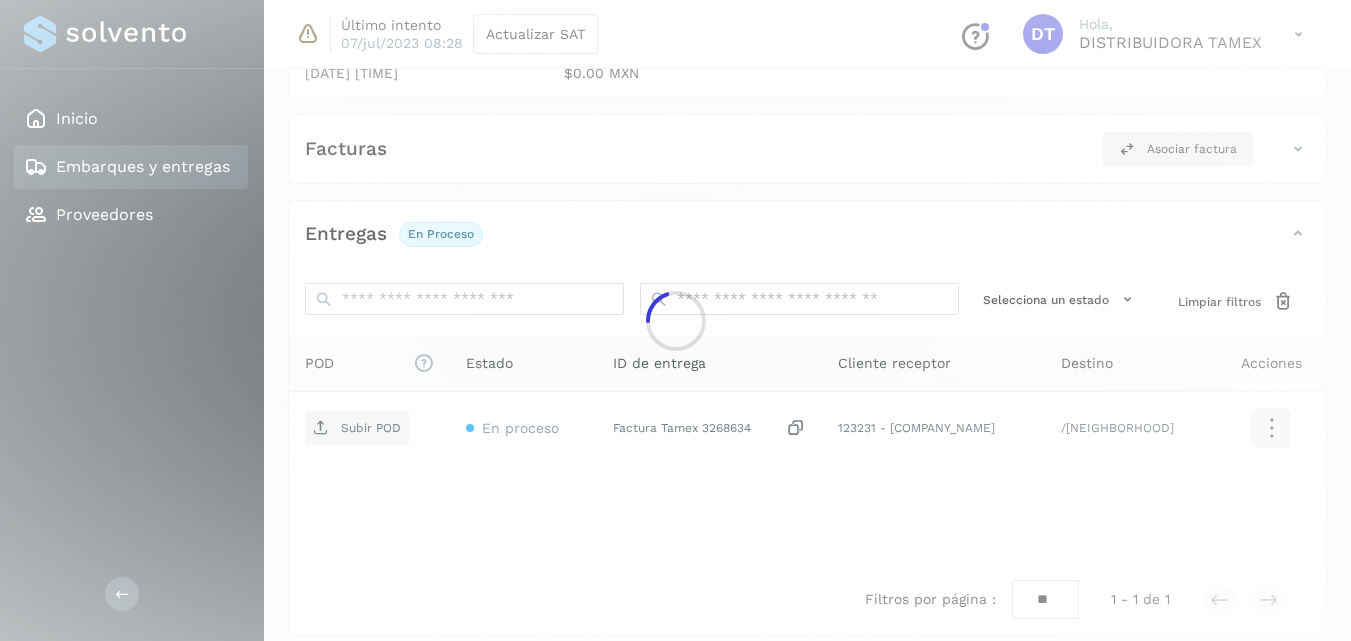 scroll, scrollTop: 314, scrollLeft: 0, axis: vertical 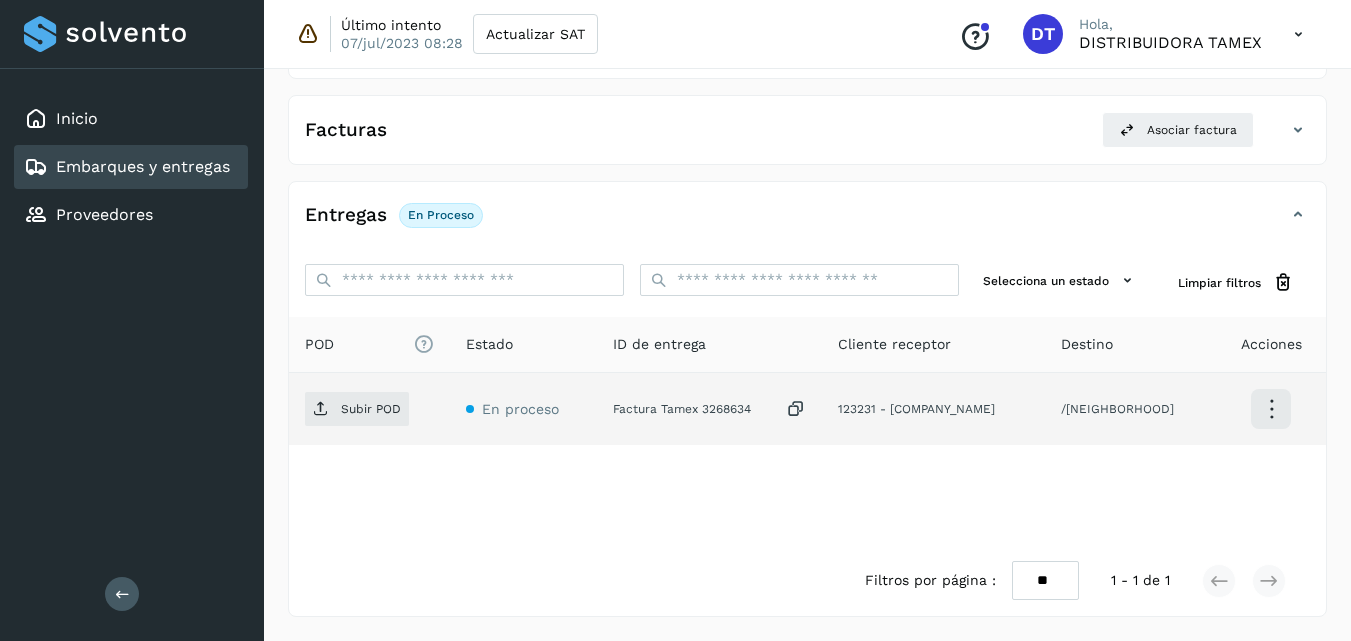 click on "Factura Tamex 3268634" 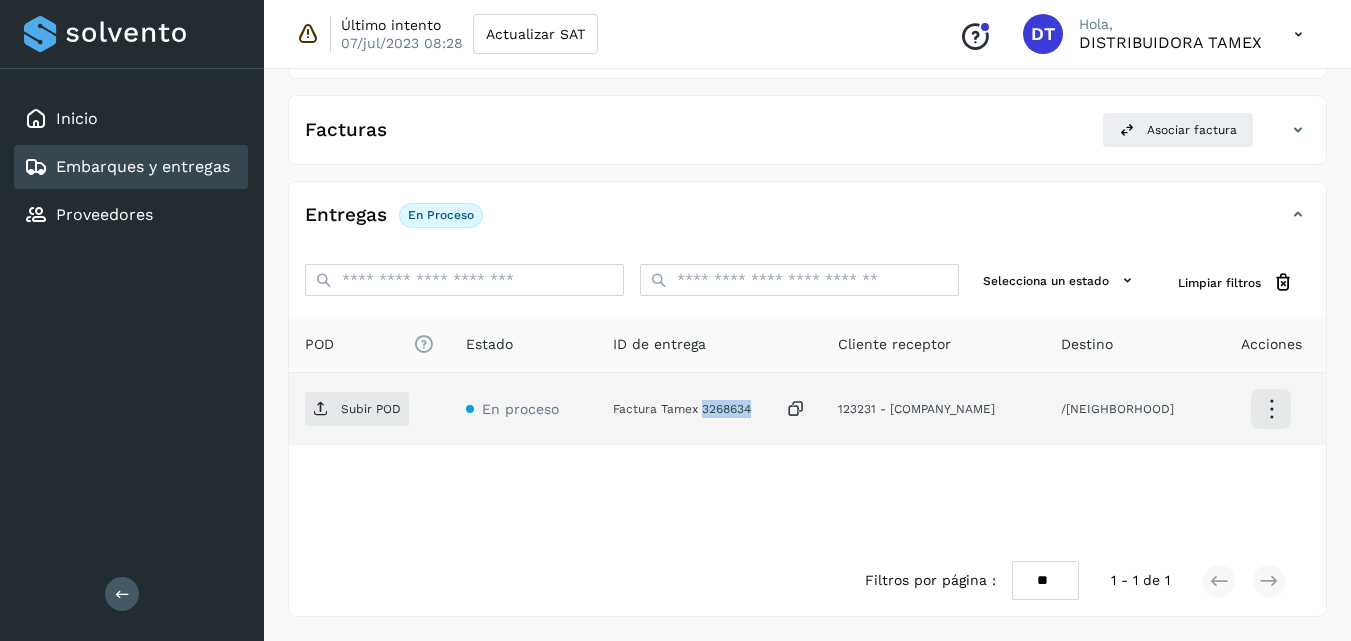 click on "Factura Tamex 3268634" 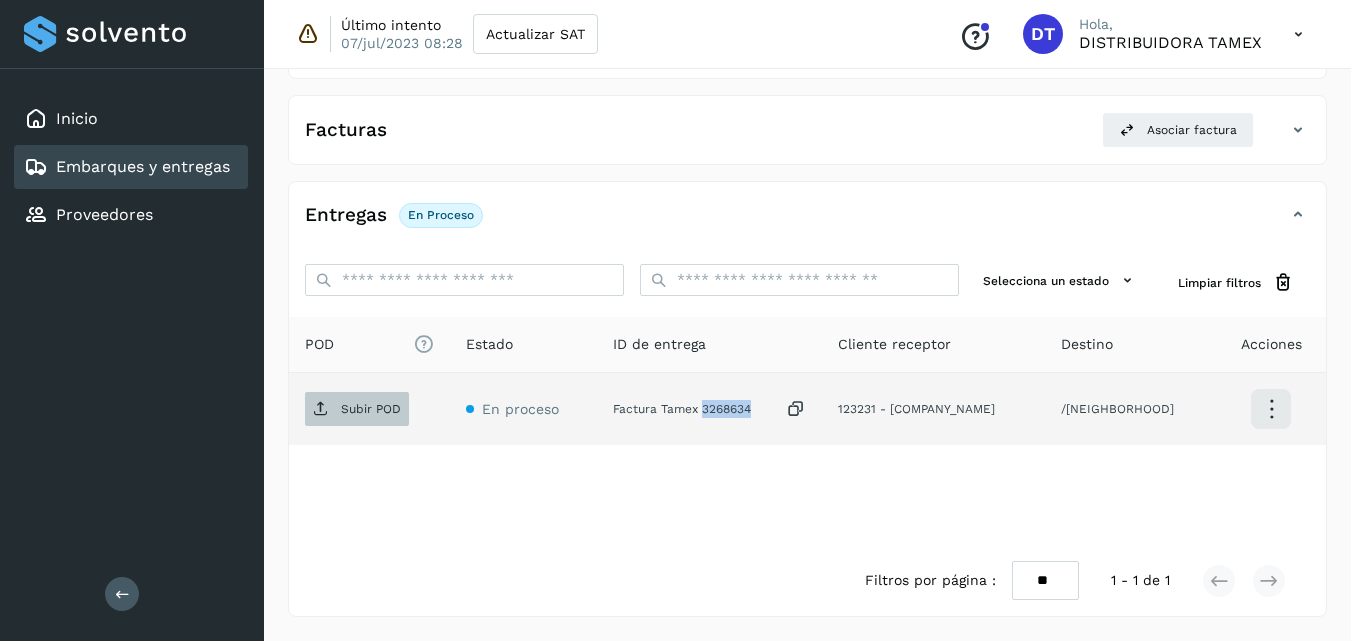 click on "Subir POD" at bounding box center (371, 409) 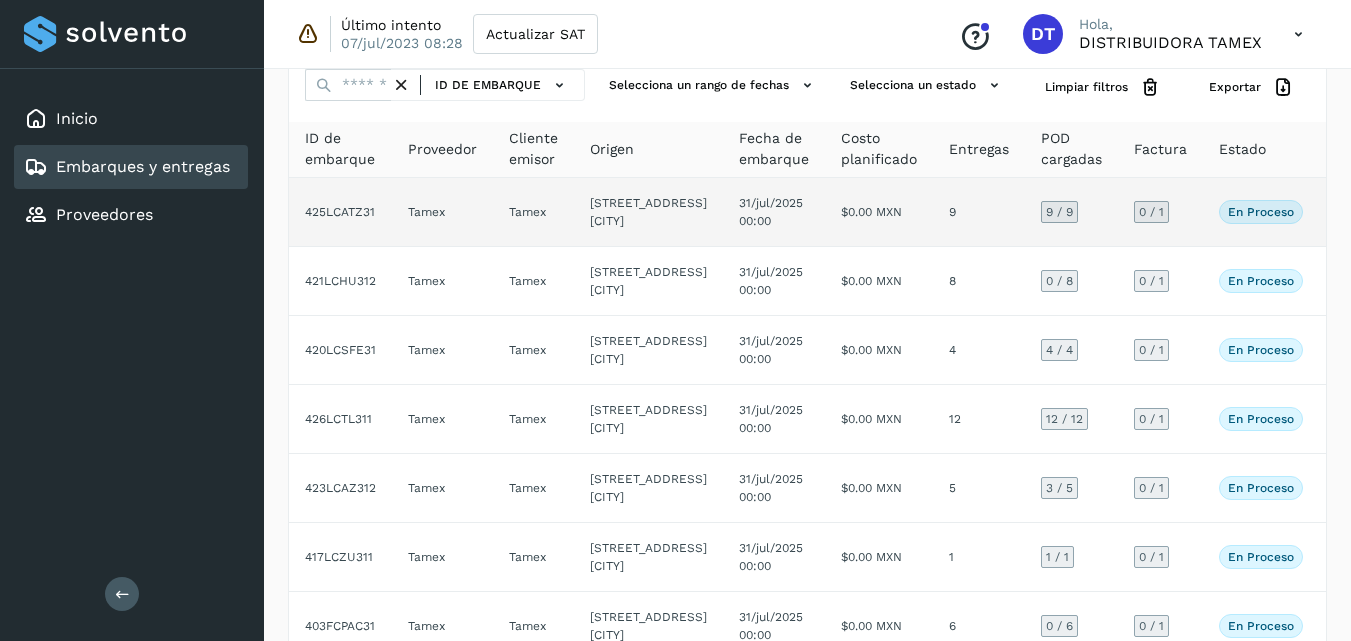 scroll, scrollTop: 0, scrollLeft: 0, axis: both 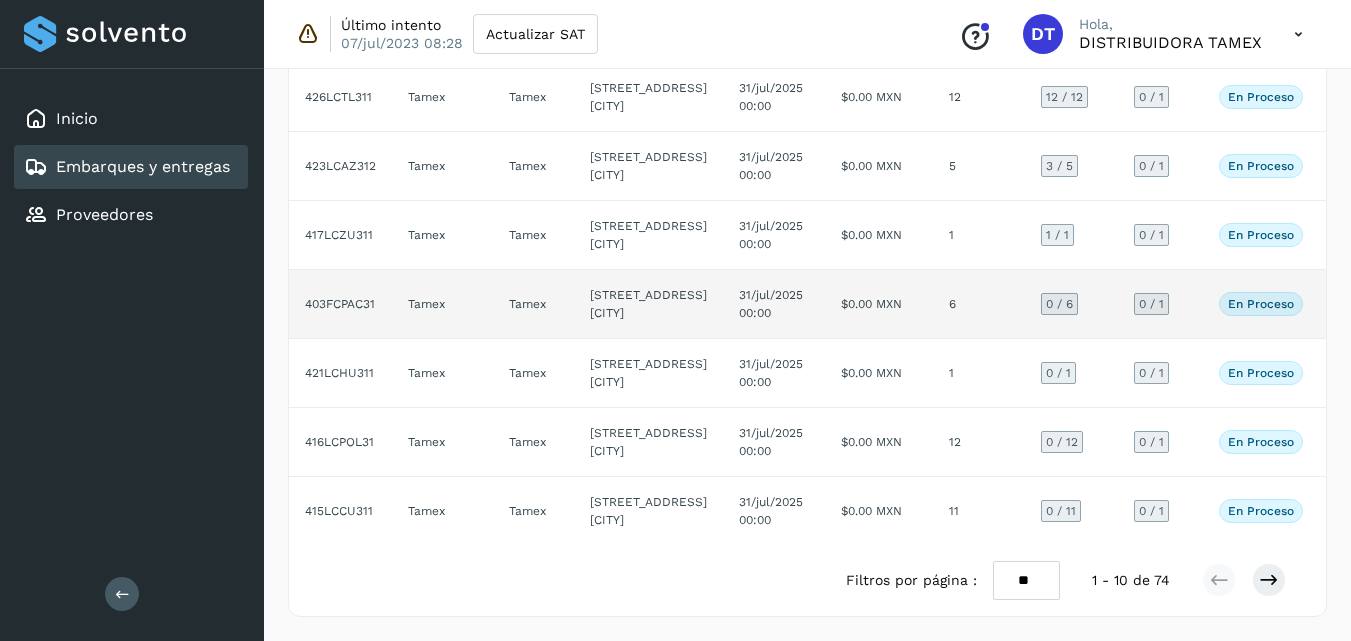 click on "$0.00 MXN" 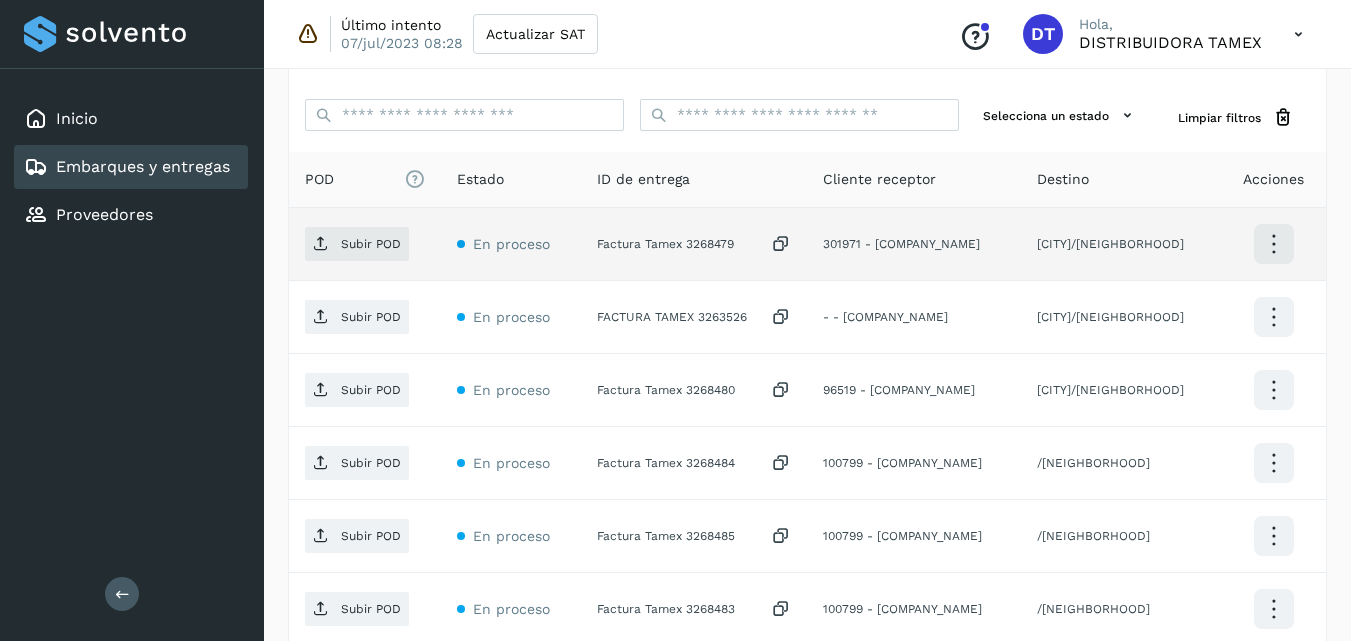 scroll, scrollTop: 579, scrollLeft: 0, axis: vertical 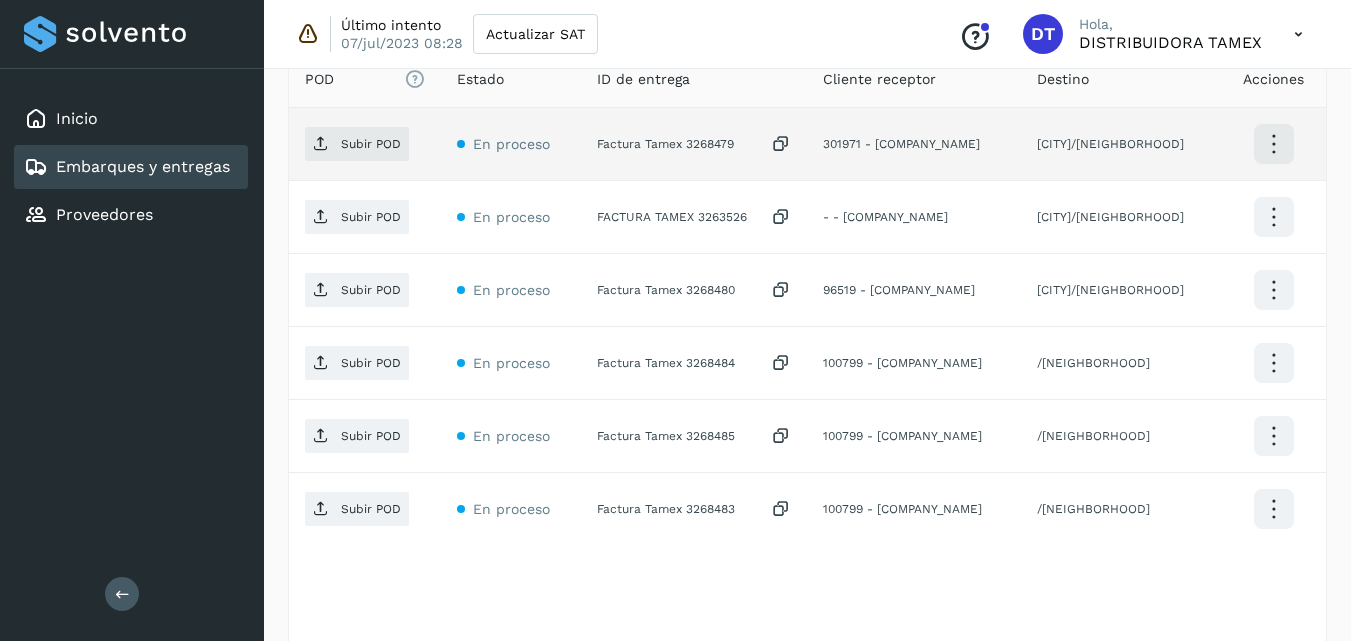 click on "Factura Tamex 3268479" 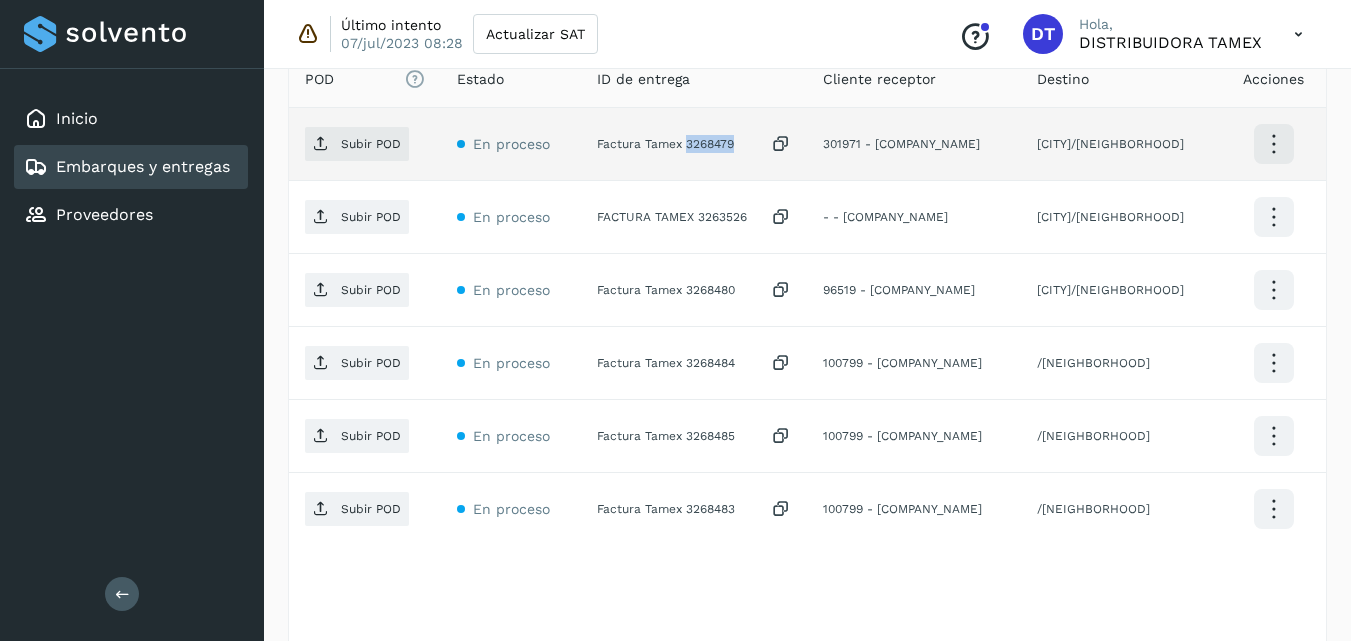 click on "Factura Tamex 3268479" 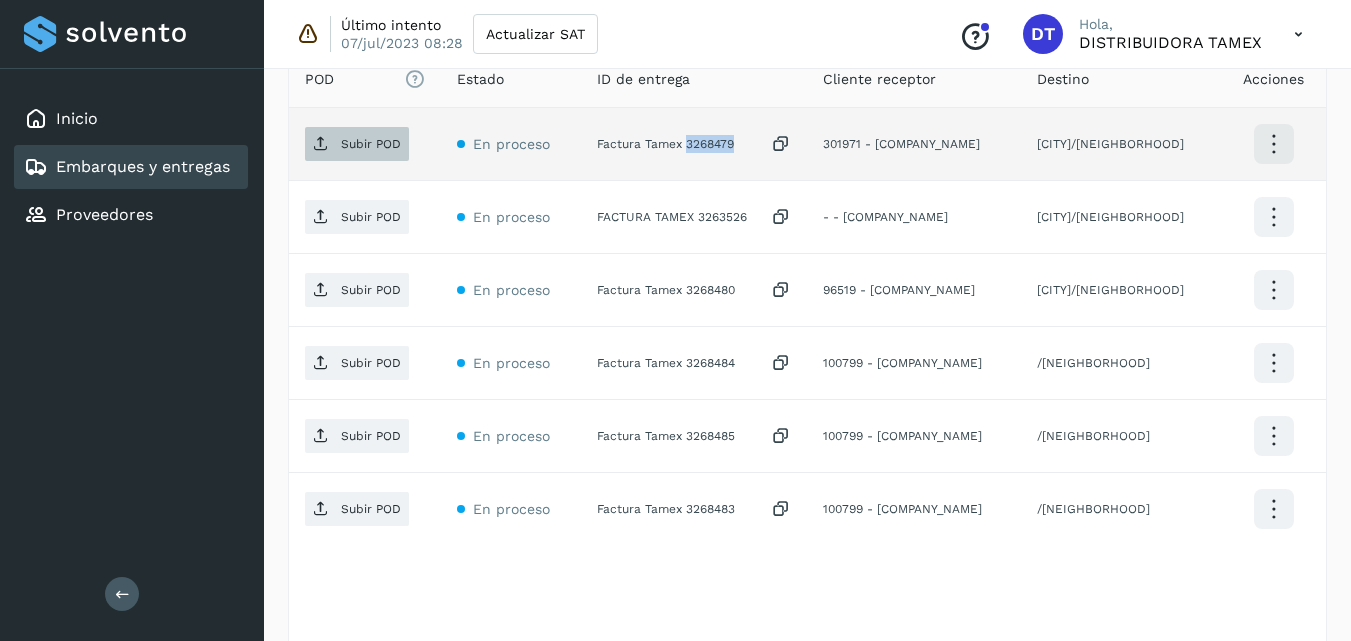 click on "Subir POD" at bounding box center (371, 144) 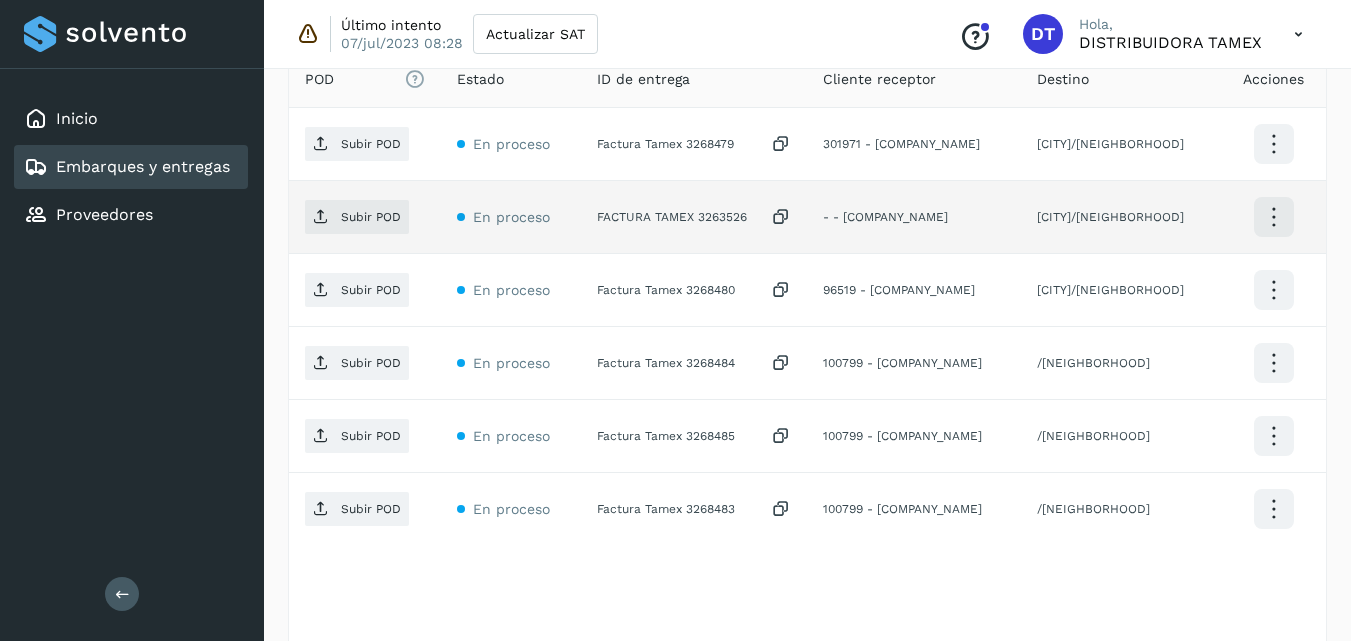 click on "FACTURA TAMEX 3263526" 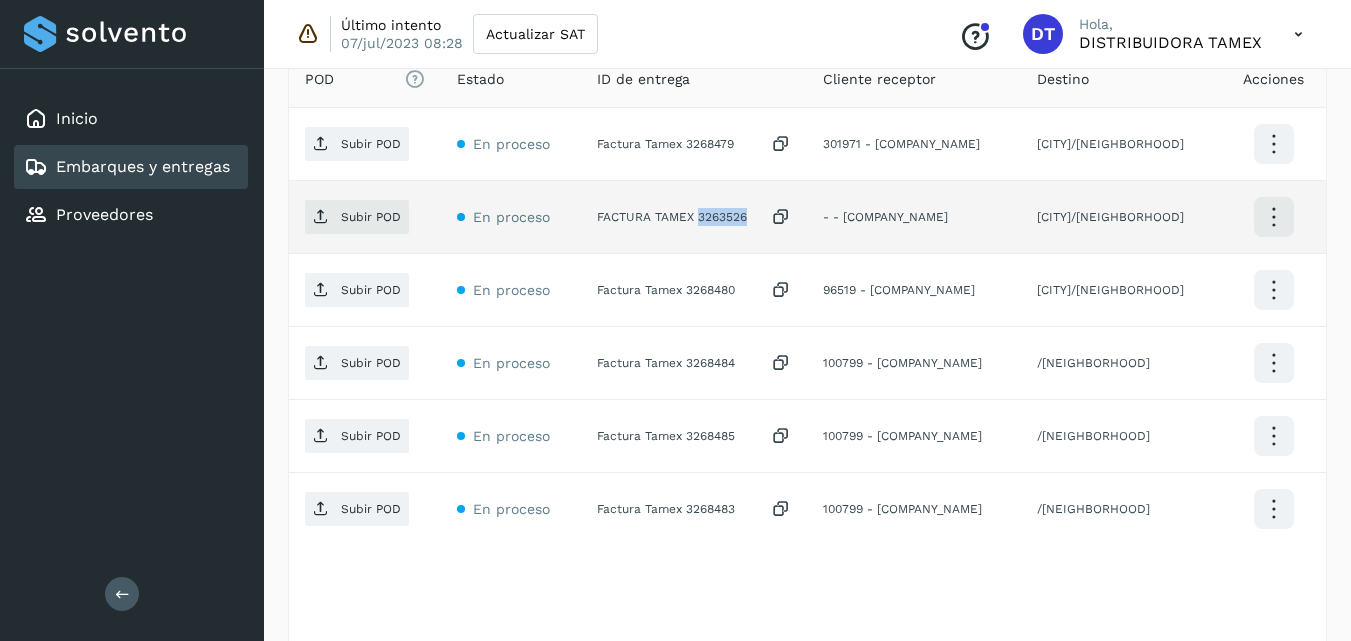 click on "FACTURA TAMEX 3263526" 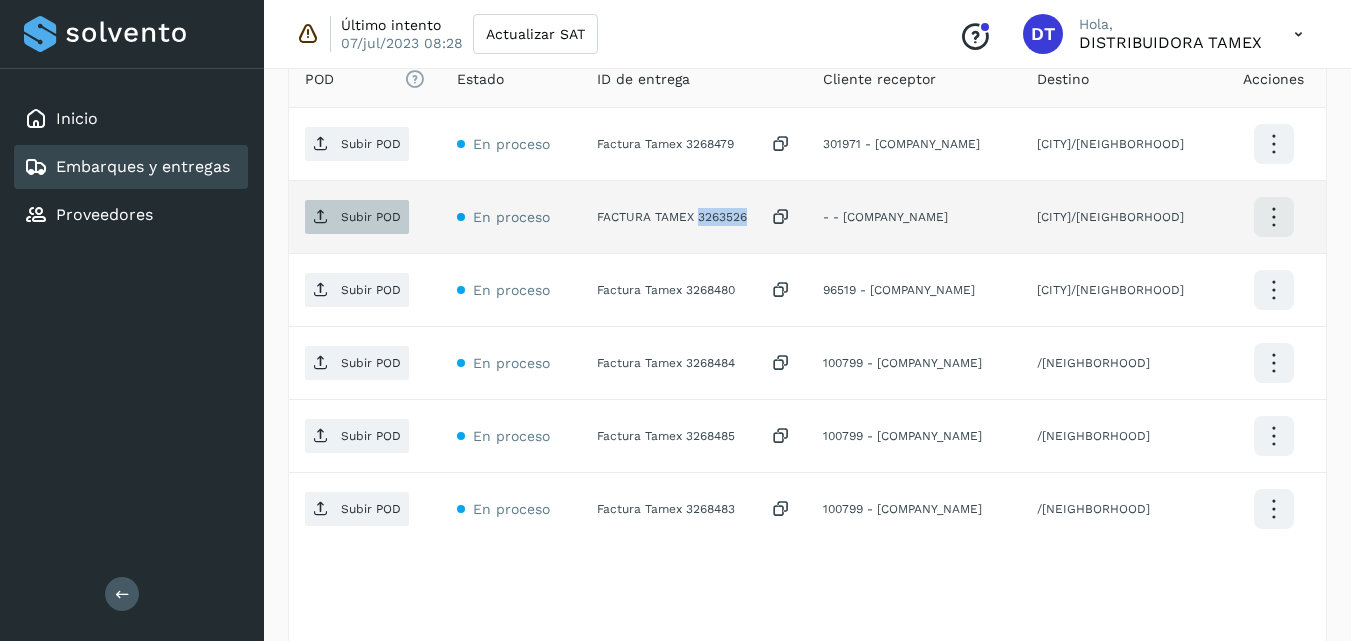 click on "Subir POD" at bounding box center (357, 217) 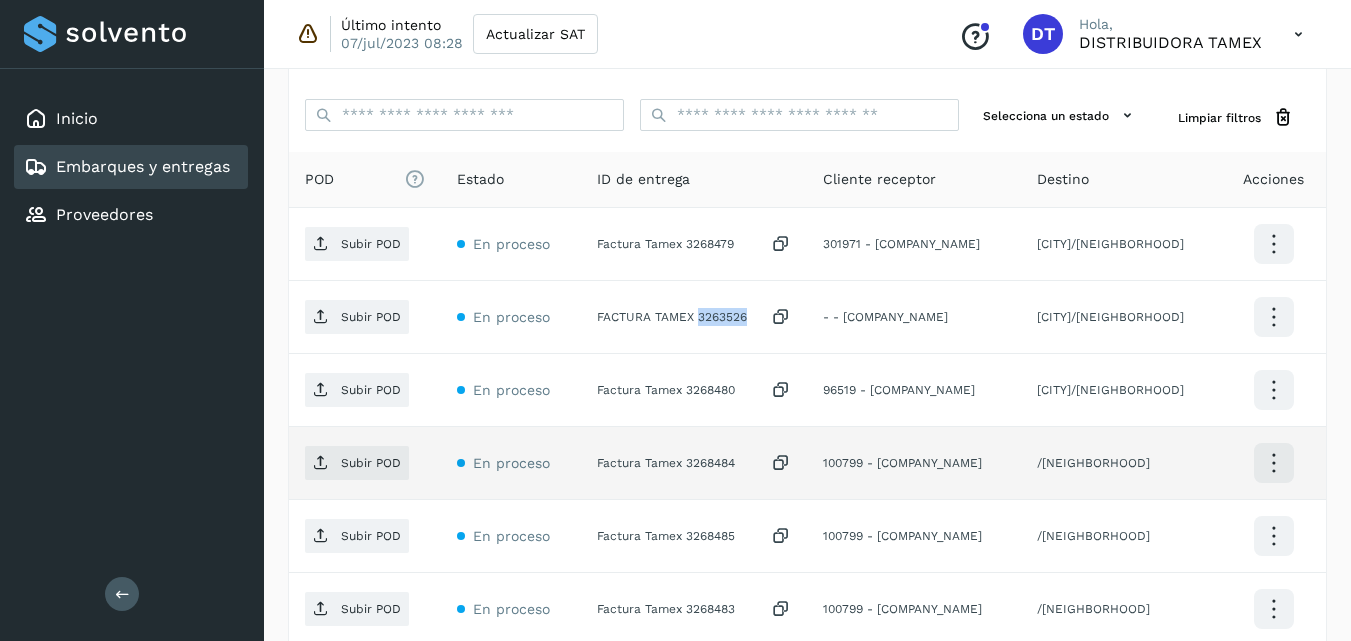 scroll, scrollTop: 579, scrollLeft: 0, axis: vertical 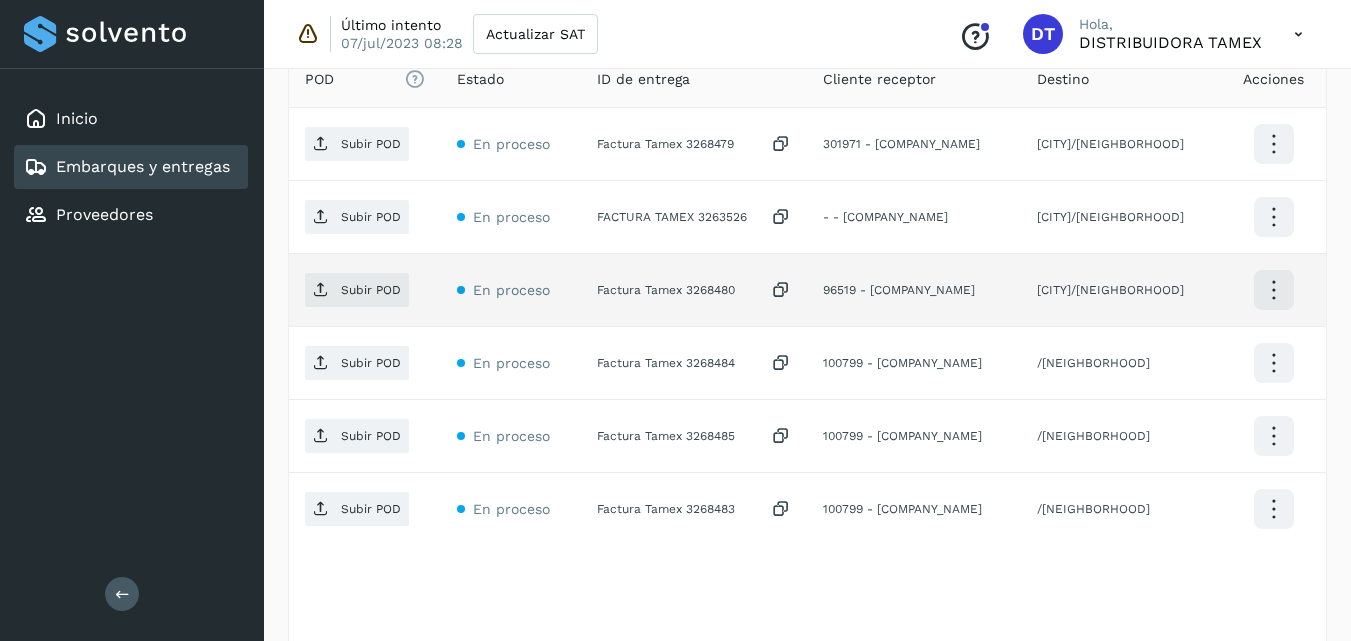 click on "Factura Tamex 3268480" 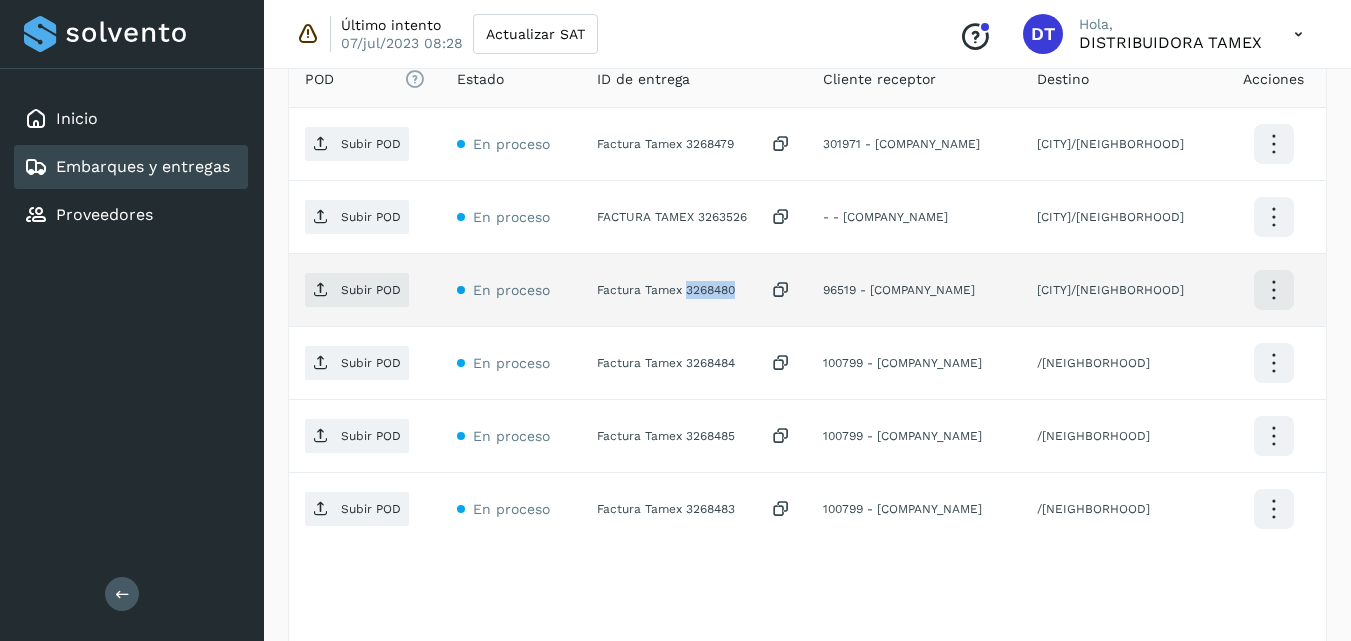 click on "Factura Tamex 3268480" 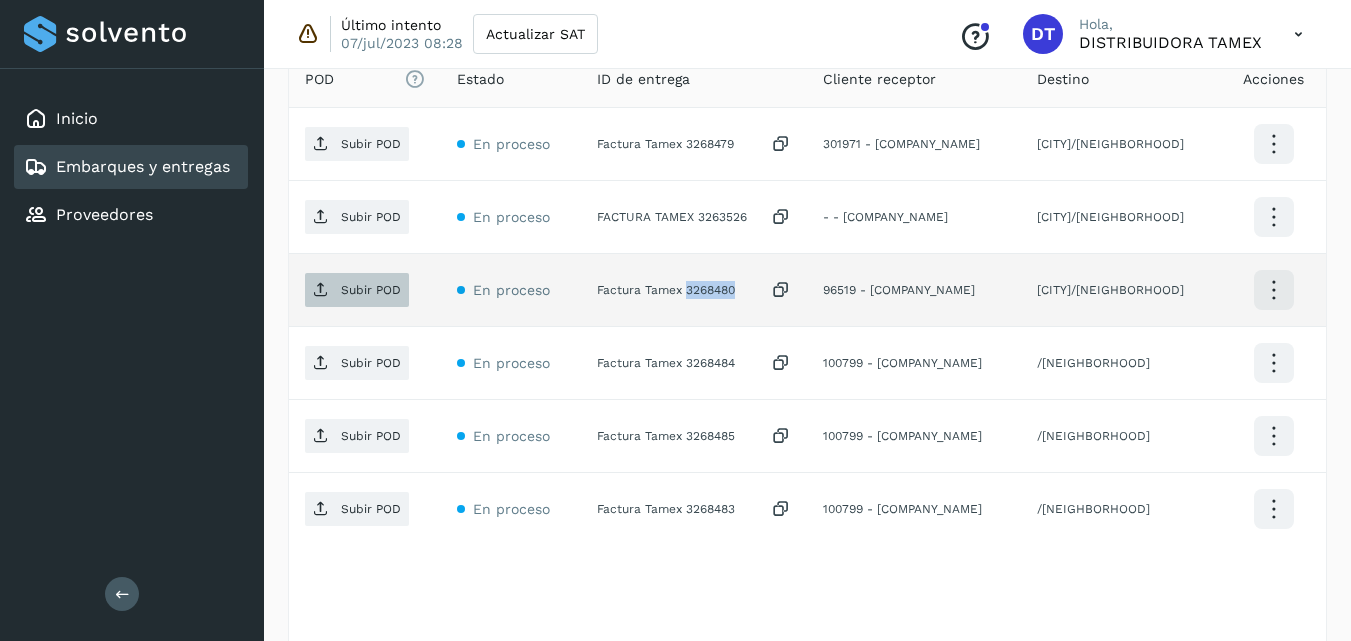 click on "Subir POD" at bounding box center [357, 290] 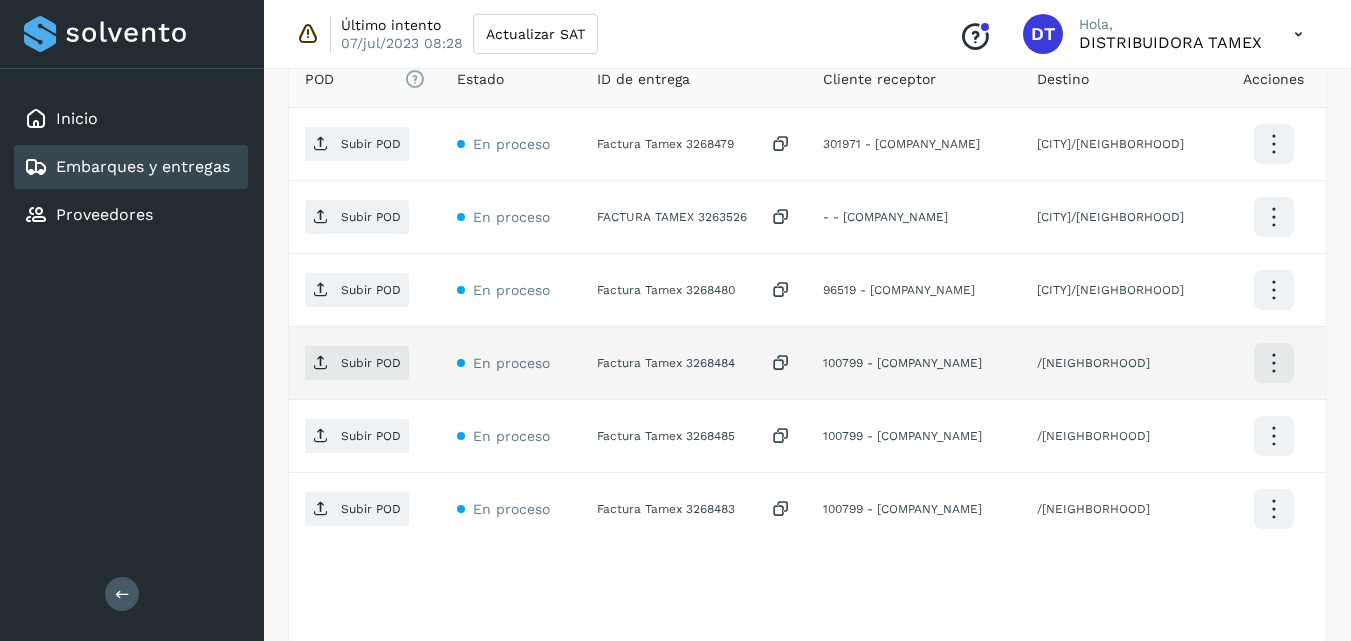 click on "Factura Tamex 3268484" 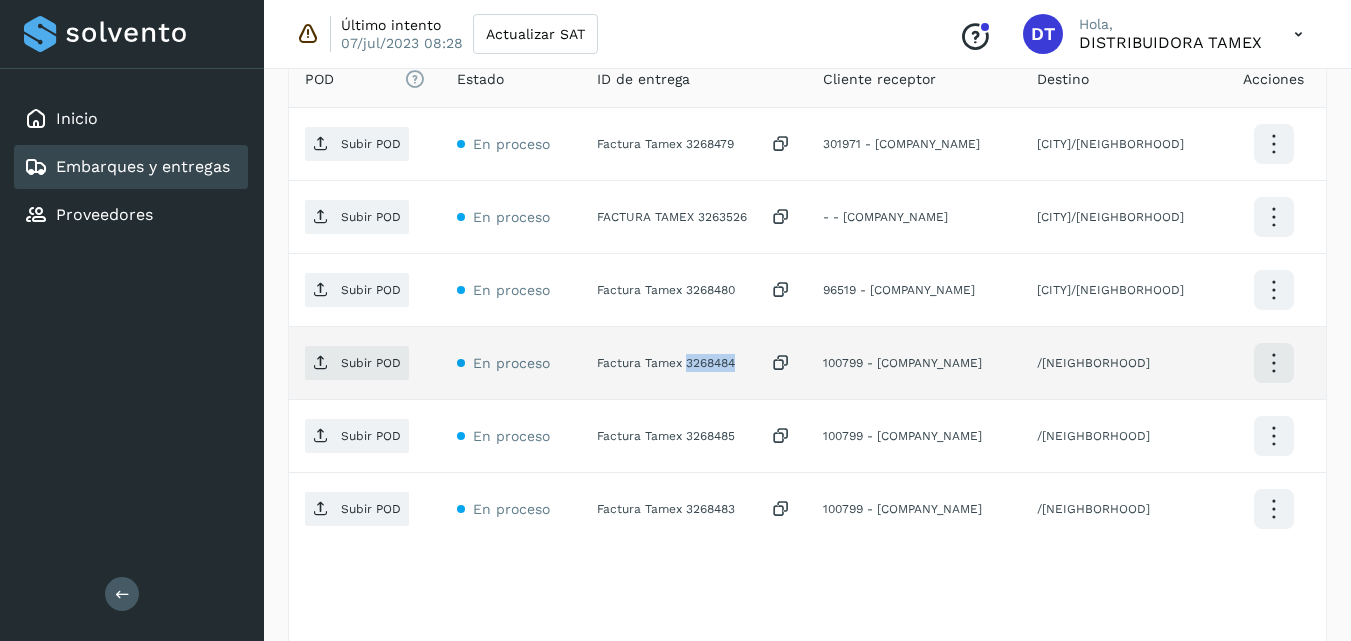 click on "Factura Tamex 3268484" 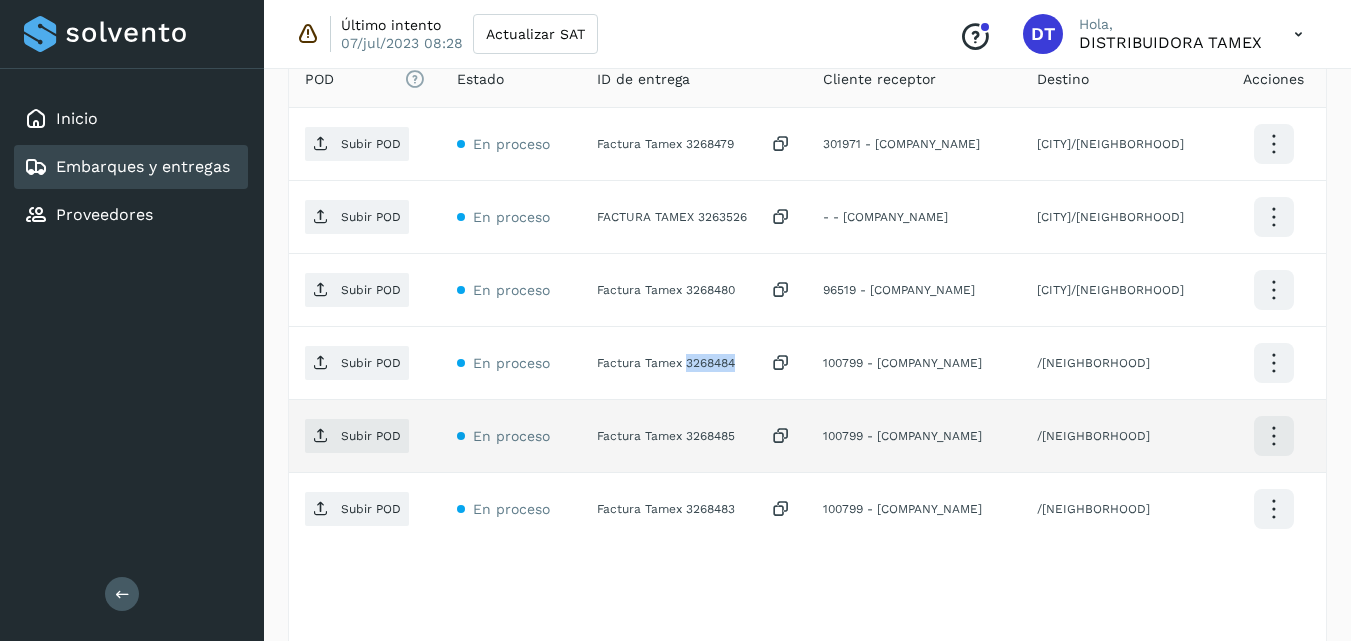 copy on "3268484" 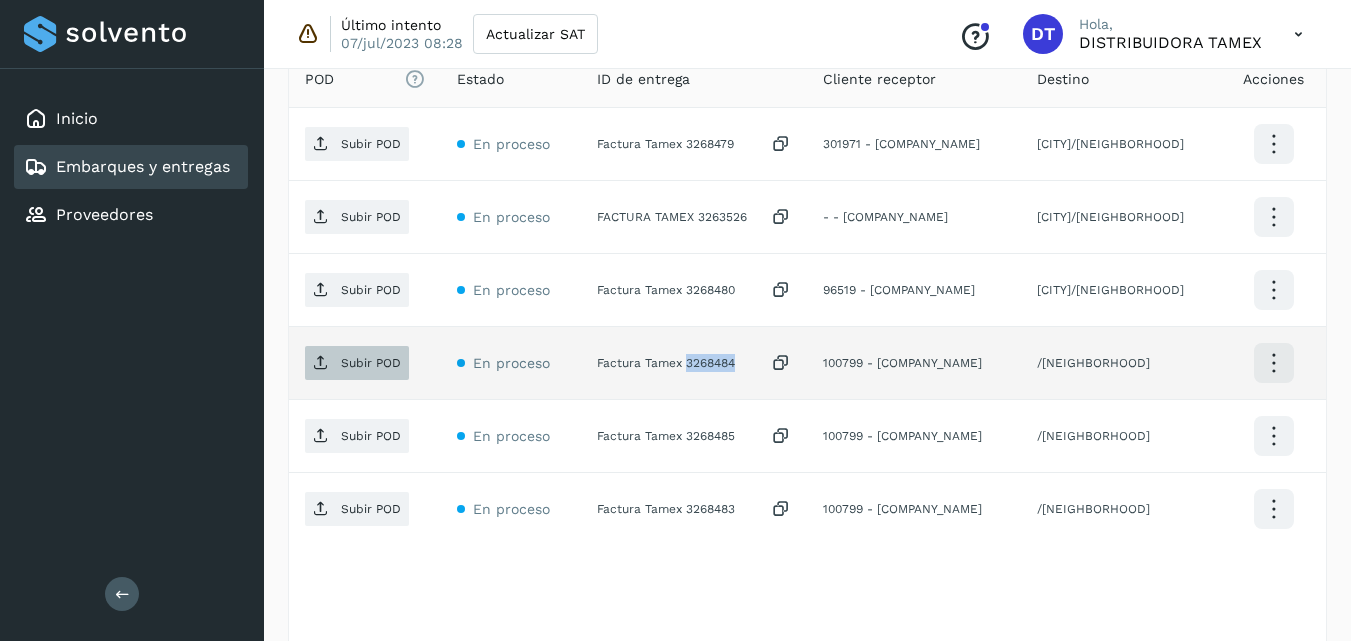 click on "Subir POD" at bounding box center [357, 363] 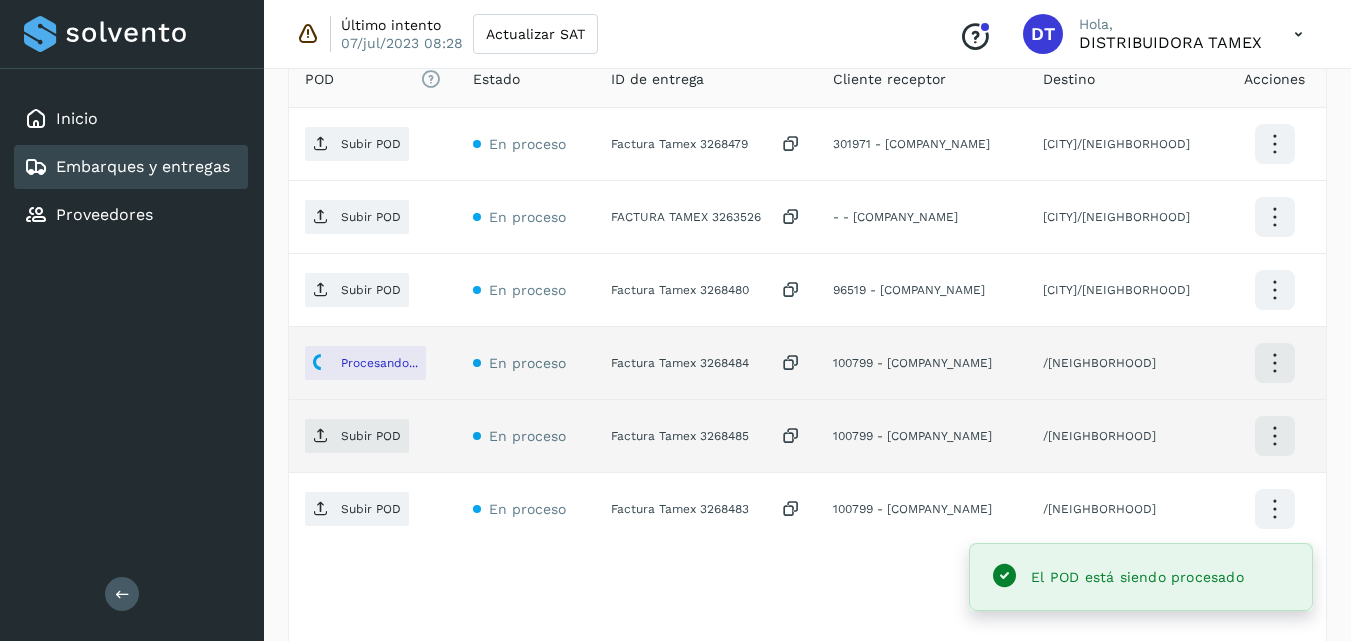 click on "Factura Tamex 3268485" 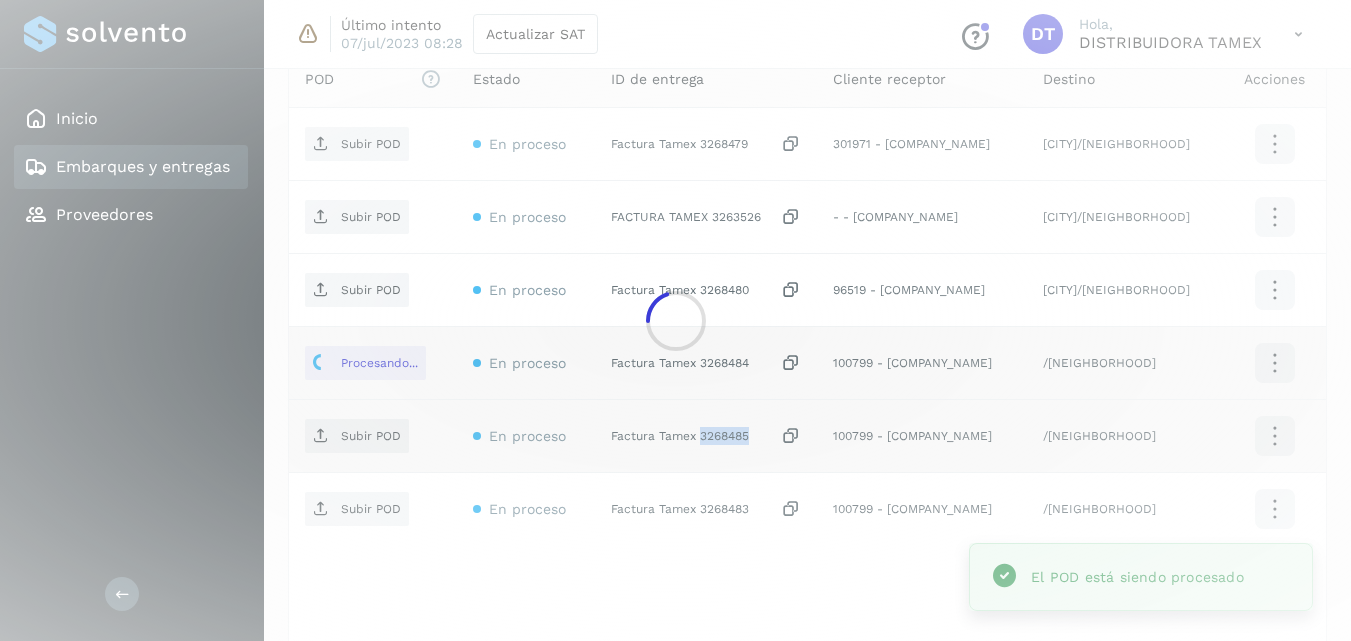click on "Inicio Embarques y entregas Proveedores Salir Último intento 07/jul/2023 08:28 Actualizar SAT
Conoce nuestros beneficios
DT Hola, DISTRIBUIDORA TAMEX Embarques y entregas Embarque #[SHIPMENT_ID]  ✨ Muy pronto podrás gestionar todos tus accesorios desde esta misma página. Conocer más Embarque En proceso
Verifica el estado de la factura o entregas asociadas a este embarque
ID de embarque #[SHIPMENT_ID] Fecha de embarque 31/jul/2025 00:00 Proveedor Tamex Costo planificado  $0.00 MXN  Cliente emisor Tamex Entregas 6 Origen [STREET_ADDRESS] [CITY] Facturas Asociar factura Aún no has subido ninguna factura Entregas En proceso Selecciona un estado Limpiar filtros POD
El tamaño máximo de archivo es de 20 Mb.
Estado ID de entrega Cliente receptor Destino Acciones Subir POD En proceso Factura Tamex 3268479  [CITY]/[NEIGHBORHOOD] Subir POD" 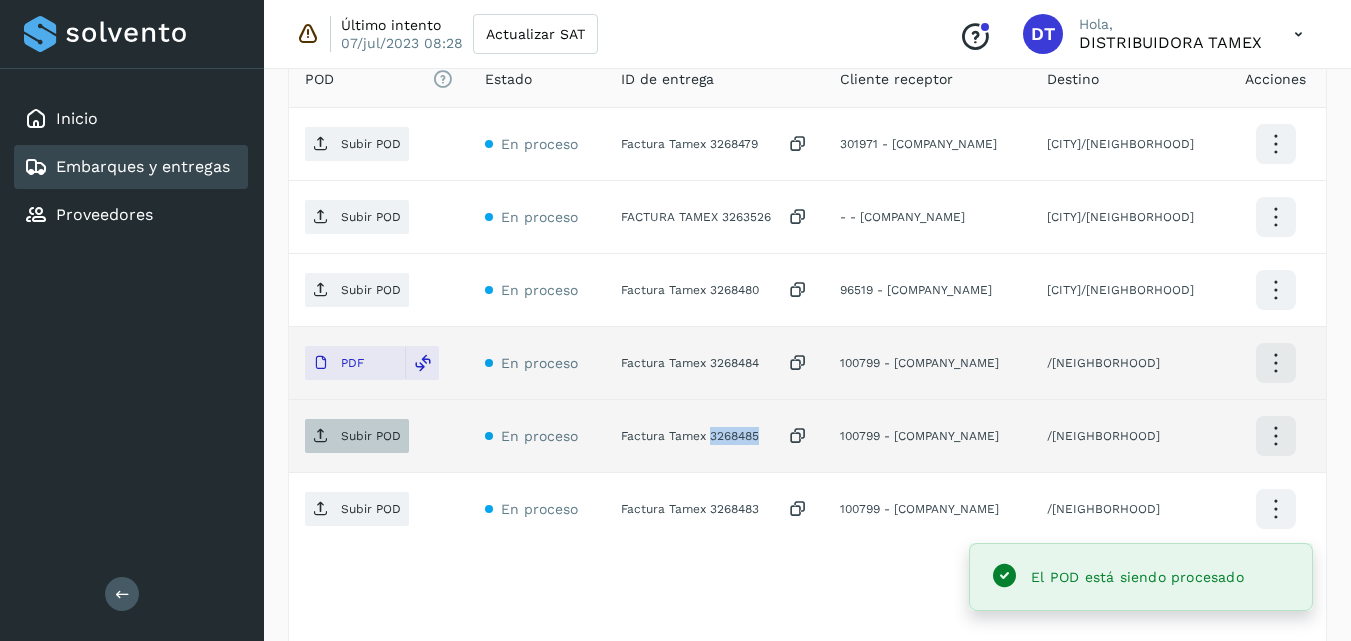 click on "Subir POD" at bounding box center (357, 436) 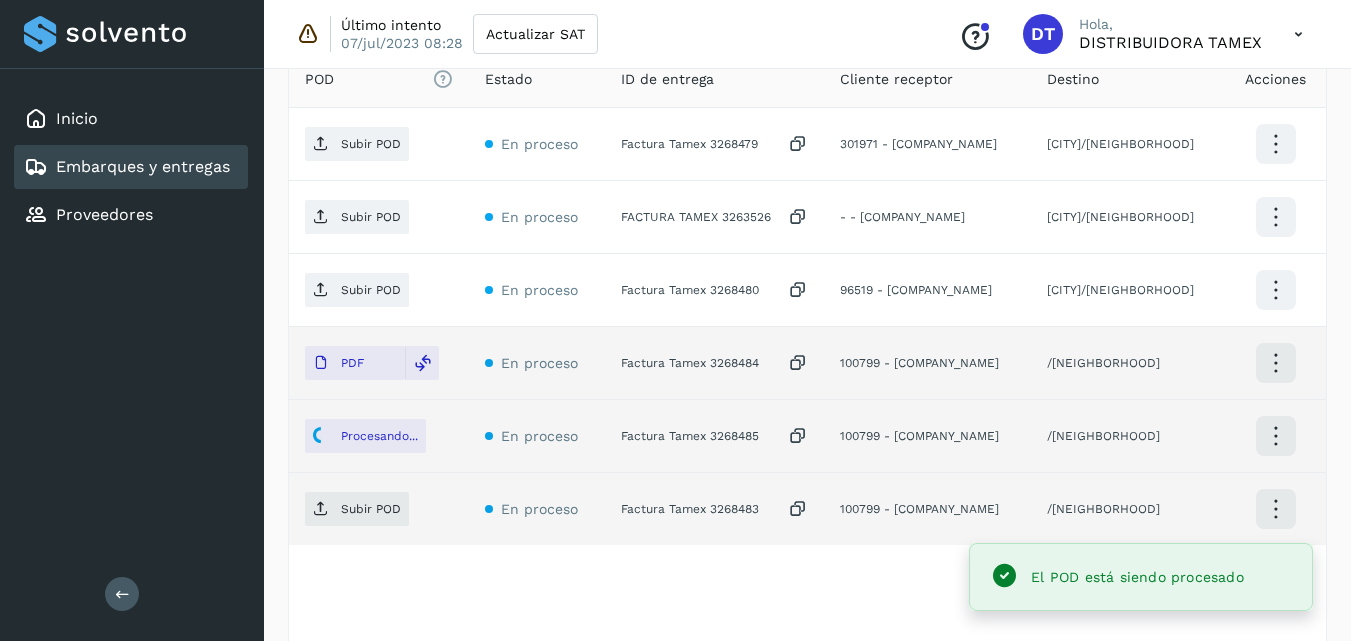 click on "Factura Tamex 3268483" 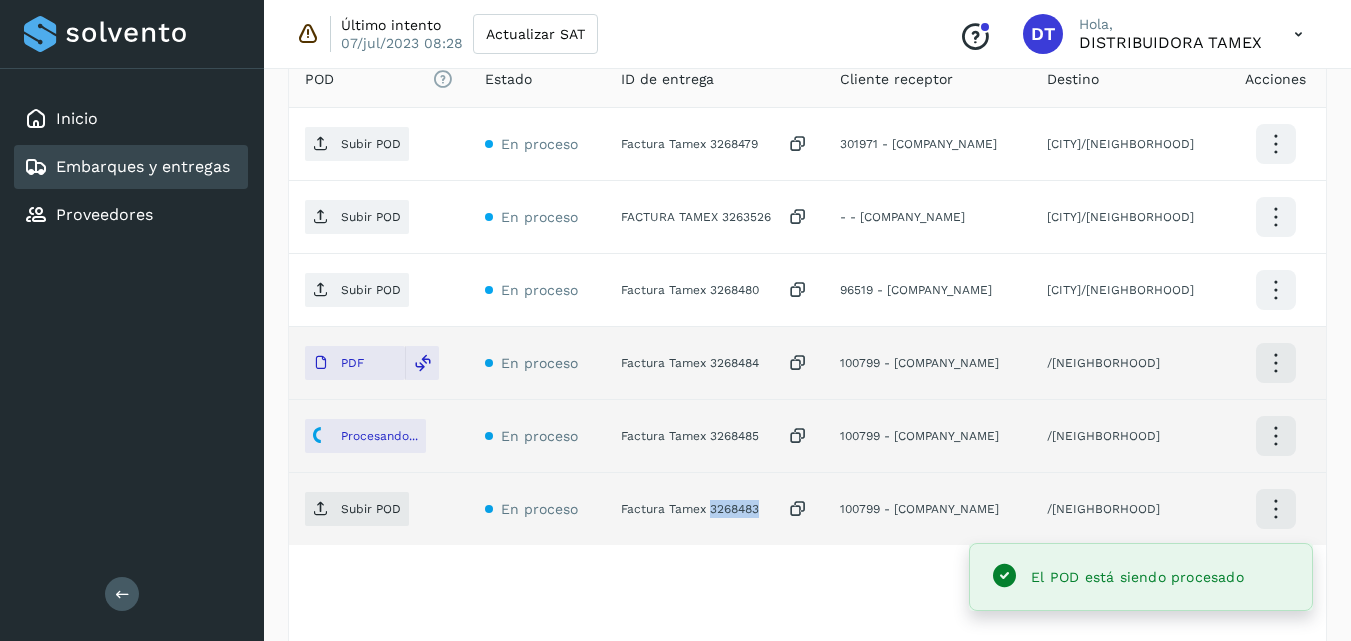 click on "Factura Tamex 3268483" 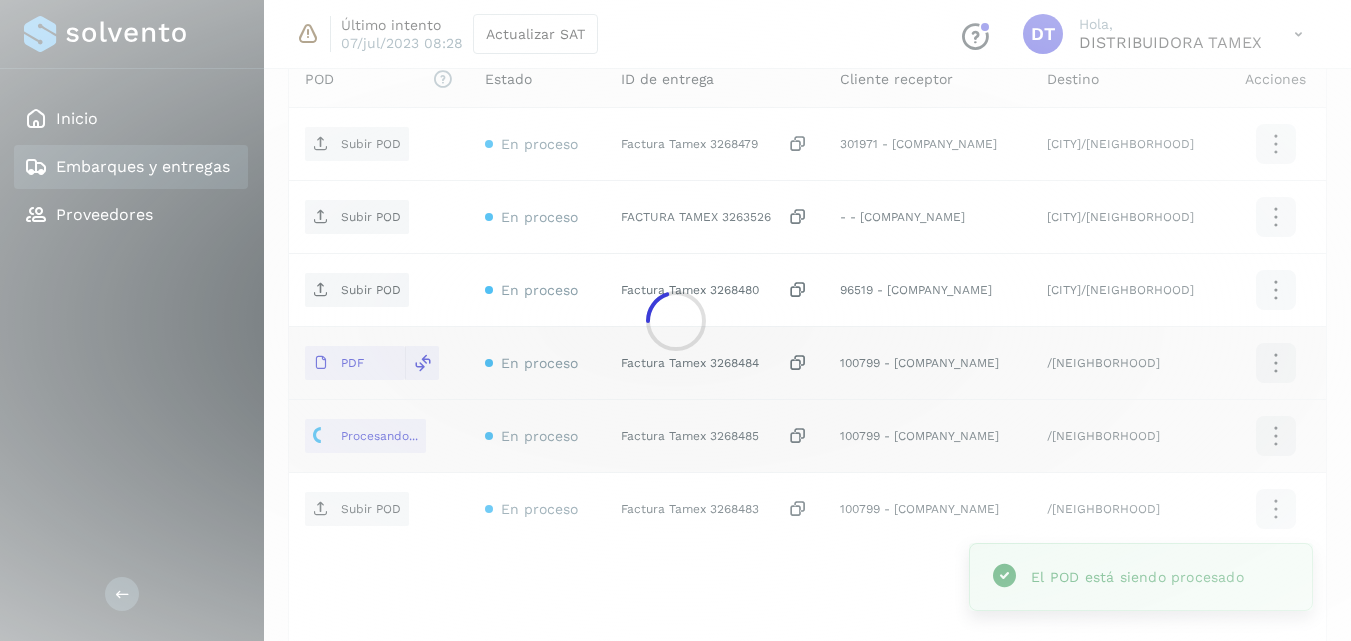 click 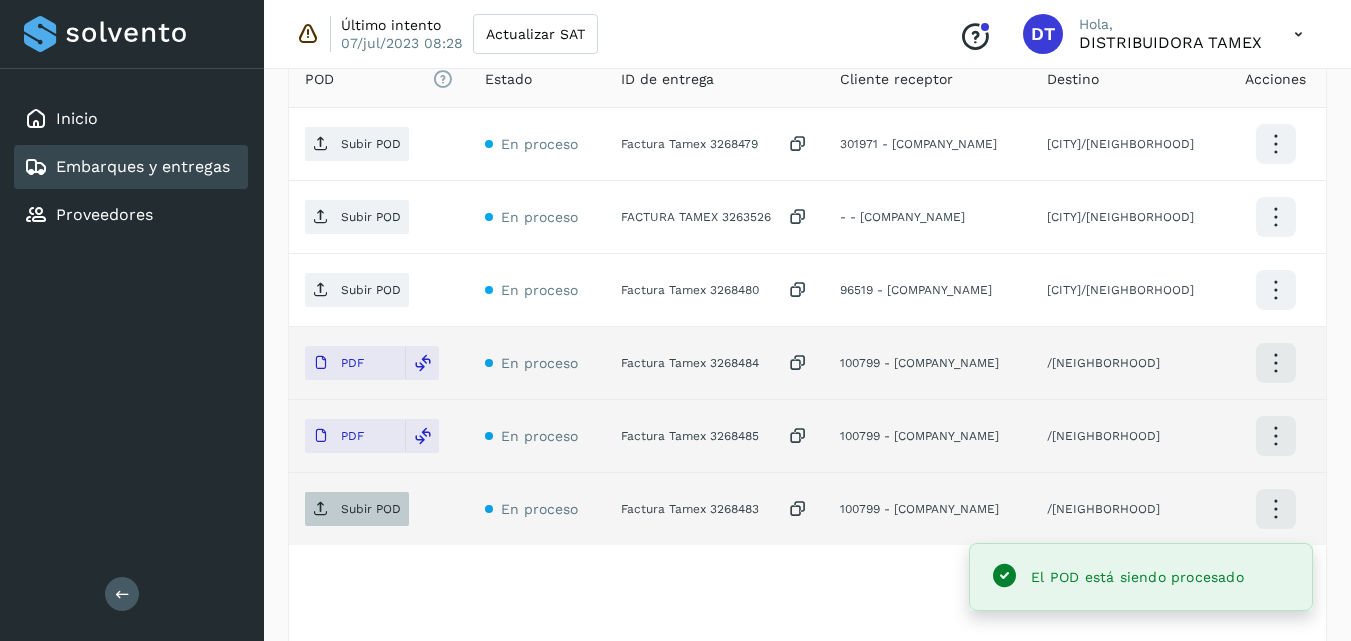 click on "Subir POD" at bounding box center (371, 509) 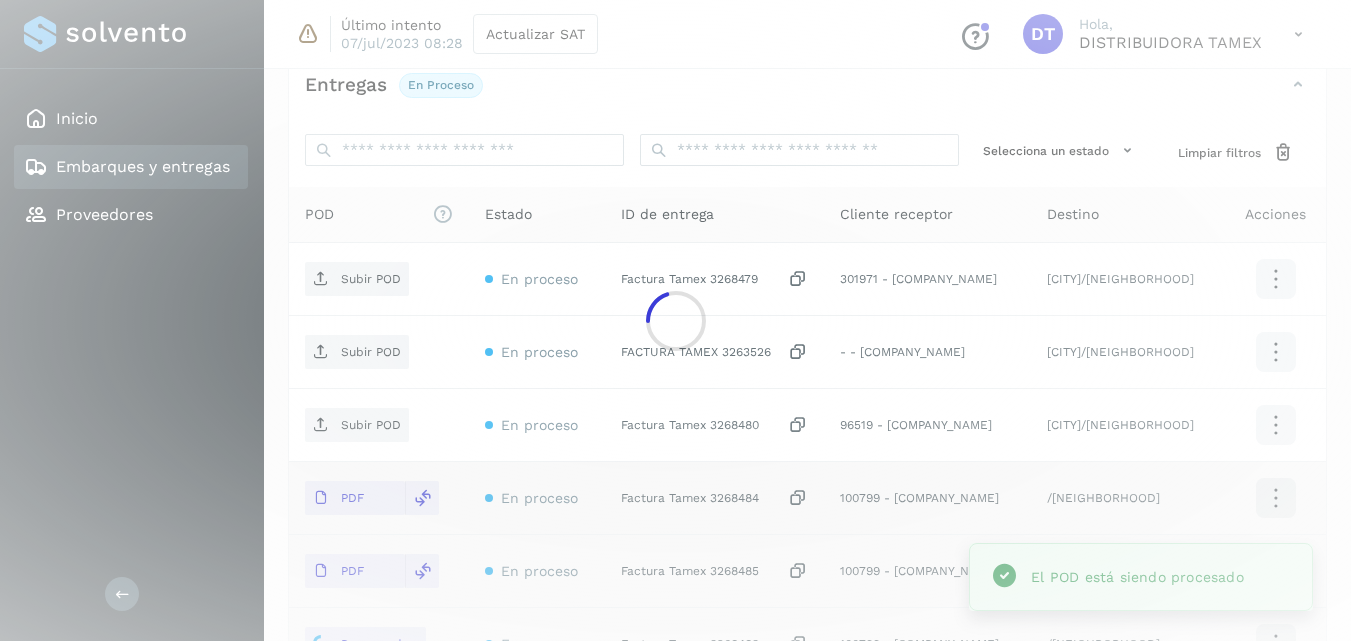 scroll, scrollTop: 479, scrollLeft: 0, axis: vertical 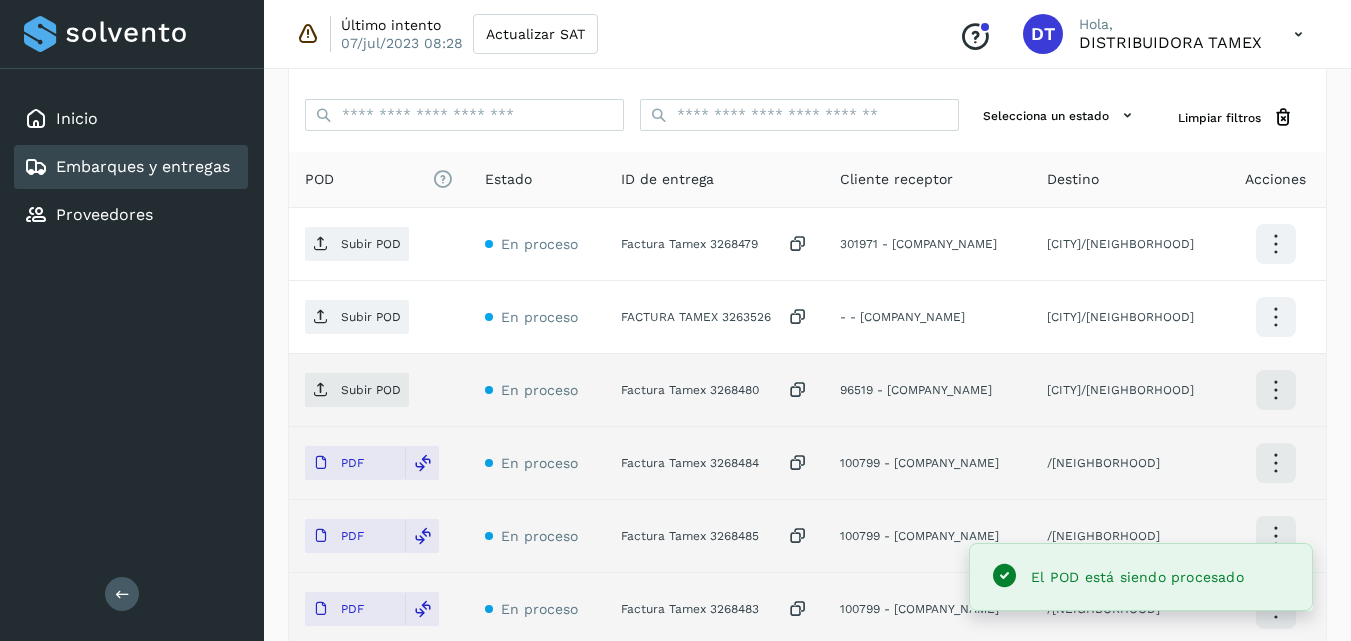 click on "Factura Tamex 3268480" 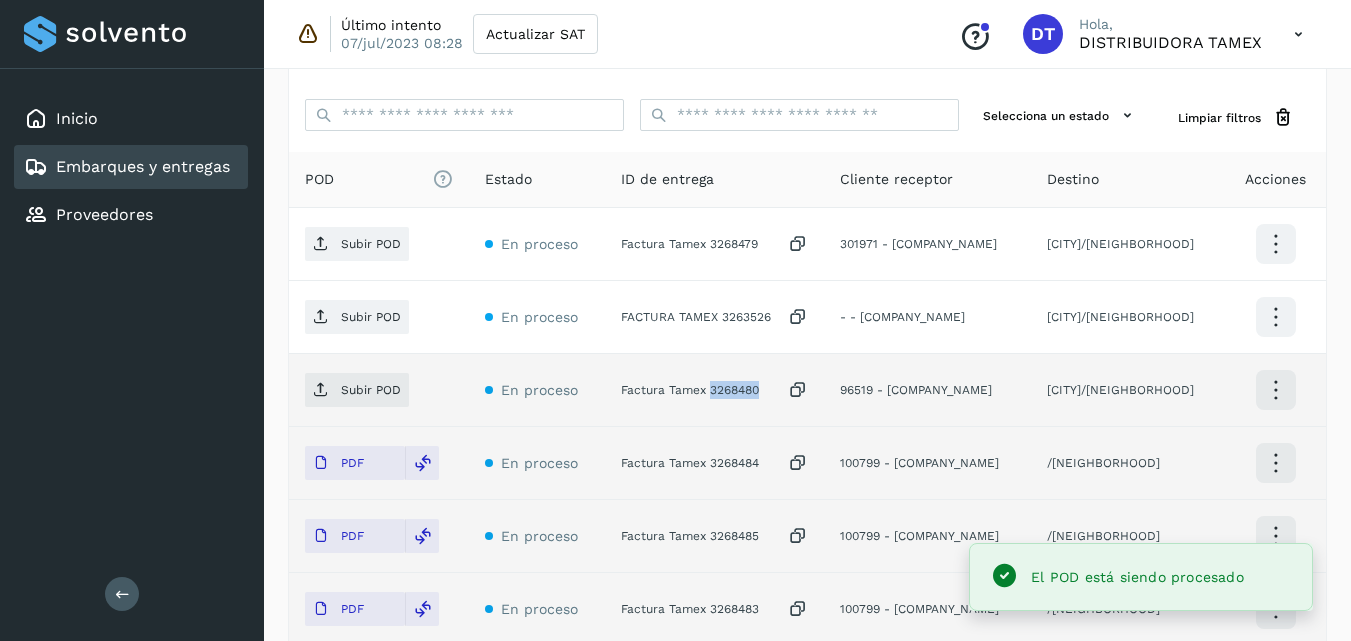 click on "Factura Tamex 3268480" 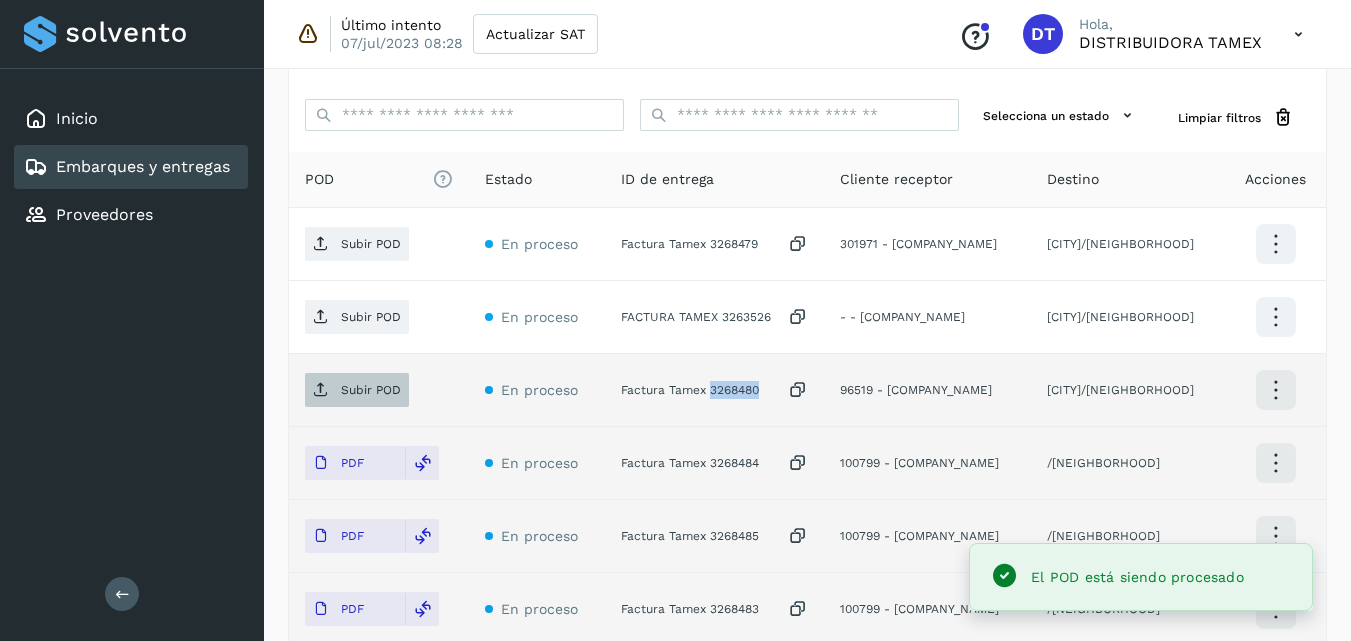 click on "Subir POD" at bounding box center [371, 390] 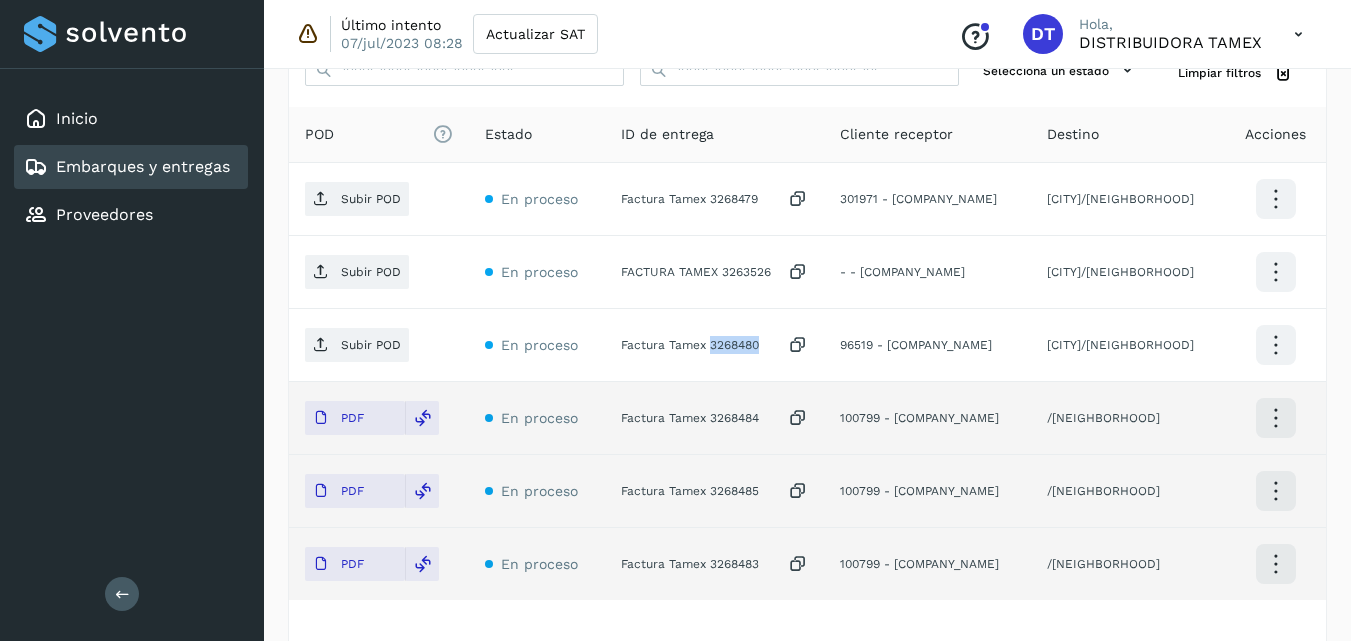 scroll, scrollTop: 679, scrollLeft: 0, axis: vertical 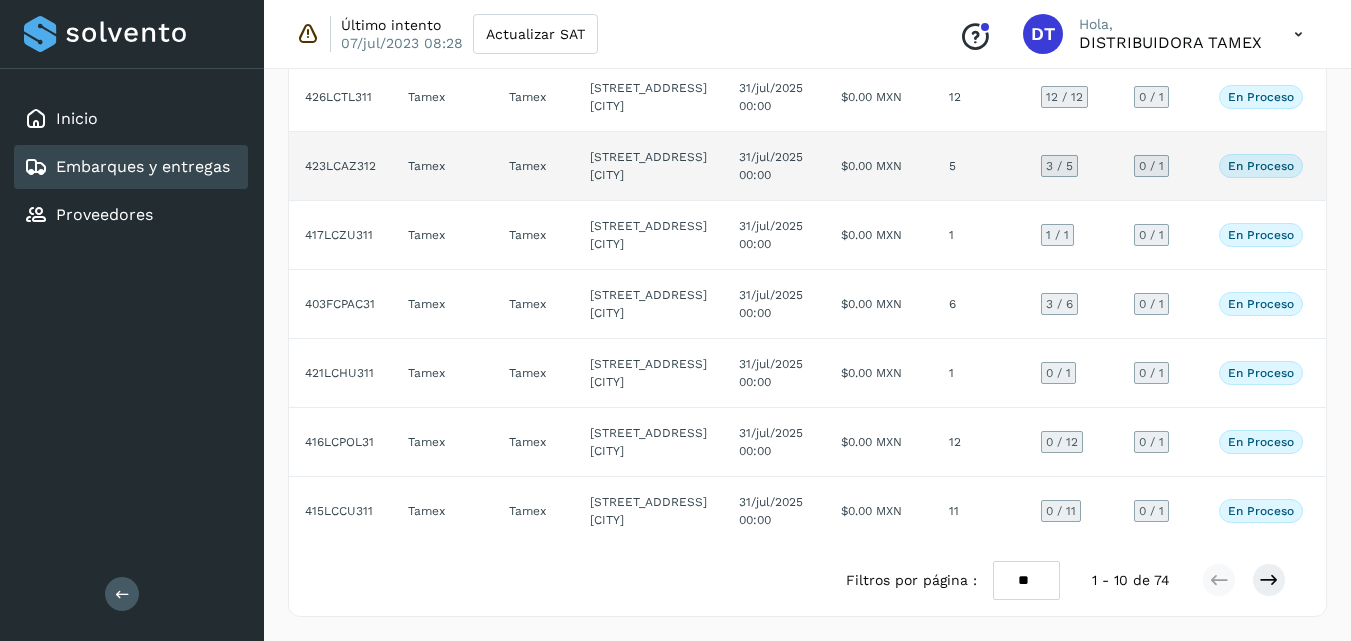 click on "$0.00 MXN" 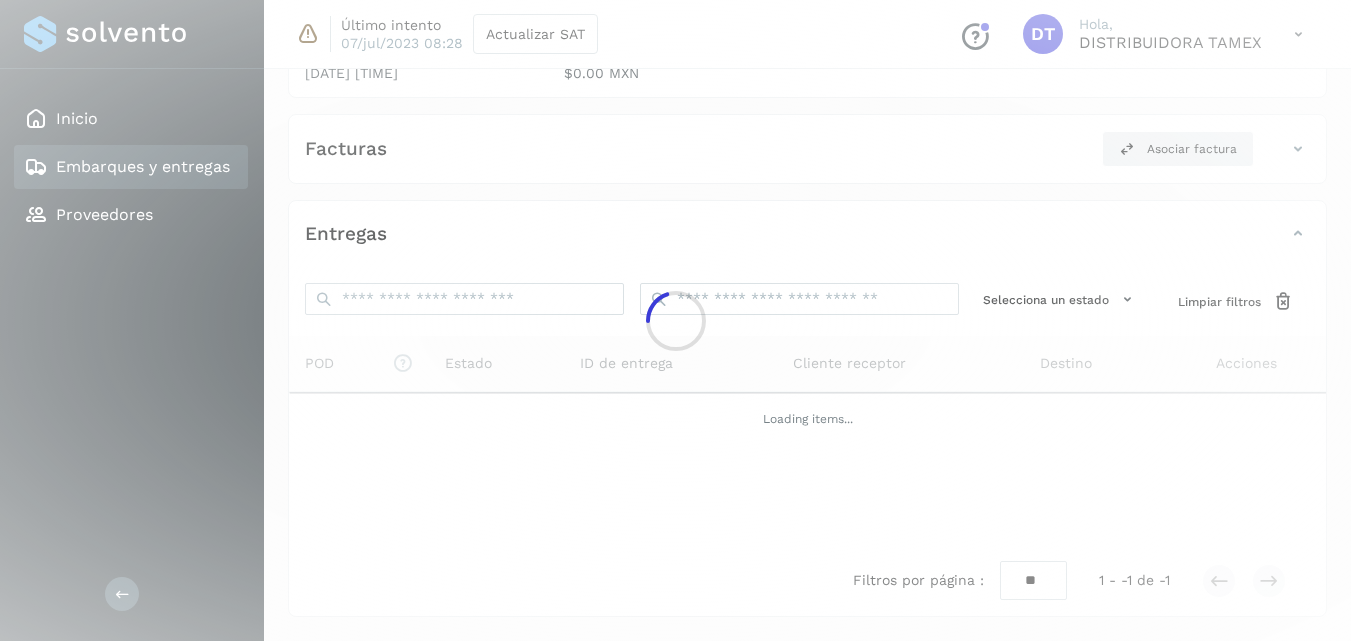 scroll, scrollTop: 314, scrollLeft: 0, axis: vertical 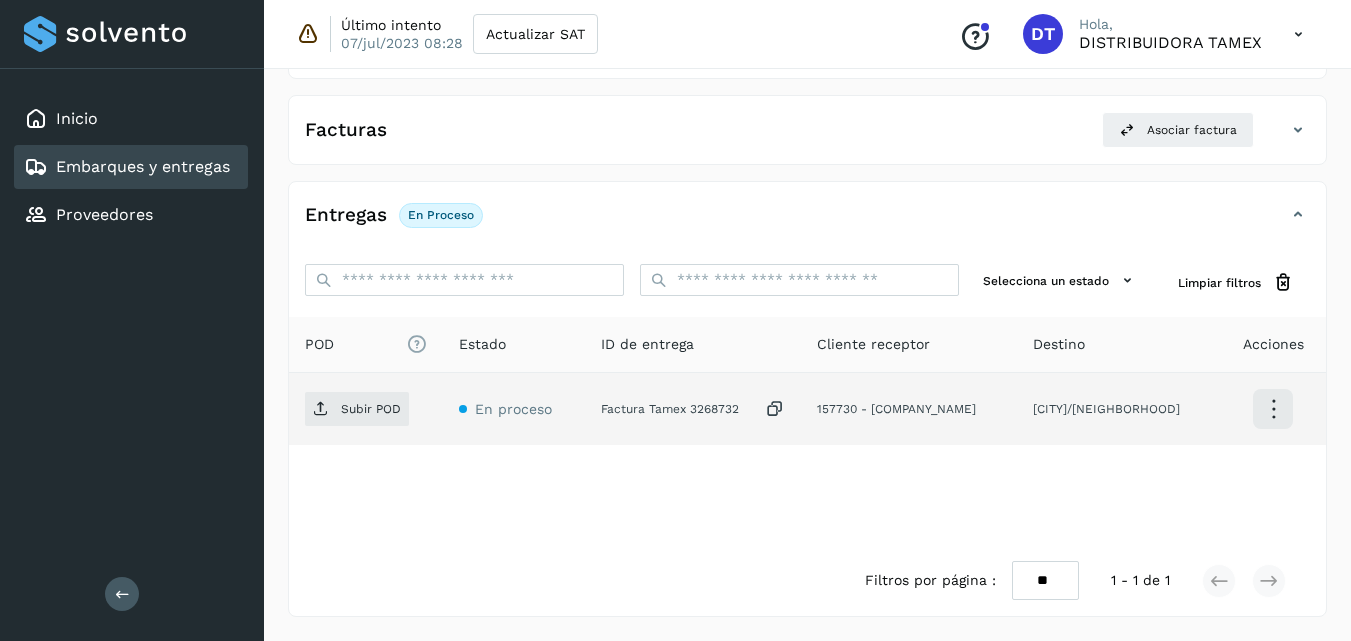 click on "Factura Tamex 3268732" 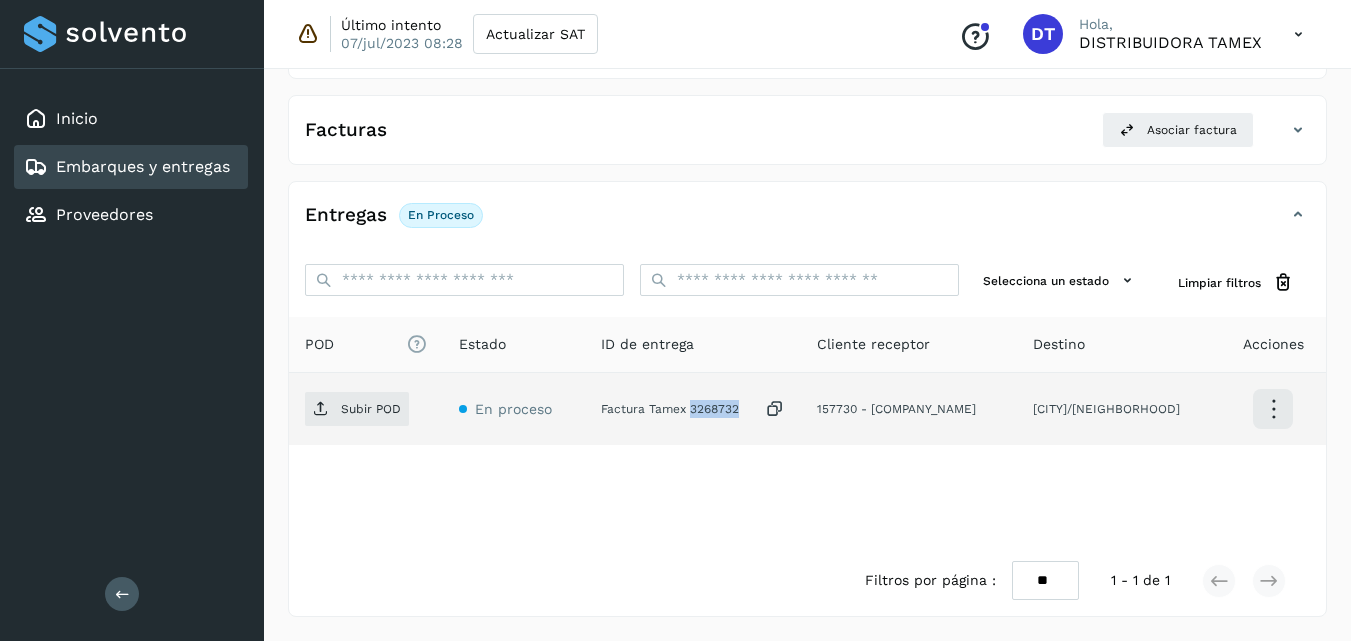 click on "Factura Tamex 3268732" 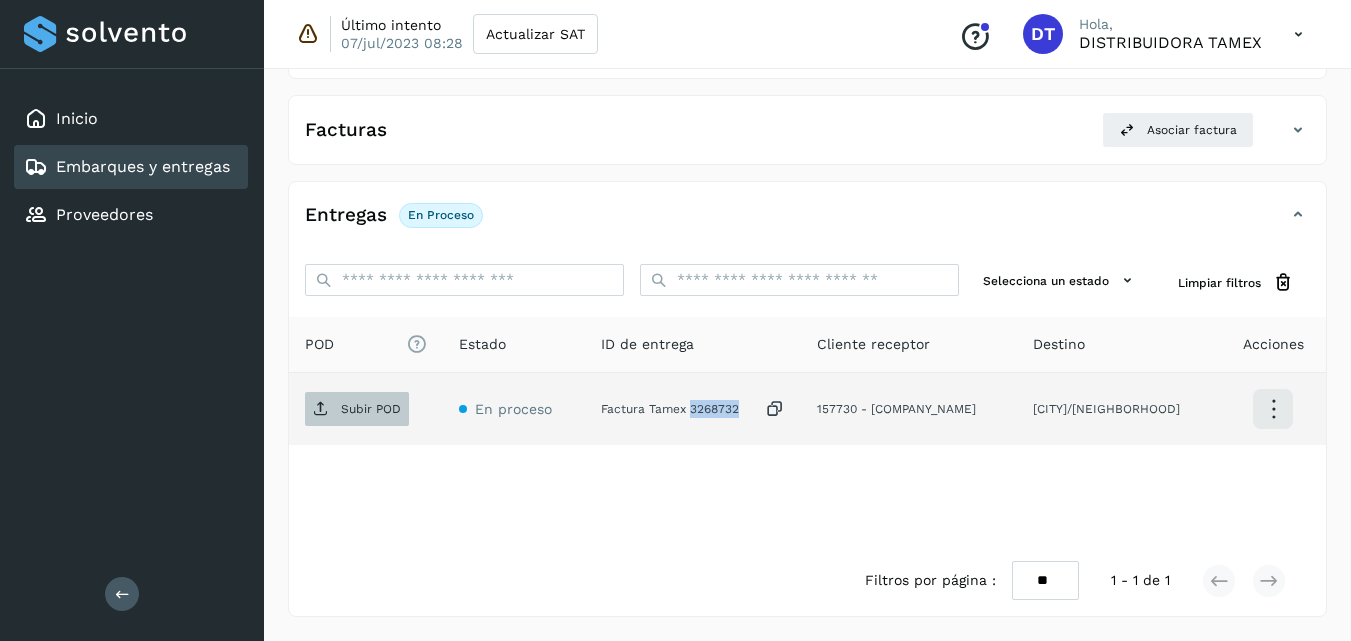 click on "Subir POD" at bounding box center (357, 409) 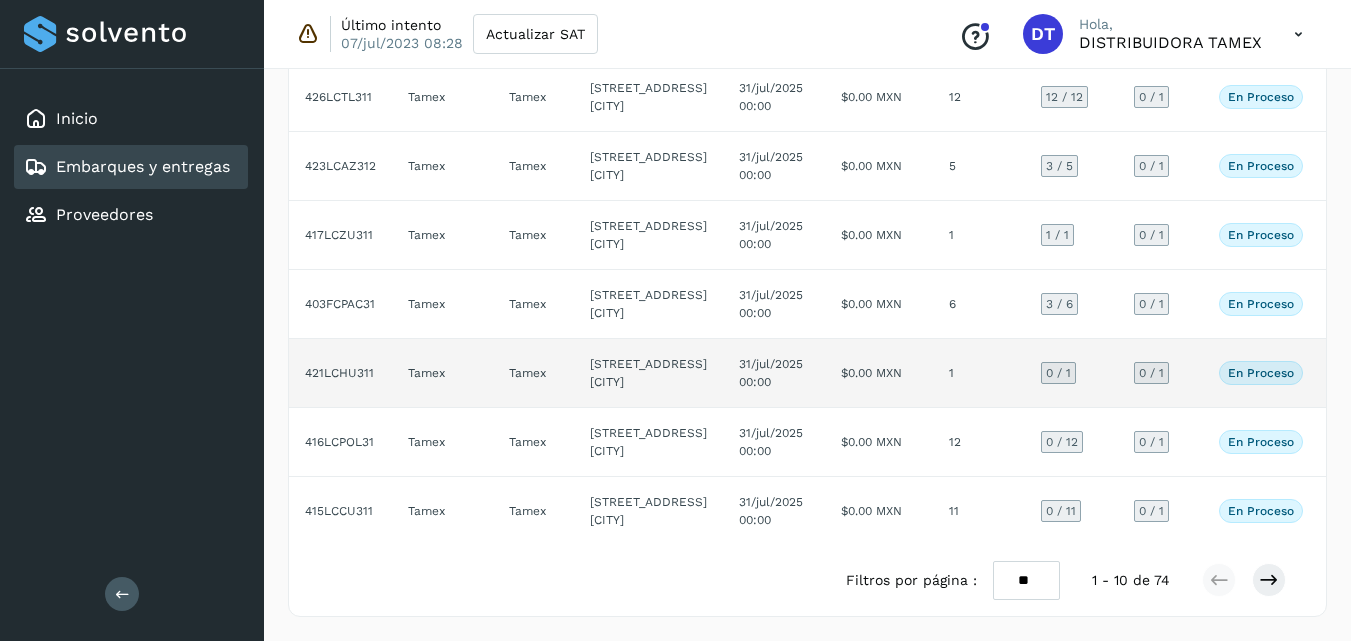 scroll, scrollTop: 1157, scrollLeft: 0, axis: vertical 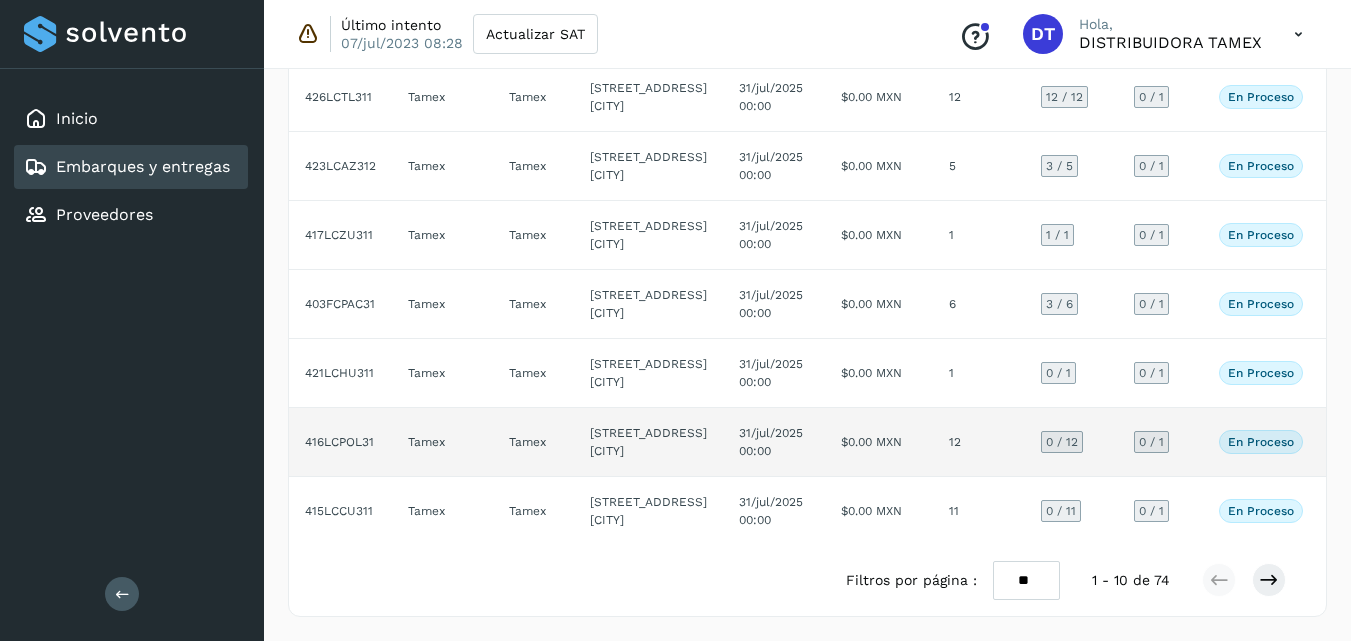 click on "$0.00 MXN" 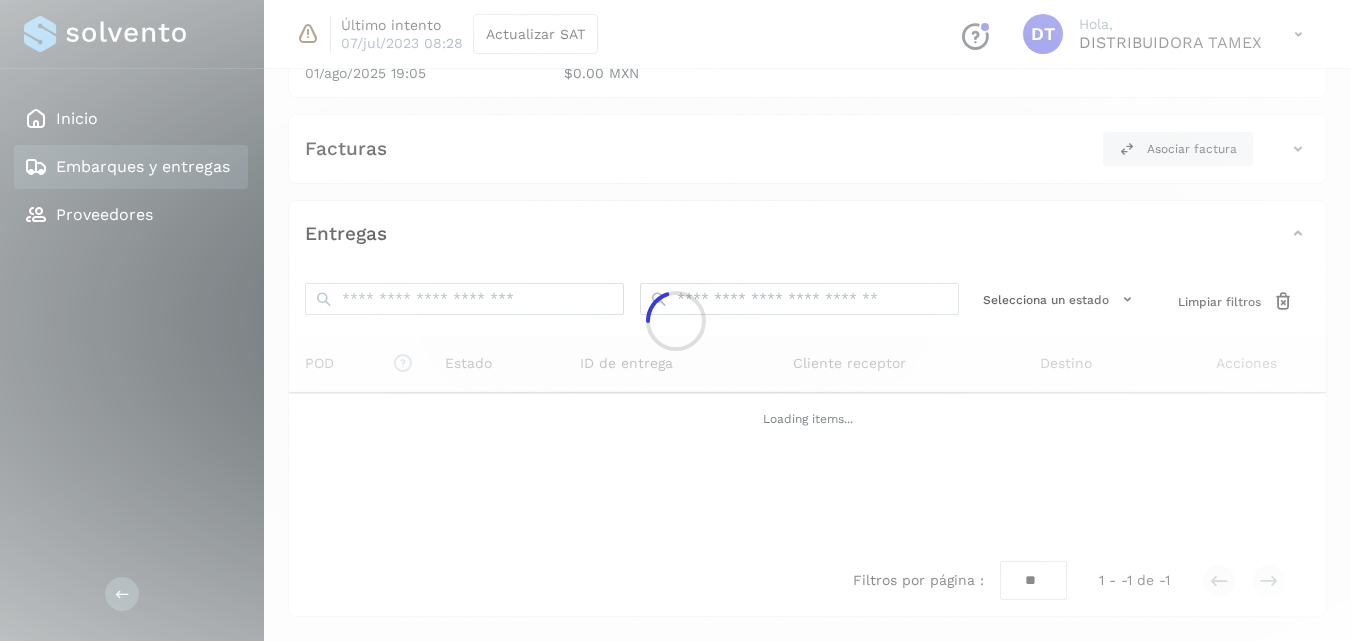 click 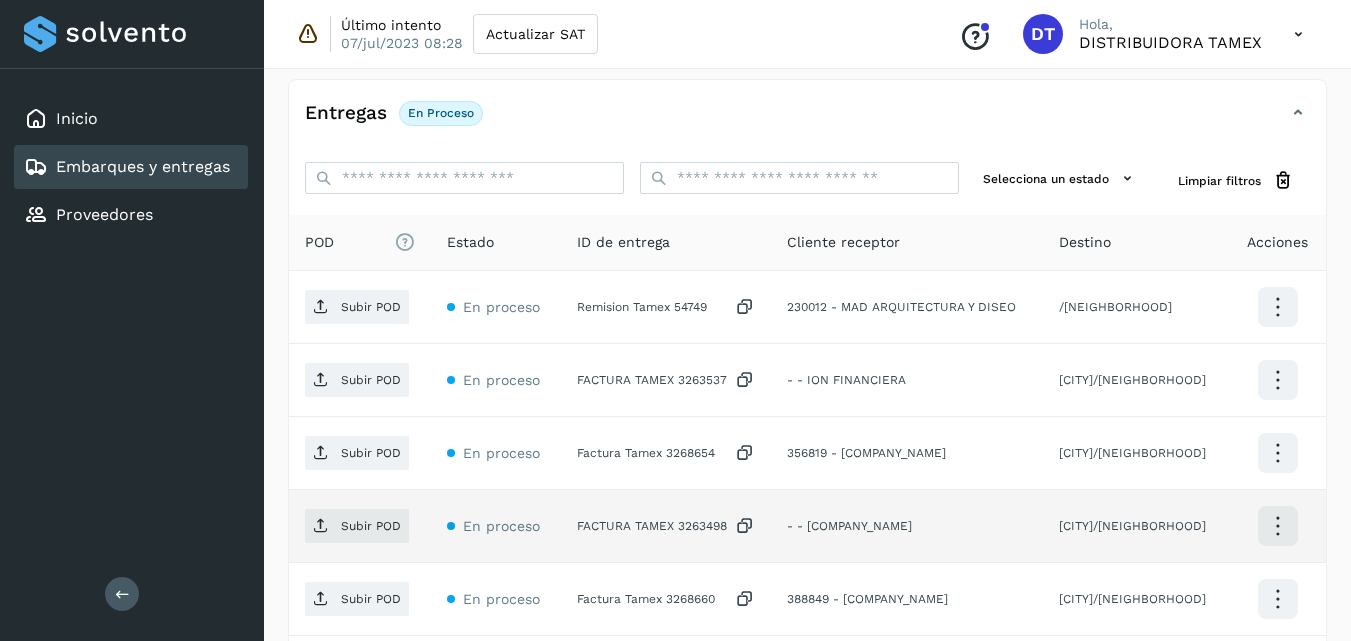 scroll, scrollTop: 471, scrollLeft: 0, axis: vertical 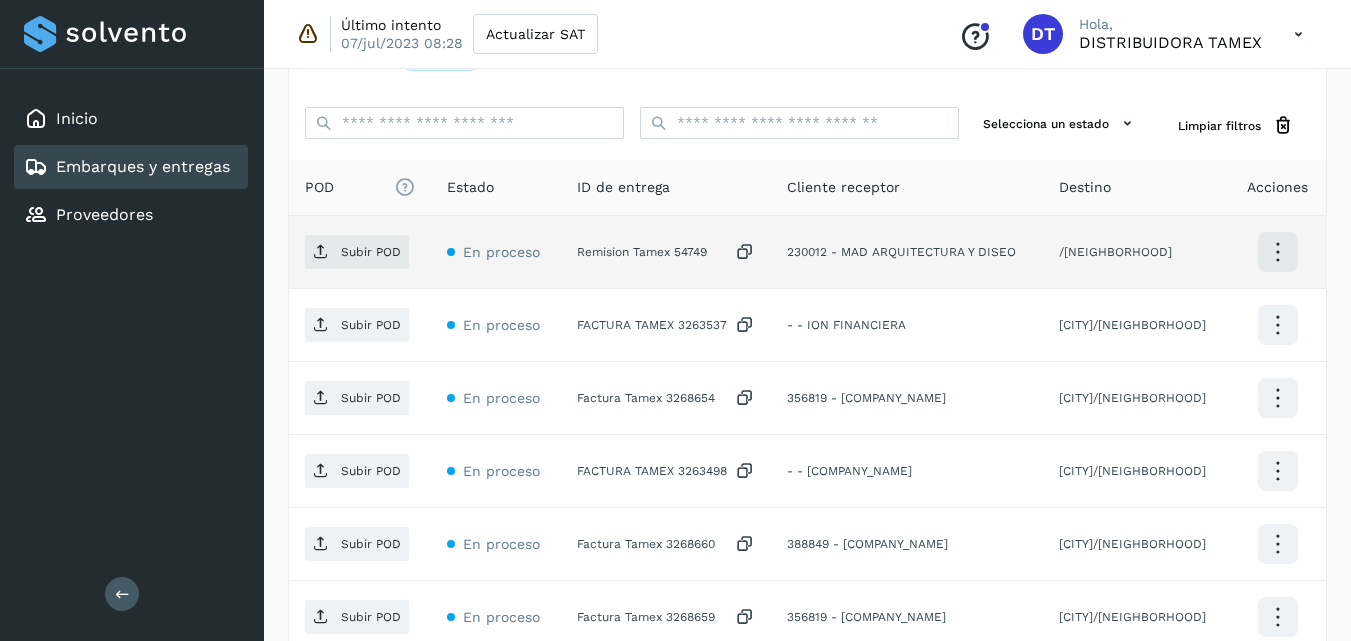 click on "Remision Tamex 54749" 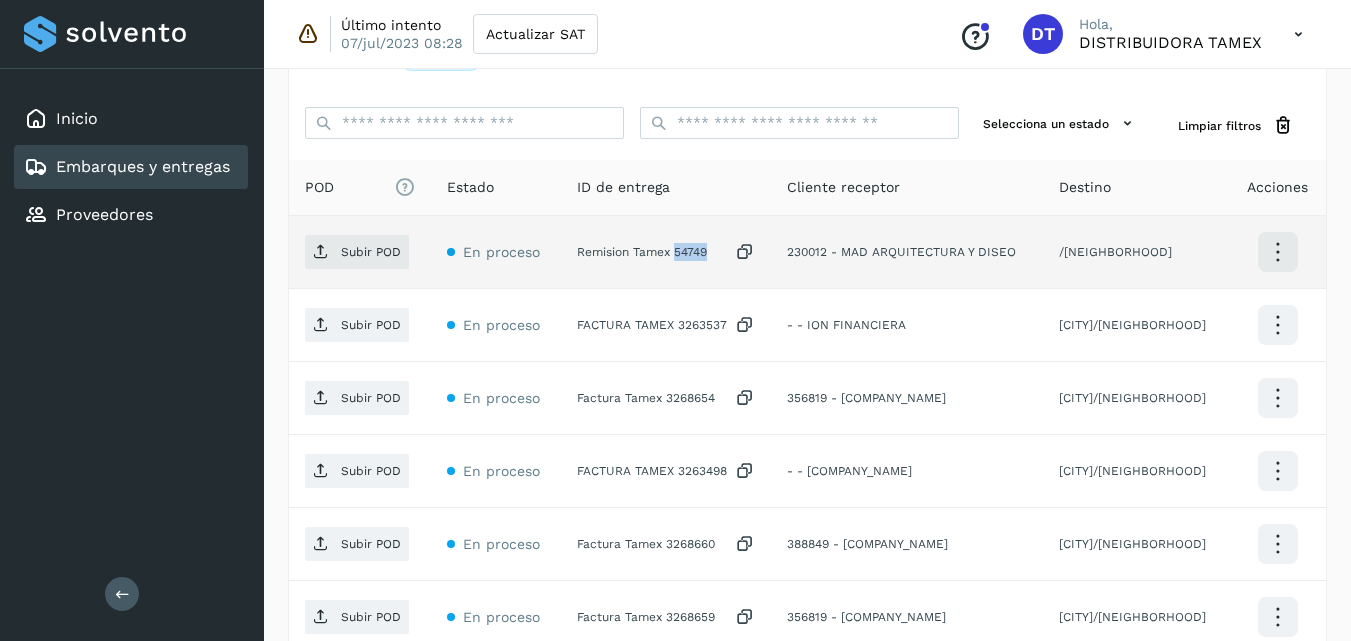 click on "Remision Tamex 54749" 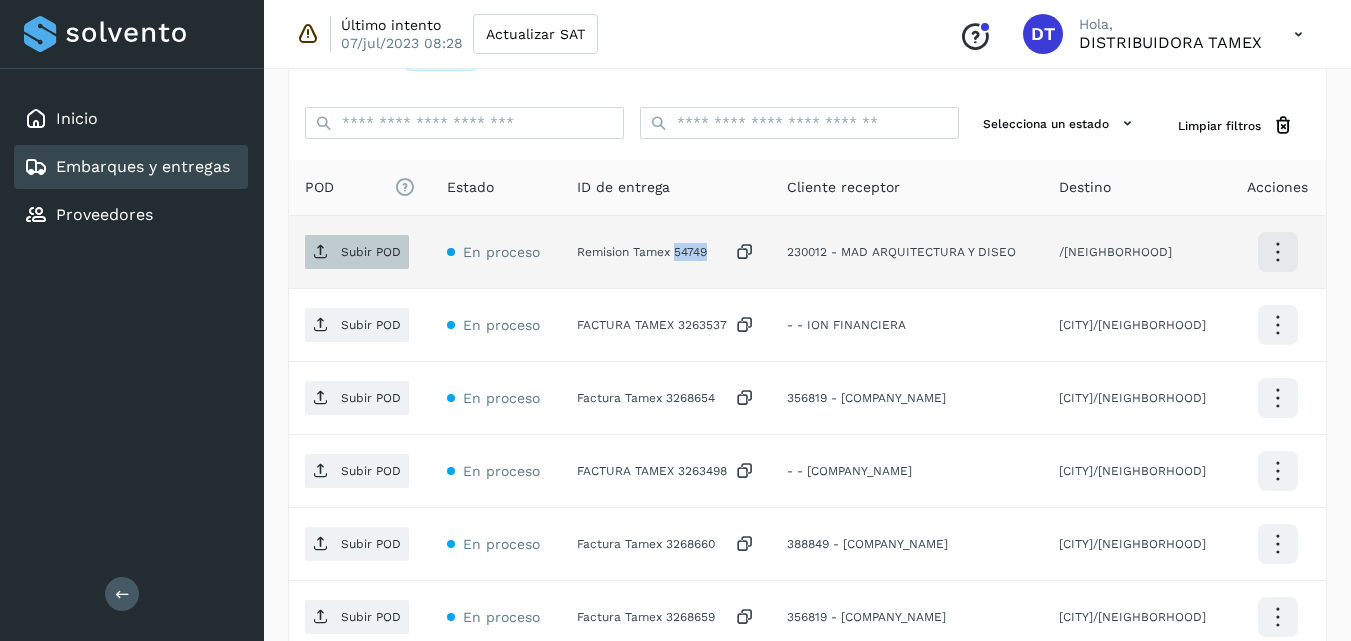 click on "Subir POD" at bounding box center (357, 252) 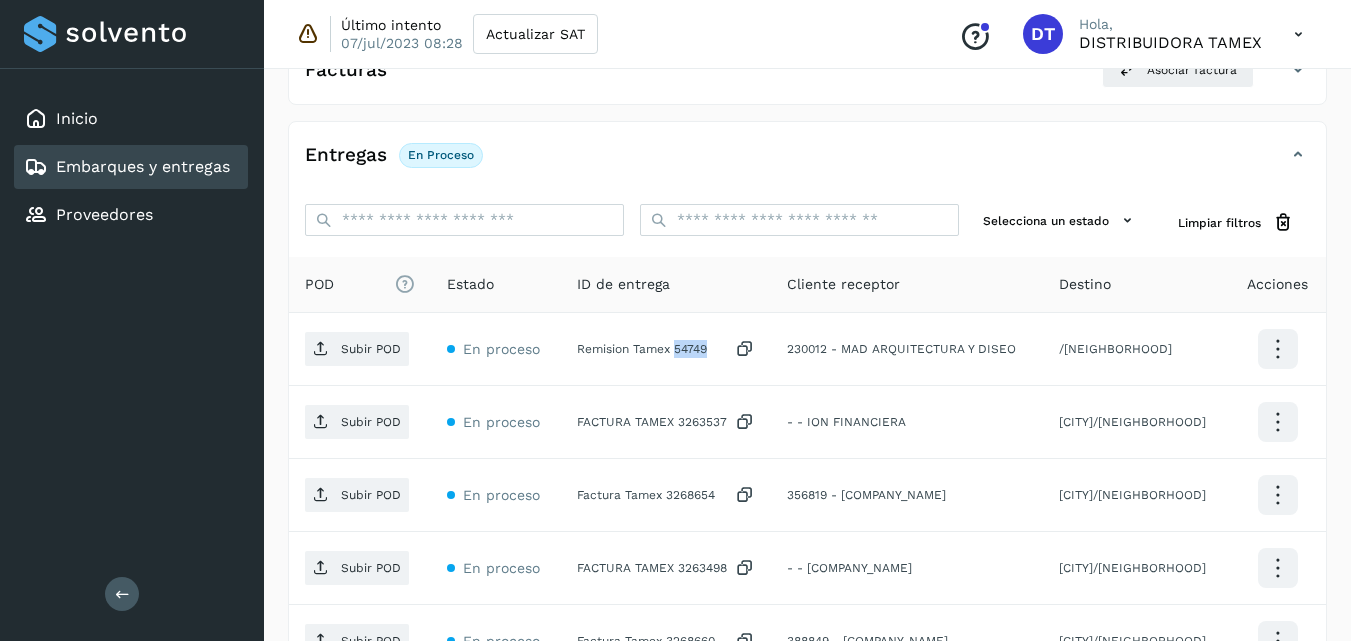 scroll, scrollTop: 471, scrollLeft: 0, axis: vertical 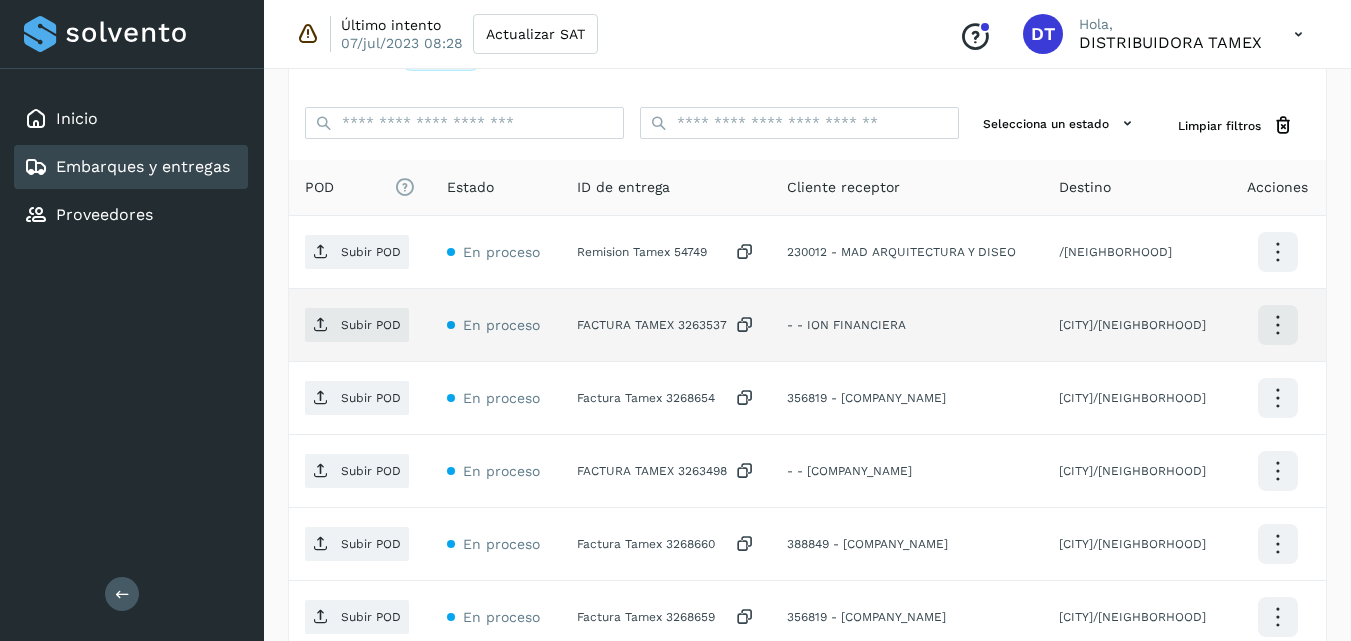 click on "FACTURA TAMEX 3263537" 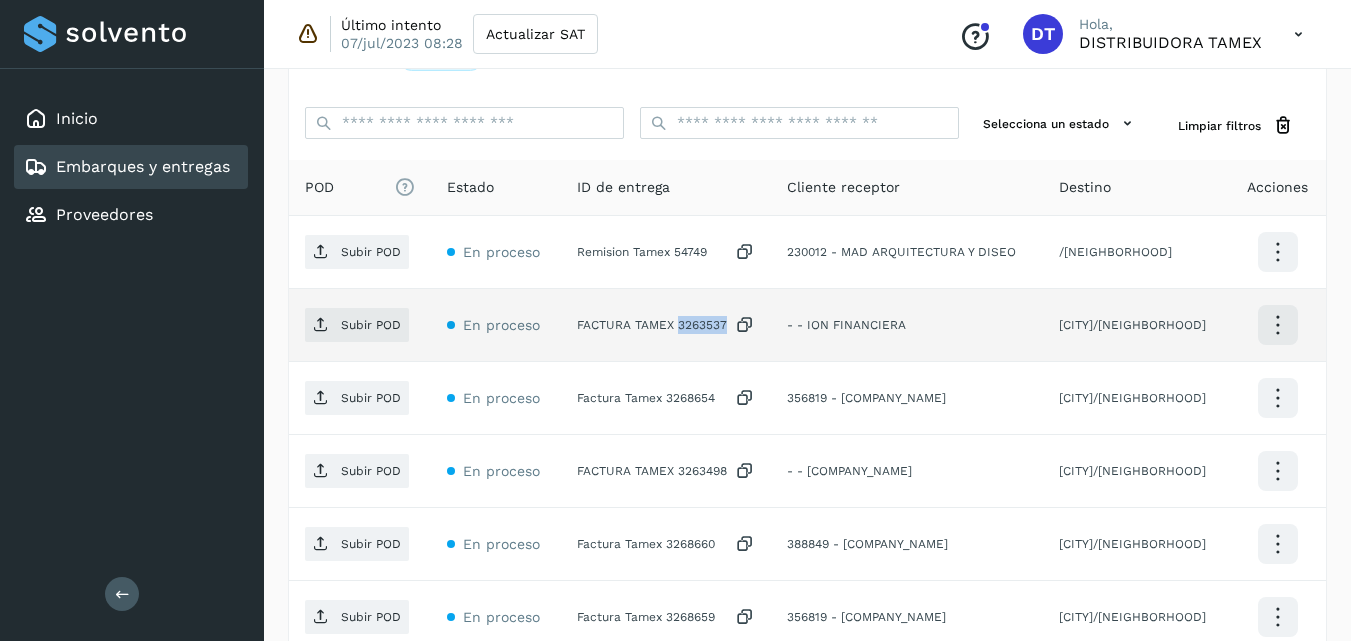 click on "FACTURA TAMEX 3263537" 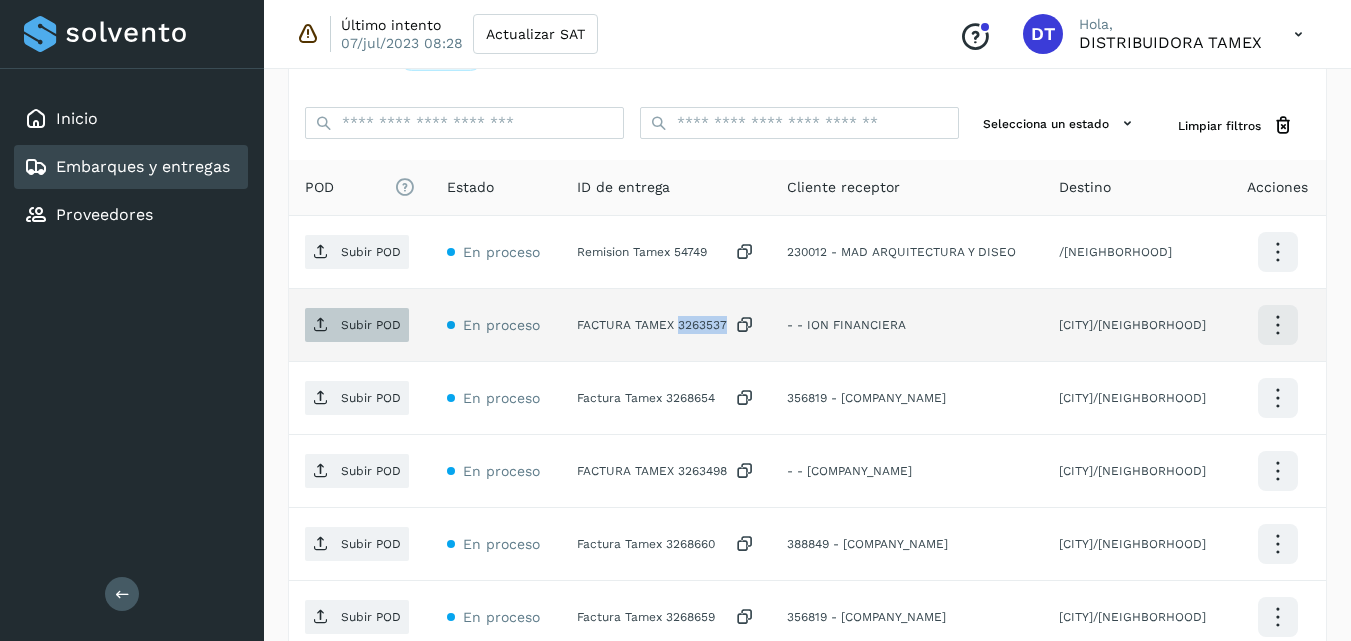 click on "Subir POD" at bounding box center (371, 325) 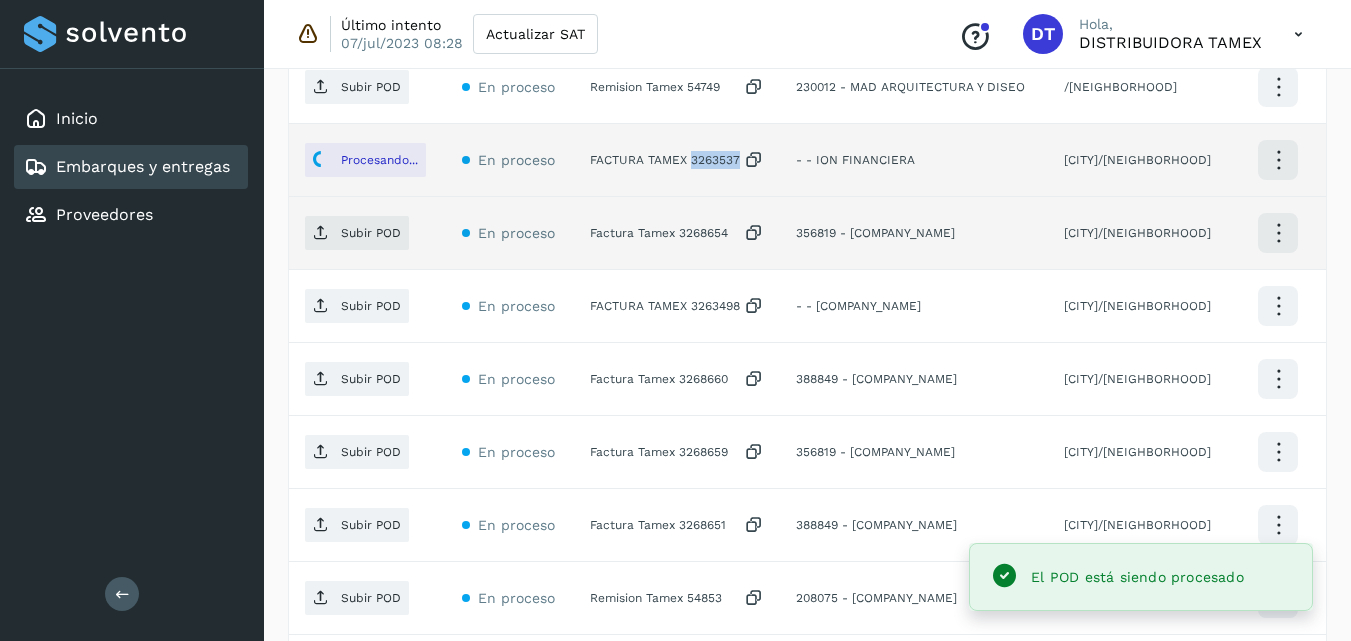 scroll, scrollTop: 671, scrollLeft: 0, axis: vertical 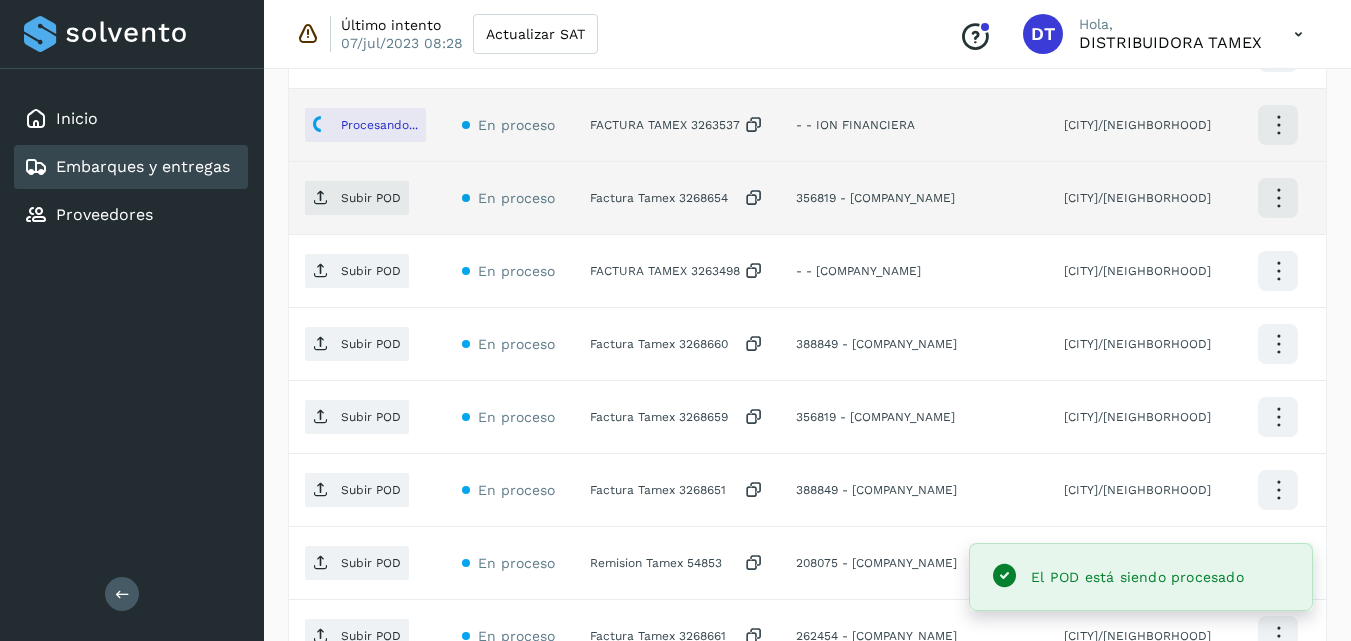 click on "Inicio Embarques y entregas Proveedores Salir Último intento 07/jul/2023 08:28 Actualizar SAT
Conoce nuestros beneficios
DT Hola, DISTRIBUIDORA TAMEX Embarques y entregas Embarque #416LCPOL31  ✨ Muy pronto podrás gestionar todos tus accesorios desde esta misma página. Conocer más Embarque En proceso
Verifica el estado de la factura o entregas asociadas a este embarque
ID de embarque 416LCPOL31 Fecha de embarque 31/jul/2025 00:00 Proveedor Tamex Costo planificado  $0.00 MXN  Cliente emisor Tamex Entregas 12 Origen Av. Pirules 1115 San Martin Obispo Facturas Asociar factura Aún no has subido ninguna factura Entregas En proceso Selecciona un estado Limpiar filtros POD
El tamaño máximo de archivo es de 20 Mb.
Estado ID de entrega Cliente receptor Destino Acciones Subir POD En proceso Remision Tamex 54749  230012 - MAD ARQUITECTURA Y DISE�O POD POD" 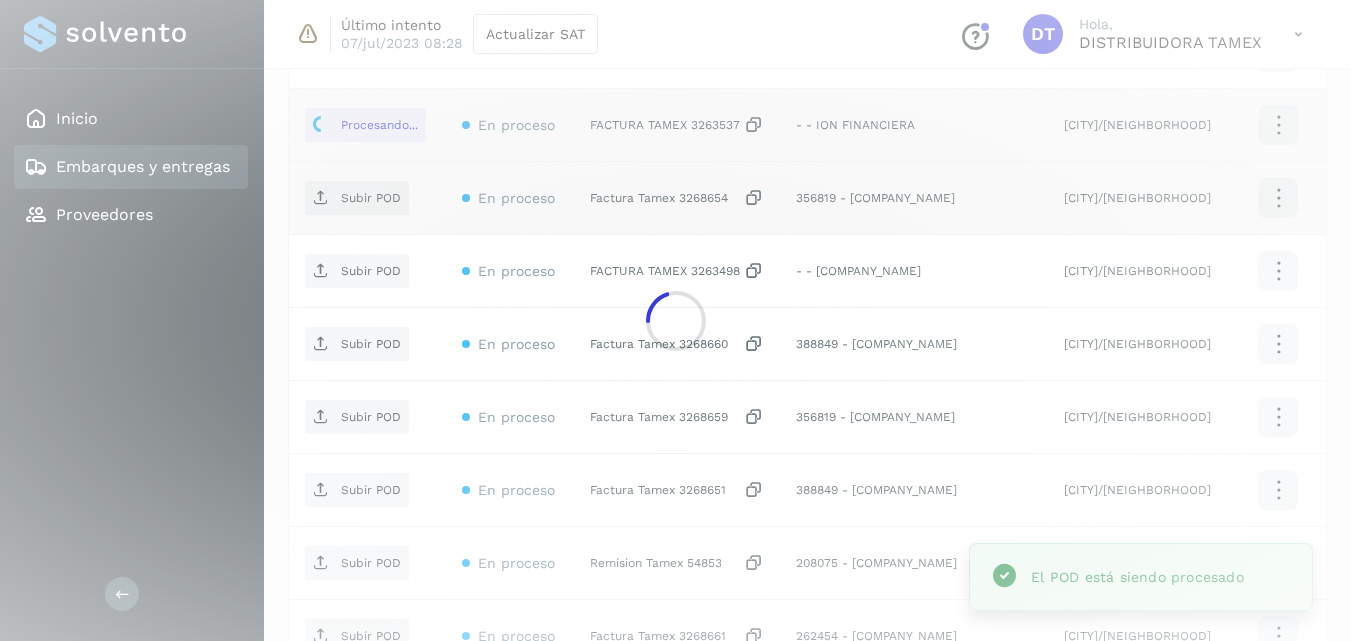 click 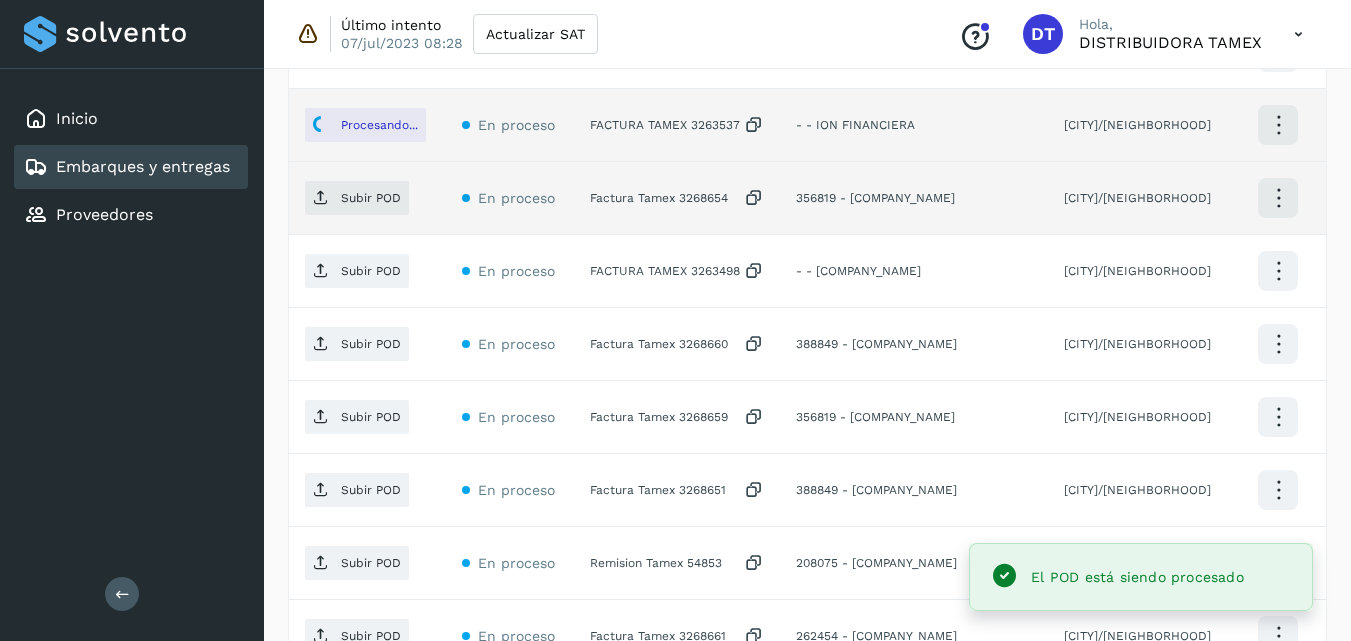 click on "Factura Tamex 3268654" 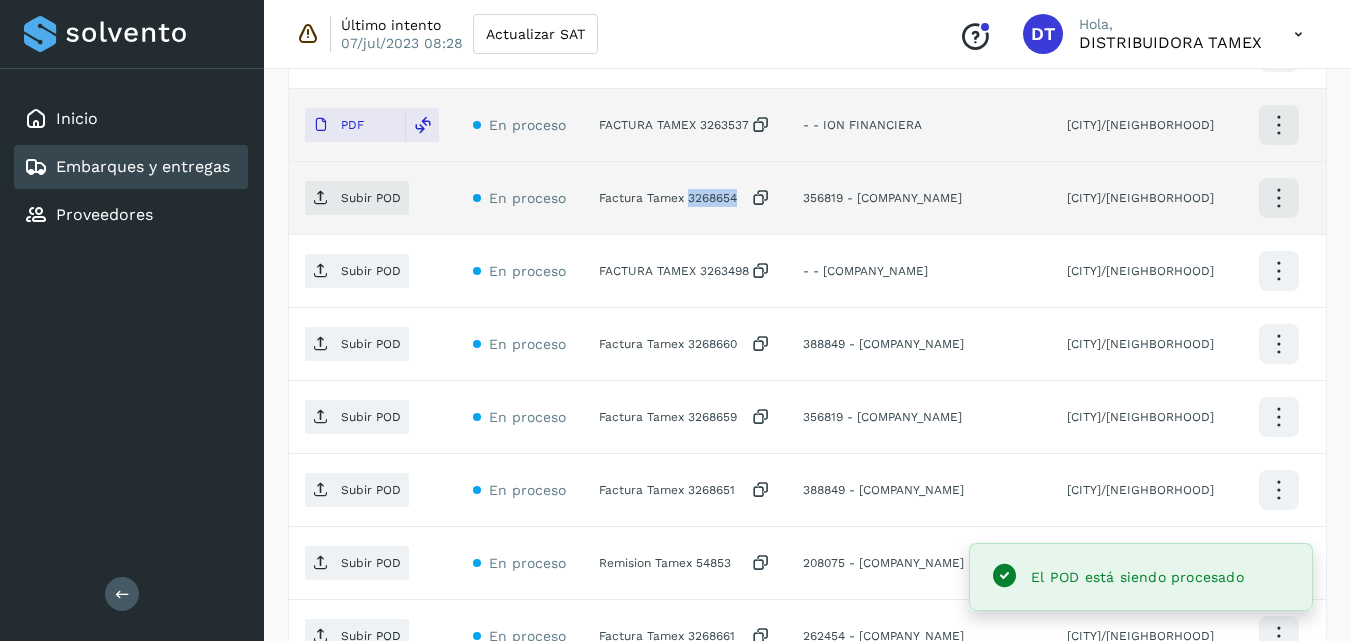 click on "Factura Tamex 3268654" 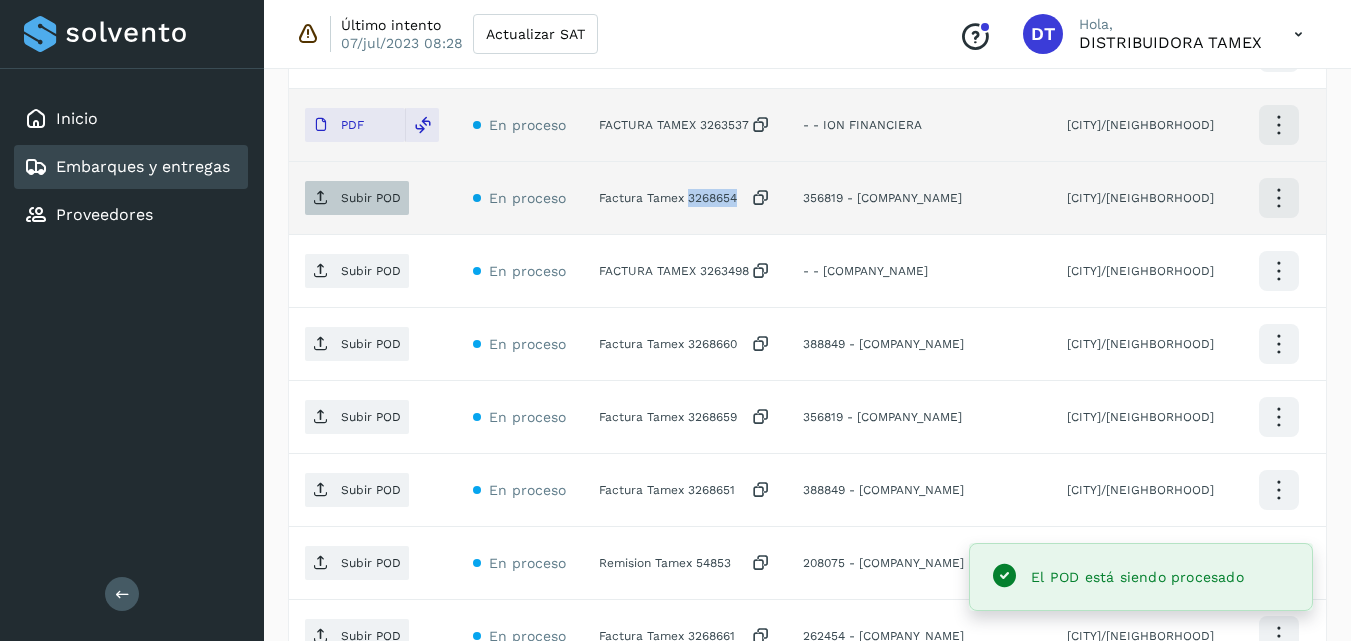 click on "Subir POD" at bounding box center (371, 198) 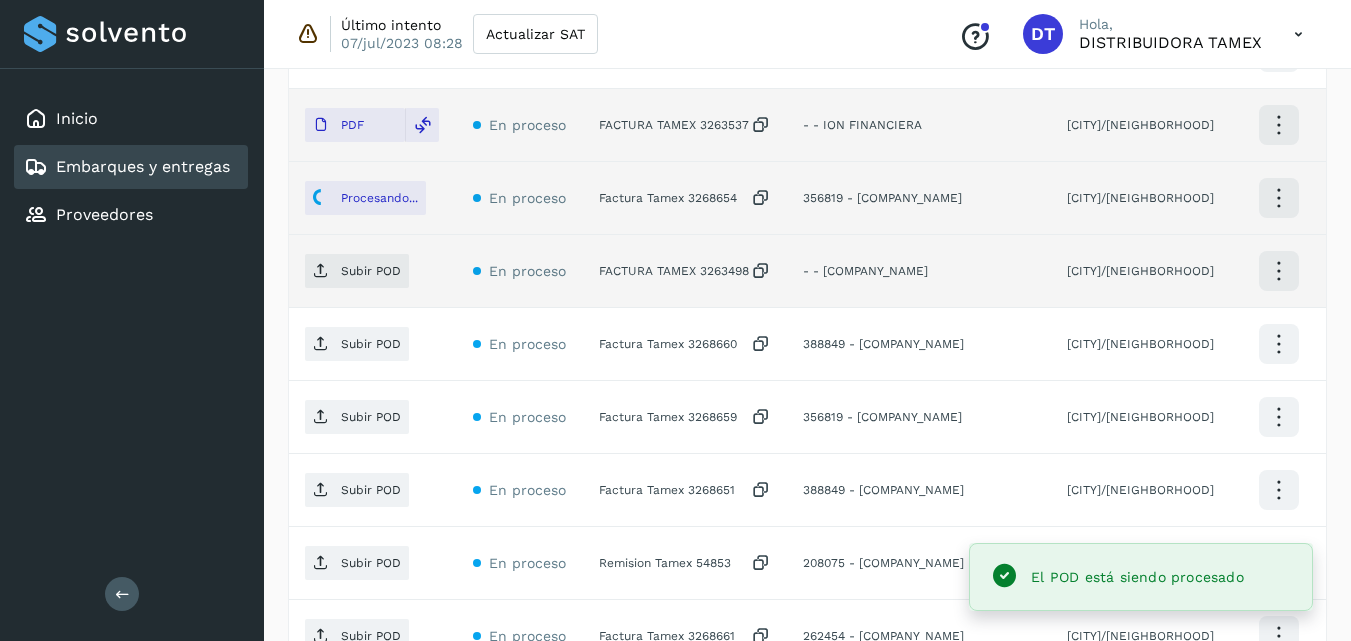 click on "FACTURA TAMEX 3263498" 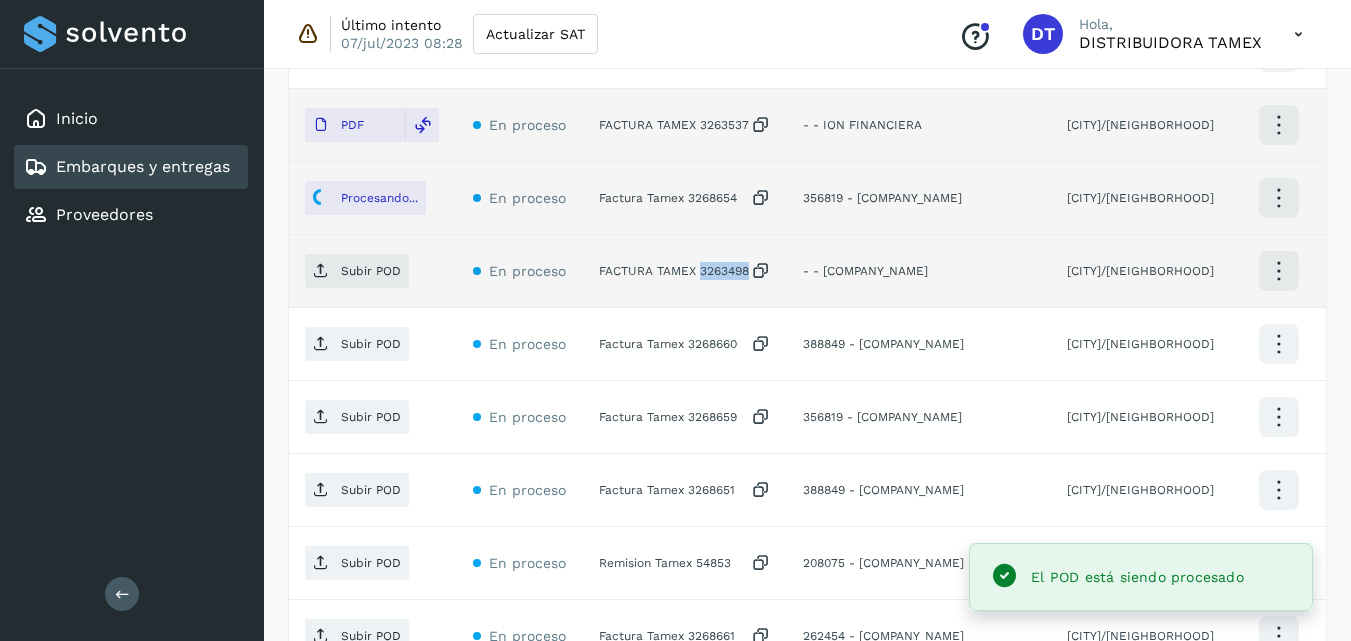 click on "FACTURA TAMEX 3263498" 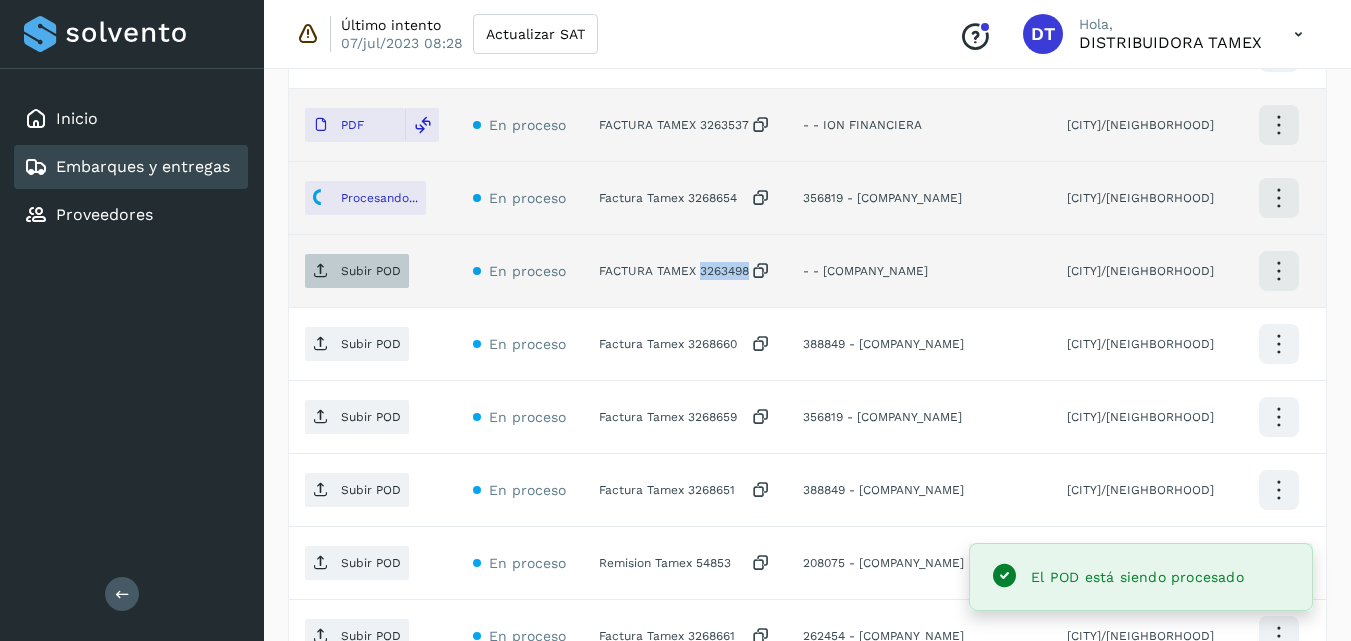 click on "Subir POD" at bounding box center (357, 271) 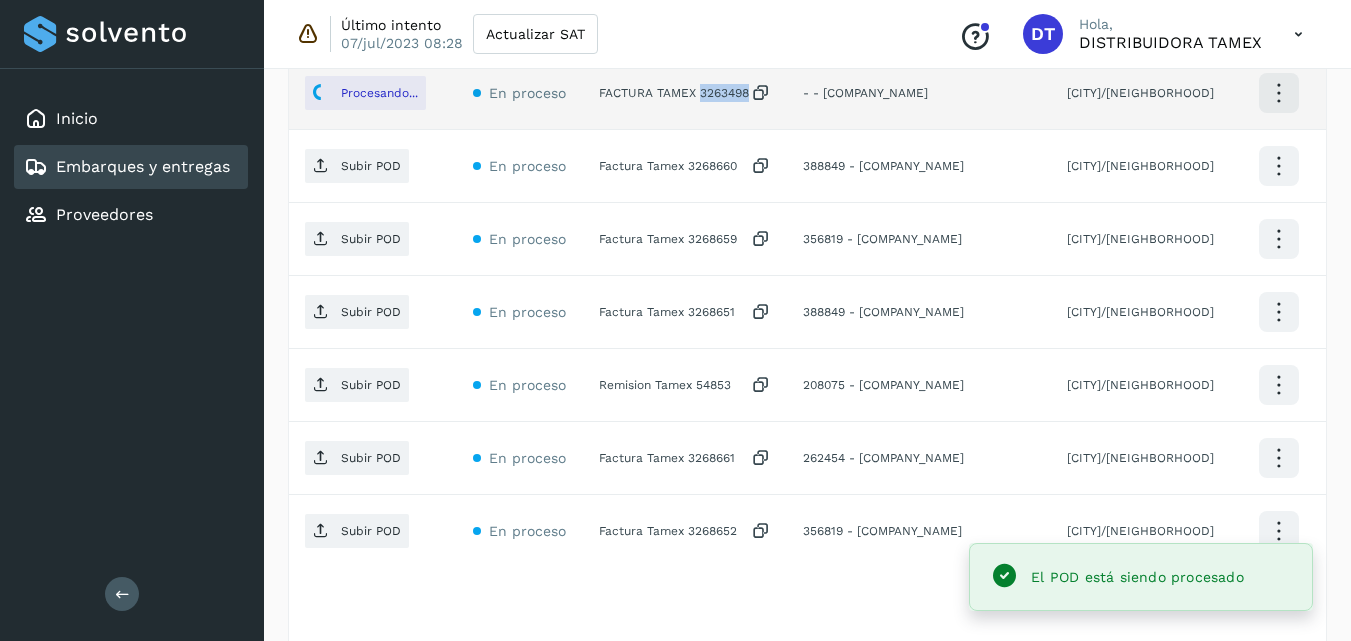 scroll, scrollTop: 871, scrollLeft: 0, axis: vertical 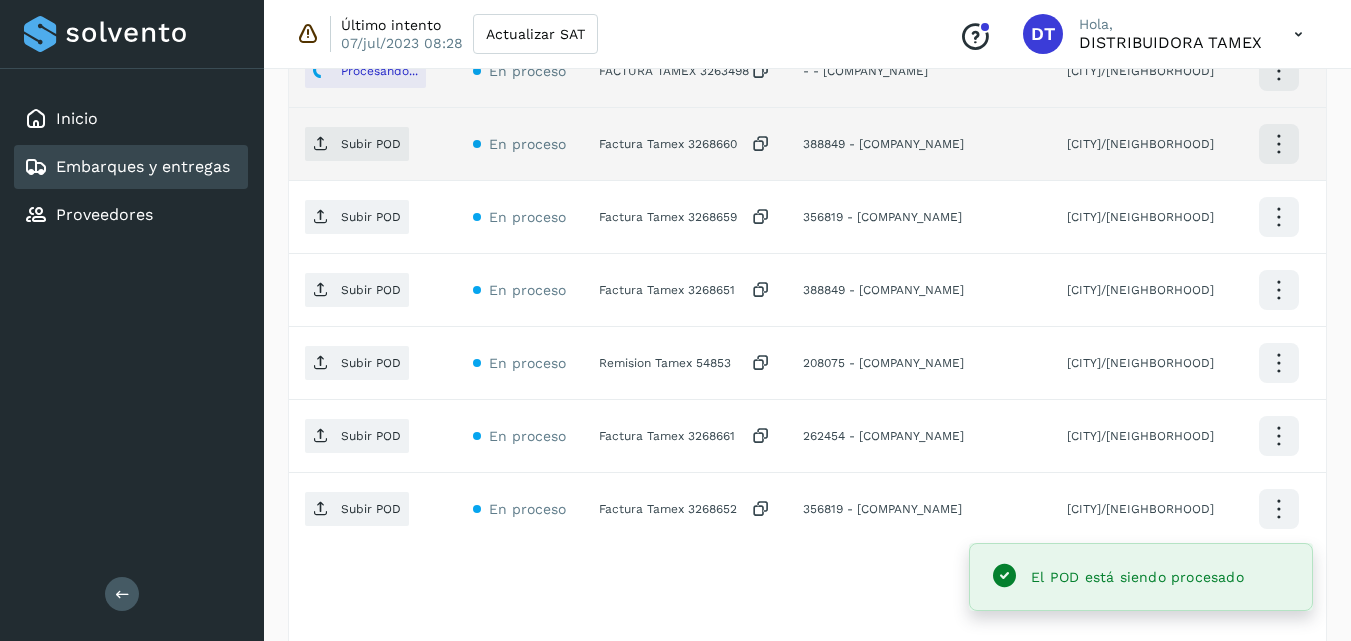 click on "Factura Tamex 3268660" 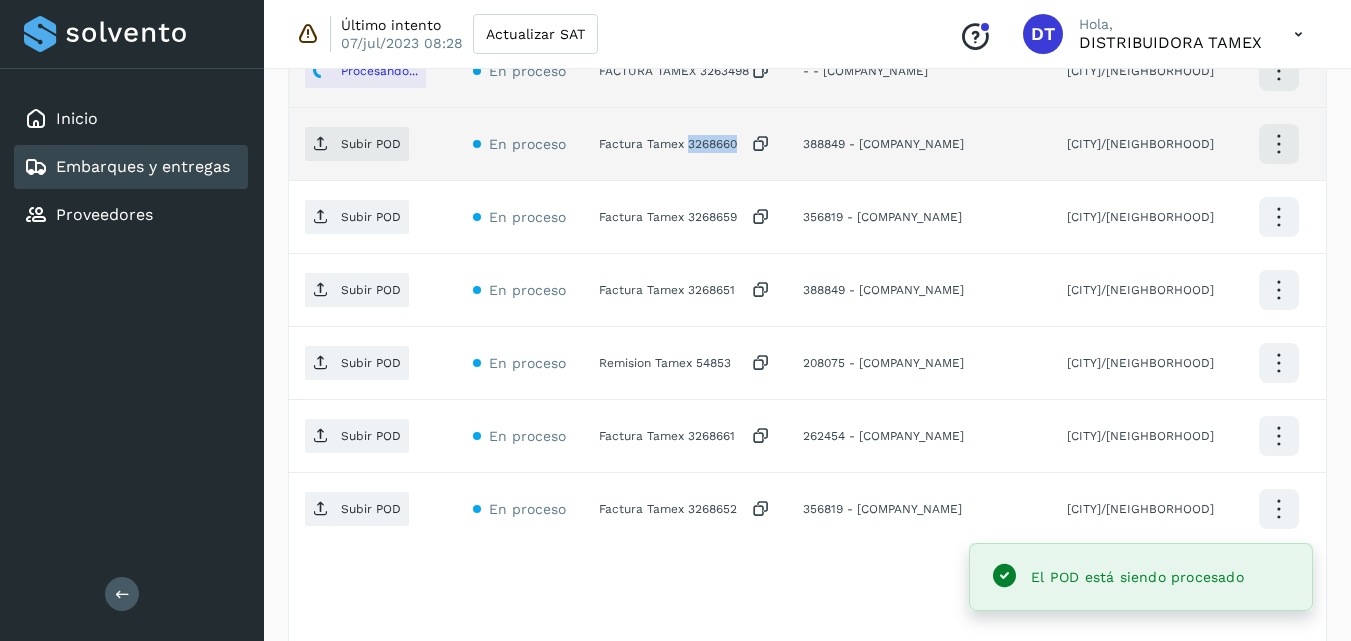 click on "Inicio Embarques y entregas Proveedores Salir Último intento 07/jul/2023 08:28 Actualizar SAT
Conoce nuestros beneficios
DT Hola, DISTRIBUIDORA TAMEX Embarques y entregas Embarque #416LCPOL31  ✨ Muy pronto podrás gestionar todos tus accesorios desde esta misma página. Conocer más Embarque En proceso
Verifica el estado de la factura o entregas asociadas a este embarque
ID de embarque 416LCPOL31 Fecha de embarque 31/jul/2025 00:00 Proveedor Tamex Costo planificado  $0.00 MXN  Cliente emisor Tamex Entregas 12 Origen Av. Pirules 1115 San Martin Obispo Facturas Asociar factura Aún no has subido ninguna factura Entregas En proceso Selecciona un estado Limpiar filtros POD
El tamaño máximo de archivo es de 20 Mb.
Estado ID de entrega Cliente receptor Destino Acciones Subir POD En proceso Remision Tamex 54749  230012 - MAD ARQUITECTURA Y DISE�O PDF PDF" 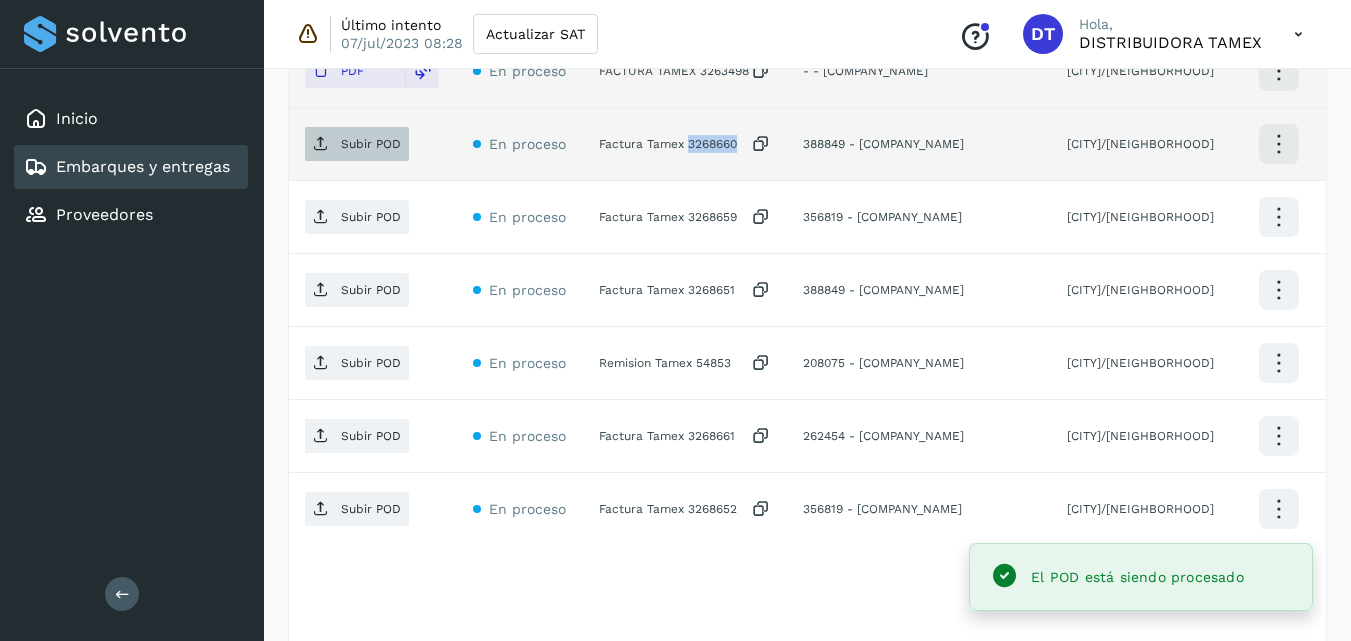 click on "Subir POD" at bounding box center (371, 144) 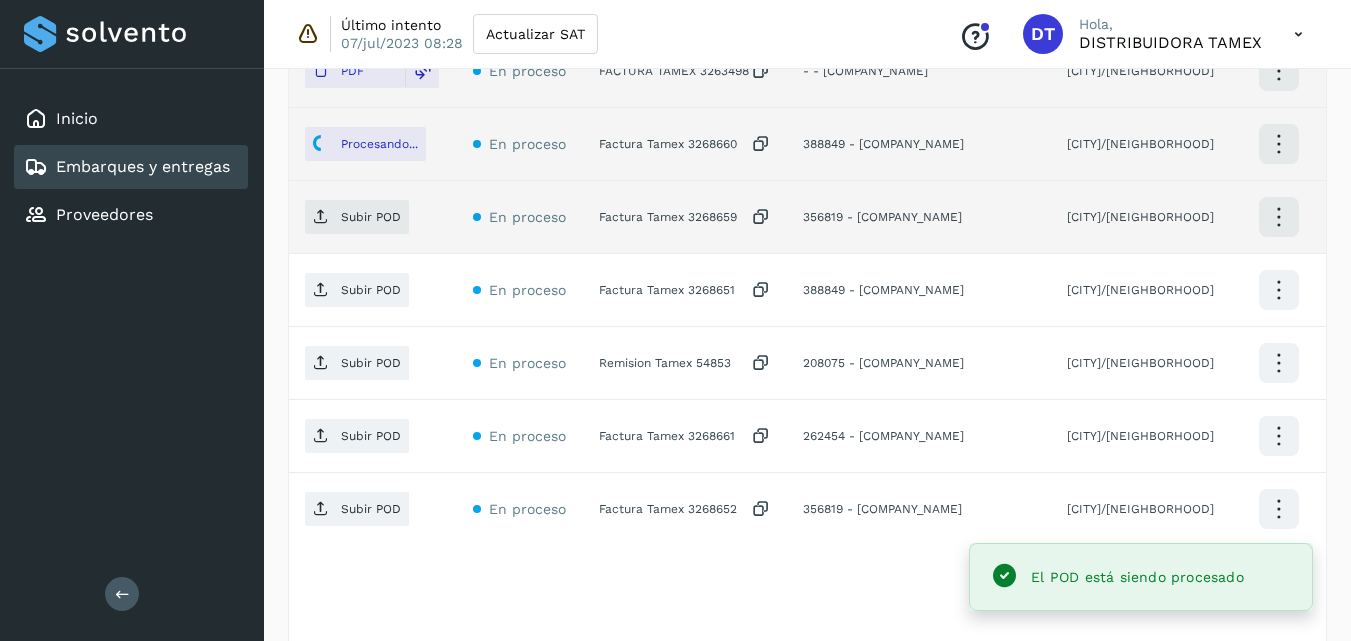 click on "Factura Tamex 3268659" 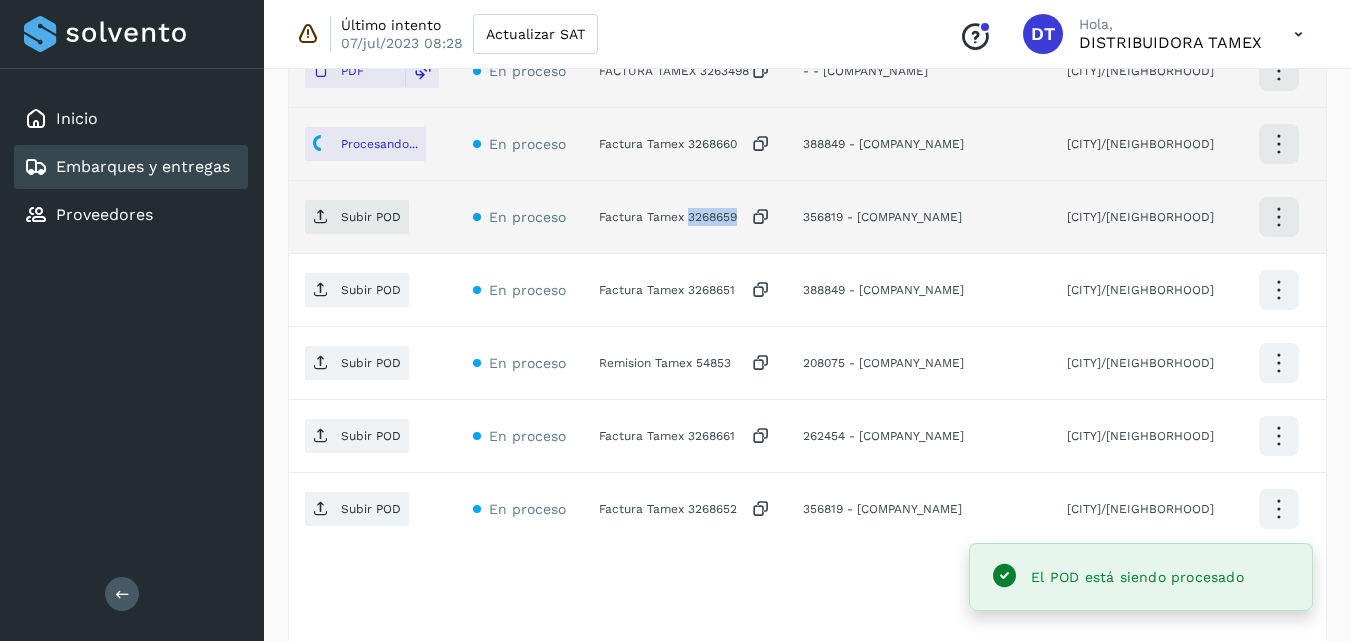 click on "Factura Tamex 3268659" 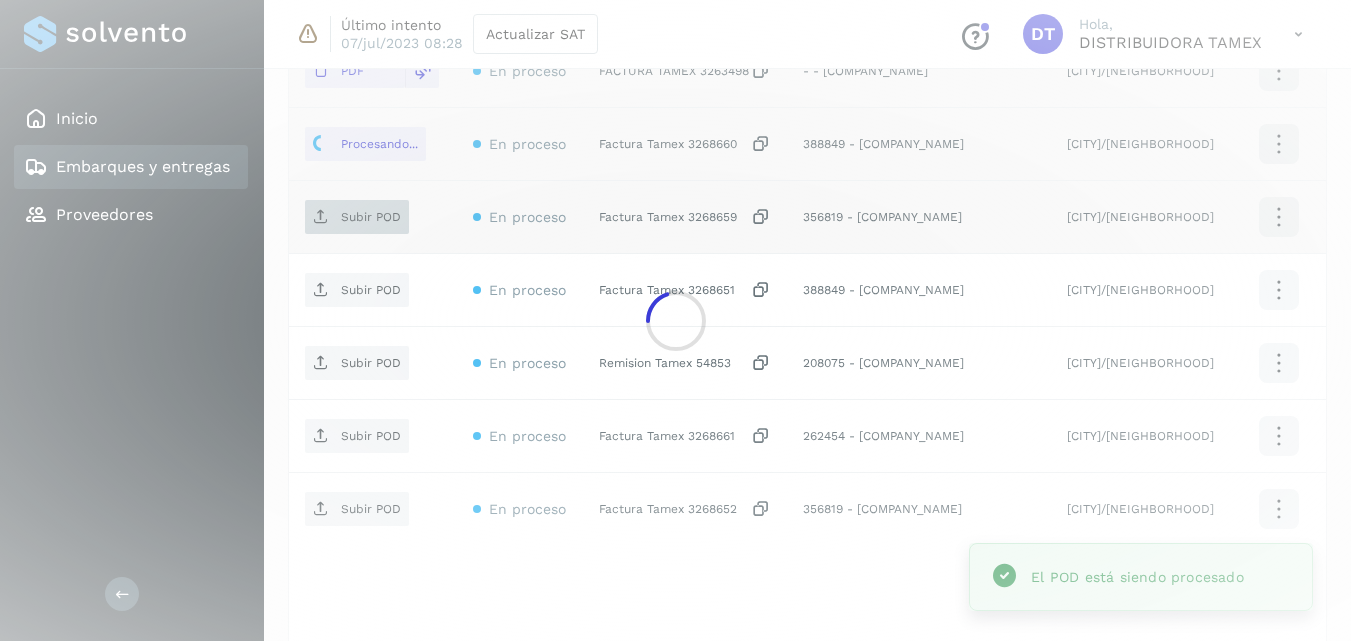click 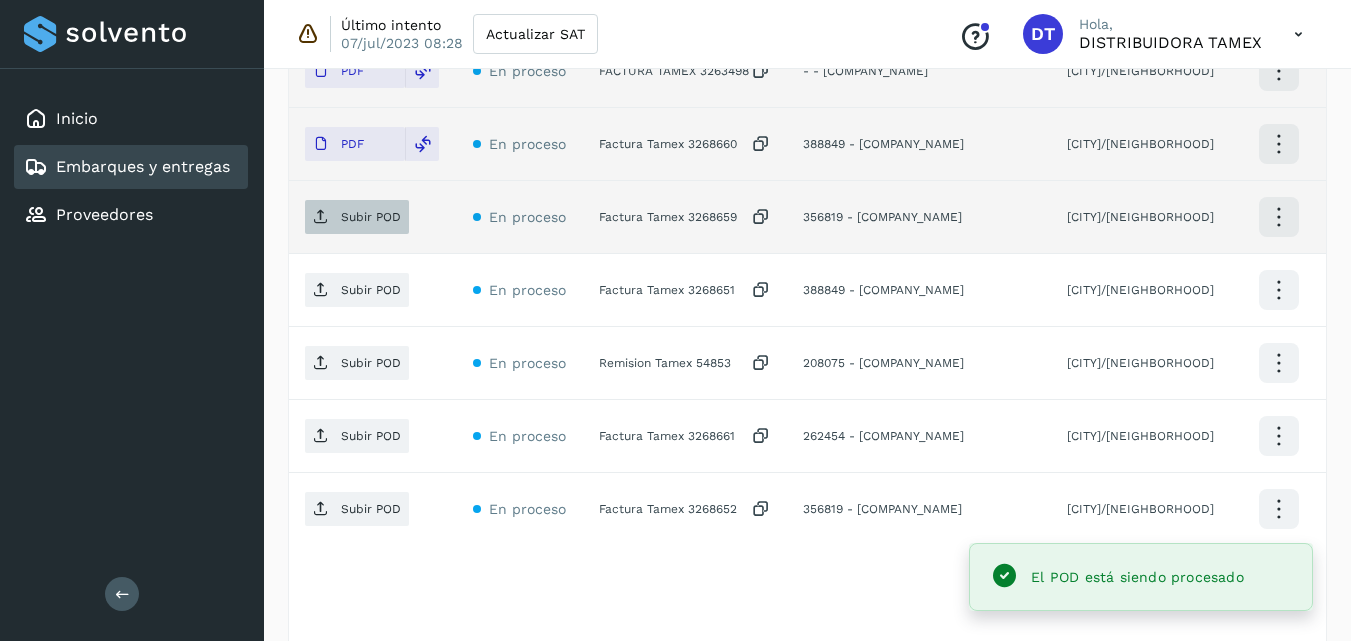 click on "Subir POD" at bounding box center [371, 217] 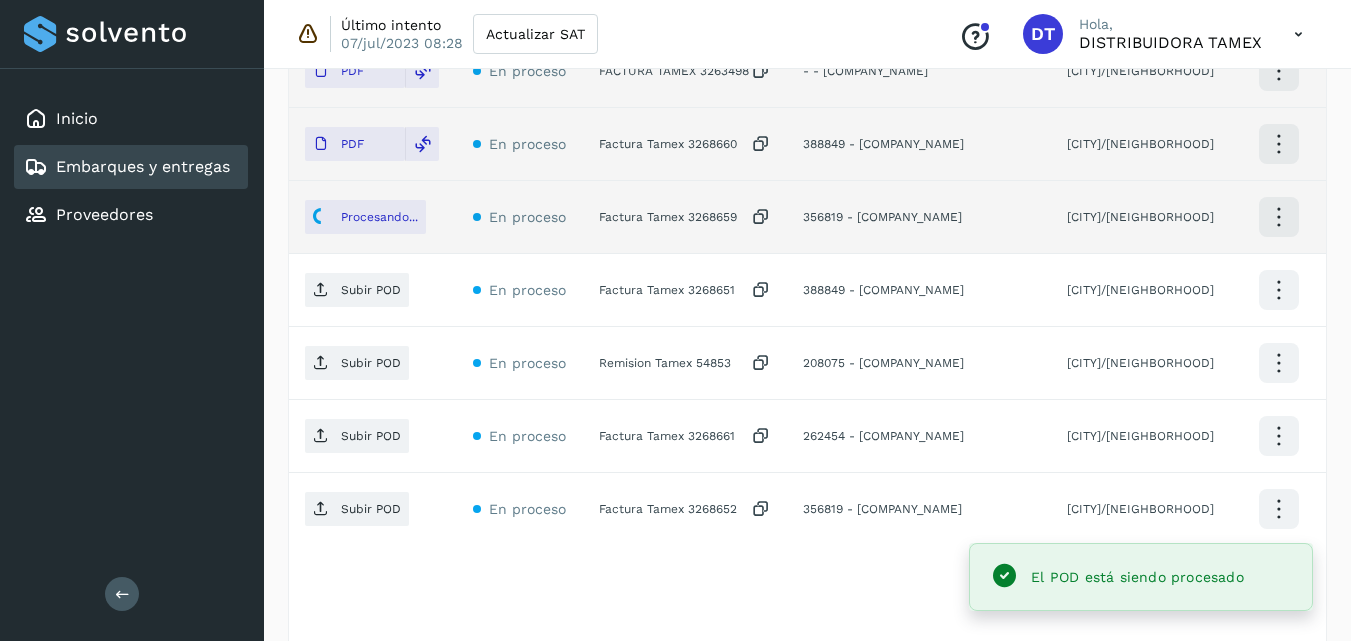 scroll, scrollTop: 971, scrollLeft: 0, axis: vertical 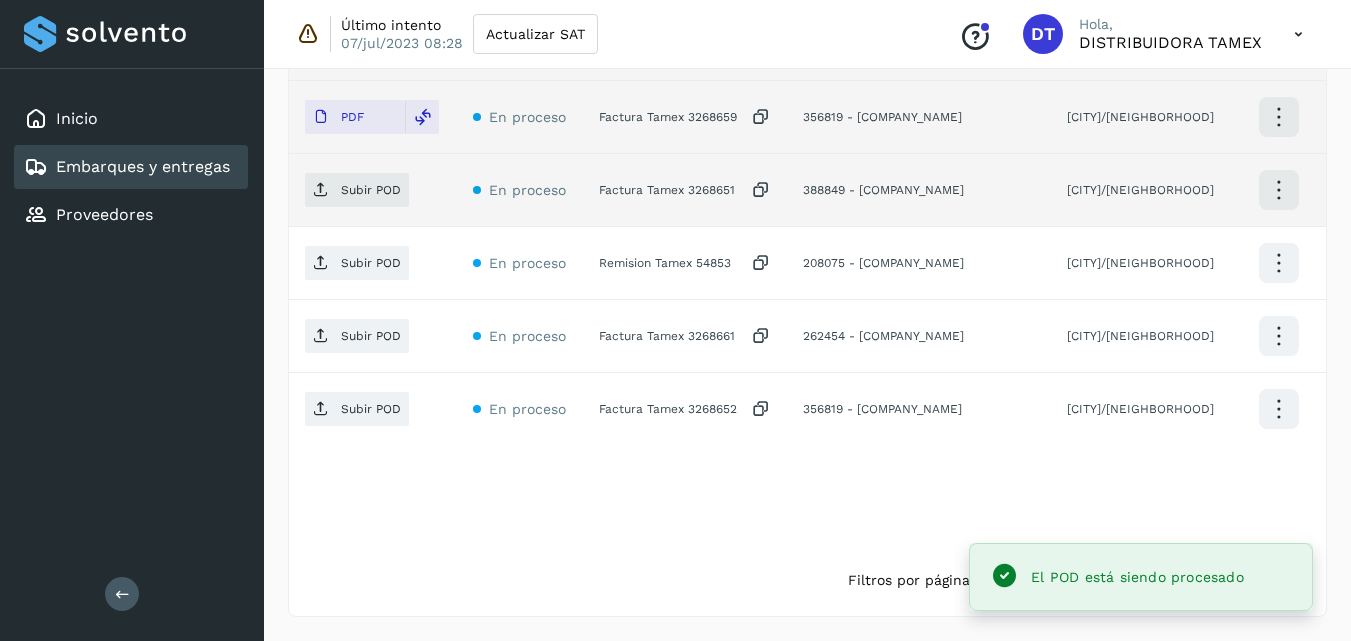 click on "Factura Tamex 3268651" 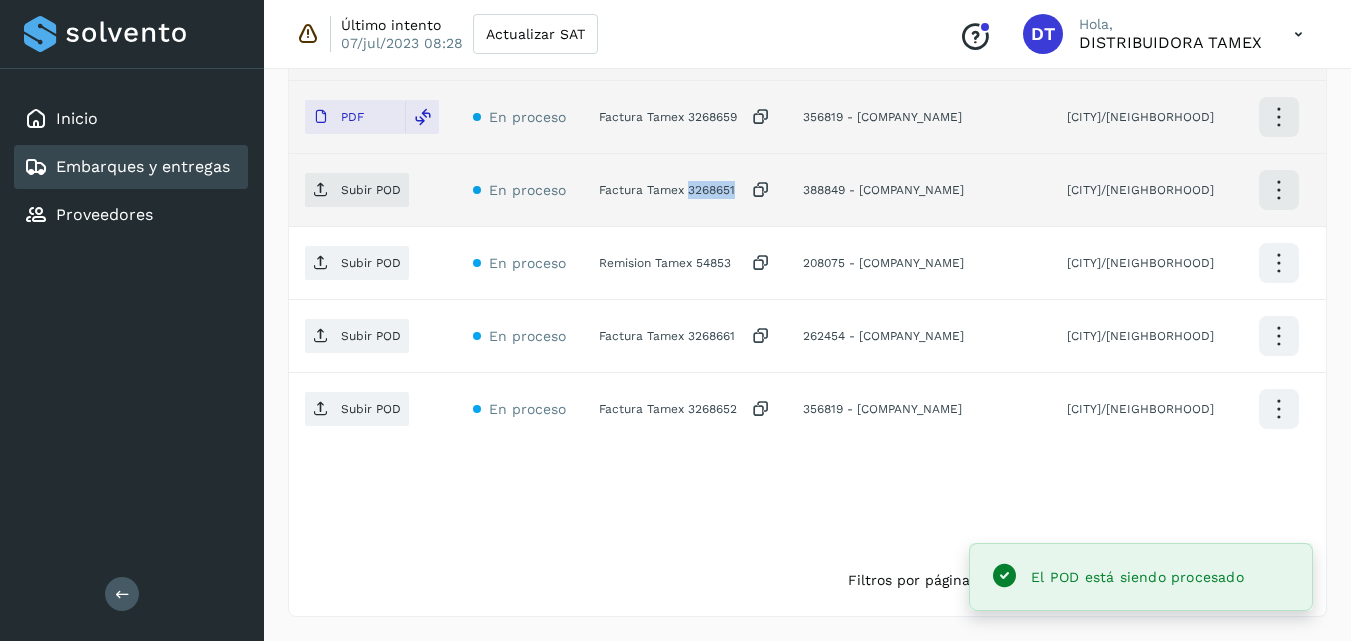click on "Factura Tamex 3268651" 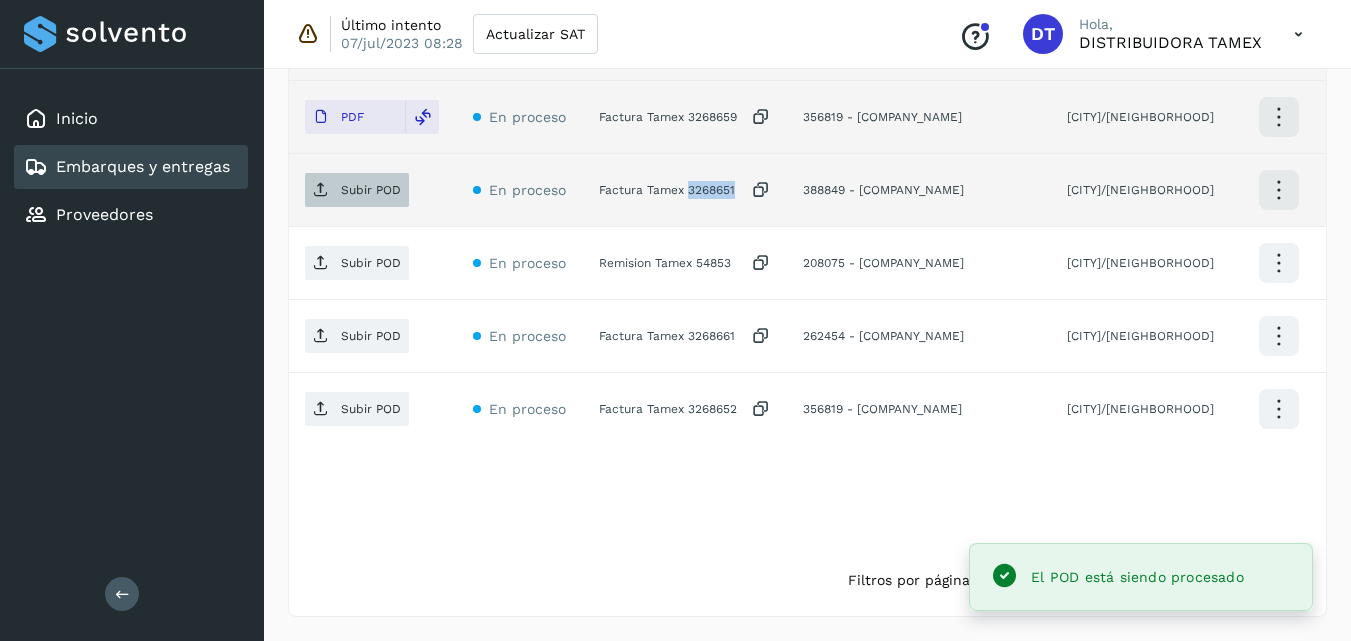click on "Subir POD" at bounding box center (357, 190) 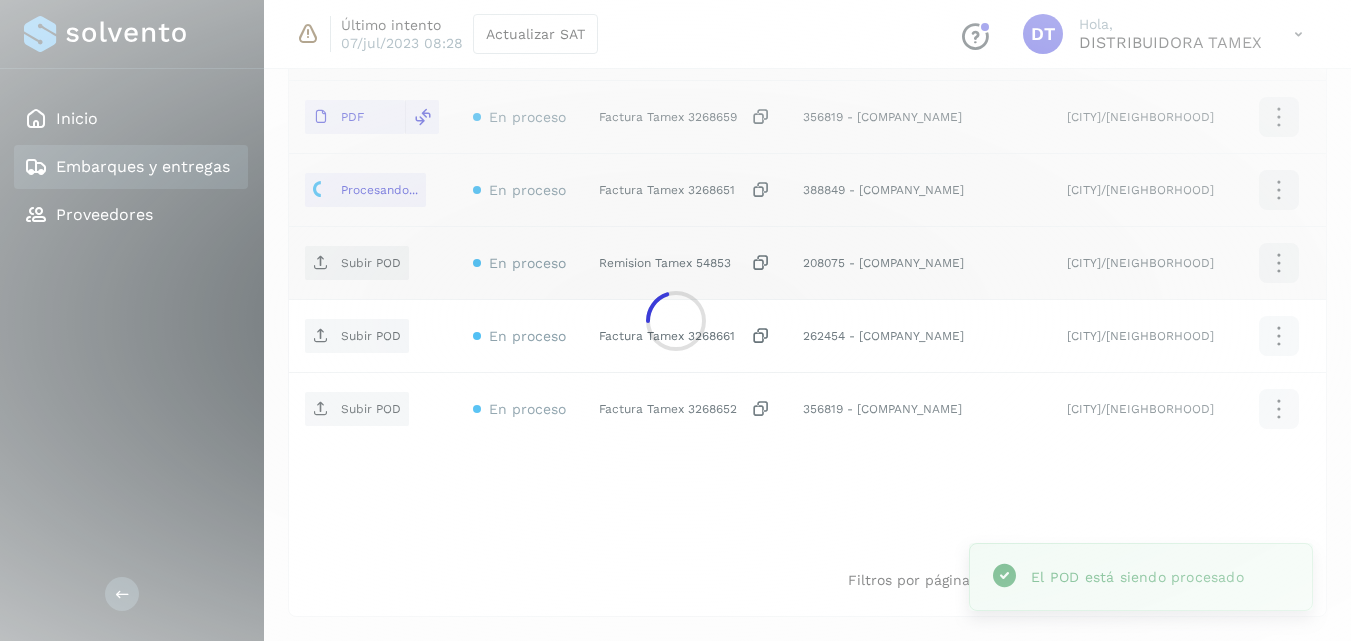 click 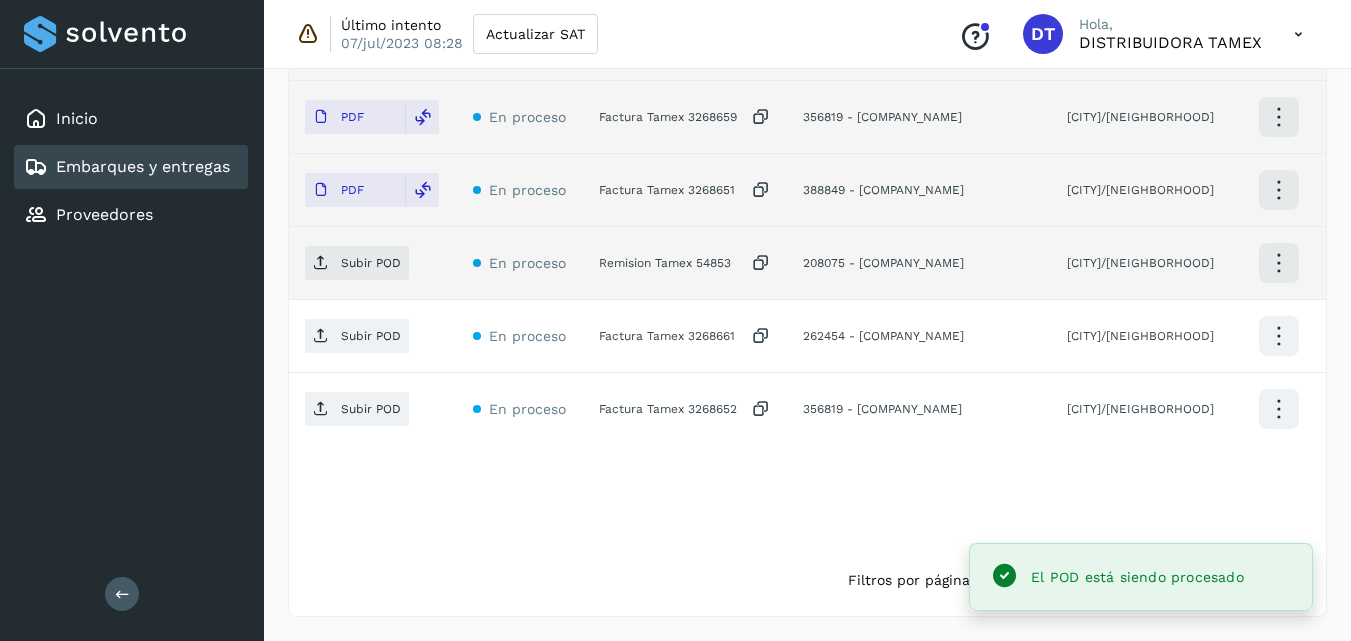 click on "Remision Tamex 54853" 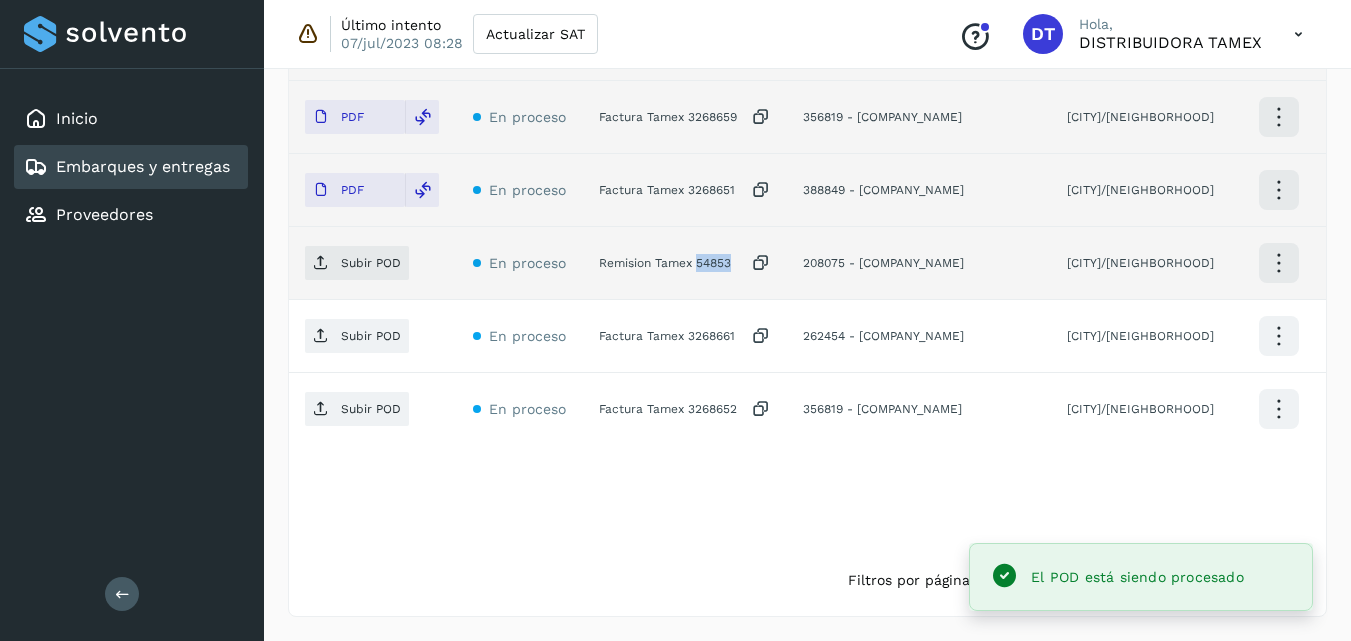 click on "Remision Tamex 54853" 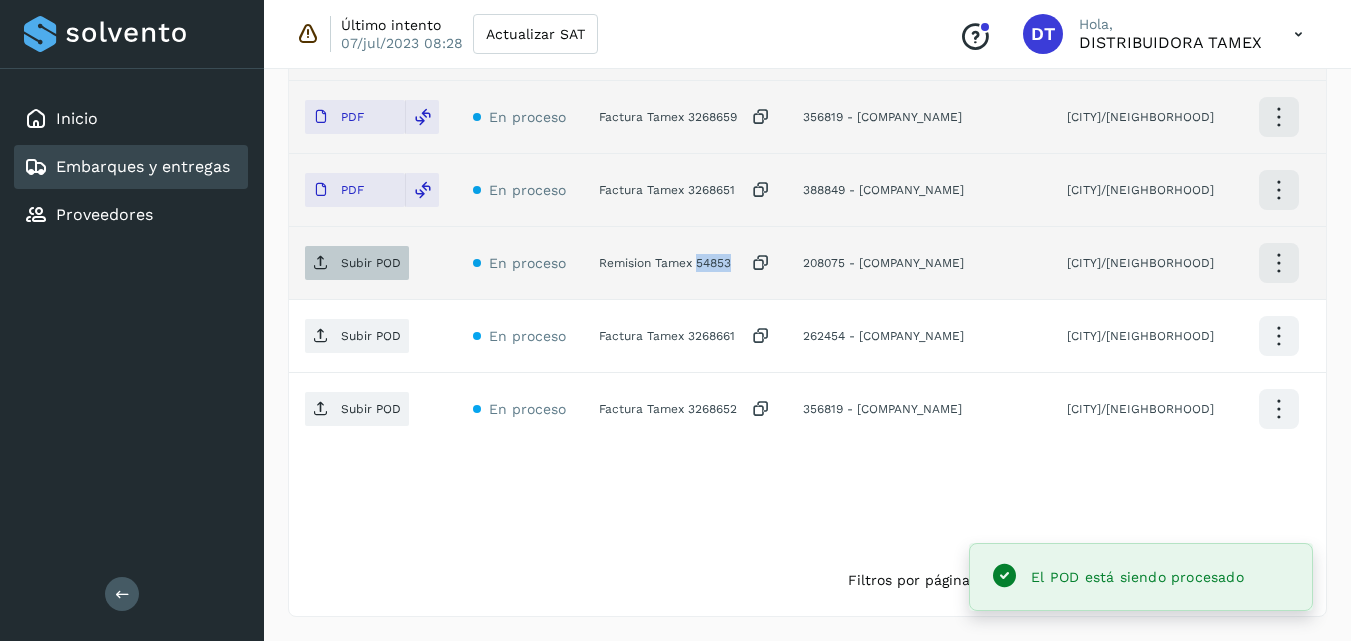 click on "Subir POD" at bounding box center (371, 263) 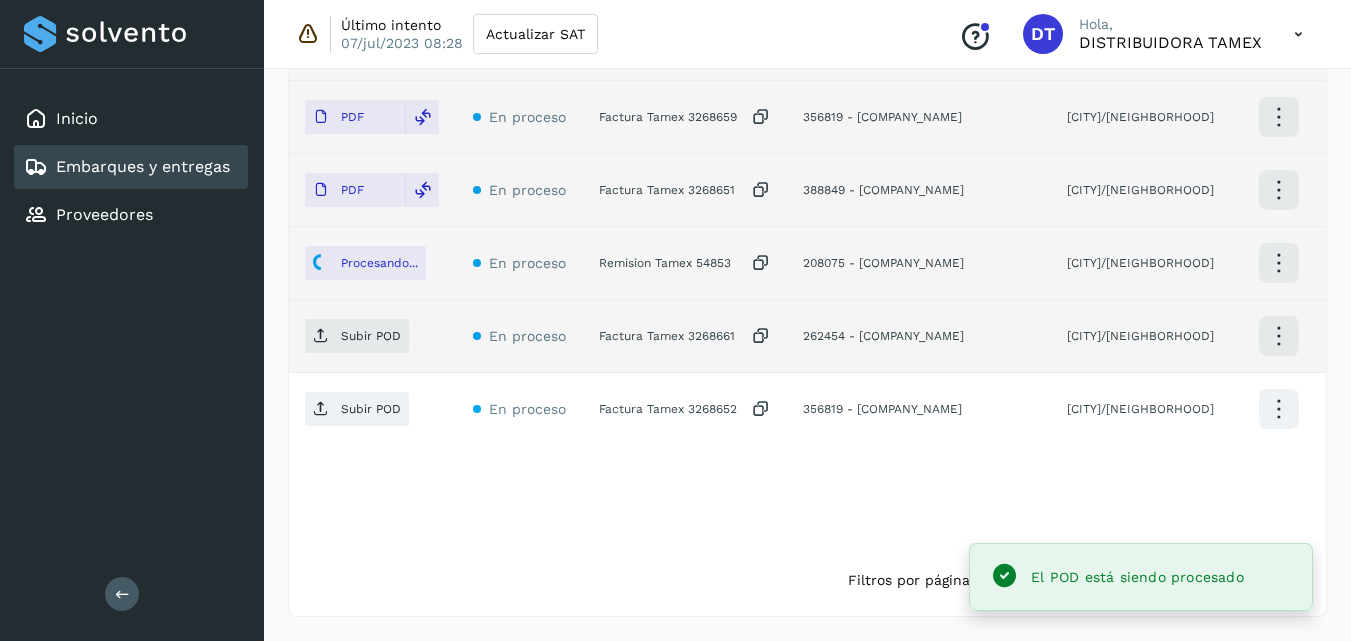 click on "Factura Tamex 3268661" 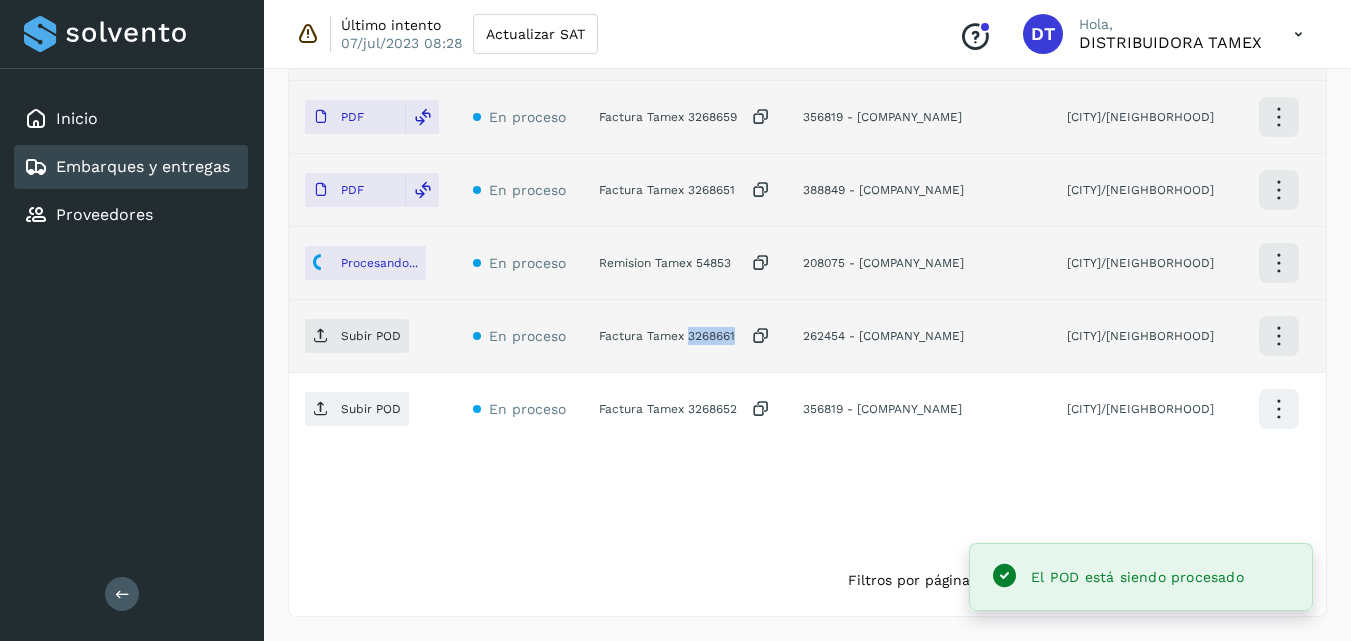 click on "Factura Tamex 3268661" 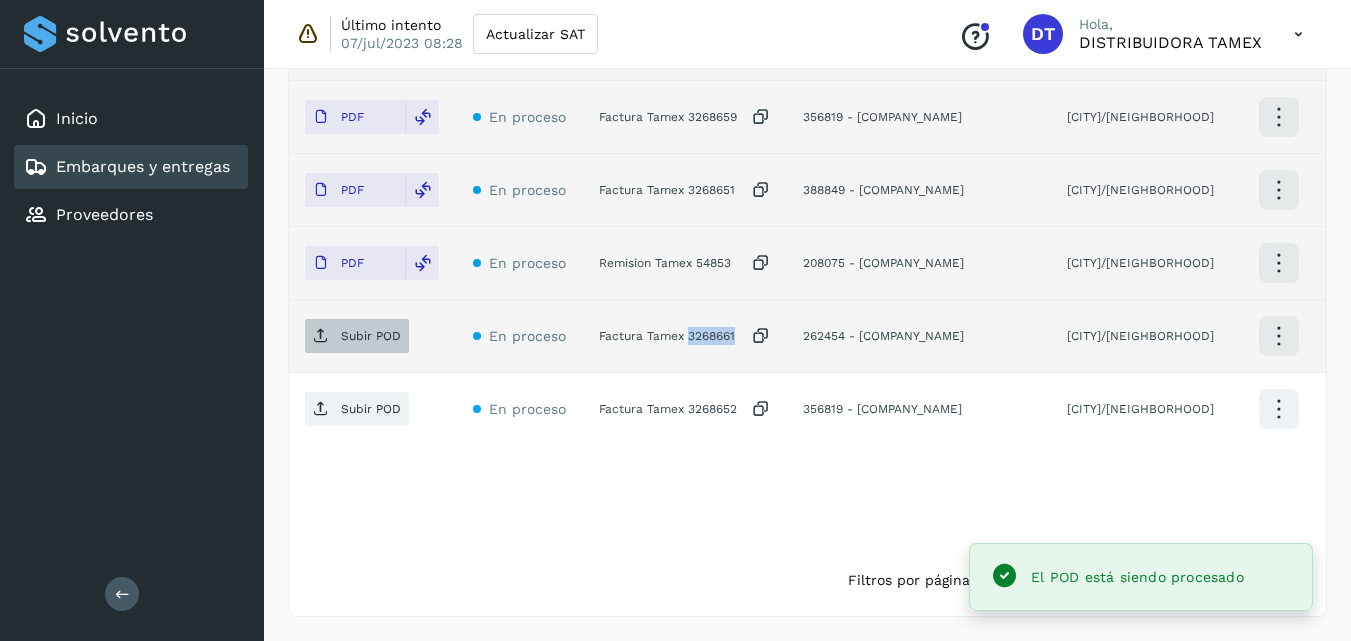 click on "Subir POD" at bounding box center (357, 336) 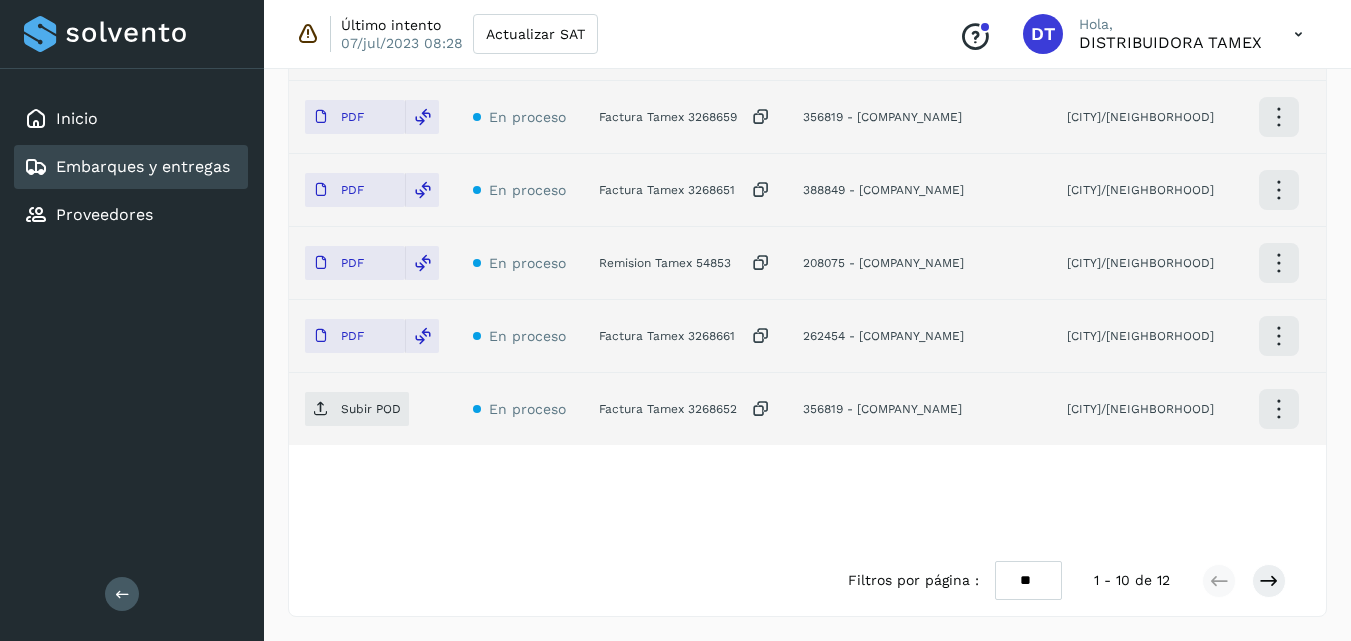 click on "Factura Tamex 3268652" 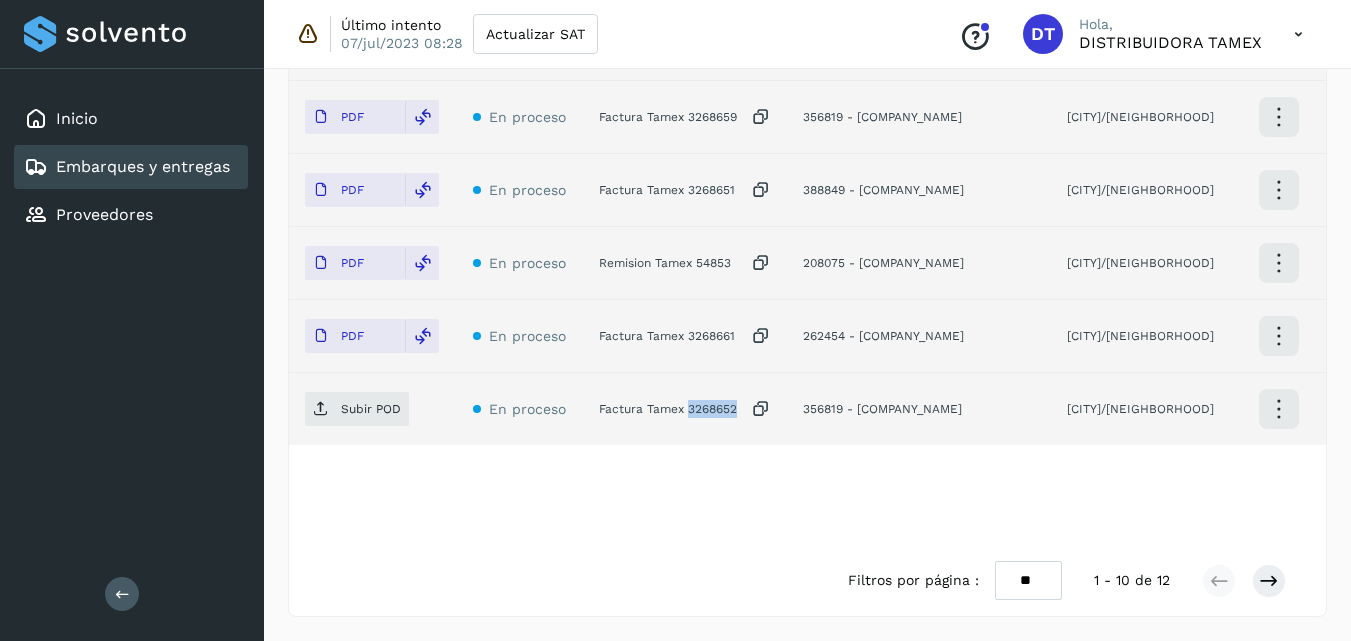 click on "Factura Tamex 3268652" 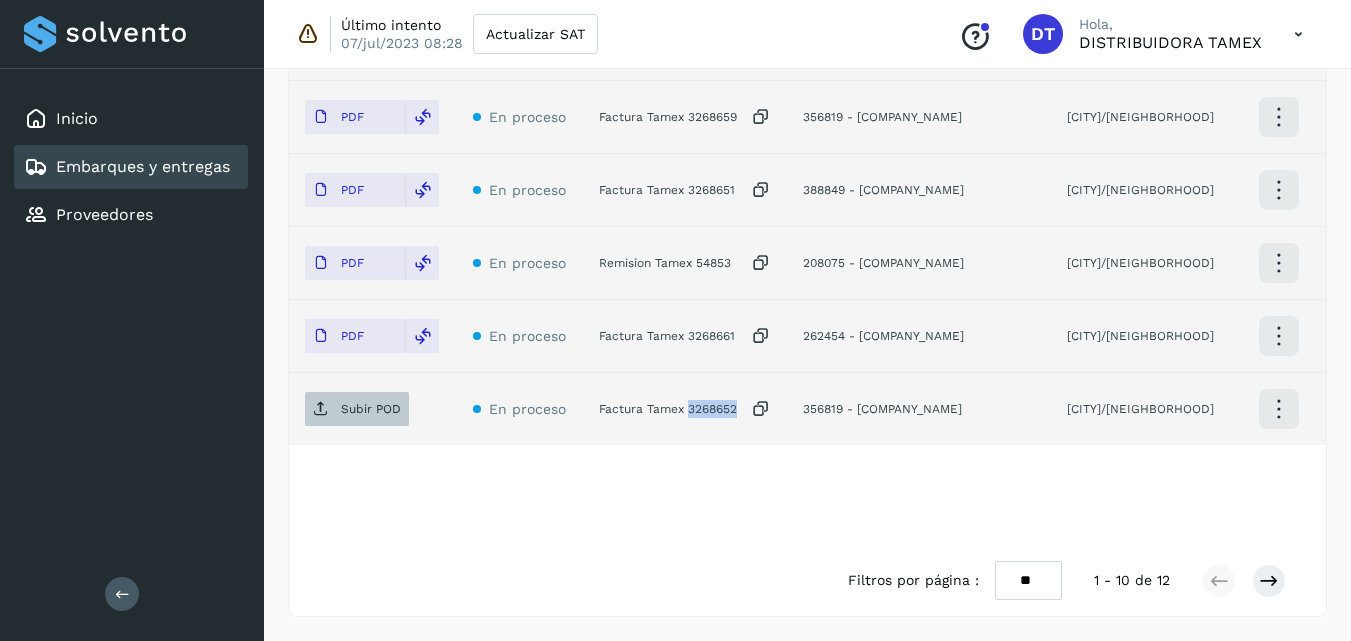 click on "Subir POD" at bounding box center [357, 409] 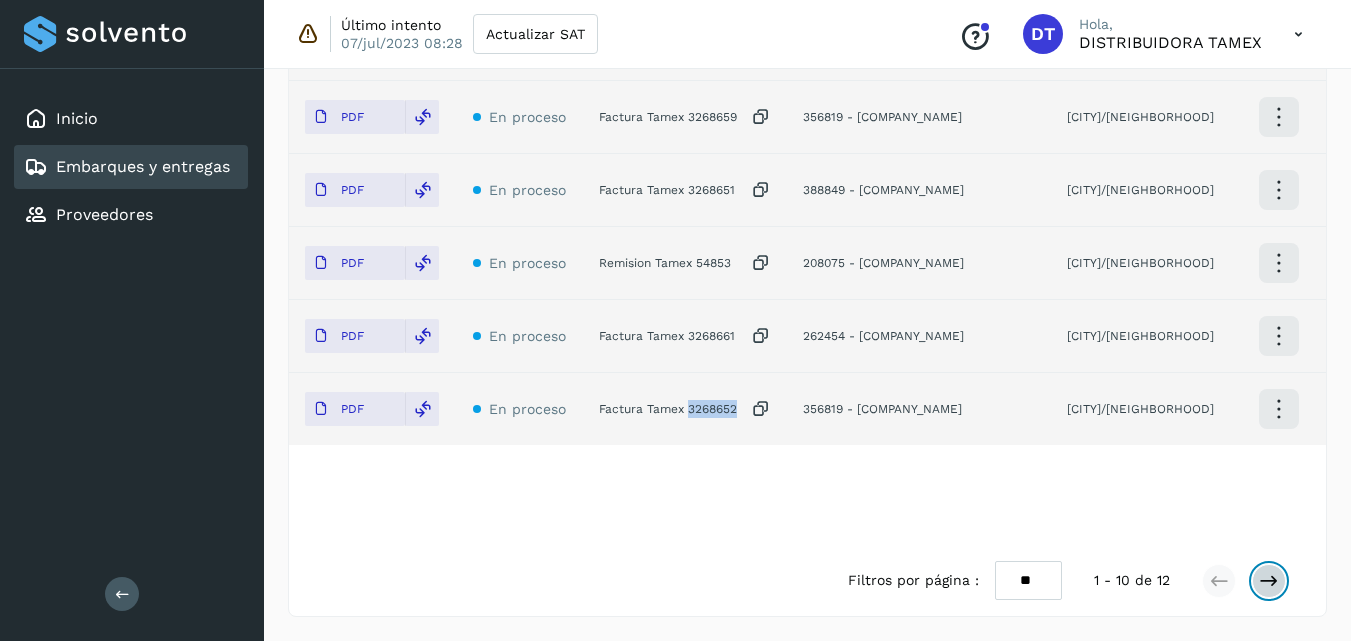 click at bounding box center [1269, 581] 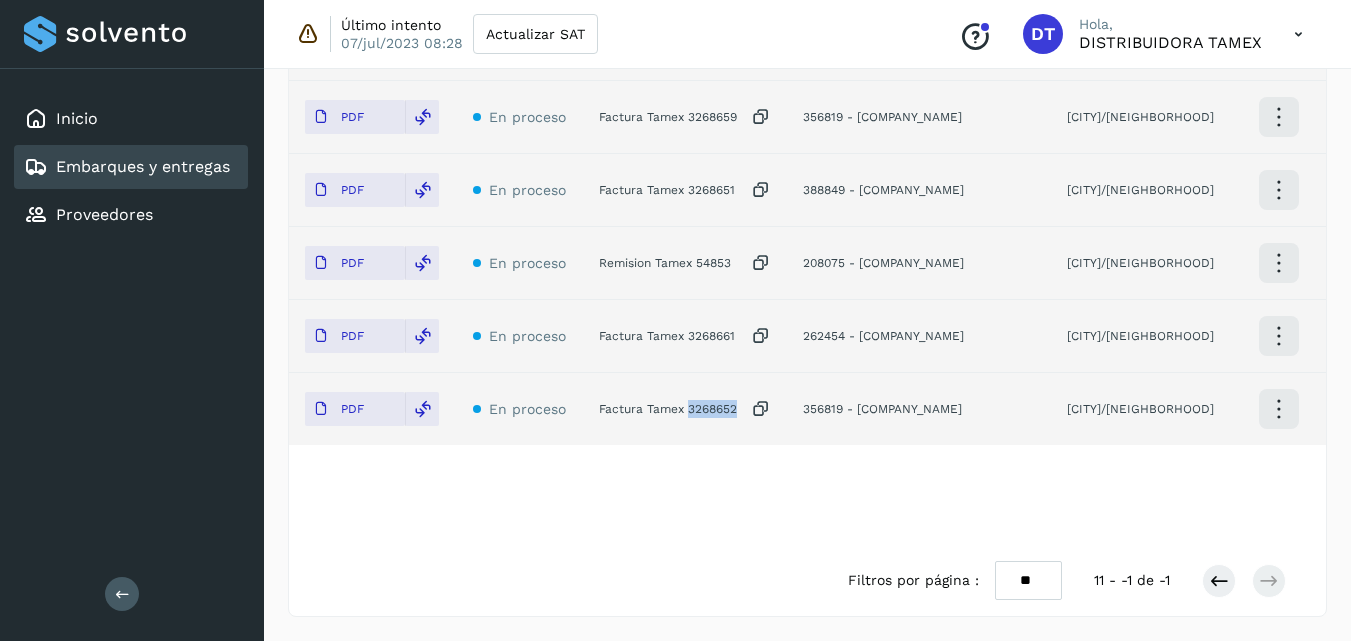 scroll, scrollTop: 387, scrollLeft: 0, axis: vertical 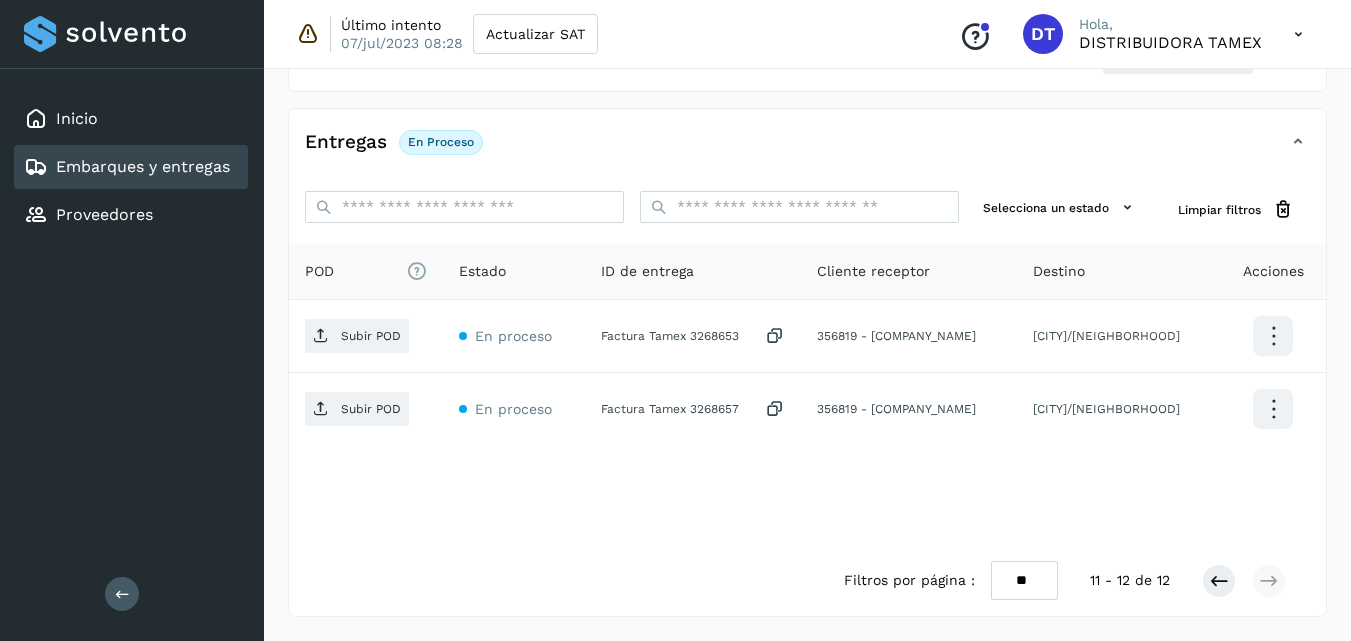 click on "Factura Tamex 3268653" 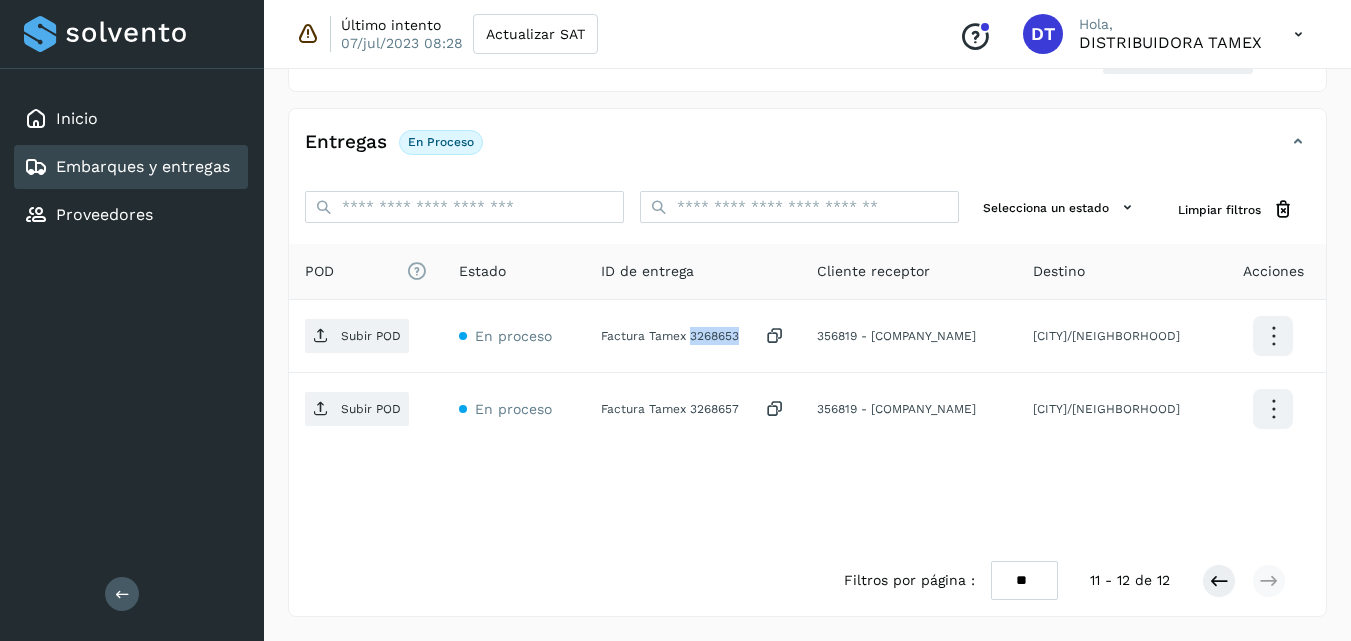 click on "Factura Tamex 3268653" 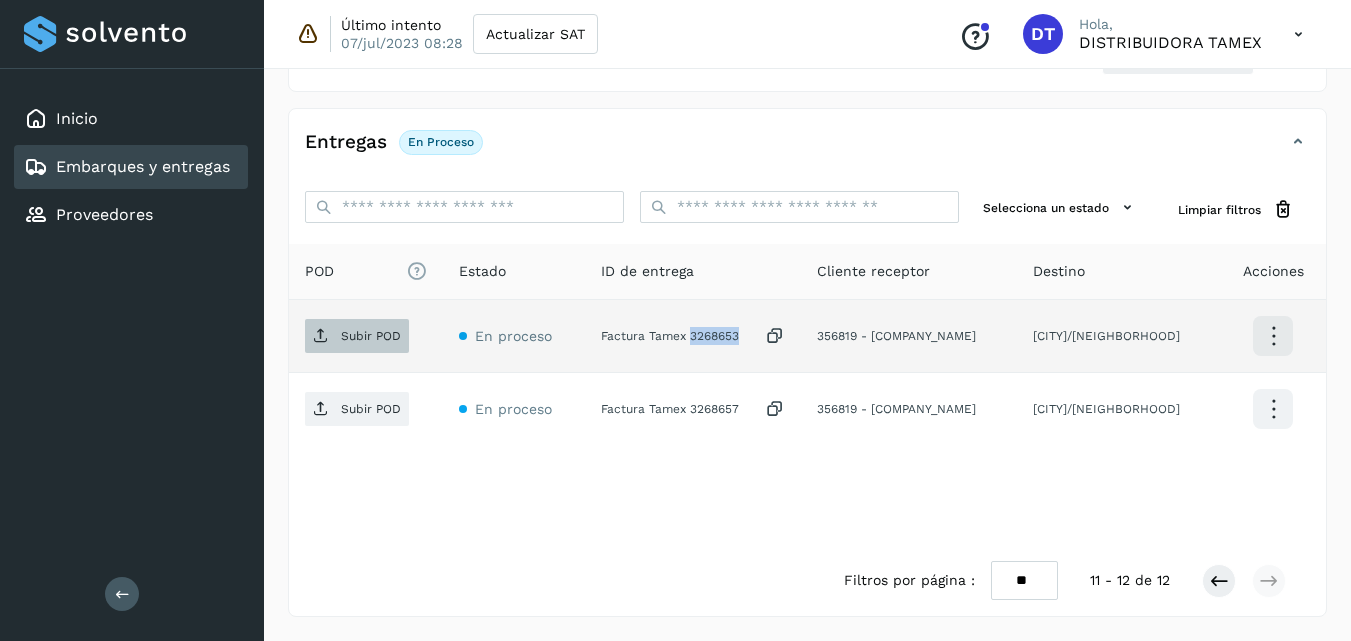 click on "Subir POD" at bounding box center (357, 336) 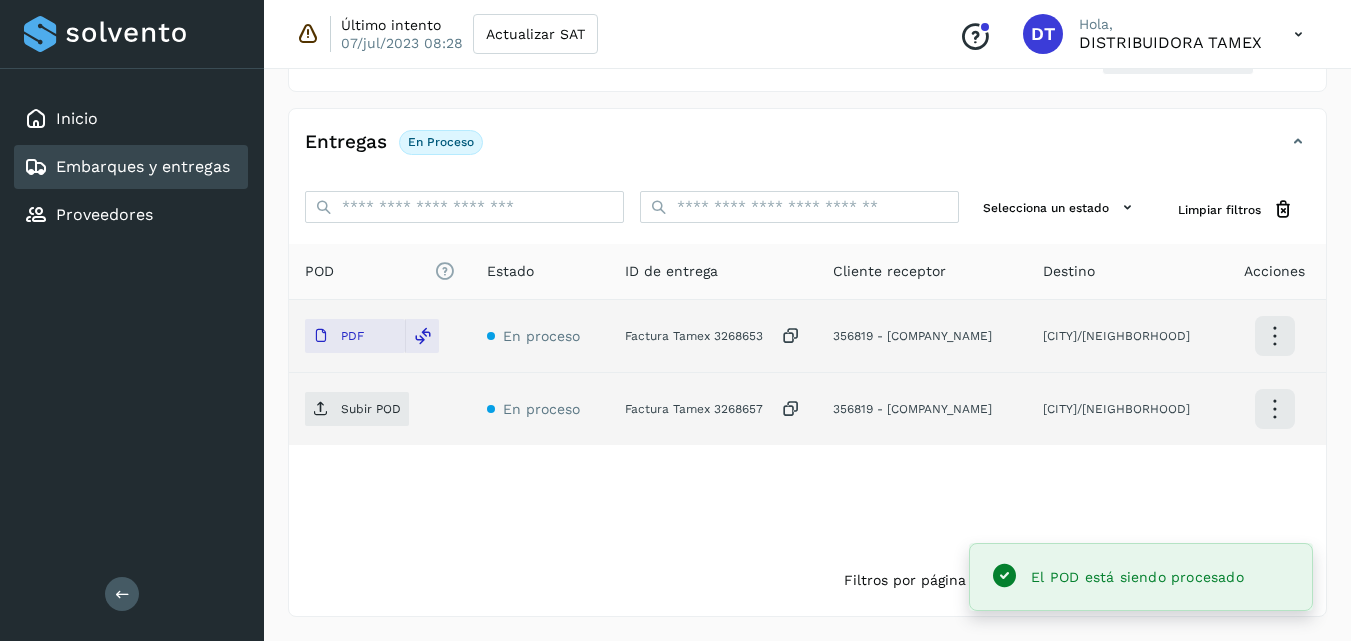 click on "Factura Tamex 3268657" 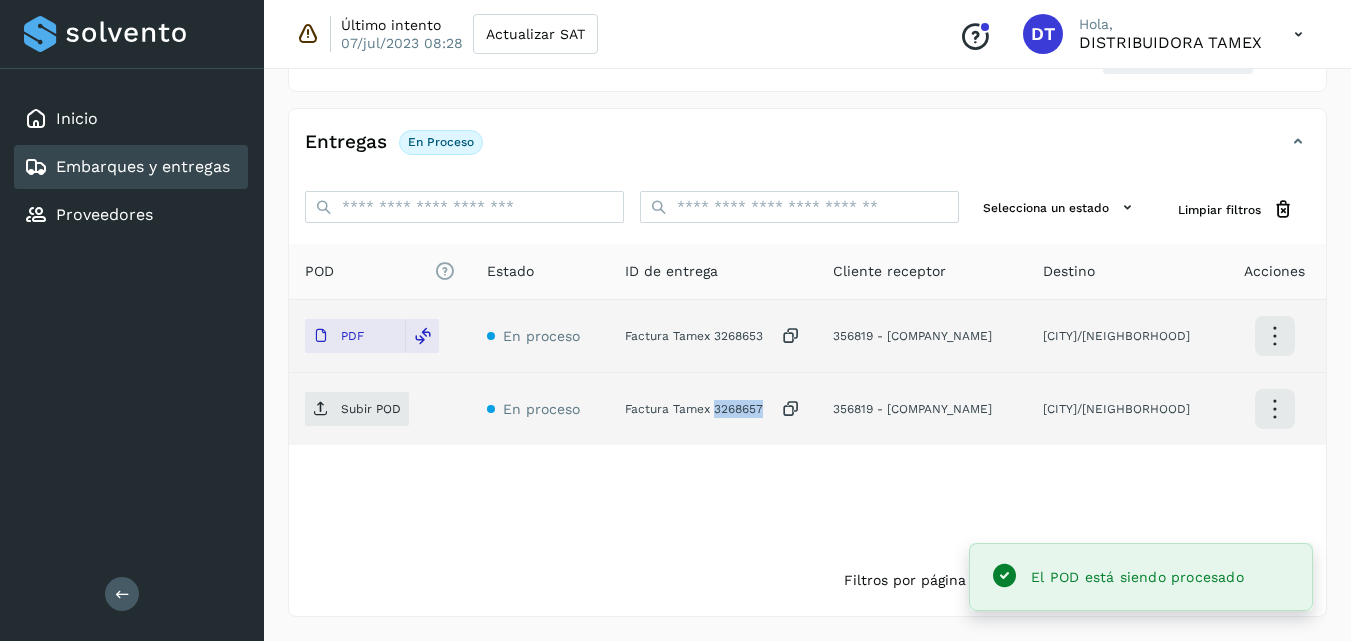click on "Factura Tamex 3268657" 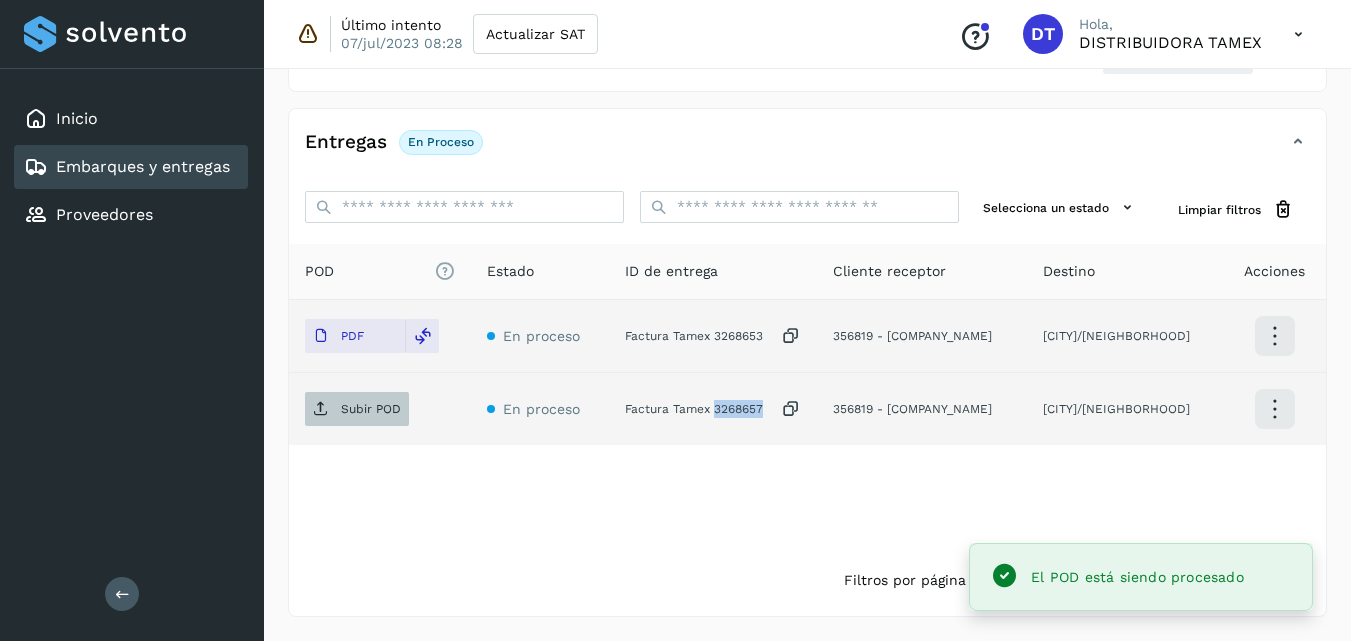 click on "Subir POD" at bounding box center [371, 409] 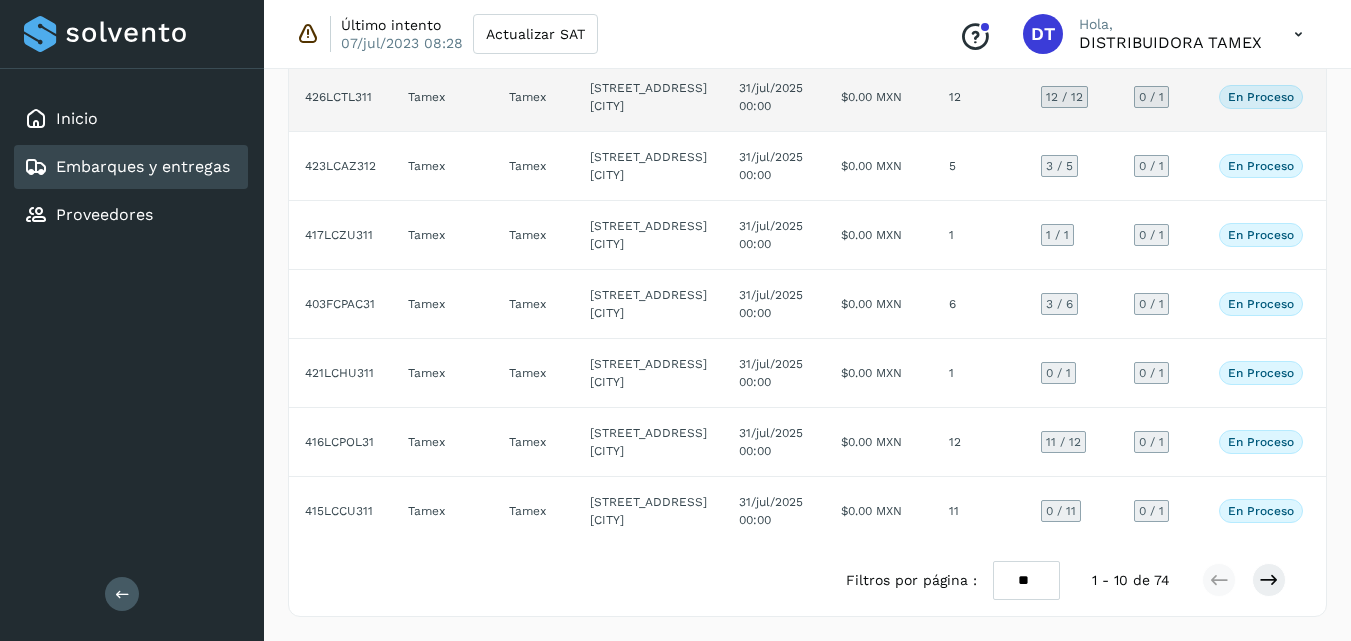 scroll, scrollTop: 1157, scrollLeft: 0, axis: vertical 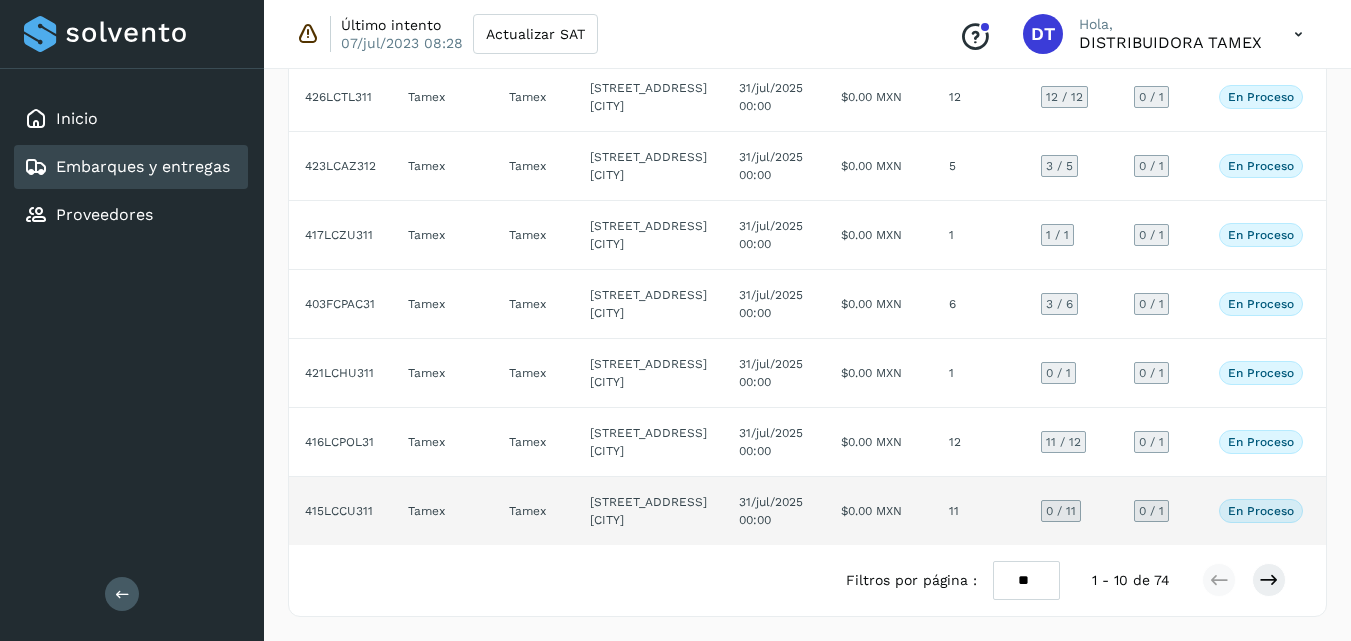 click on "$0.00 MXN" 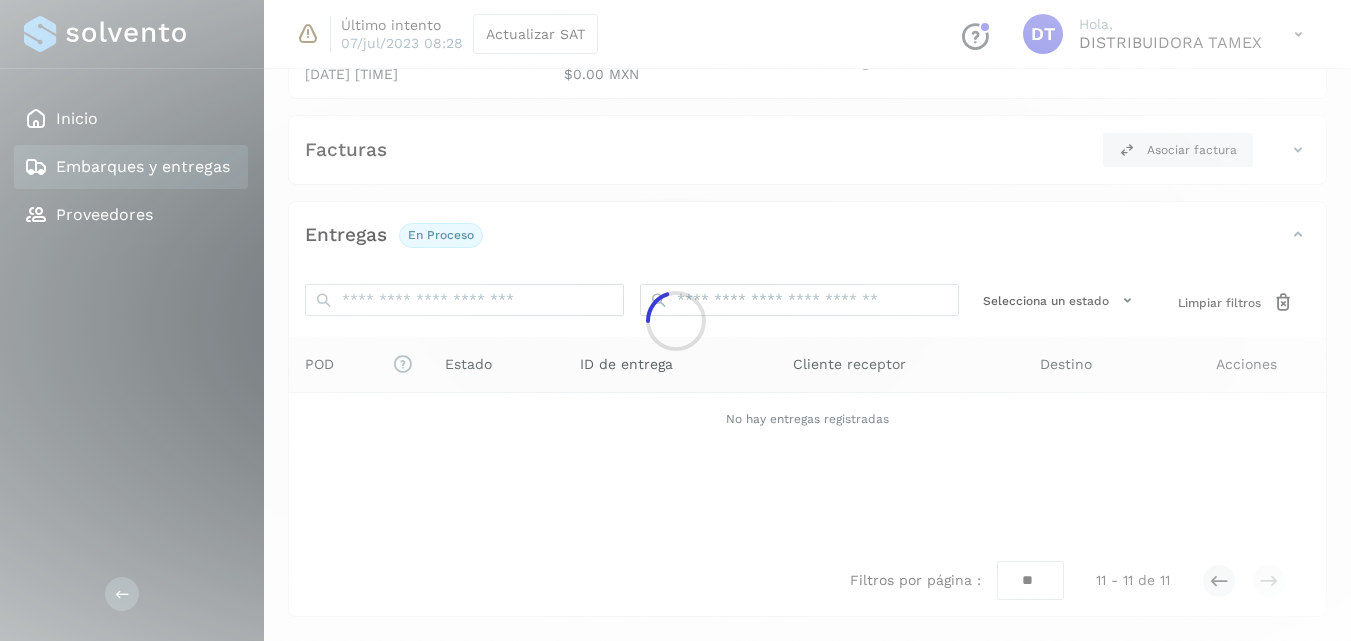 scroll, scrollTop: 294, scrollLeft: 0, axis: vertical 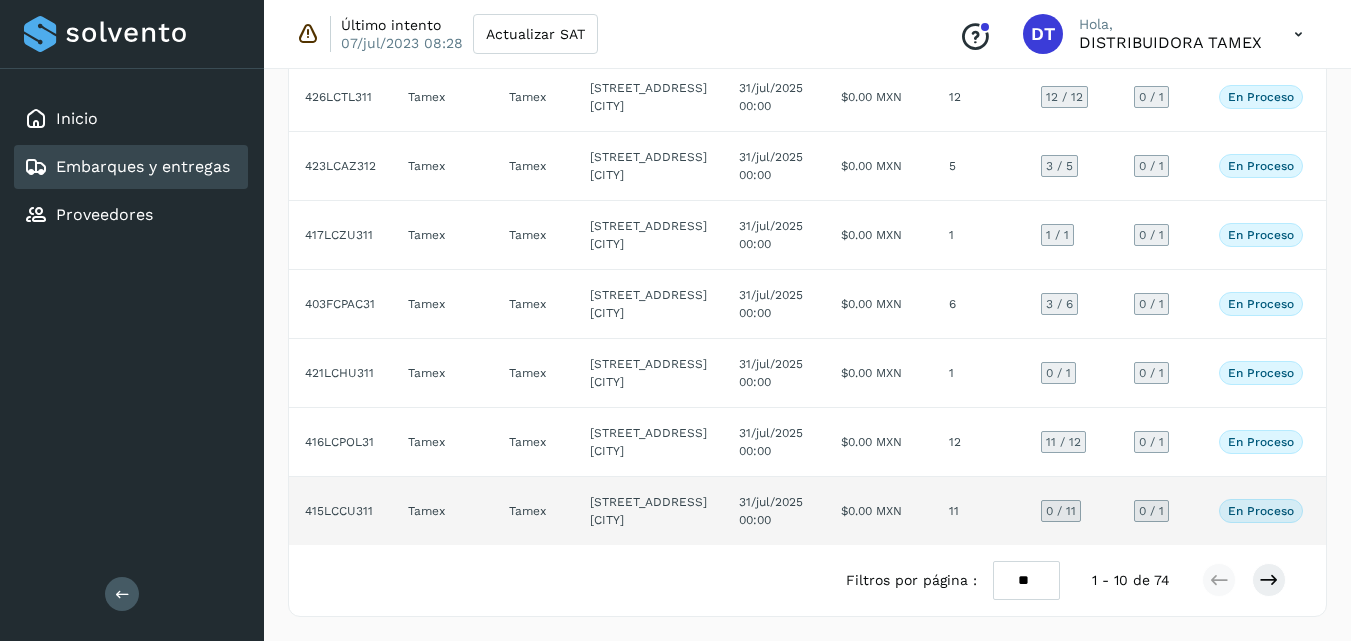 click on "31/jul/2025 00:00" 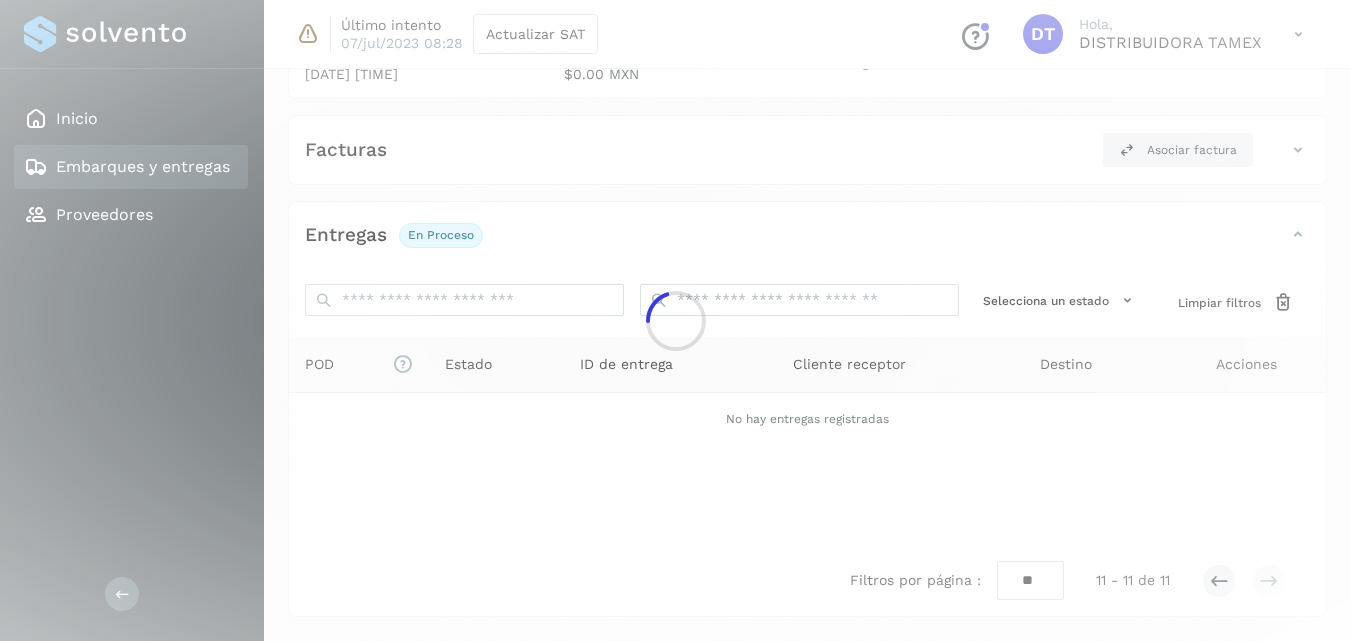 scroll, scrollTop: 294, scrollLeft: 0, axis: vertical 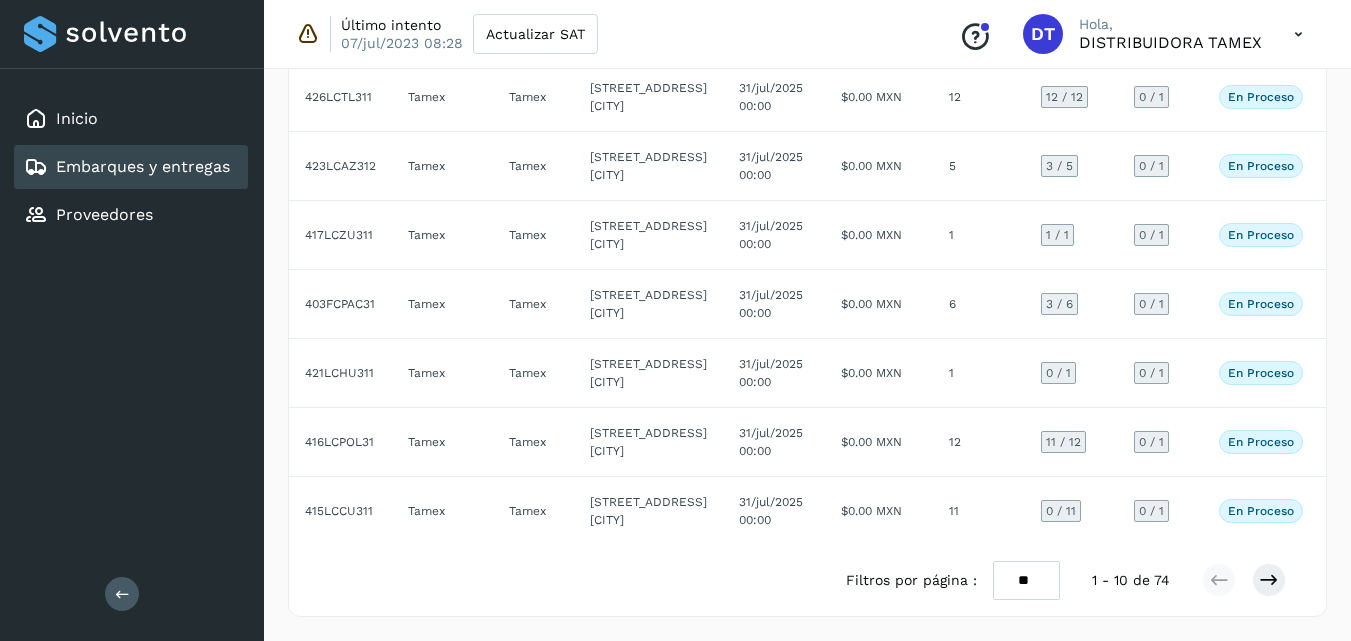click on "** ** **" at bounding box center [1026, 580] 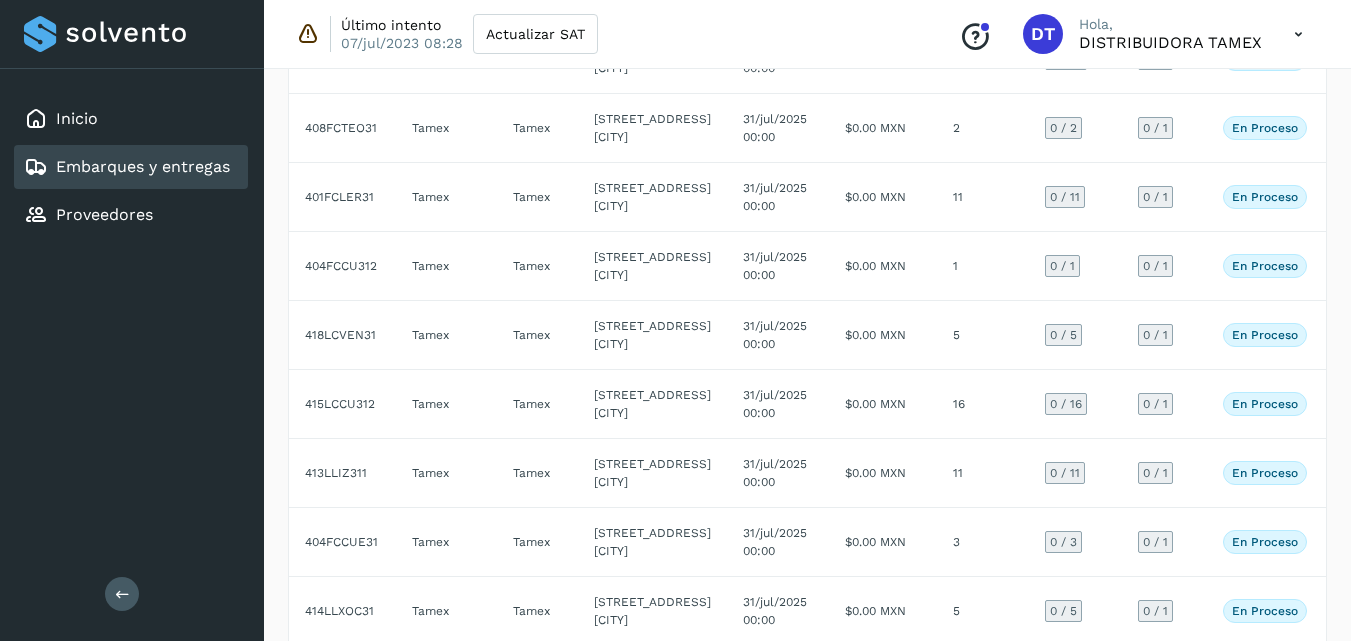 click on "10" 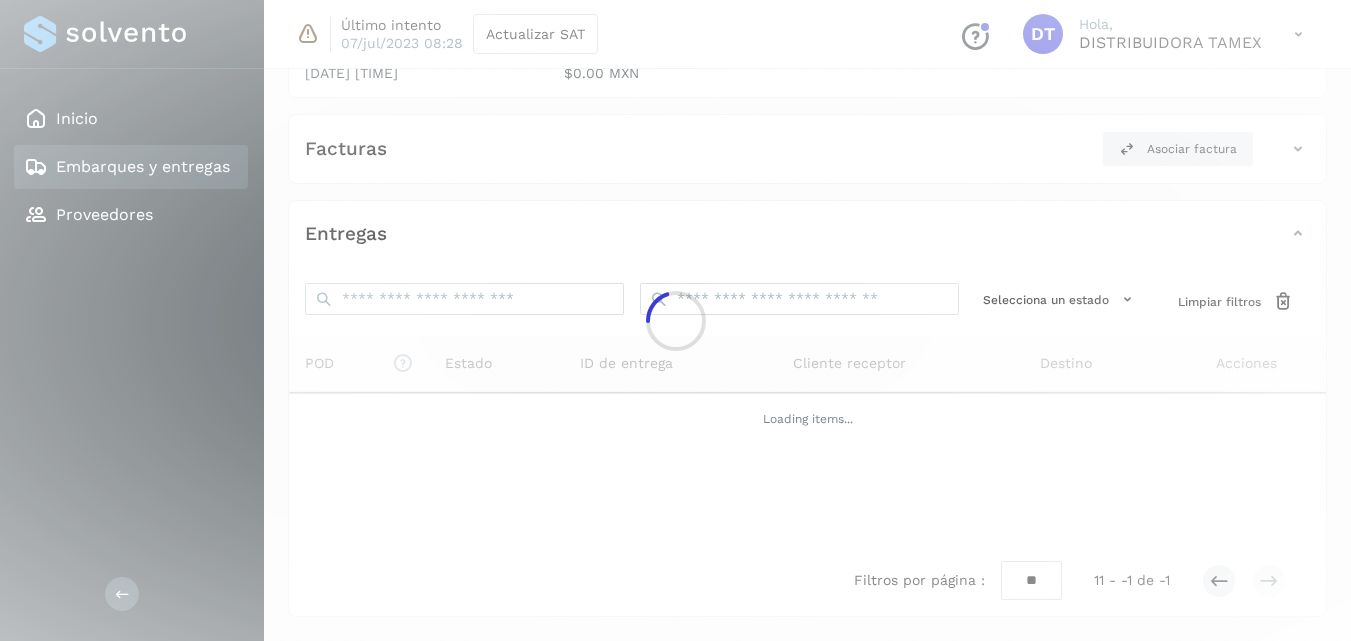 scroll, scrollTop: 295, scrollLeft: 0, axis: vertical 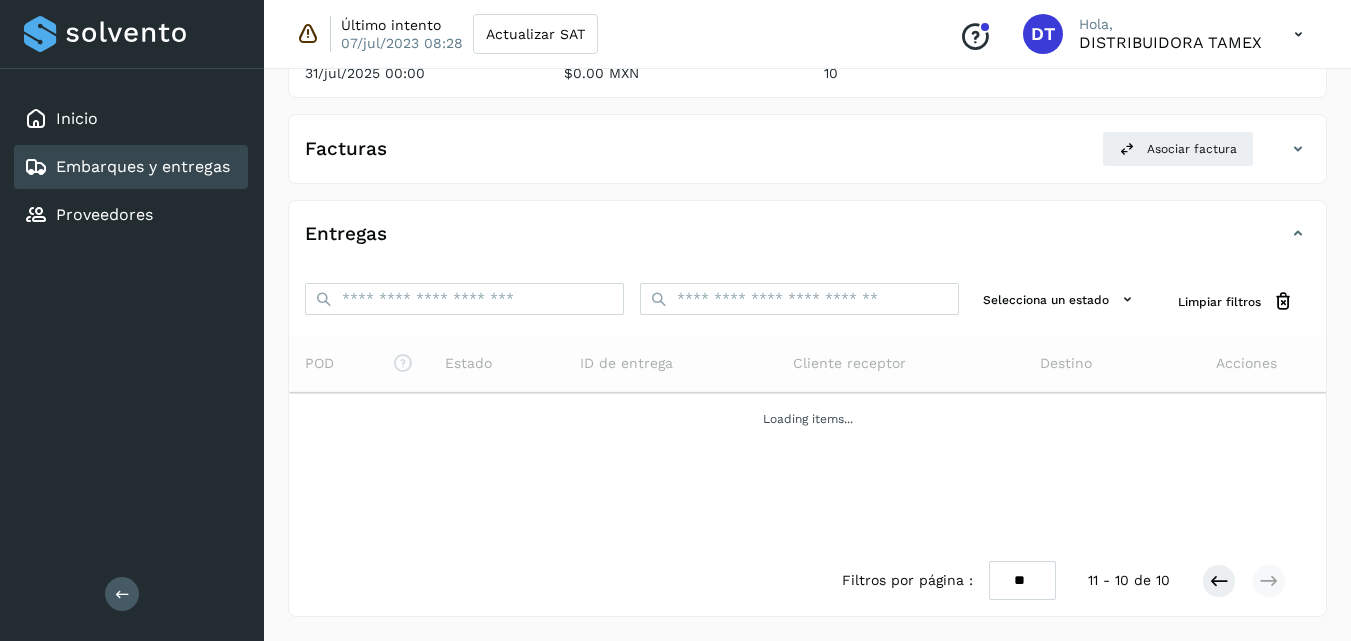 select on "**" 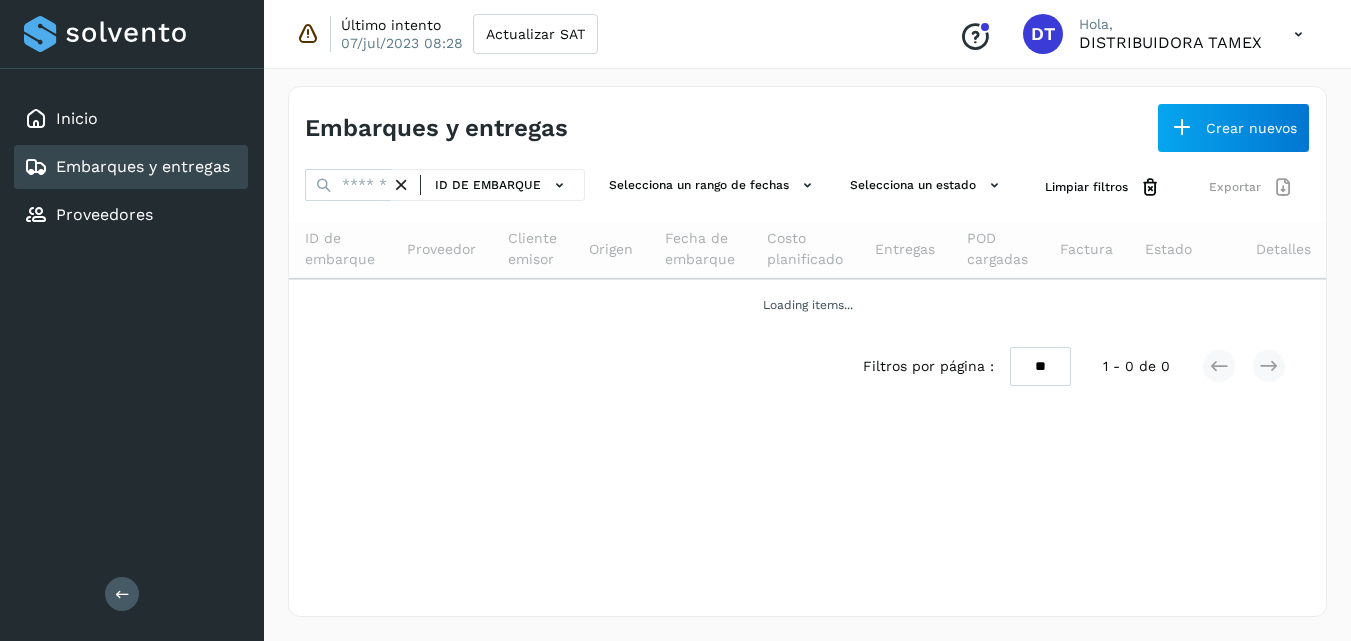 scroll, scrollTop: 0, scrollLeft: 0, axis: both 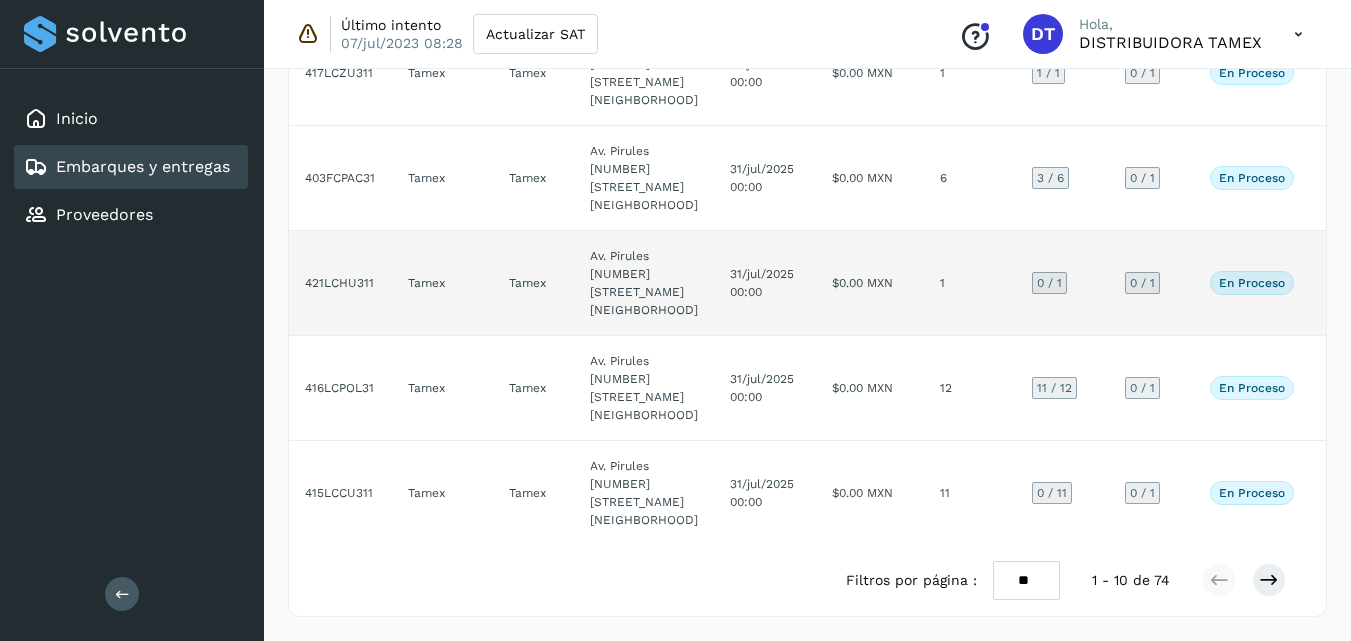 click on "$0.00 MXN" 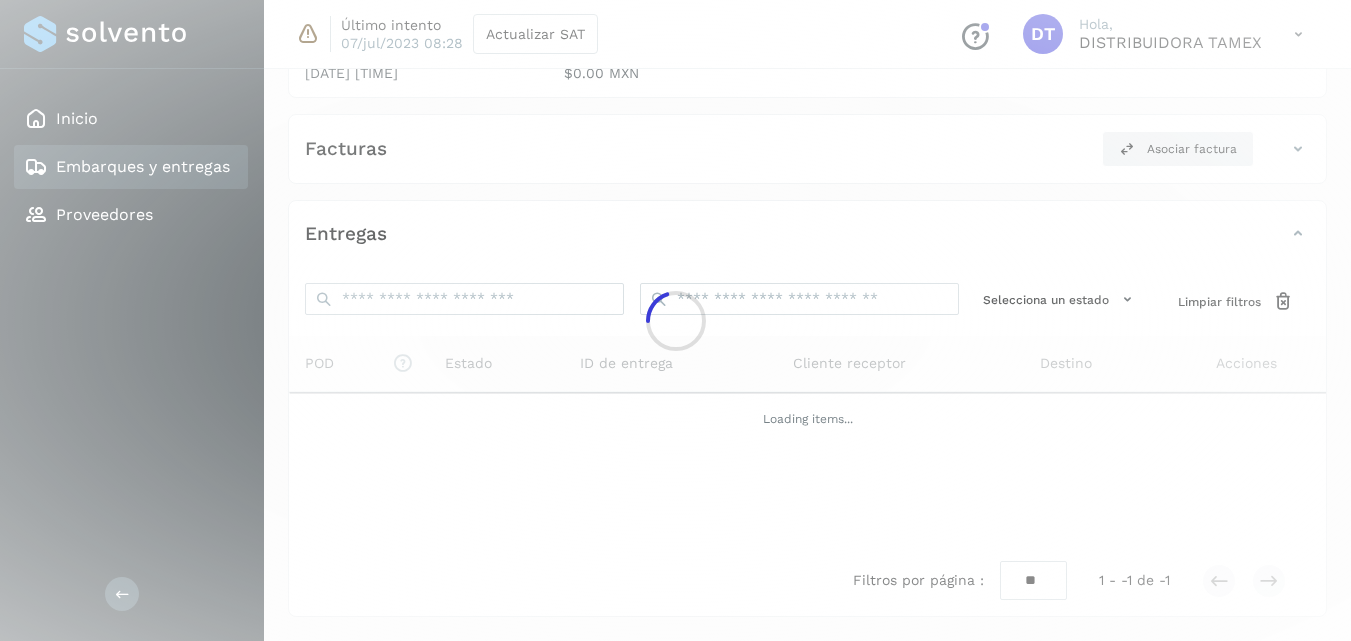 scroll, scrollTop: 314, scrollLeft: 0, axis: vertical 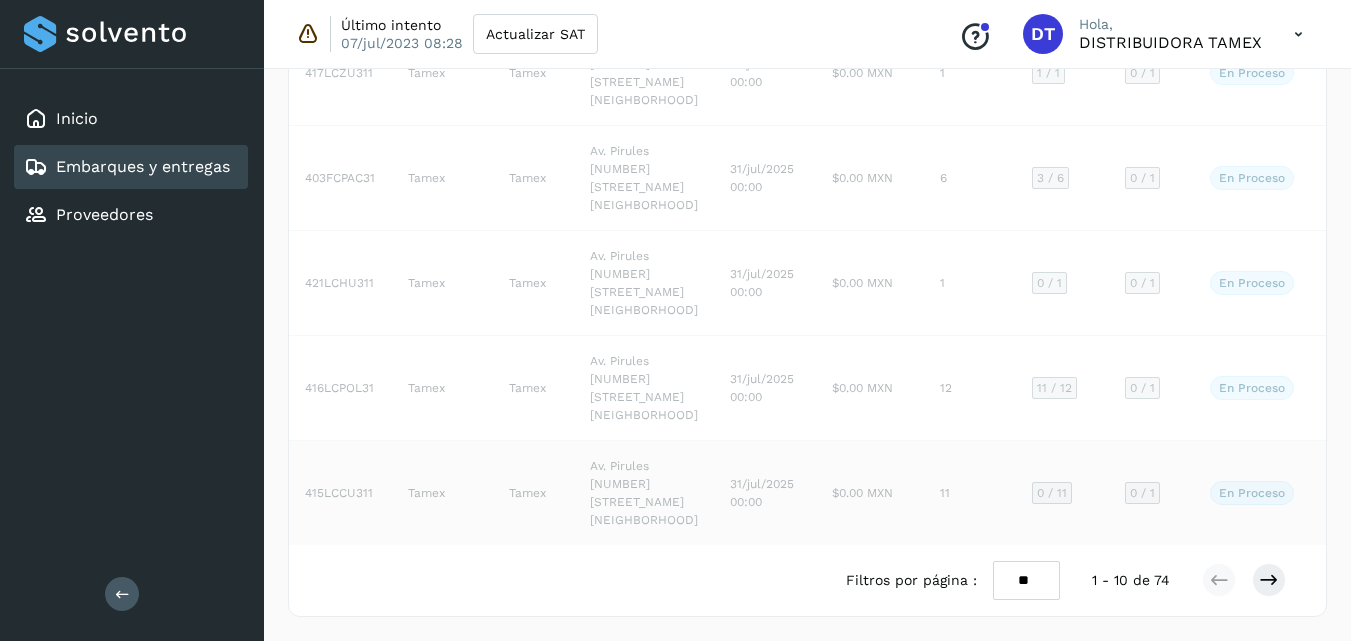 click on "$0.00 MXN" 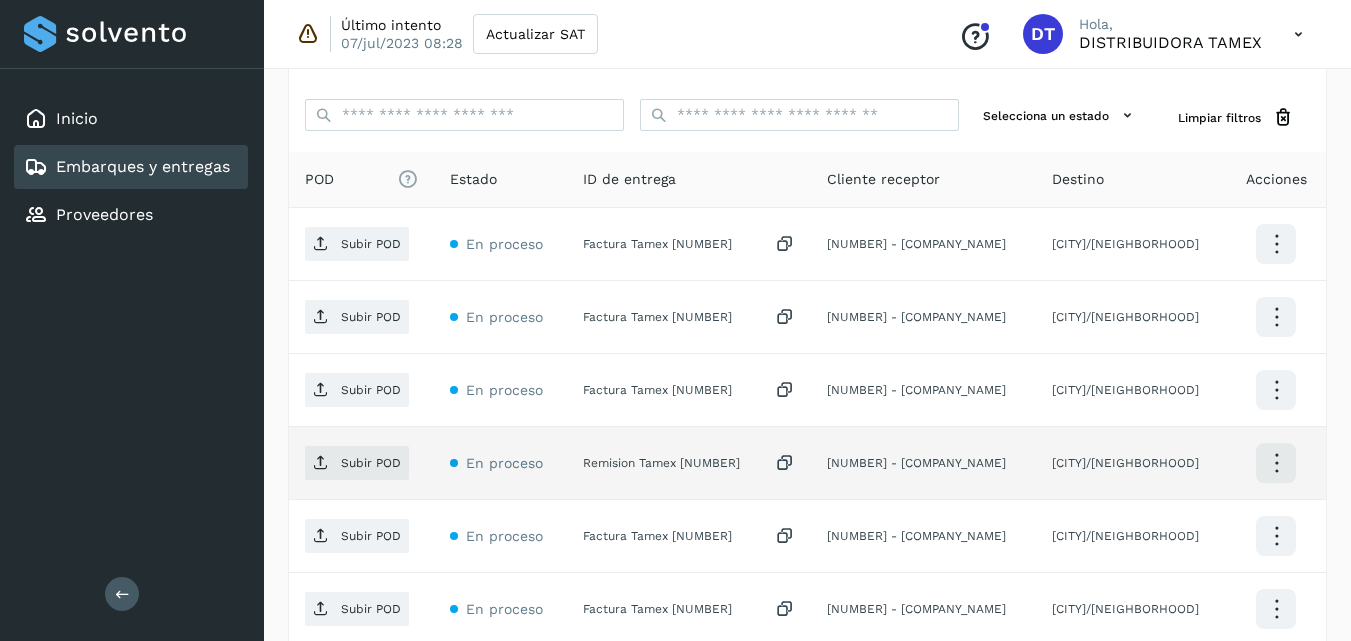 scroll, scrollTop: 471, scrollLeft: 0, axis: vertical 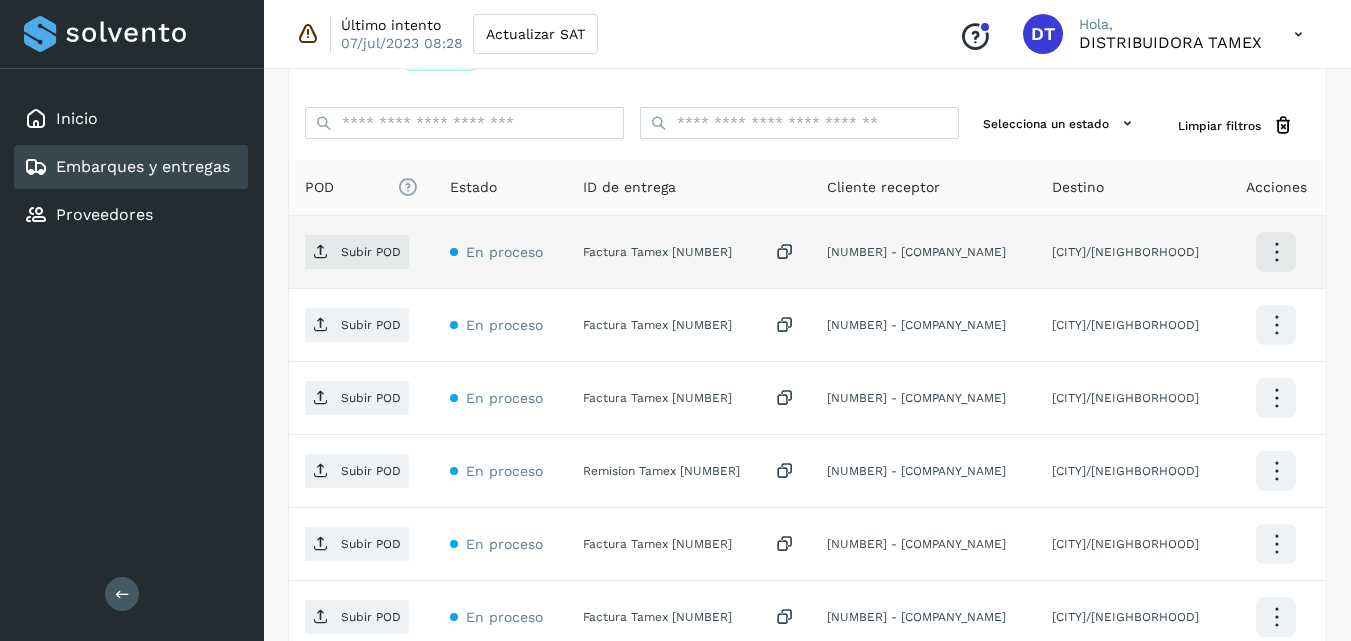 click on "Factura Tamex 3268690" 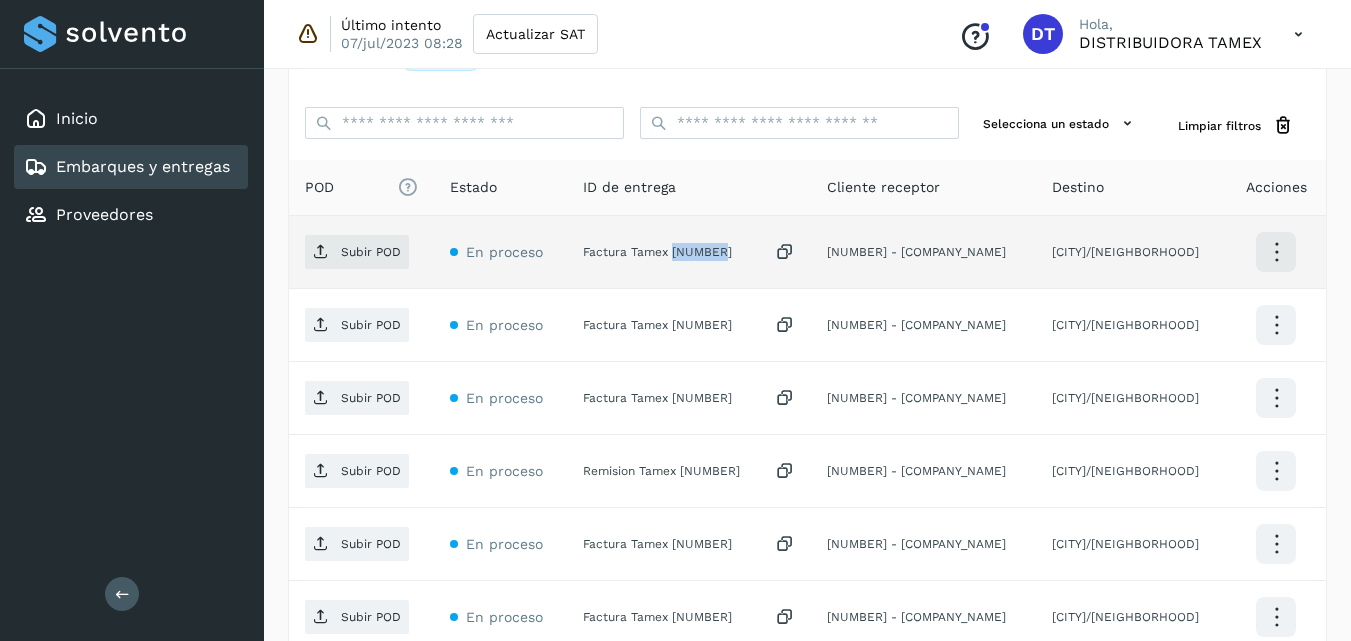 click on "Factura Tamex 3268690" 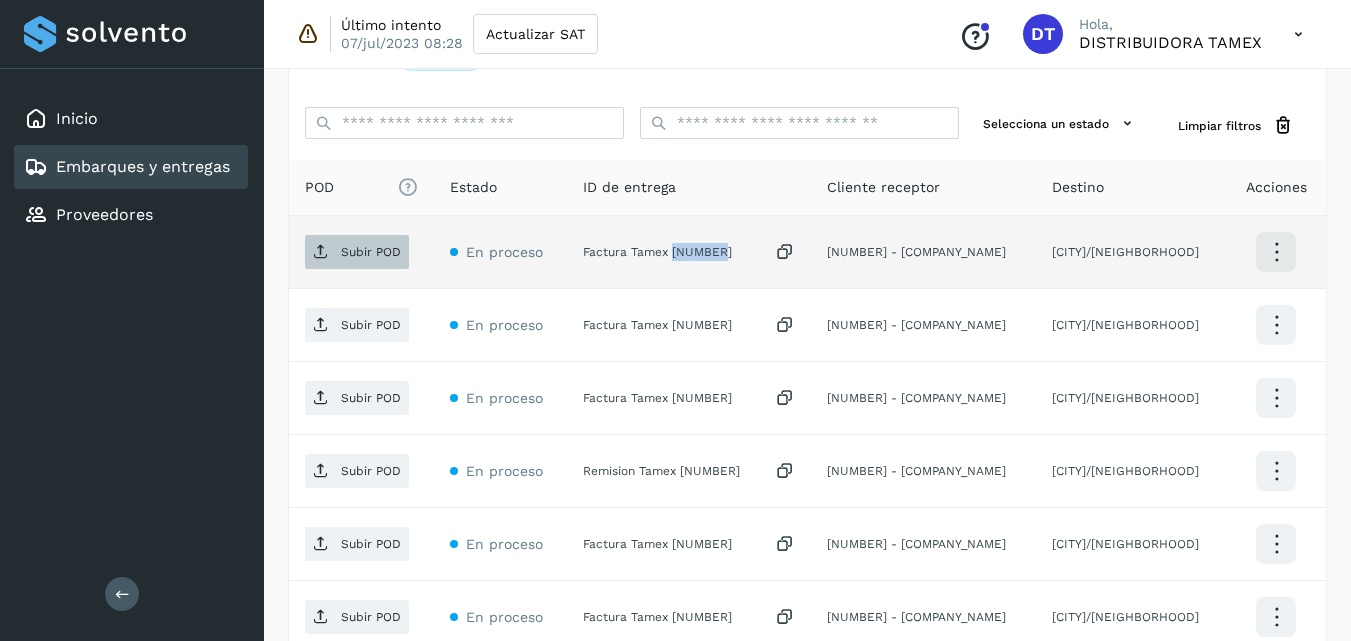 click on "Subir POD" at bounding box center (357, 252) 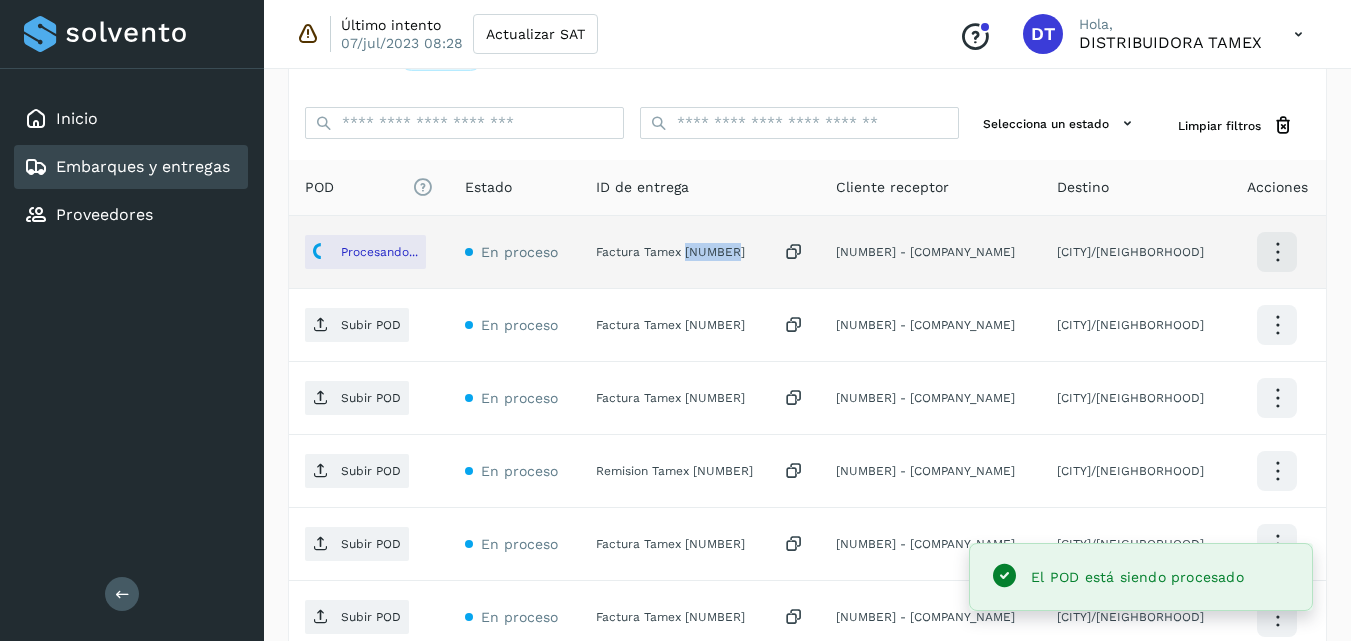 scroll, scrollTop: 571, scrollLeft: 0, axis: vertical 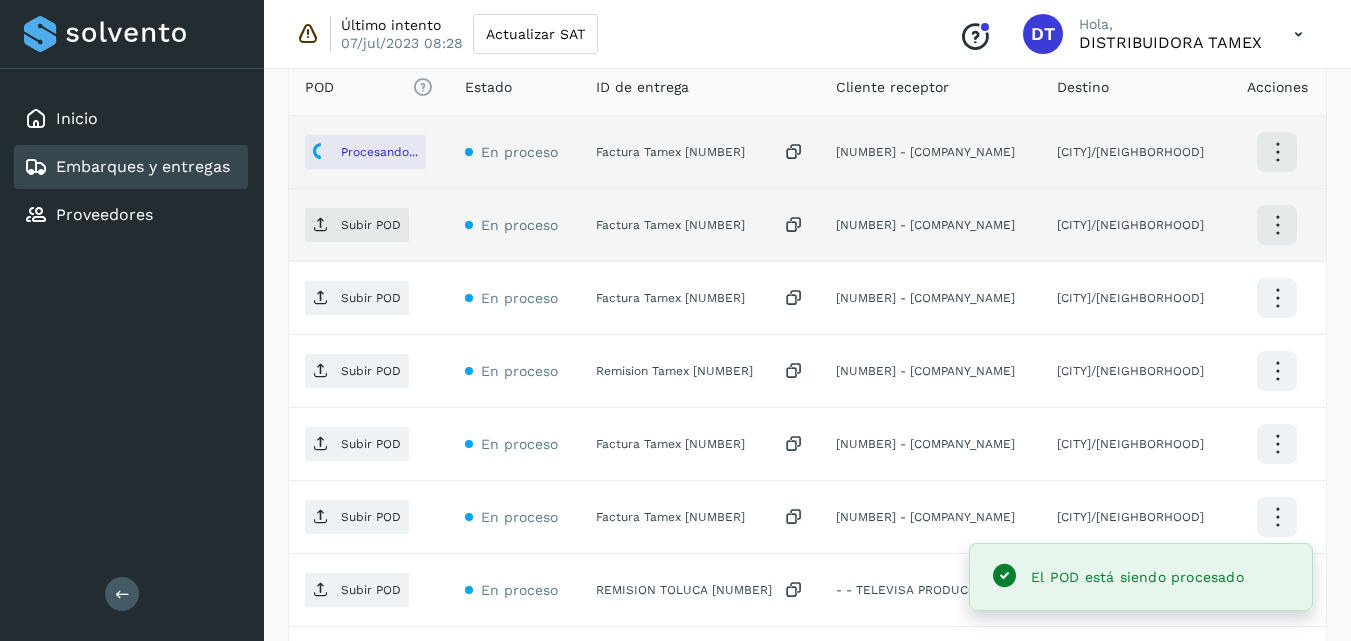 click on "Factura Tamex 3268680" 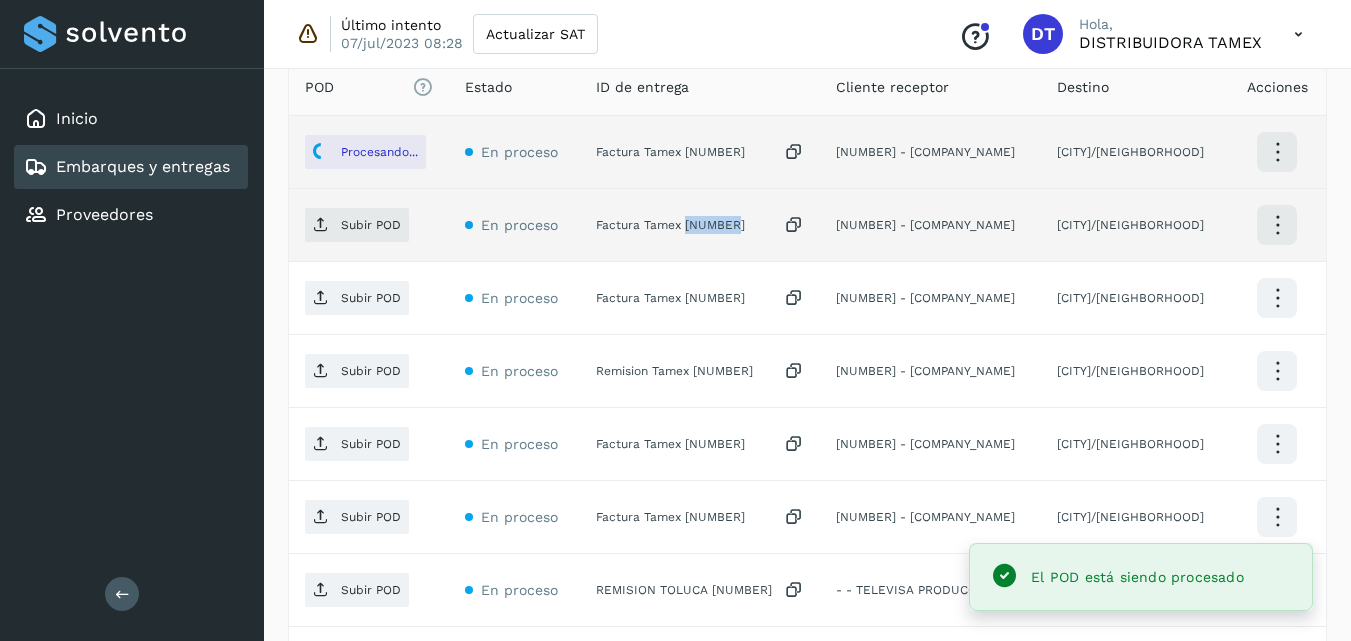 click on "Factura Tamex 3268680" 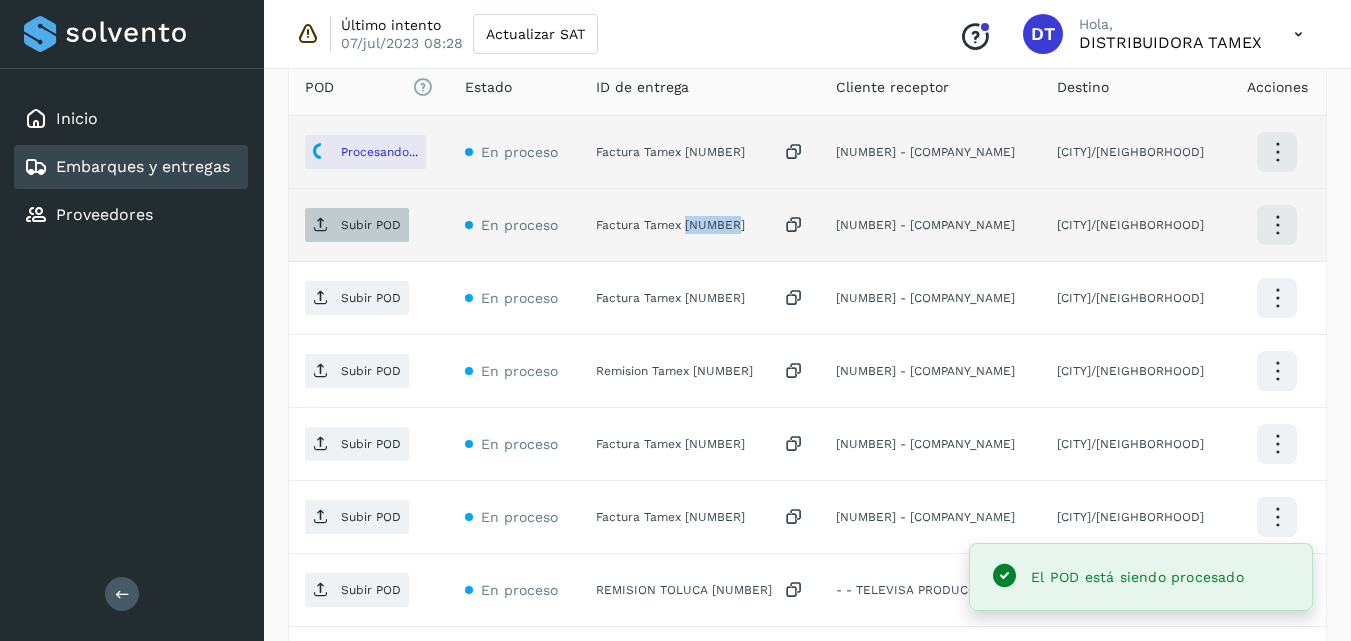 click on "Subir POD" at bounding box center (357, 225) 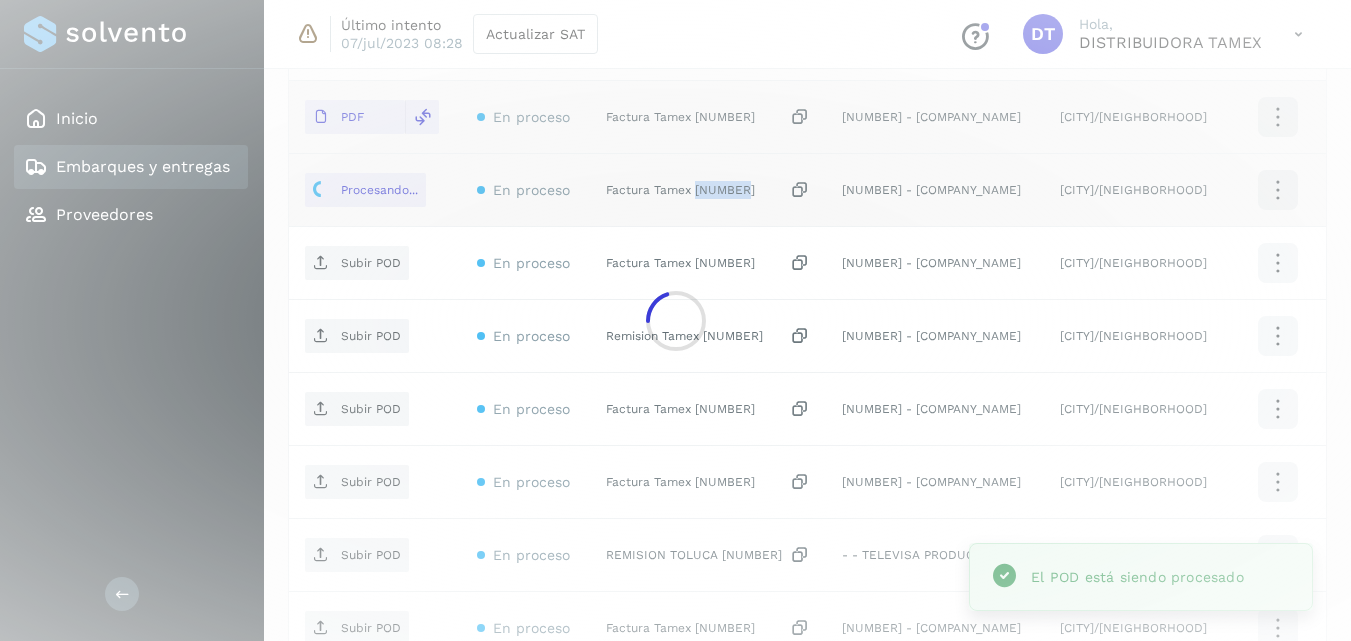 scroll, scrollTop: 571, scrollLeft: 0, axis: vertical 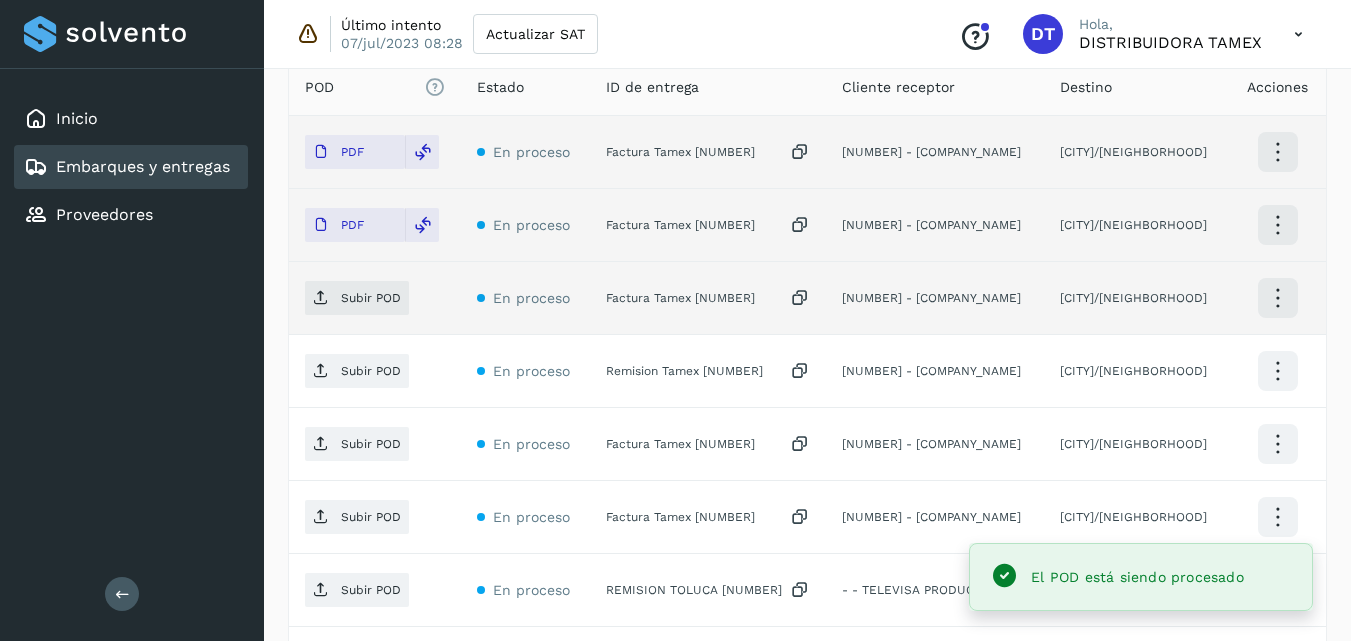 click on "Factura Tamex 3268684" 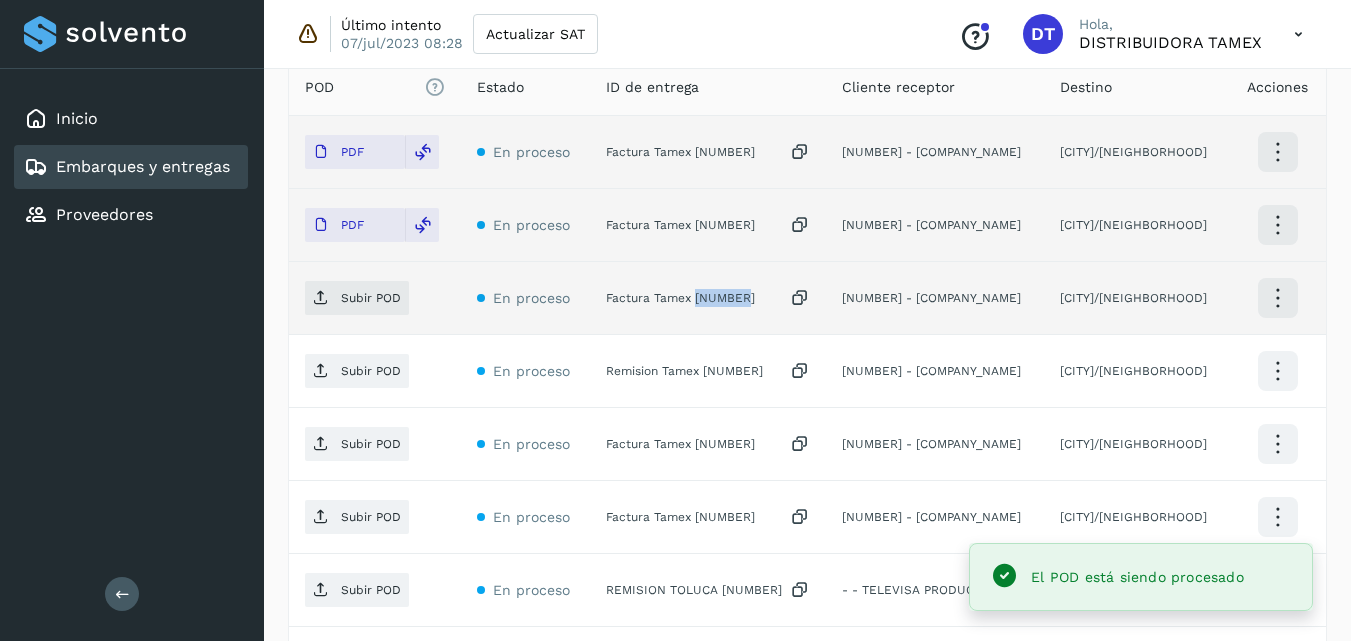 click on "Factura Tamex 3268684" 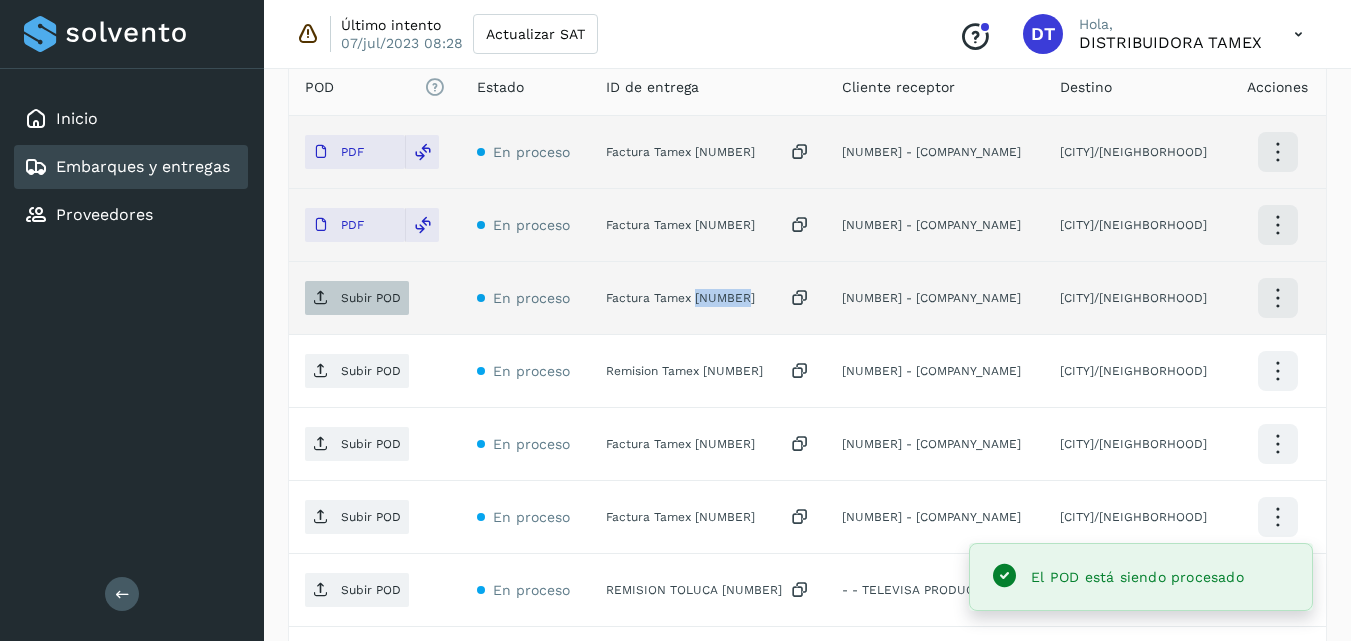 click on "Subir POD" at bounding box center (371, 298) 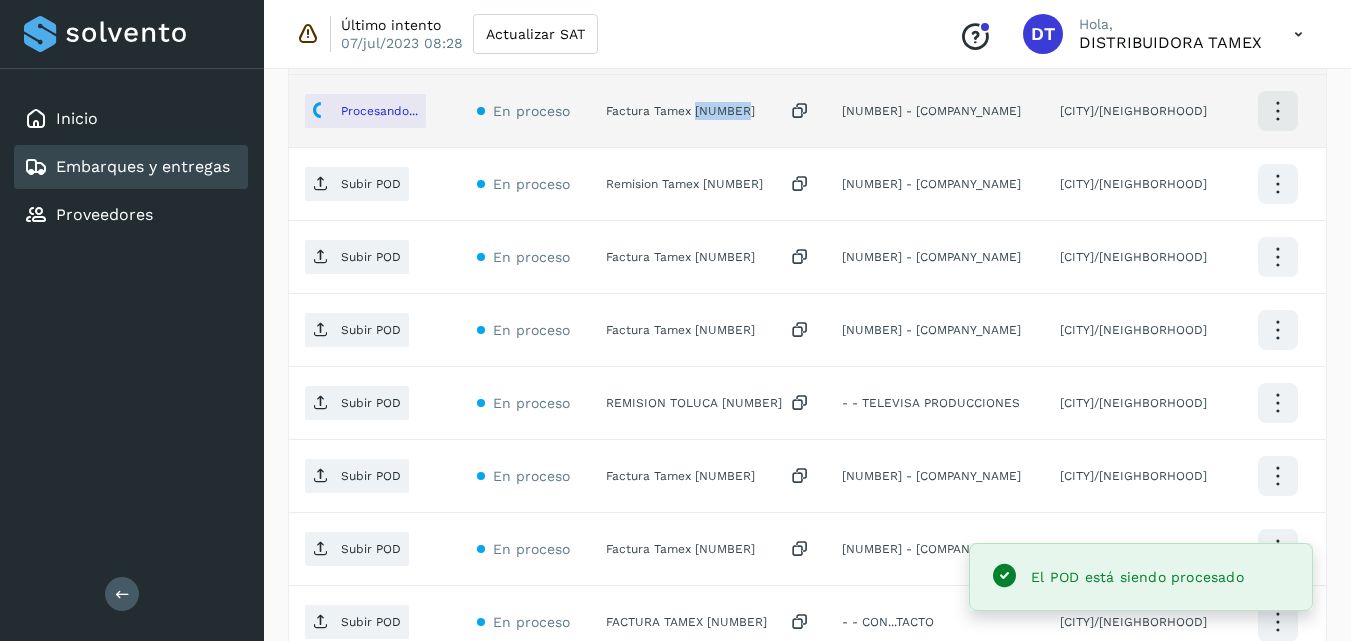 scroll, scrollTop: 771, scrollLeft: 0, axis: vertical 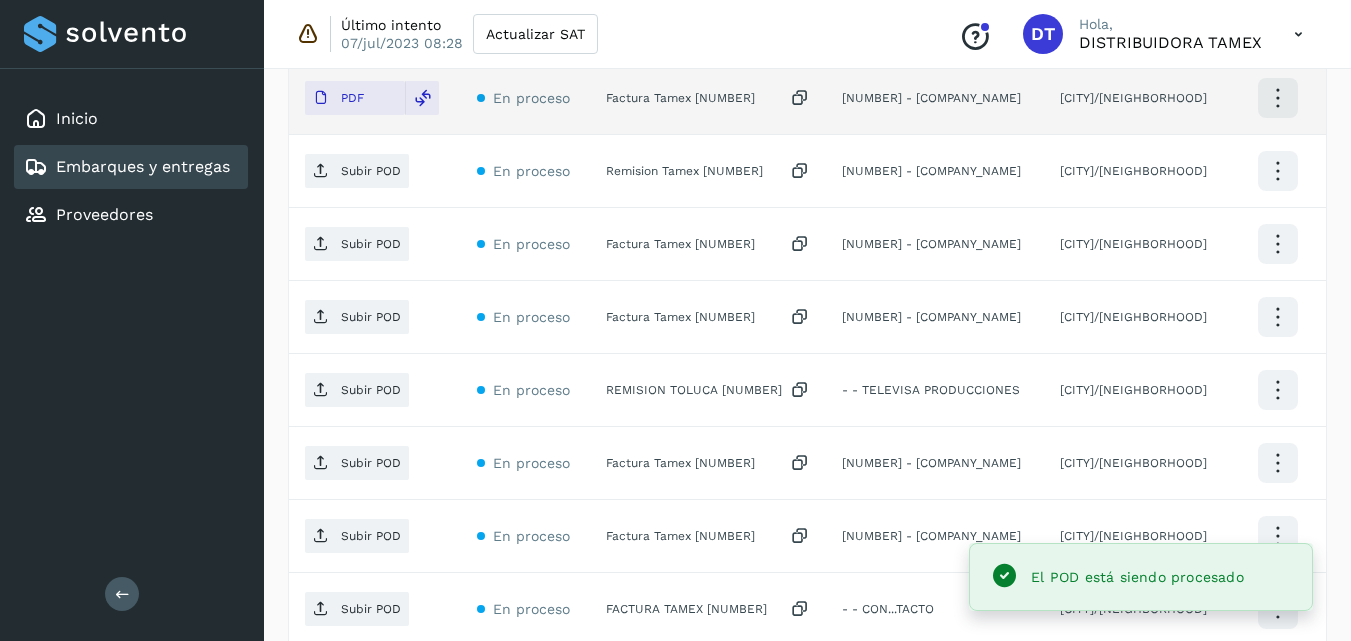 click on "Remision Tamex 54857" 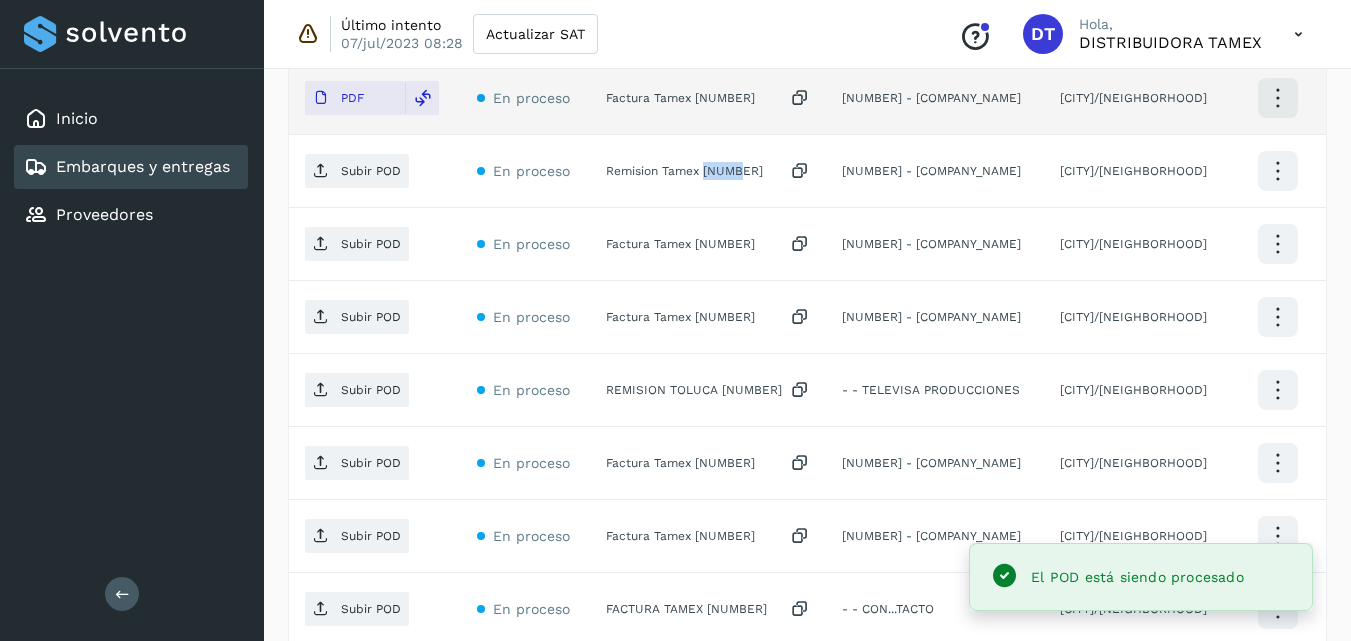 click on "Remision Tamex 54857" 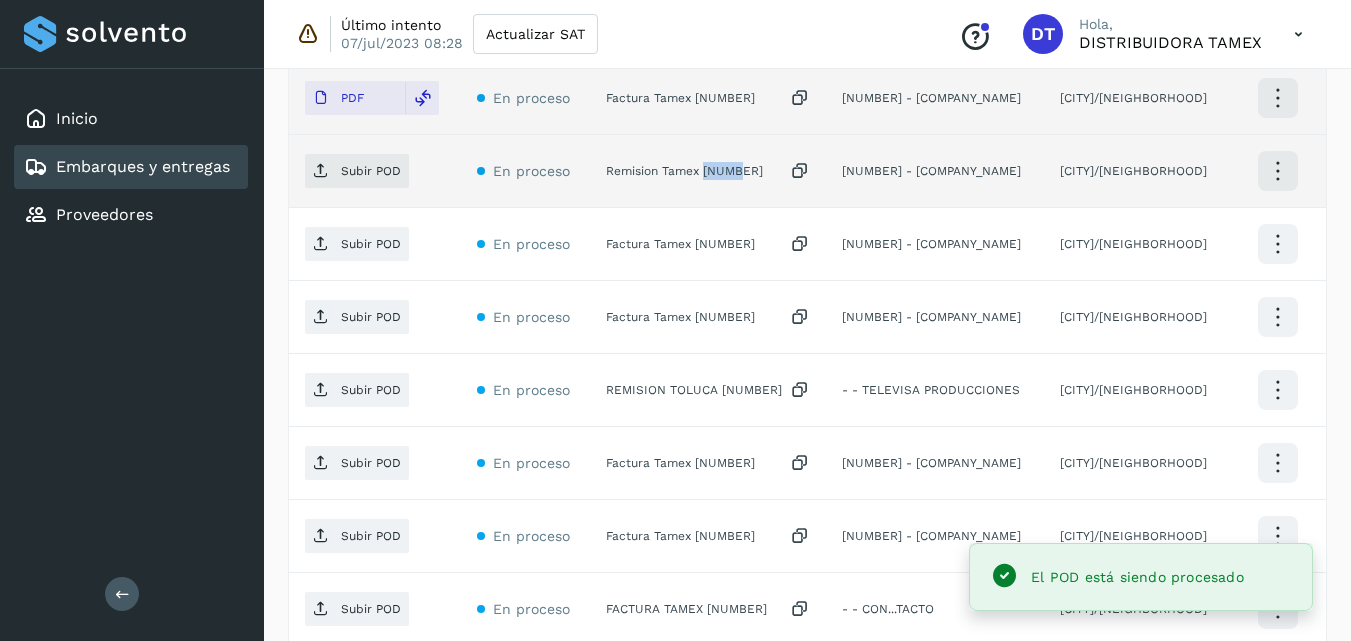 copy on "54857" 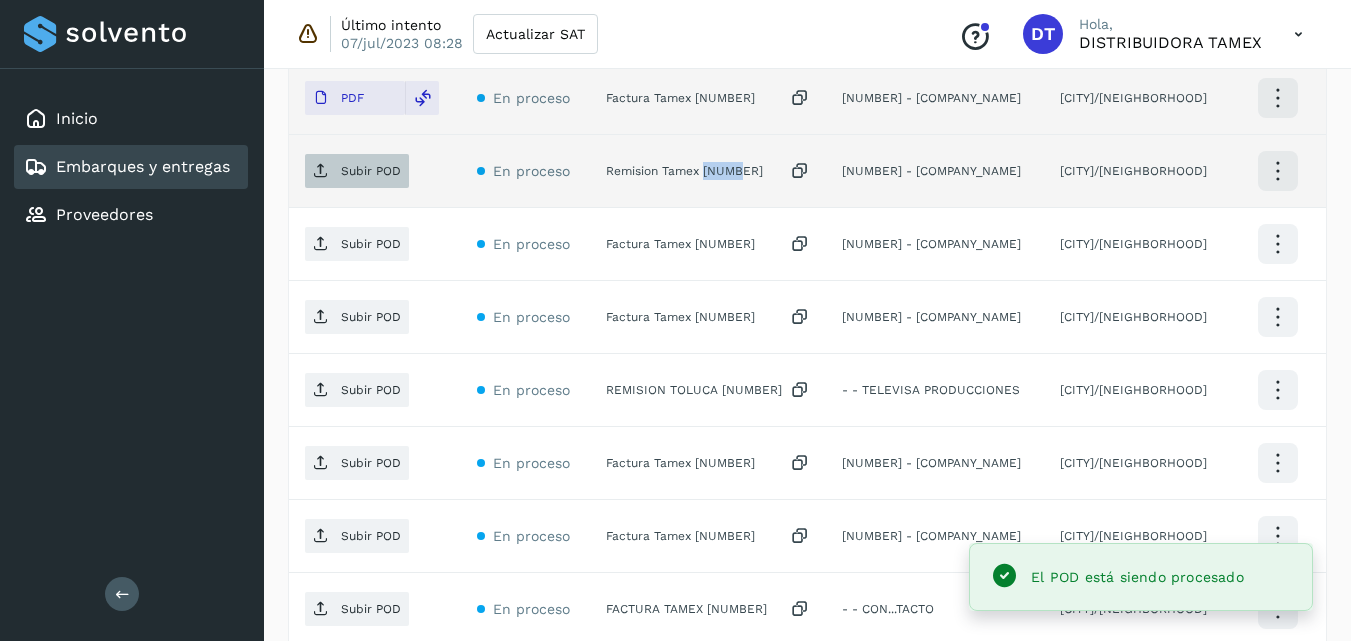 click on "Subir POD" at bounding box center (371, 171) 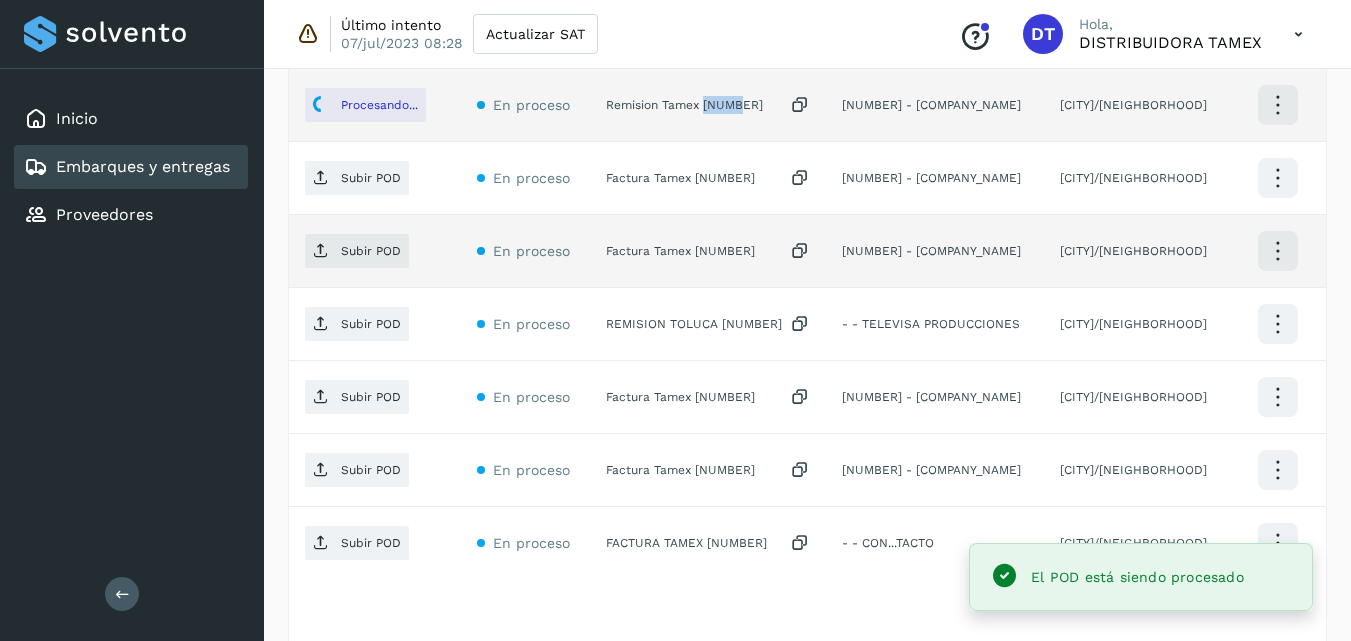 scroll, scrollTop: 871, scrollLeft: 0, axis: vertical 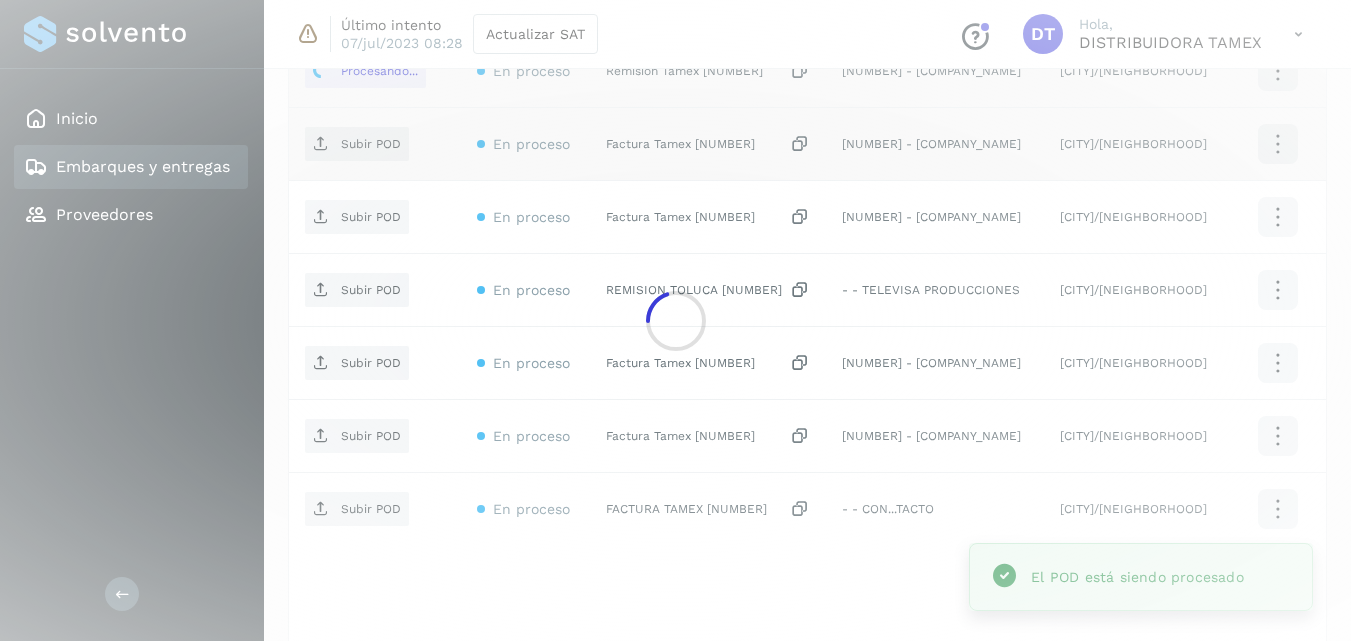 click 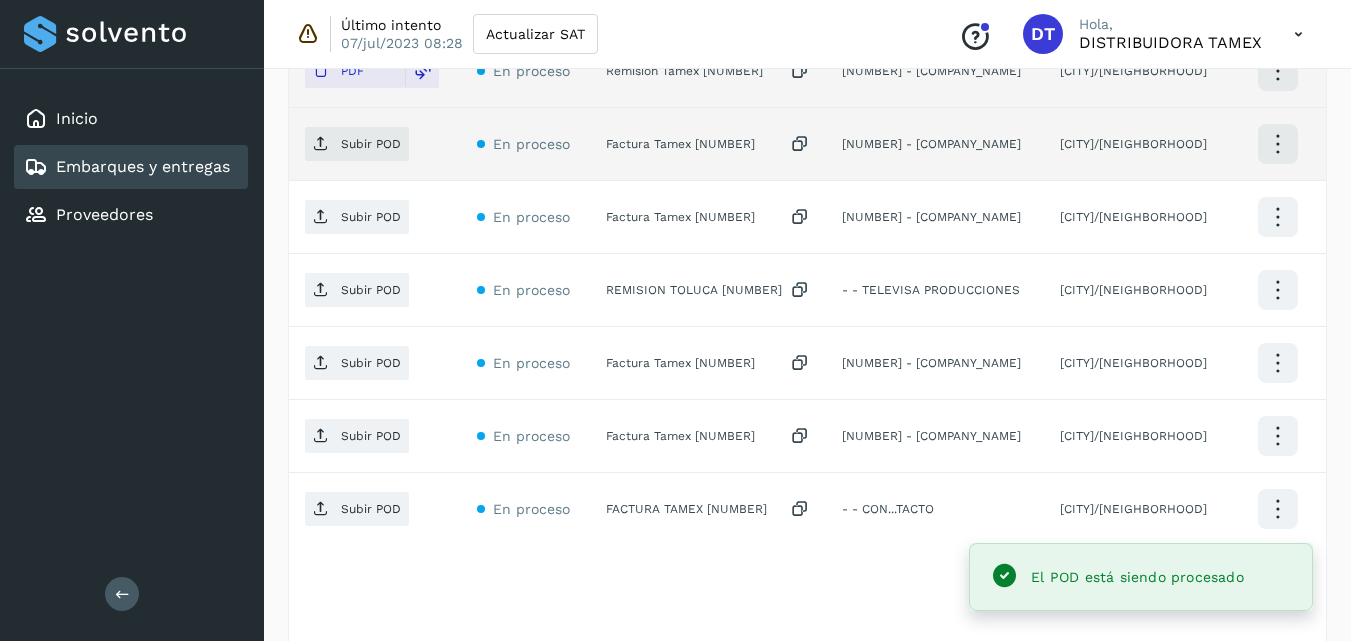 click on "Factura Tamex 3268689" 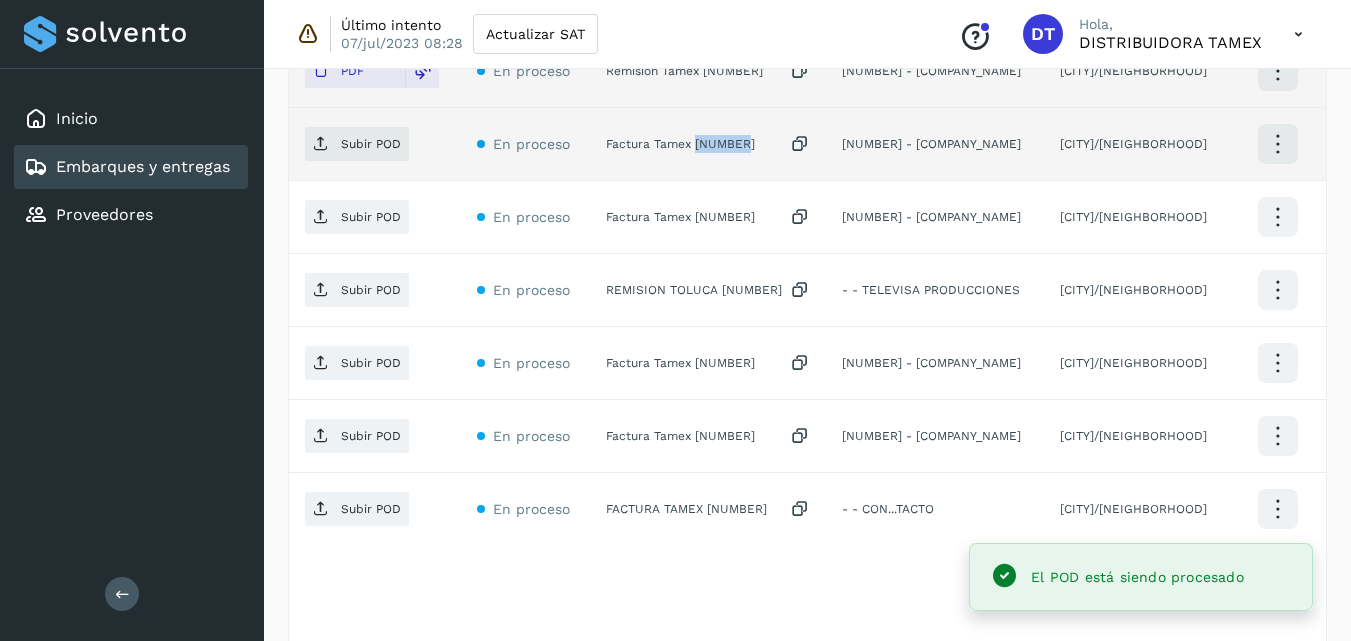 click on "Factura Tamex 3268689" 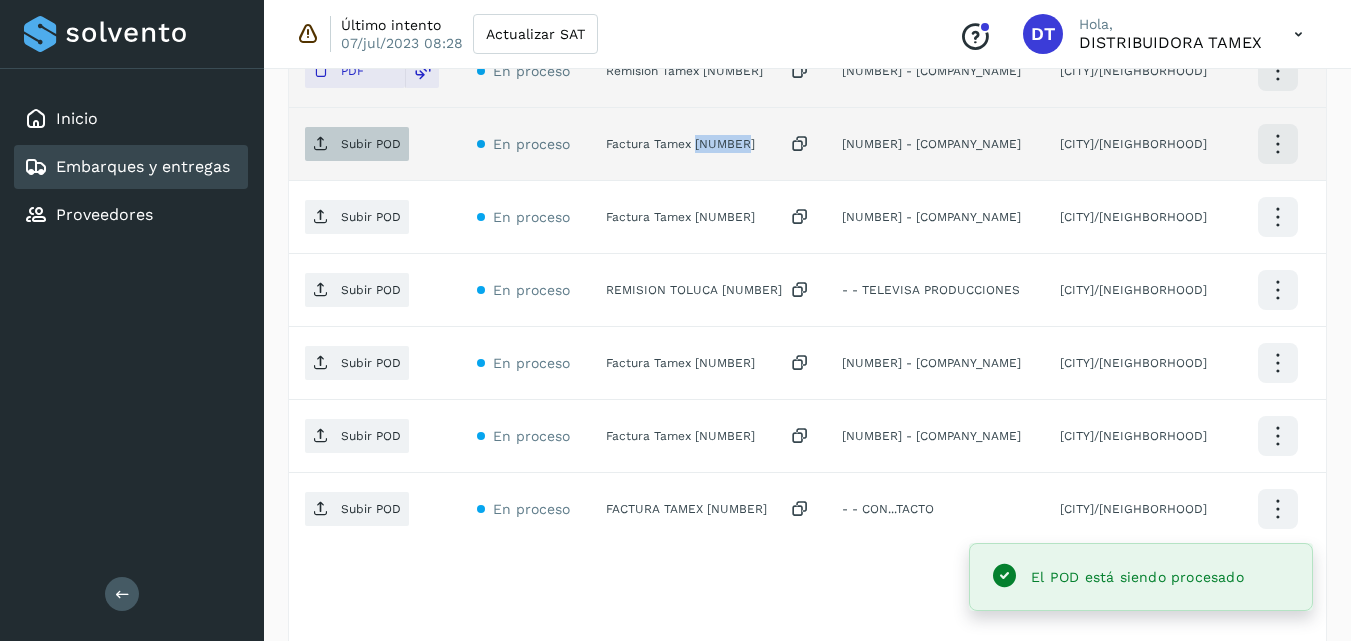 click on "Subir POD" at bounding box center [357, 144] 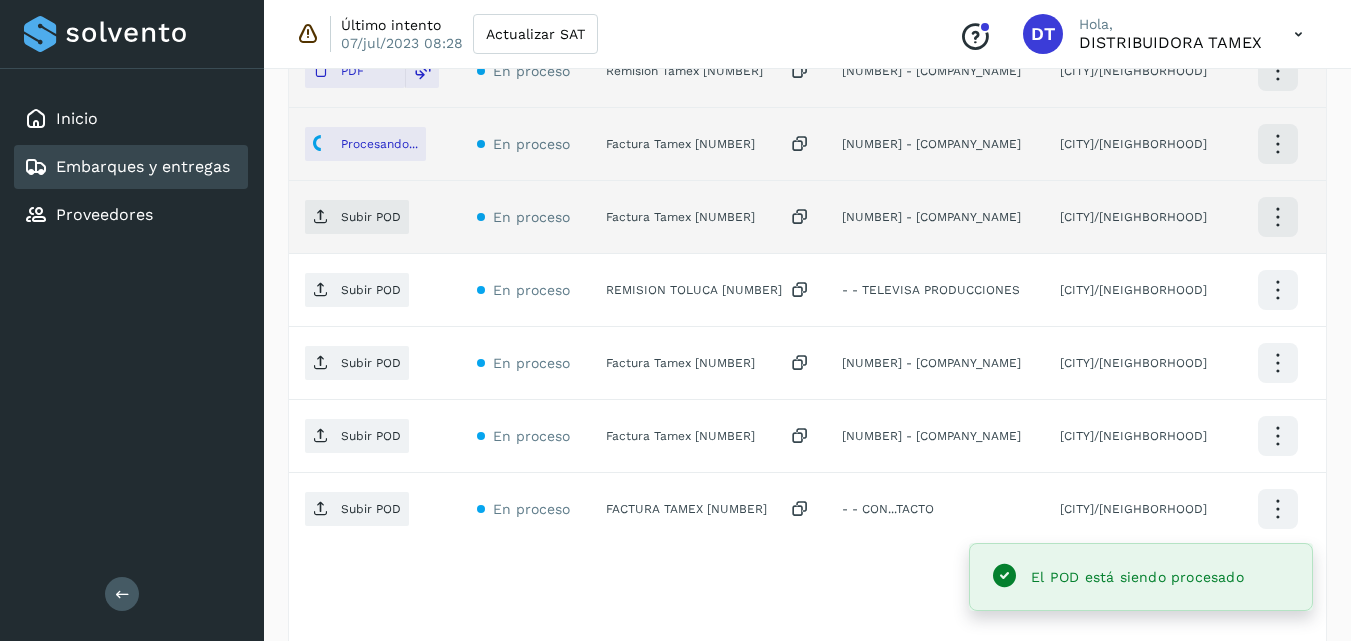 click on "Factura Tamex 3268682" 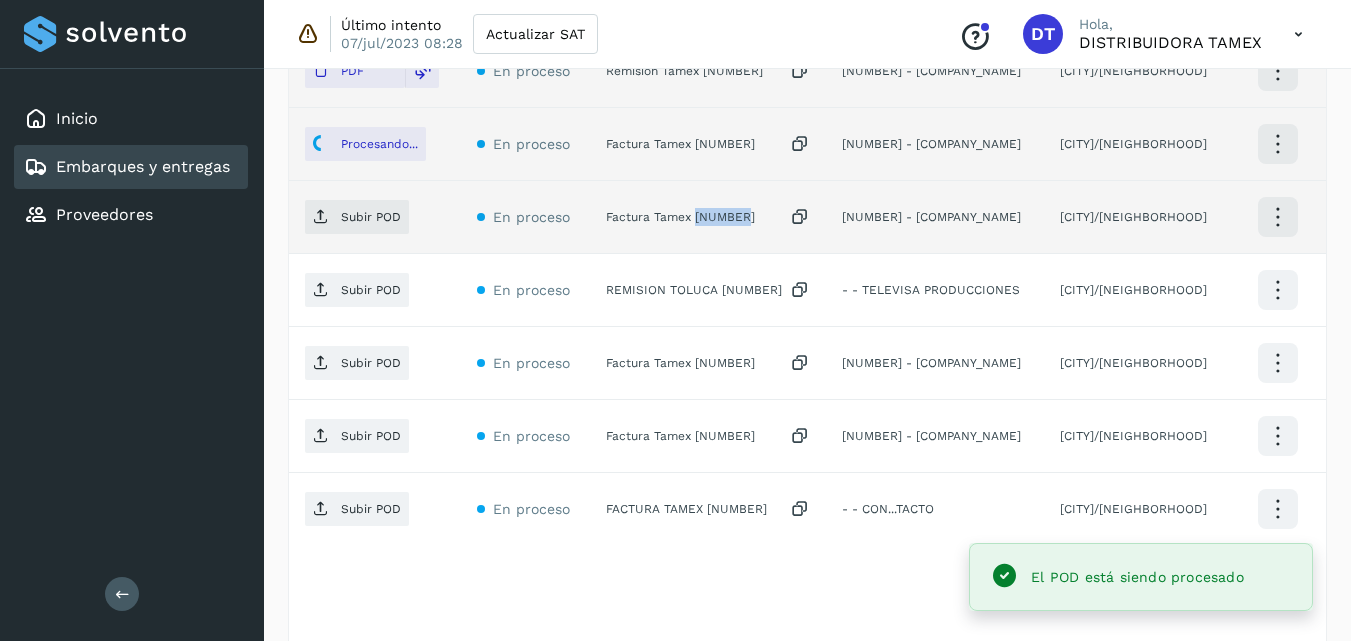 click on "Factura Tamex 3268682" 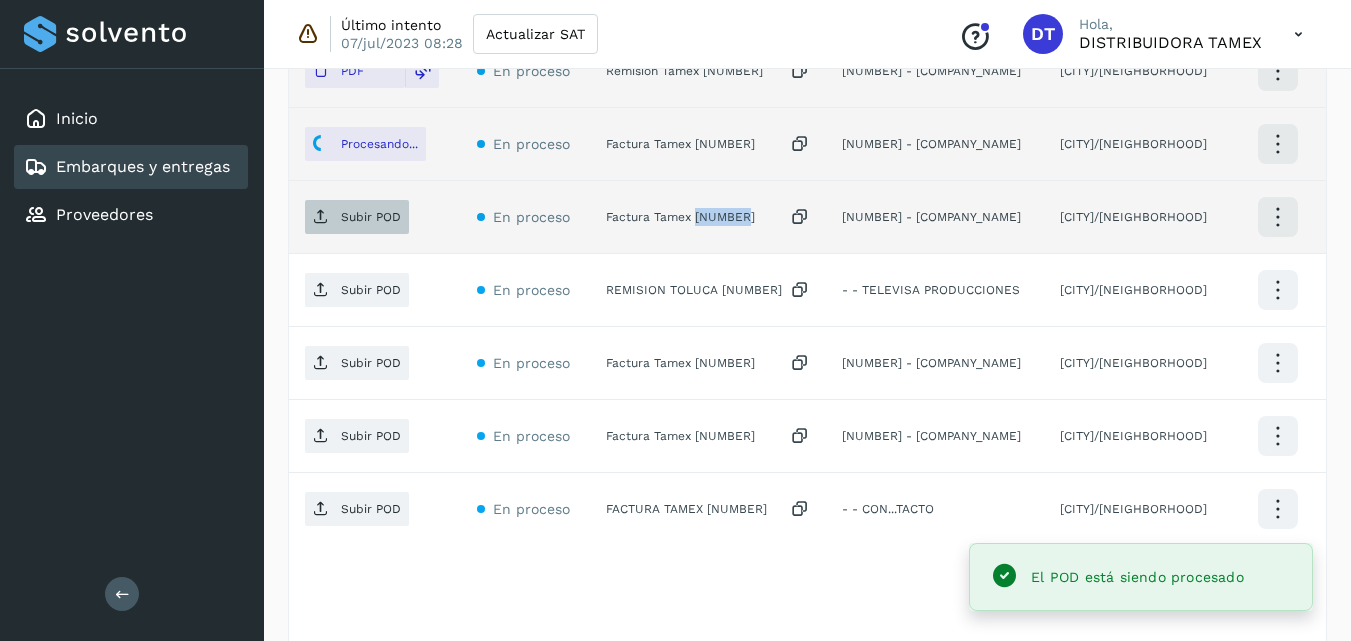 click on "Subir POD" at bounding box center [357, 217] 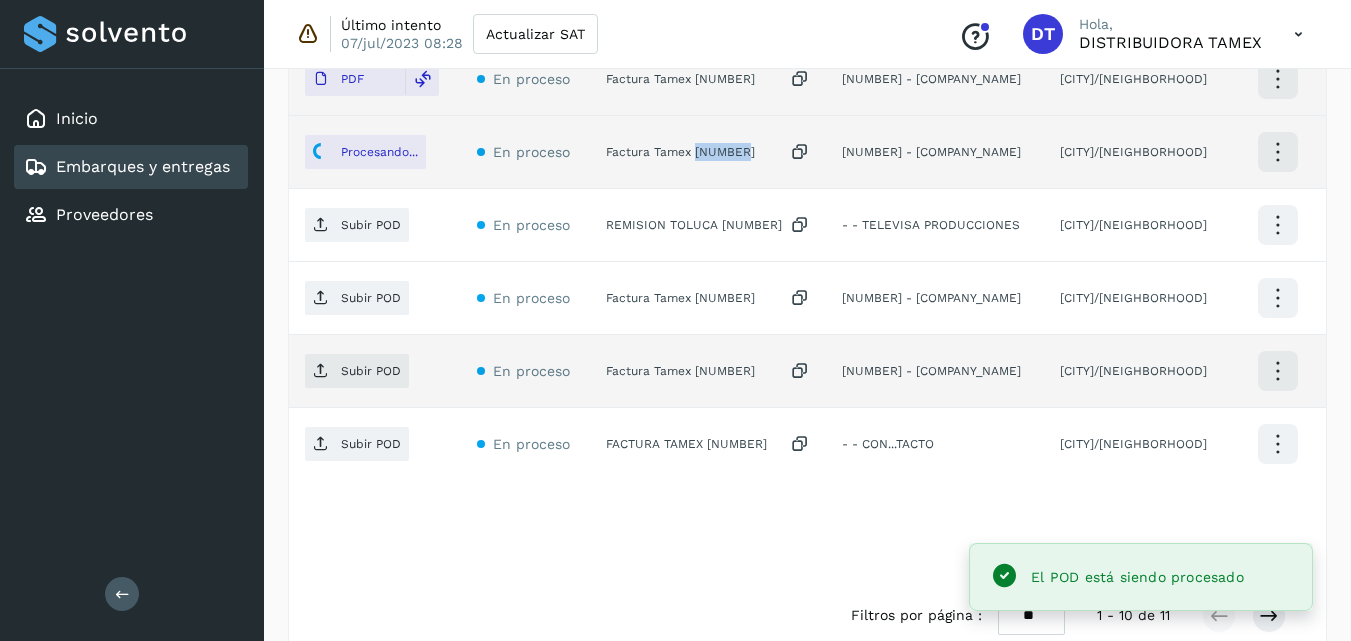 scroll, scrollTop: 971, scrollLeft: 0, axis: vertical 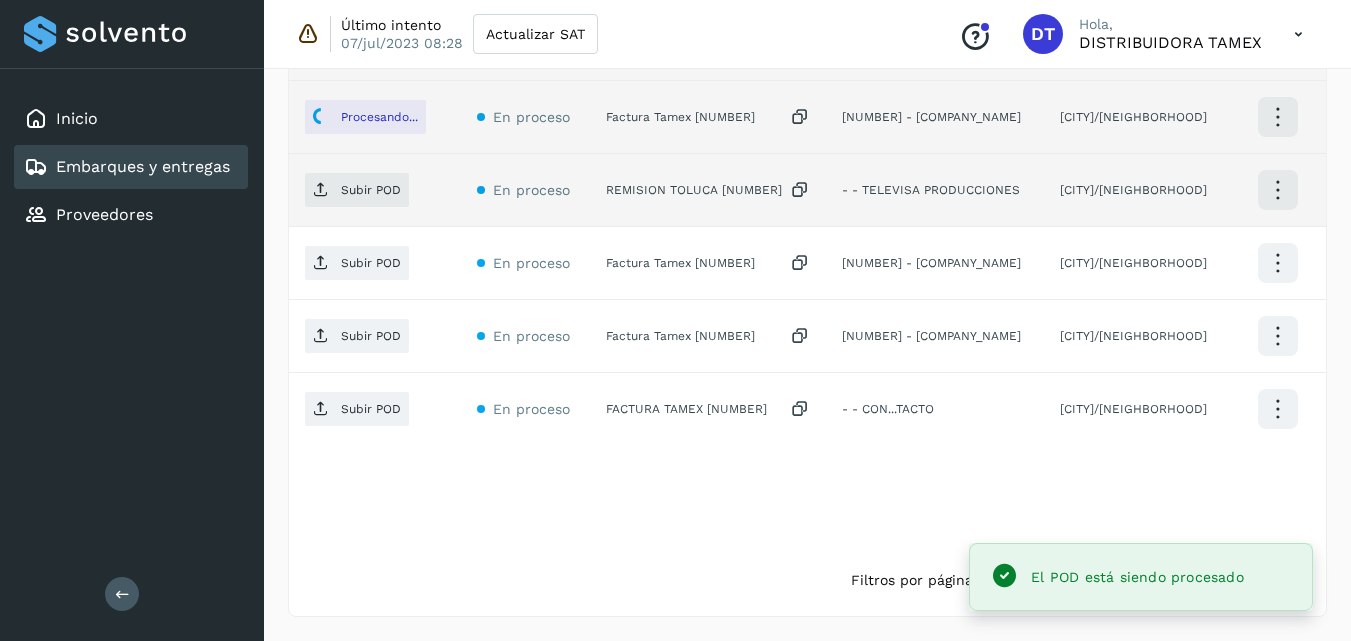 click on "REMISION TOLUCA 968" 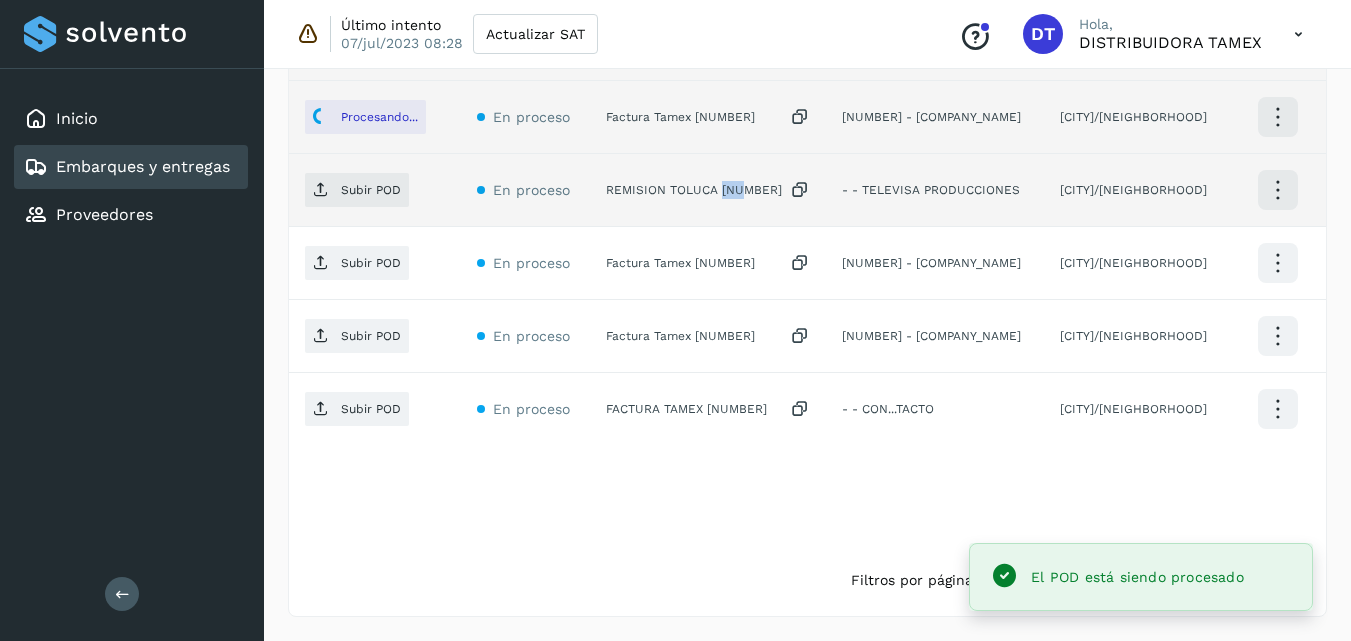 click on "REMISION TOLUCA 968" 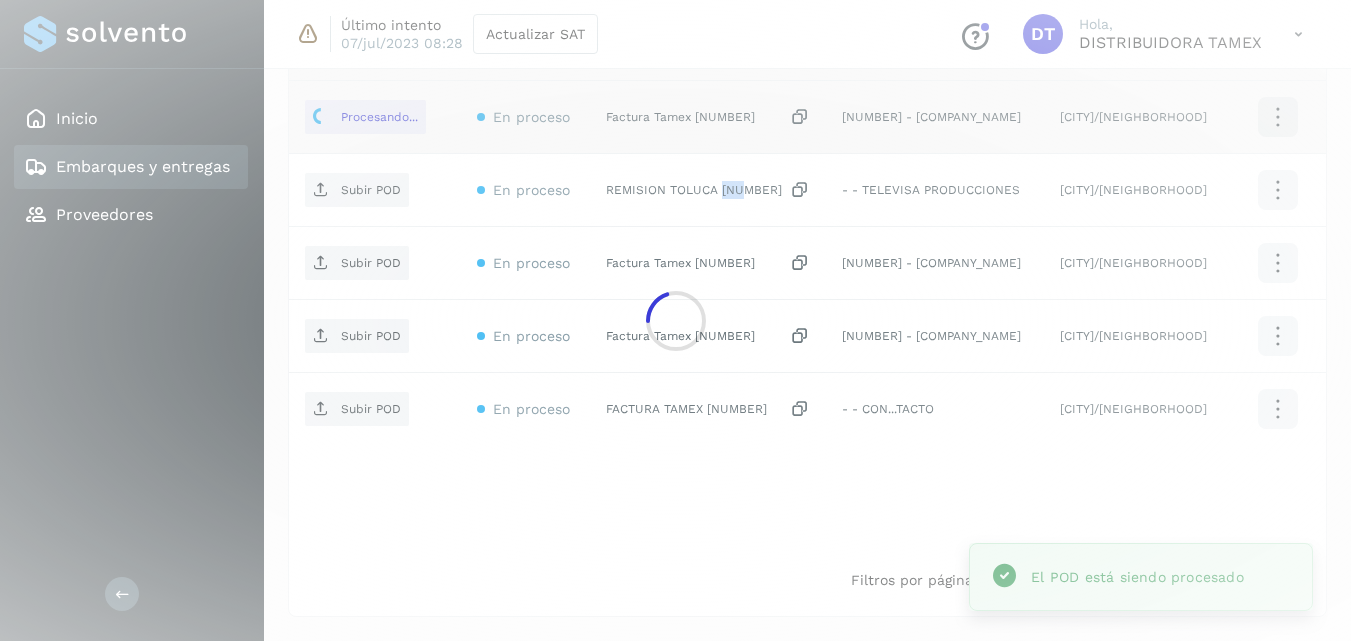 copy on "968" 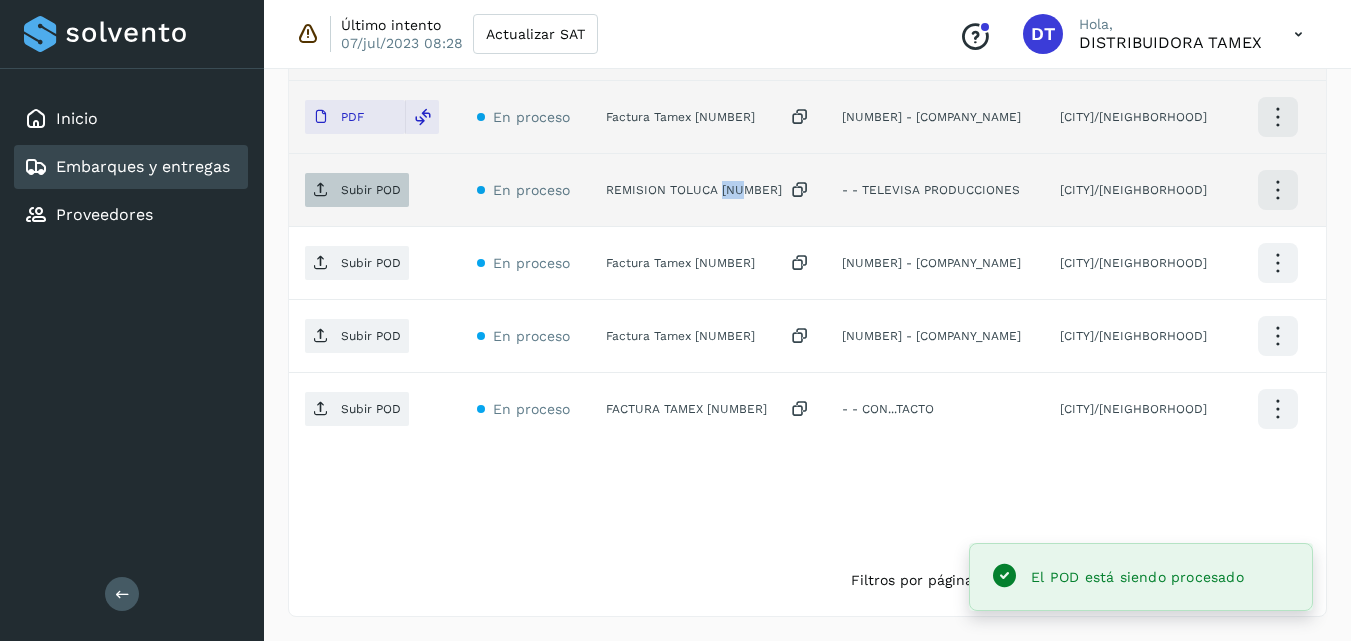 click on "Subir POD" at bounding box center [357, 190] 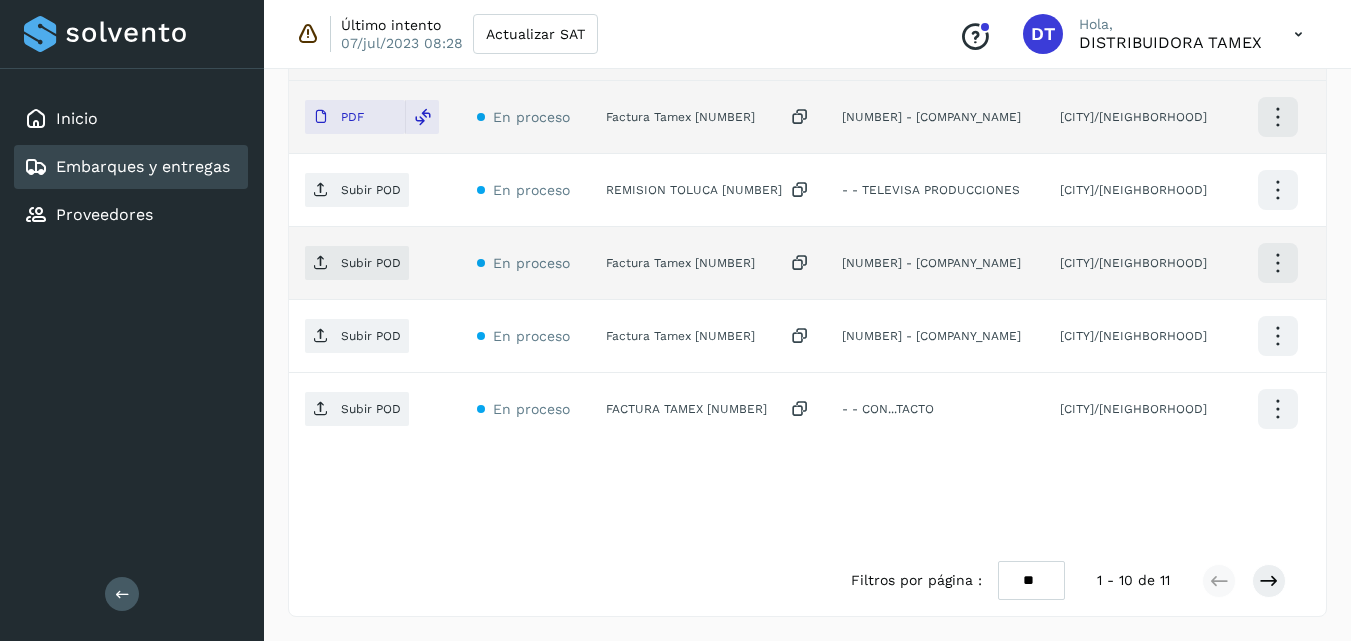 click on "Factura Tamex 3268688" 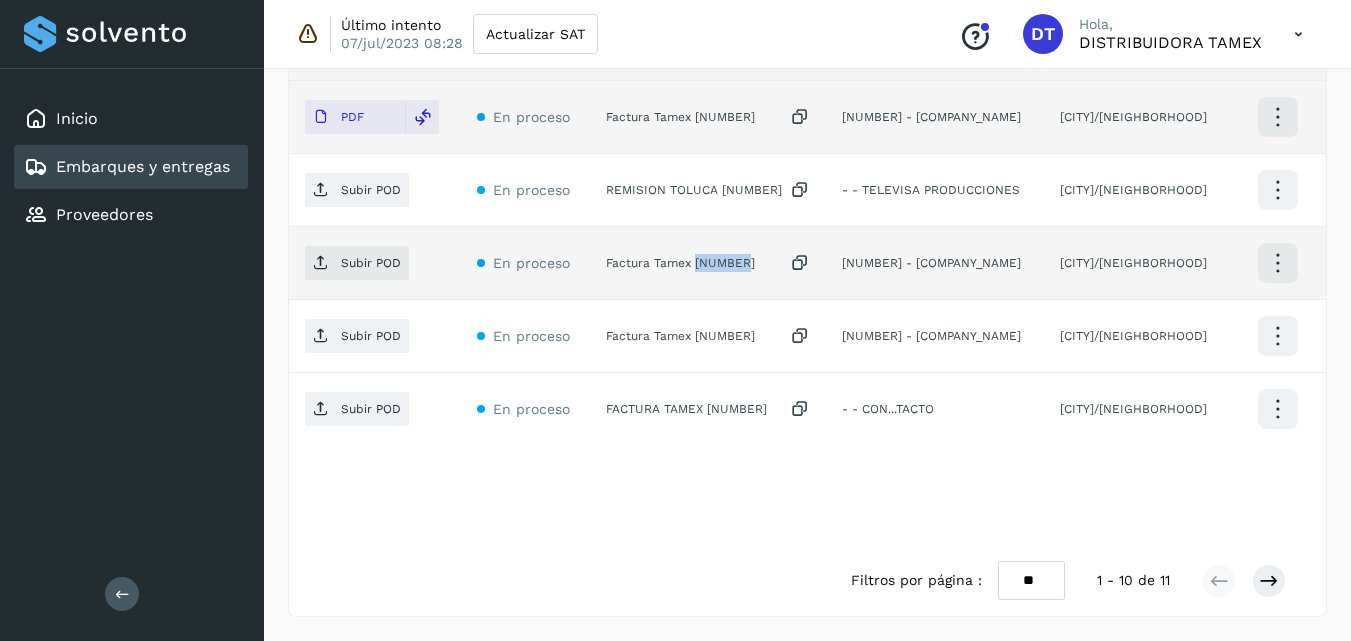 click on "Factura Tamex 3268688" 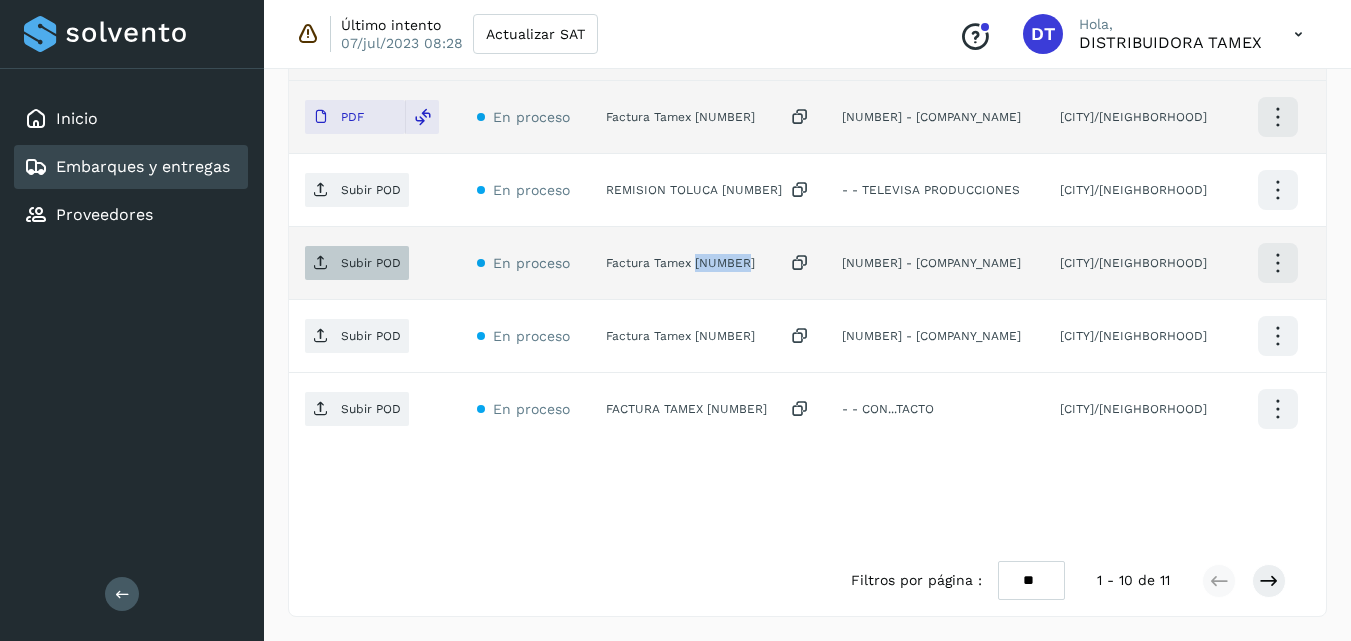 click on "Subir POD" at bounding box center [371, 263] 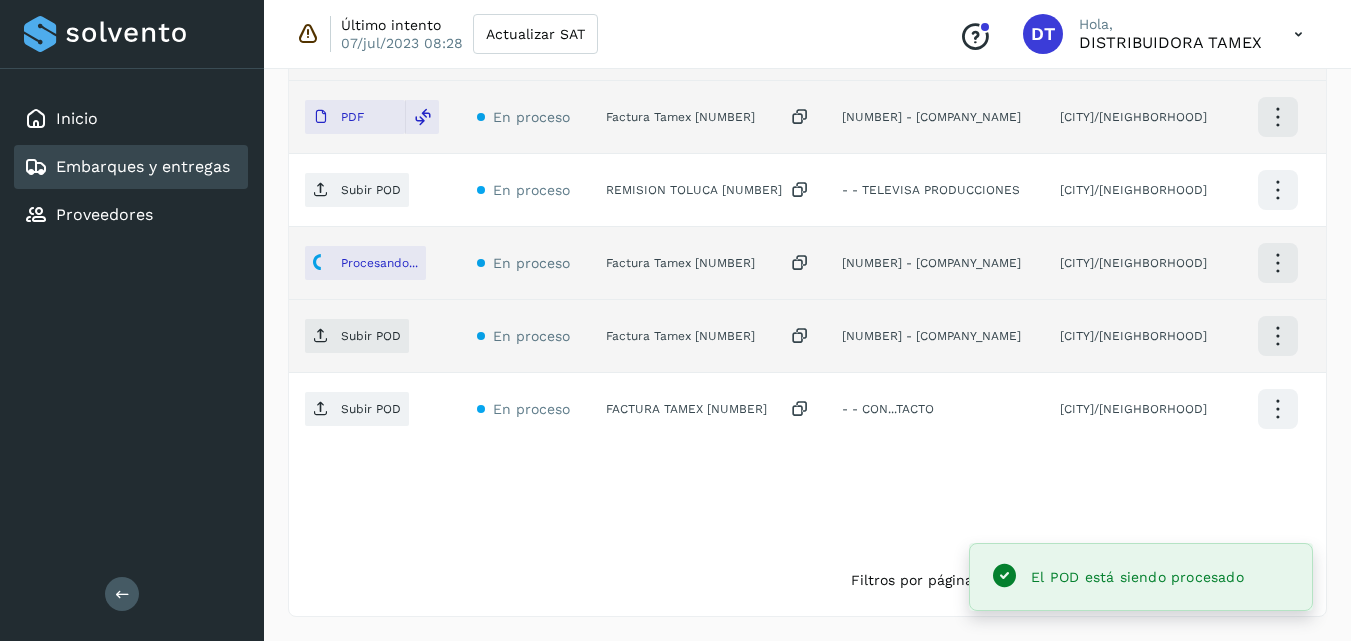 click on "Factura Tamex 3268686" 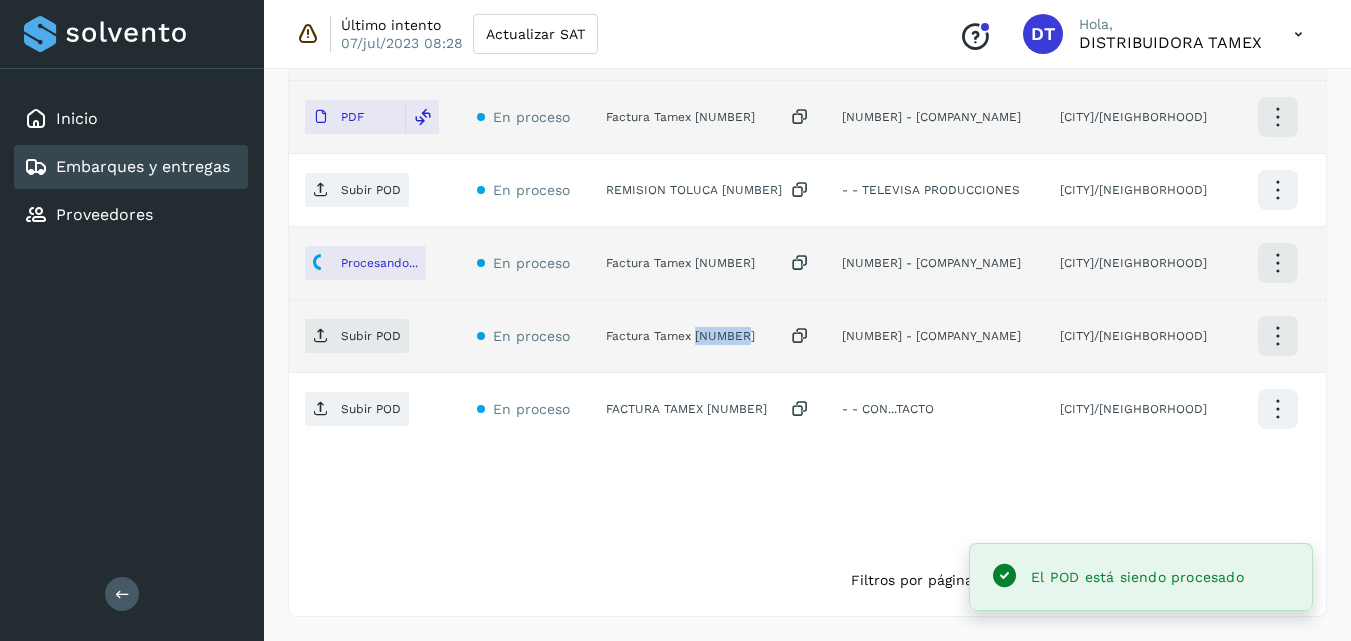 click on "Factura Tamex 3268686" 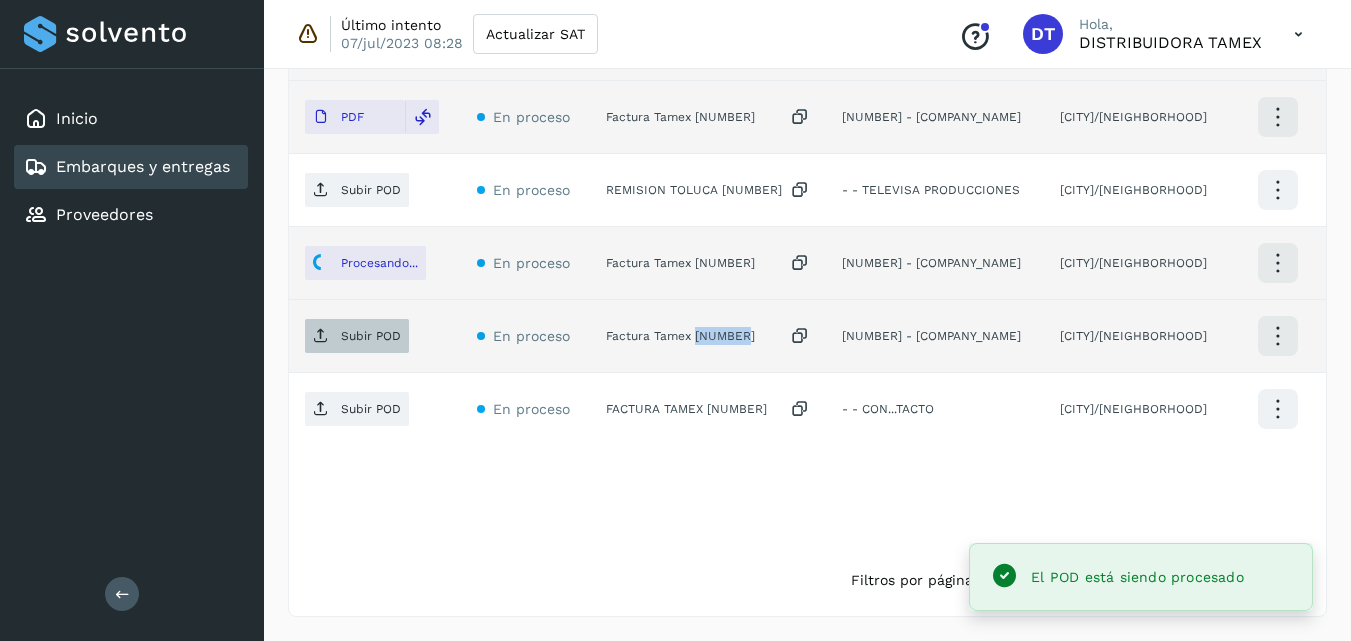 click on "Subir POD" at bounding box center [371, 336] 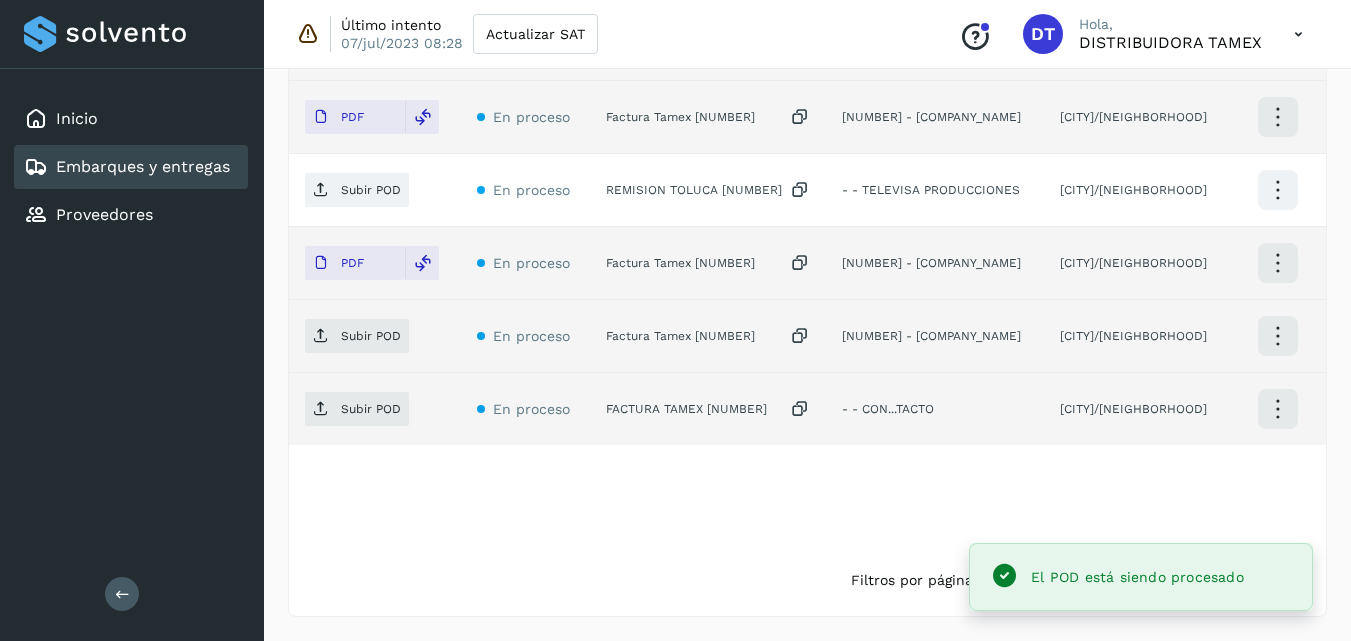 click on "FACTURA TAMEX 3251498" 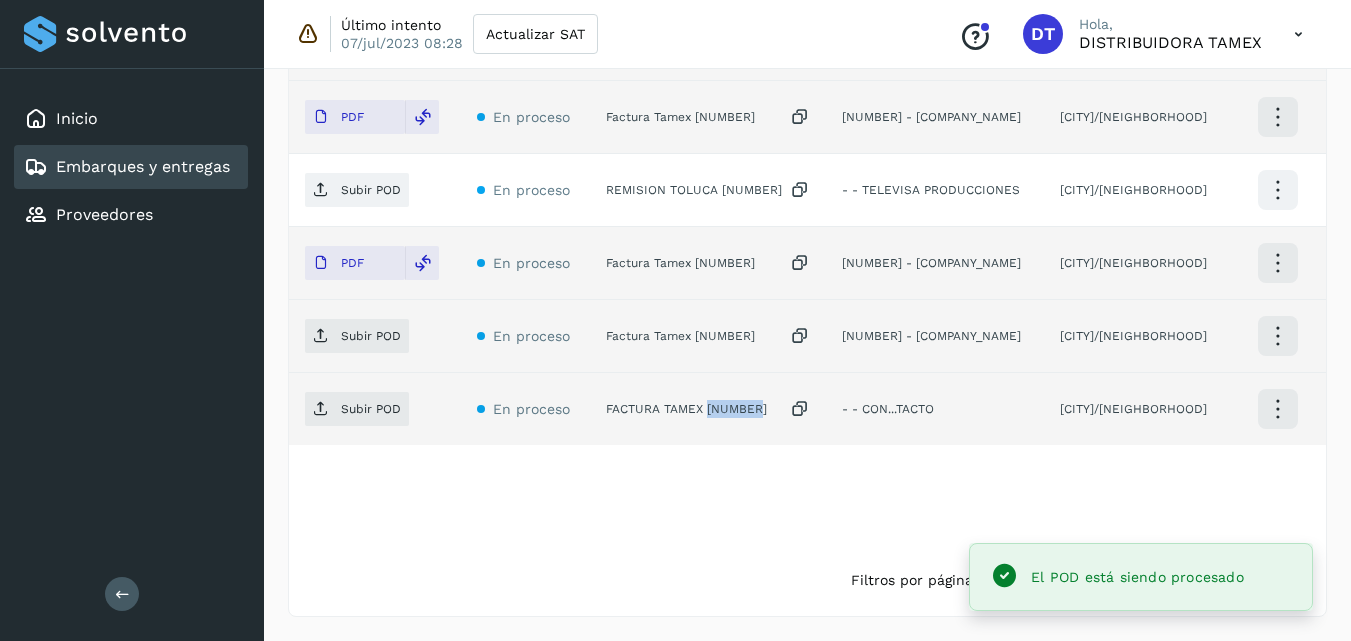 click on "FACTURA TAMEX 3251498" 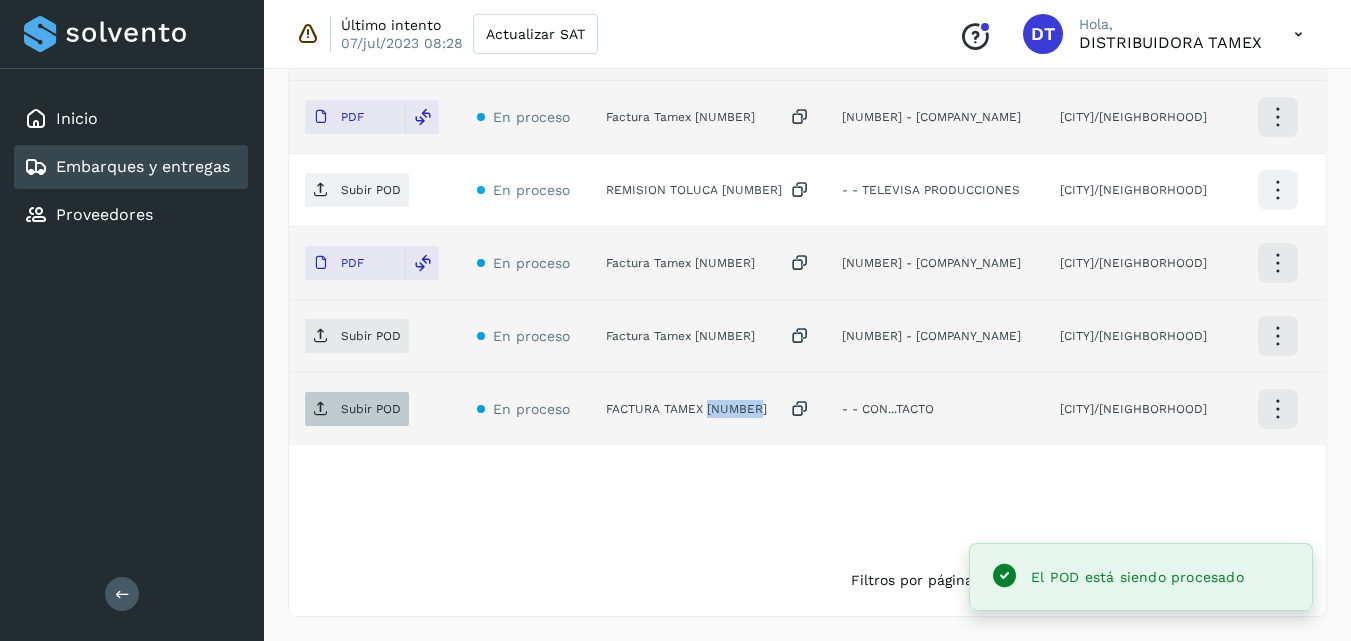 click on "Subir POD" at bounding box center (371, 409) 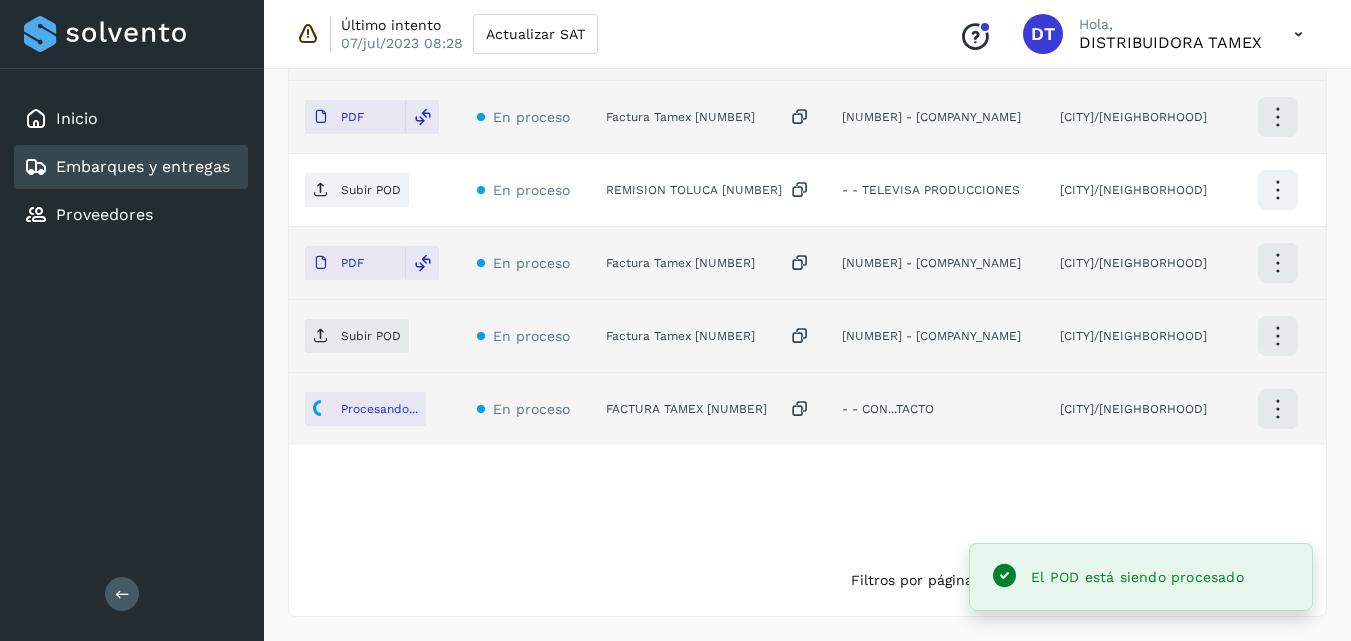 click on "Factura Tamex 3268686" 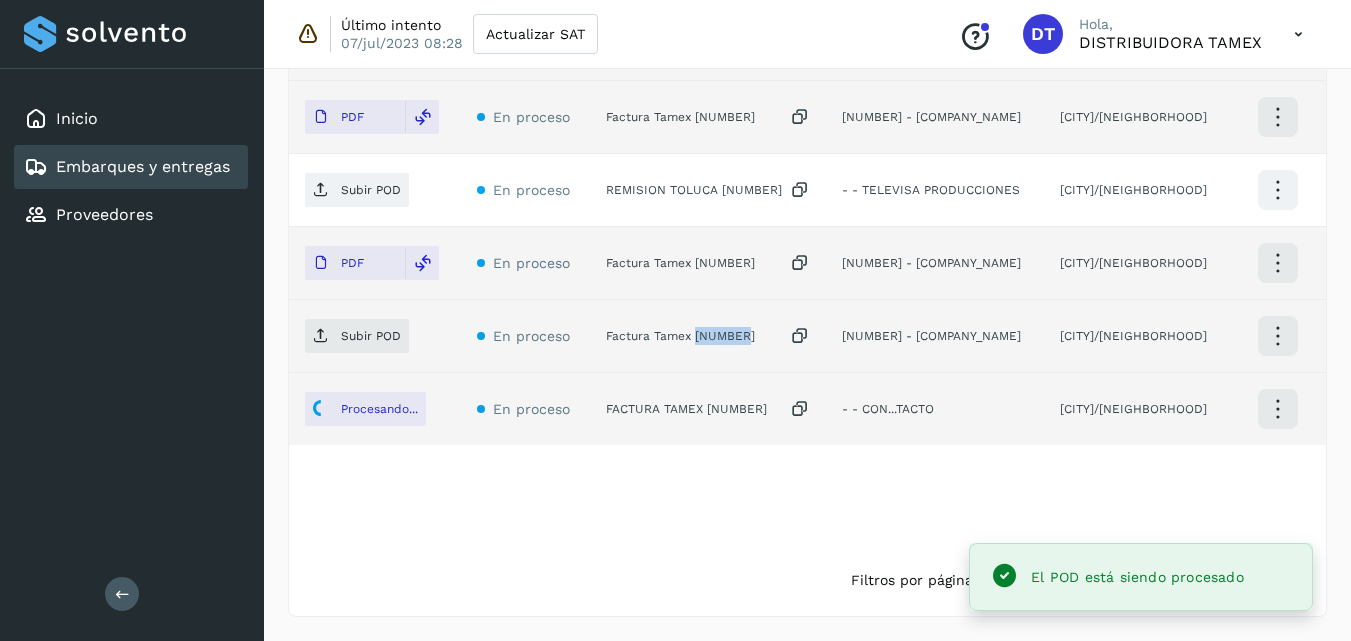 click on "Factura Tamex 3268686" 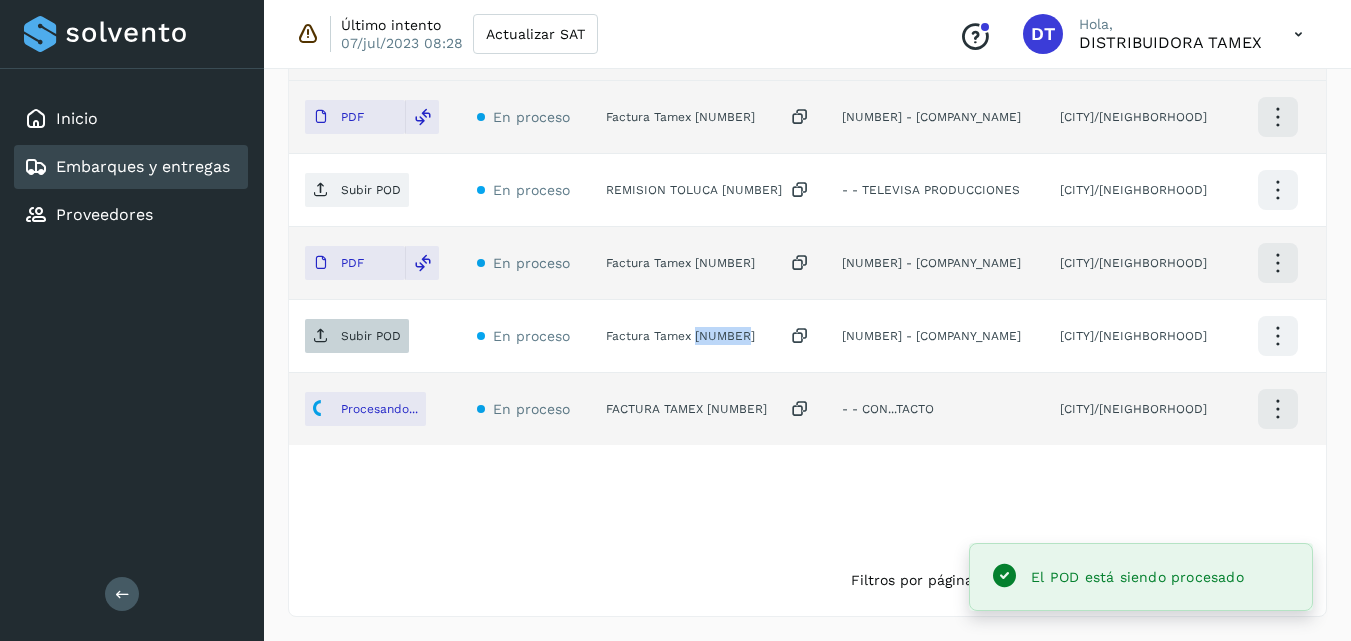 click on "Subir POD" at bounding box center (371, 336) 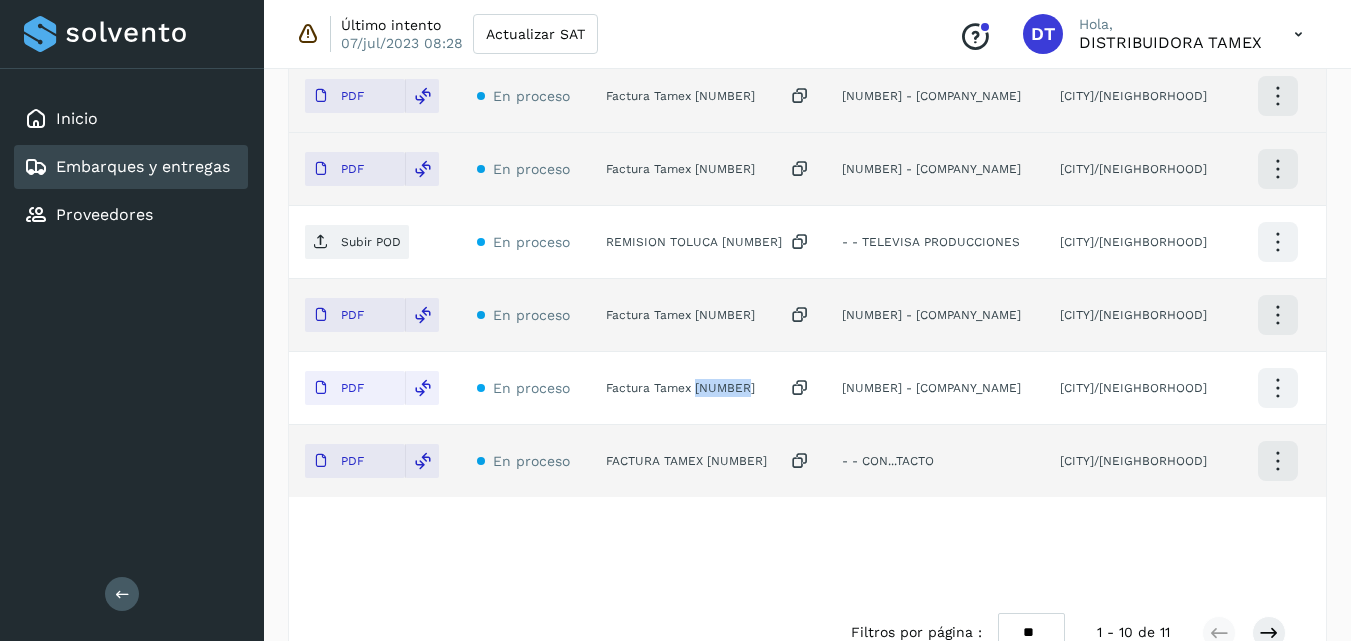 scroll, scrollTop: 971, scrollLeft: 0, axis: vertical 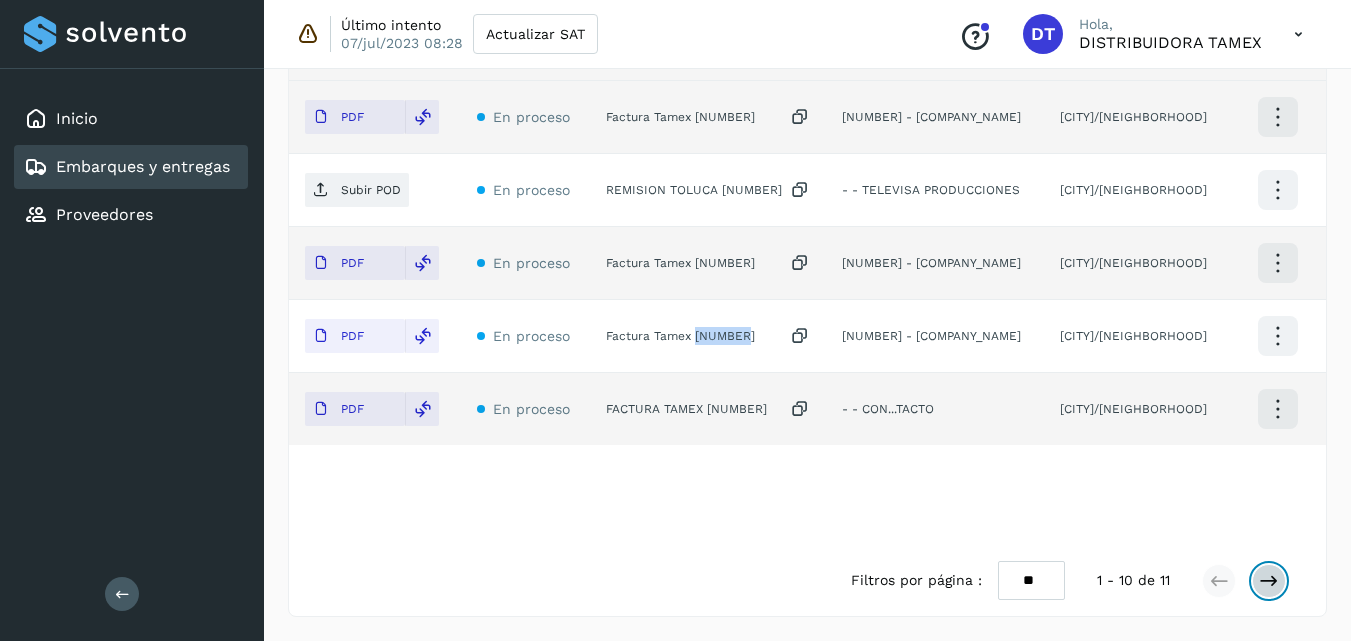 click at bounding box center (1269, 581) 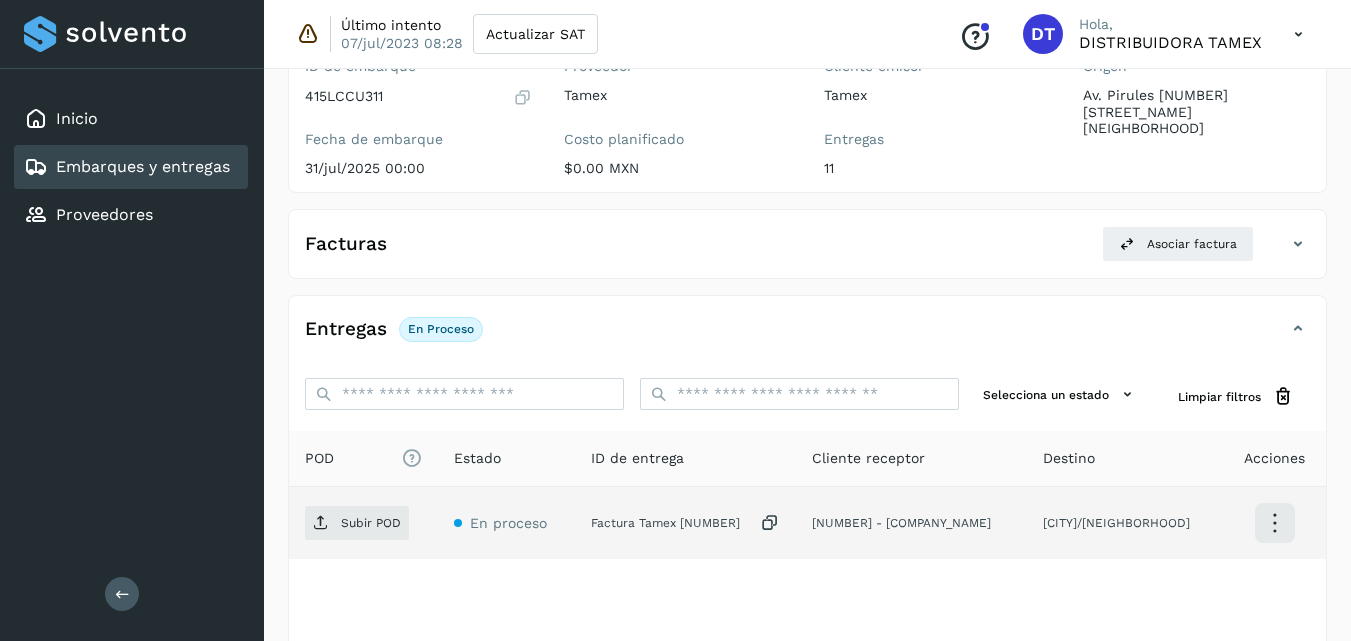scroll, scrollTop: 314, scrollLeft: 0, axis: vertical 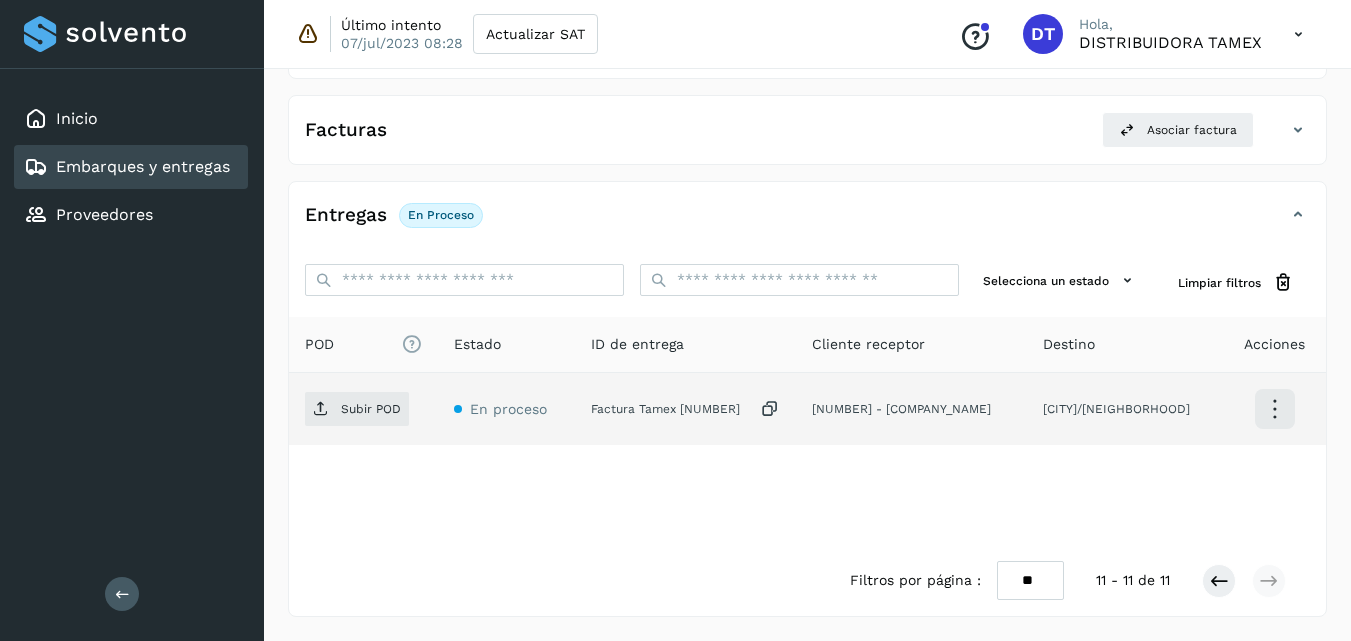 click on "Factura Tamex 3268685" 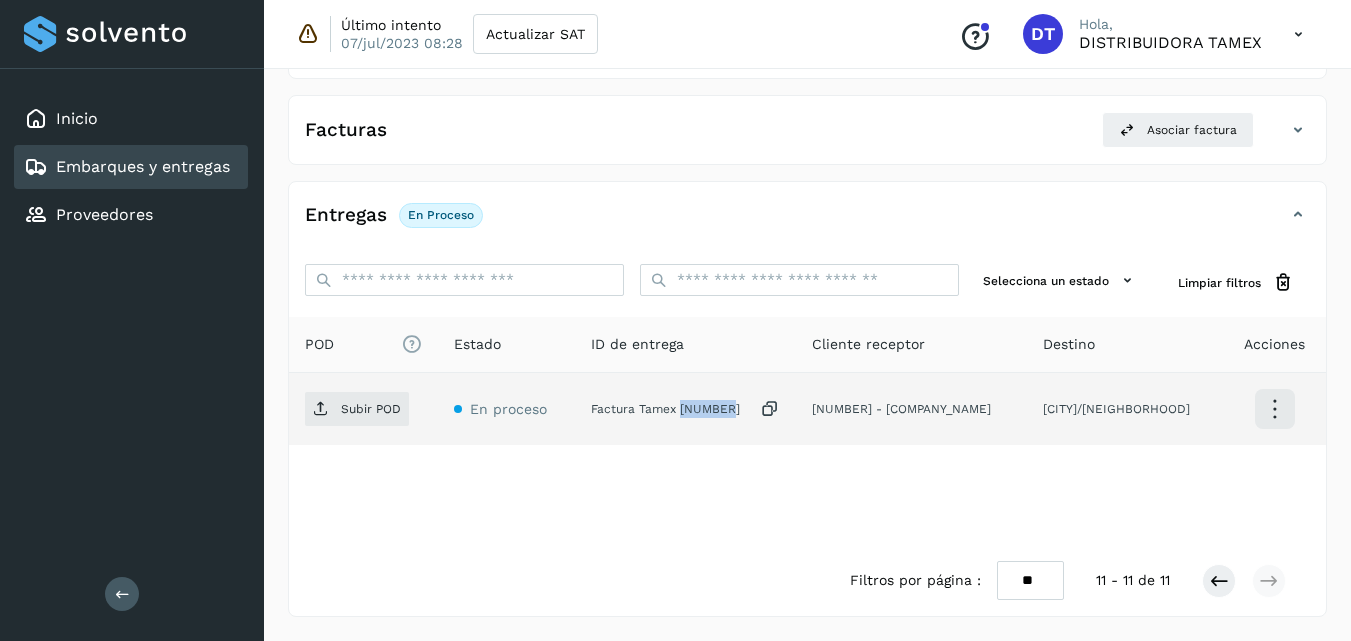 click on "Factura Tamex 3268685" 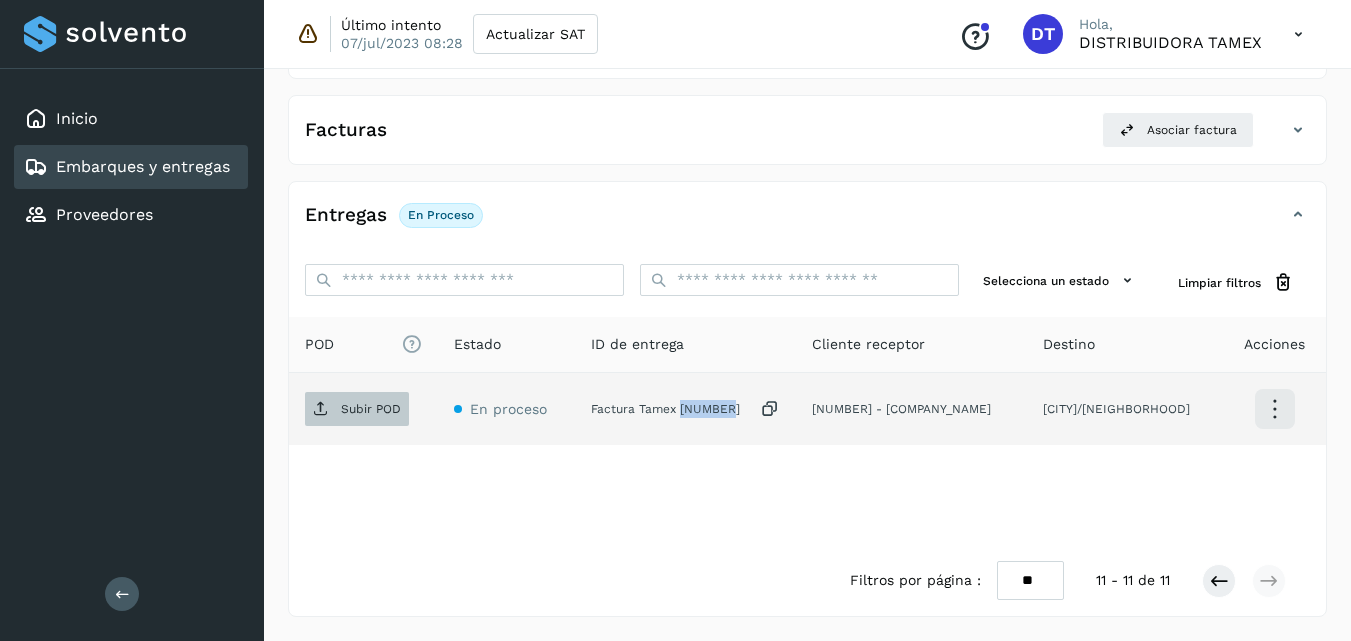 click on "Subir POD" at bounding box center (357, 409) 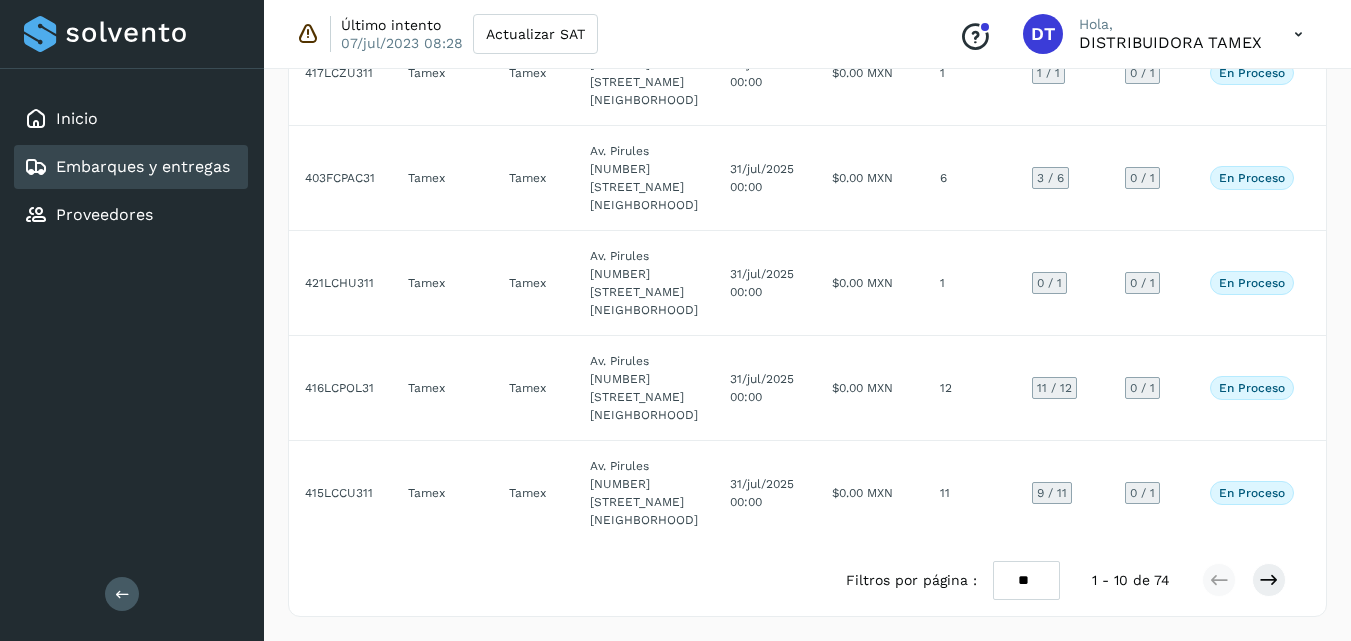 scroll, scrollTop: 1157, scrollLeft: 0, axis: vertical 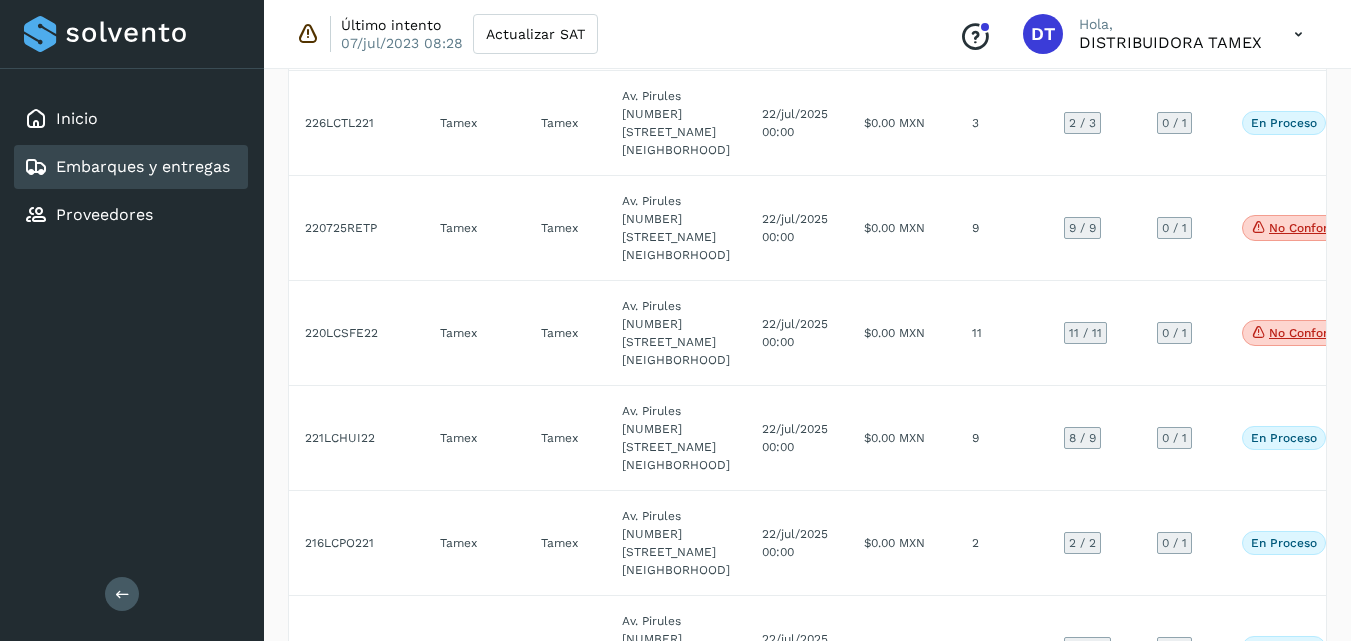 click on "$0.00 MXN" 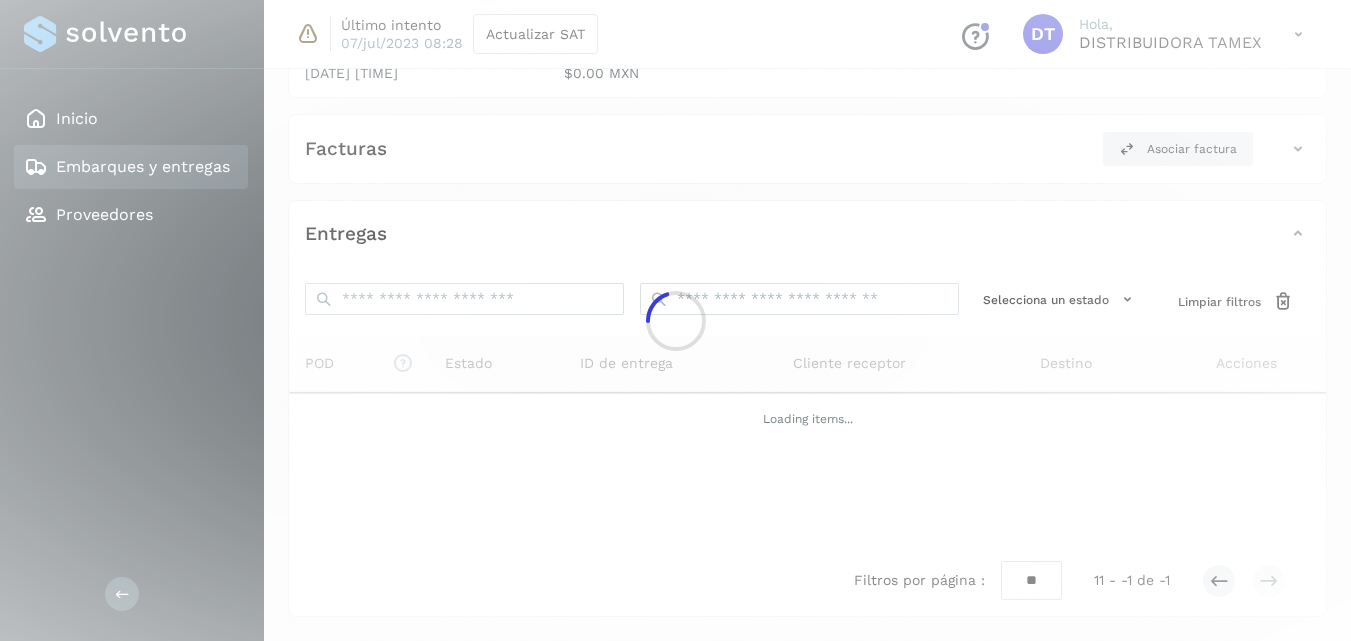 scroll, scrollTop: 295, scrollLeft: 0, axis: vertical 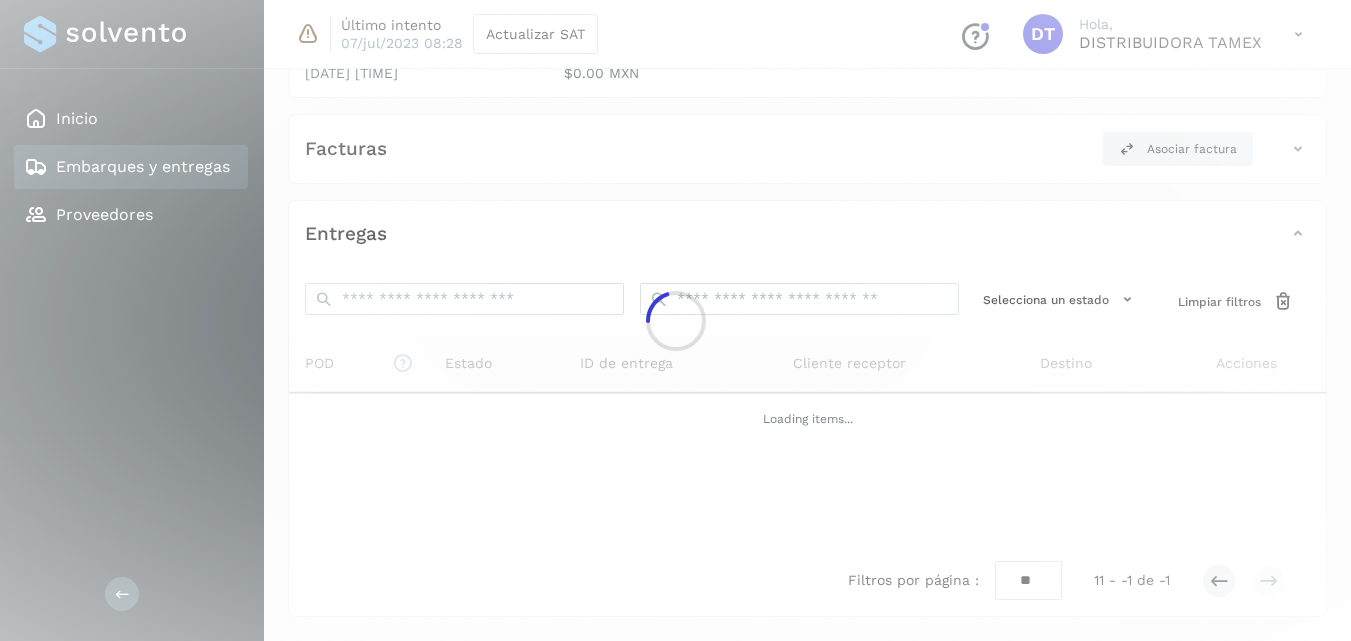 click 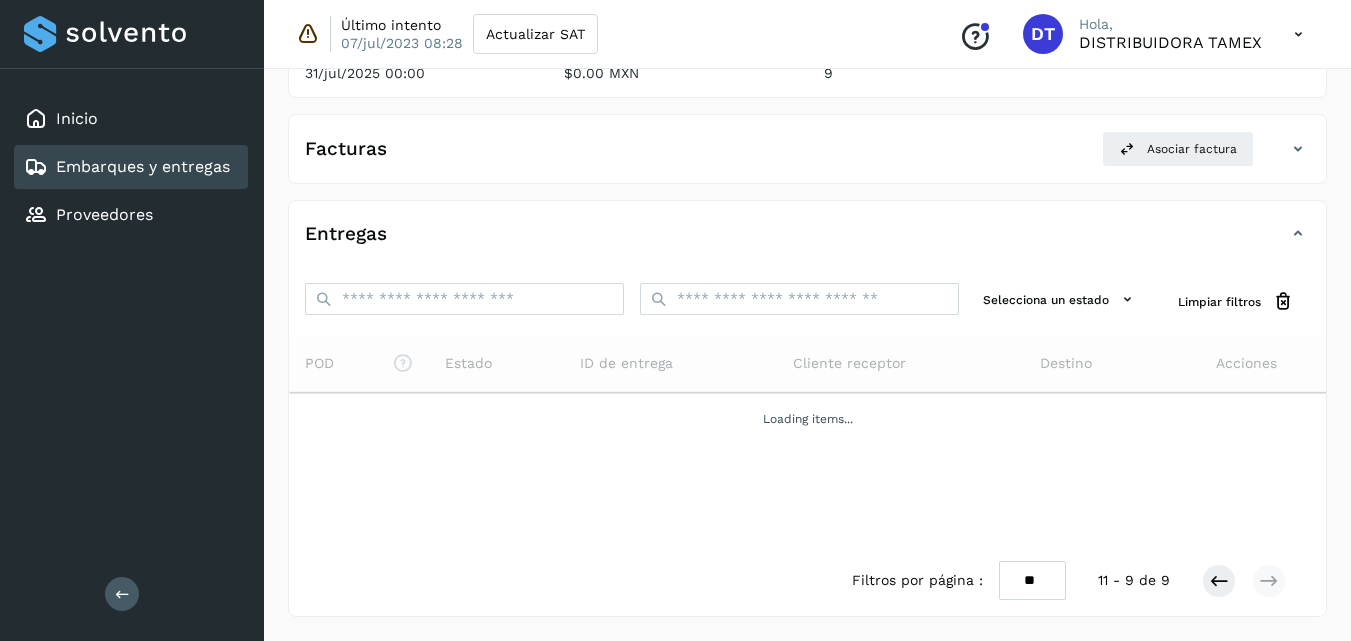 select on "**" 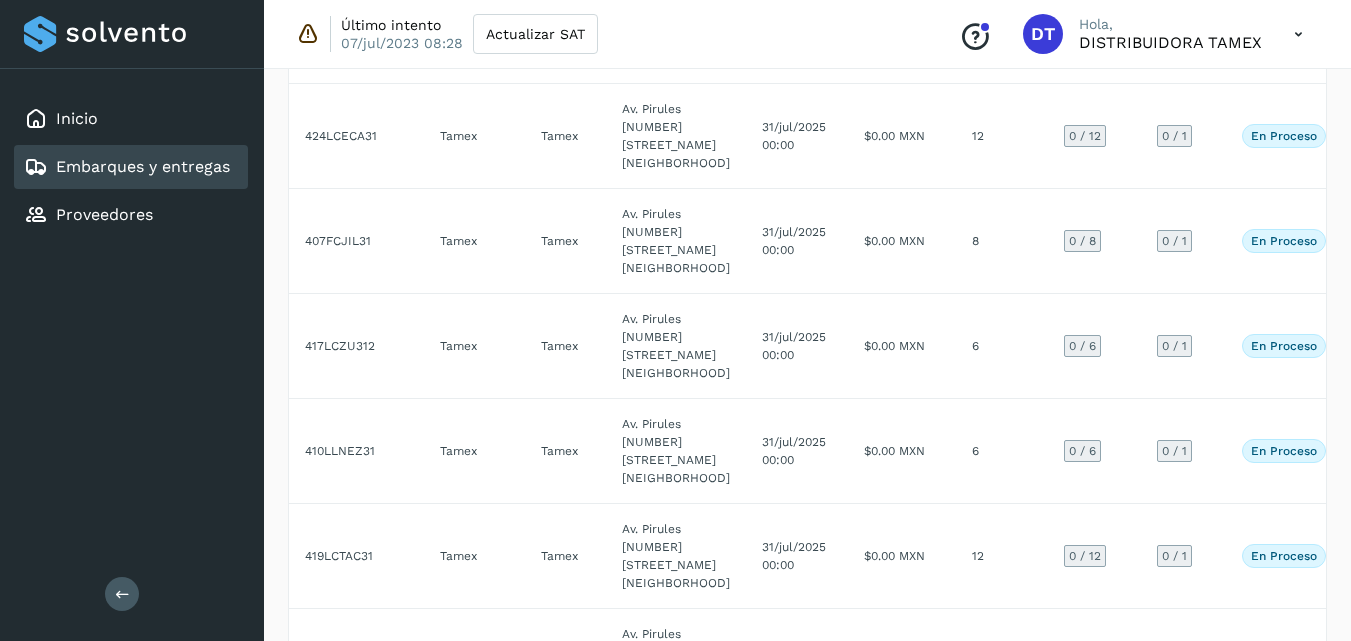 scroll, scrollTop: 1500, scrollLeft: 0, axis: vertical 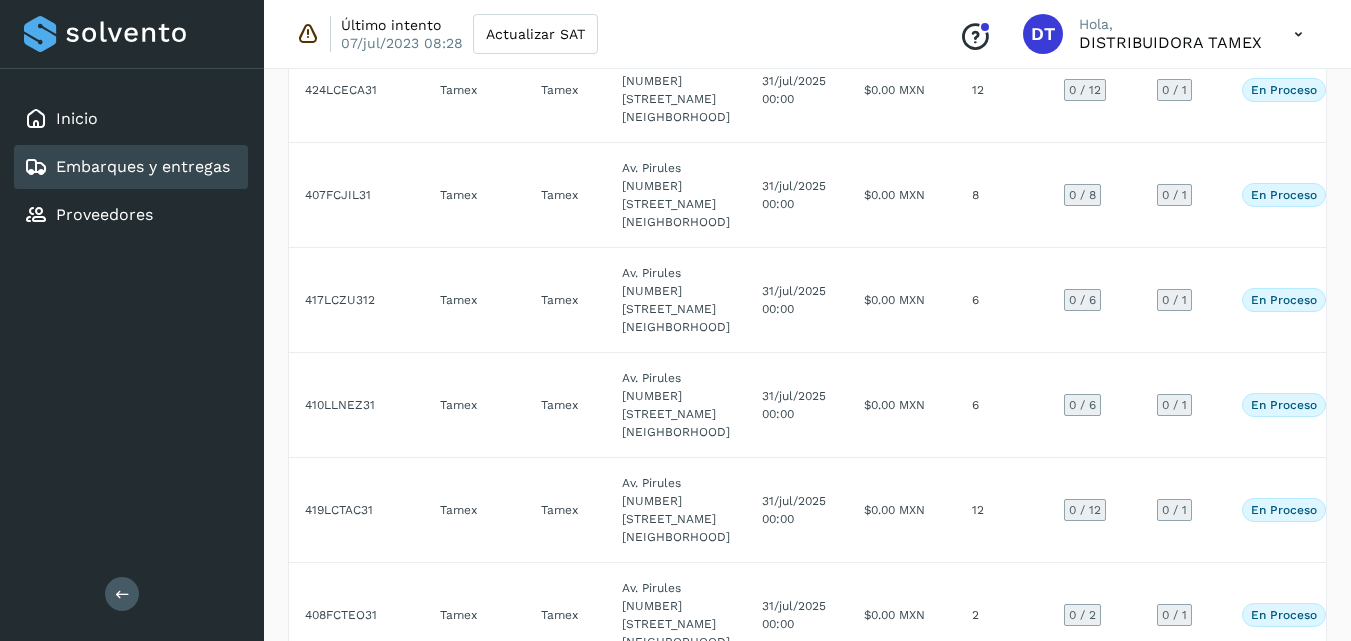 click on "10" 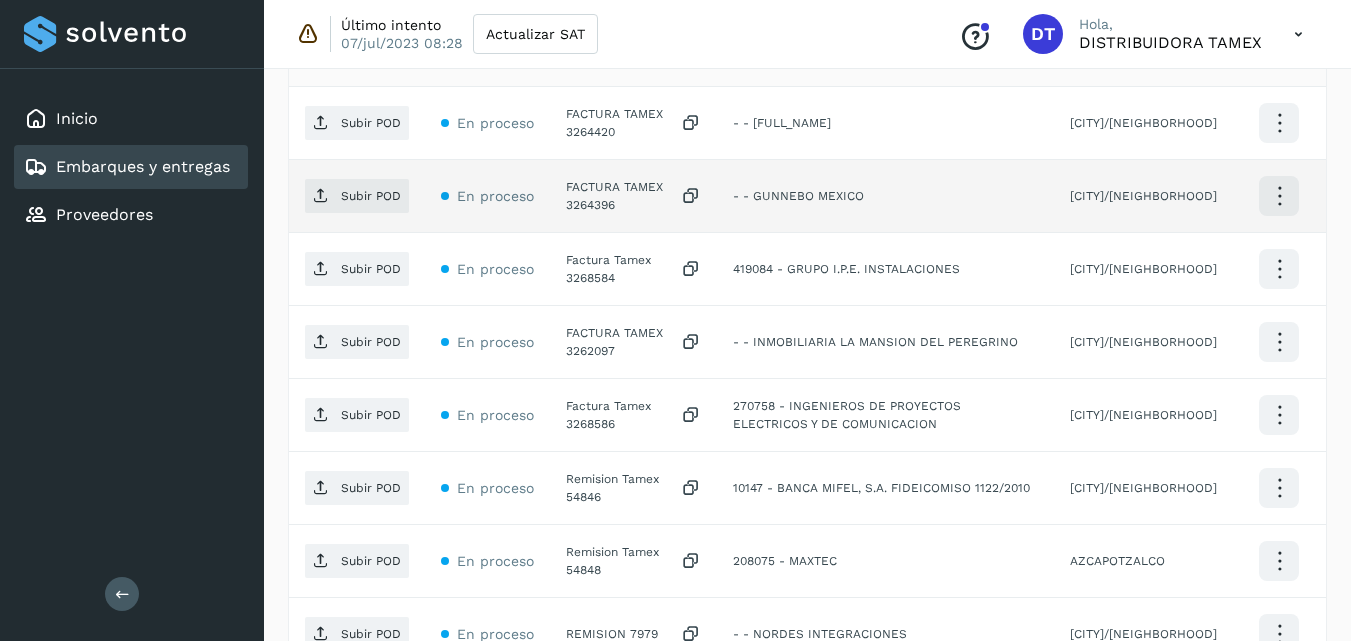 scroll, scrollTop: 400, scrollLeft: 0, axis: vertical 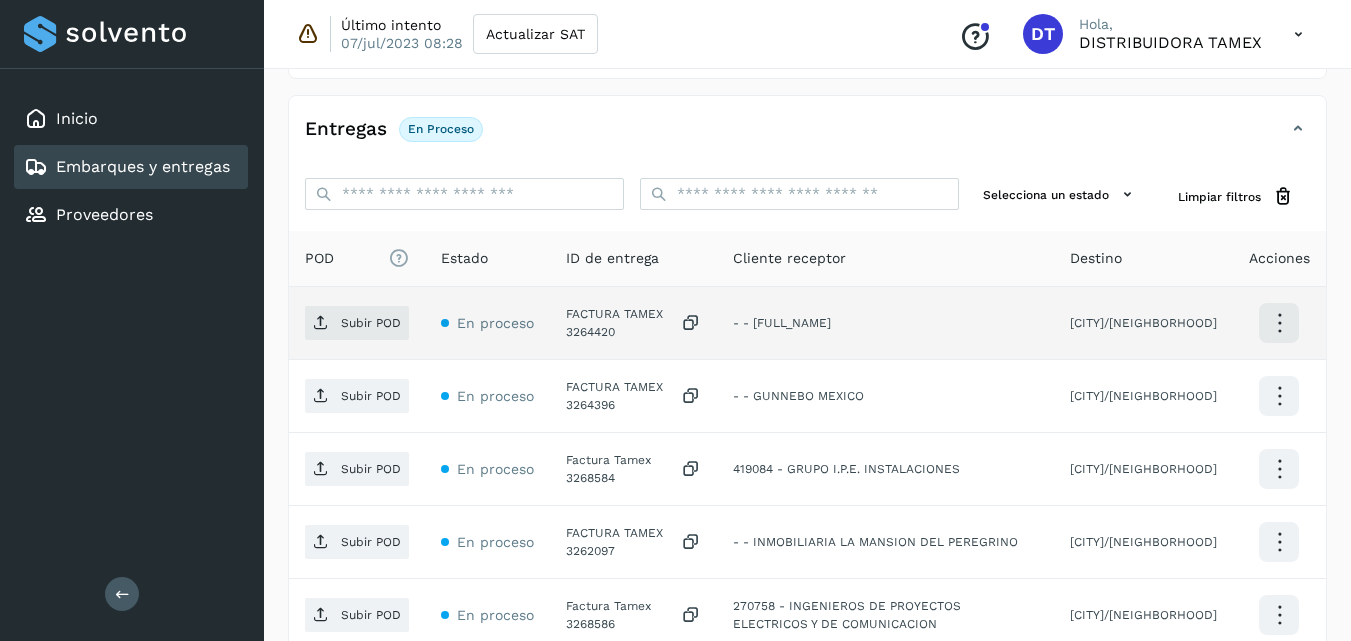 click on "FACTURA TAMEX 3264420" 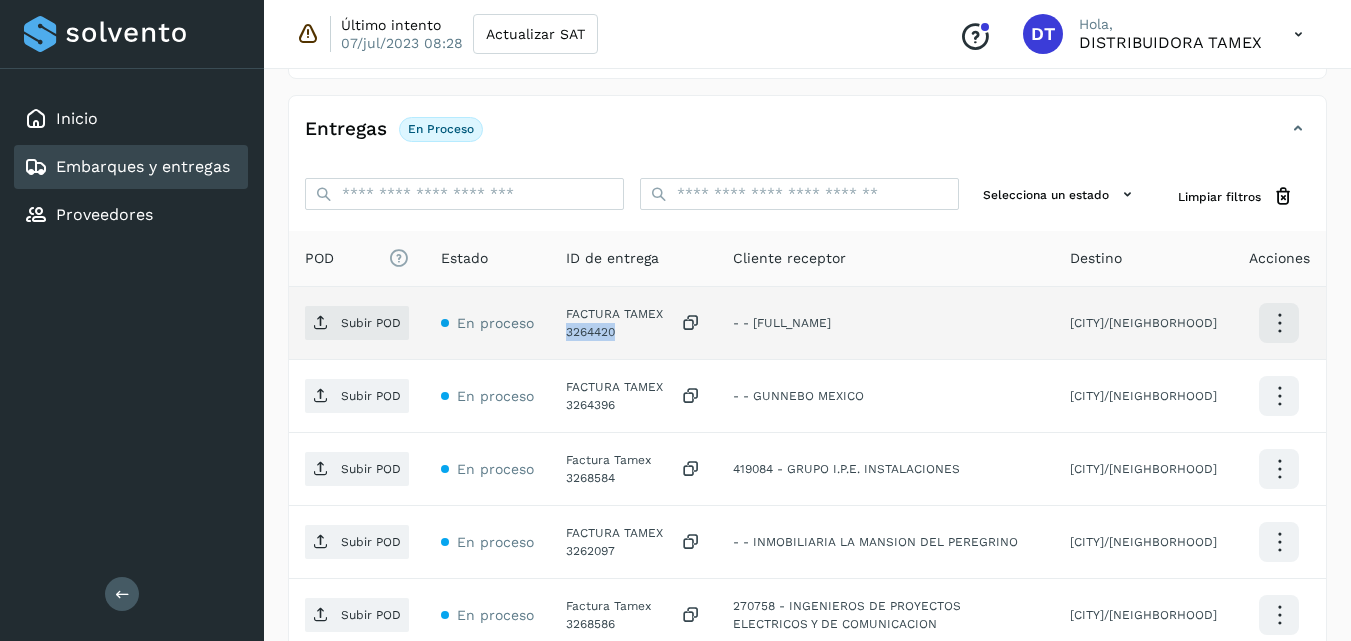 click on "FACTURA TAMEX 3264420" 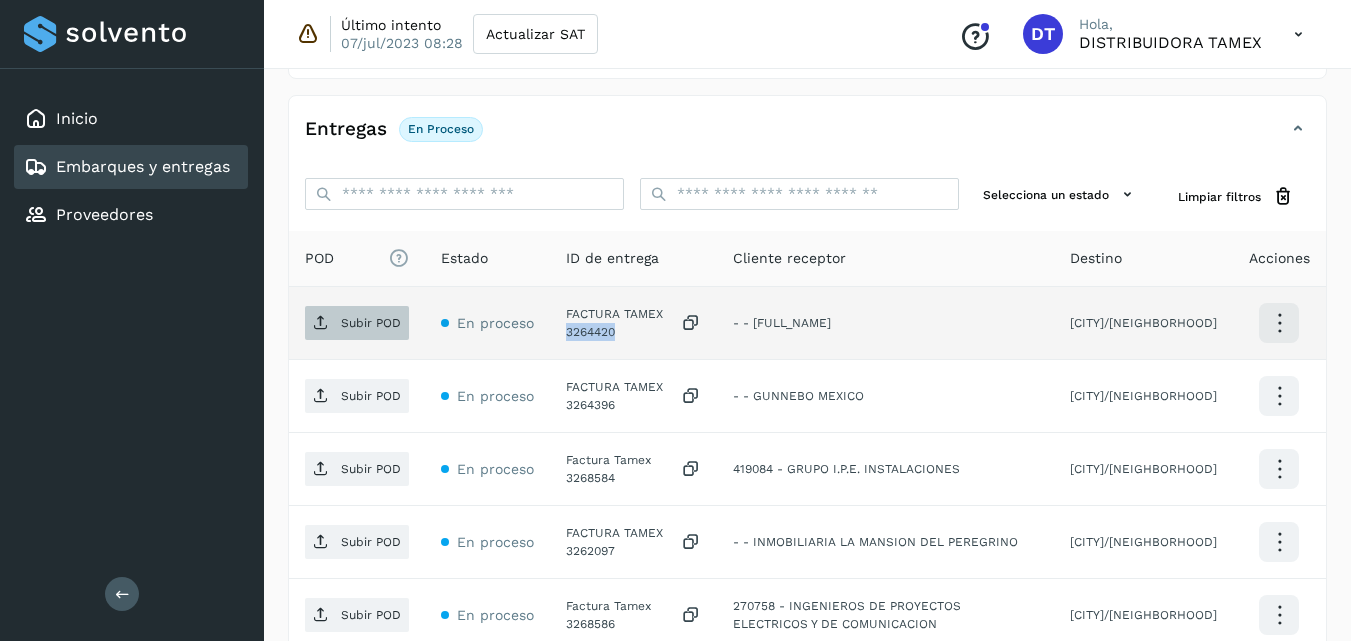 click at bounding box center (321, 323) 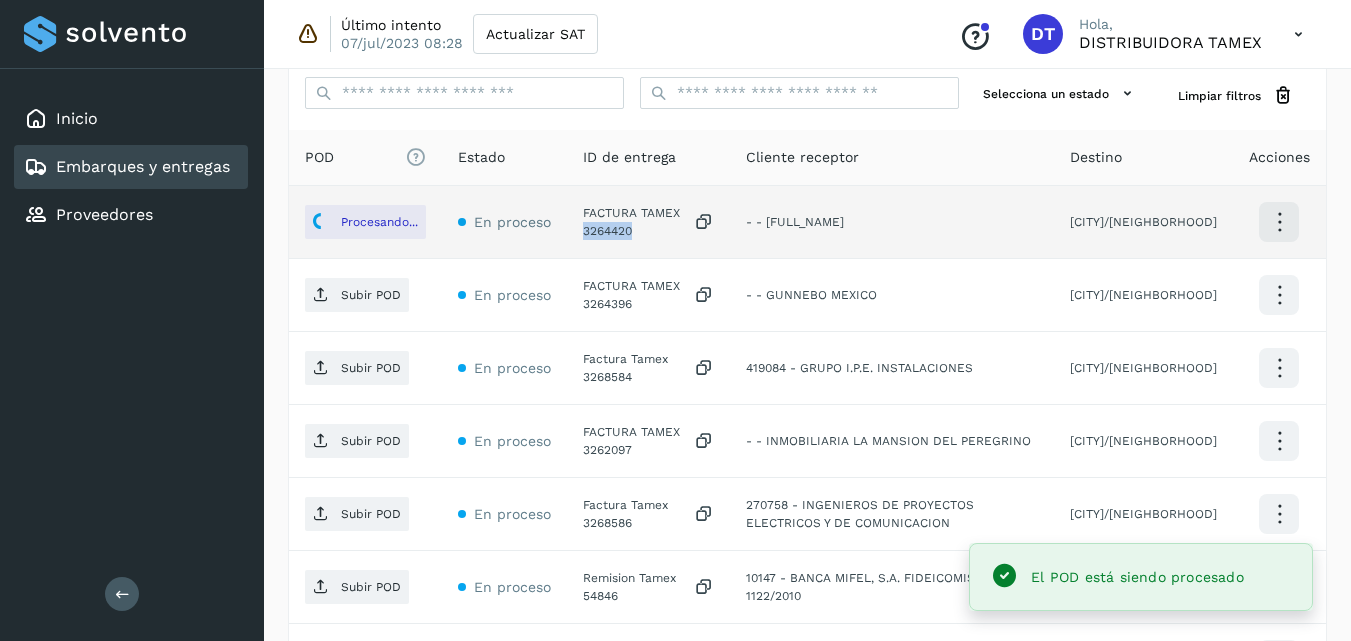 scroll, scrollTop: 600, scrollLeft: 0, axis: vertical 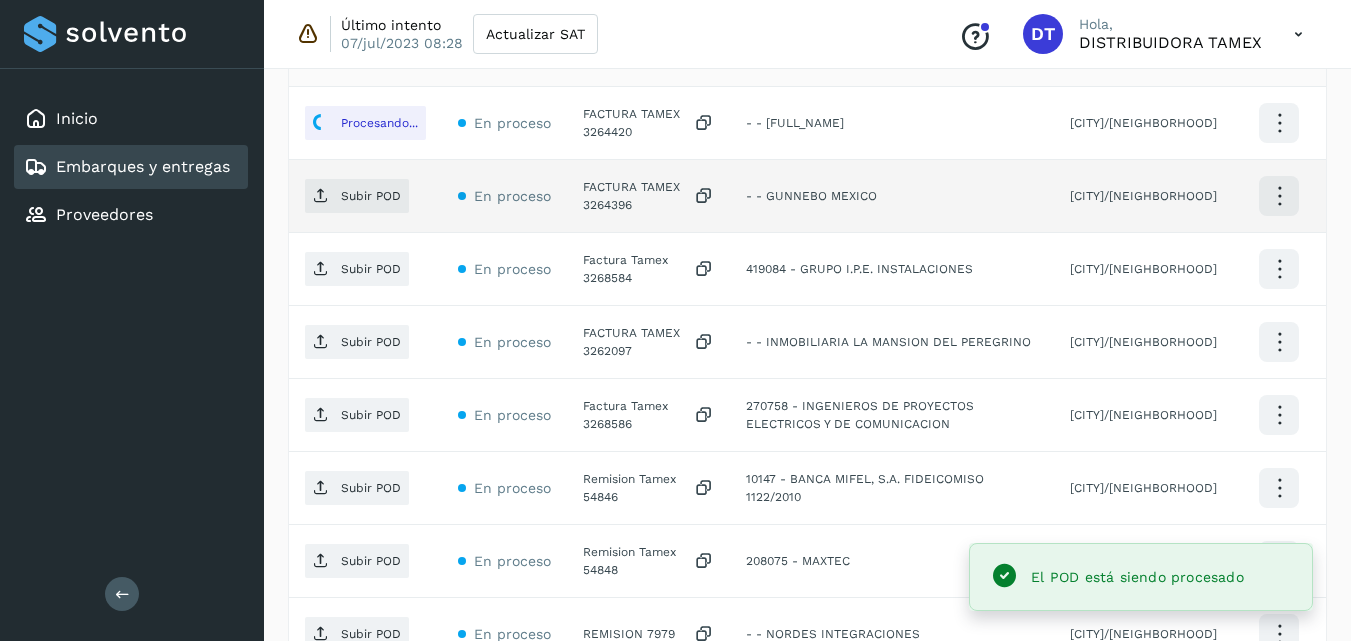 click on "FACTURA TAMEX 3264396" 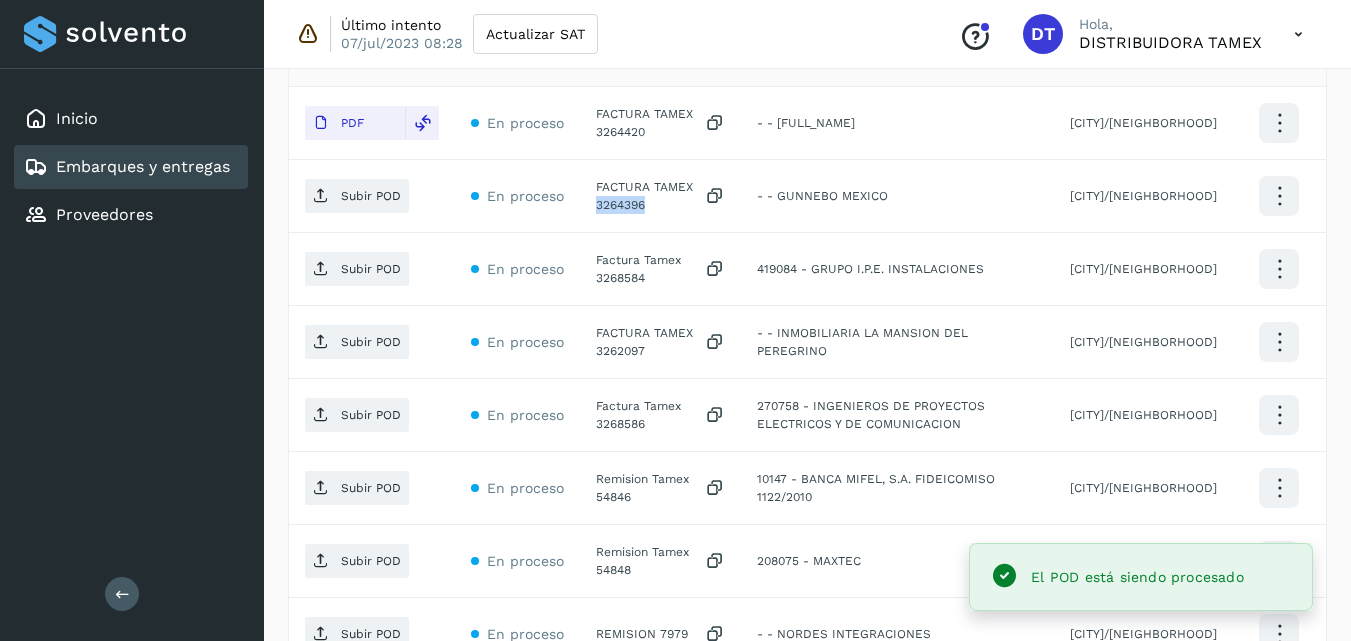 click on "FACTURA TAMEX 3264396" 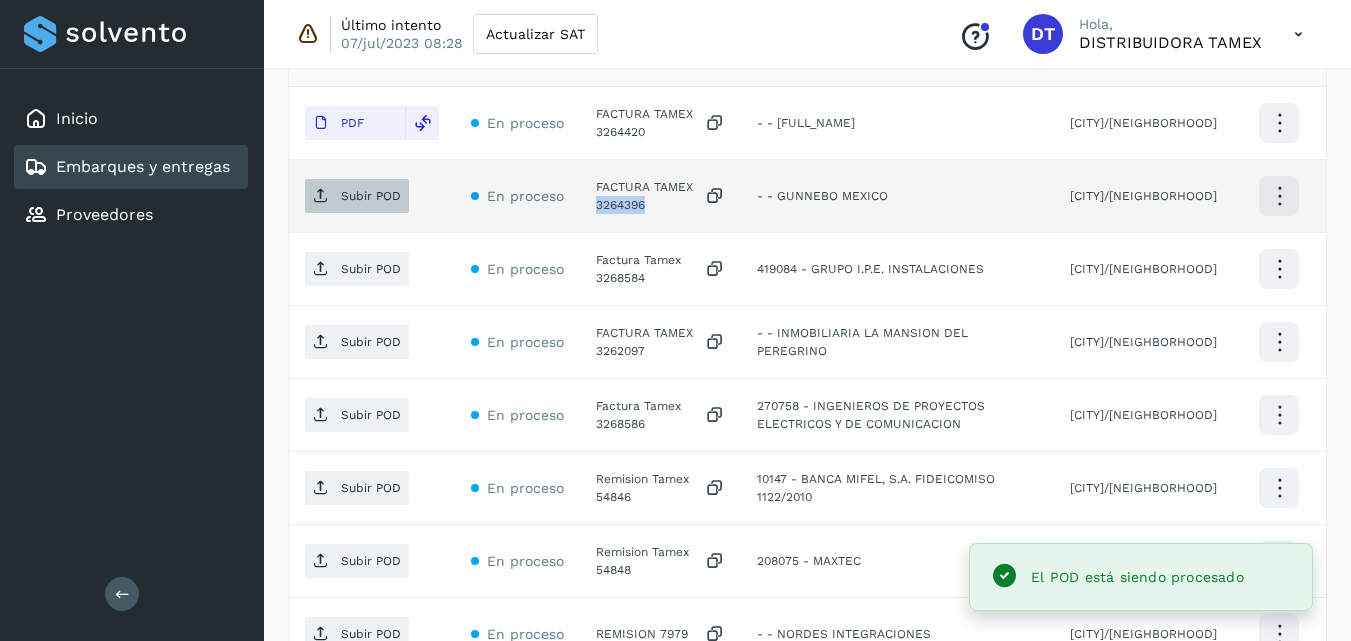 click on "Subir POD" at bounding box center (371, 196) 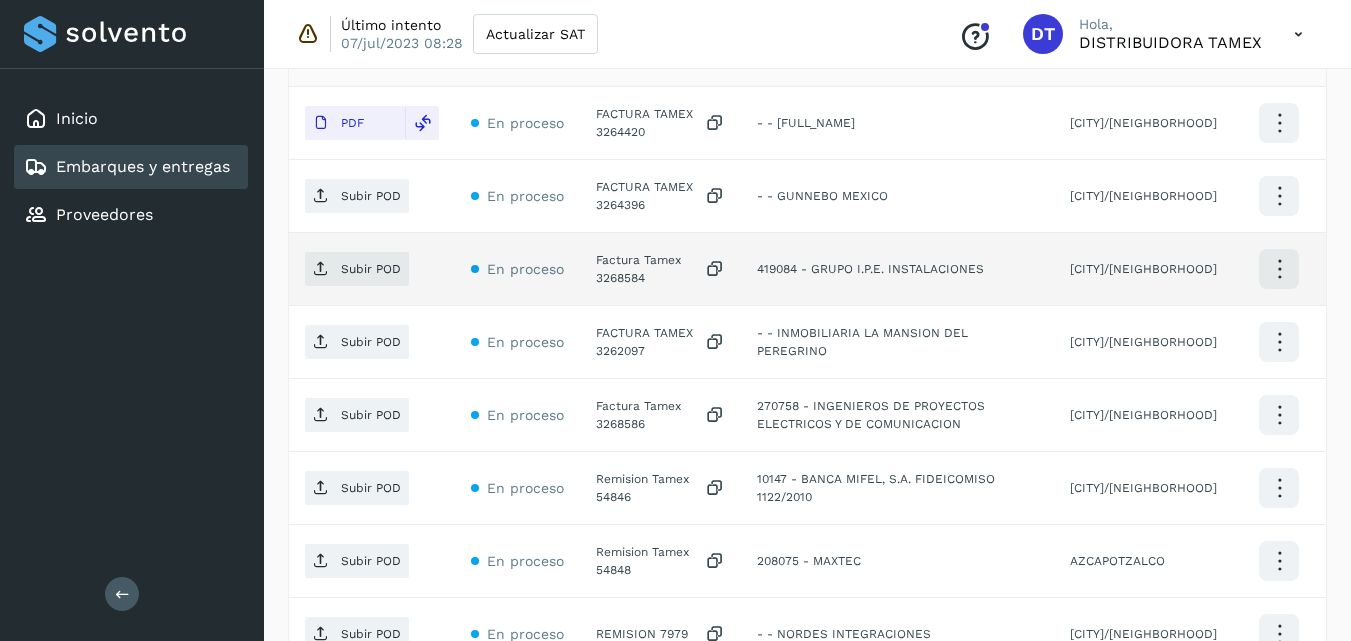 click on "Factura Tamex 3268584" 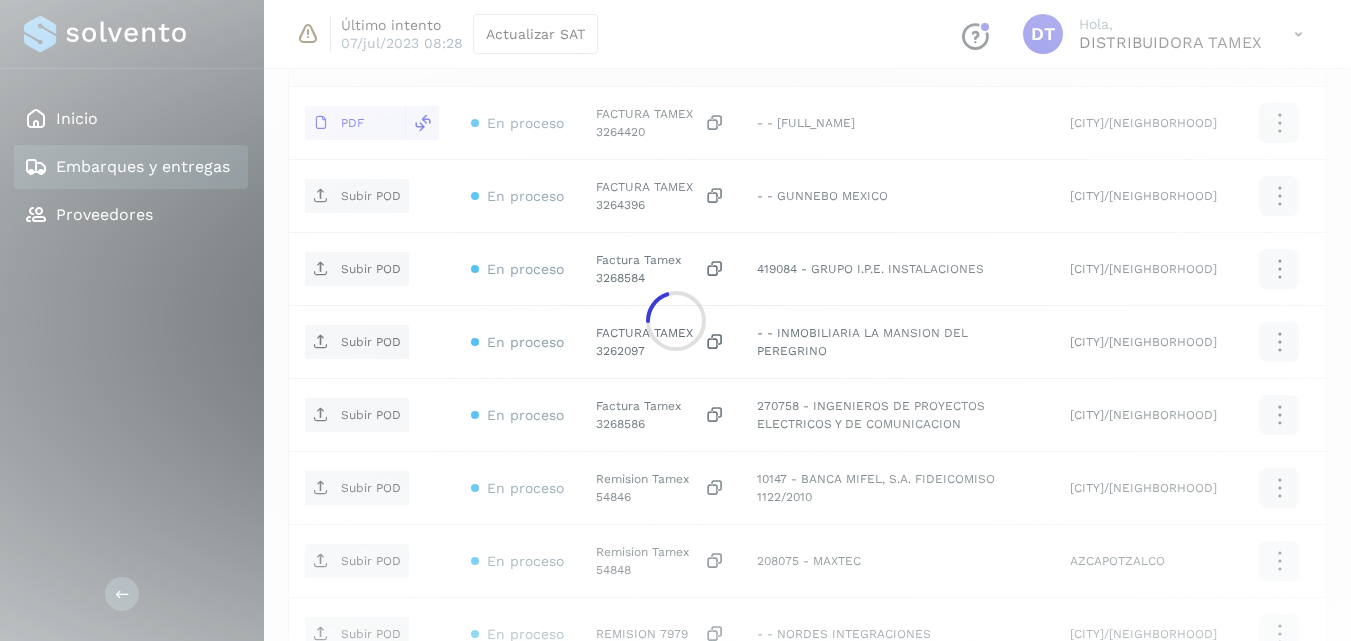 click 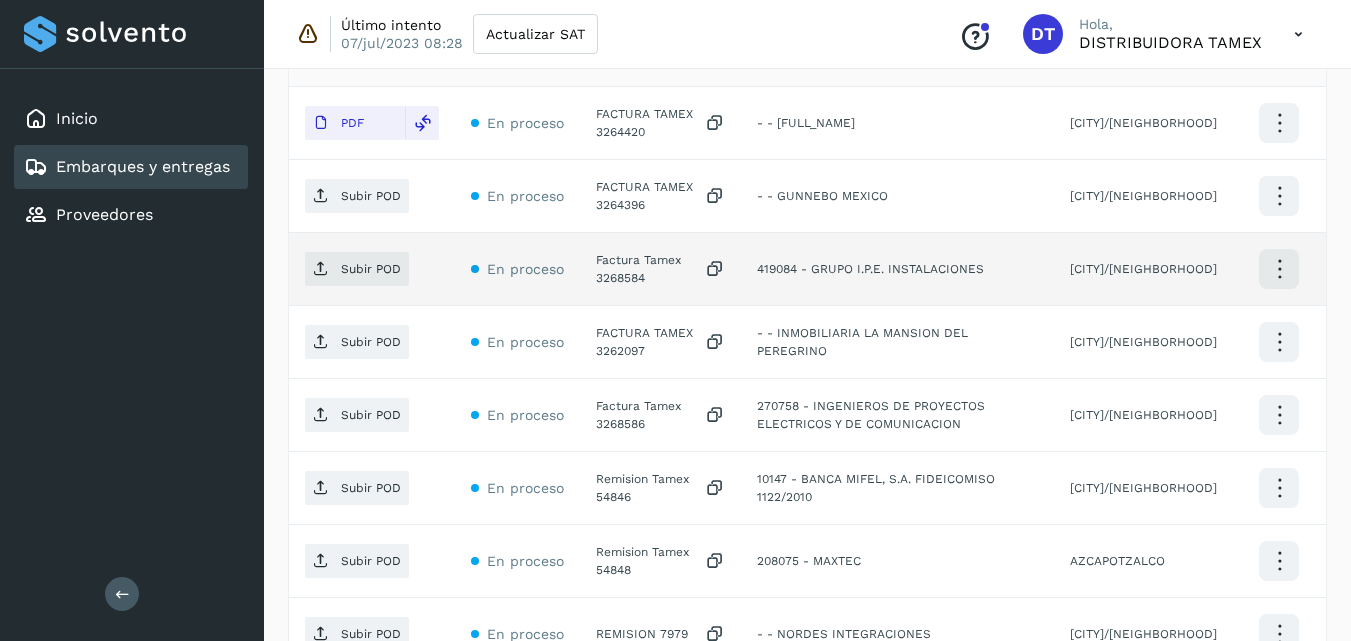 click on "Factura Tamex 3268584" 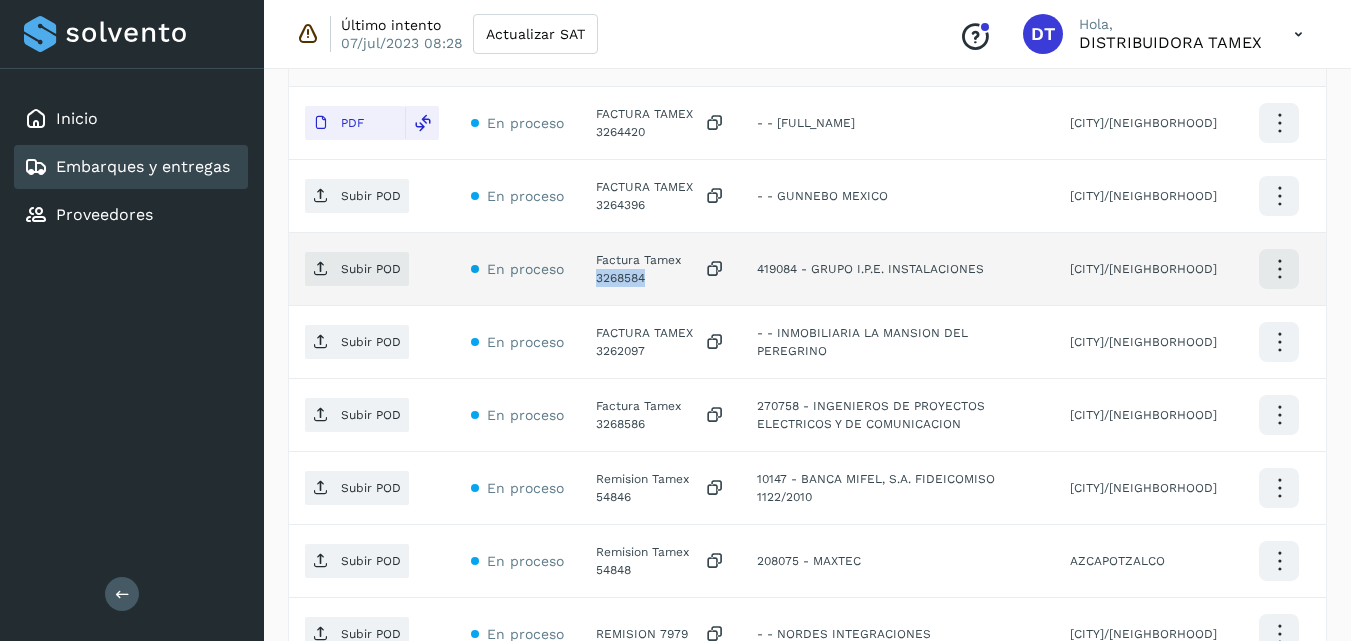 click on "Factura Tamex 3268584" 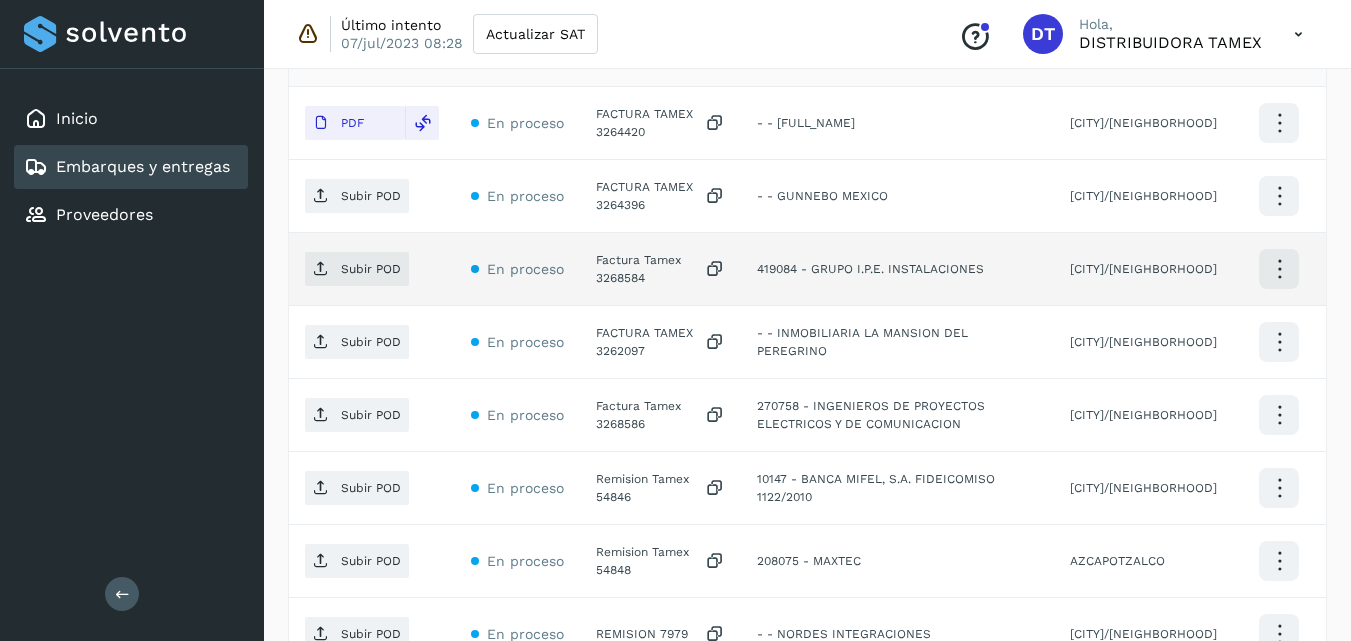 click on "Subir POD" 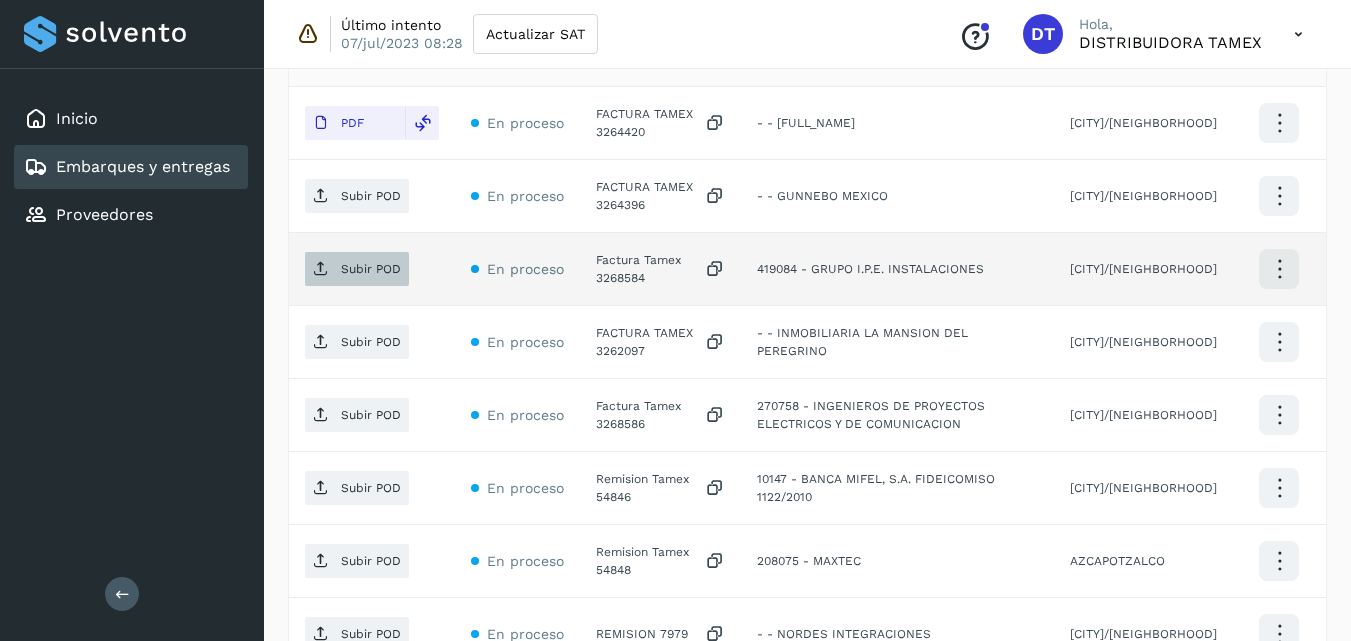 click on "Subir POD" at bounding box center (357, 269) 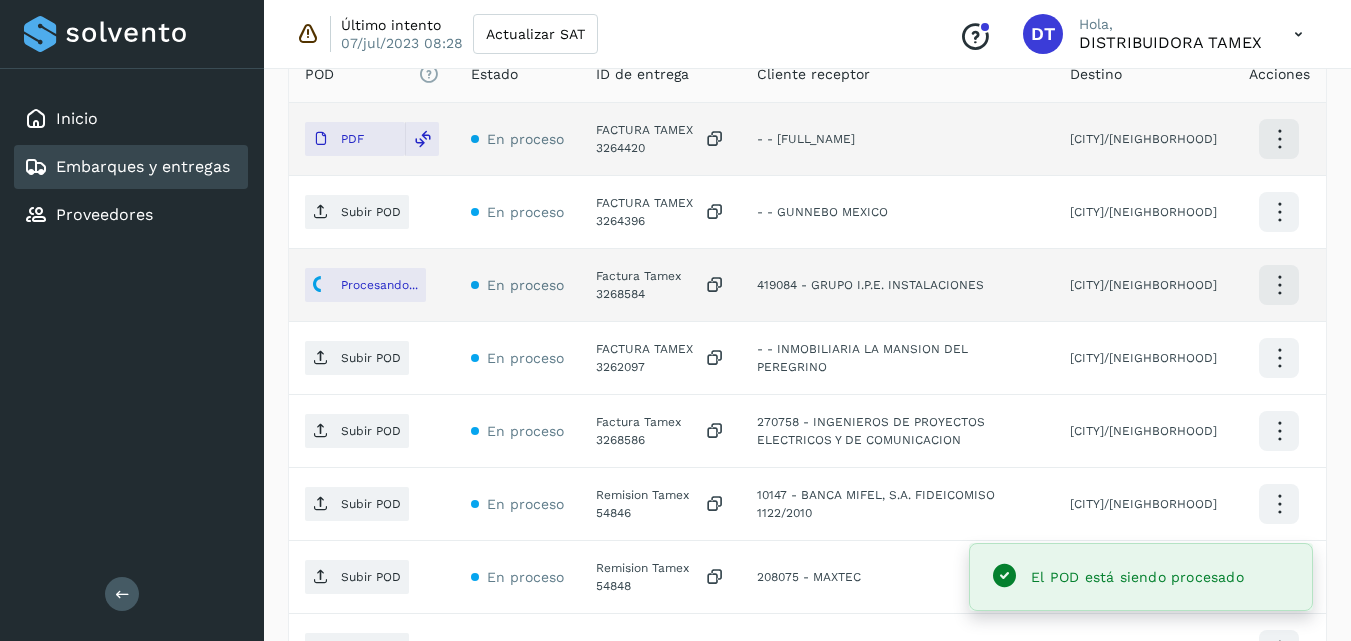 scroll, scrollTop: 600, scrollLeft: 0, axis: vertical 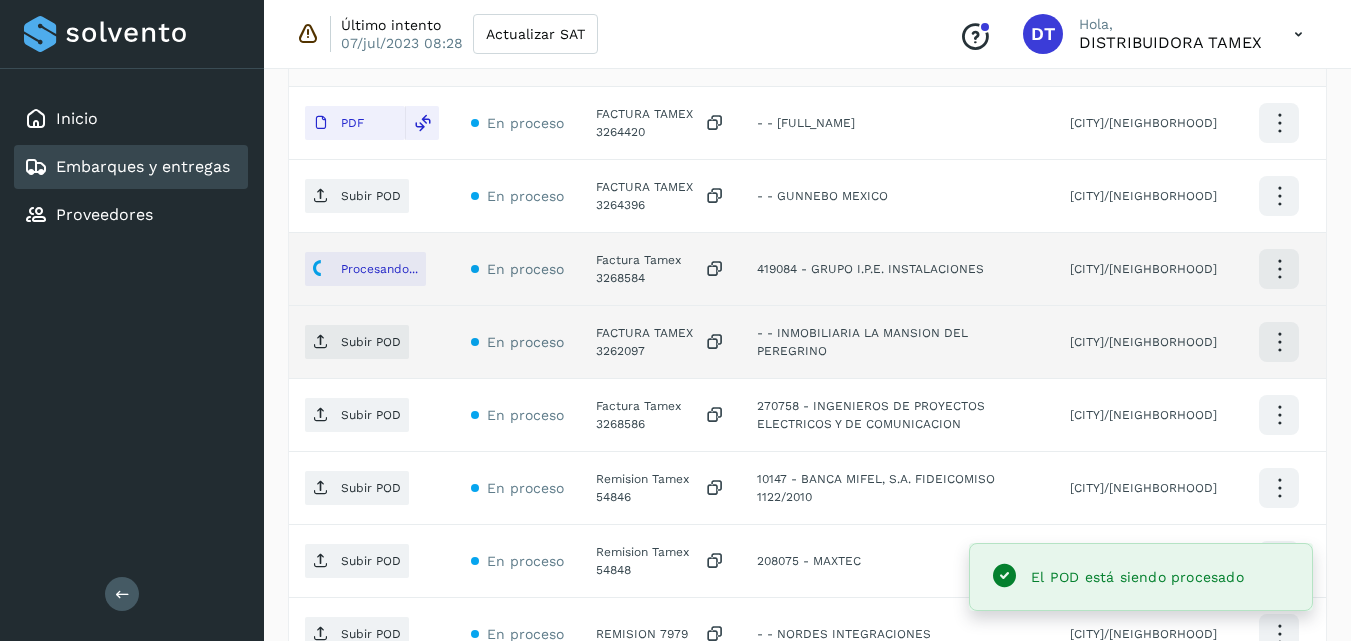 click on "FACTURA TAMEX 3262097" 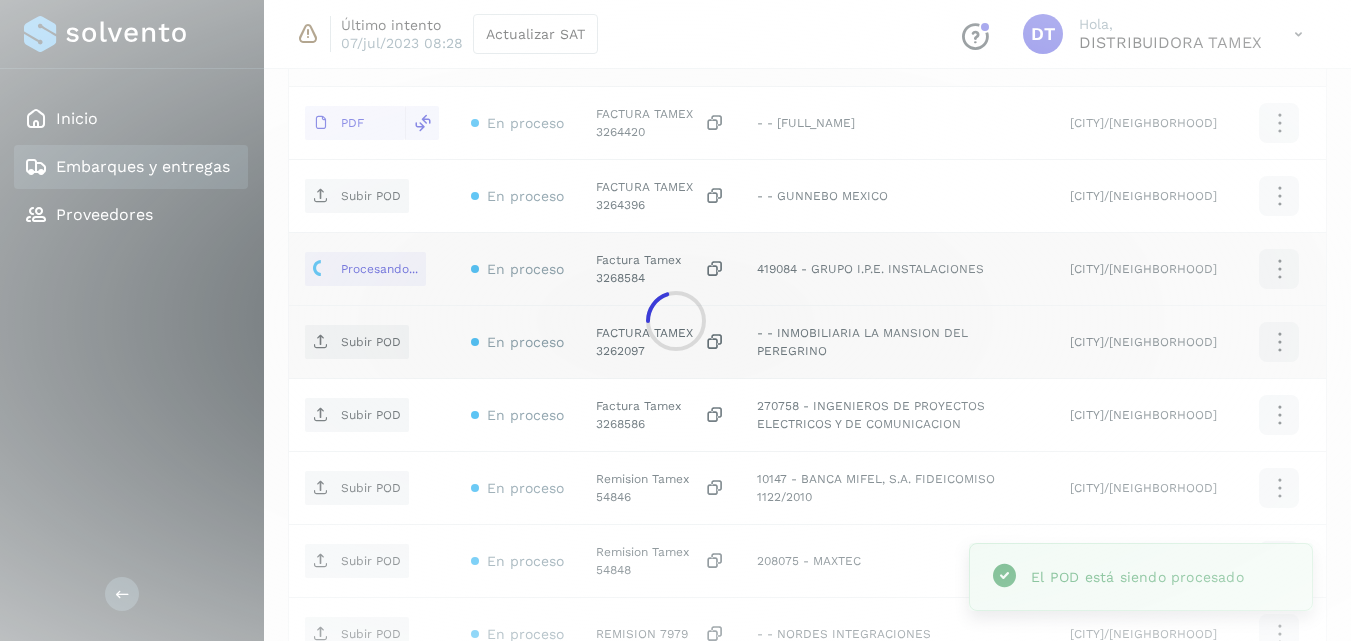 click 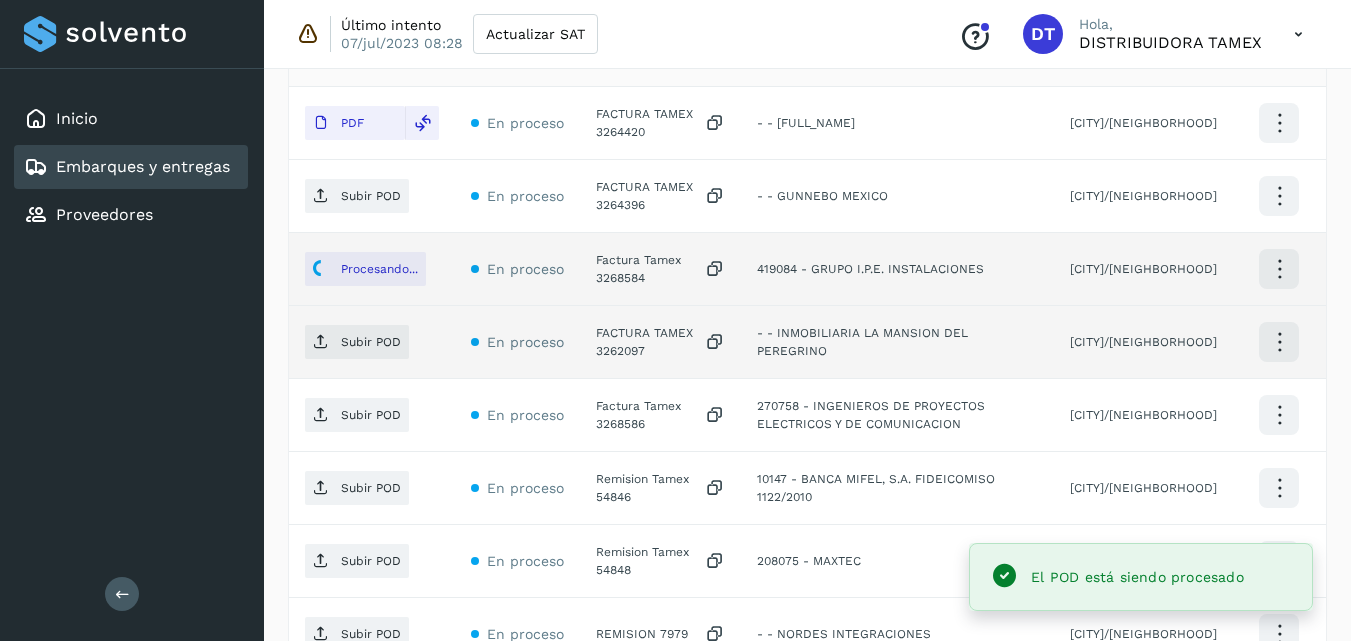 click on "FACTURA TAMEX 3262097" 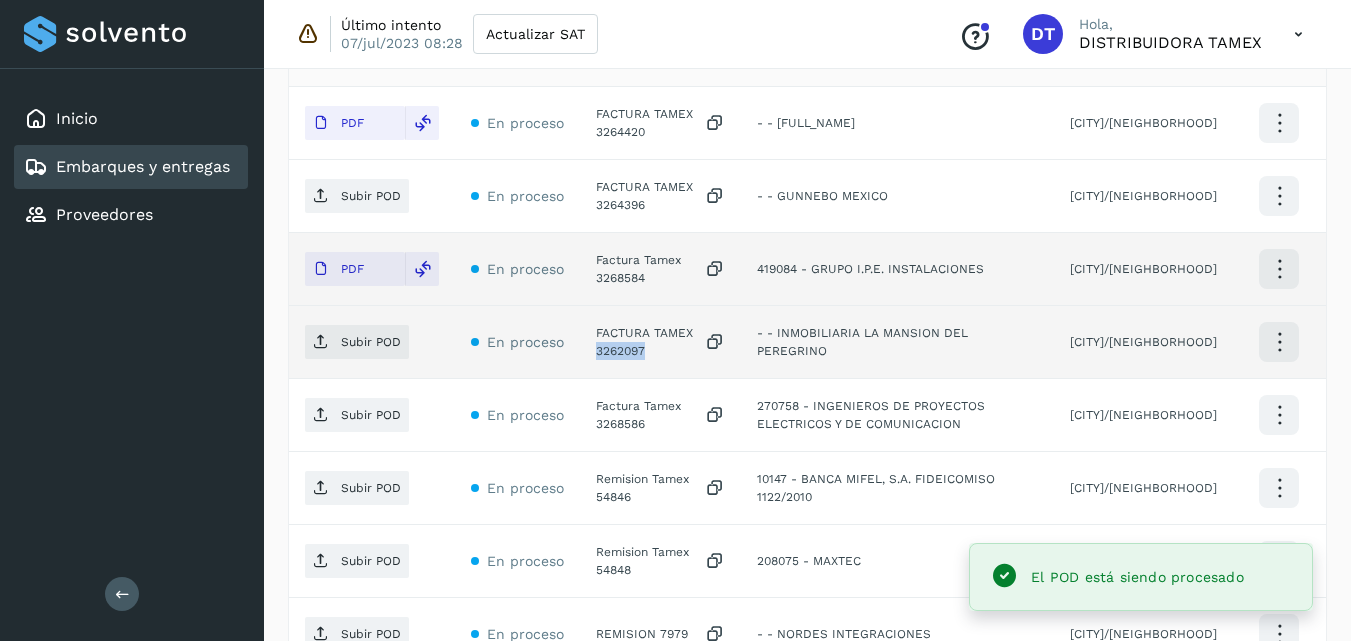 click on "FACTURA TAMEX 3262097" 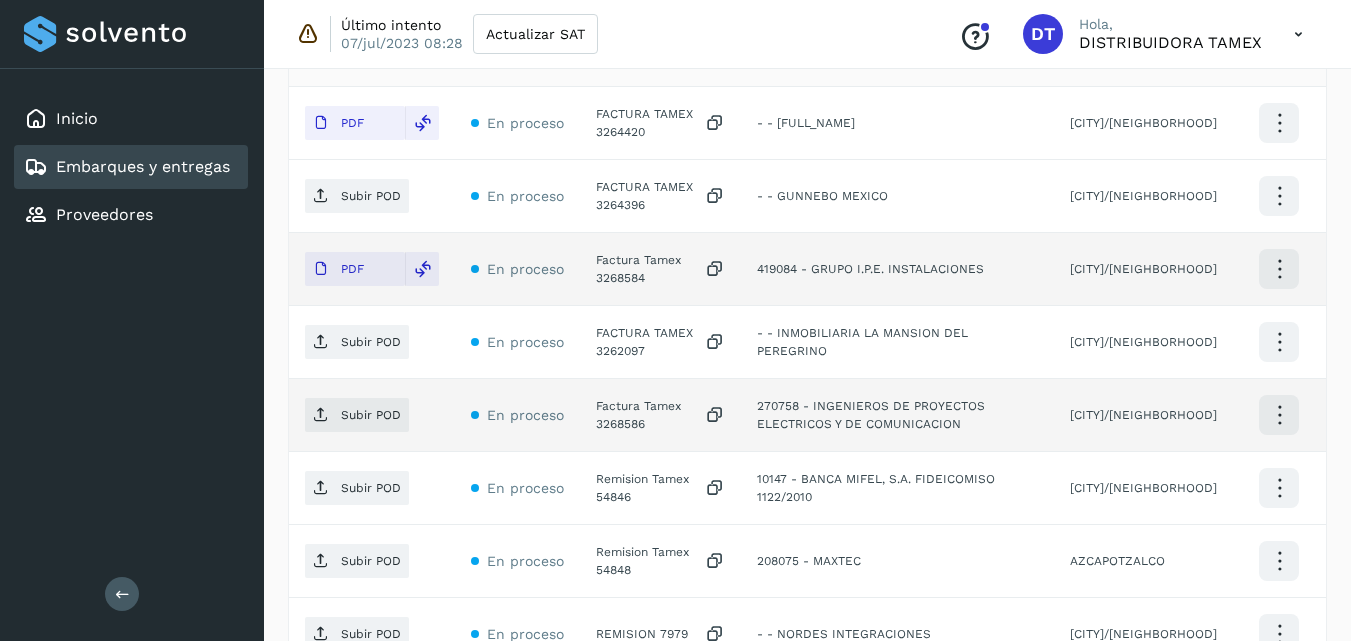 click on "Subir POD" 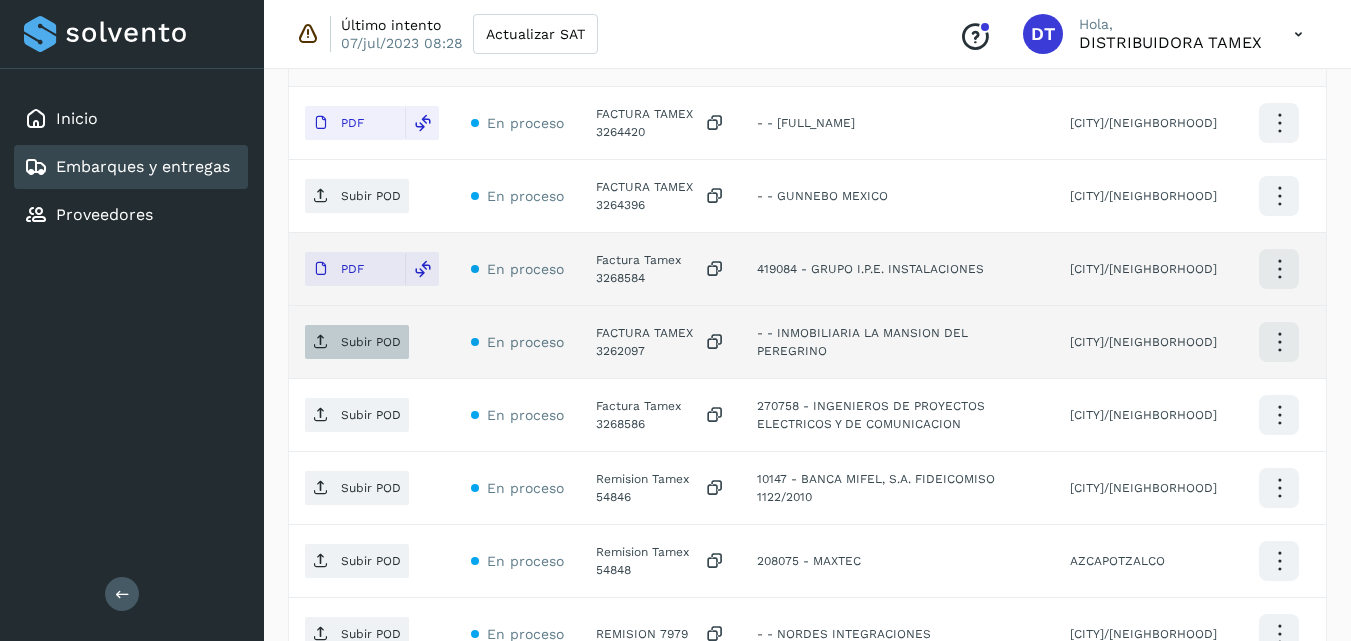 click on "Subir POD" at bounding box center [371, 342] 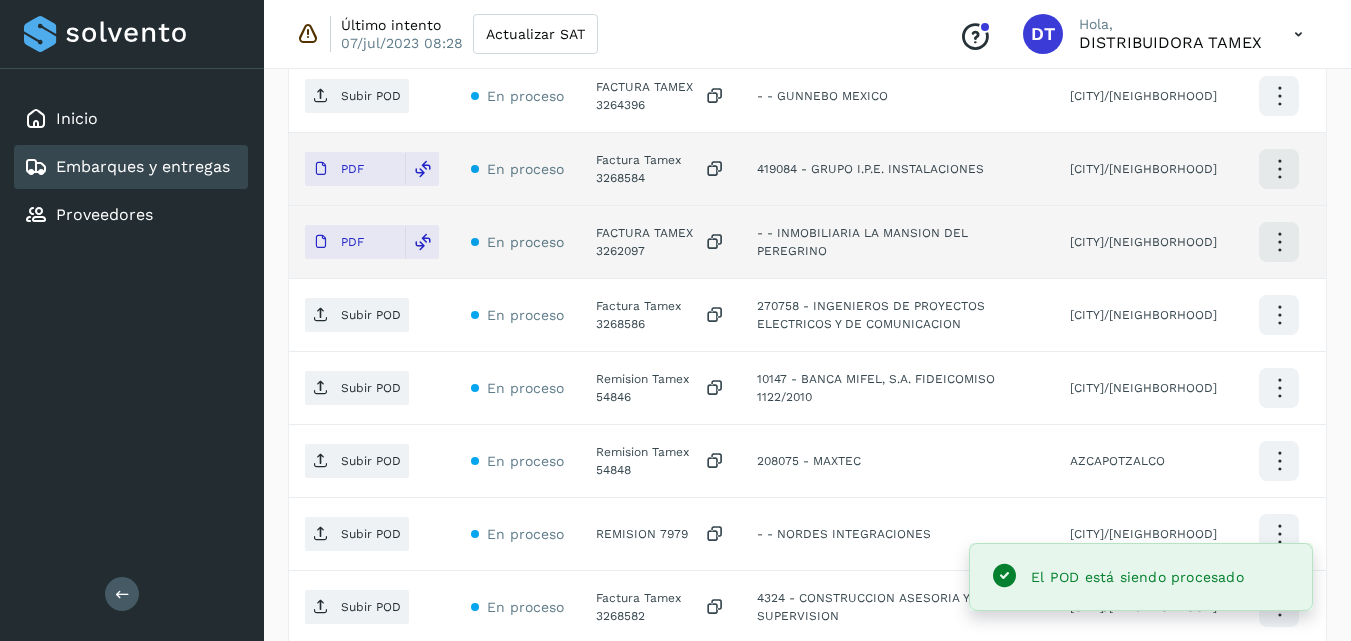 scroll, scrollTop: 800, scrollLeft: 0, axis: vertical 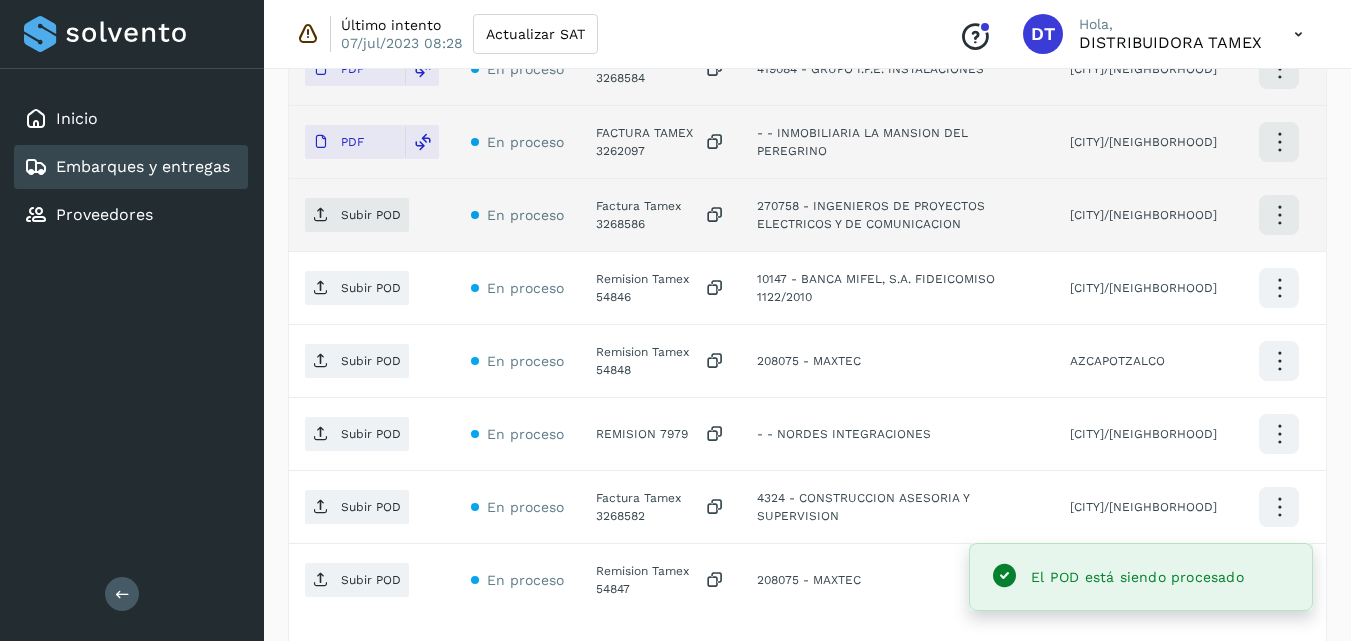 click on "Factura Tamex 3268586" 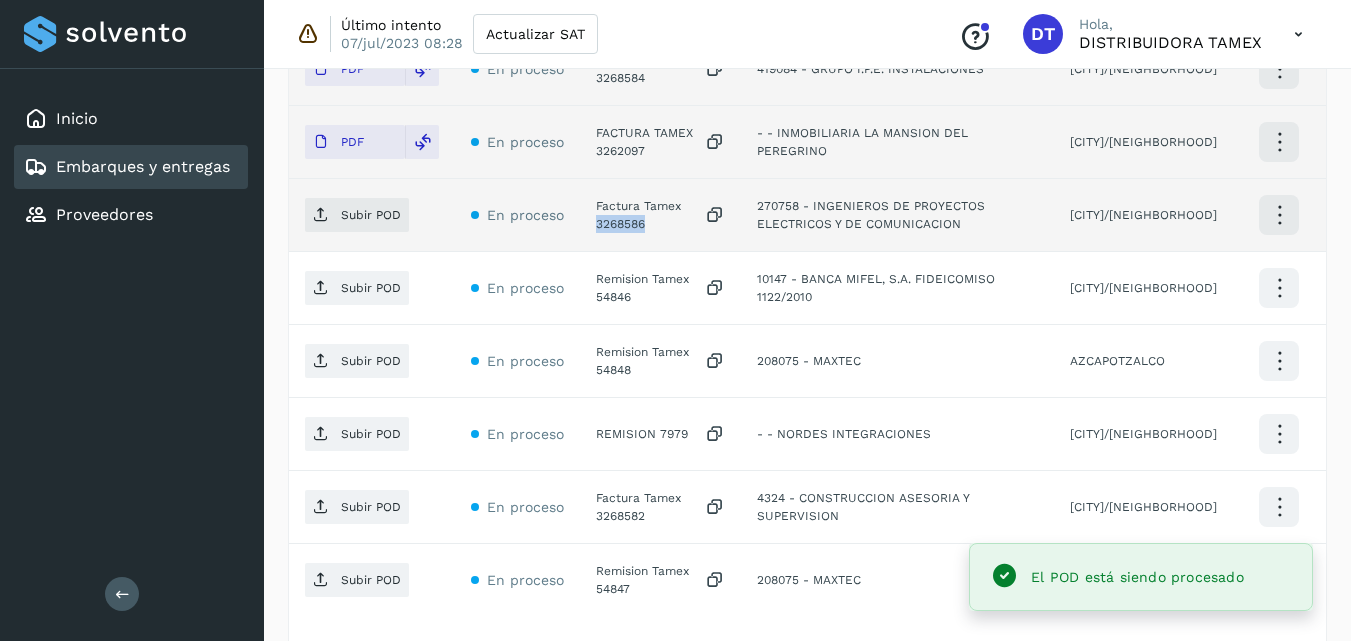 click on "Factura Tamex 3268586" 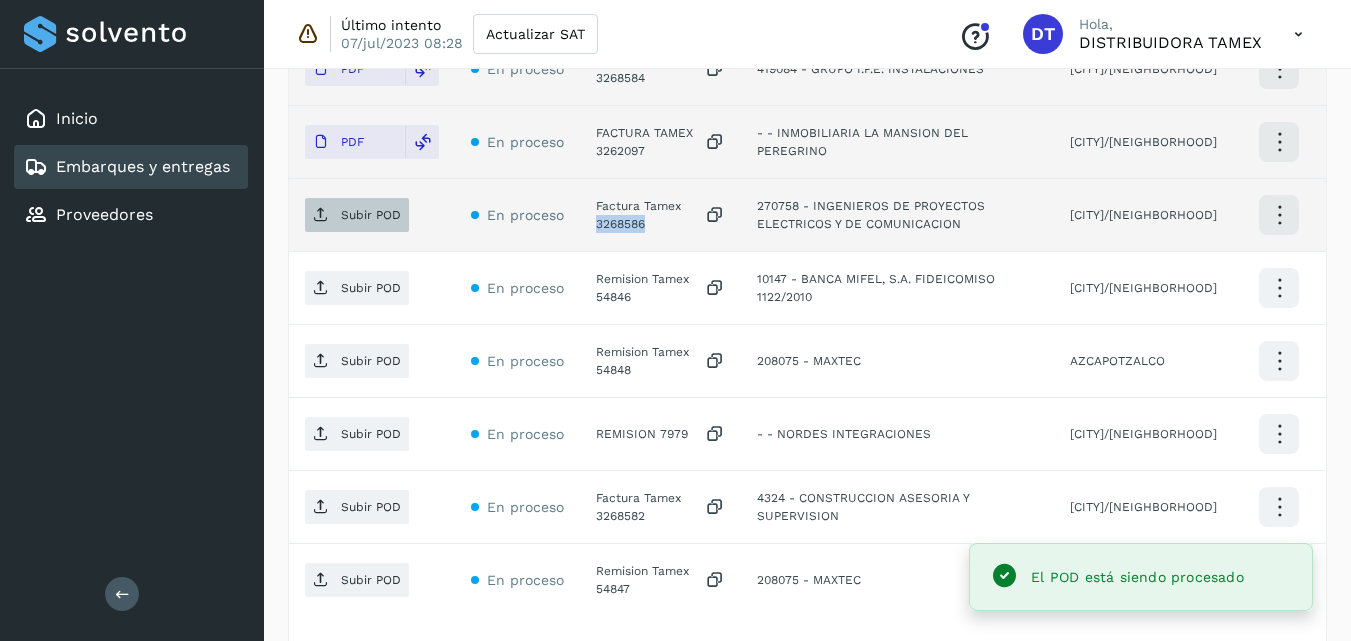 click on "Subir POD" at bounding box center [371, 215] 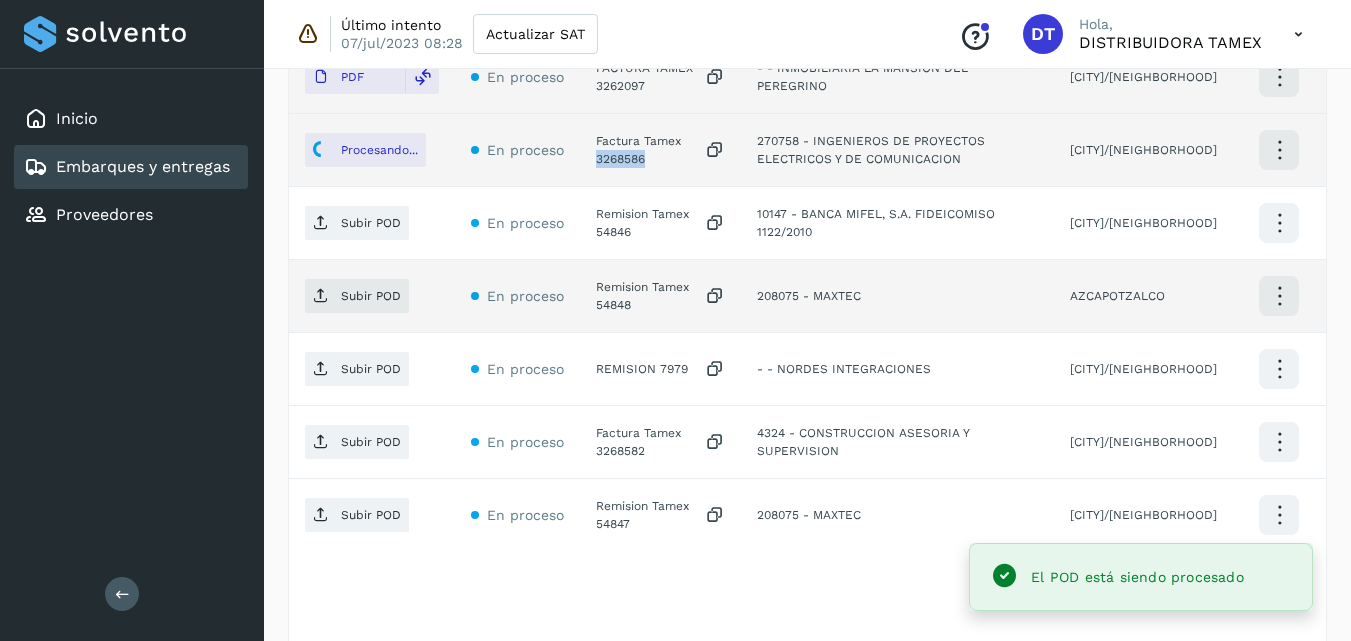 scroll, scrollTop: 900, scrollLeft: 0, axis: vertical 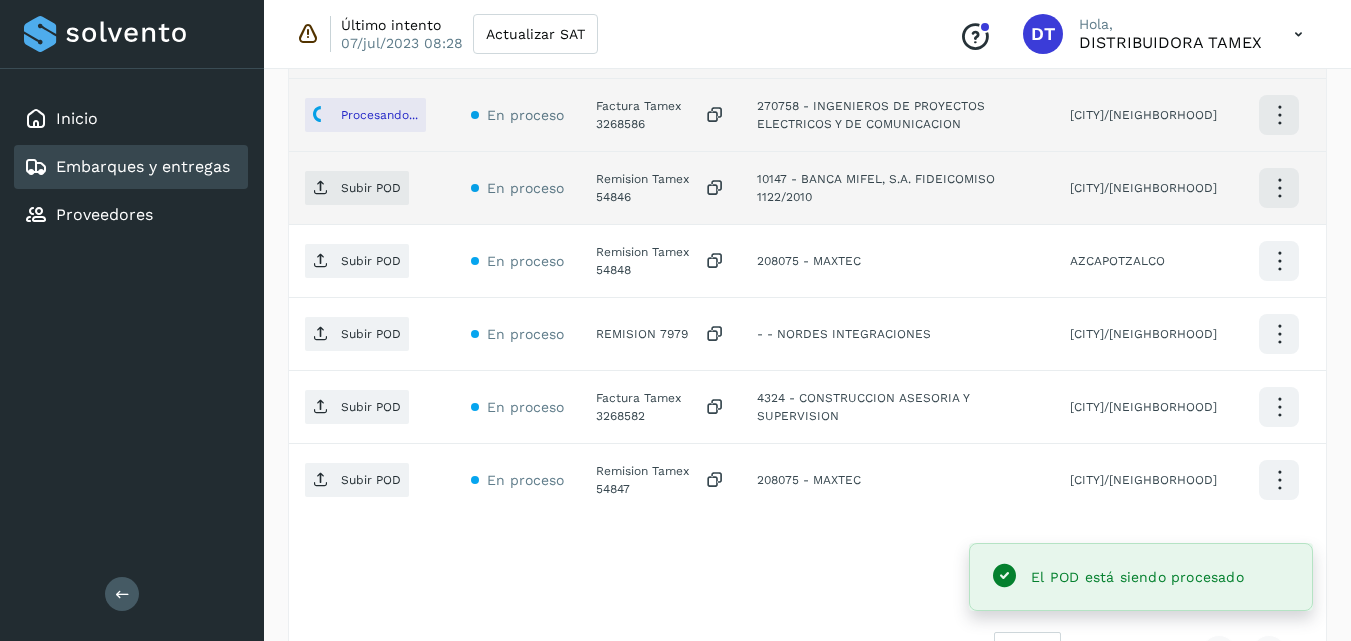 click on "Remision Tamex 54846" 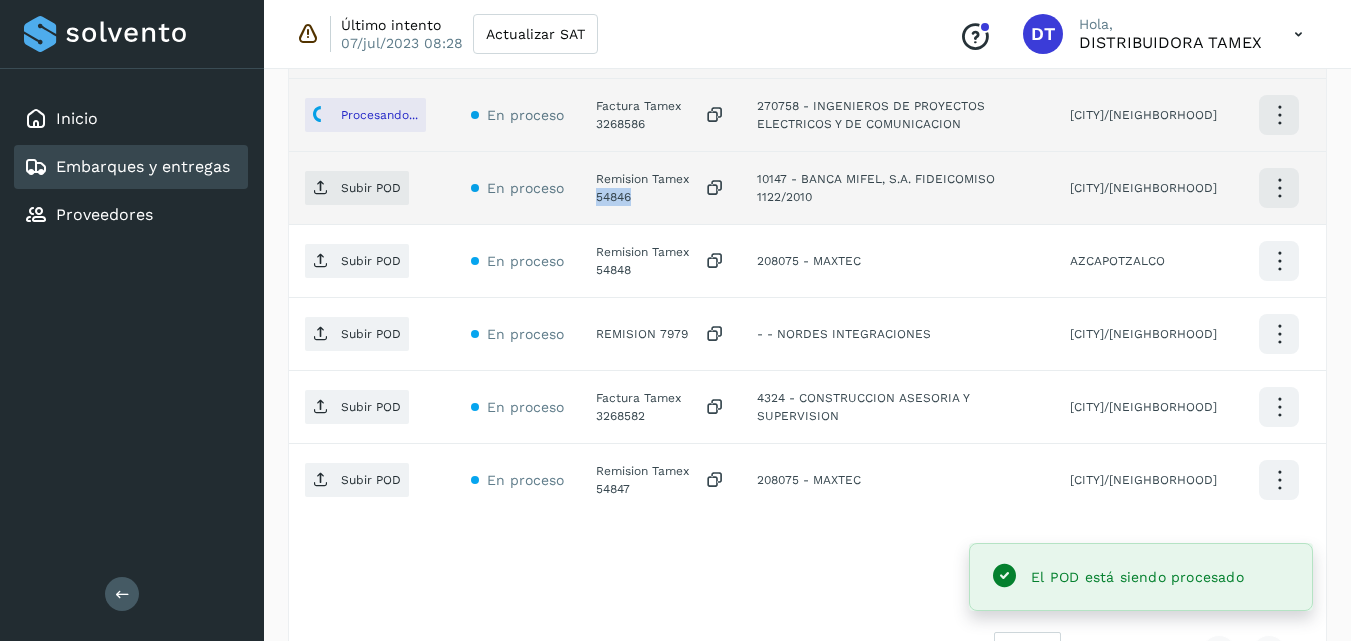 click on "Inicio Embarques y entregas Proveedores Salir Último intento 07/jul/2023 08:28 Actualizar SAT
Conoce nuestros beneficios
DT Hola, DISTRIBUIDORA TAMEX Embarques y entregas Embarque #423LCAZ311  ✨ Muy pronto podrás gestionar todos tus accesorios desde esta misma página. Conocer más Embarque En proceso
Verifica el estado de la factura o entregas asociadas a este embarque
ID de embarque 423LCAZ311 Fecha de embarque 31/jul/2025 00:00 Proveedor Tamex Costo planificado  $0.00 MXN  Cliente emisor Tamex Entregas 10 Origen Av. Pirules 1115 San Martin Obispo Facturas Asociar factura Aún no has subido ninguna factura Entregas En proceso Selecciona un estado Limpiar filtros POD
El tamaño máximo de archivo es de 20 Mb.
Estado ID de entrega Cliente receptor Destino Acciones PDF En proceso FACTURA TAMEX 3264420  - - LUIS ENRIQUE TAPIA HUERTA Subir POD En proceso" 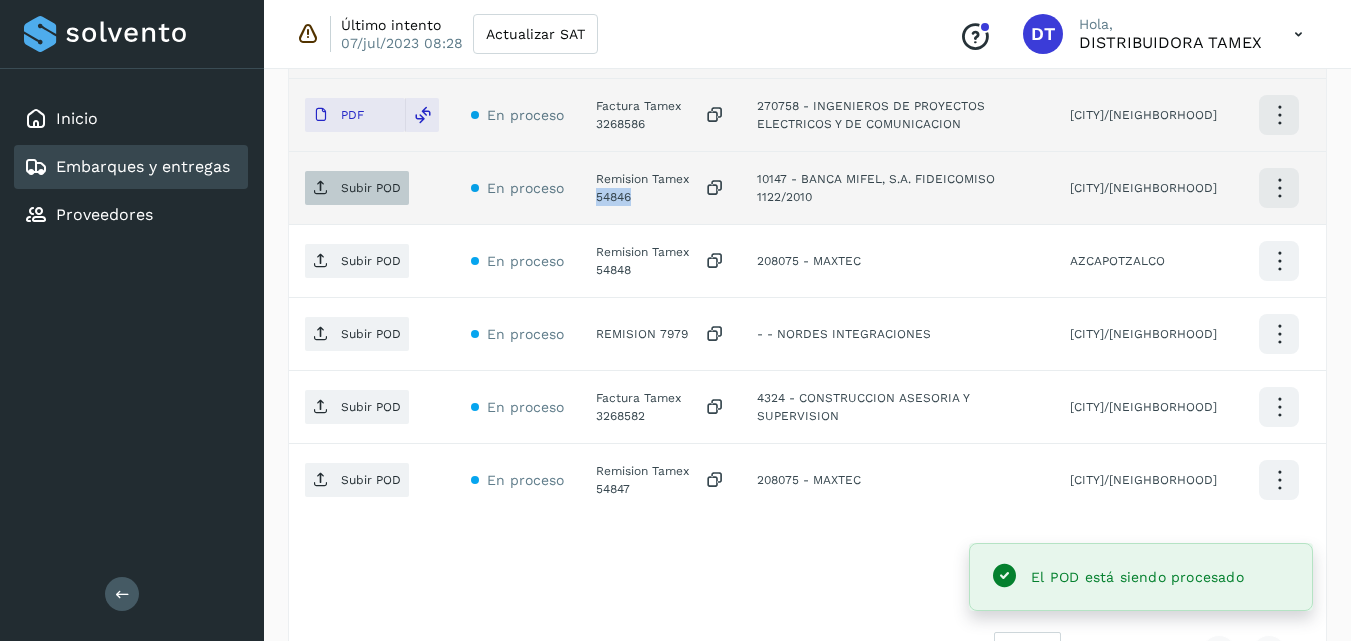 click on "Subir POD" at bounding box center [371, 188] 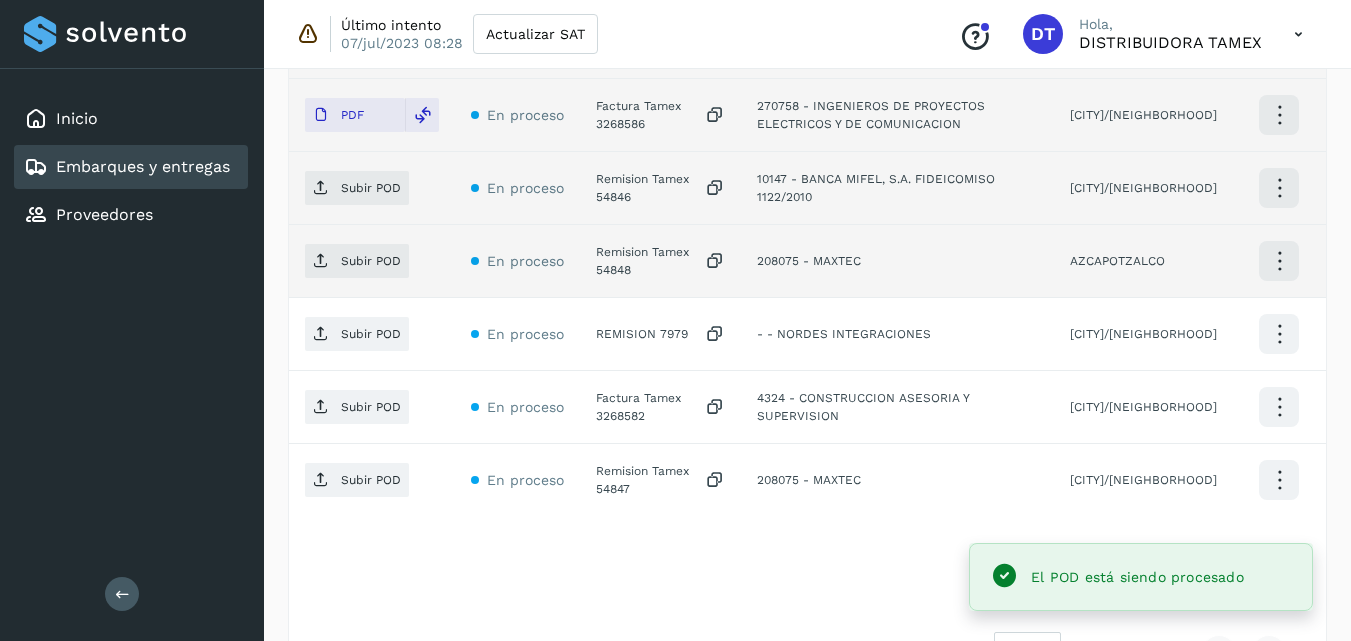 click on "Remision Tamex 54848" 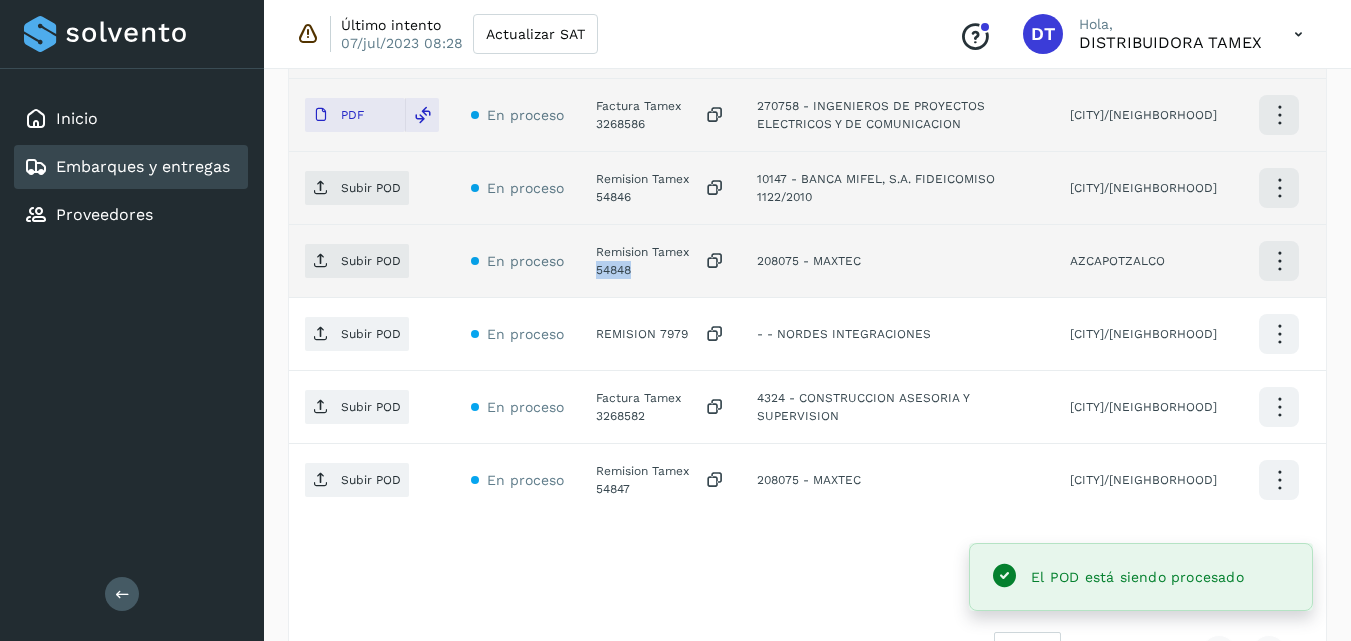 click on "Remision Tamex 54848" 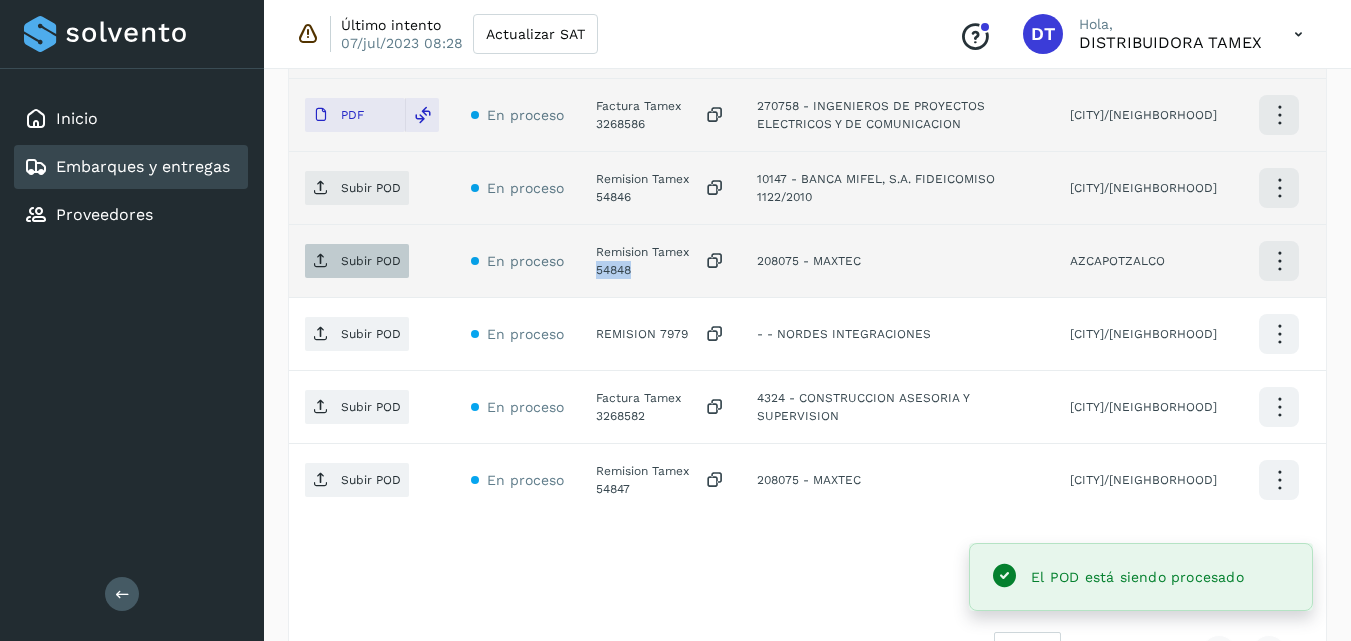 click on "Subir POD" at bounding box center (371, 261) 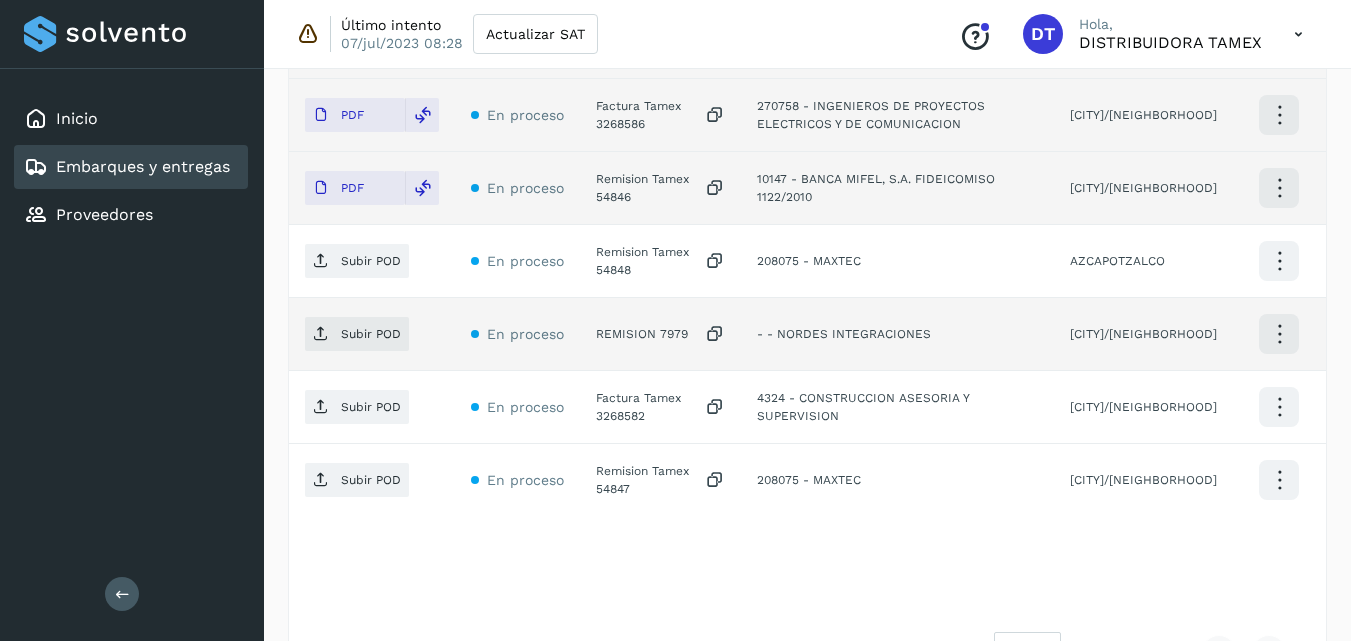click on "REMISION 7979" 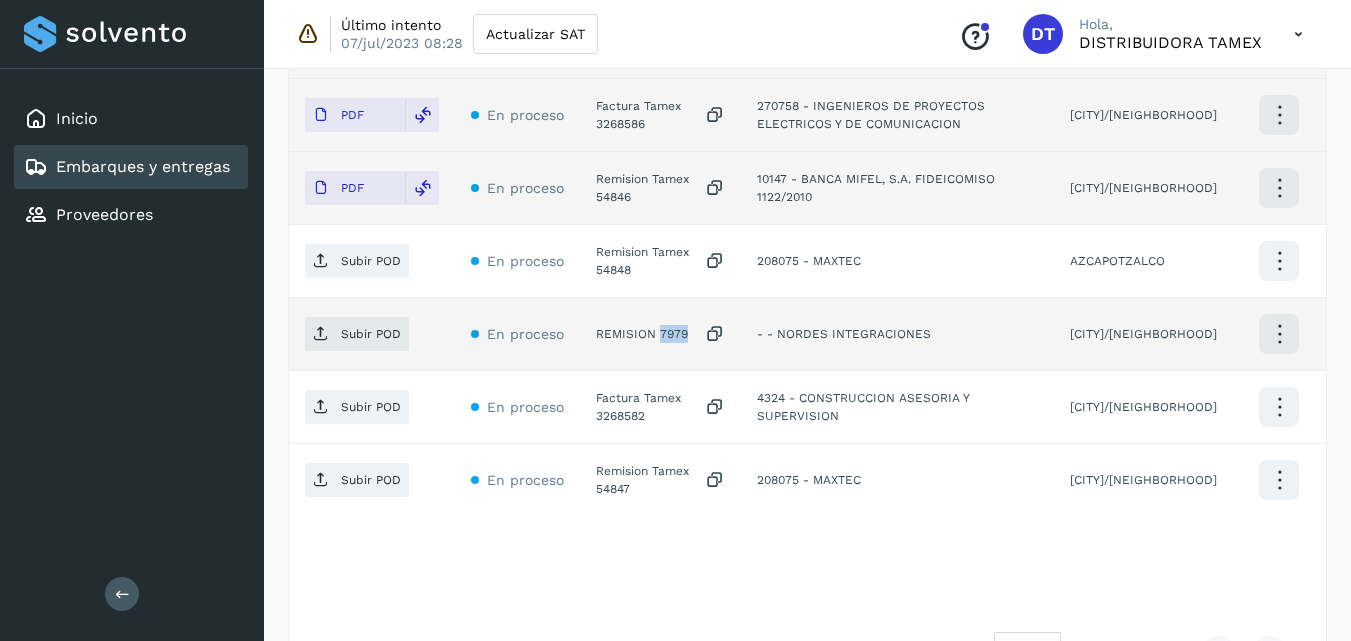 click on "REMISION 7979" 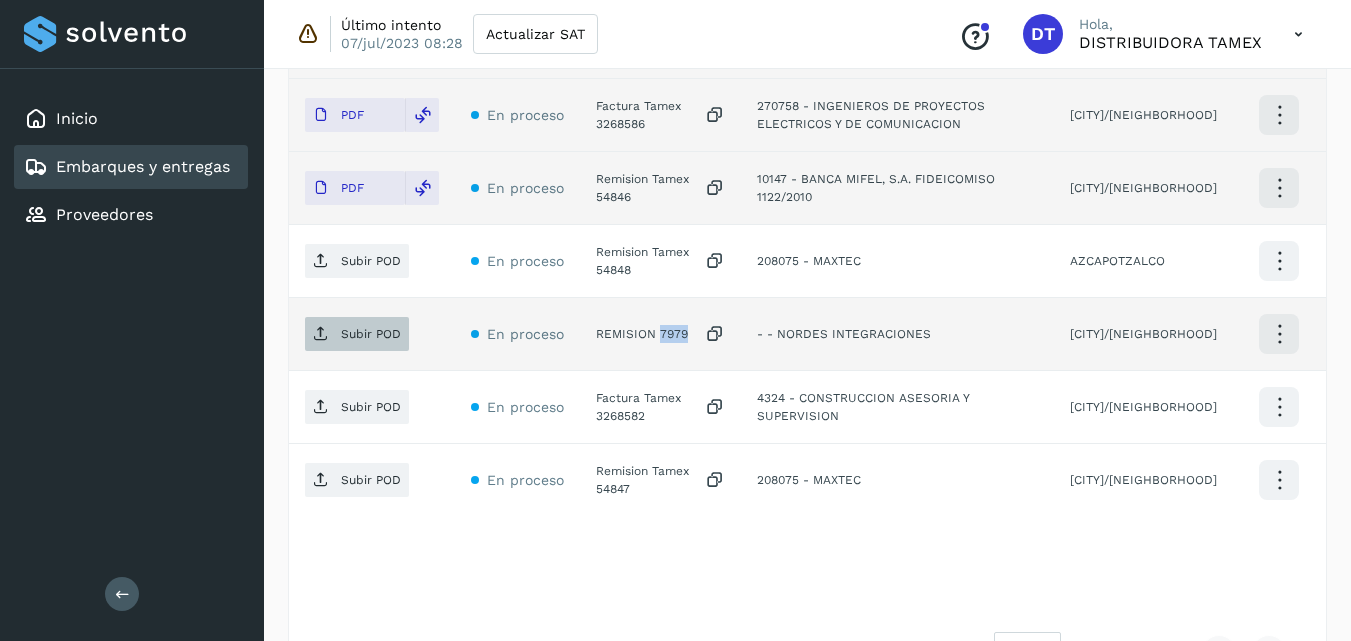 click on "Subir POD" at bounding box center (371, 334) 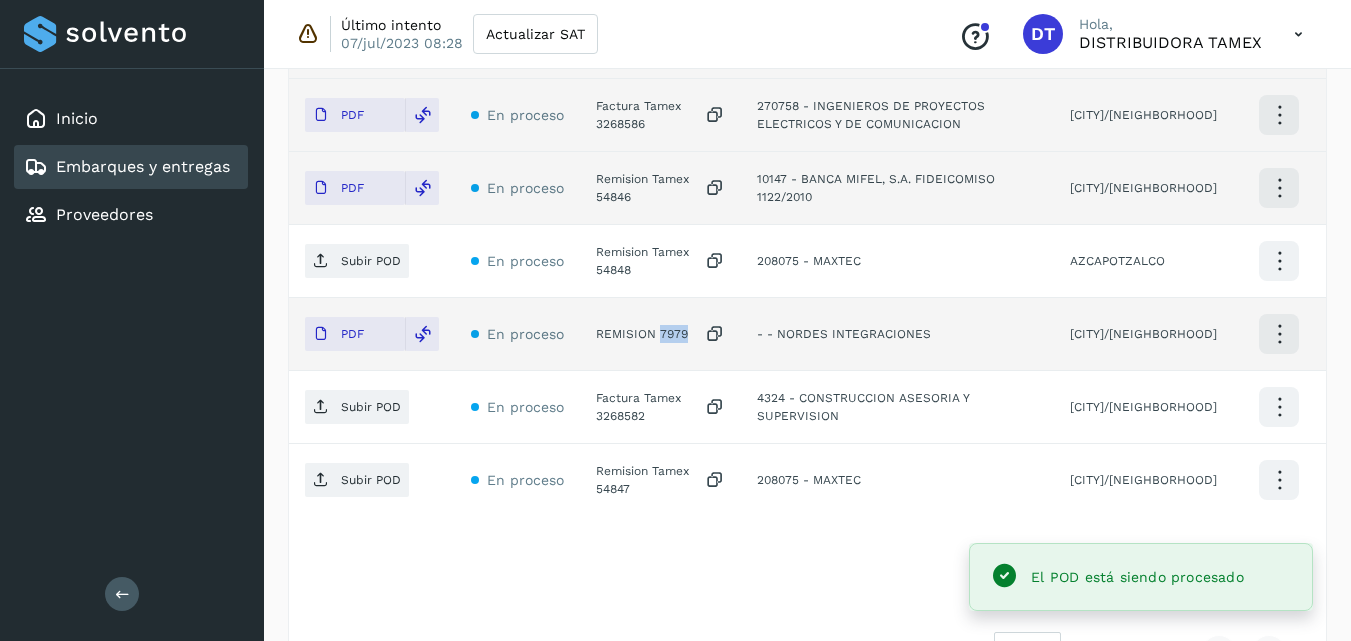 scroll, scrollTop: 971, scrollLeft: 0, axis: vertical 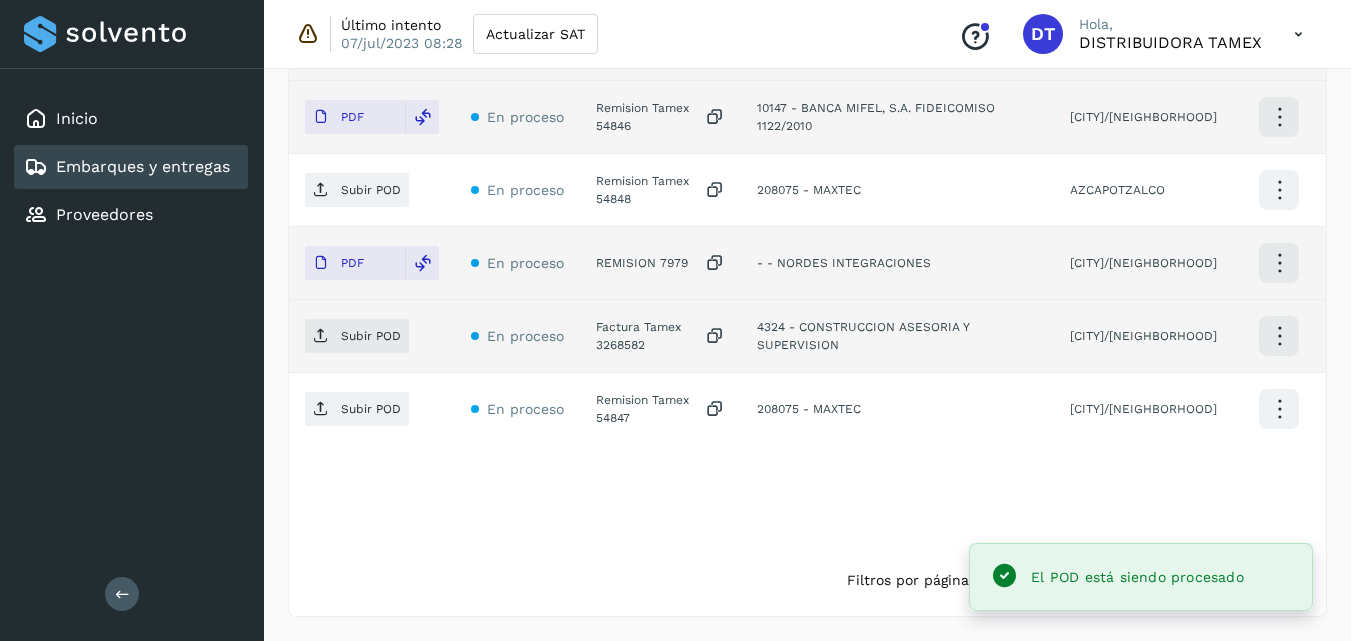 click on "Factura Tamex 3268582" 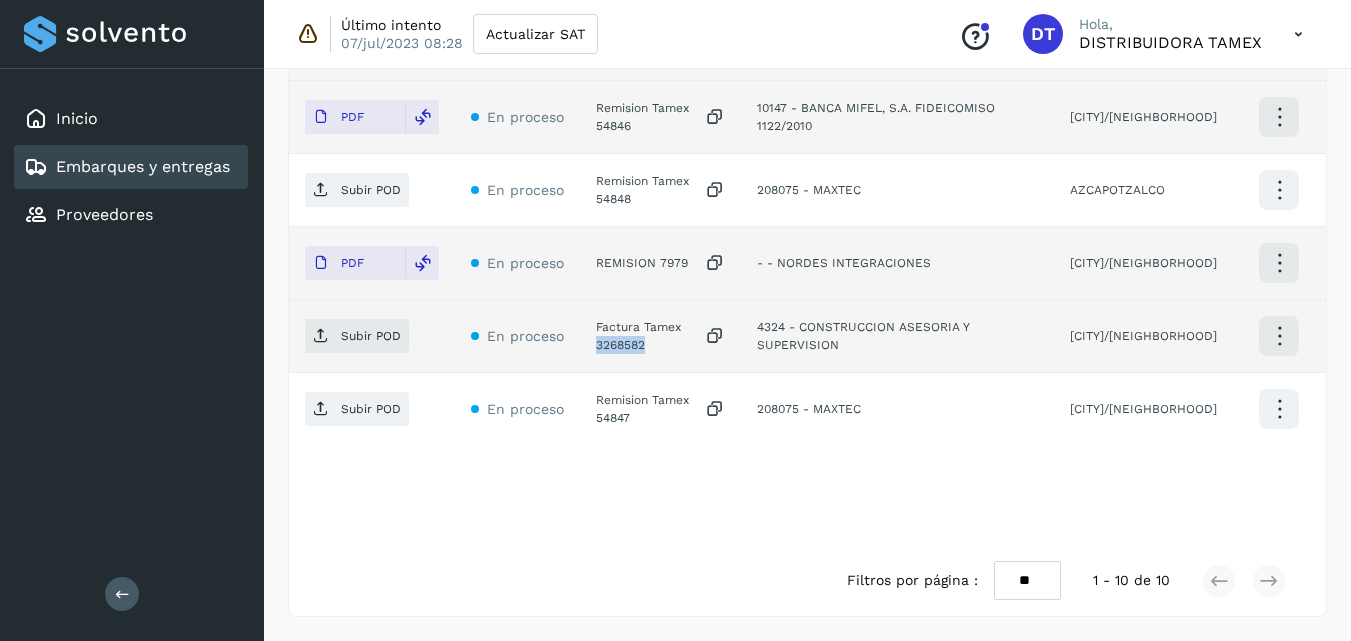click on "Factura Tamex 3268582" 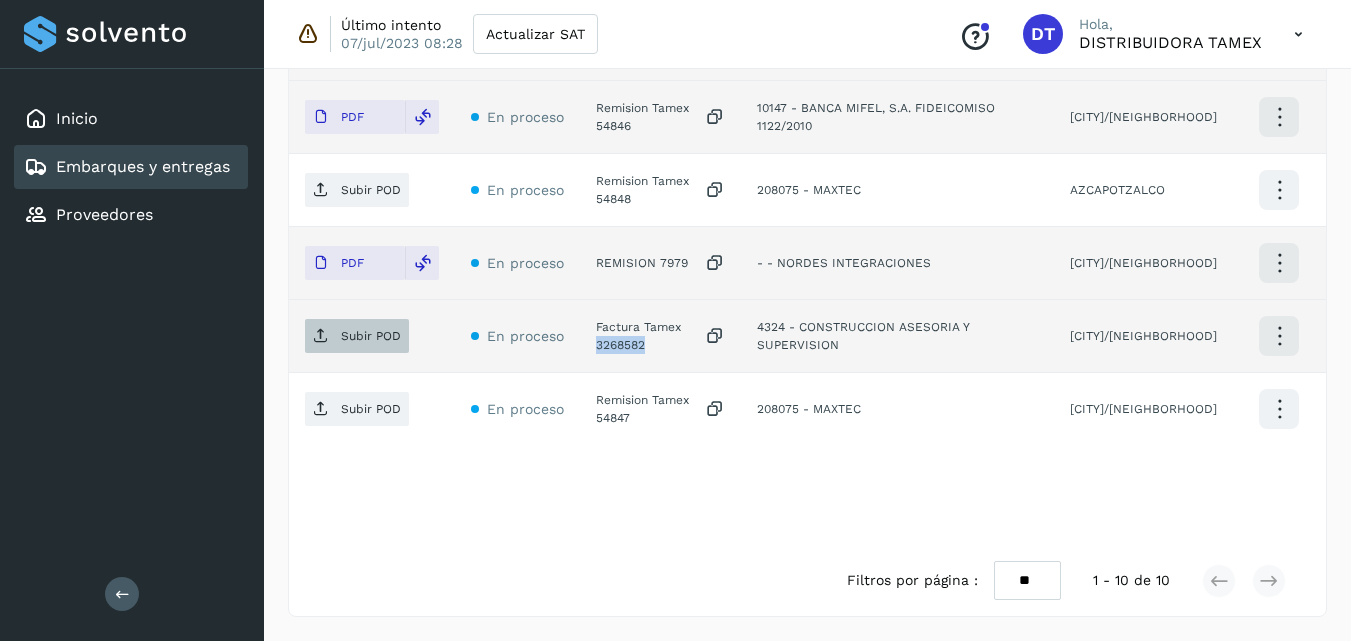 click on "Subir POD" at bounding box center [357, 336] 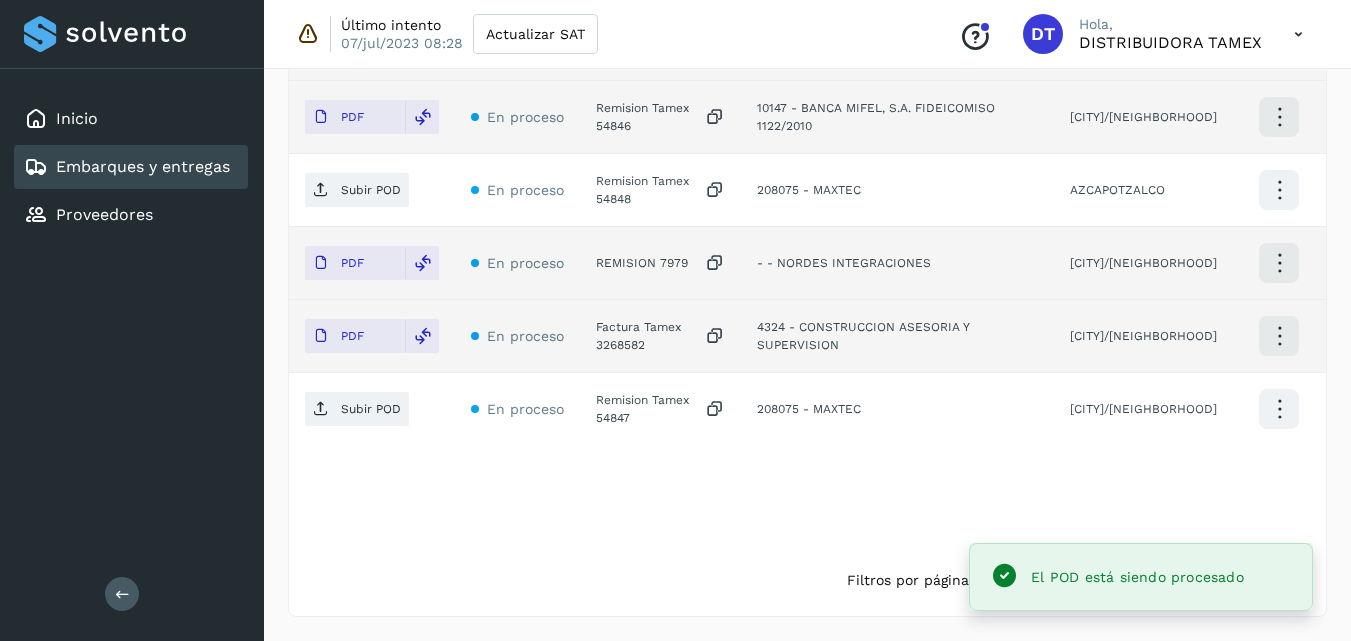 click on "Remision Tamex 54847" 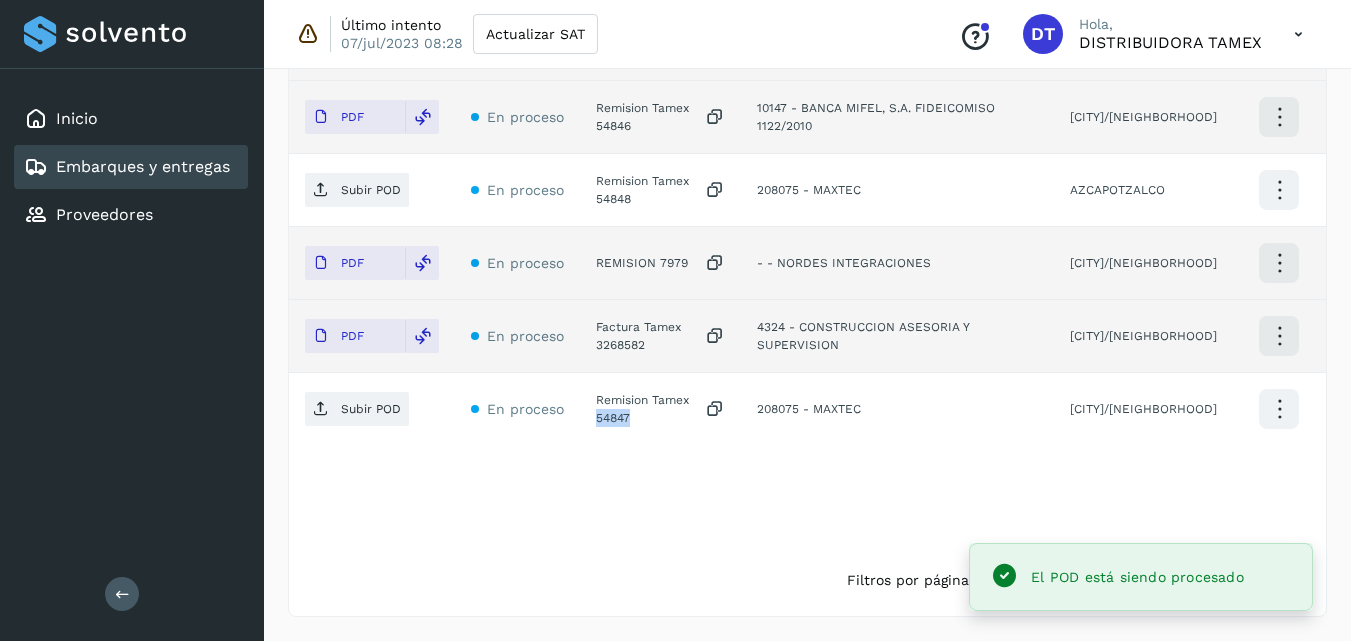 click on "Remision Tamex 54847" 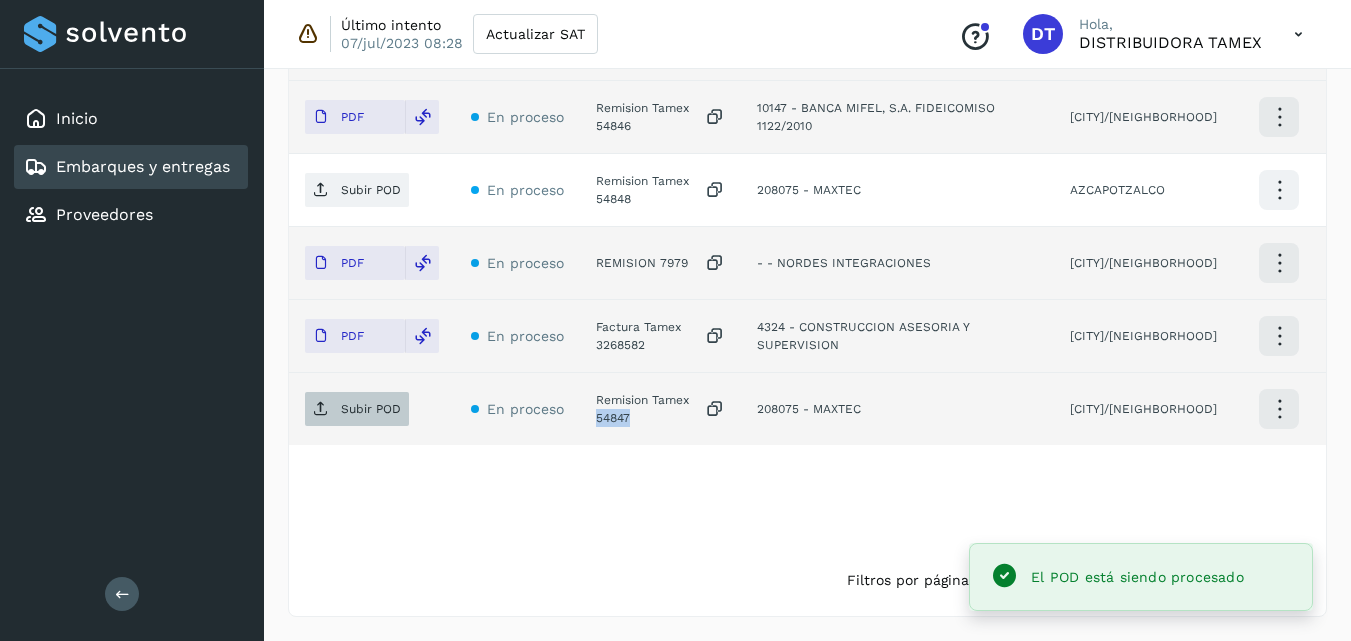click on "Subir POD" at bounding box center [371, 409] 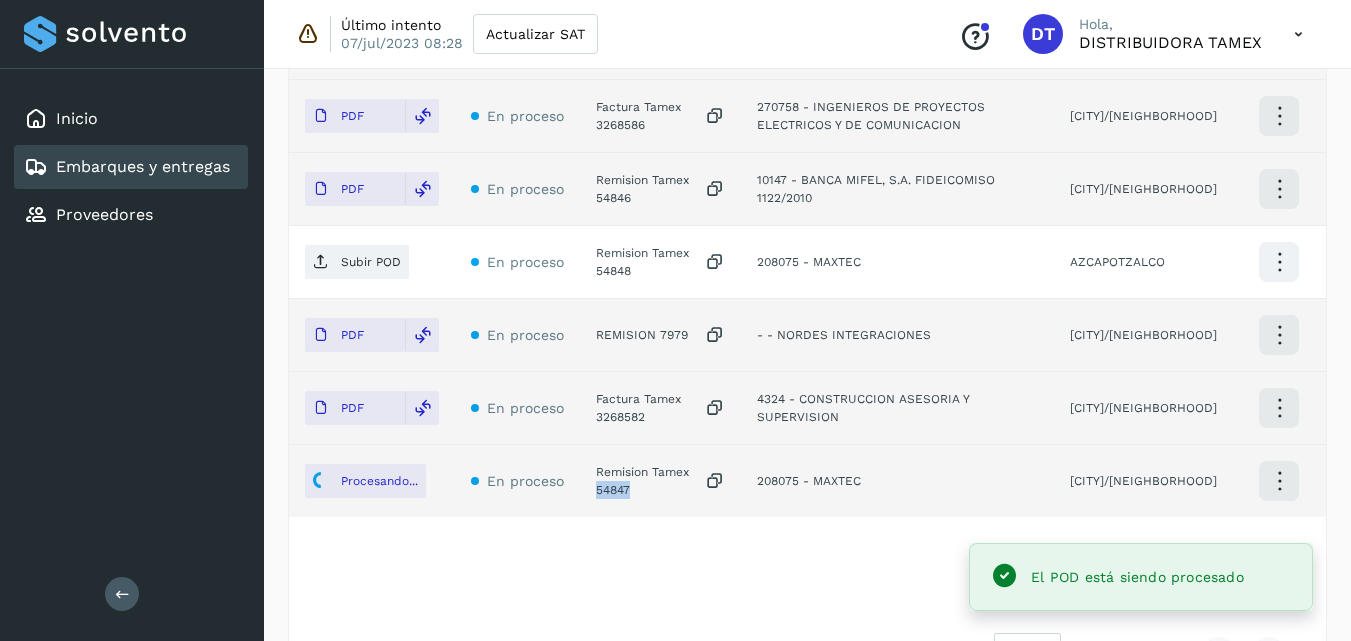 scroll, scrollTop: 971, scrollLeft: 0, axis: vertical 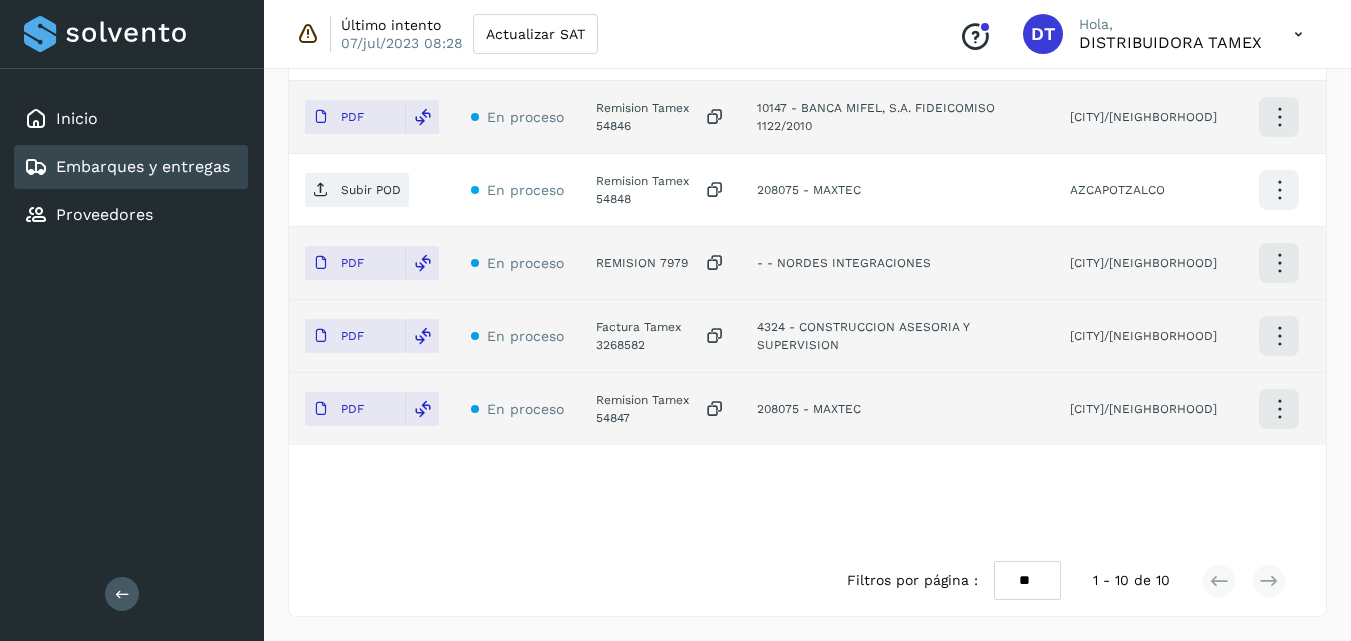 click on "Filtros por página : ** ** ** 1 - 10 de 10" at bounding box center [1082, 580] 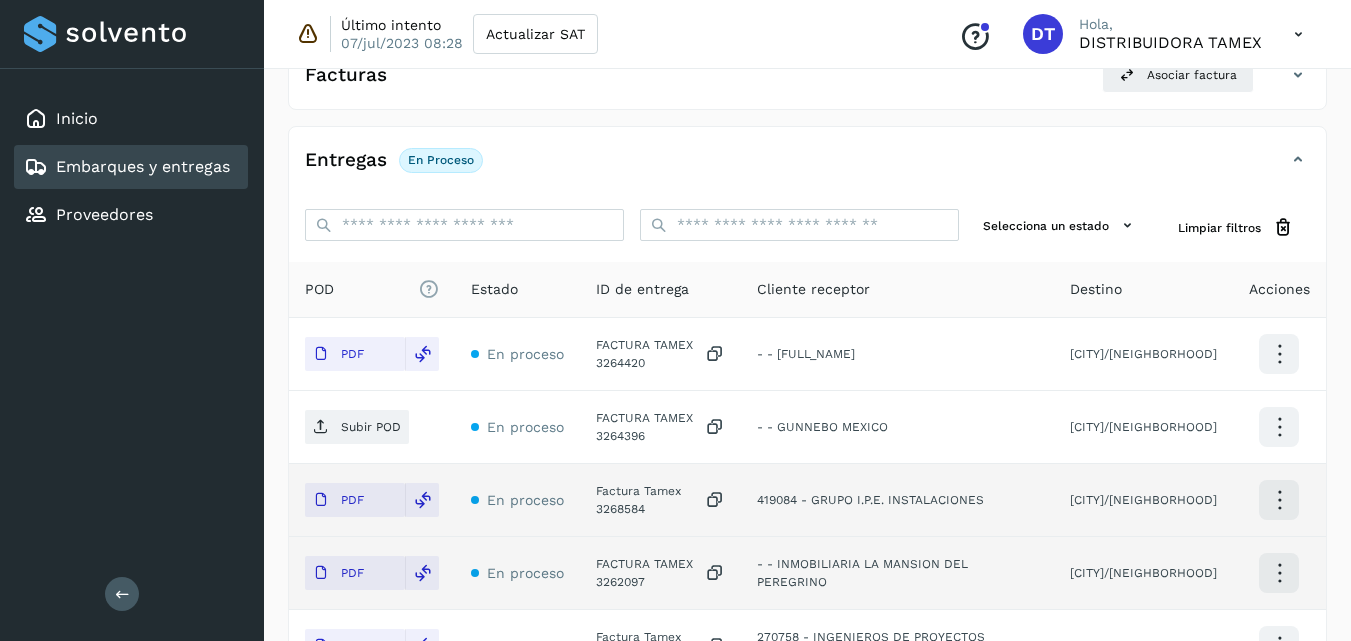 scroll, scrollTop: 0, scrollLeft: 0, axis: both 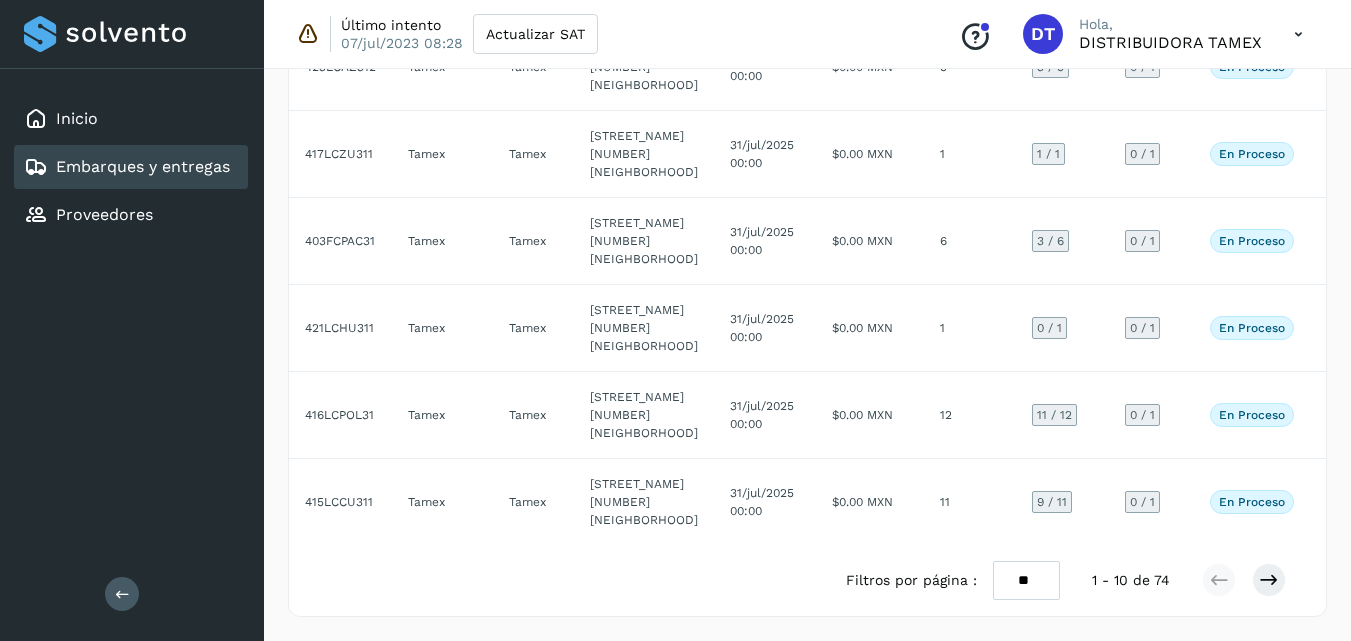 click on "** ** **" at bounding box center (1026, 580) 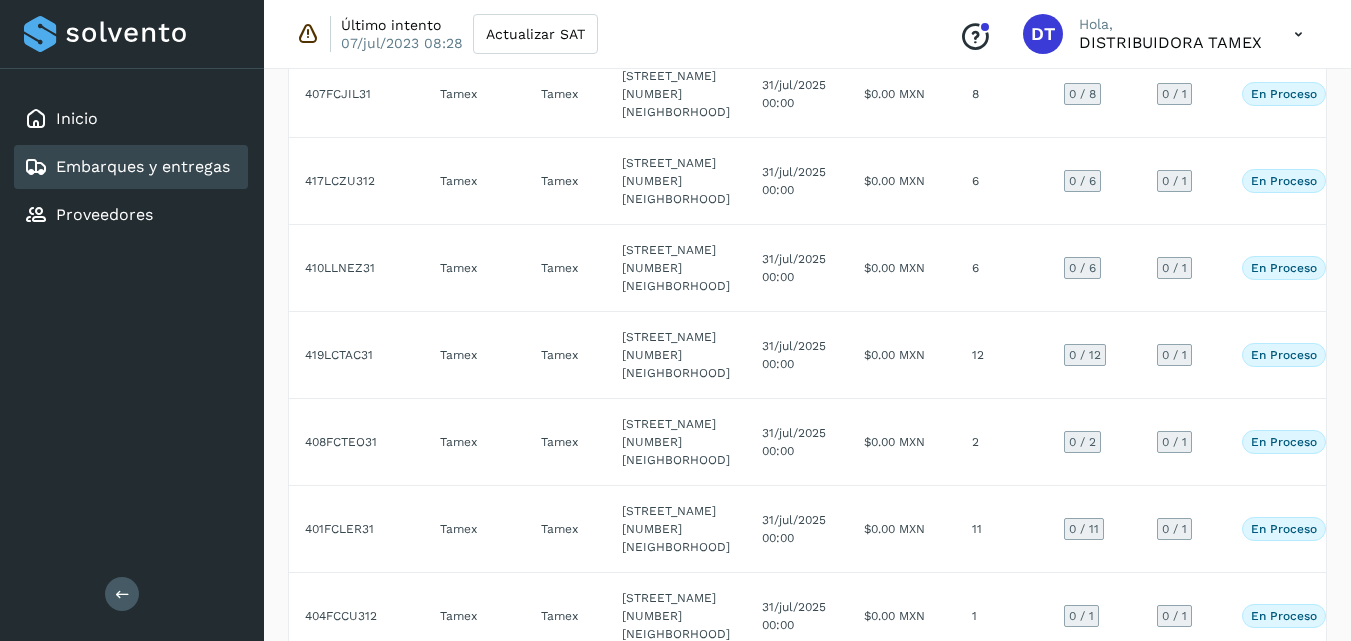 scroll, scrollTop: 1357, scrollLeft: 0, axis: vertical 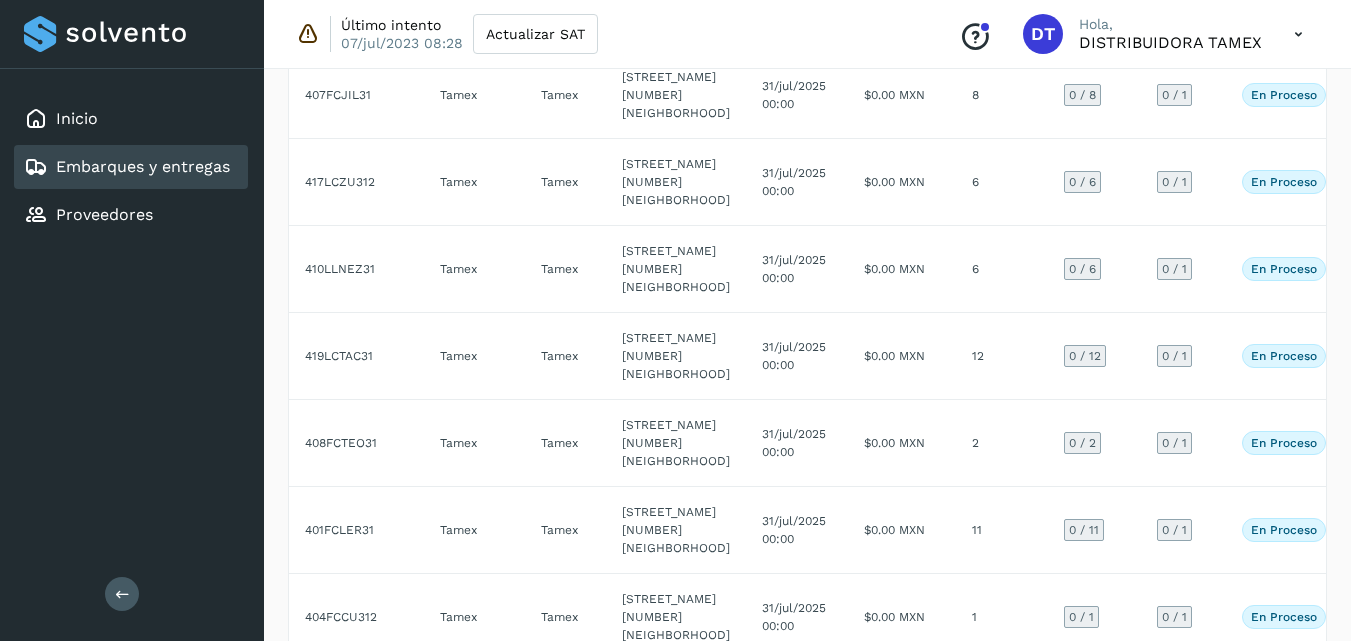click on "$0.00 MXN" 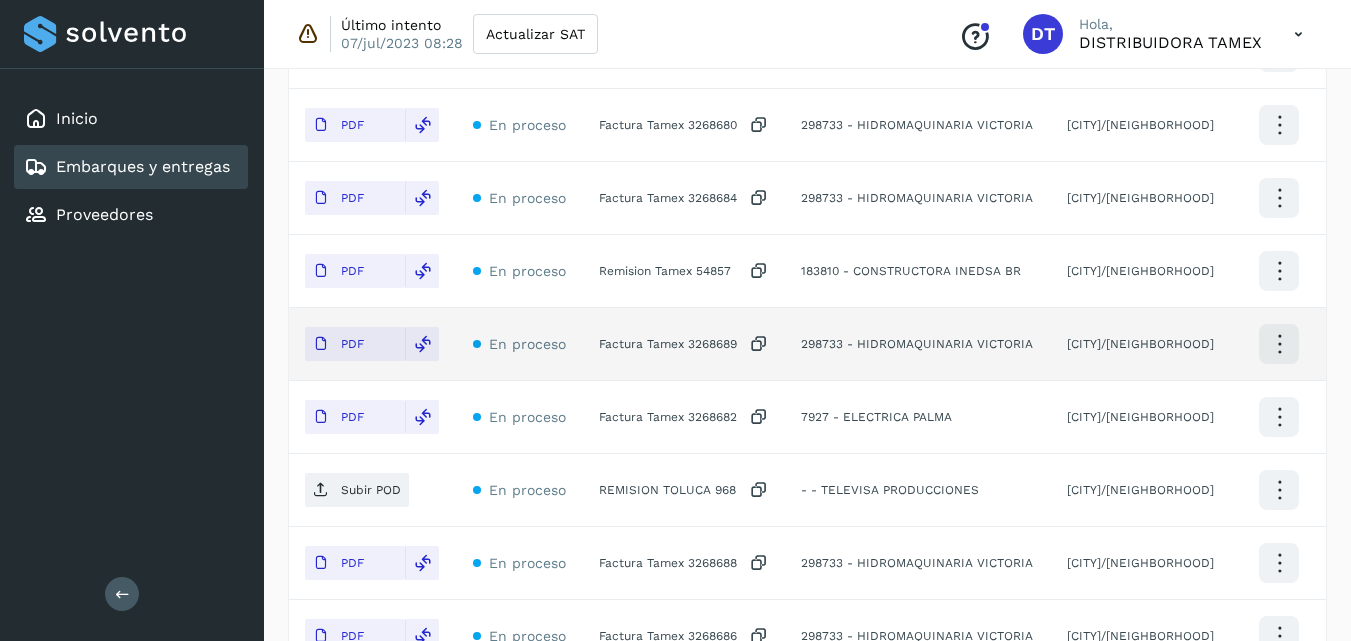 scroll, scrollTop: 971, scrollLeft: 0, axis: vertical 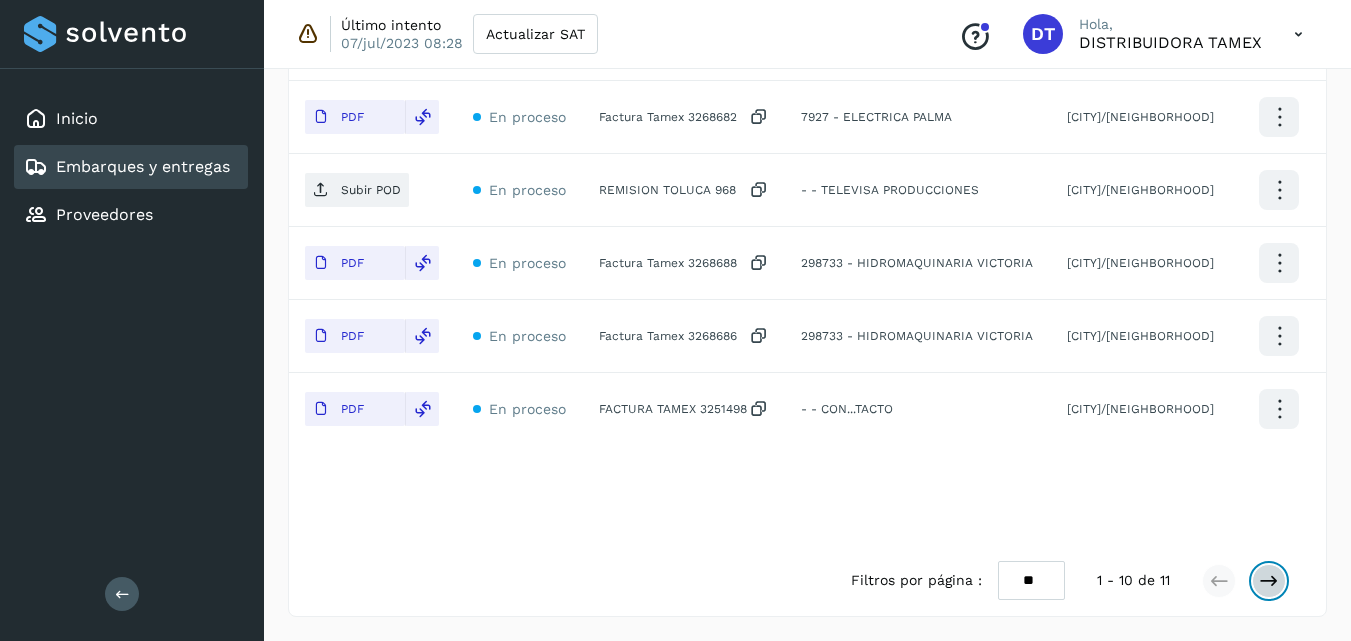 click at bounding box center (1269, 581) 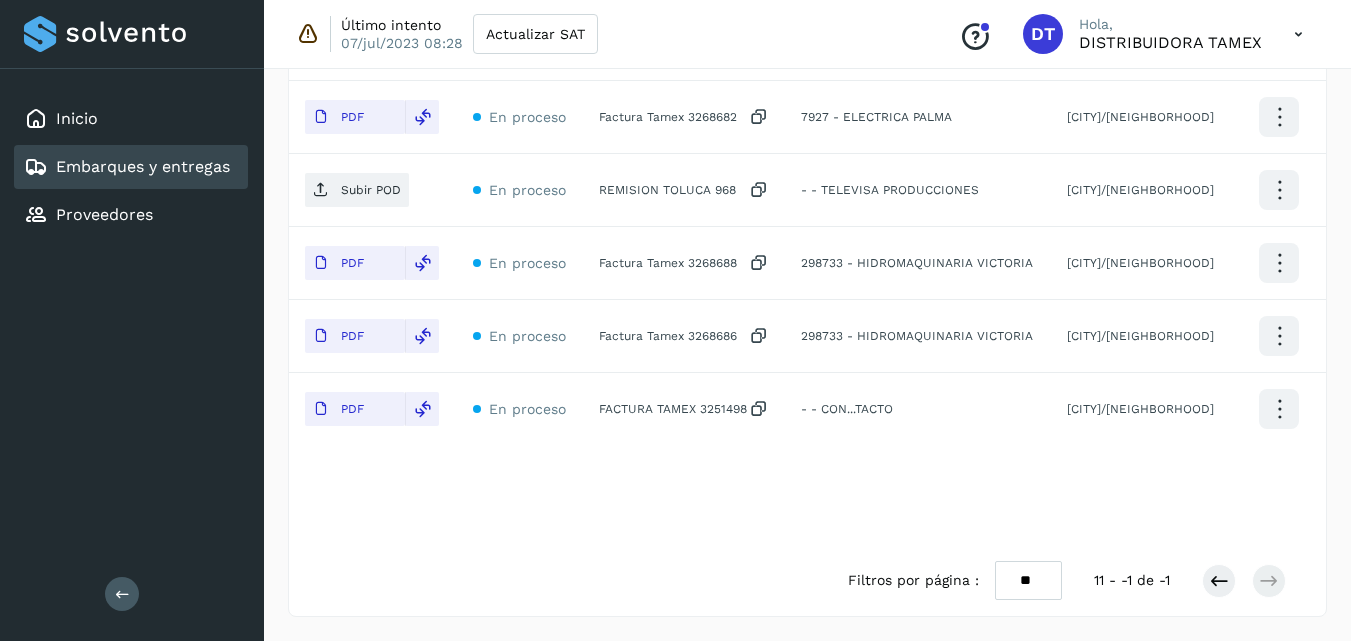 scroll, scrollTop: 314, scrollLeft: 0, axis: vertical 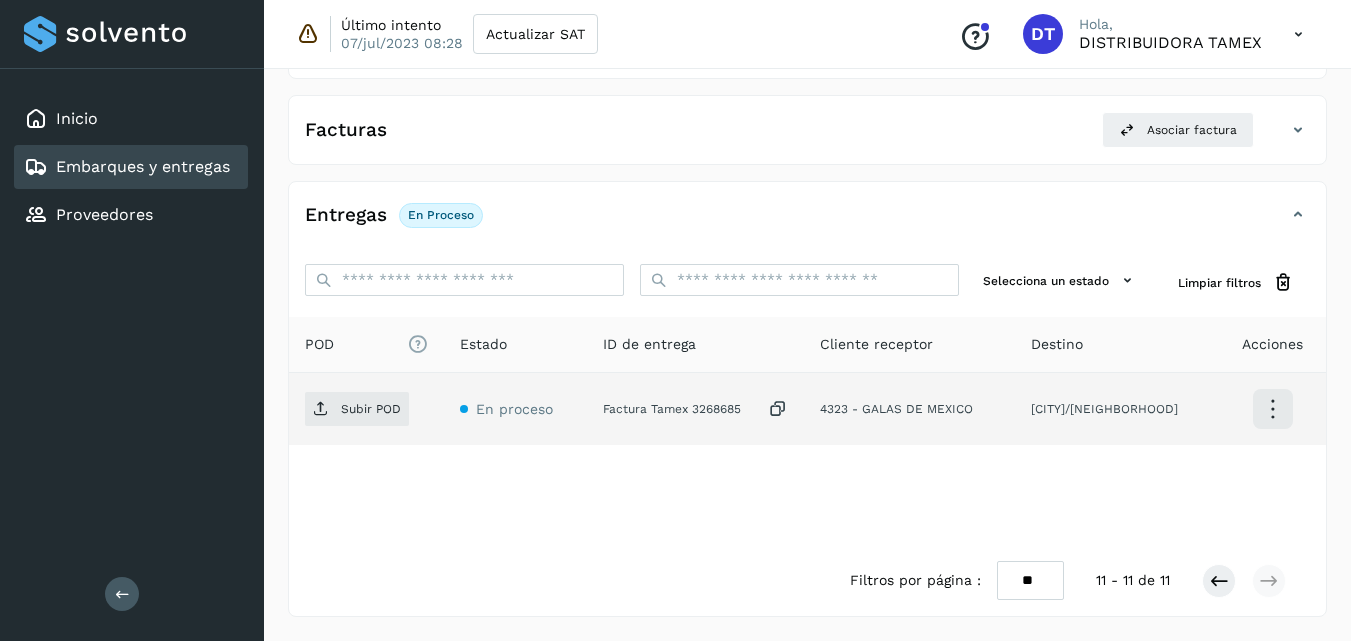 click on "Factura Tamex 3268685" 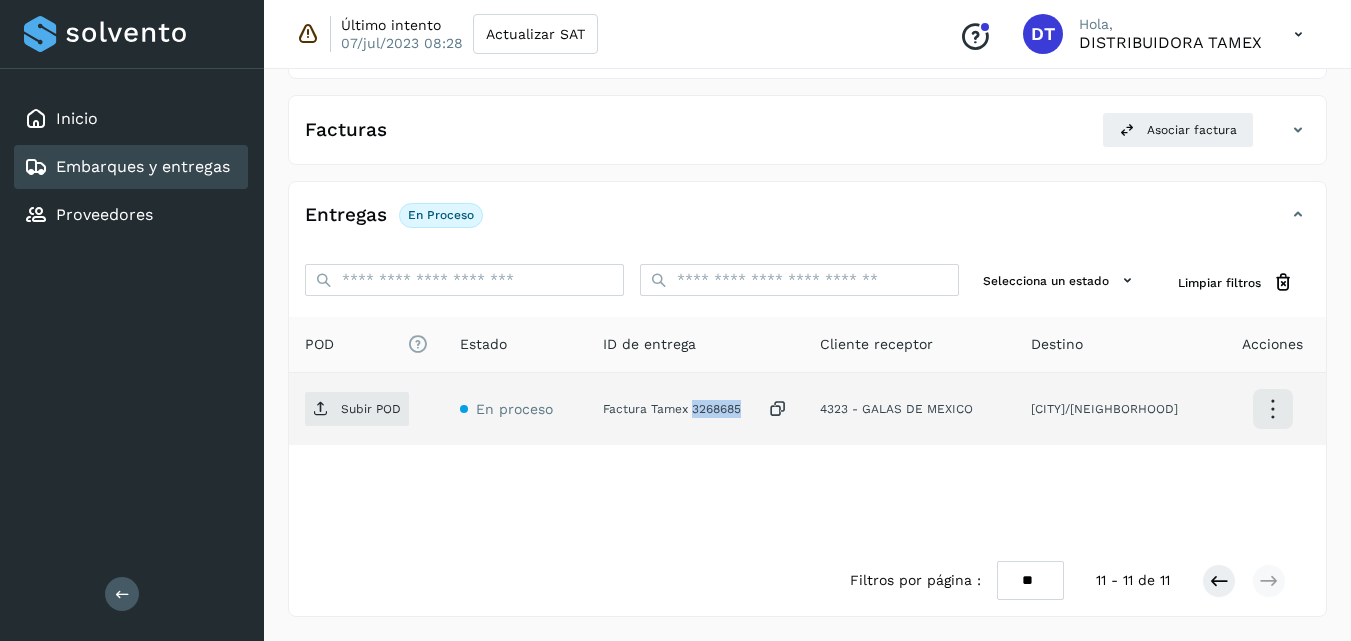 click on "Factura Tamex 3268685" 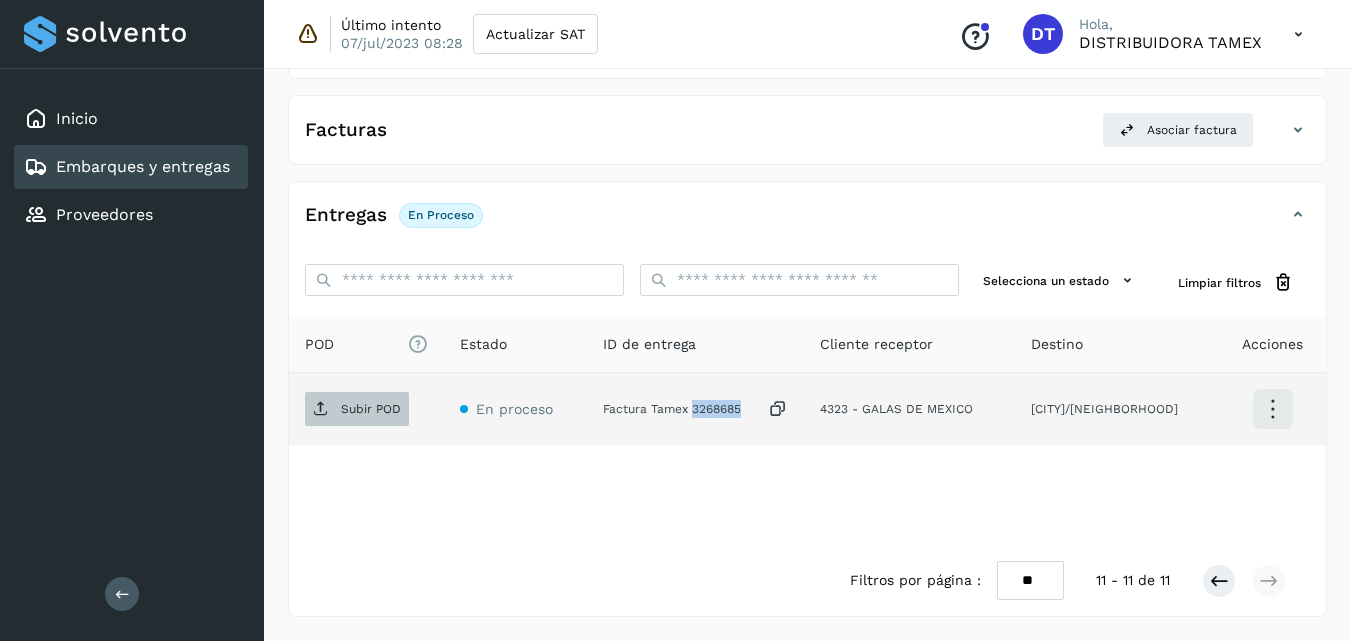 click on "Subir POD" at bounding box center [357, 409] 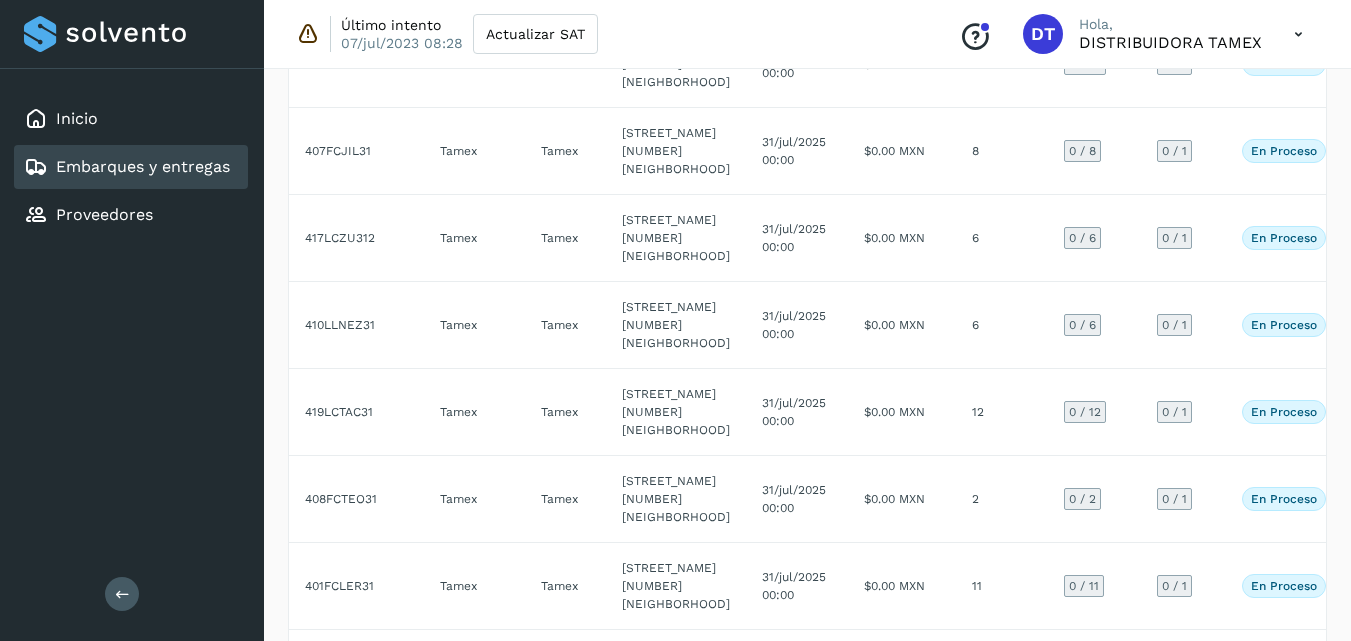 scroll, scrollTop: 1300, scrollLeft: 0, axis: vertical 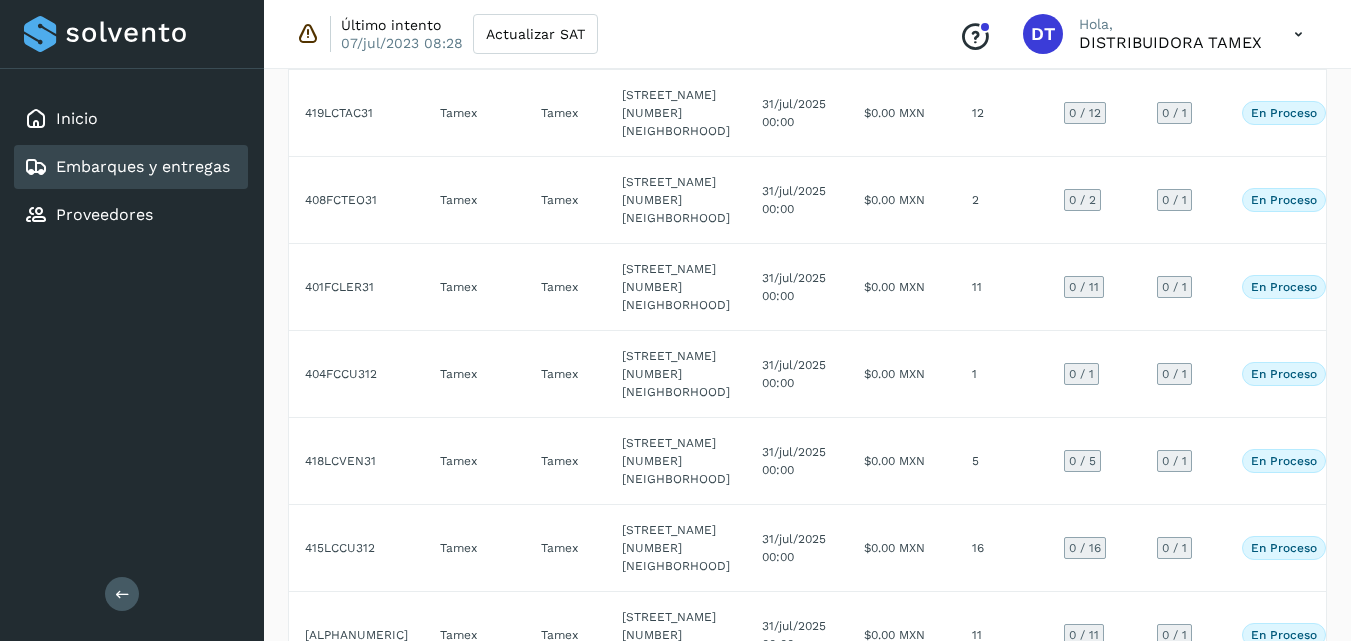 click on "5" 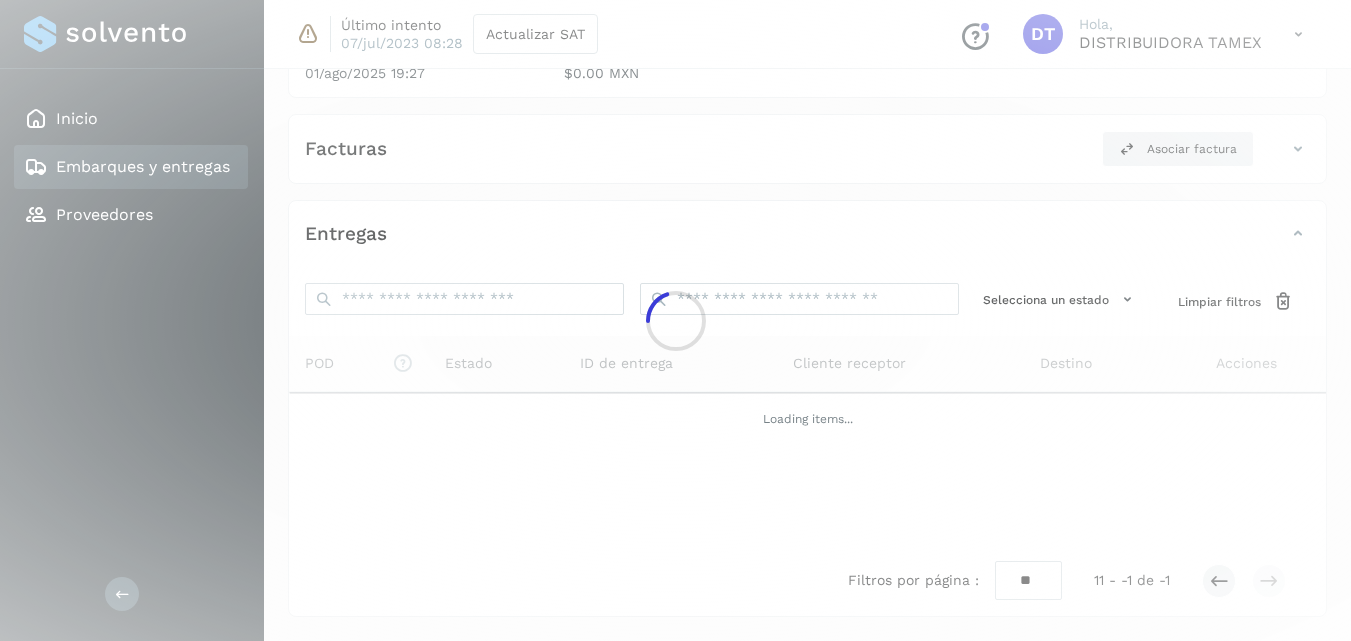 scroll, scrollTop: 295, scrollLeft: 0, axis: vertical 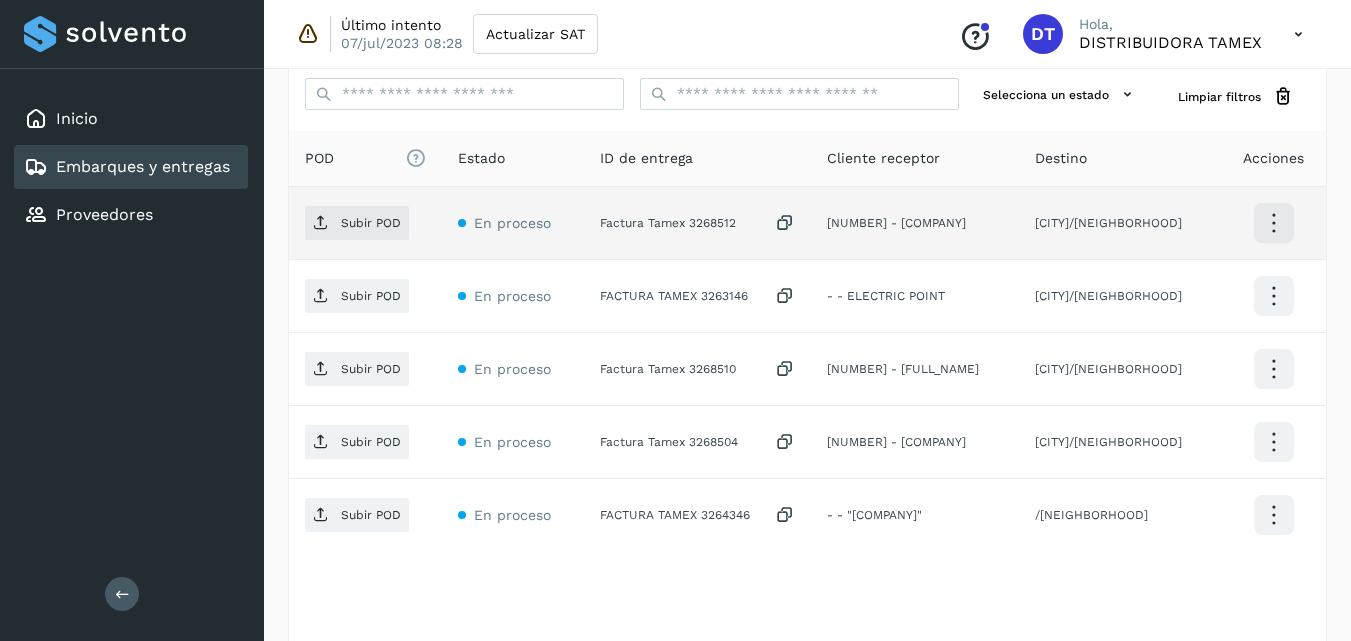 click on "Factura Tamex 3268512" 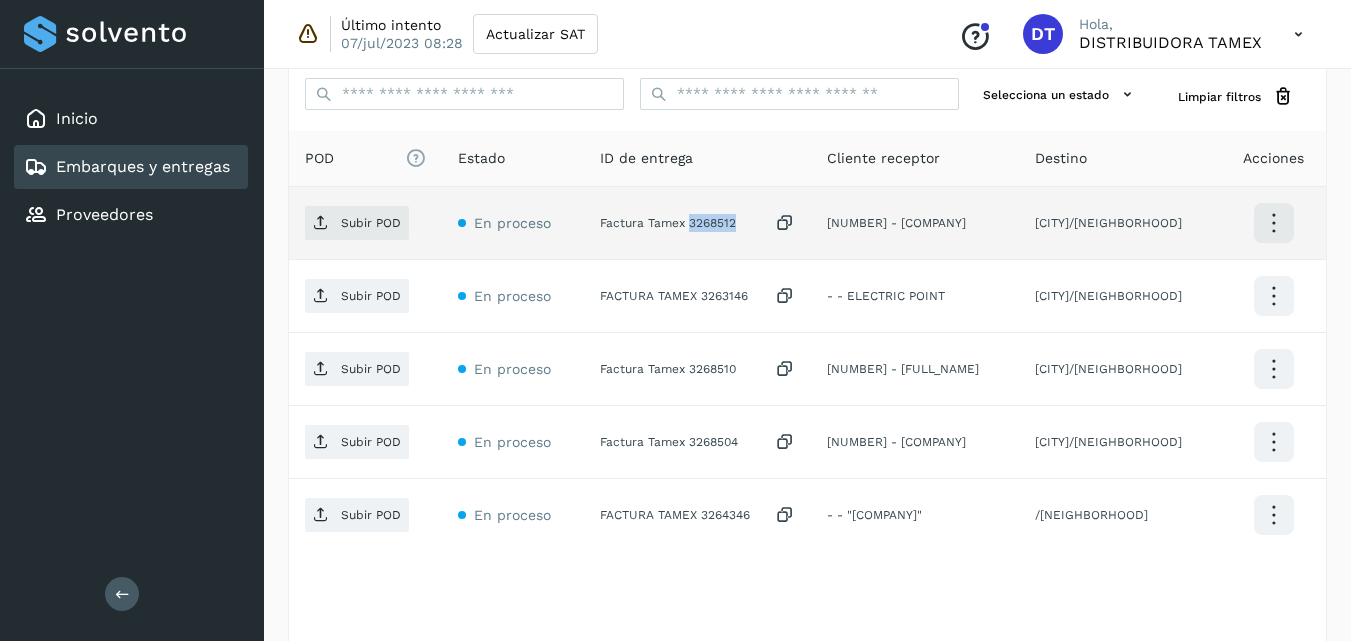 click on "Factura Tamex 3268512" 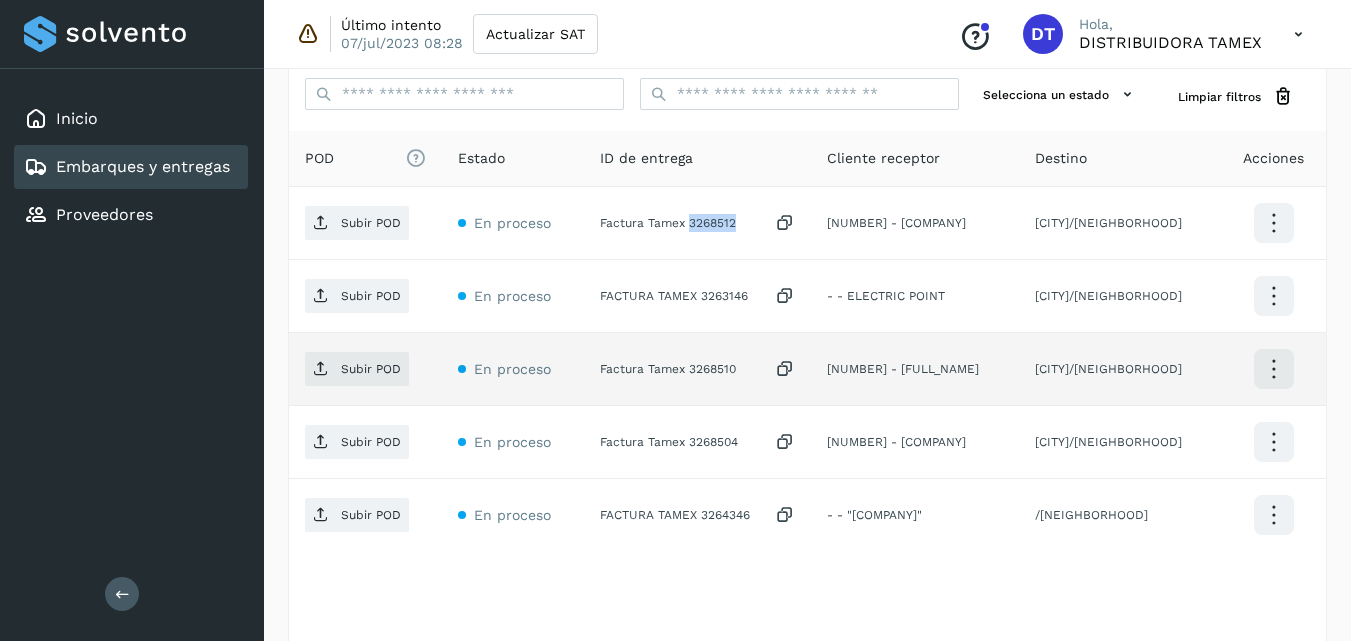 copy on "3268512" 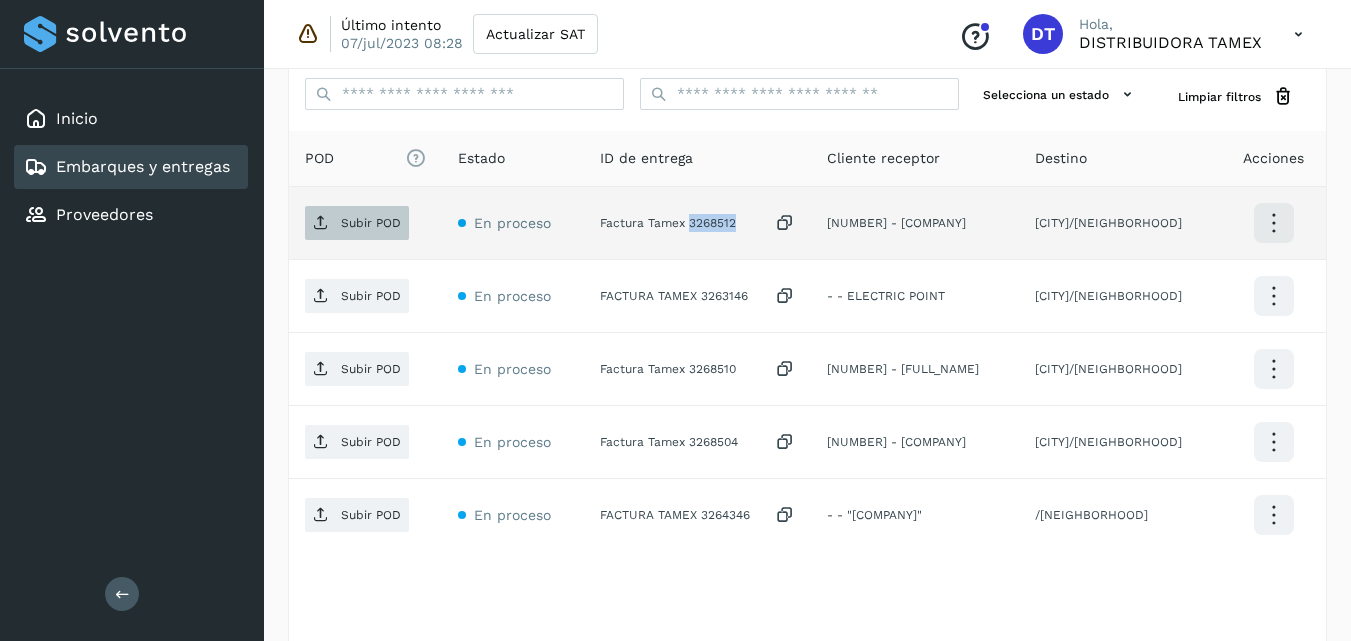 click on "Subir POD" at bounding box center (357, 223) 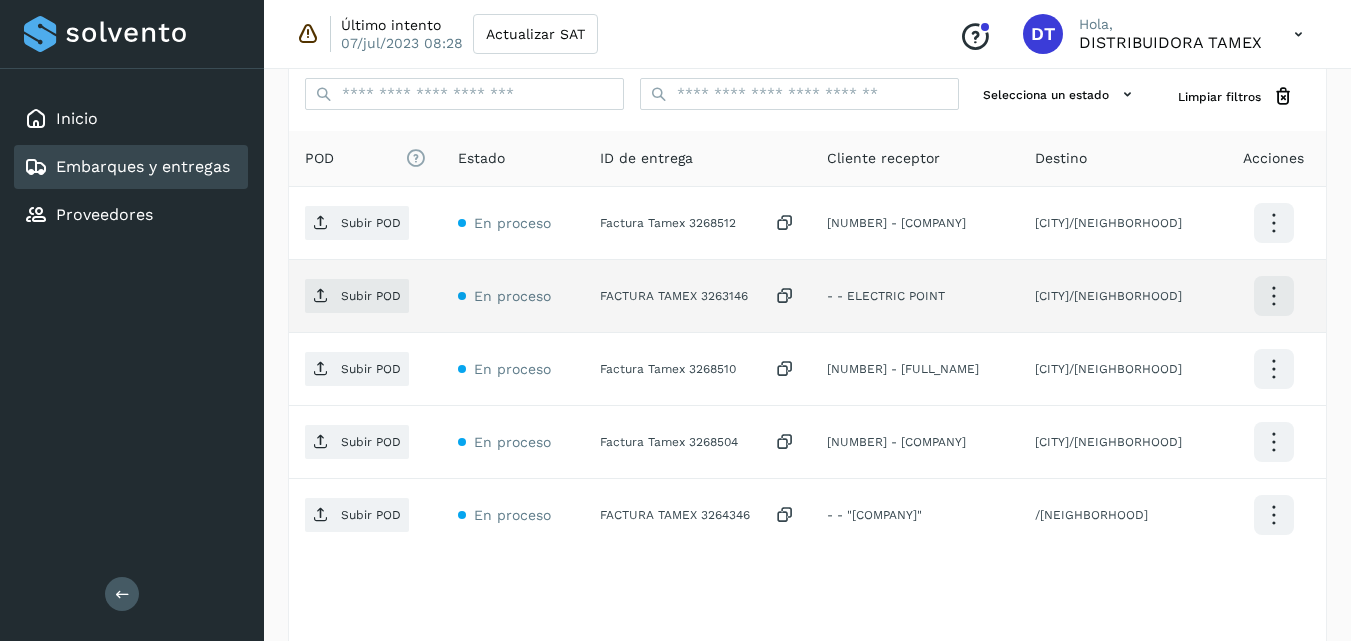 click on "FACTURA TAMEX 3263146" 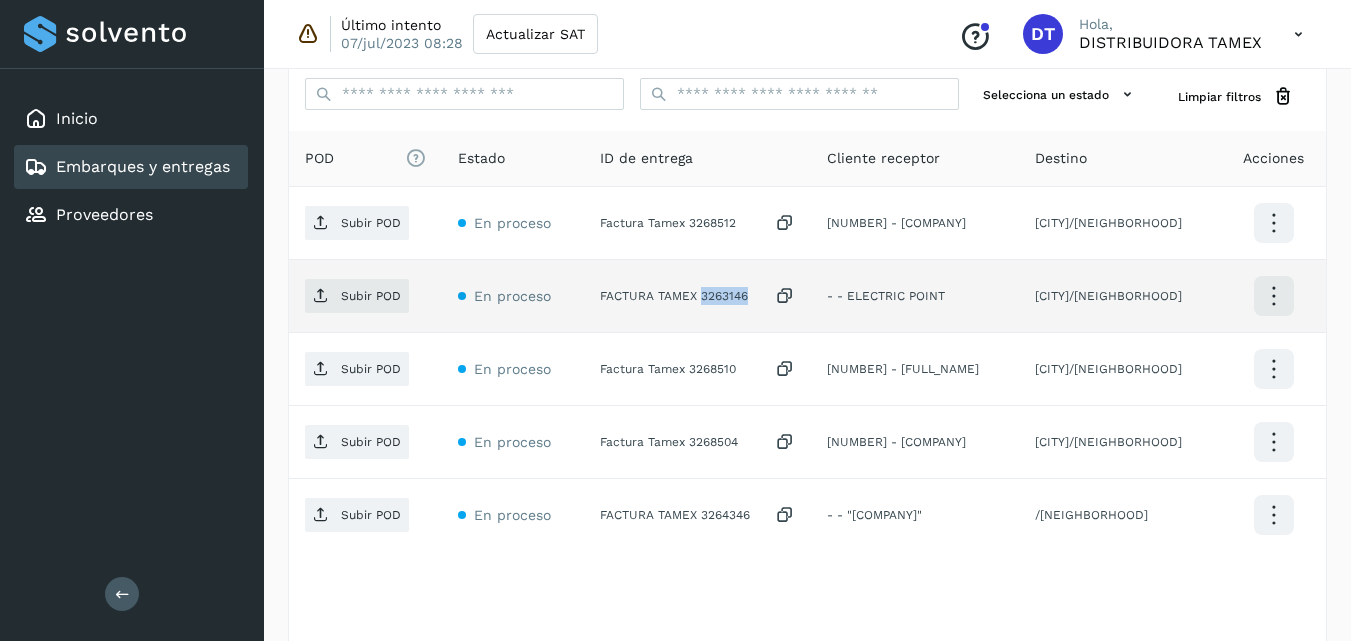 click on "FACTURA TAMEX 3263146" 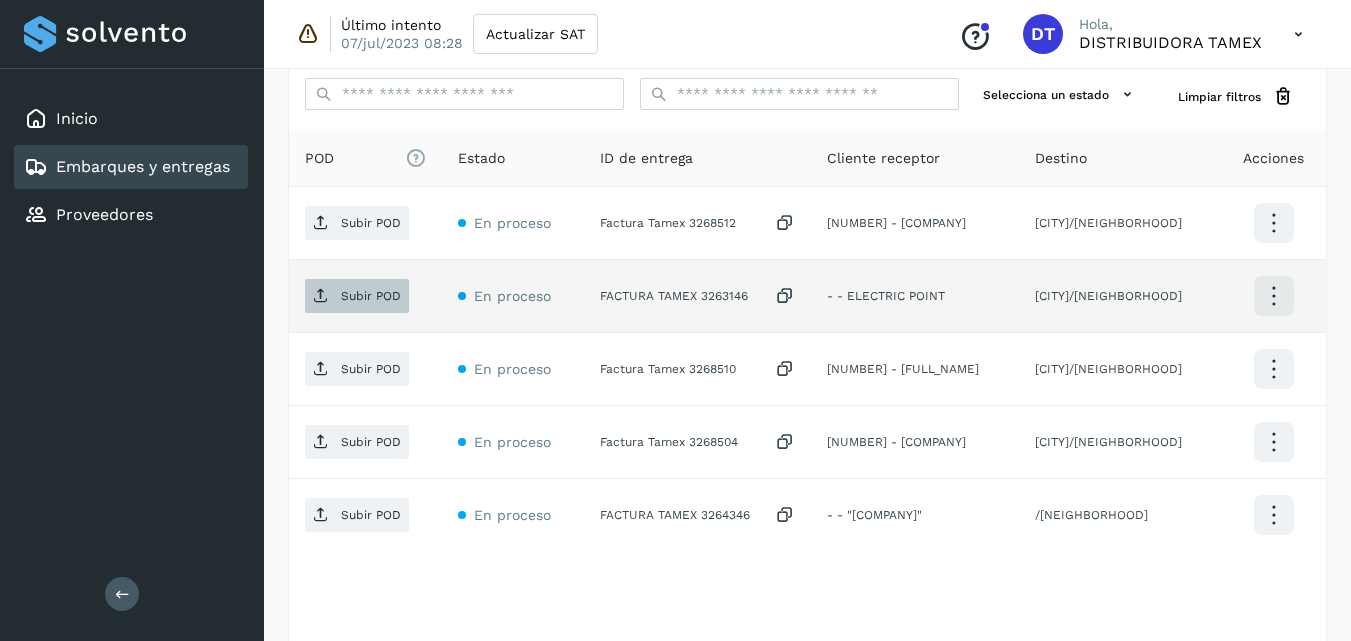 click on "Subir POD" at bounding box center (371, 296) 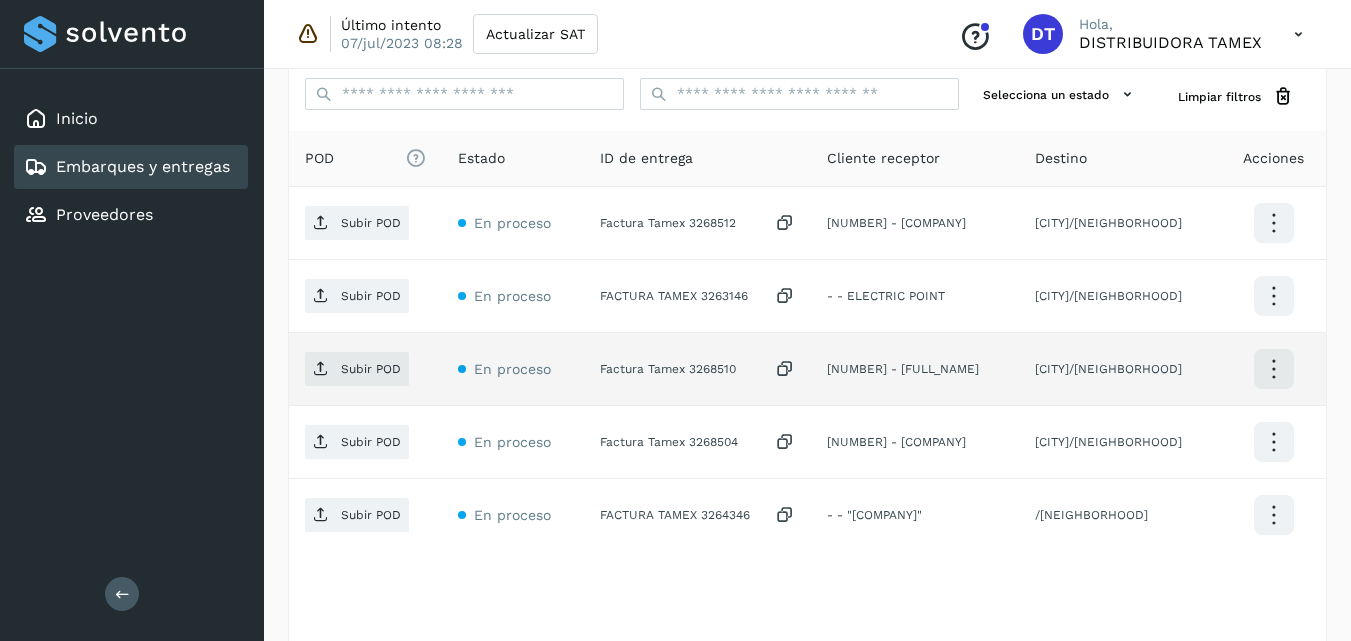 click on "Factura Tamex 3268510" 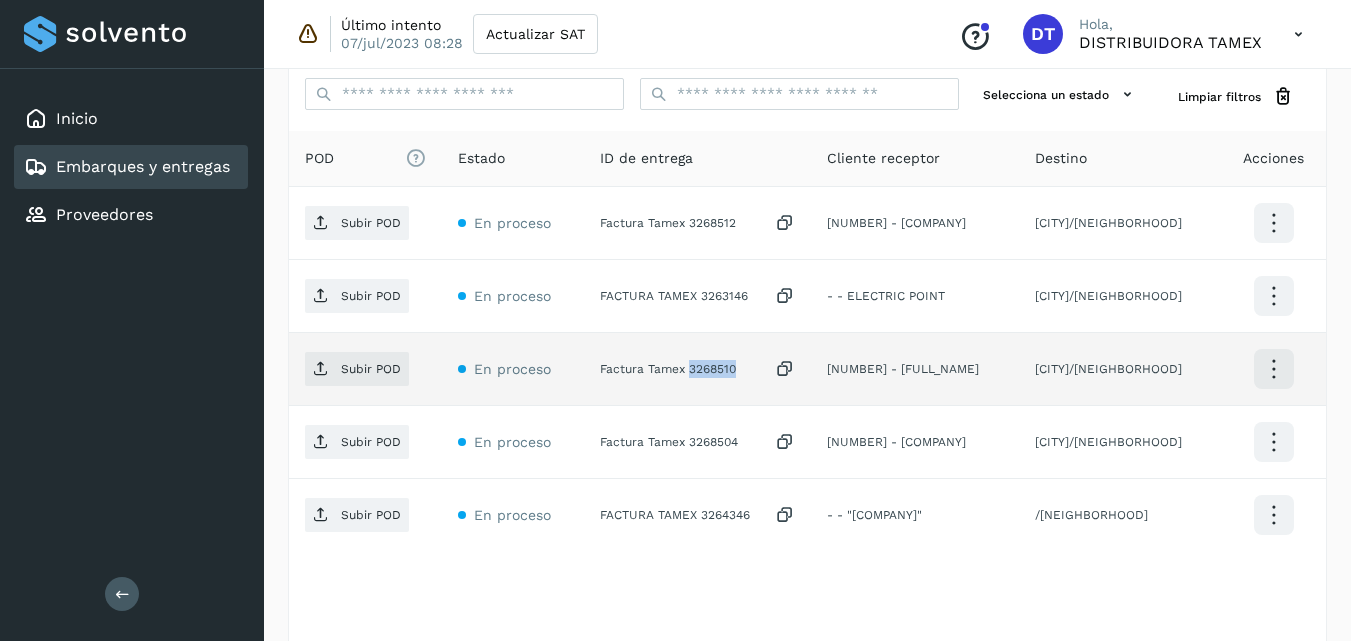 click on "Factura Tamex 3268510" 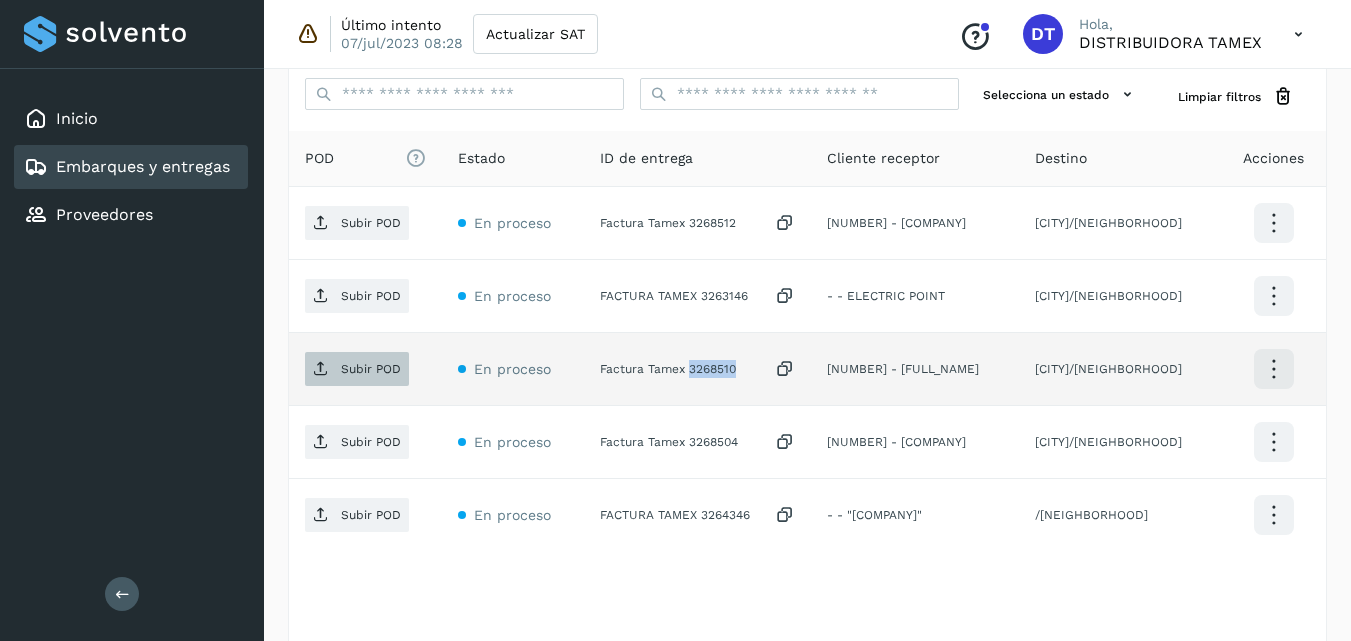 click on "Subir POD" at bounding box center [357, 369] 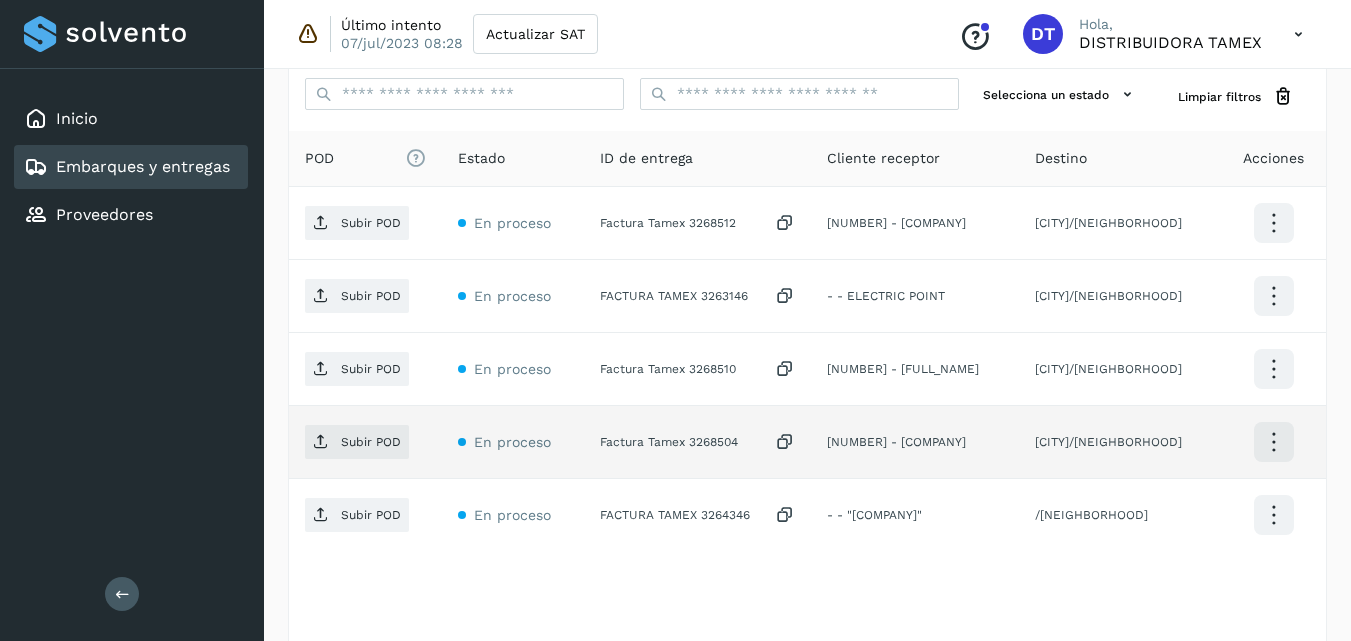 click on "Factura Tamex 3268504" 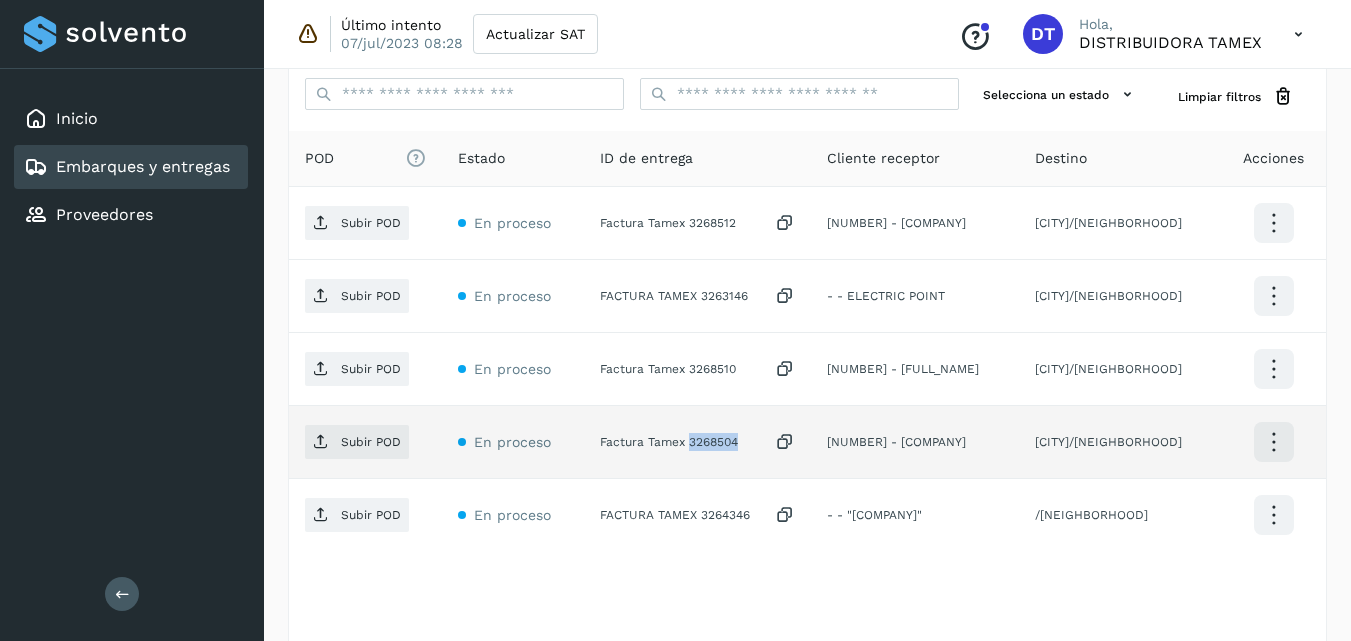click on "Factura Tamex 3268504" 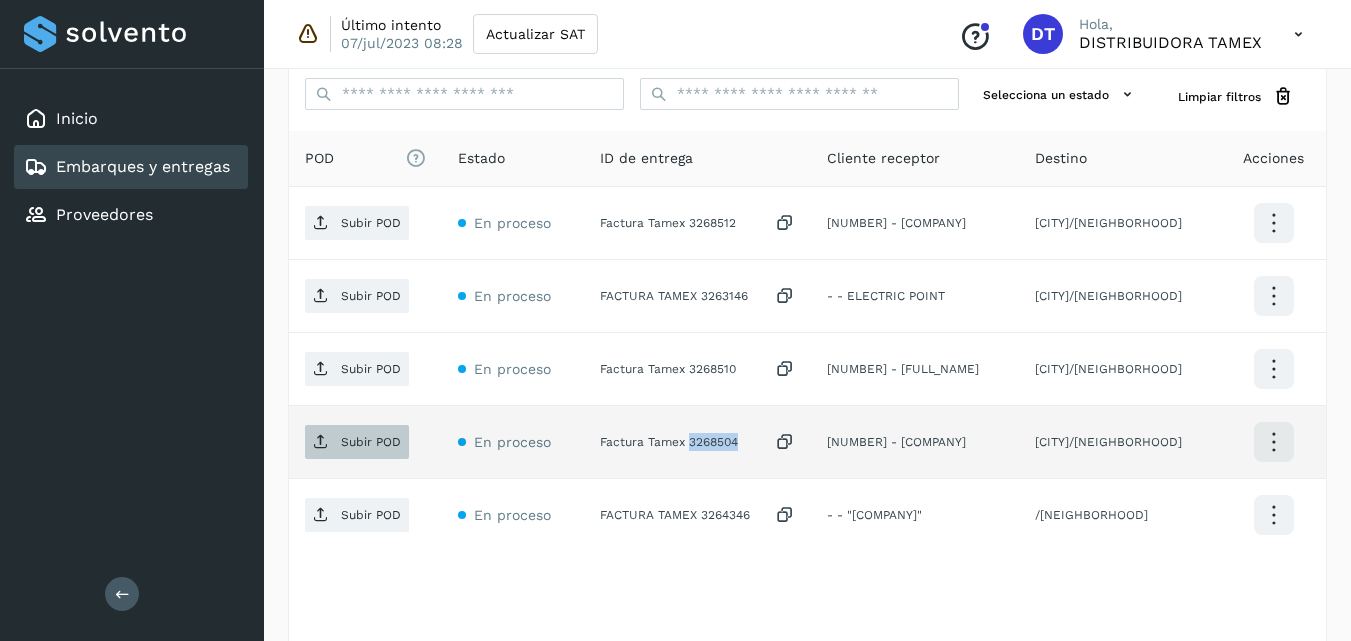 click on "Subir POD" at bounding box center [371, 442] 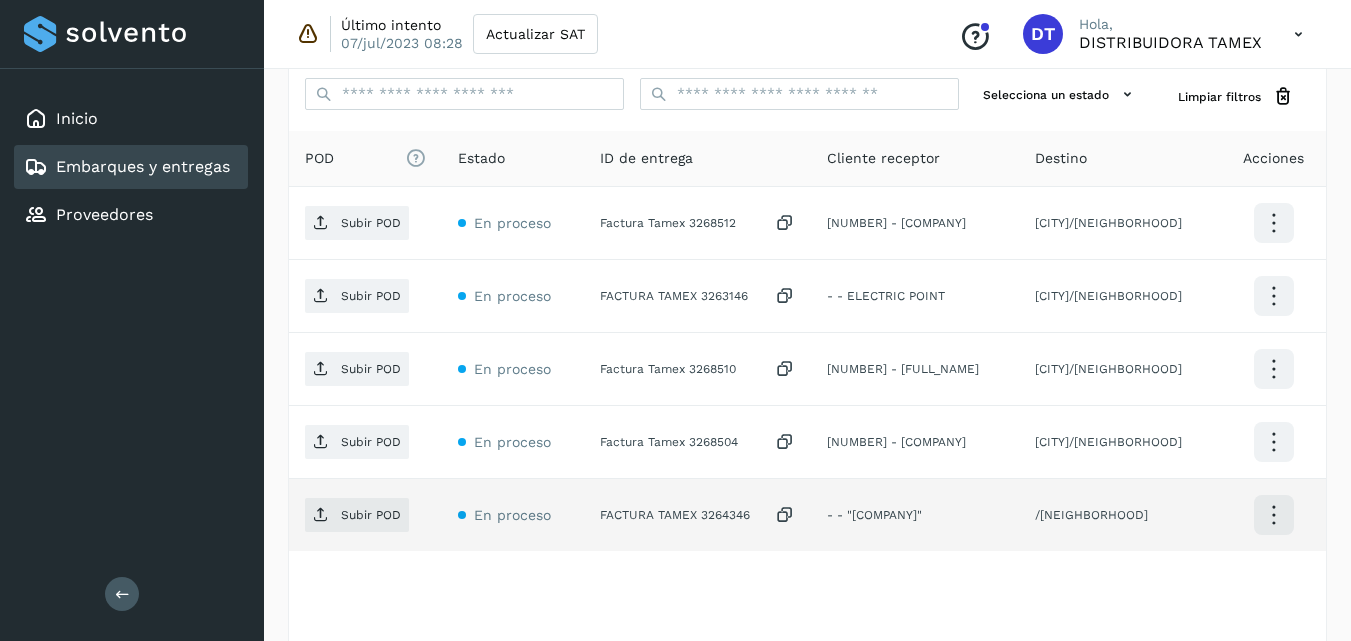 click on "FACTURA TAMEX 3264346" 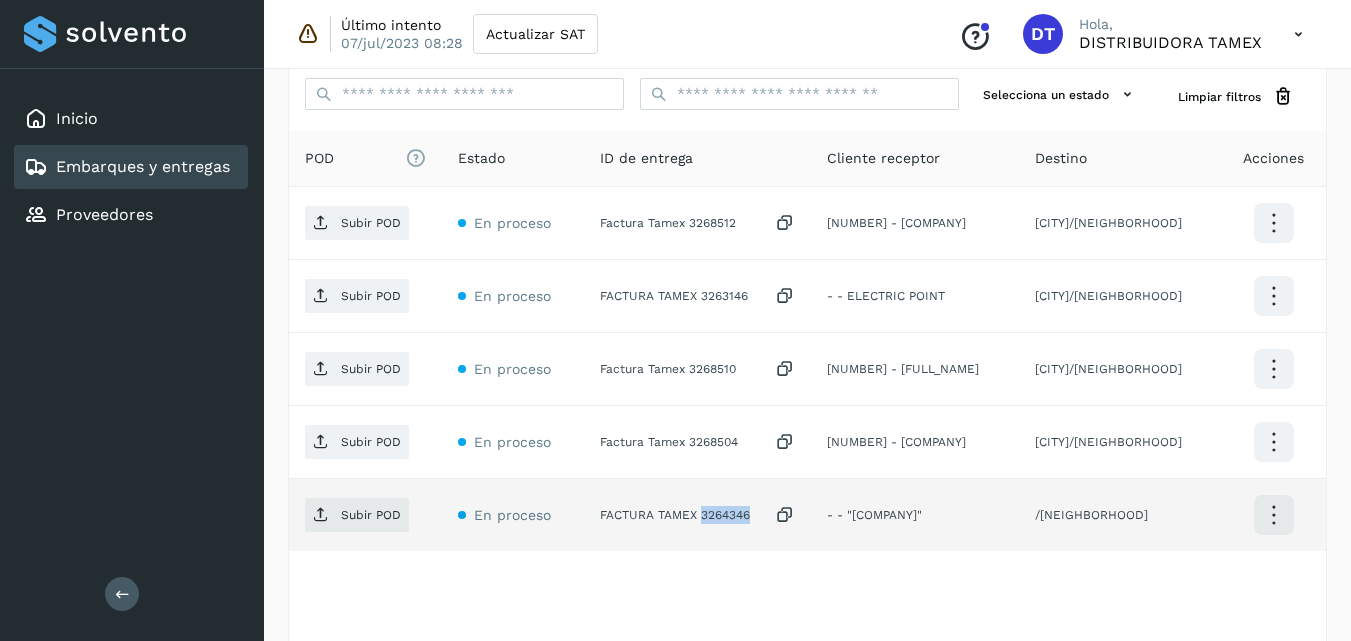 click on "FACTURA TAMEX 3264346" 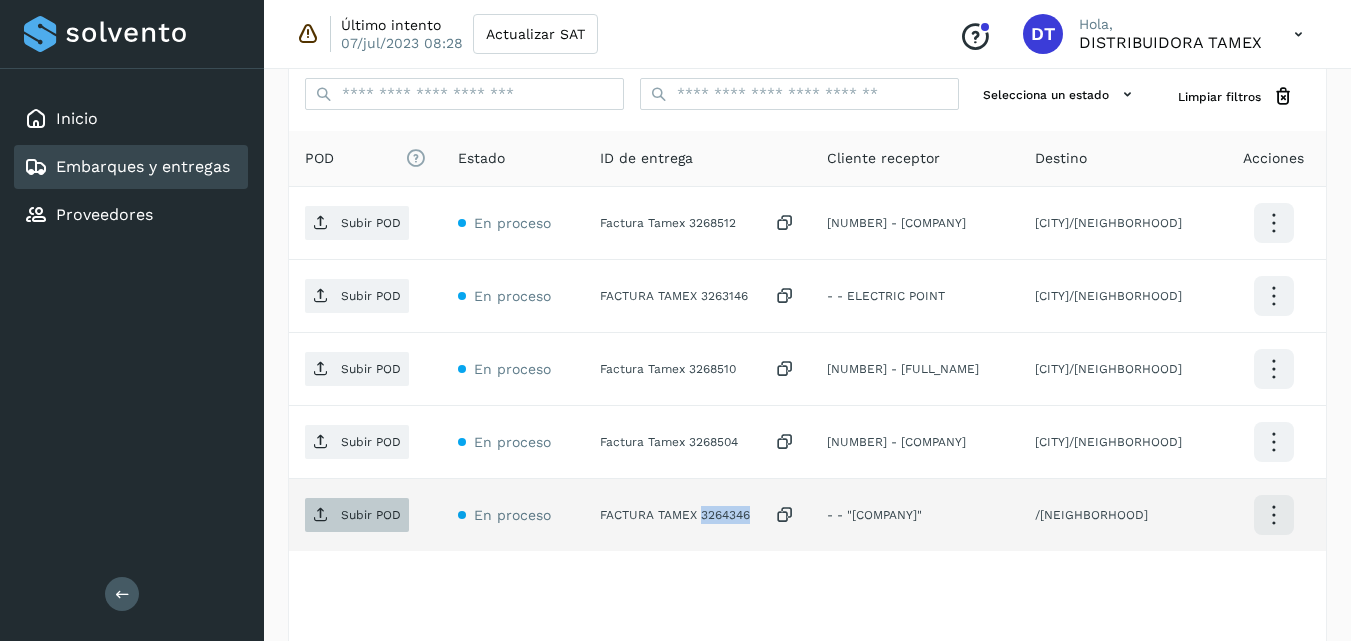 click on "Subir POD" at bounding box center (371, 515) 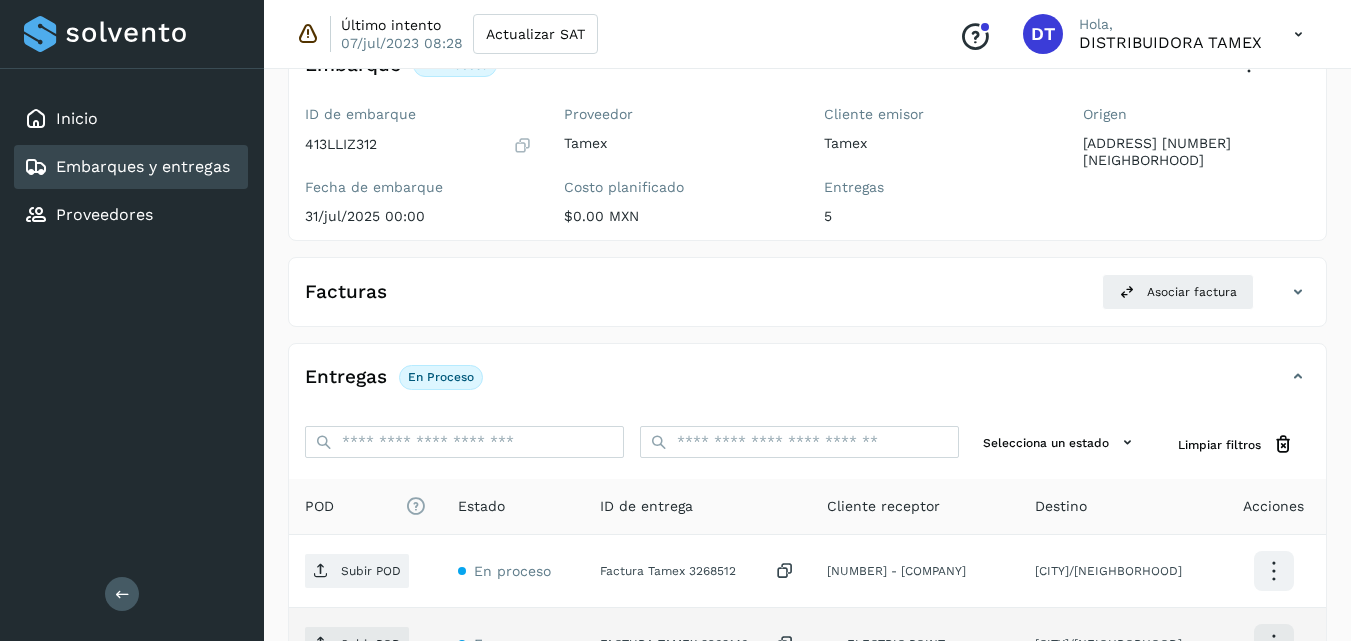 scroll, scrollTop: 0, scrollLeft: 0, axis: both 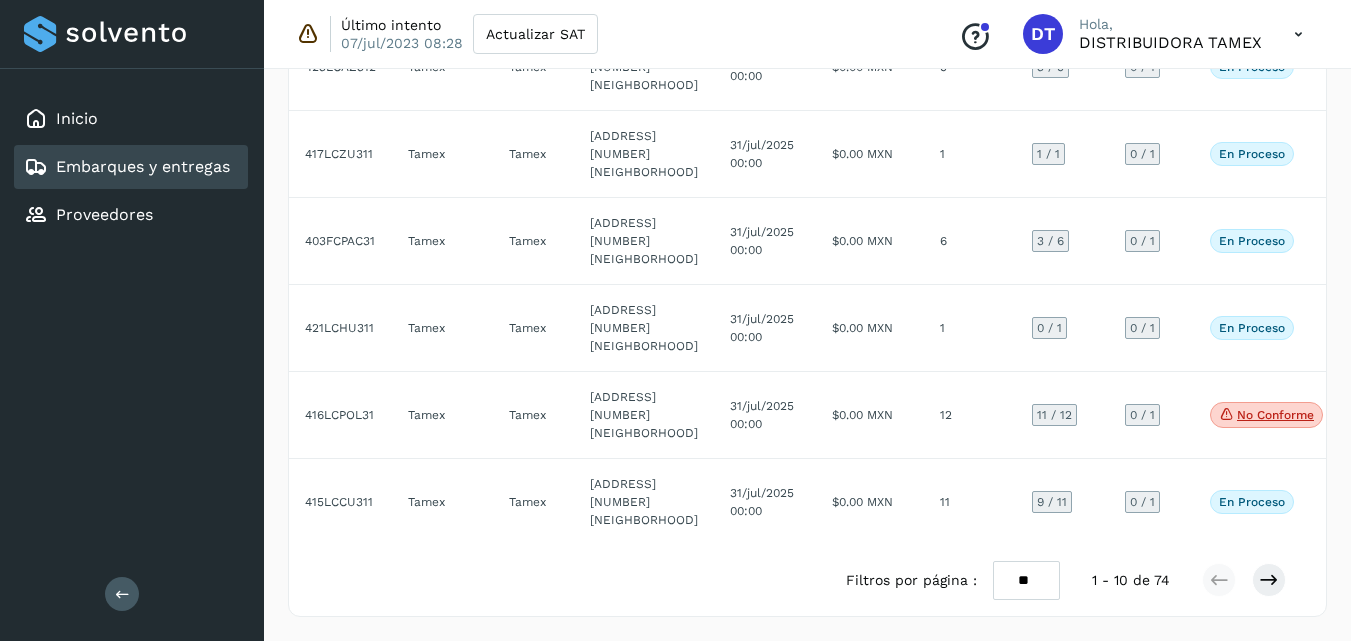 click on "** ** **" at bounding box center (1026, 580) 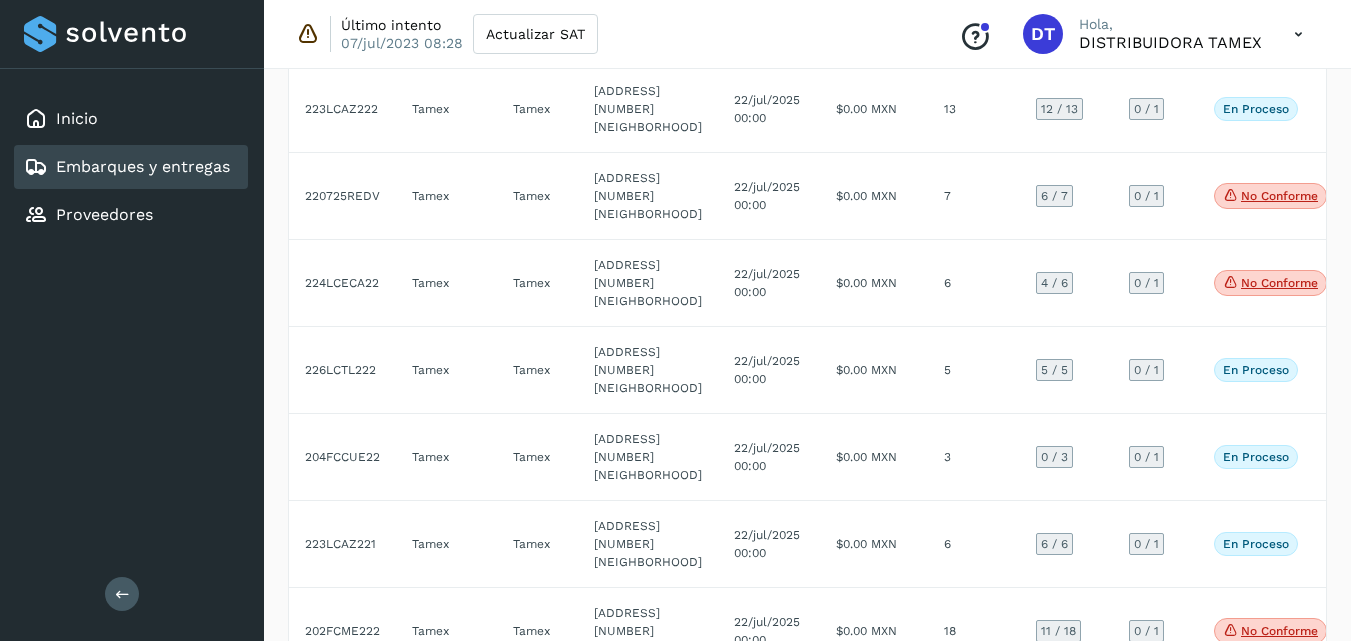 scroll, scrollTop: 3457, scrollLeft: 0, axis: vertical 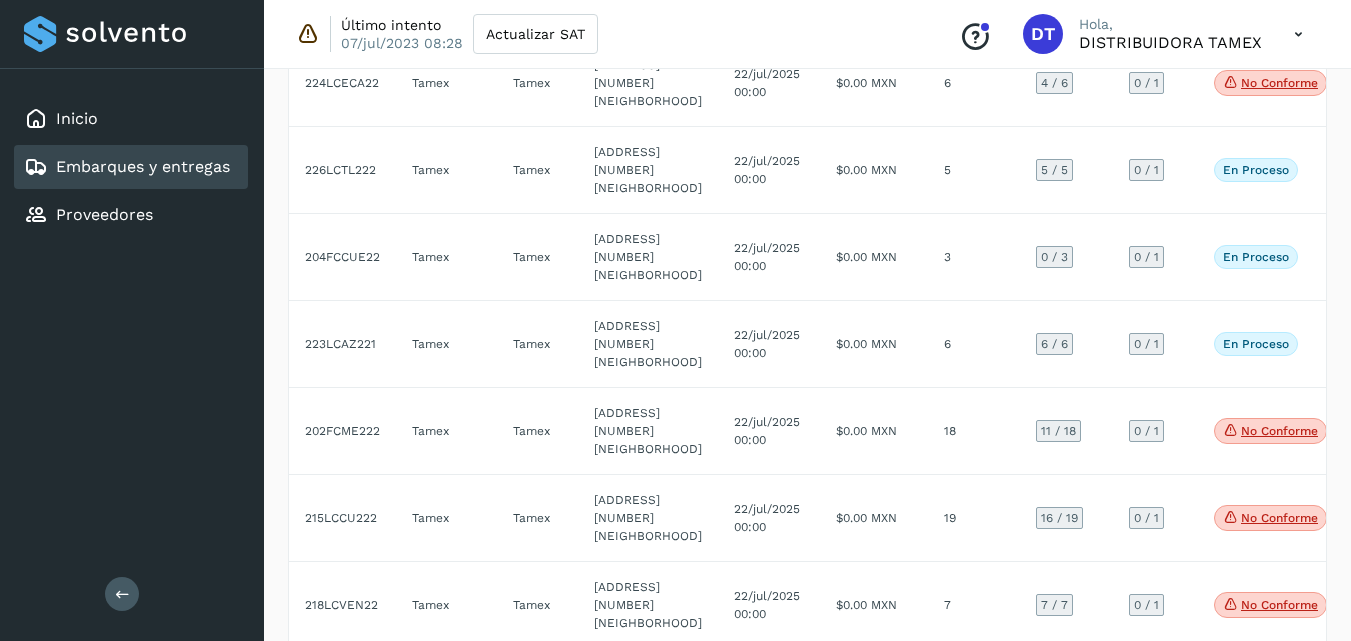 click on "9" 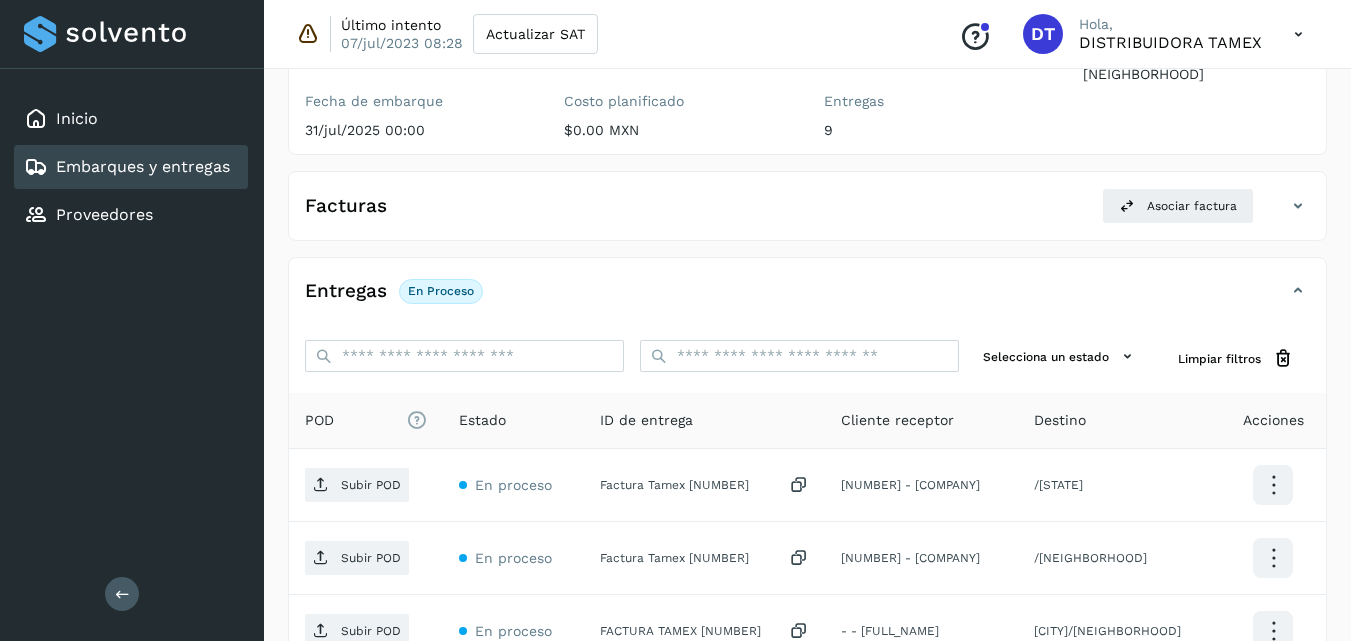 scroll, scrollTop: 300, scrollLeft: 0, axis: vertical 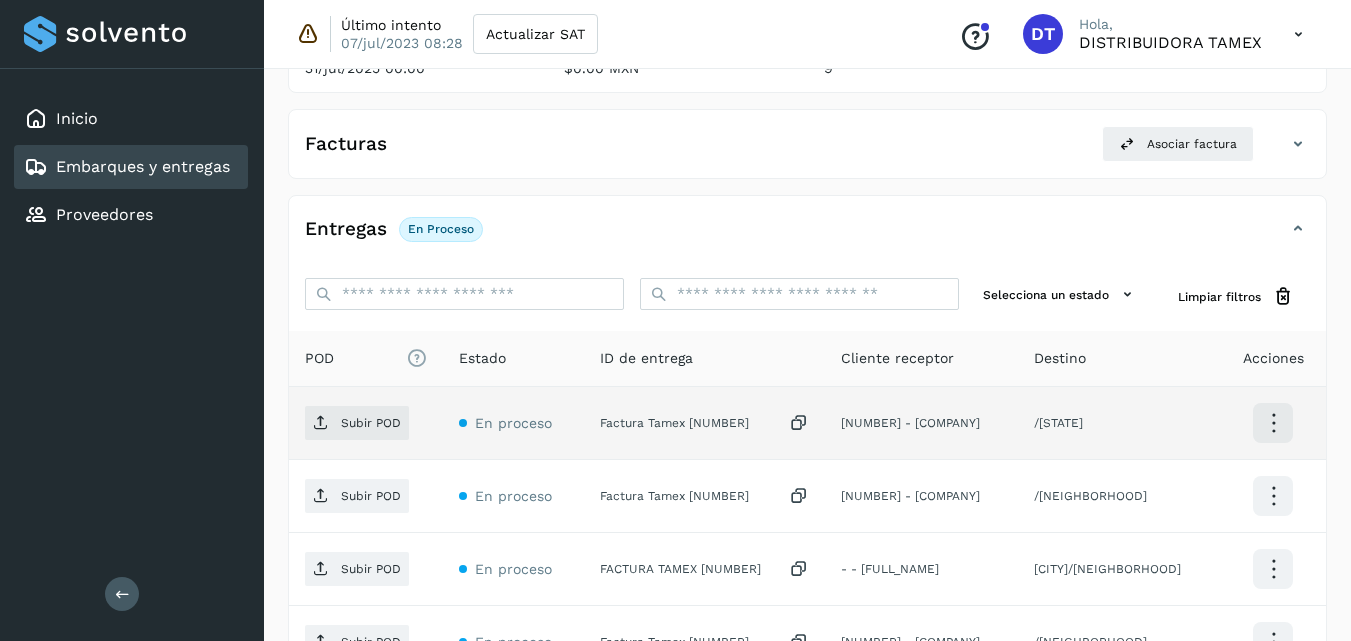 click on "Factura Tamex 3268499" 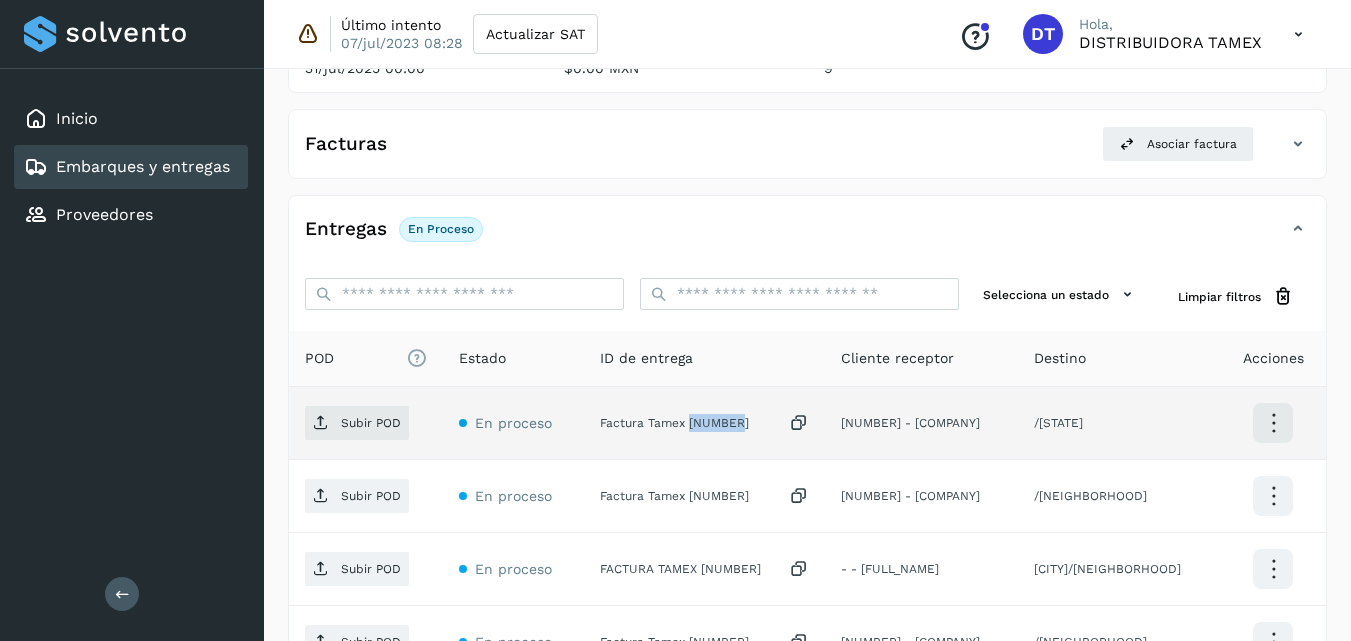click on "Factura Tamex 3268499" 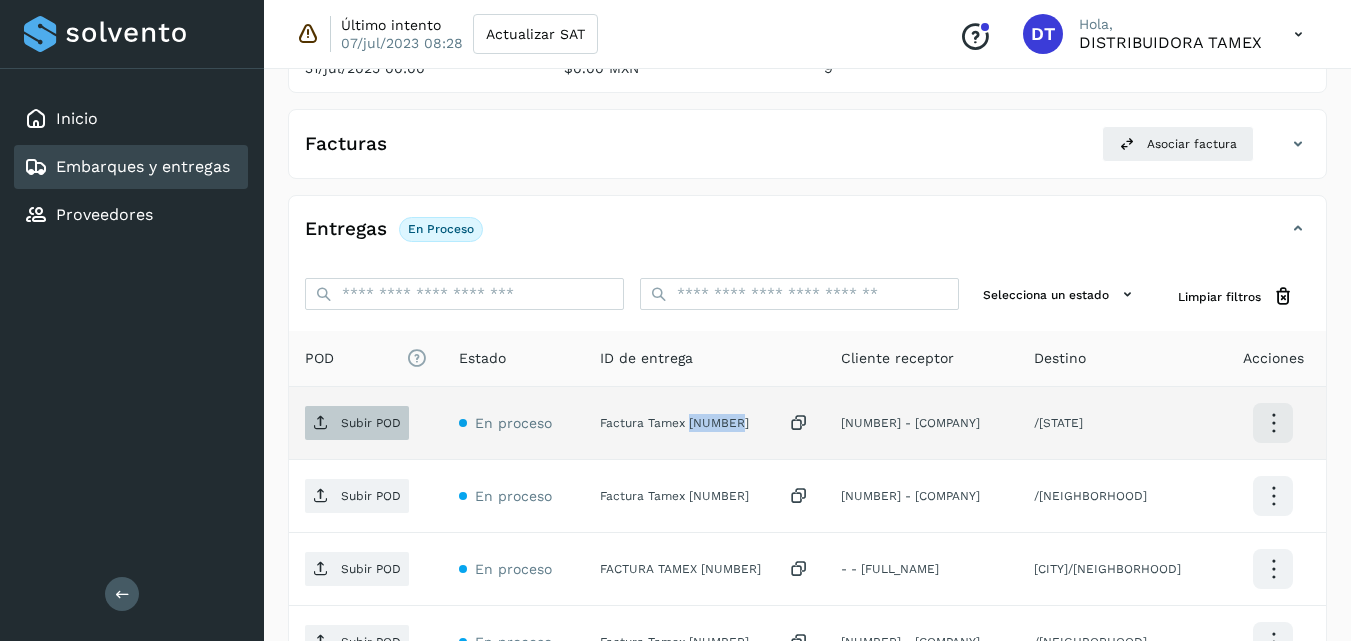 click on "Subir POD" at bounding box center [371, 423] 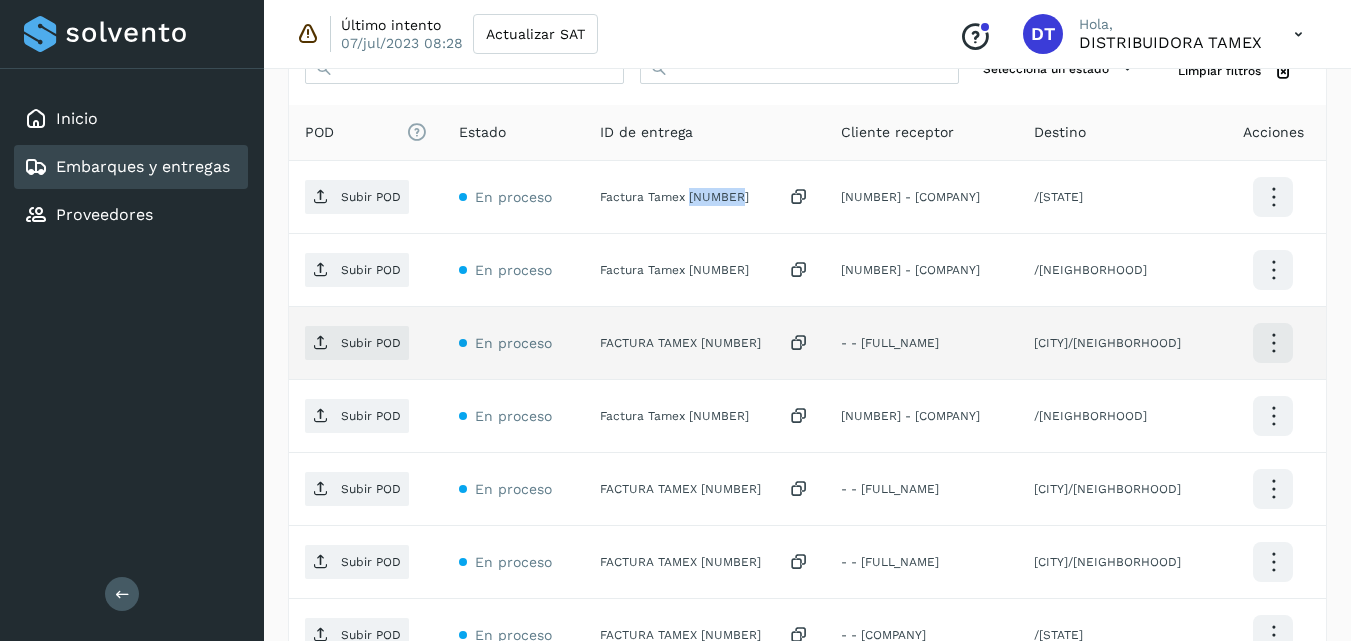 scroll, scrollTop: 600, scrollLeft: 0, axis: vertical 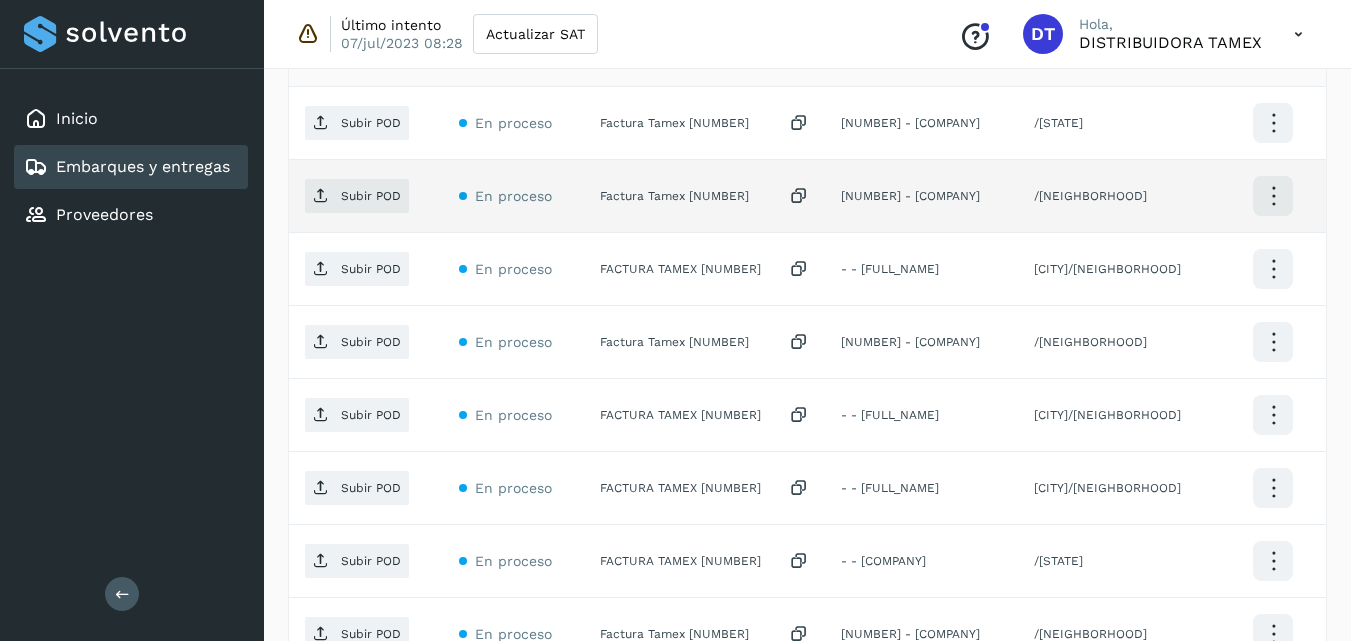 click on "Factura Tamex 3263380" 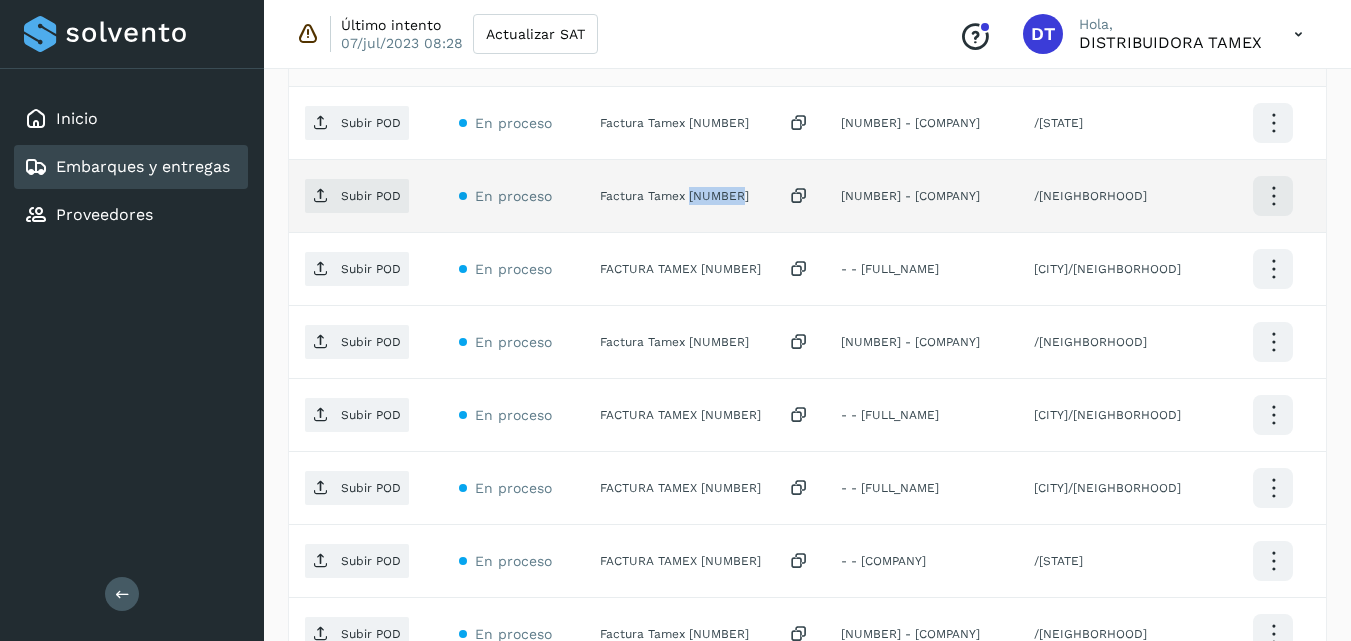 click on "Factura Tamex 3263380" 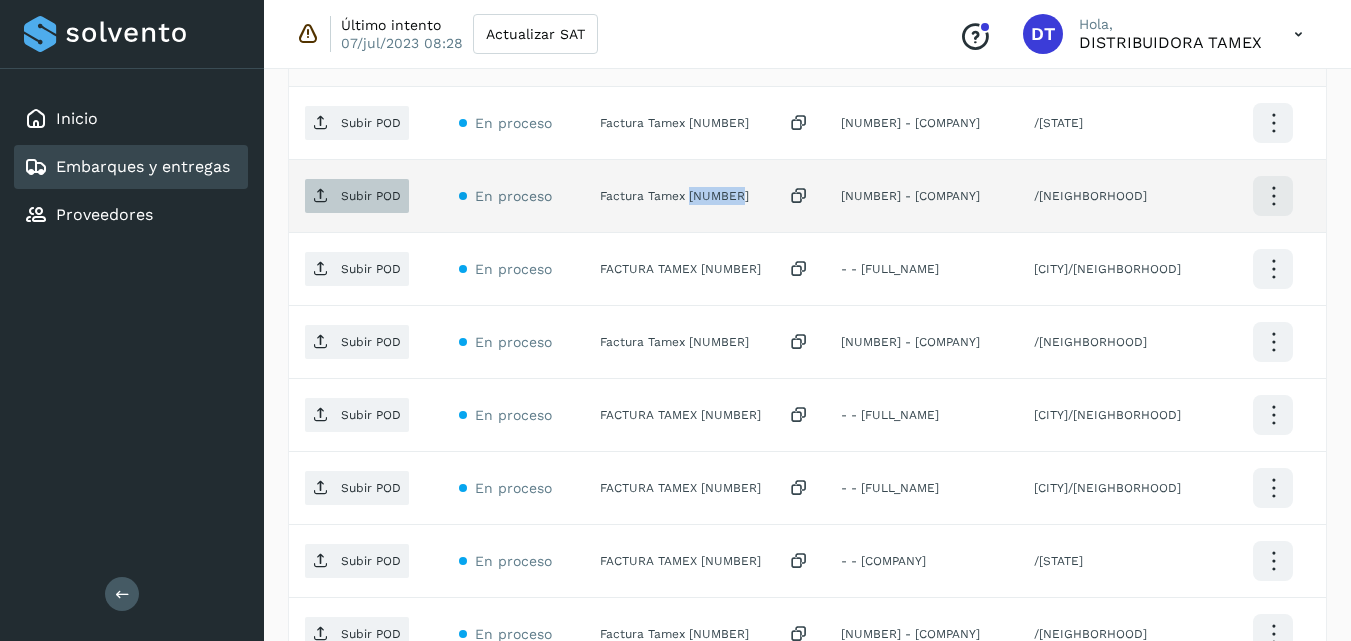 click on "Subir POD" at bounding box center (357, 196) 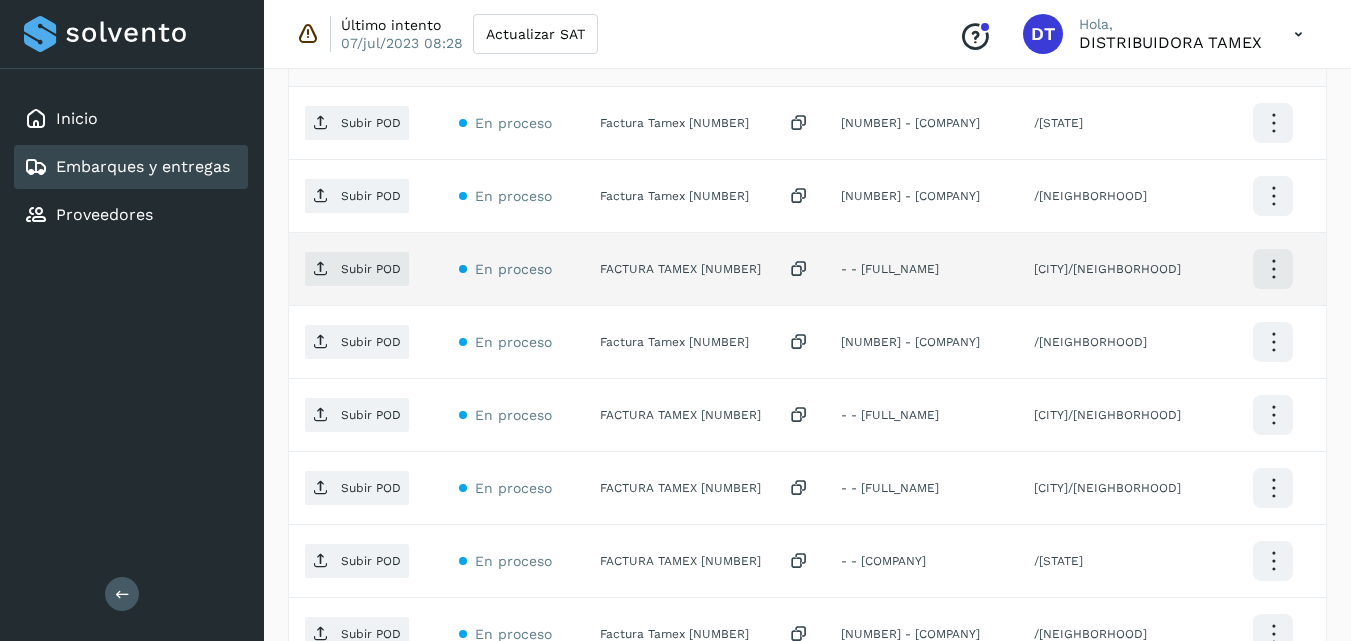 click on "FACTURA TAMEX 3264045" 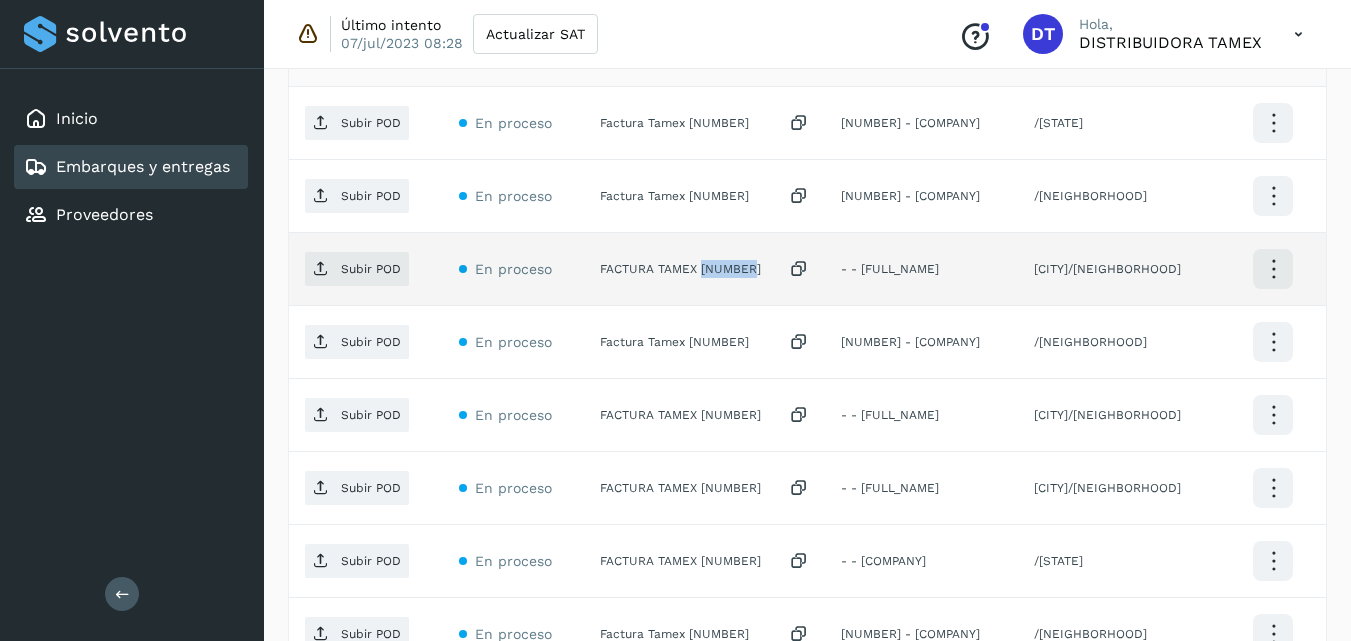 click on "FACTURA TAMEX 3264045" 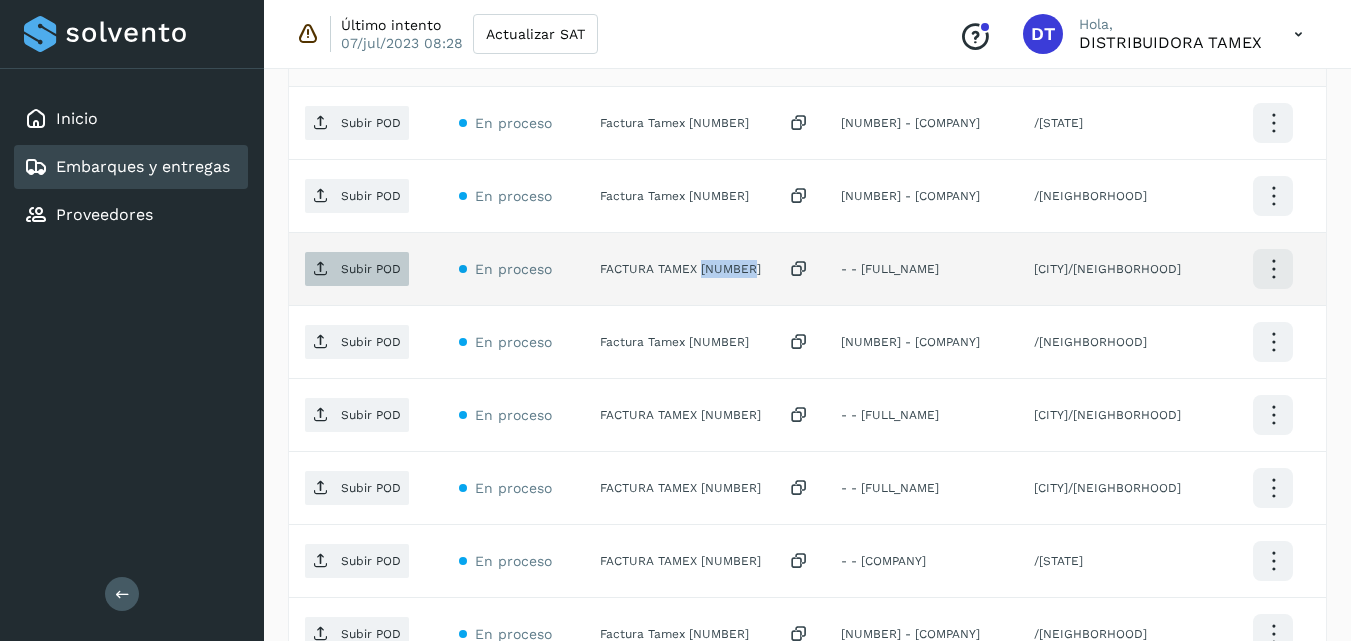 click on "Subir POD" at bounding box center (357, 269) 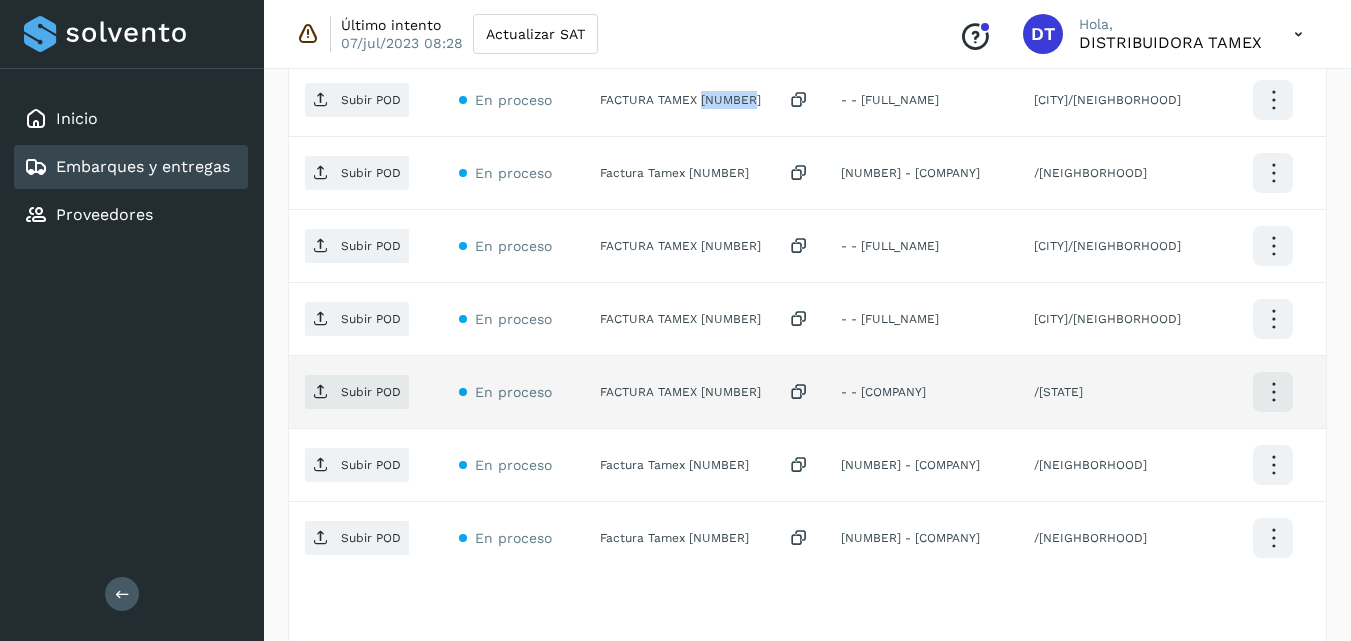 scroll, scrollTop: 800, scrollLeft: 0, axis: vertical 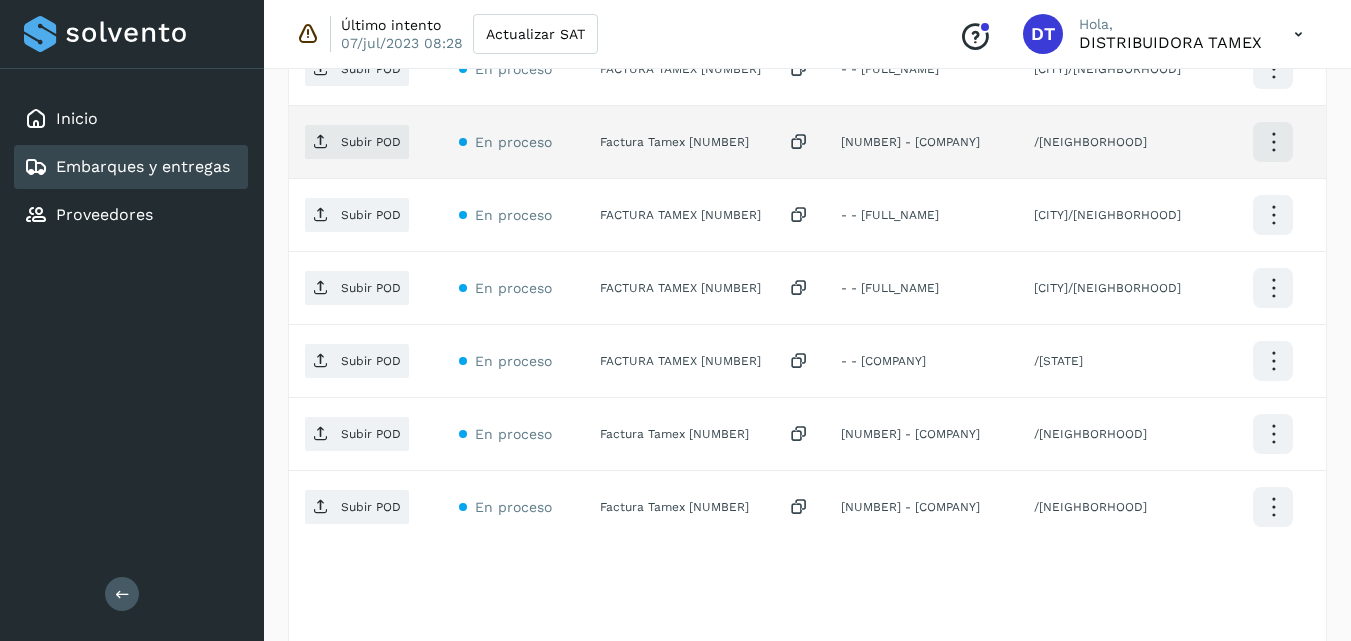 click on "Factura Tamex 3265784" 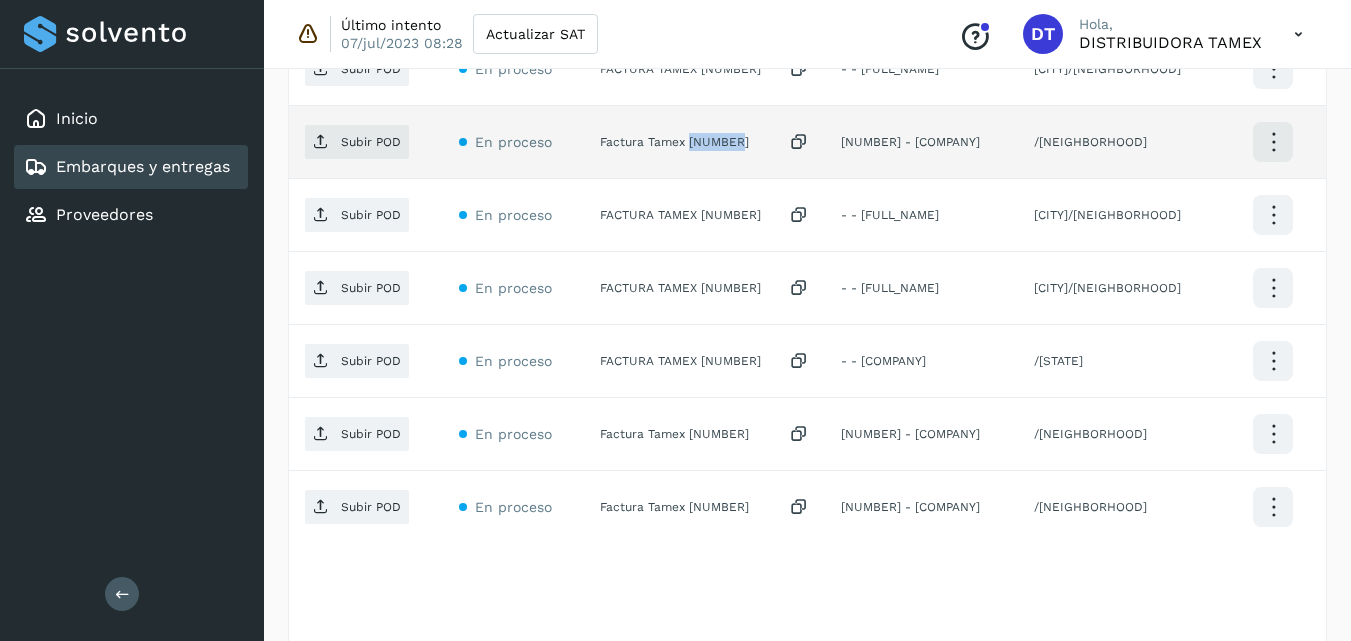 click on "Factura Tamex 3265784" 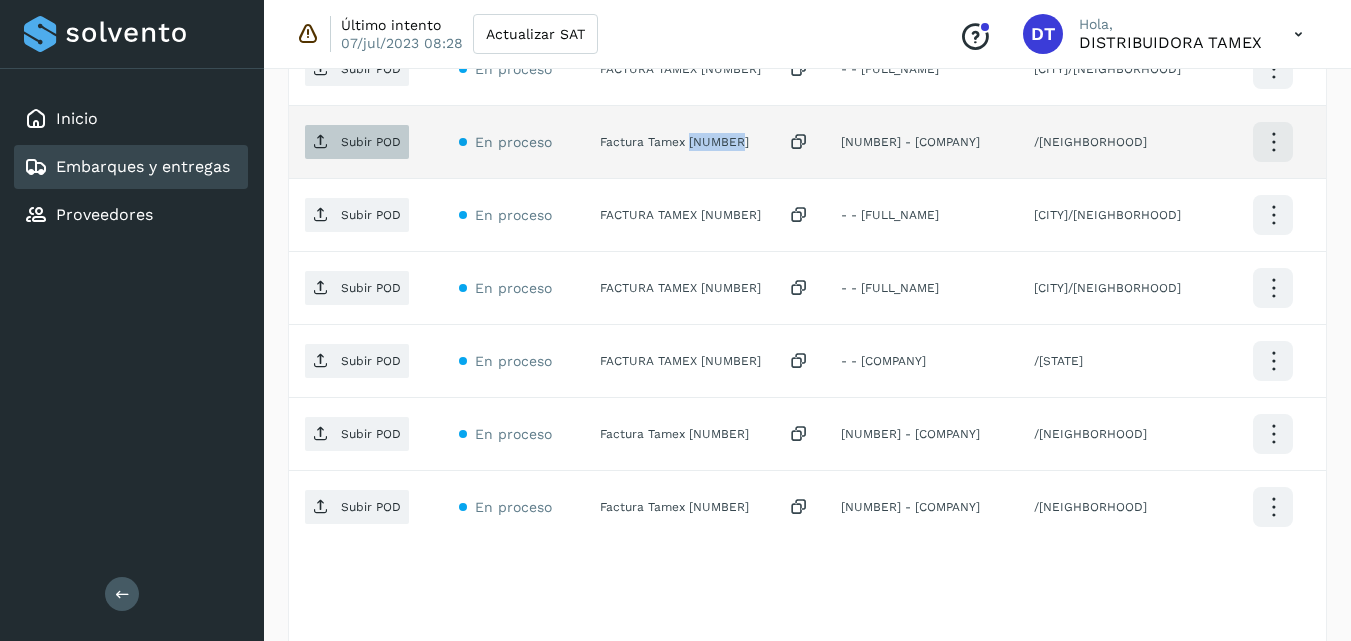 click on "Subir POD" at bounding box center (357, 142) 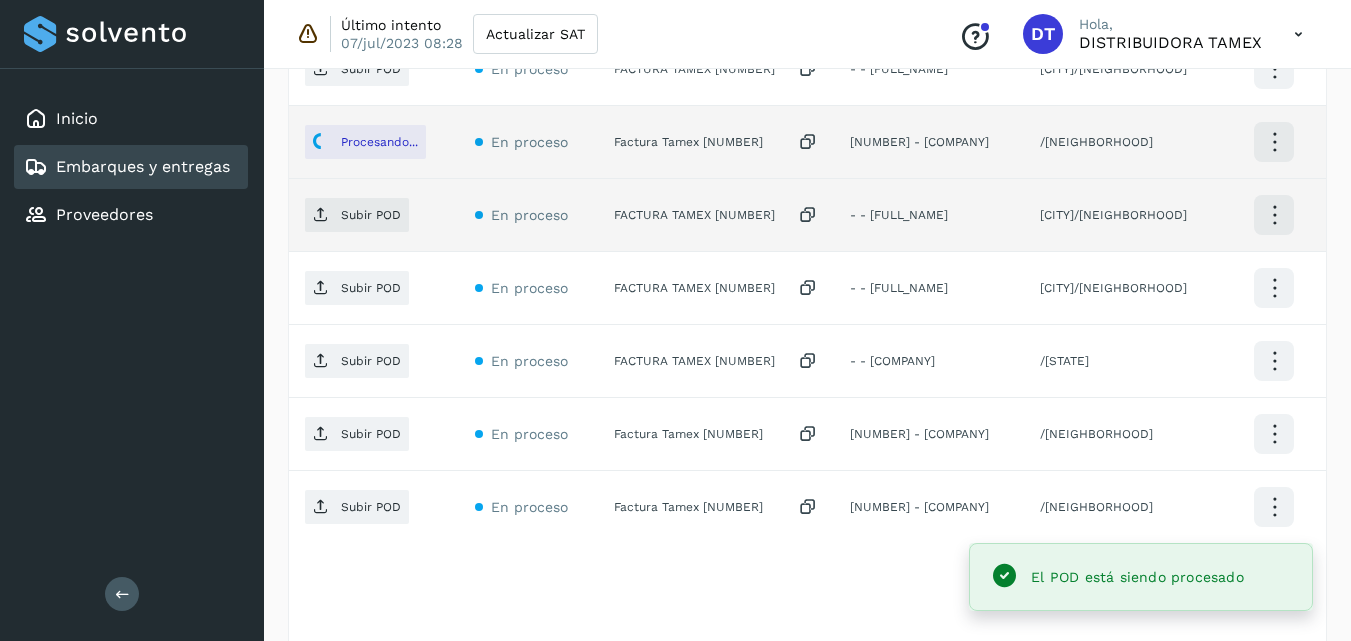 click on "FACTURA TAMEX 3263179" 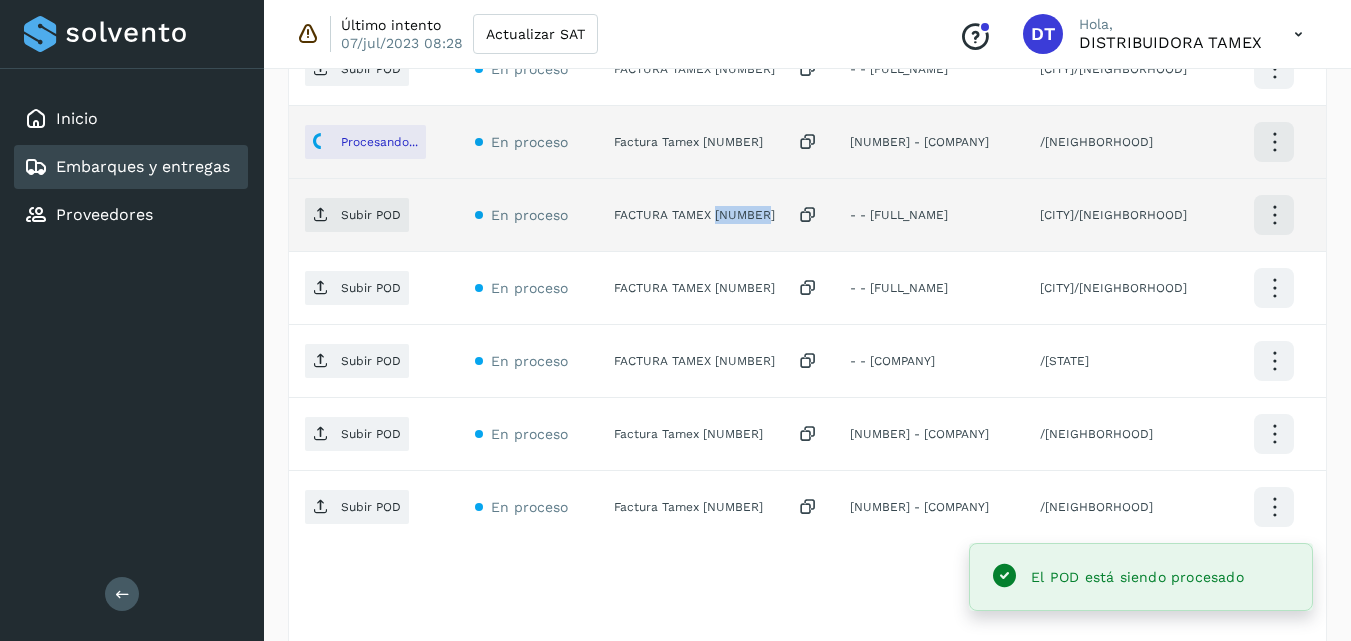 click on "FACTURA TAMEX 3263179" 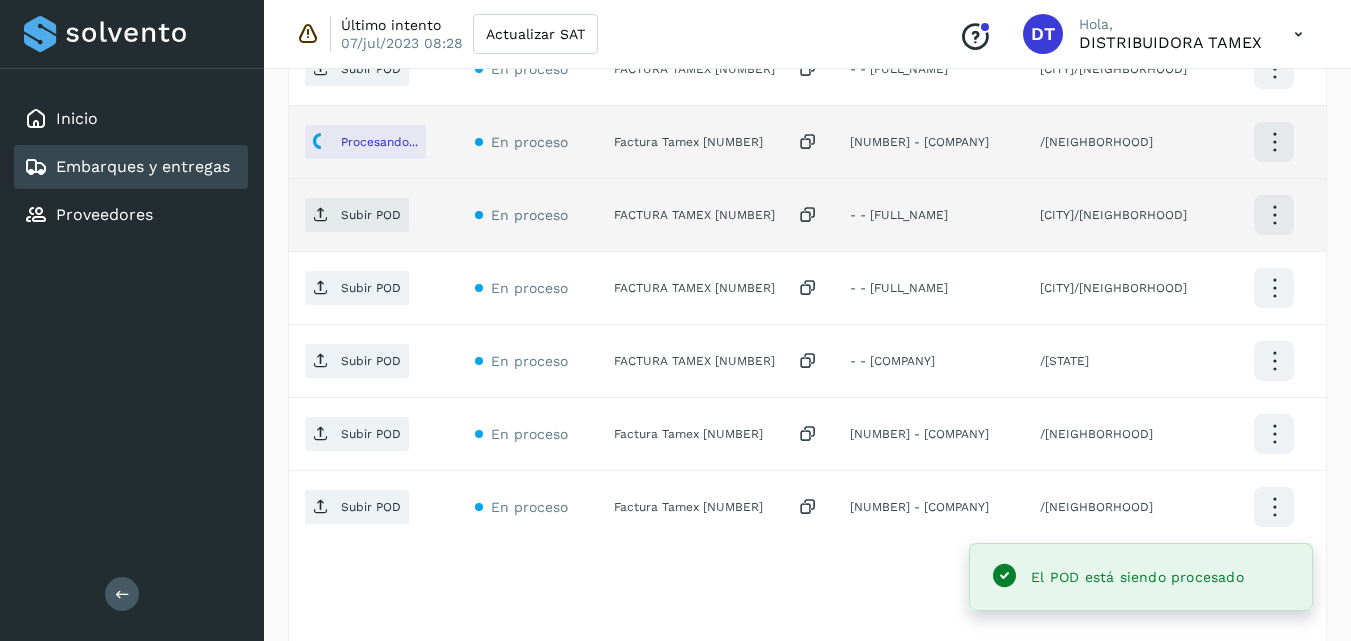 click on "Subir POD" 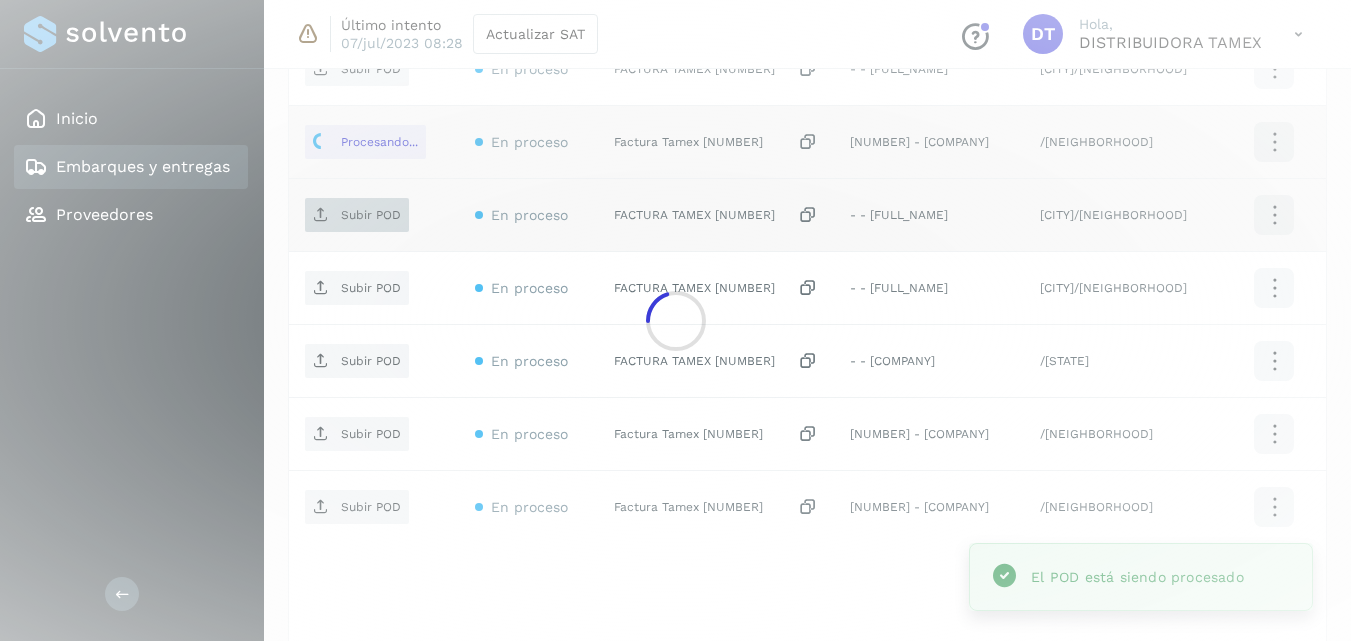click 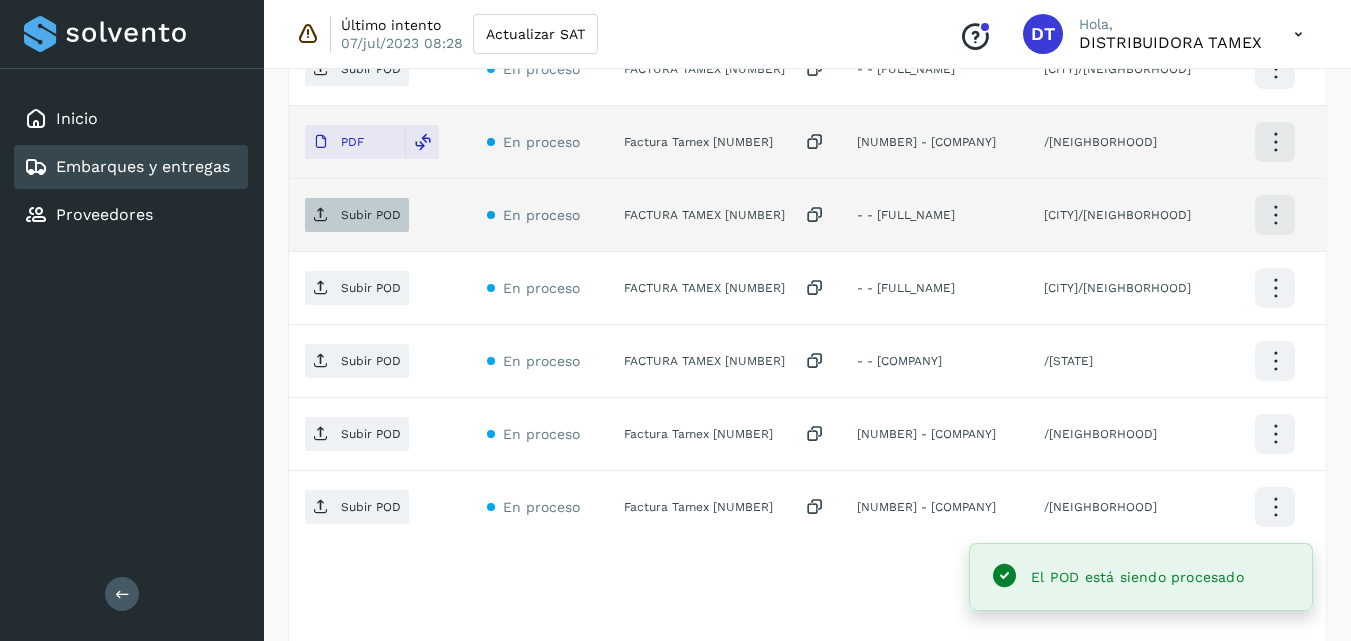 click on "Subir POD" at bounding box center (357, 215) 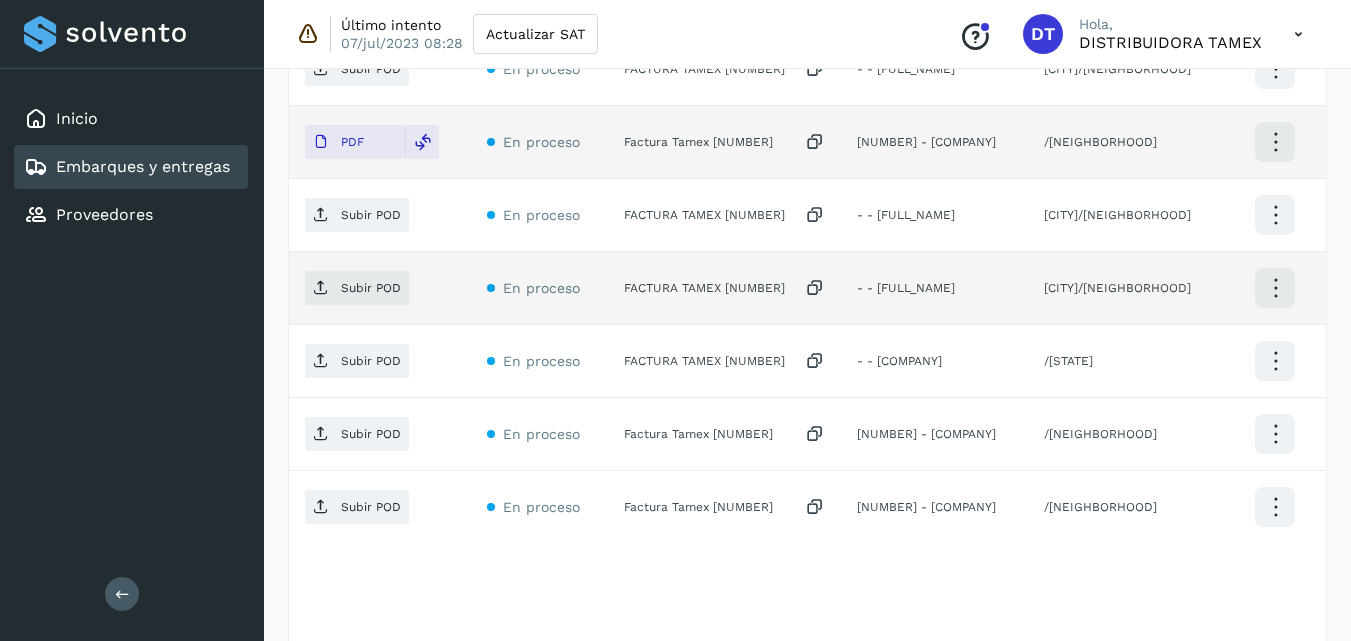 click on "FACTURA TAMEX 3264628" 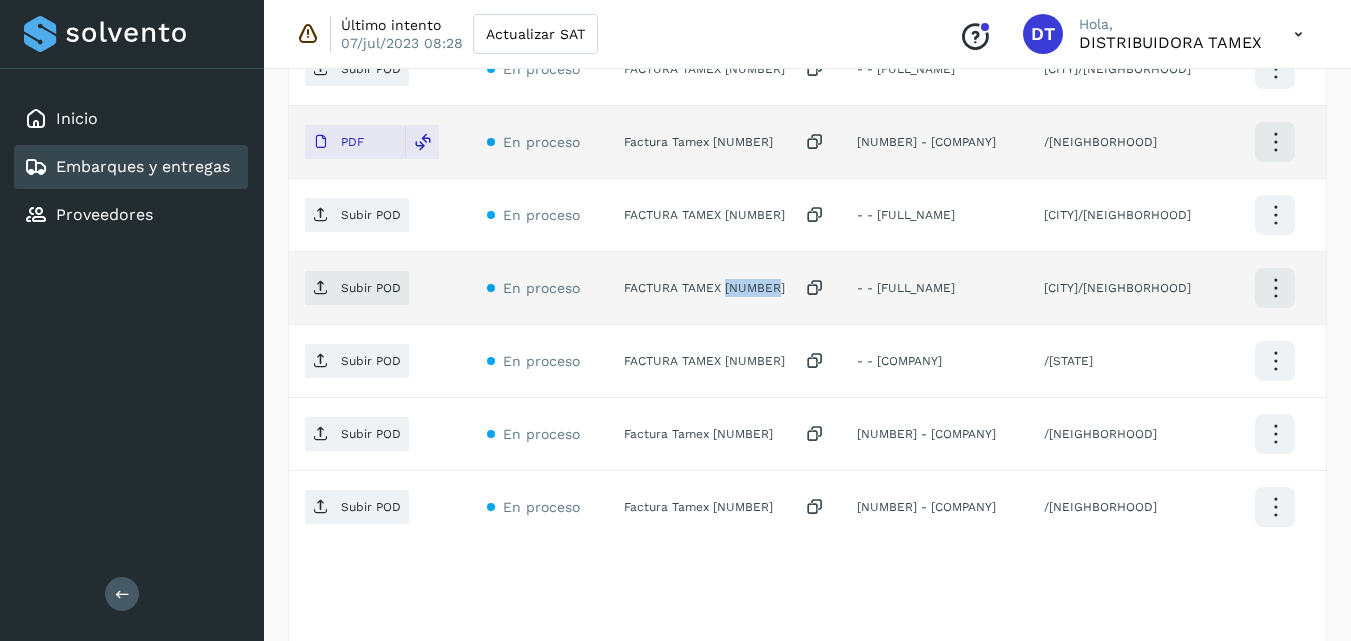click on "FACTURA TAMEX 3264628" 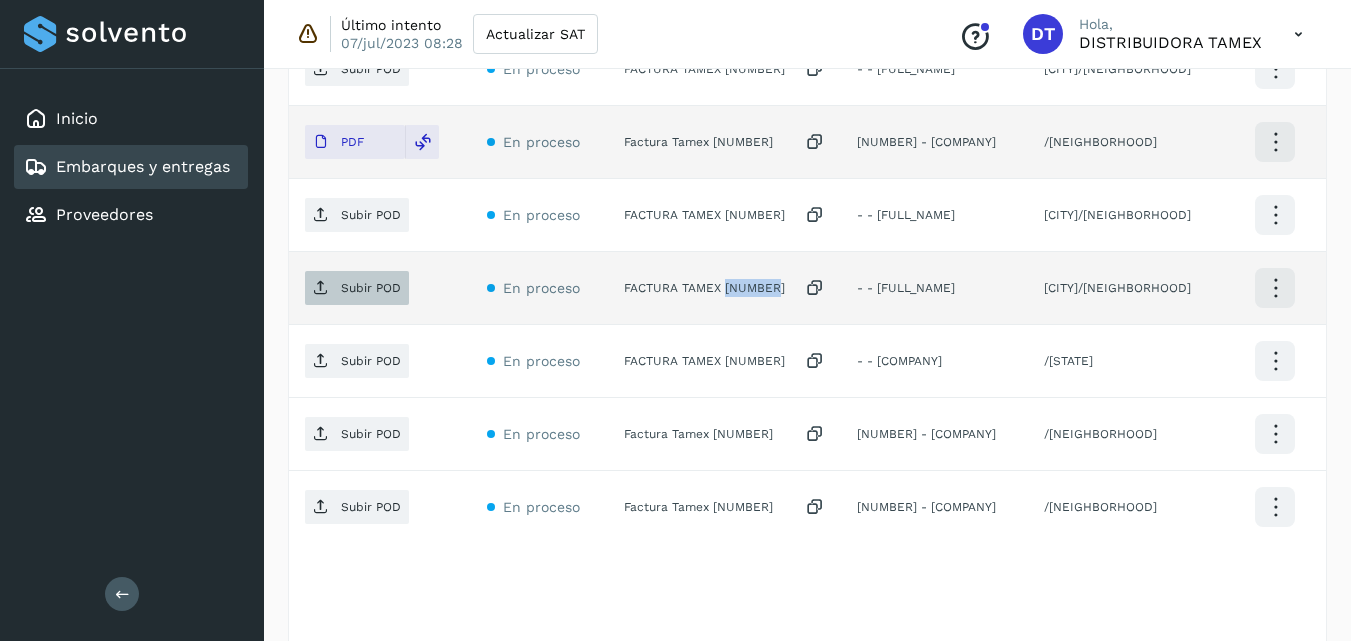 click on "Subir POD" at bounding box center (371, 288) 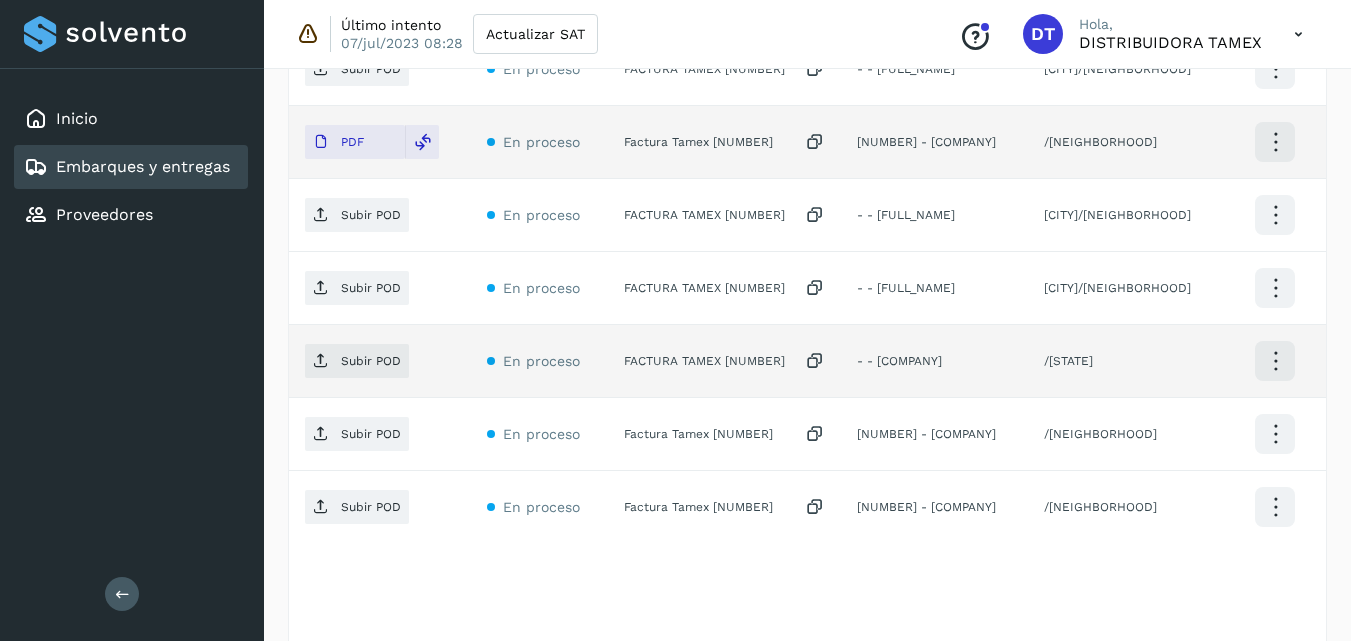 click on "FACTURA TAMEX 3263934" 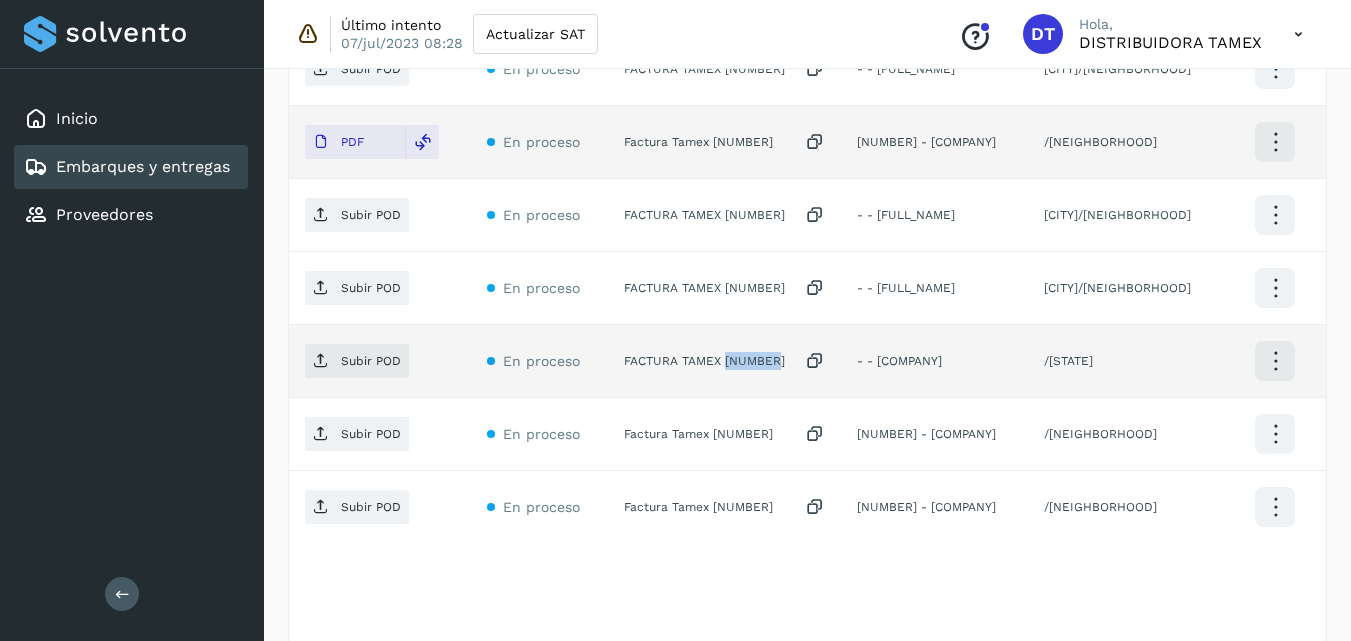 click on "FACTURA TAMEX 3263934" 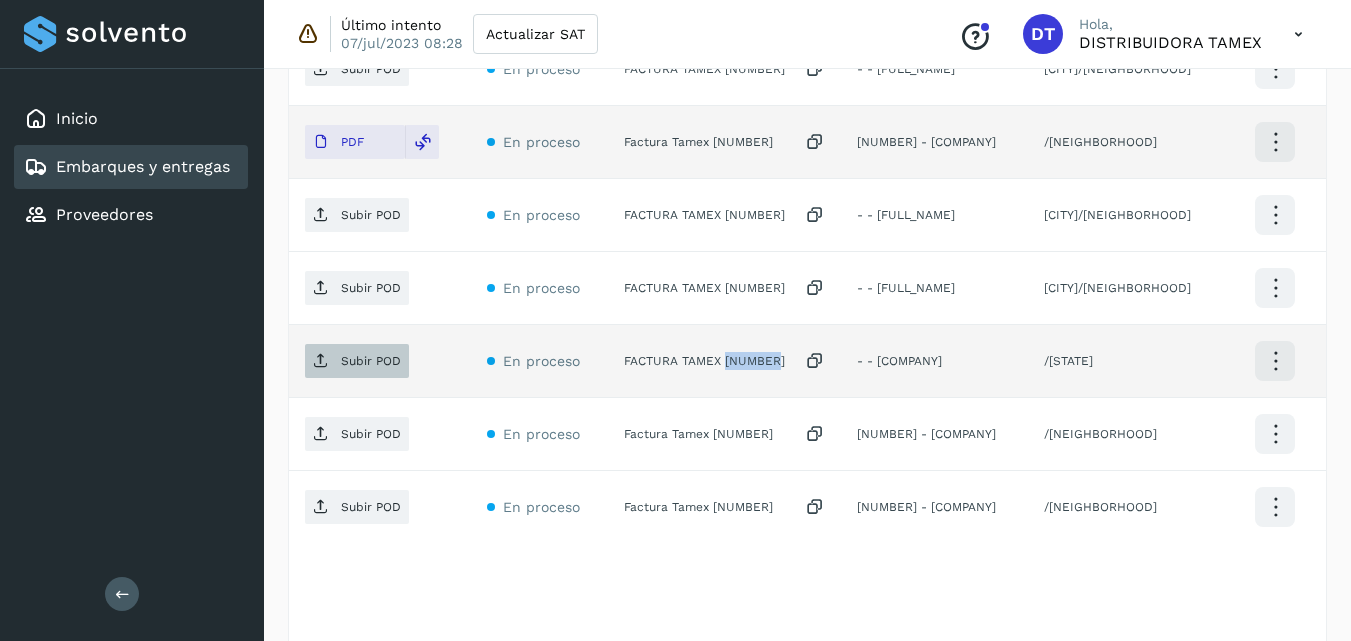 click on "Subir POD" at bounding box center (371, 361) 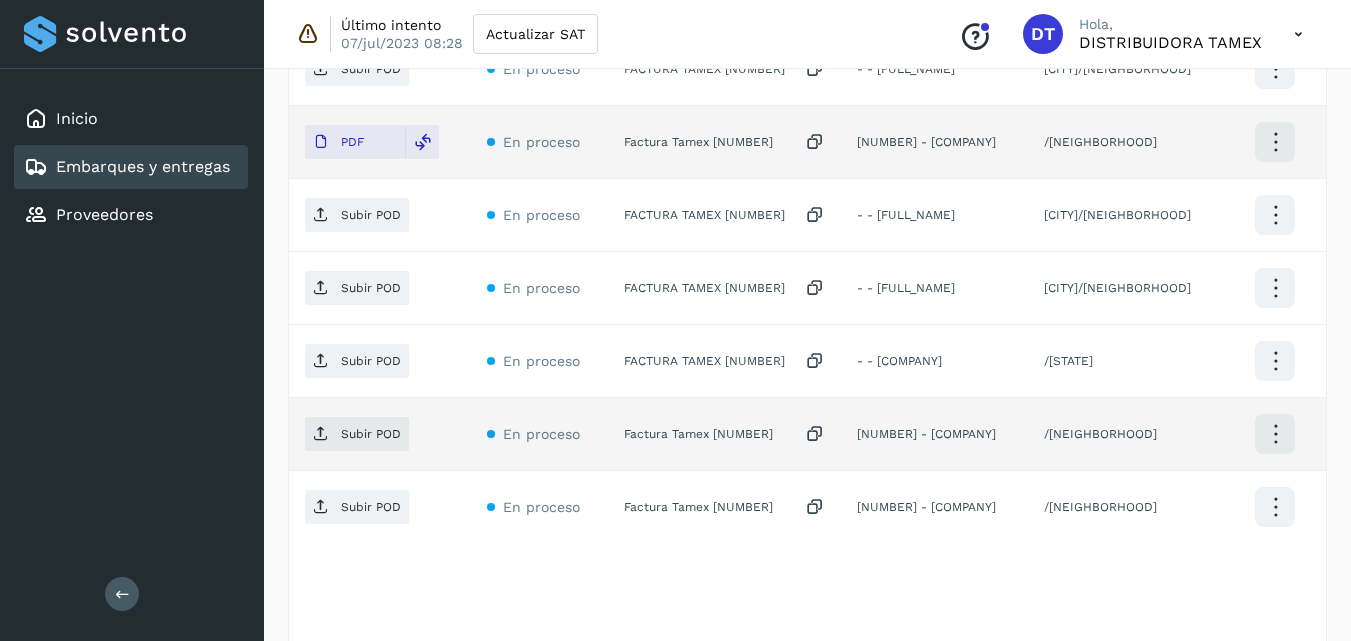 click on "Factura Tamex 3265791" 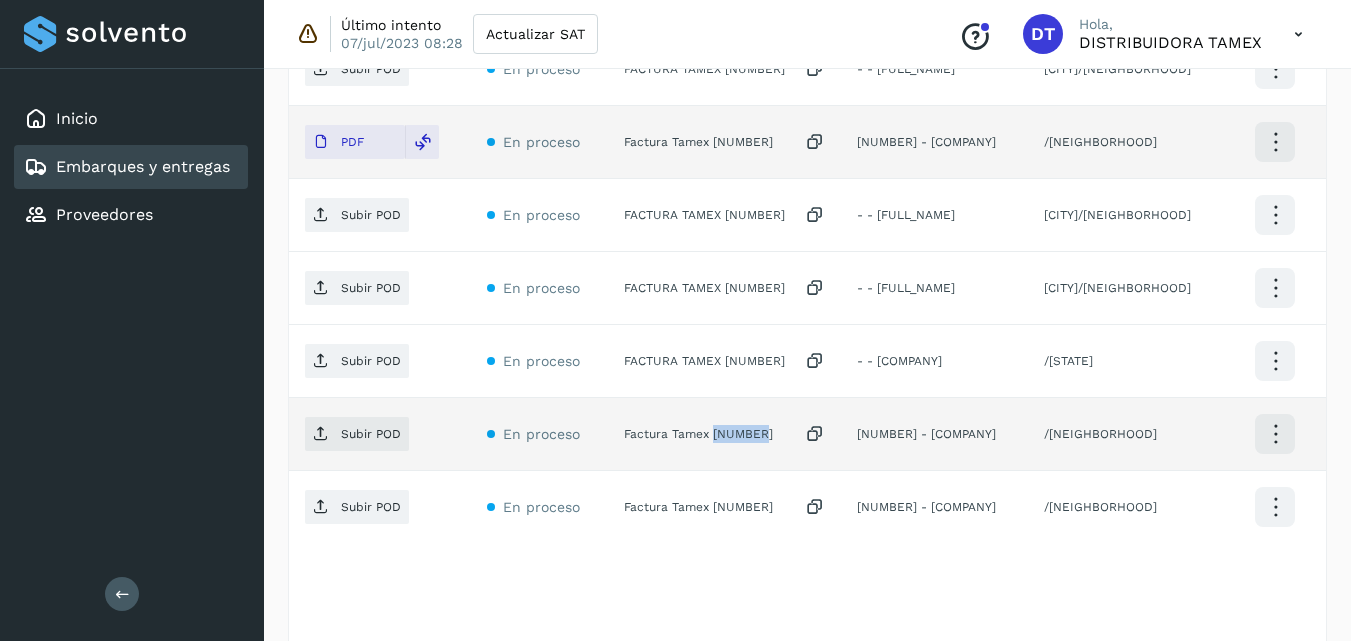 click on "Factura Tamex 3265791" 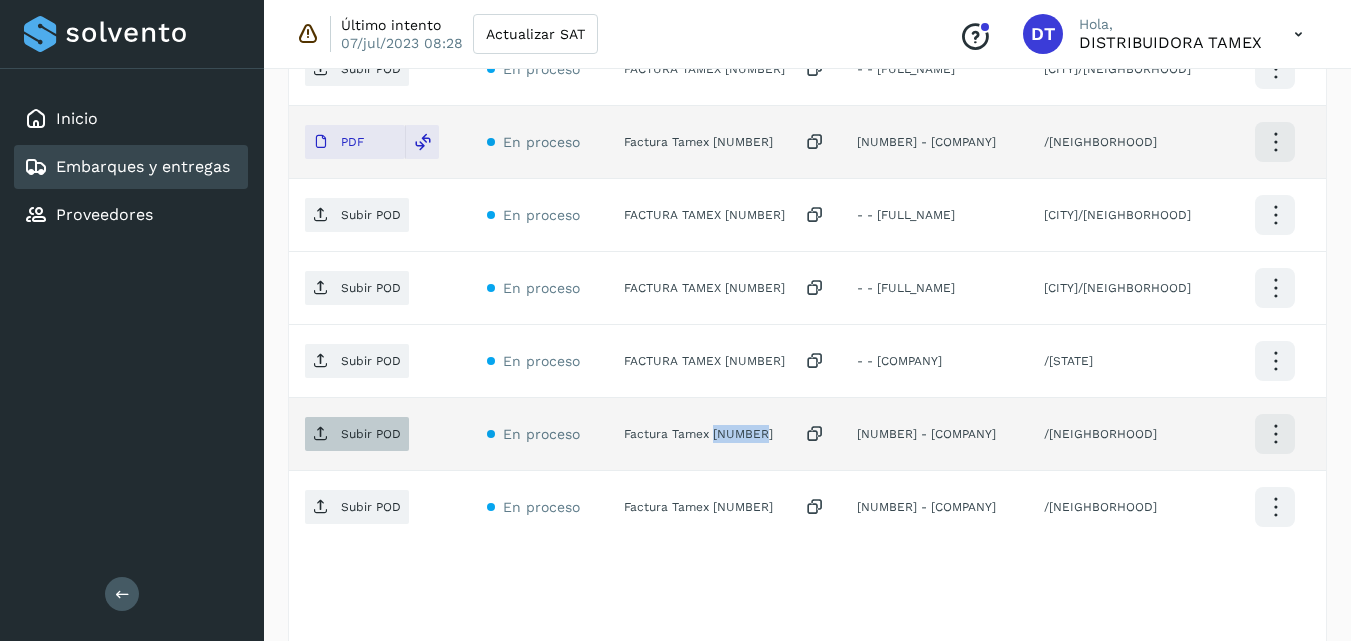 click on "Subir POD" at bounding box center [371, 434] 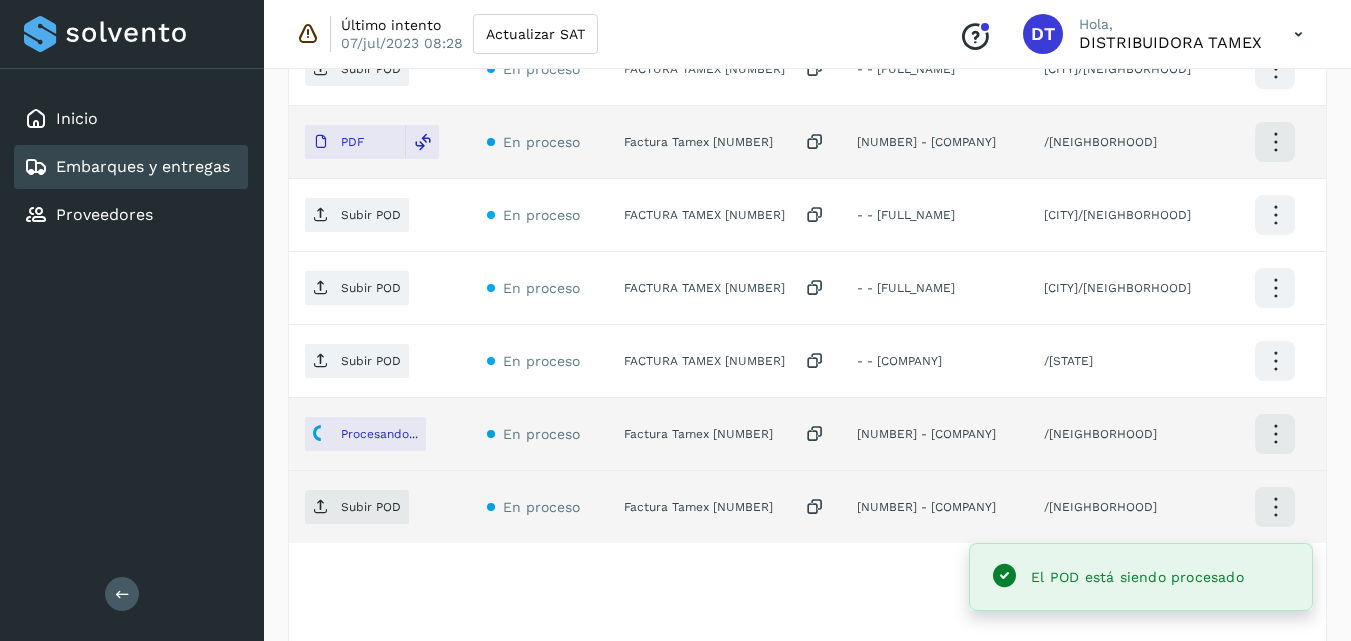 click on "Factura Tamex 3265779" 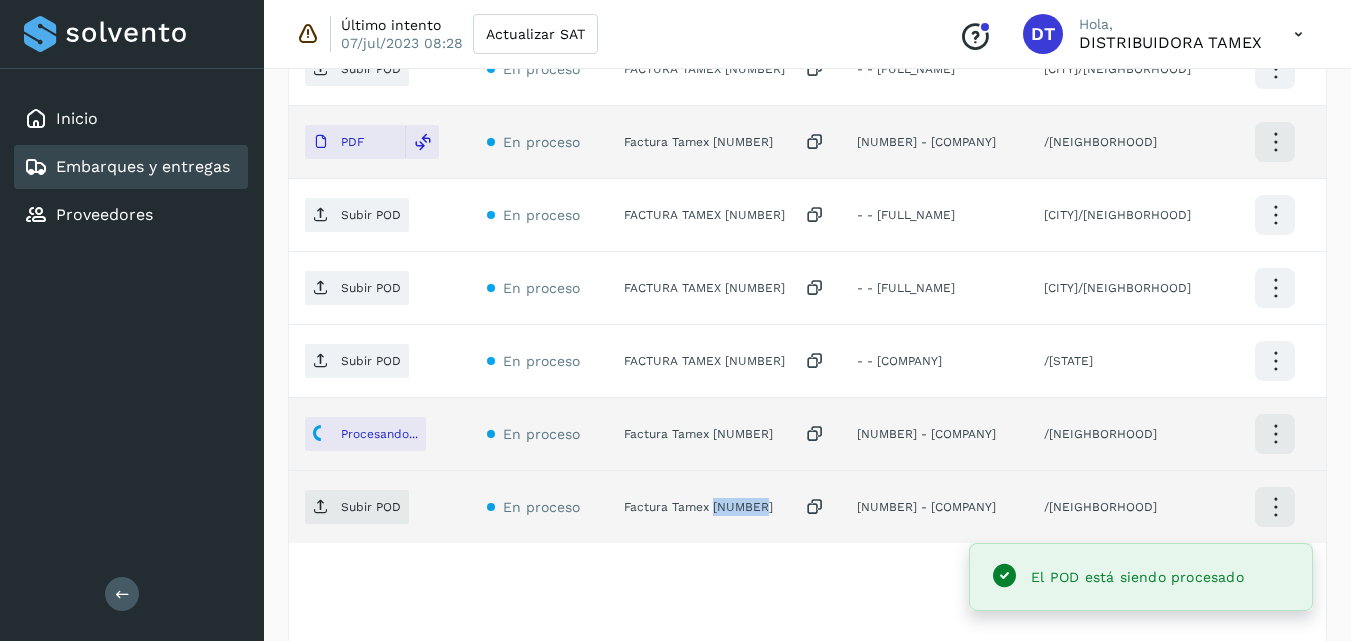 click on "Factura Tamex 3265779" 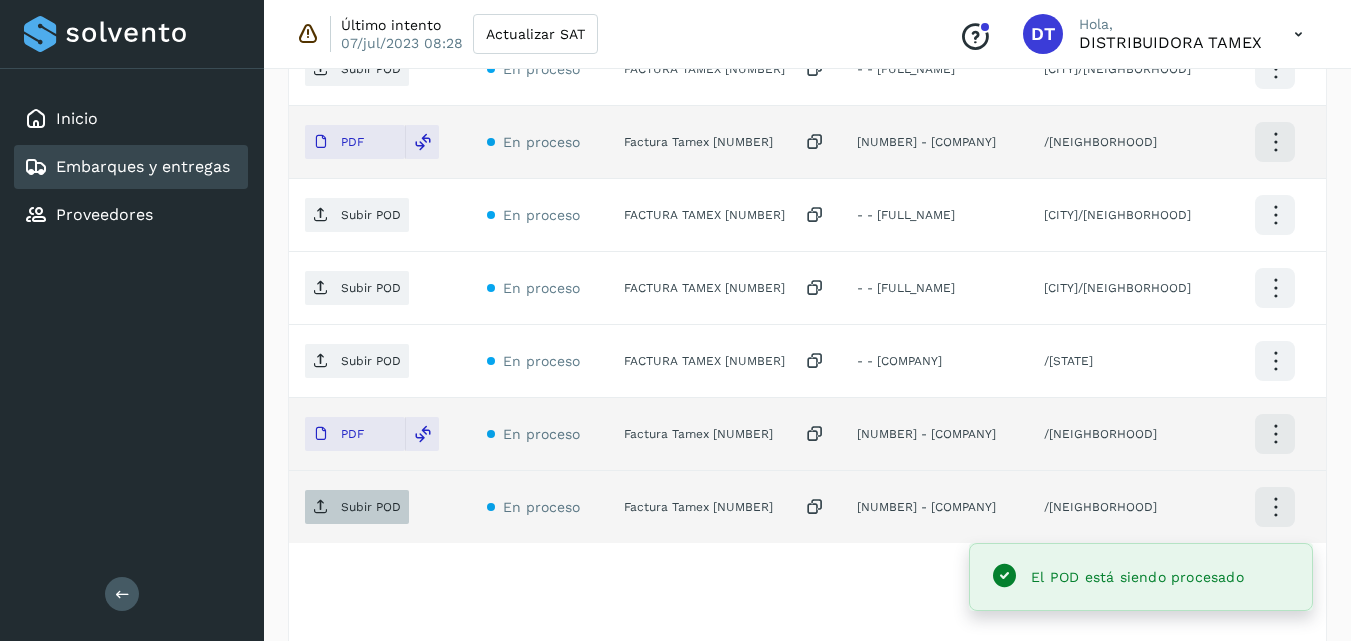 click on "Subir POD" at bounding box center (371, 507) 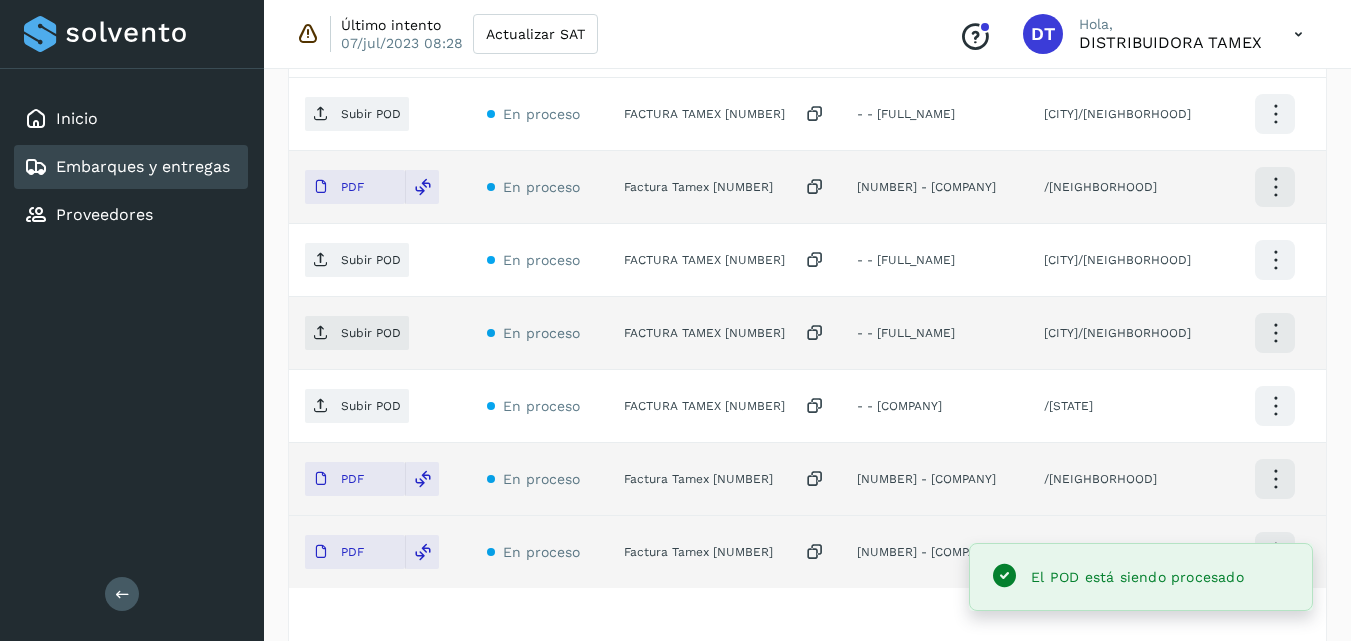 scroll, scrollTop: 898, scrollLeft: 0, axis: vertical 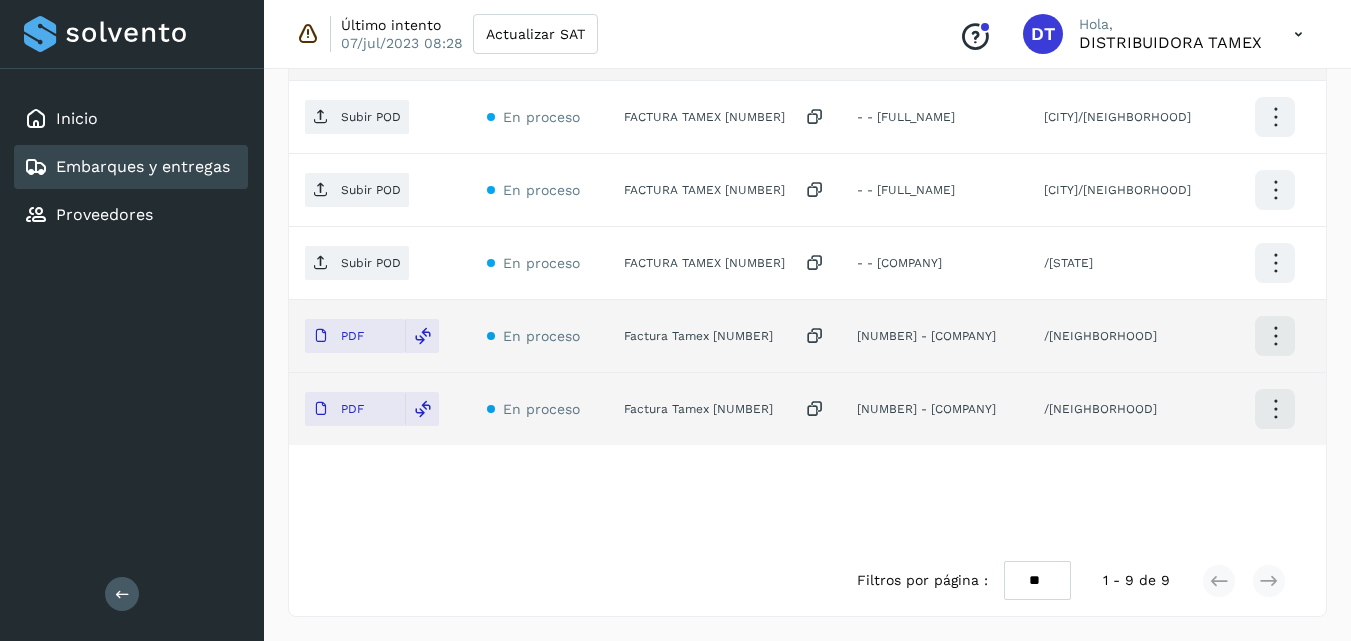 select on "**" 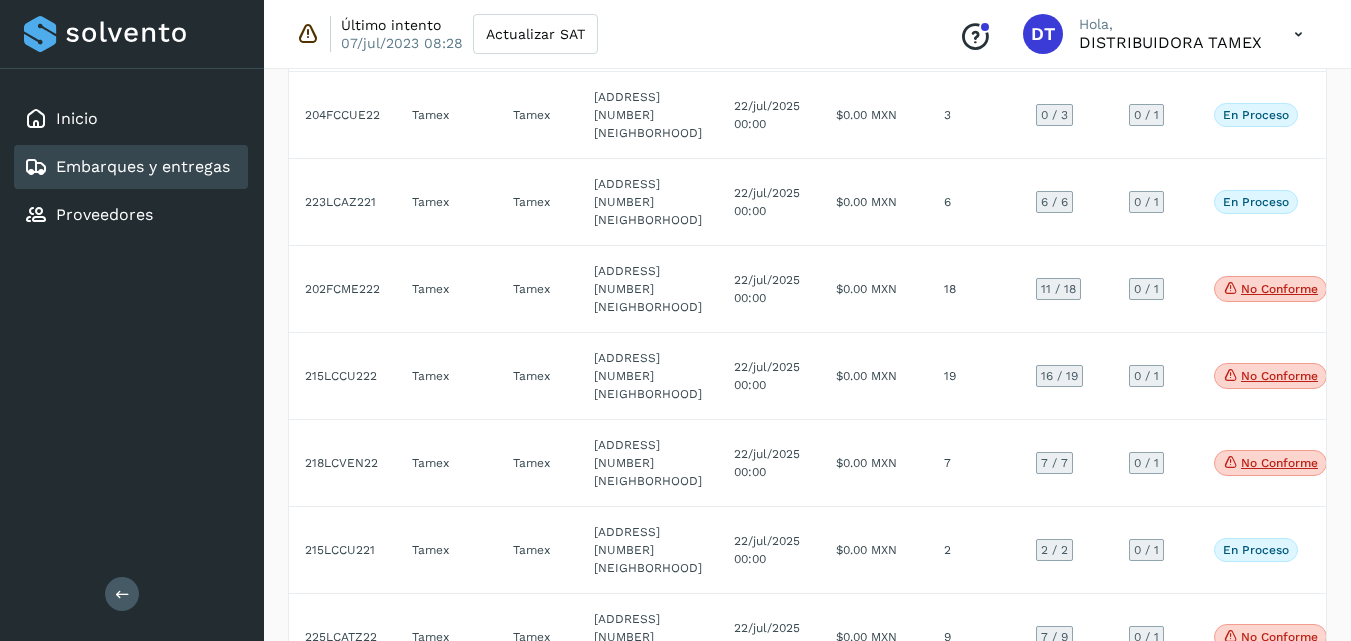 scroll, scrollTop: 3600, scrollLeft: 0, axis: vertical 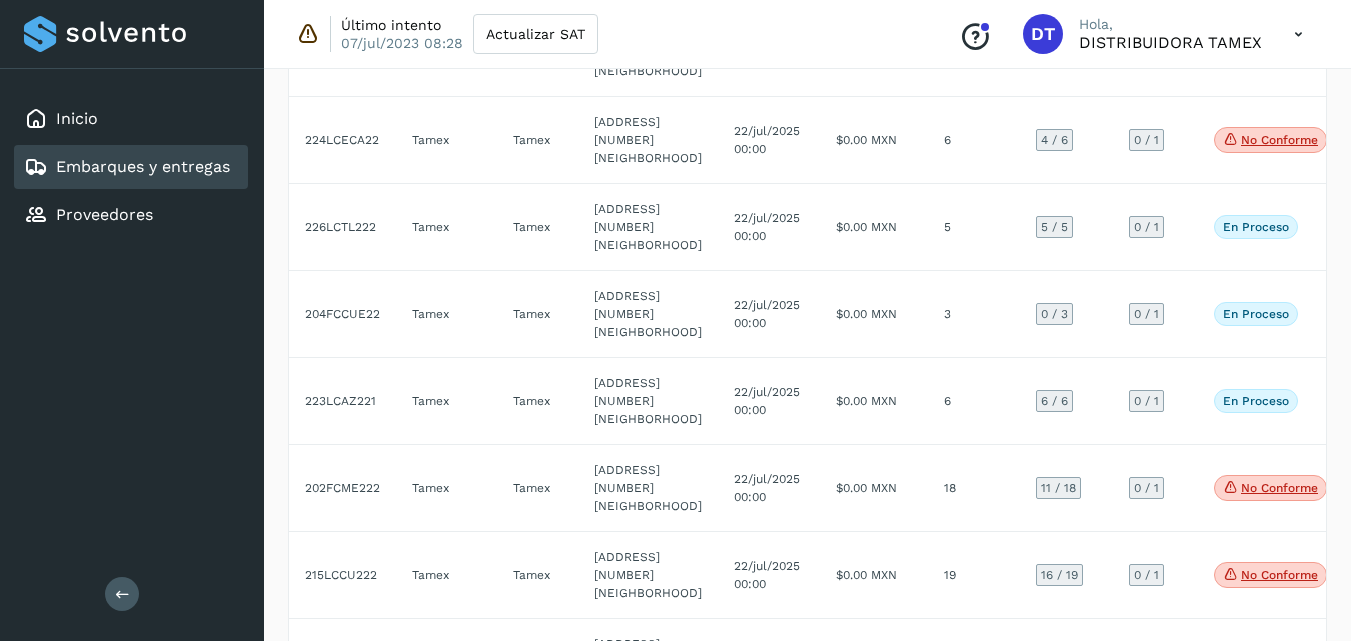 click on "31/jul/2025 00:00" 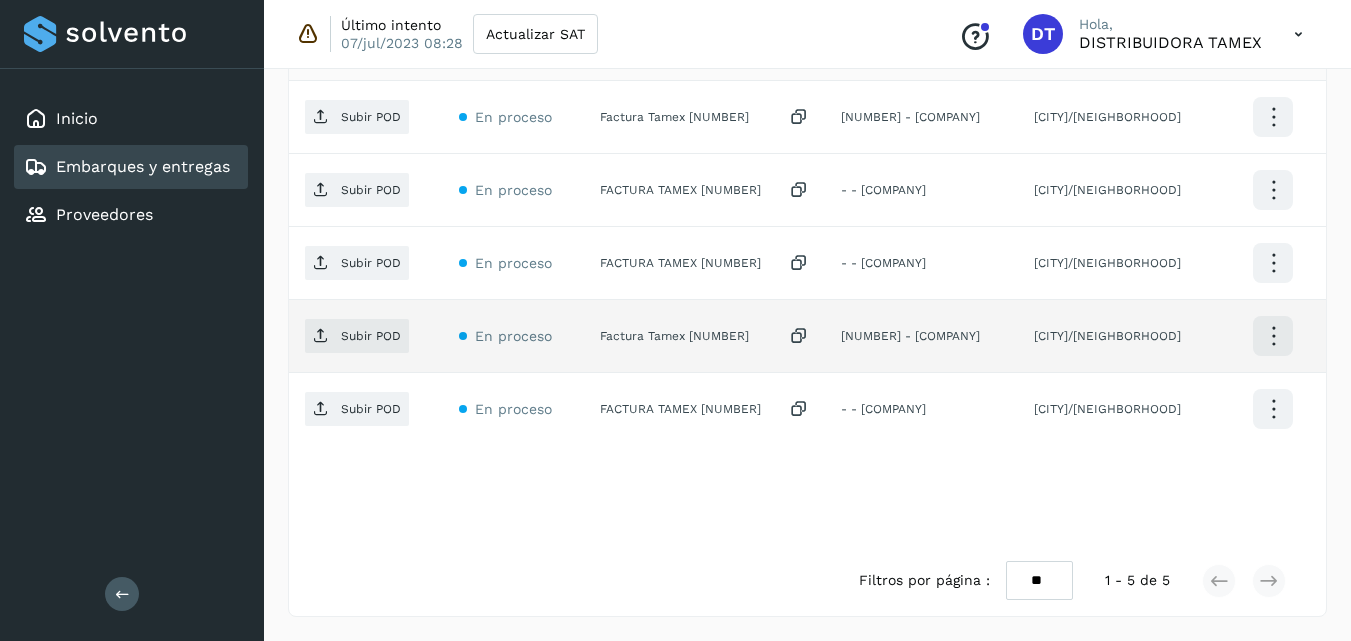 scroll, scrollTop: 506, scrollLeft: 0, axis: vertical 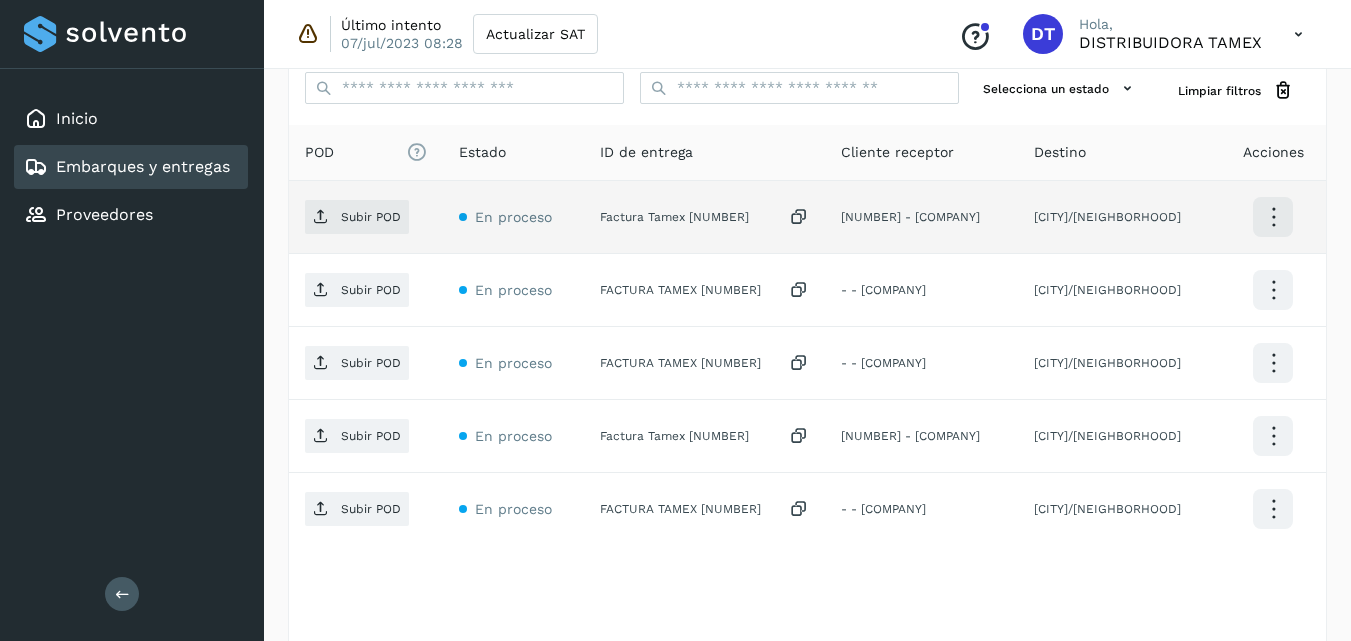 click on "Factura Tamex 3269003" 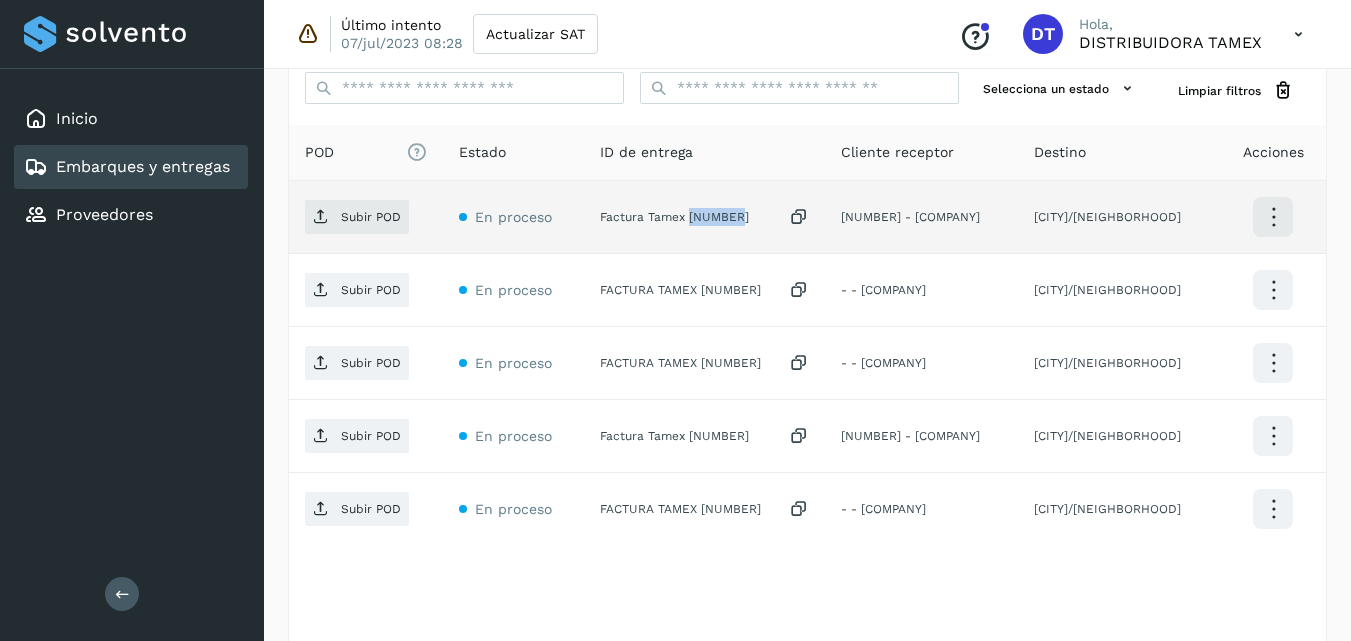 click on "Factura Tamex 3269003" 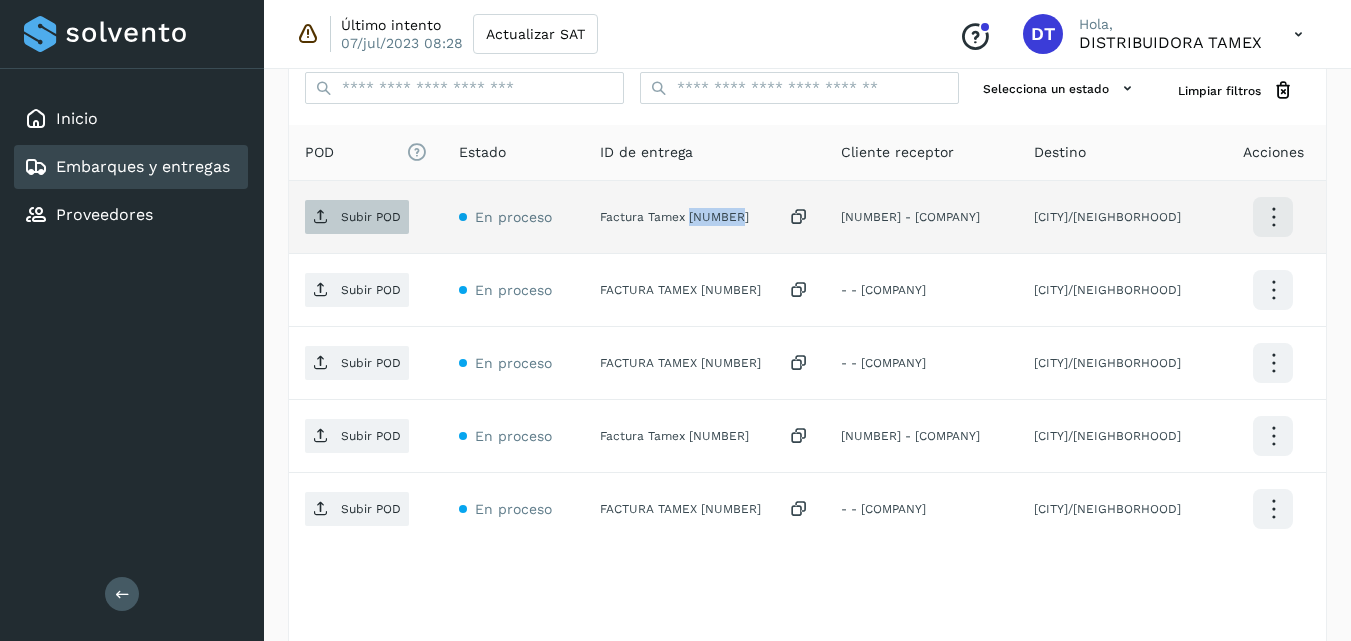 click on "Subir POD" at bounding box center [357, 217] 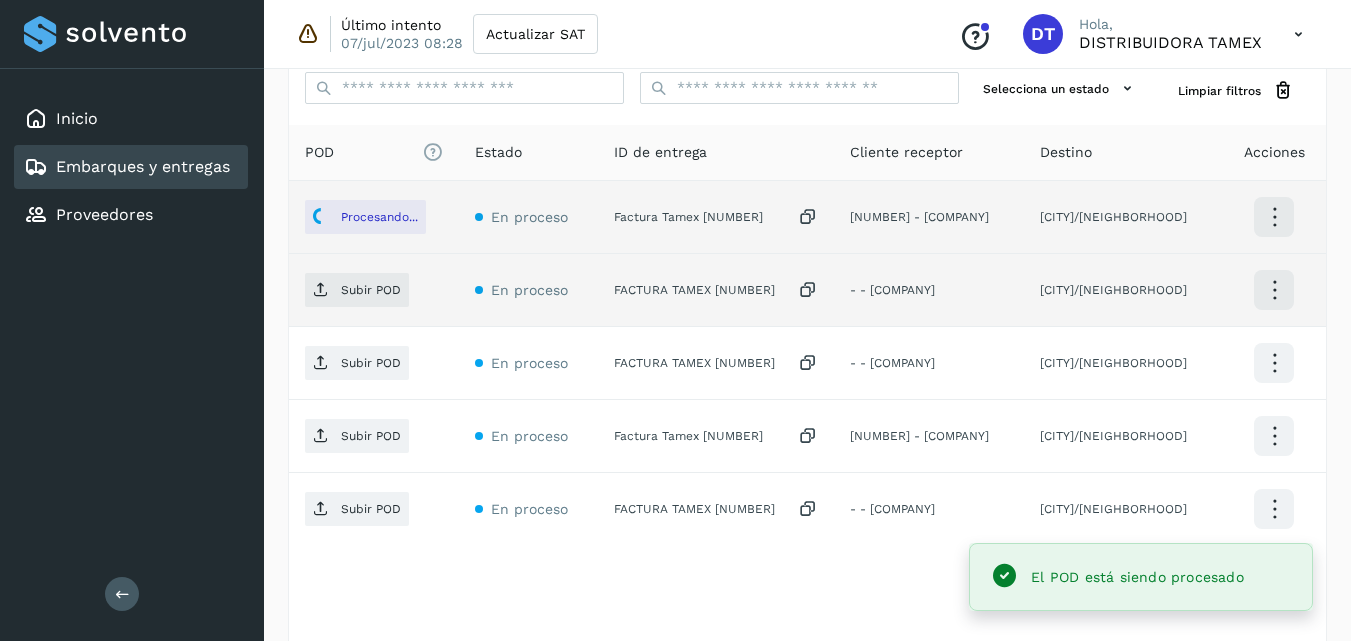 click on "FACTURA TAMEX 3264117" 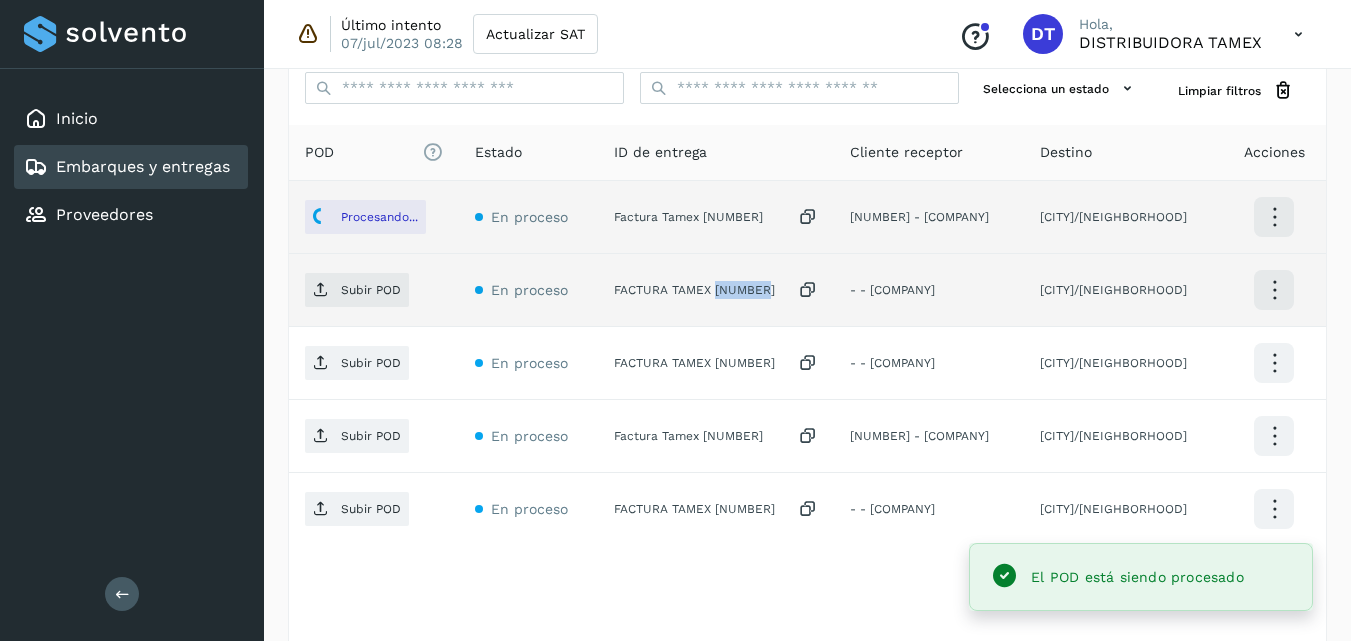 click on "FACTURA TAMEX 3264117" 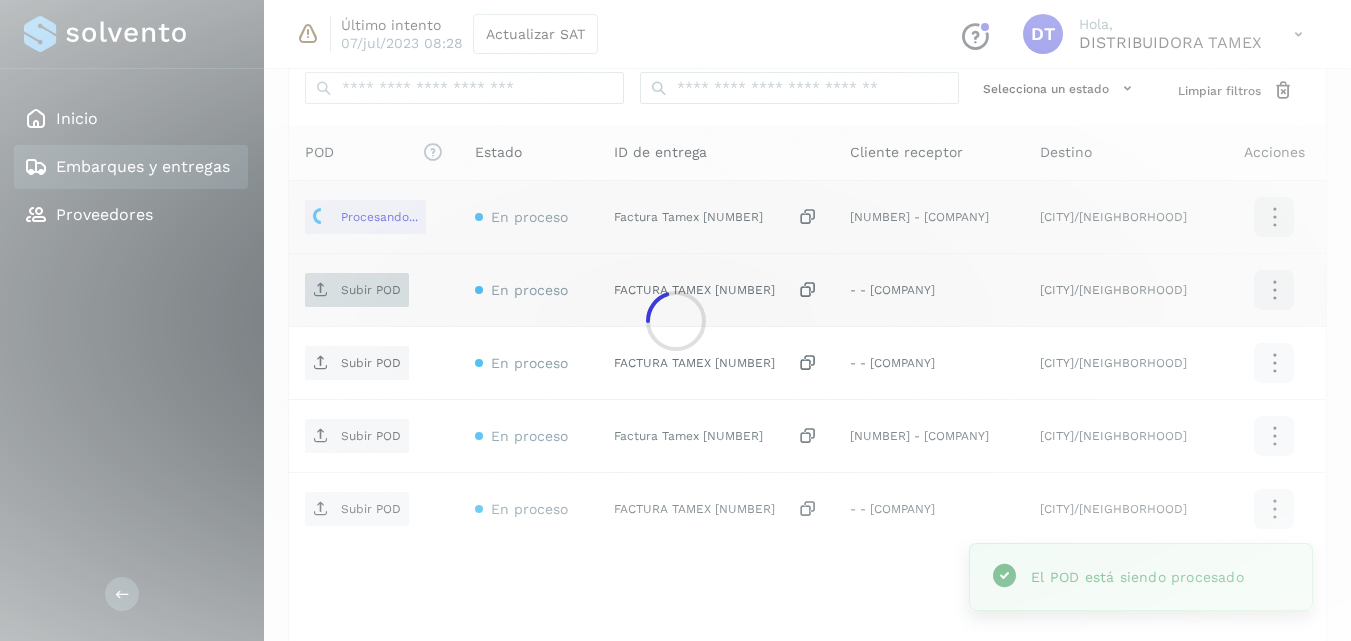 click 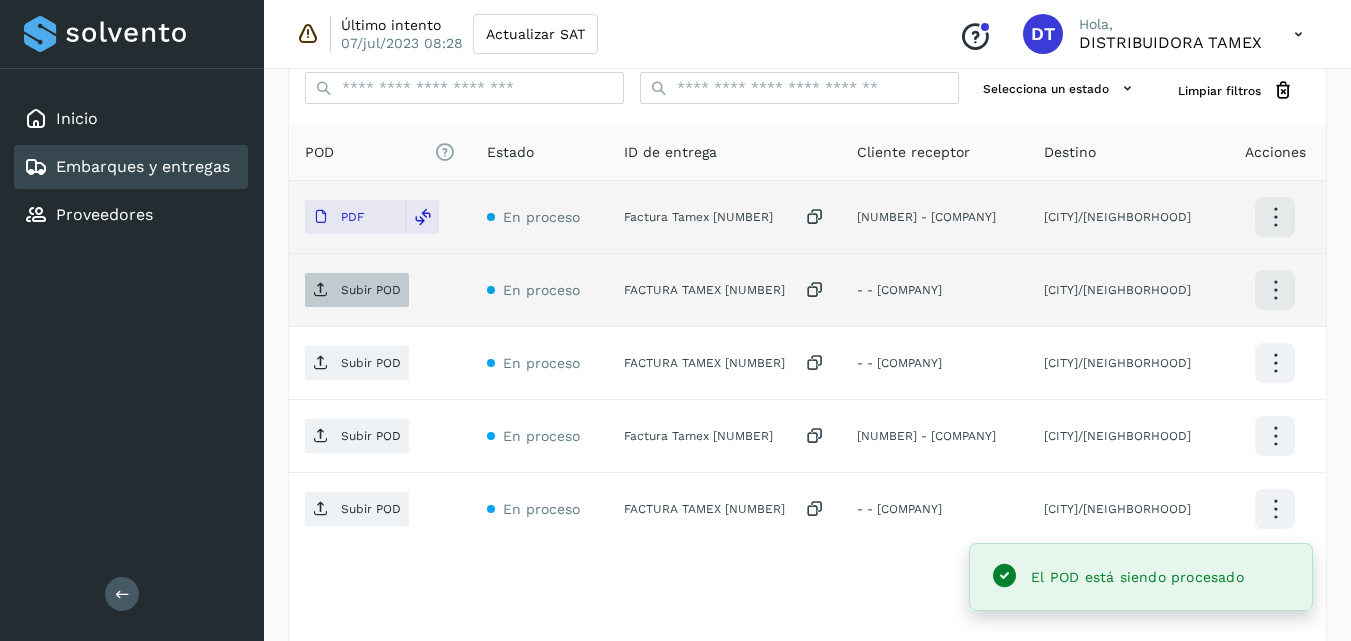 click on "Subir POD" at bounding box center [371, 290] 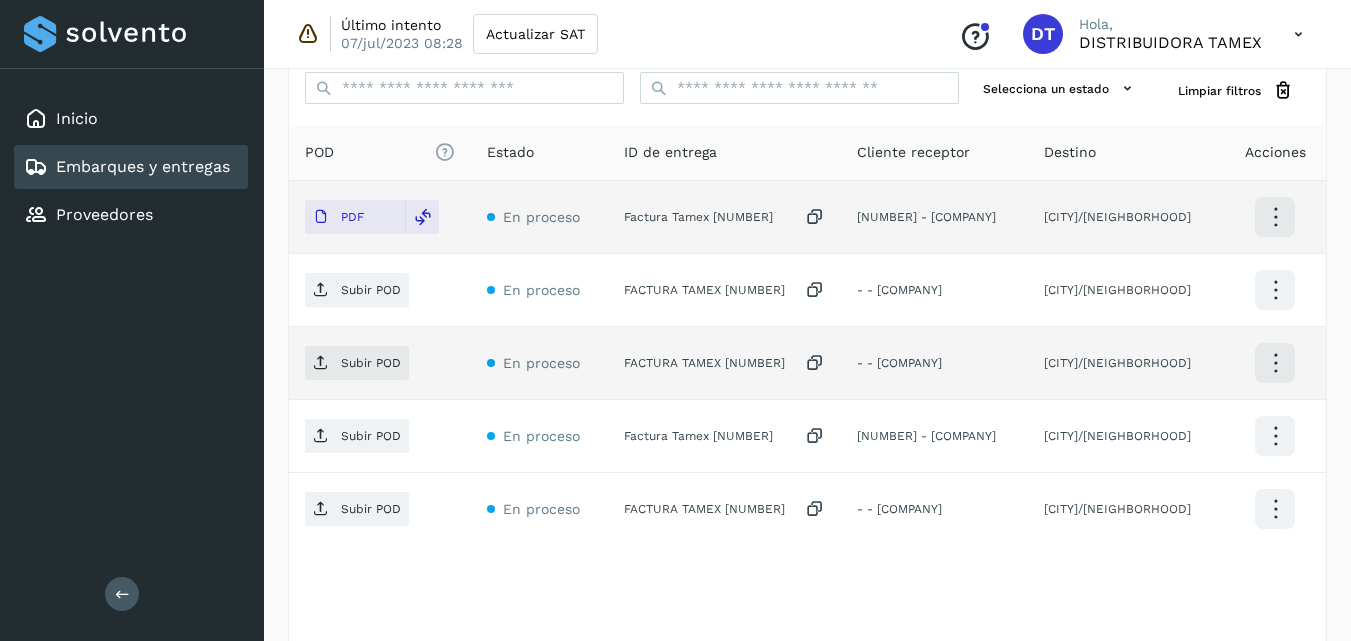 click on "FACTURA TAMEX 3264408" 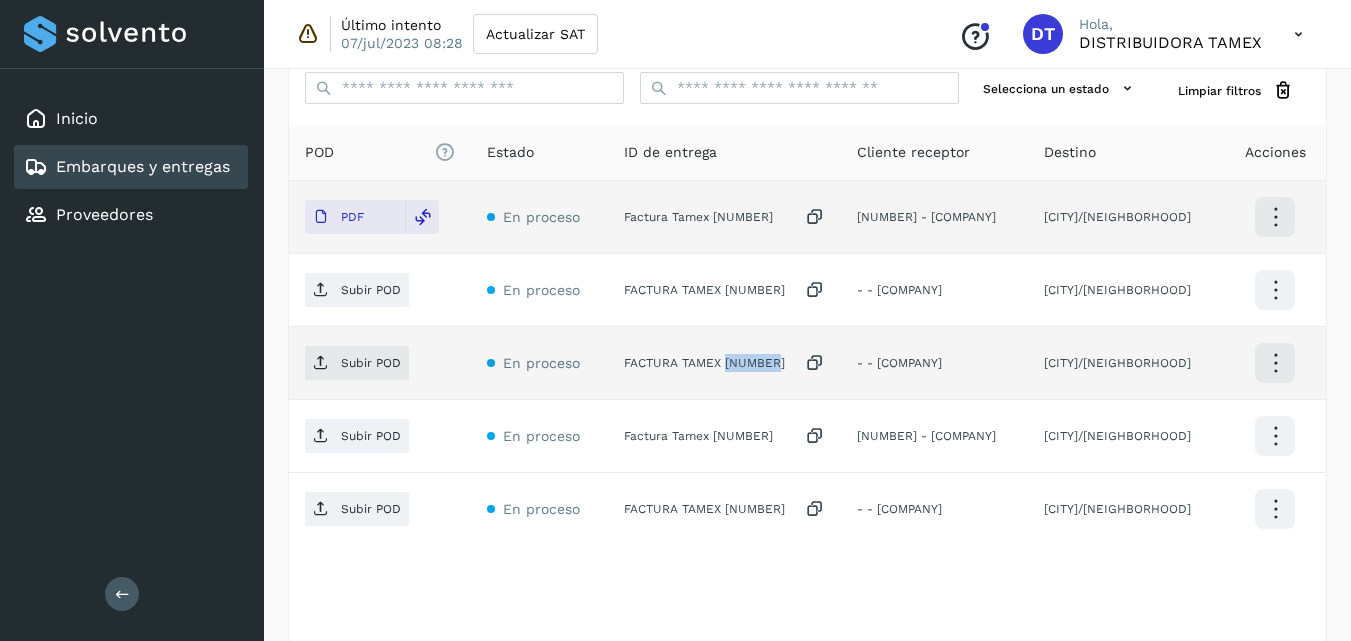 click on "FACTURA TAMEX 3264408" 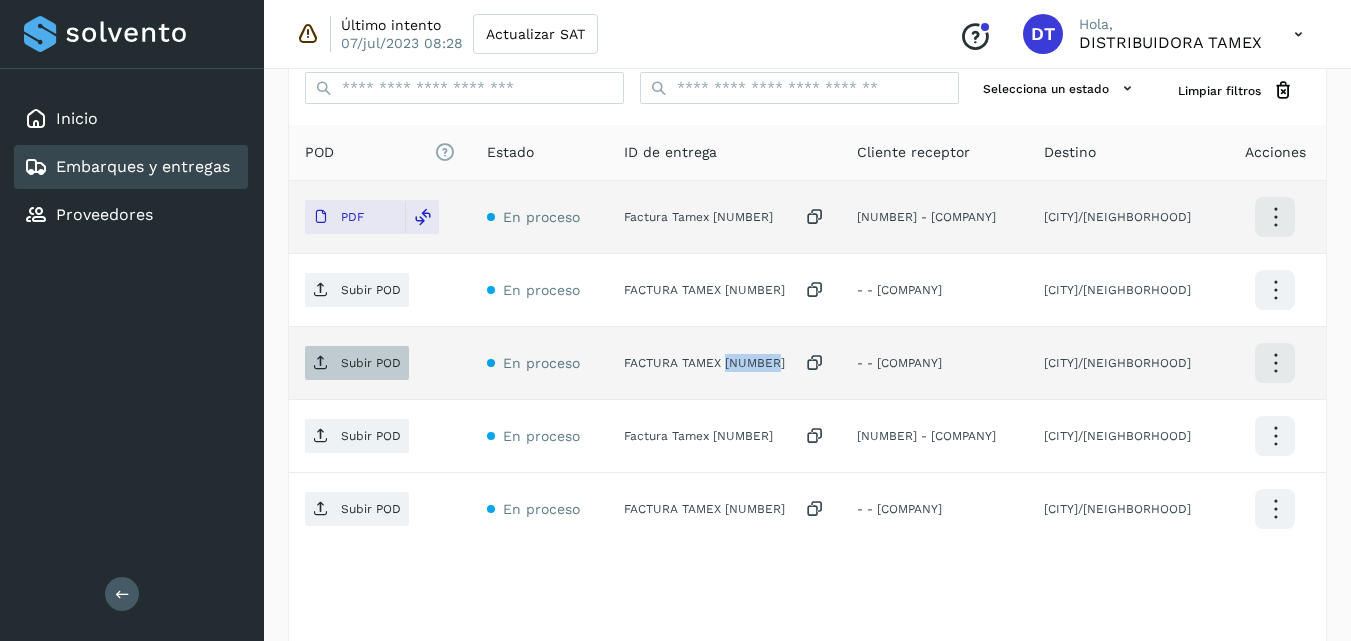 click on "Subir POD" at bounding box center [357, 363] 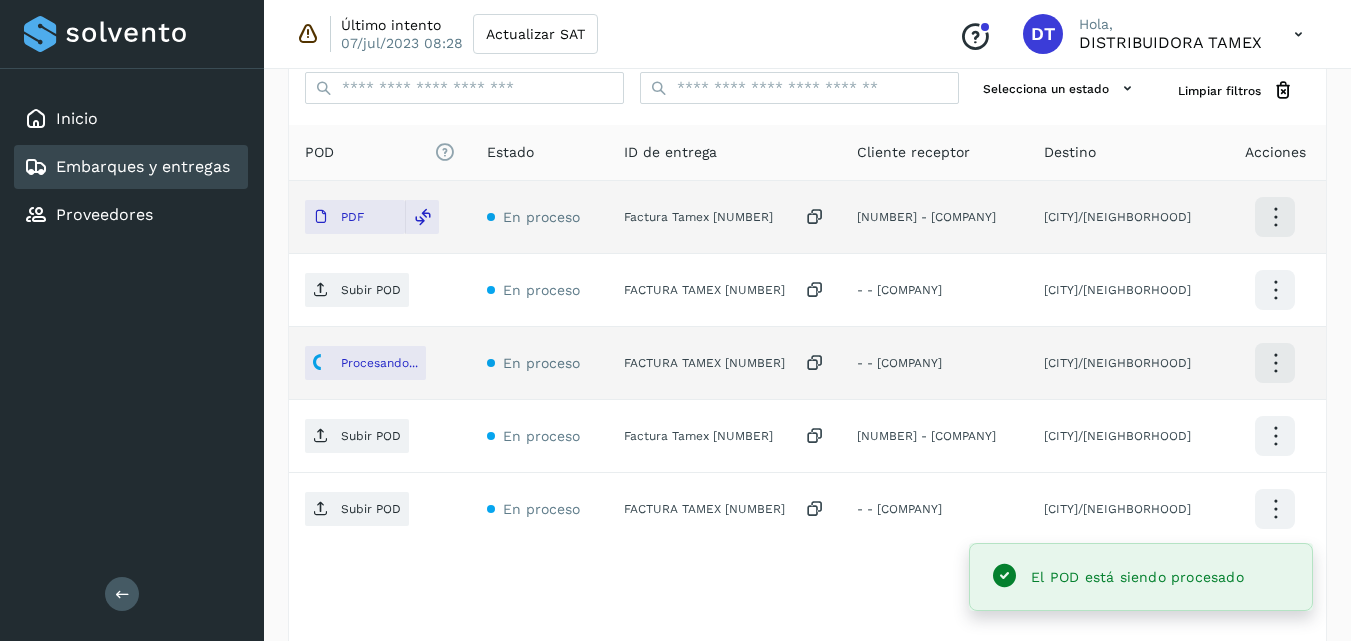 click on "Factura Tamex 3269004" 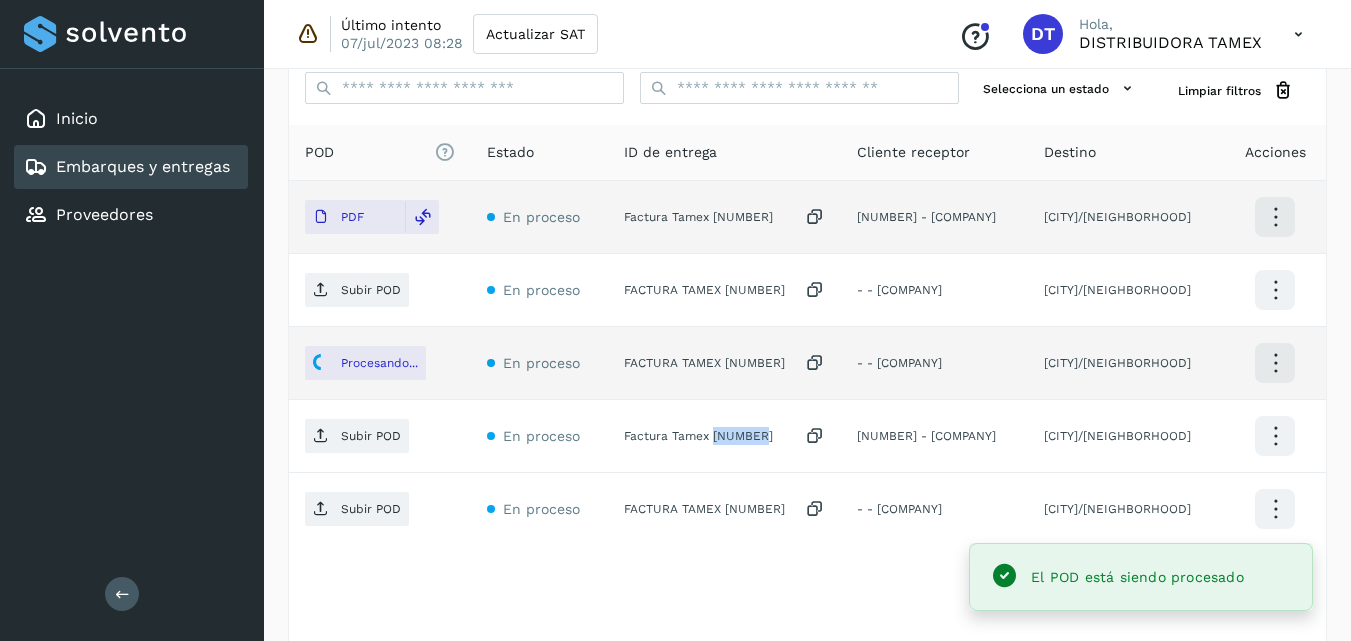 click on "Factura Tamex 3269004" 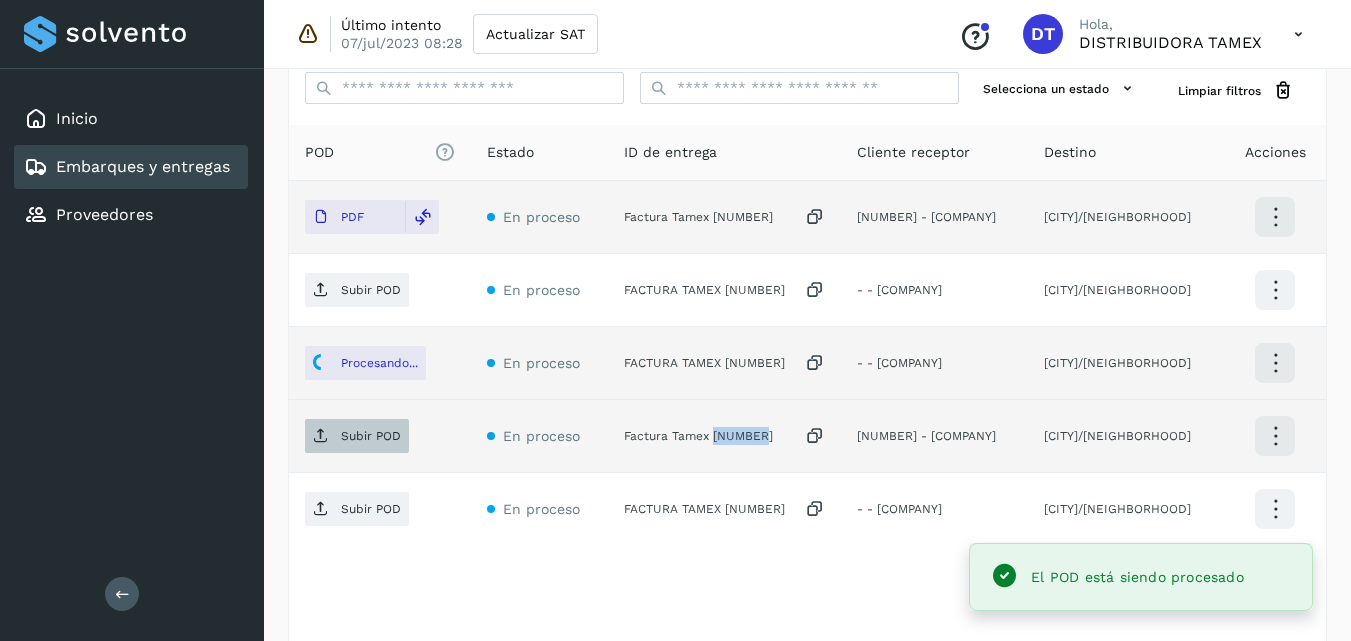 click on "Subir POD" at bounding box center [371, 436] 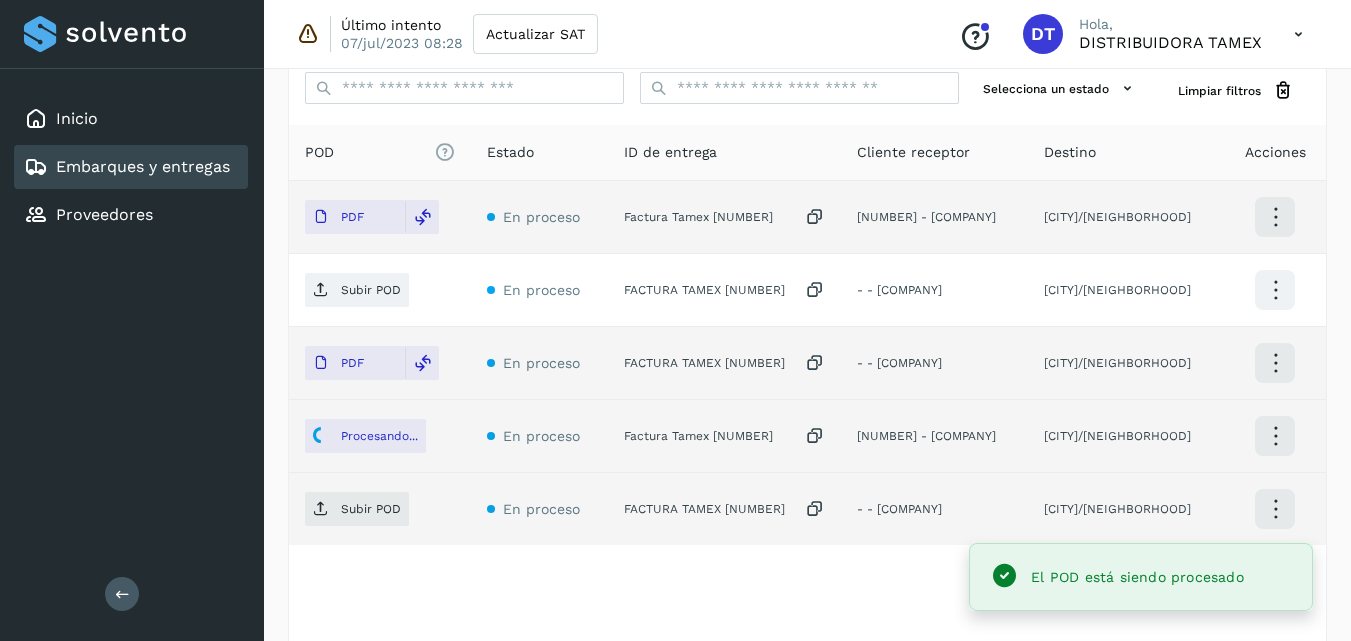 click on "FACTURA TAMEX 3263968" 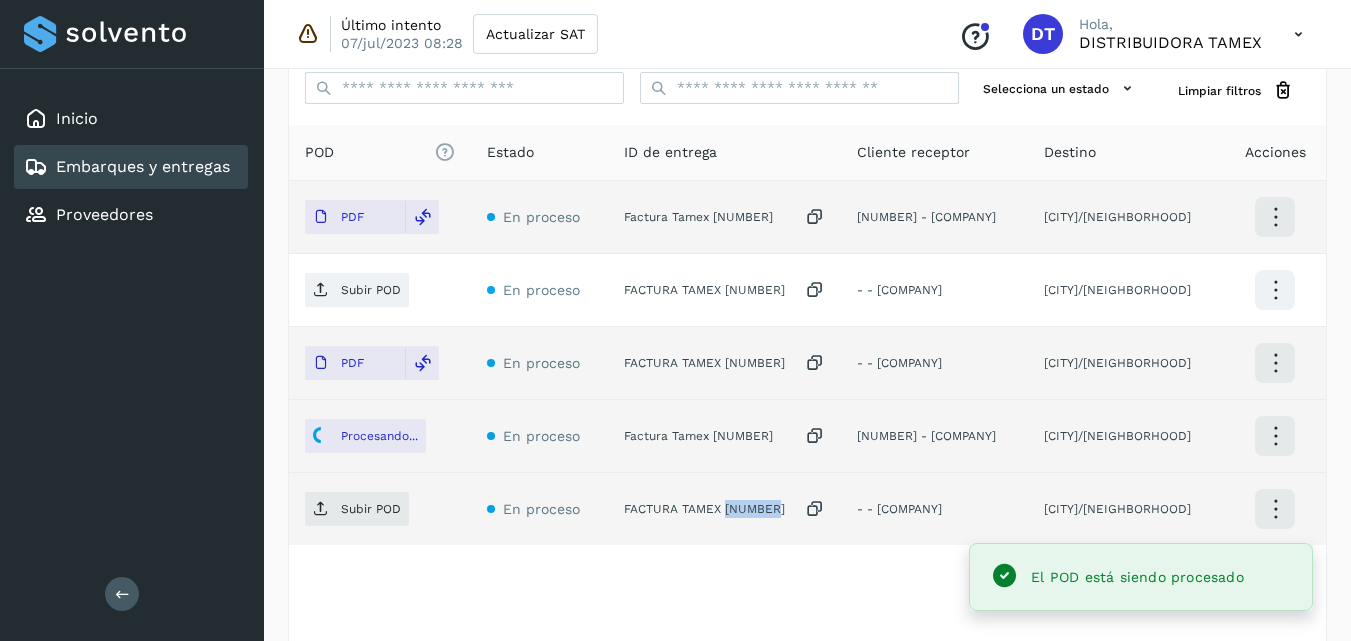 click on "FACTURA TAMEX 3263968" 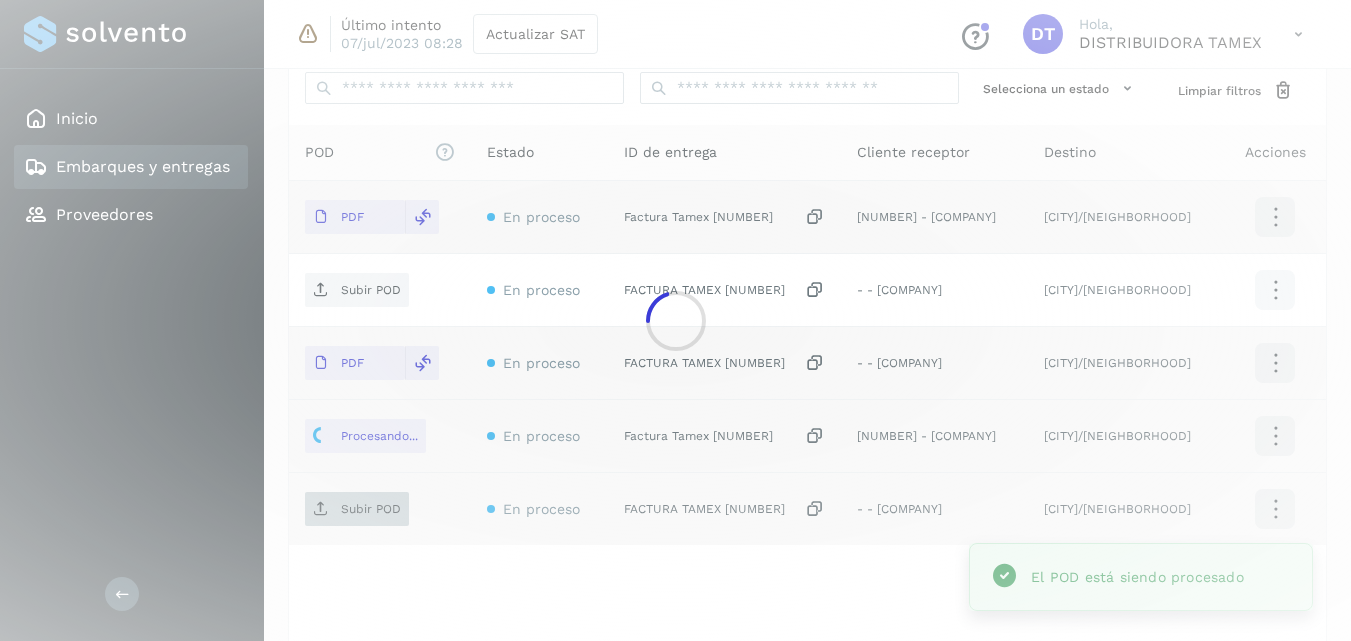 click 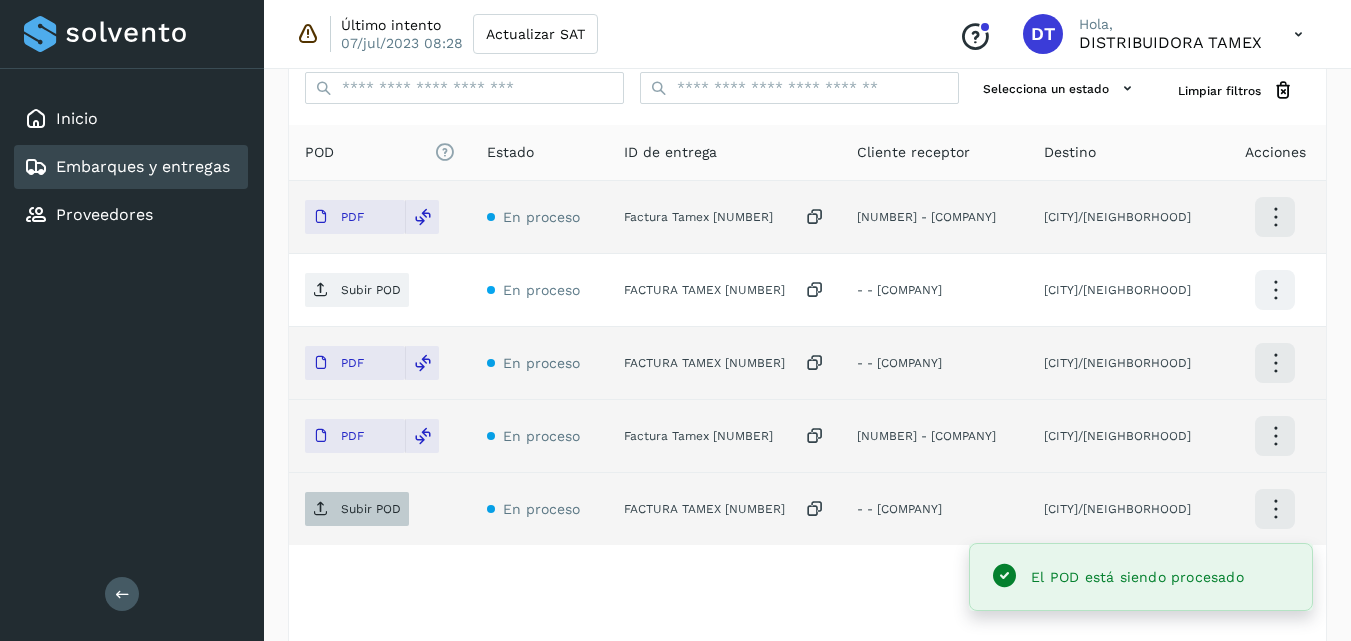 click on "Subir POD" at bounding box center (371, 509) 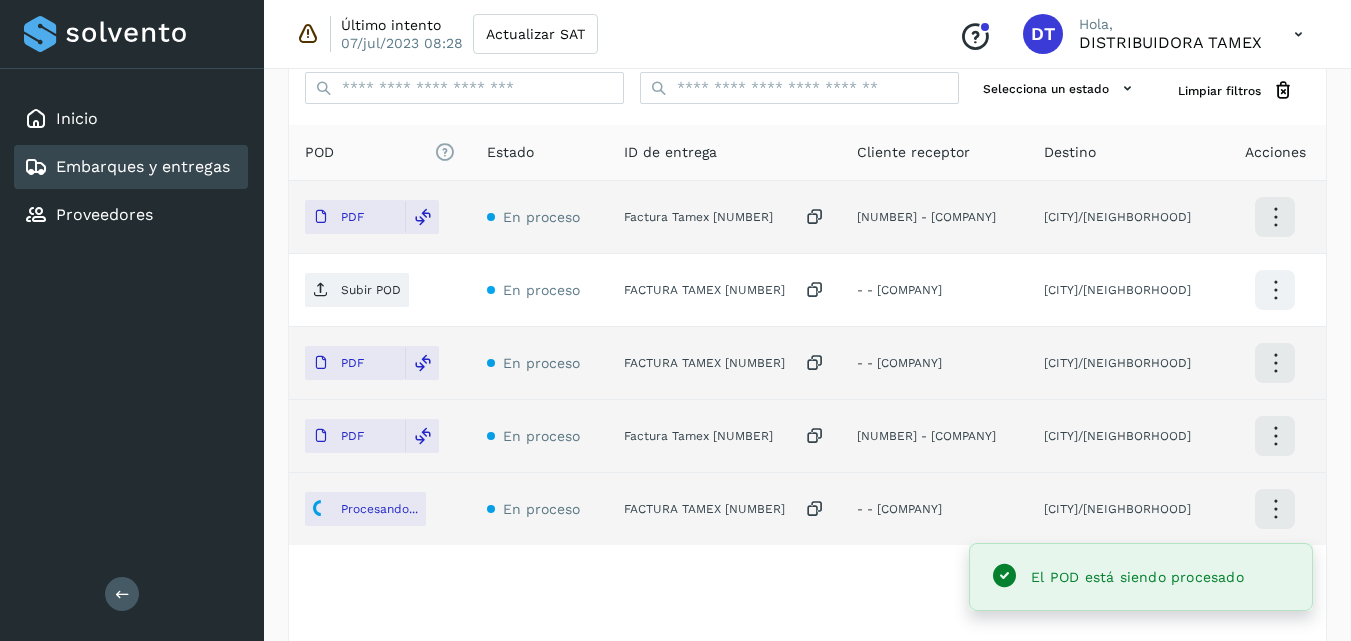 select on "**" 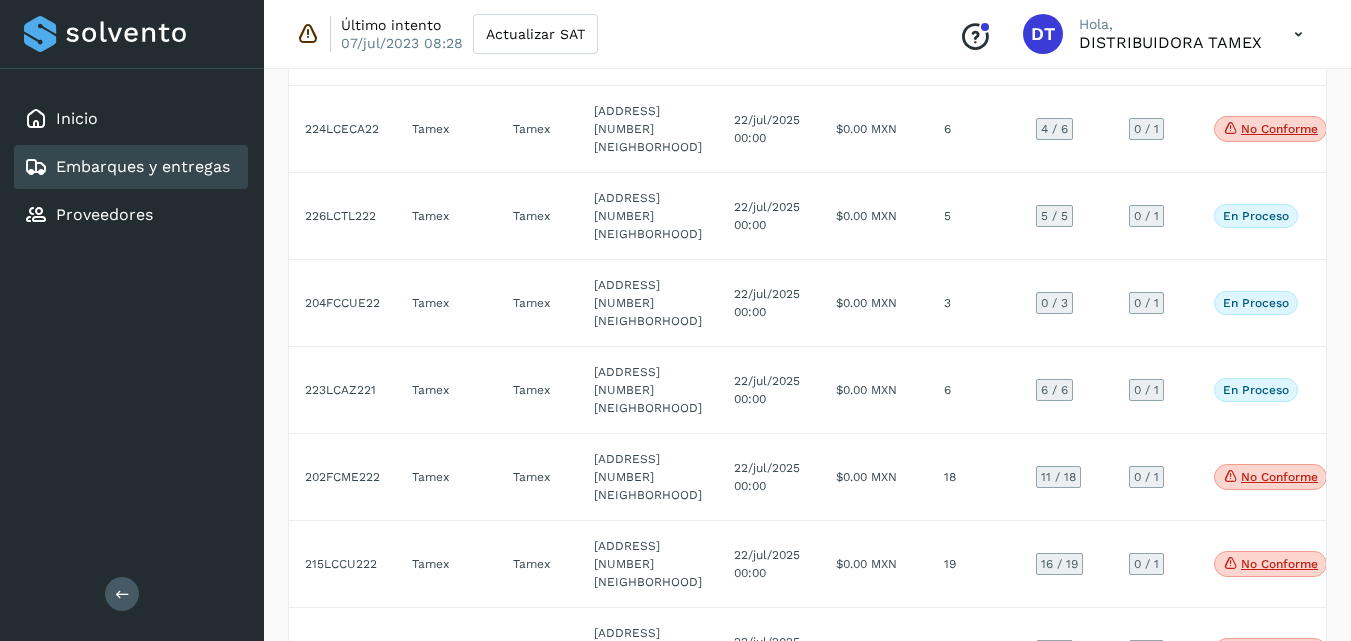 scroll, scrollTop: 3400, scrollLeft: 0, axis: vertical 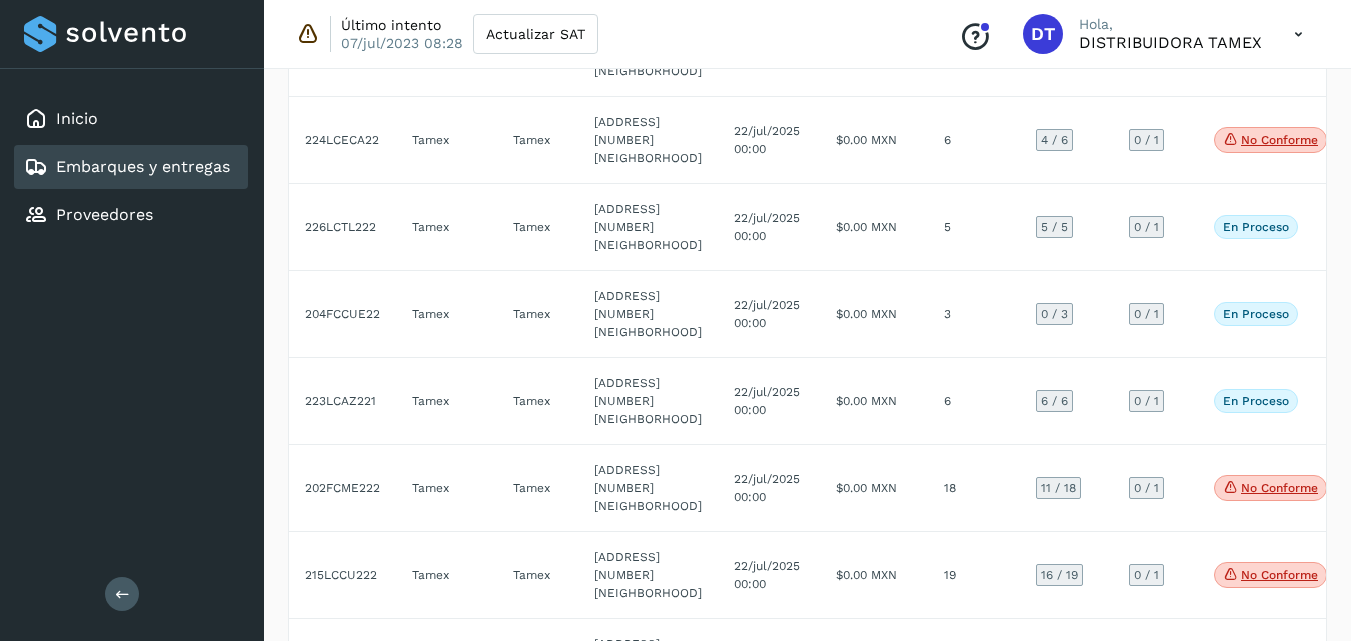 click on "31/jul/2025 00:00" 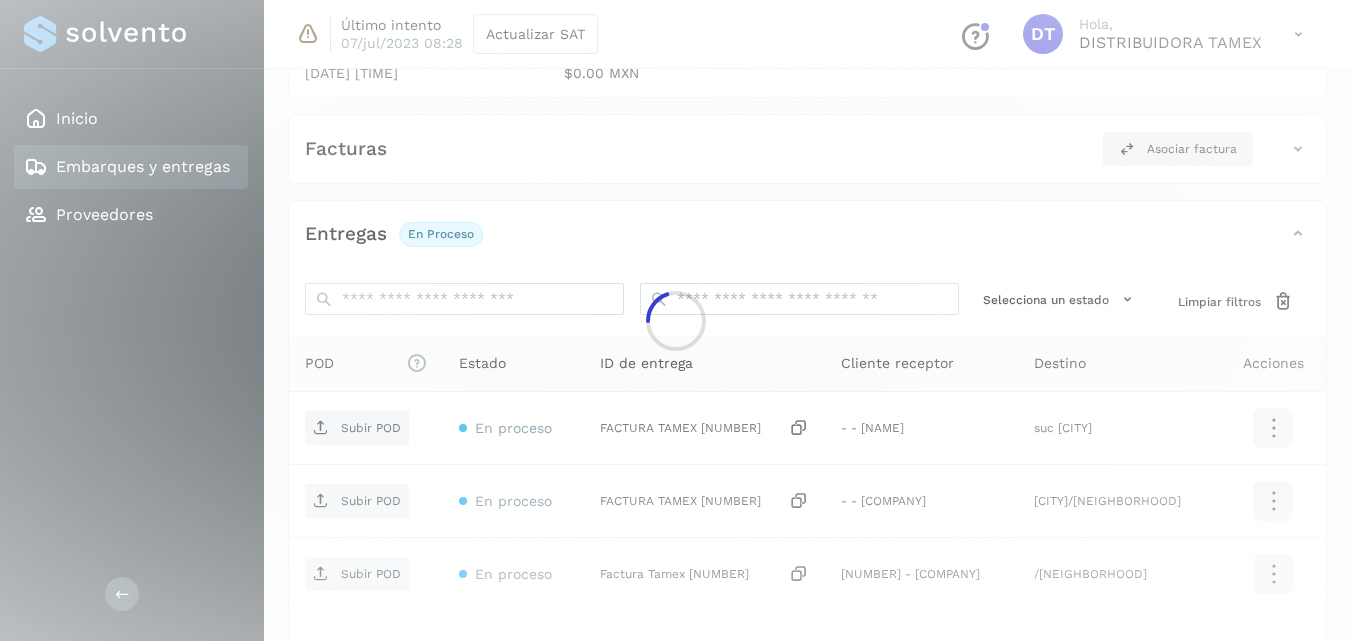 scroll, scrollTop: 460, scrollLeft: 0, axis: vertical 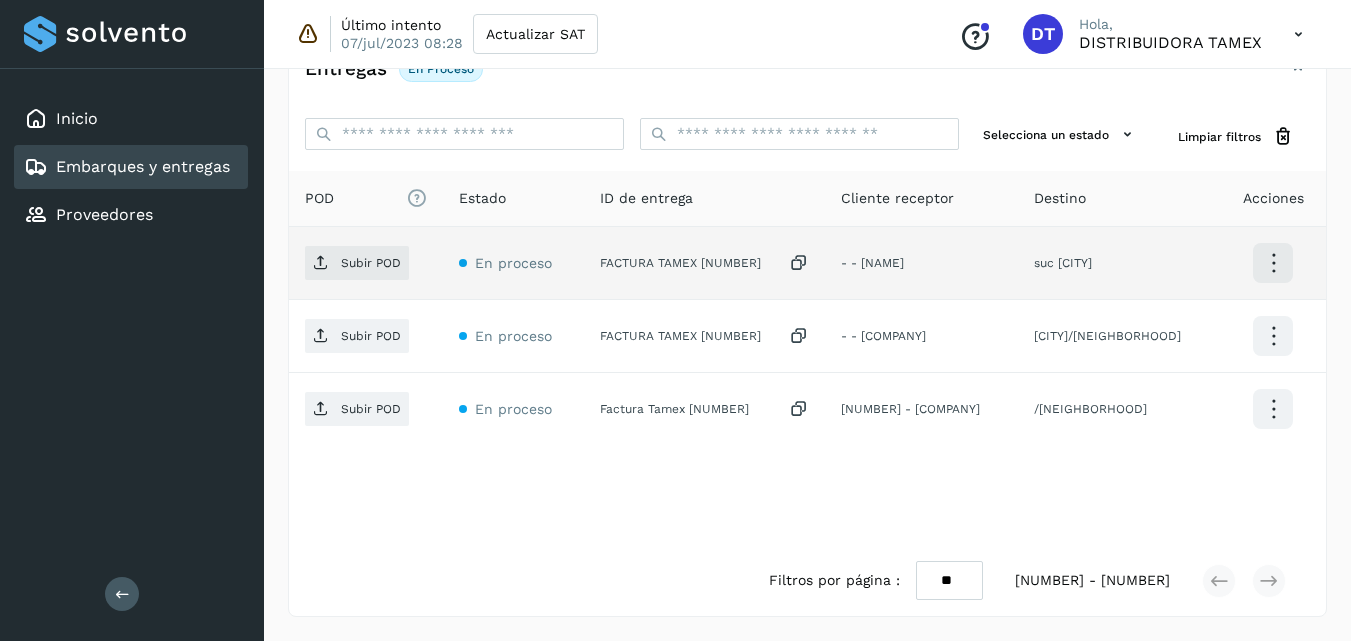 click on "FACTURA TAMEX 3262245" 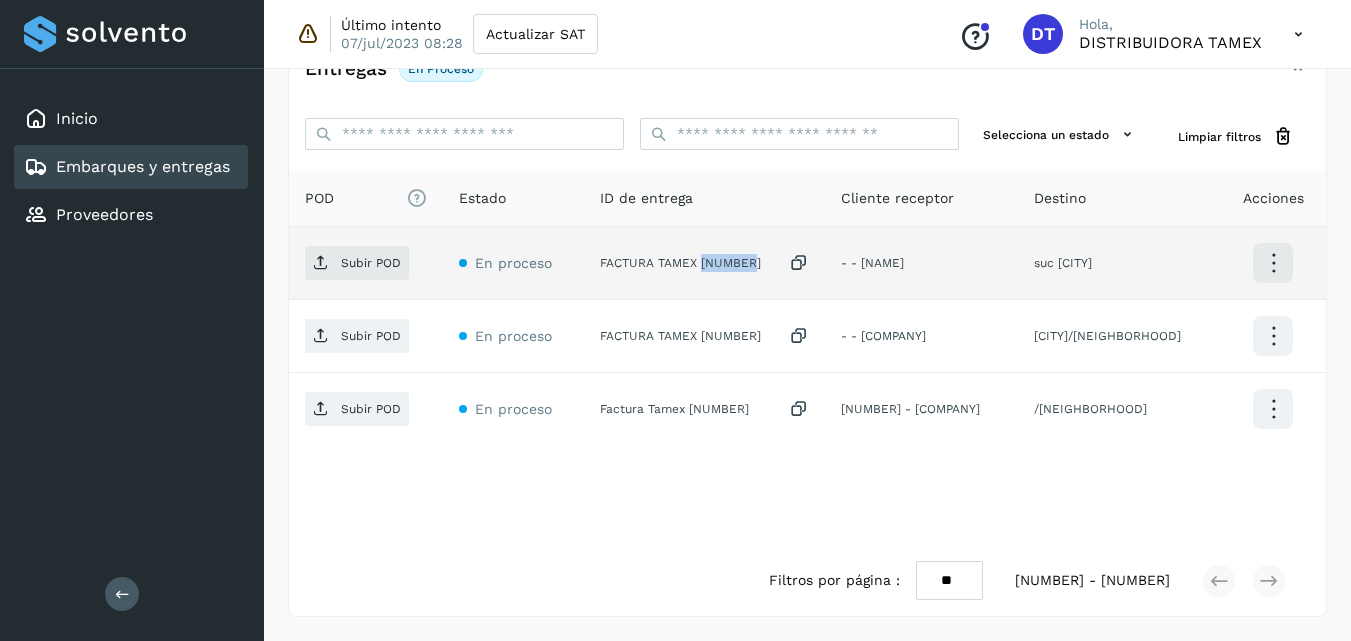 click on "FACTURA TAMEX 3262245" 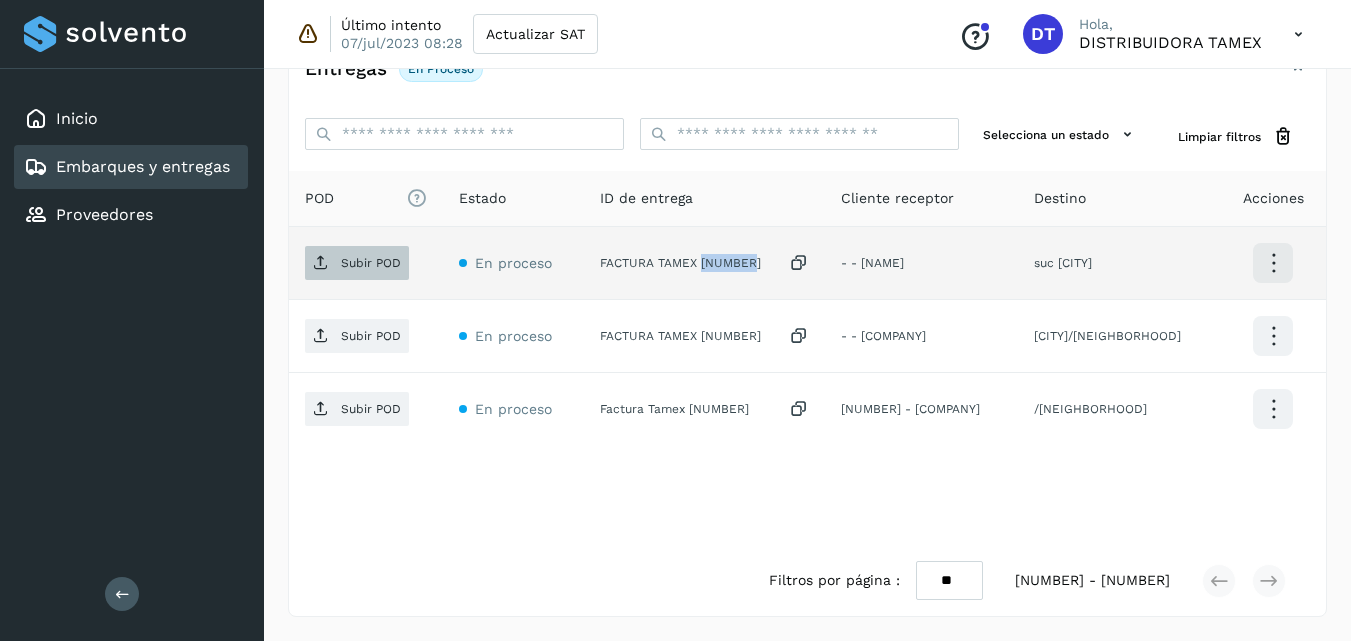 click on "Subir POD" at bounding box center [371, 263] 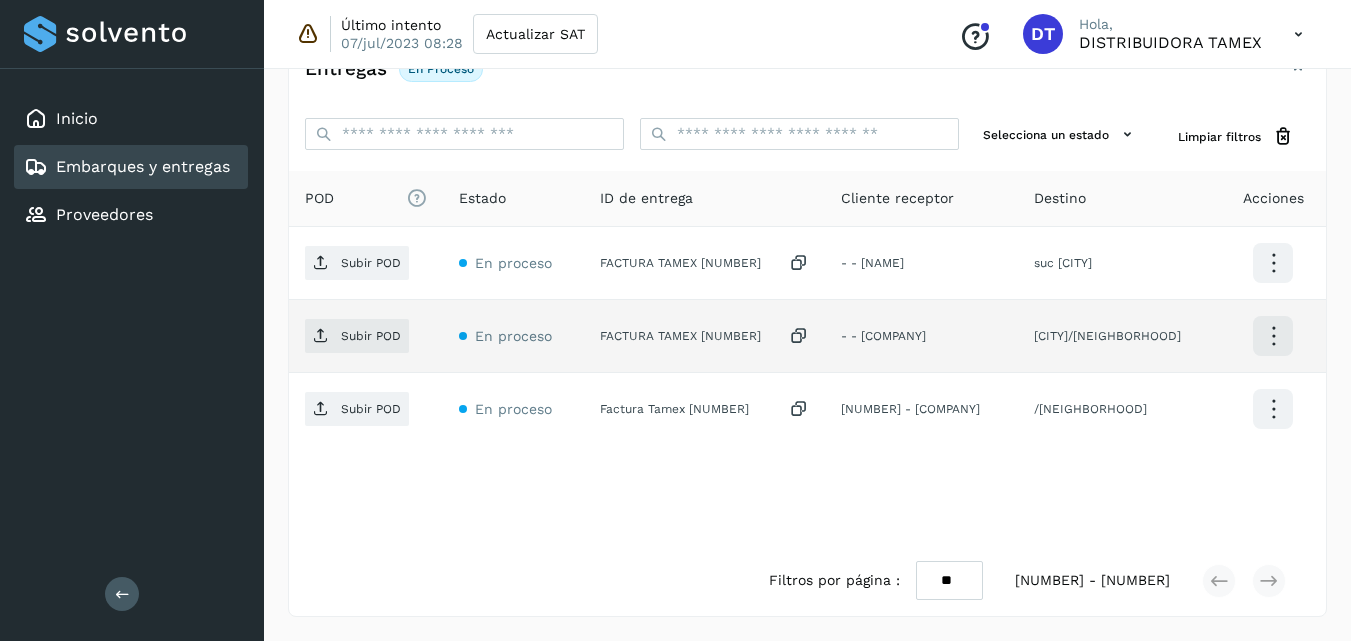 click on "FACTURA TAMEX 3263937" 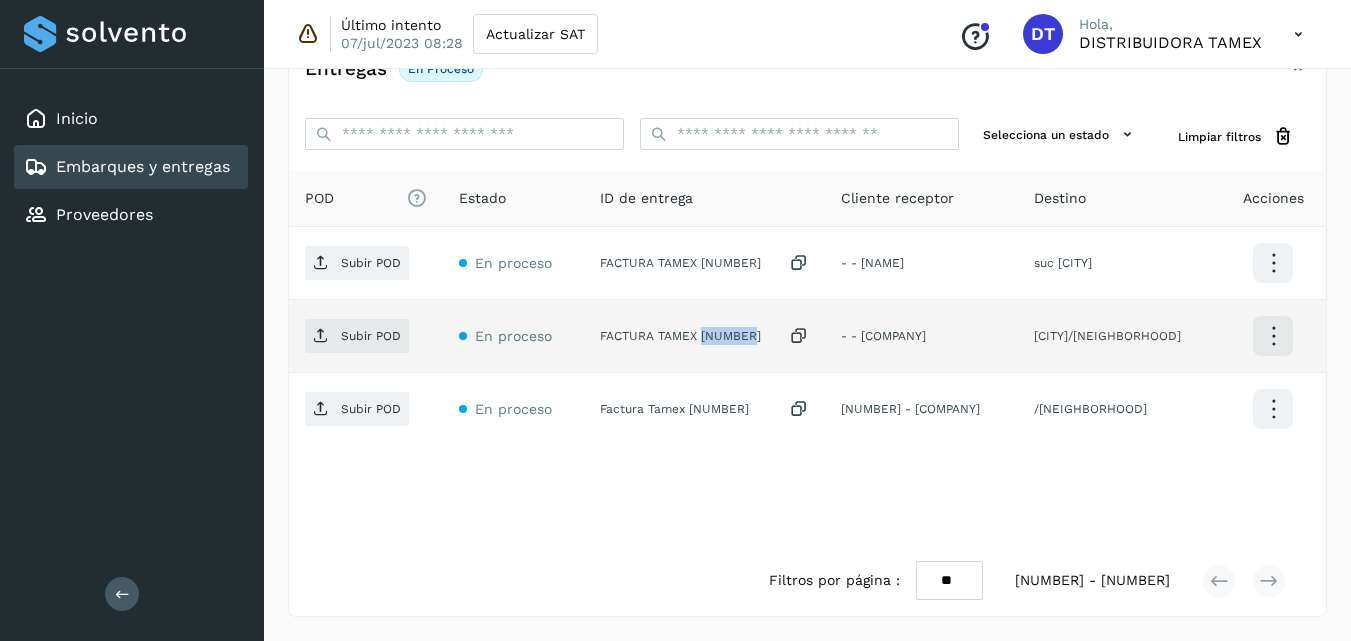 click on "FACTURA TAMEX 3263937" 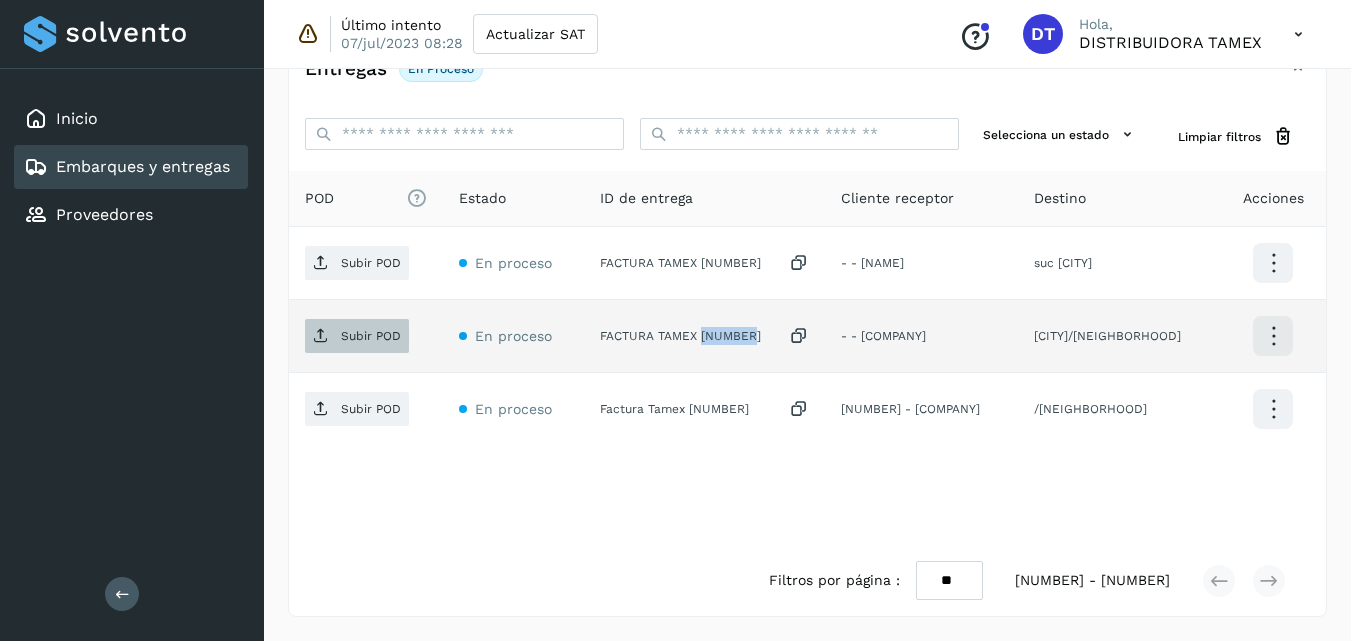 click on "Subir POD" at bounding box center (357, 336) 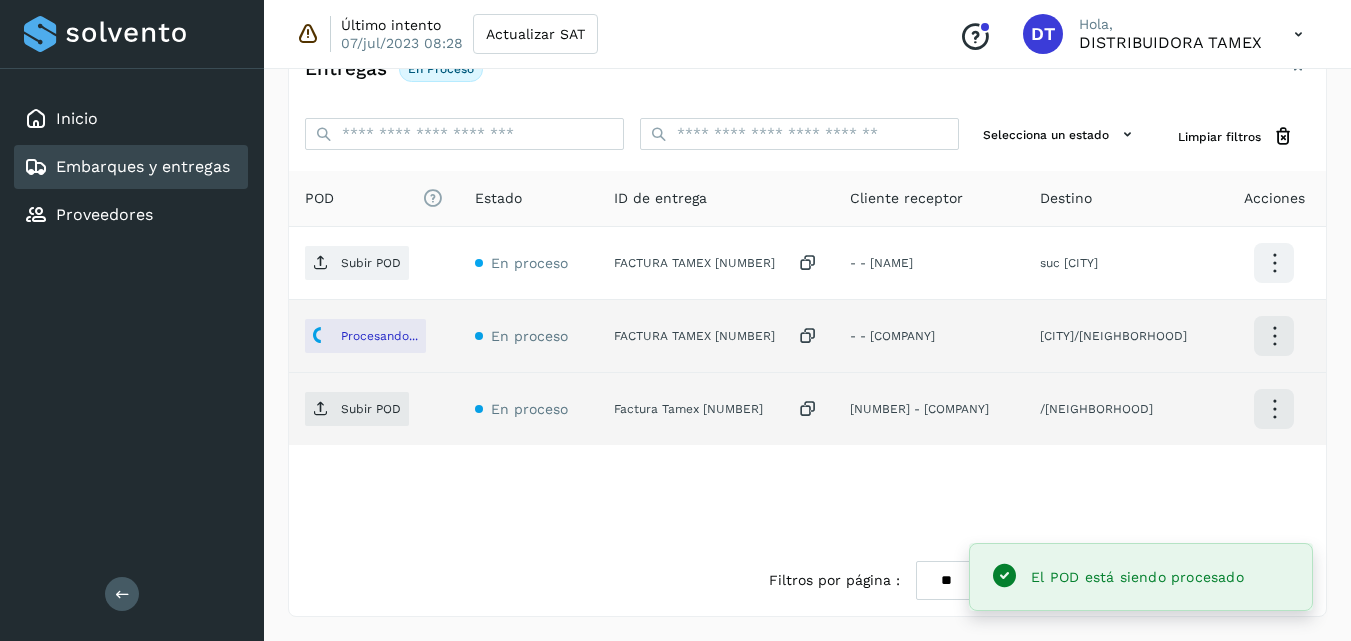 click on "Factura Tamex 3268545" 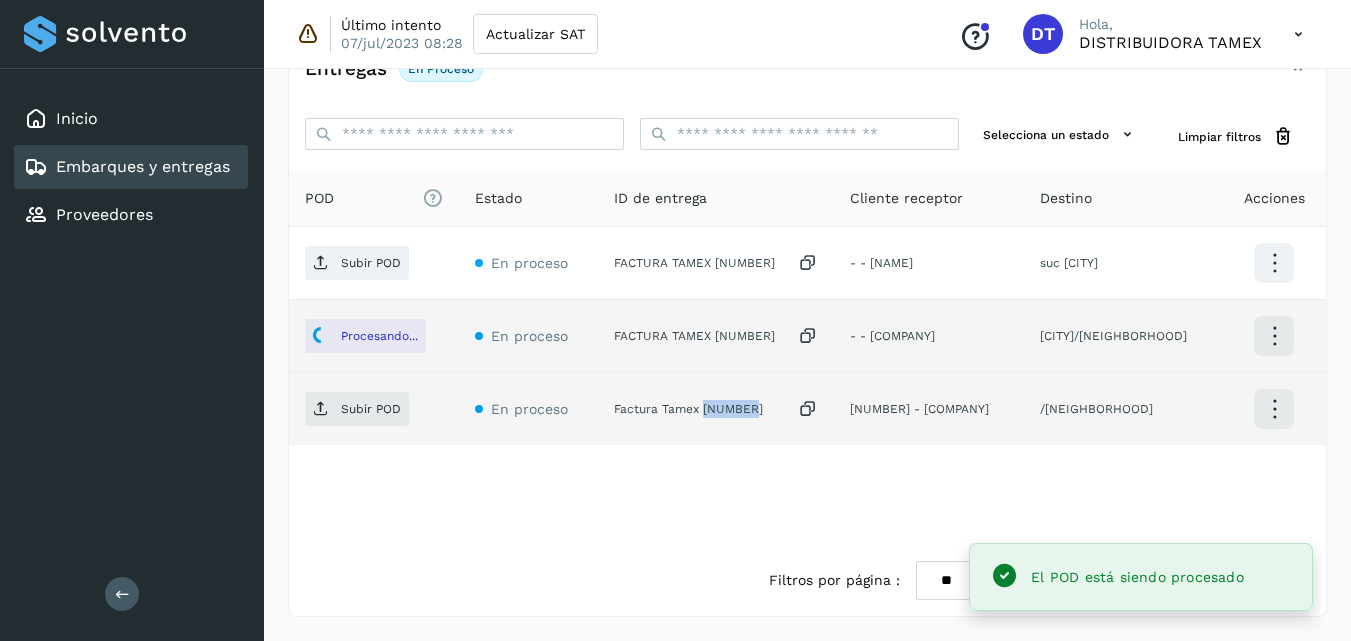 click on "Factura Tamex 3268545" 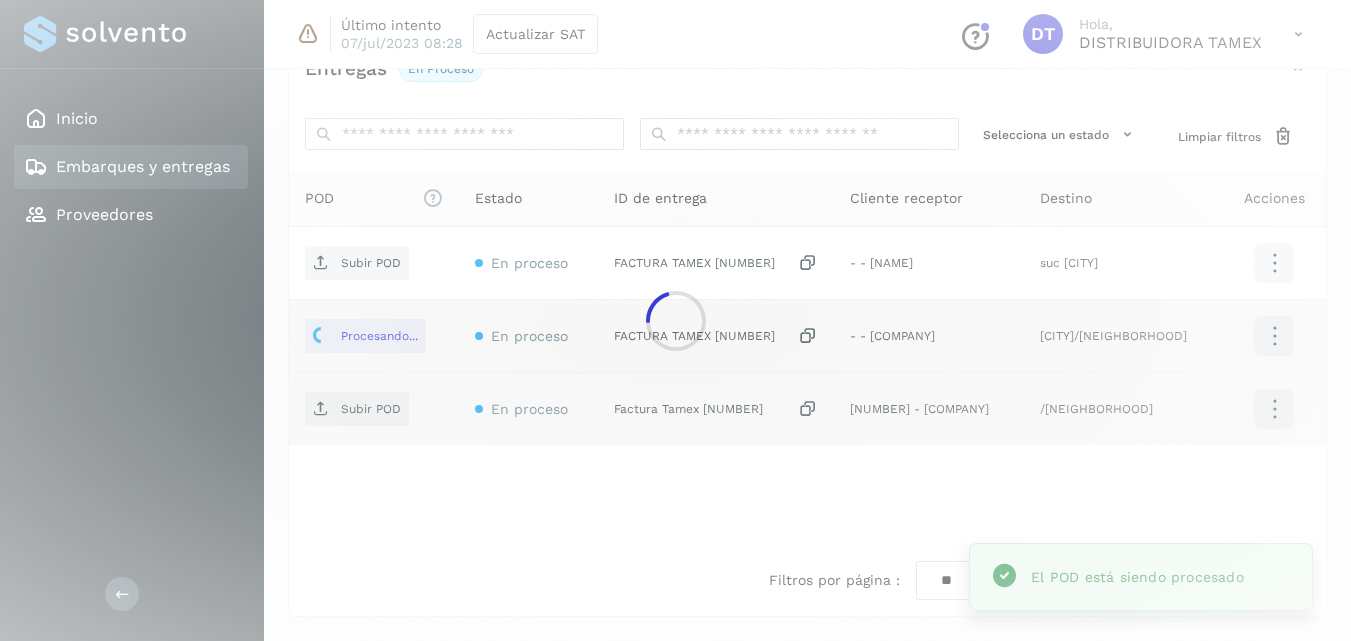 click 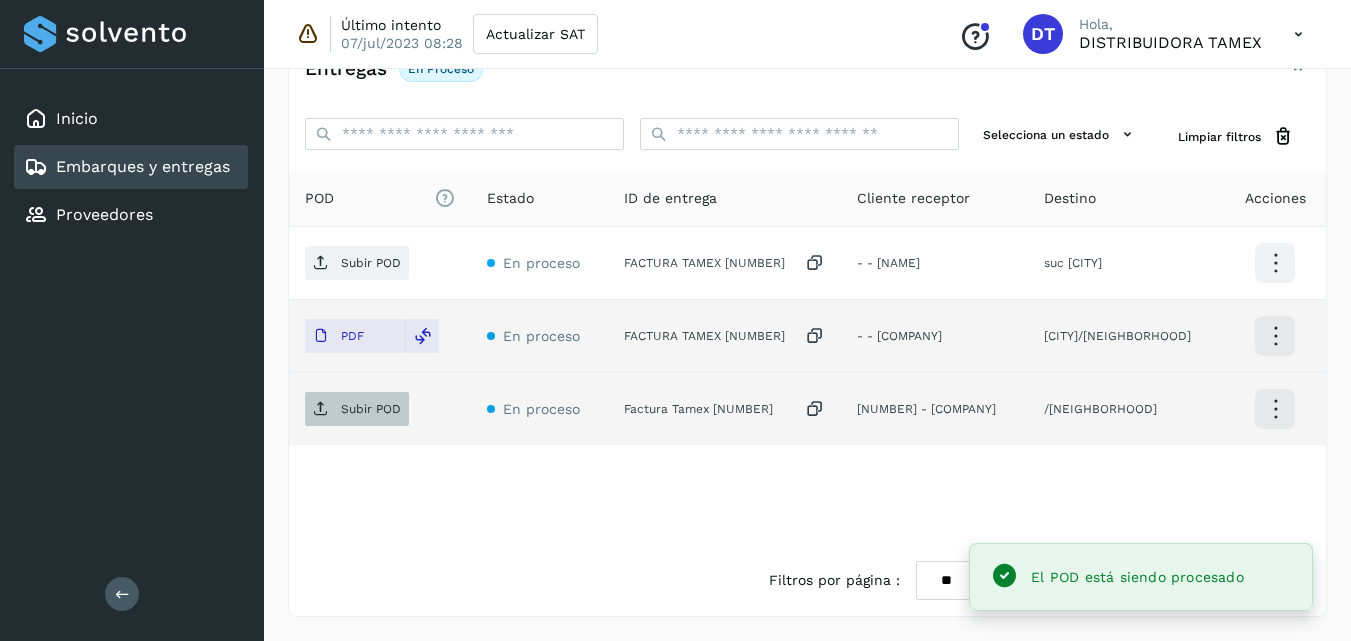 click on "Subir POD" at bounding box center (371, 409) 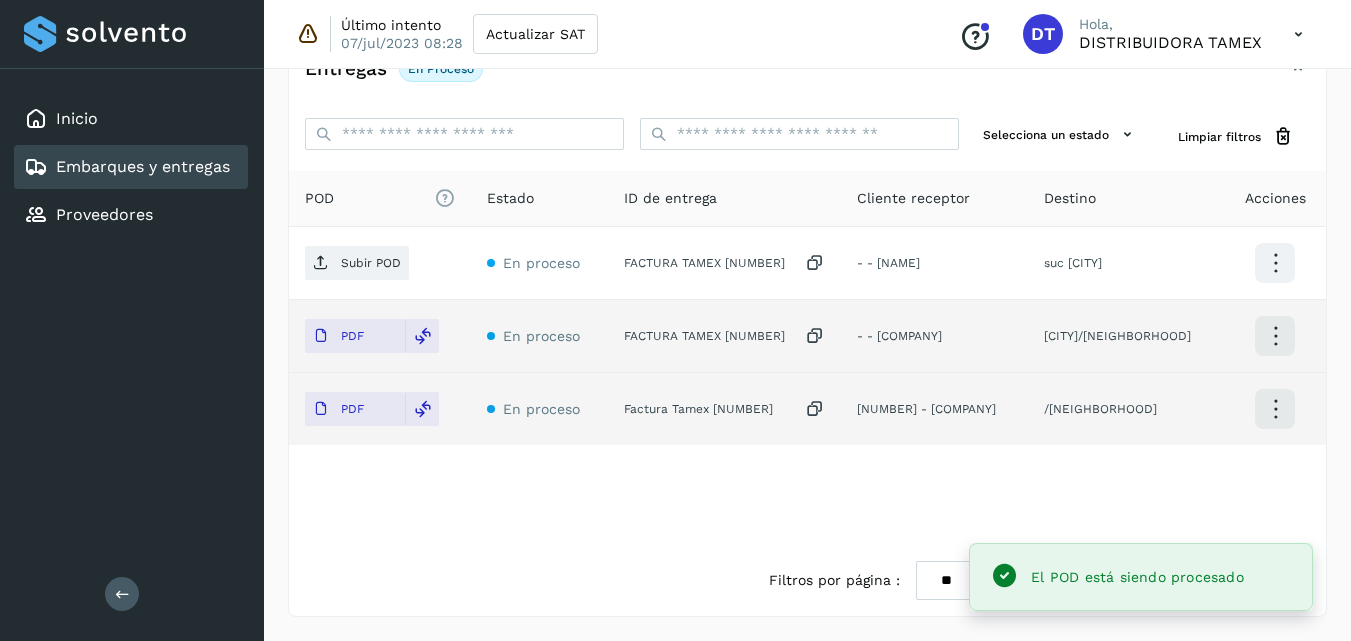 select on "**" 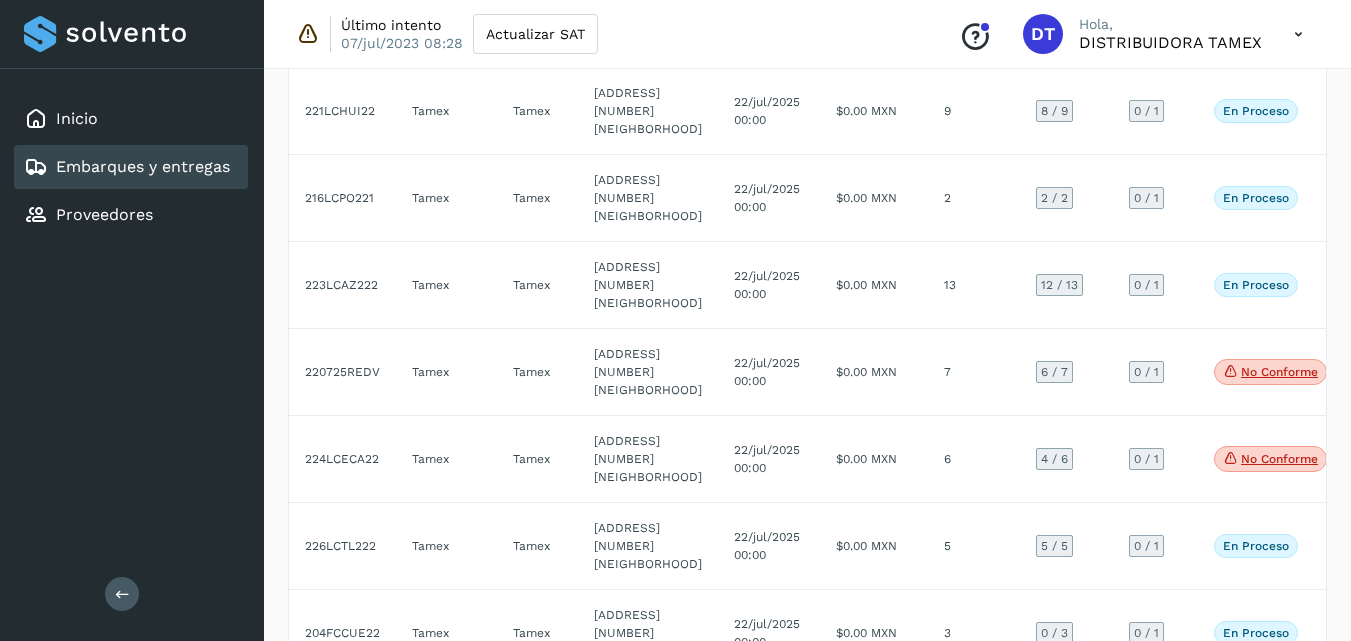 scroll, scrollTop: 3100, scrollLeft: 0, axis: vertical 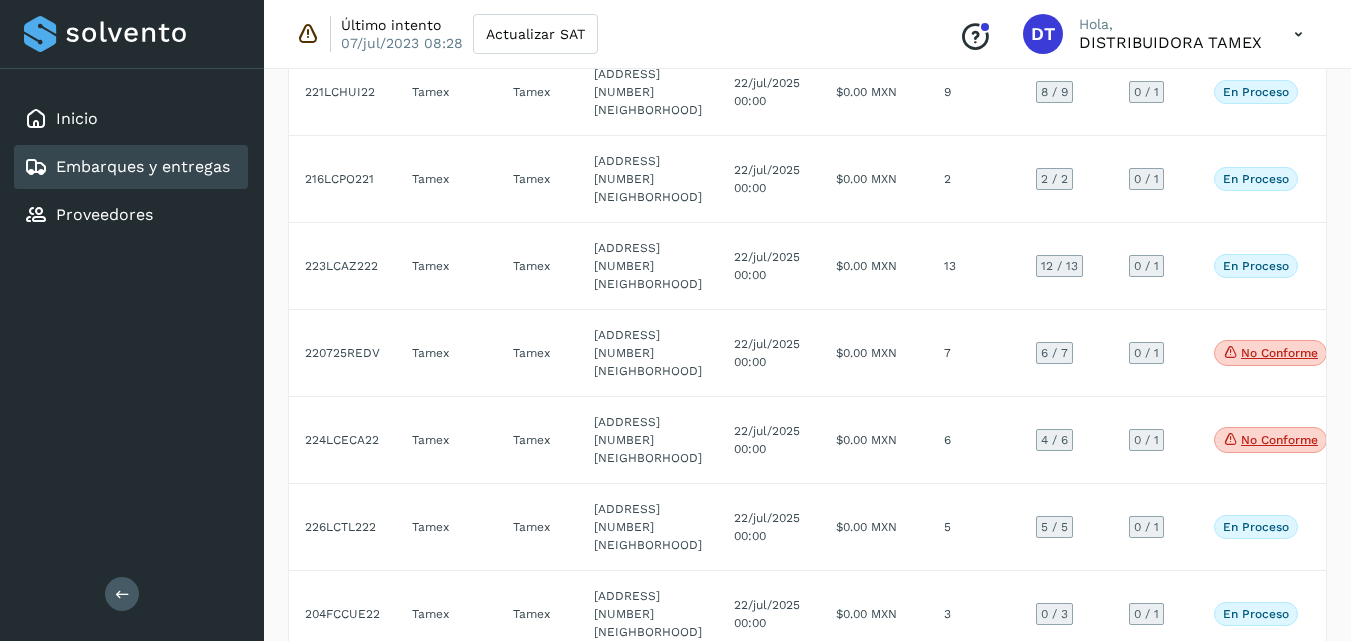 click on "11" 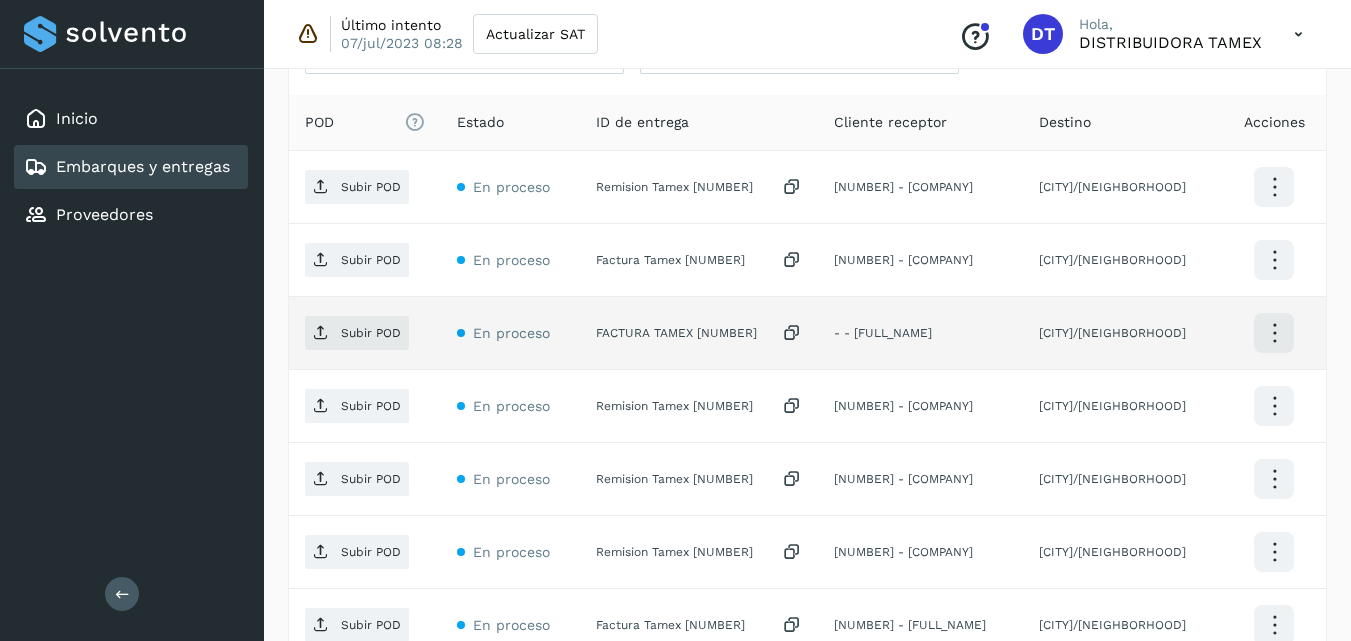 scroll, scrollTop: 571, scrollLeft: 0, axis: vertical 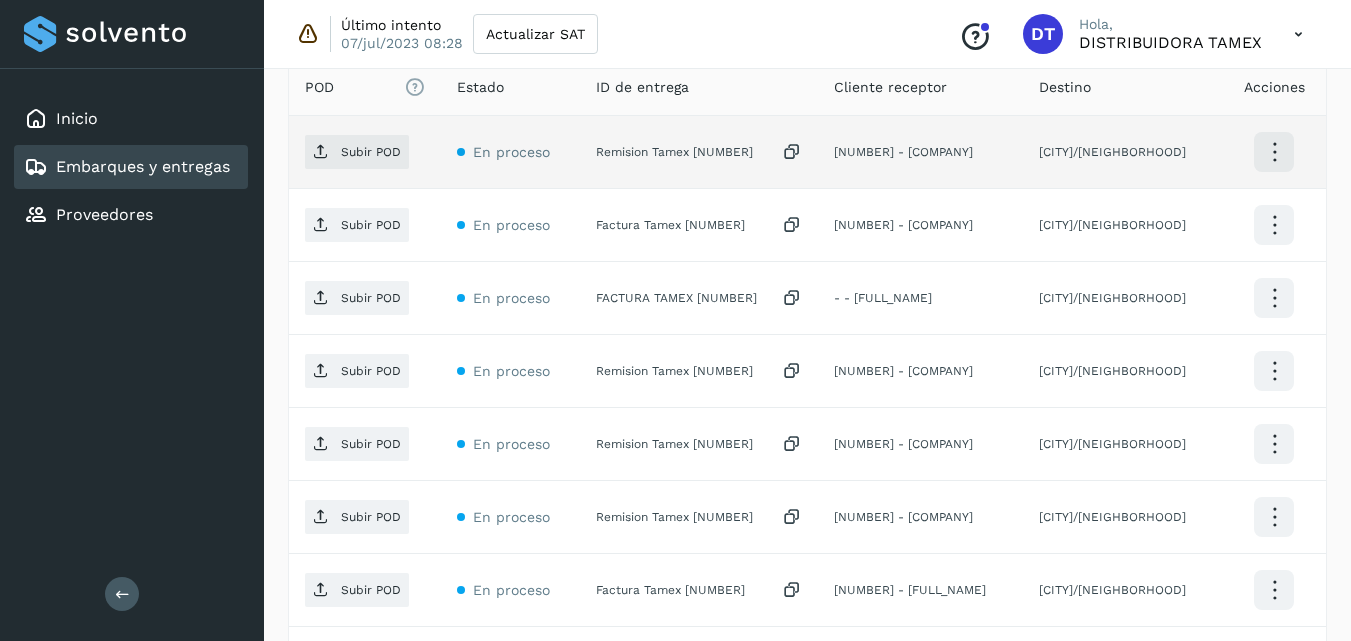 click on "Remision Tamex 54833" 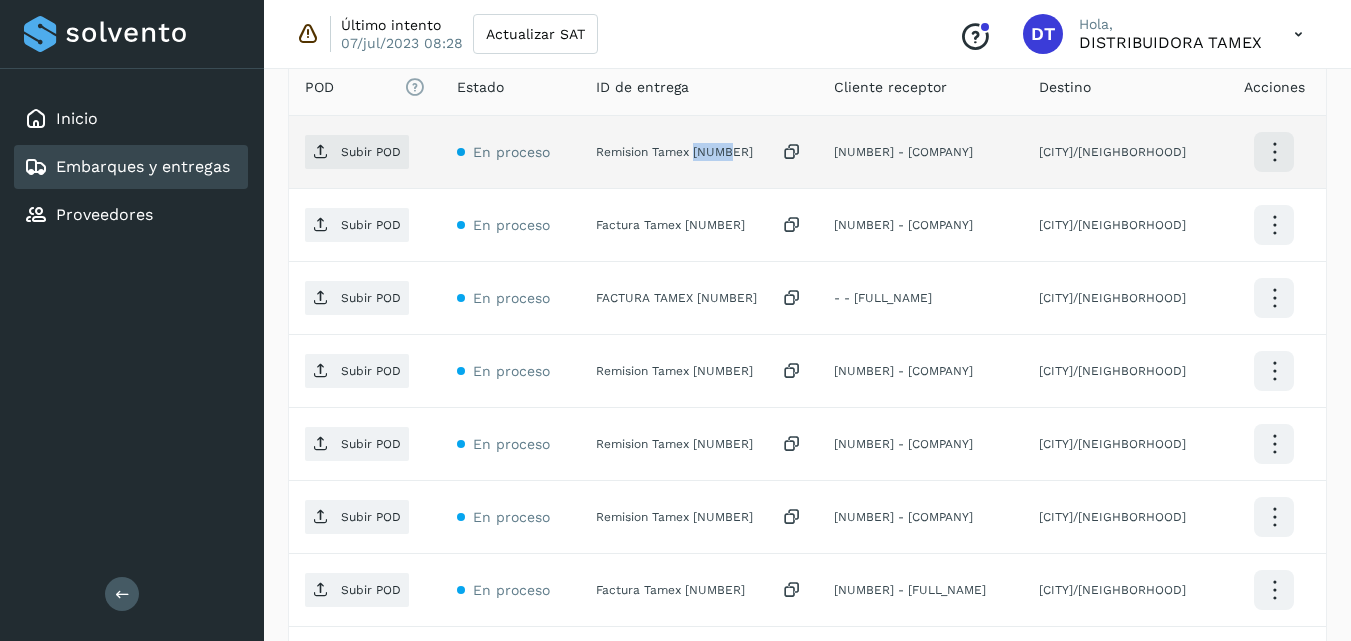 click on "Remision Tamex 54833" 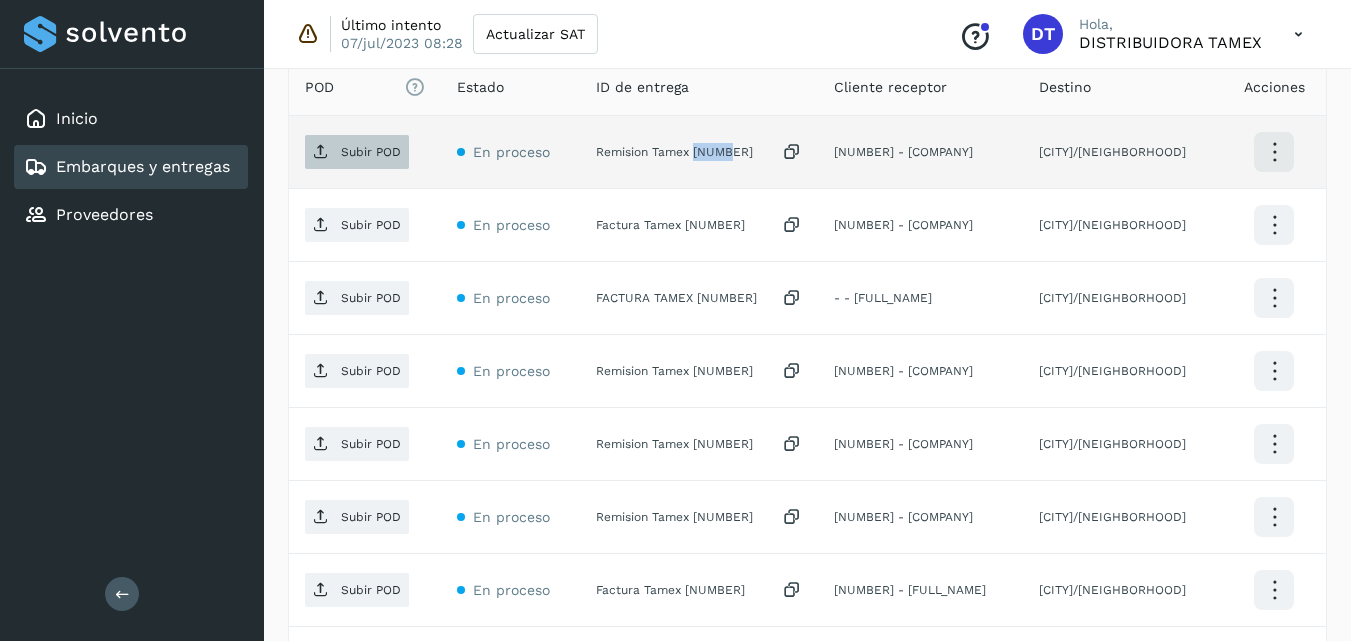 click at bounding box center (321, 152) 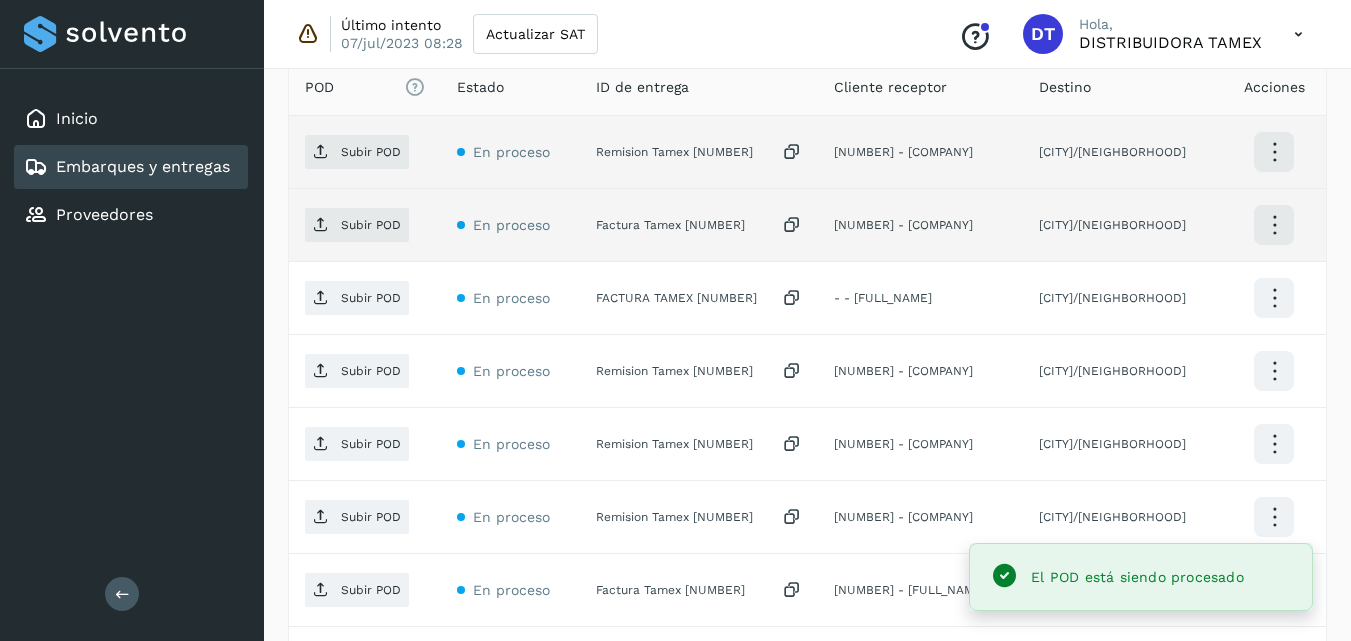 click on "Factura Tamex 3268537" 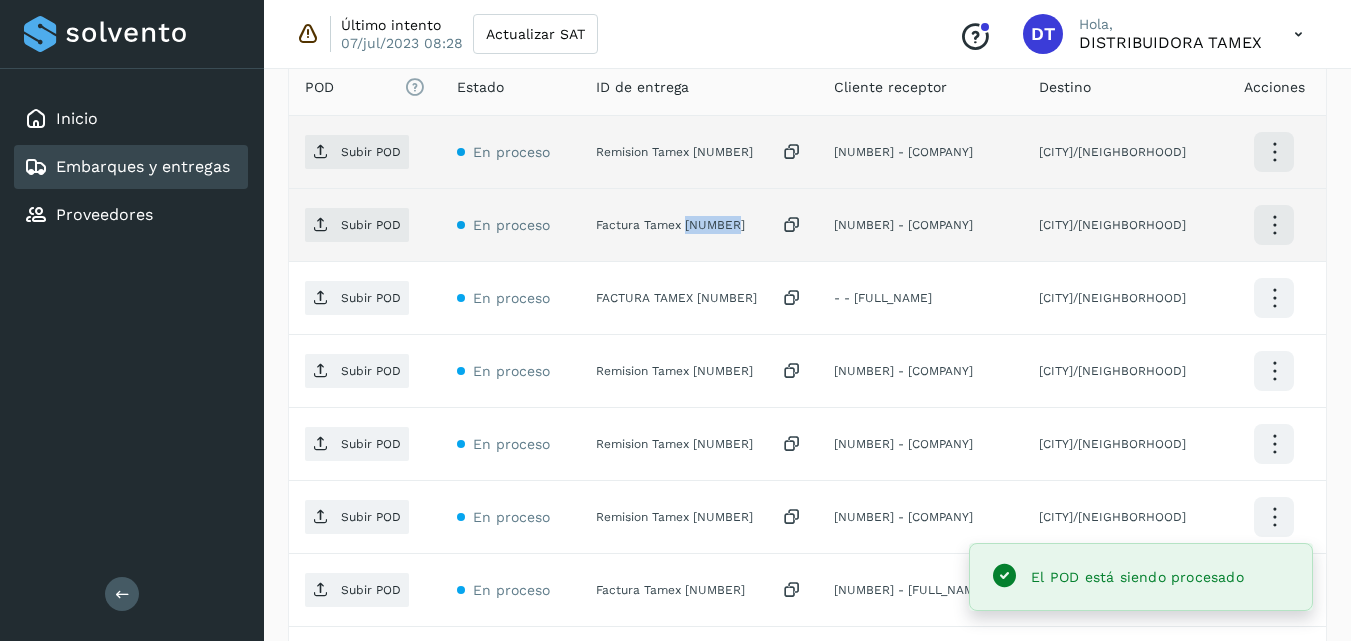 click on "Factura Tamex 3268537" 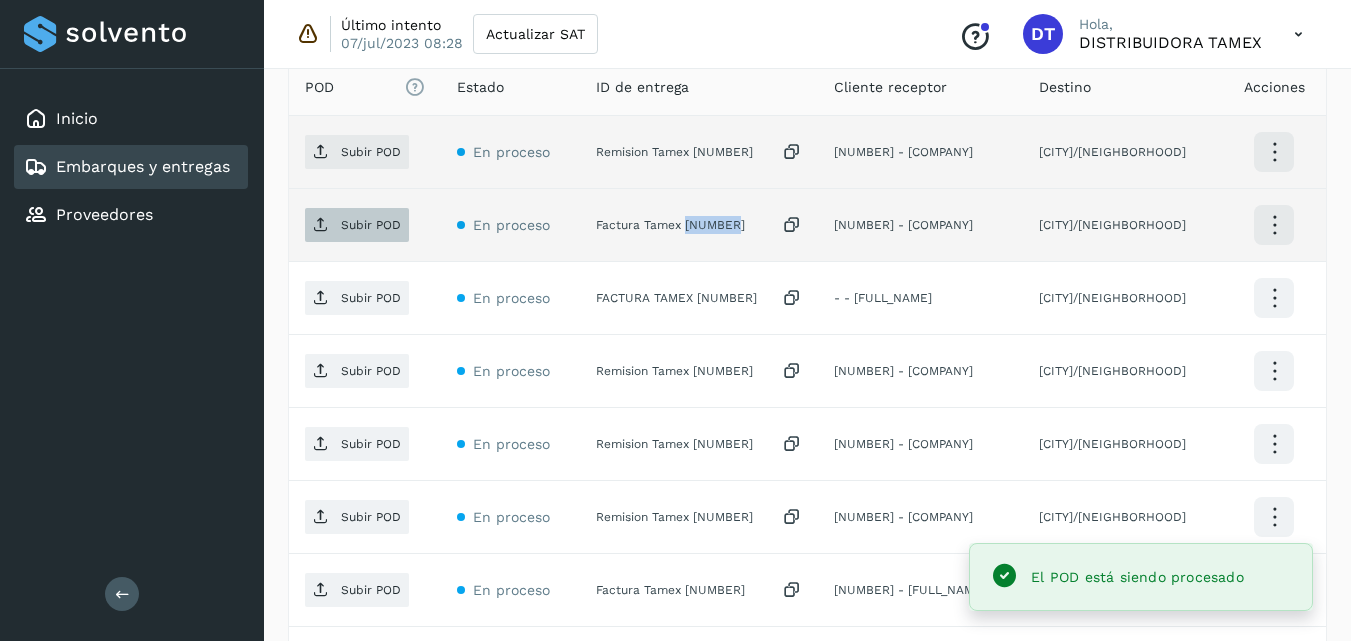 click on "Subir POD" at bounding box center (371, 225) 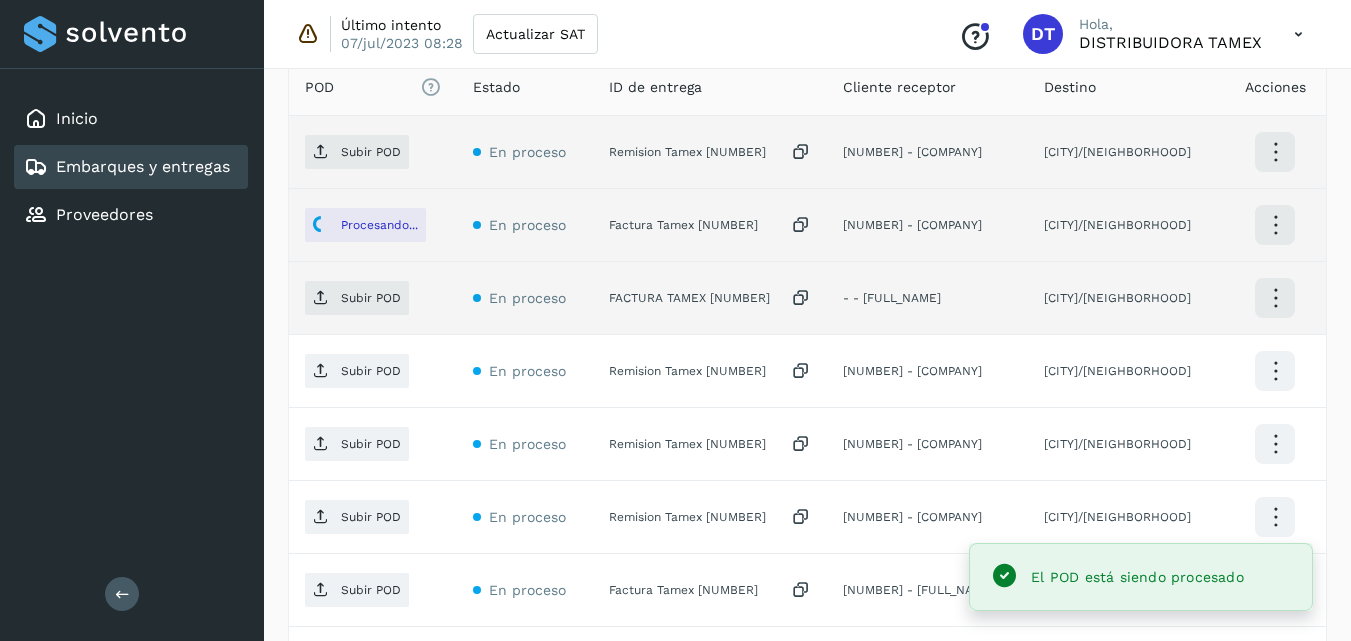 click on "FACTURA TAMEX 3262908" 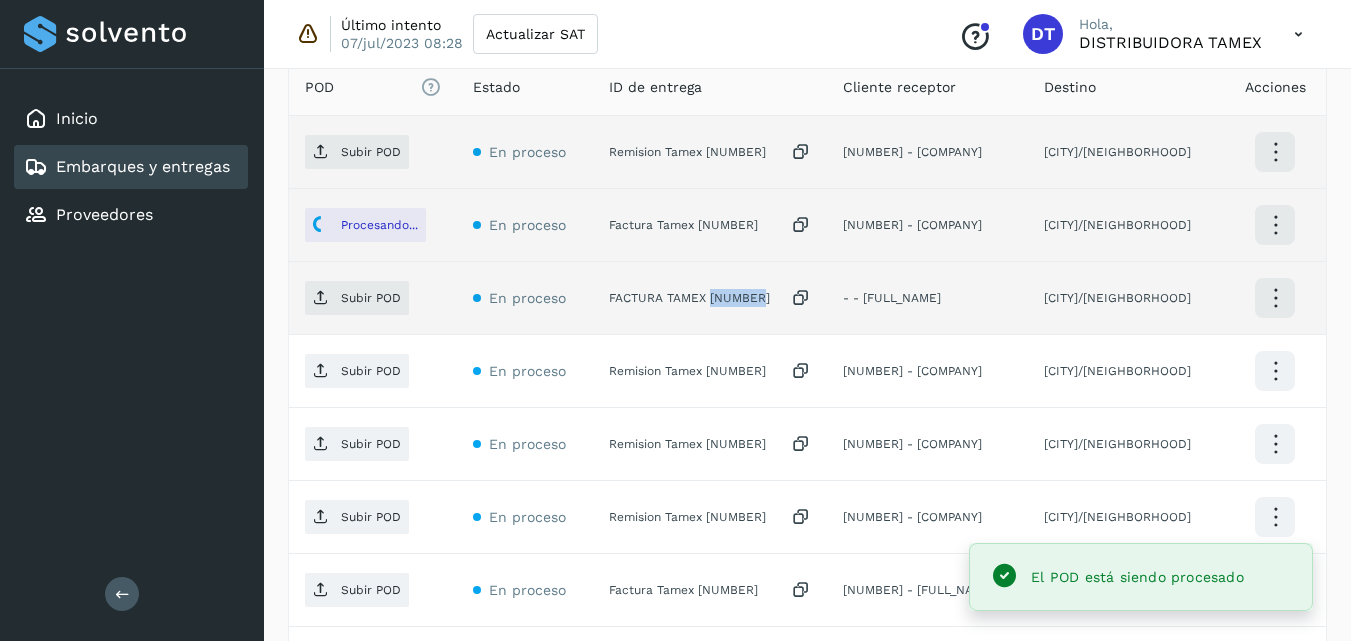 click on "FACTURA TAMEX 3262908" 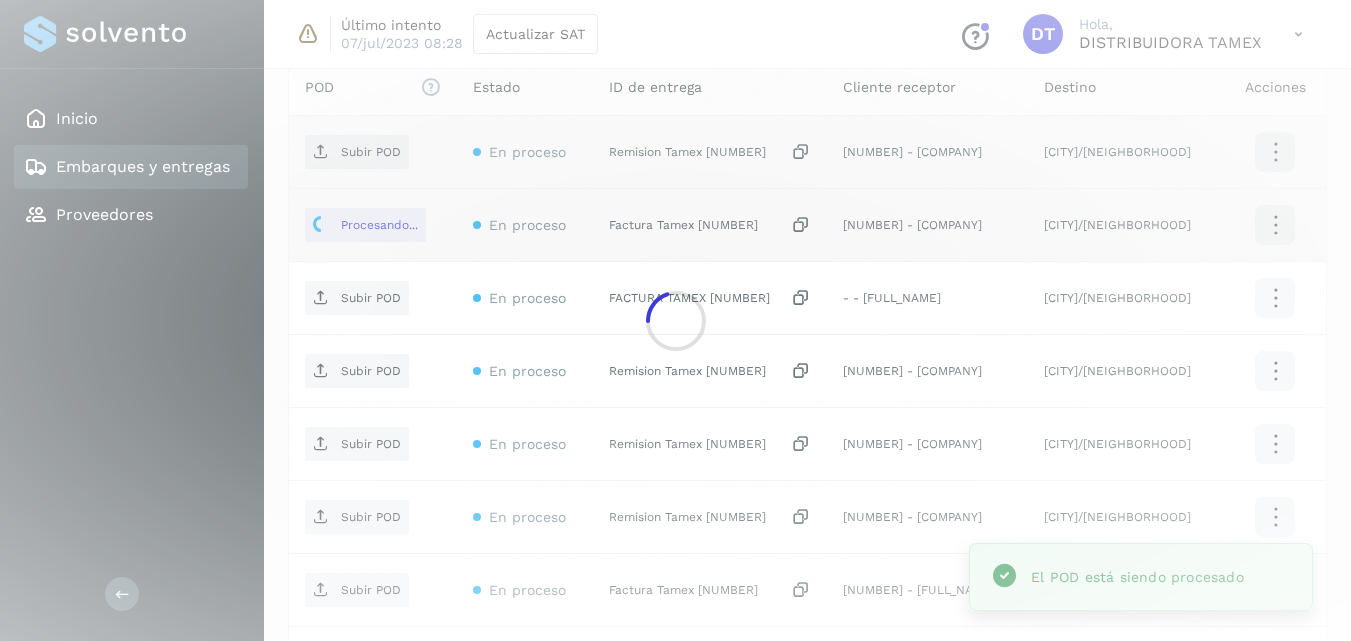 click 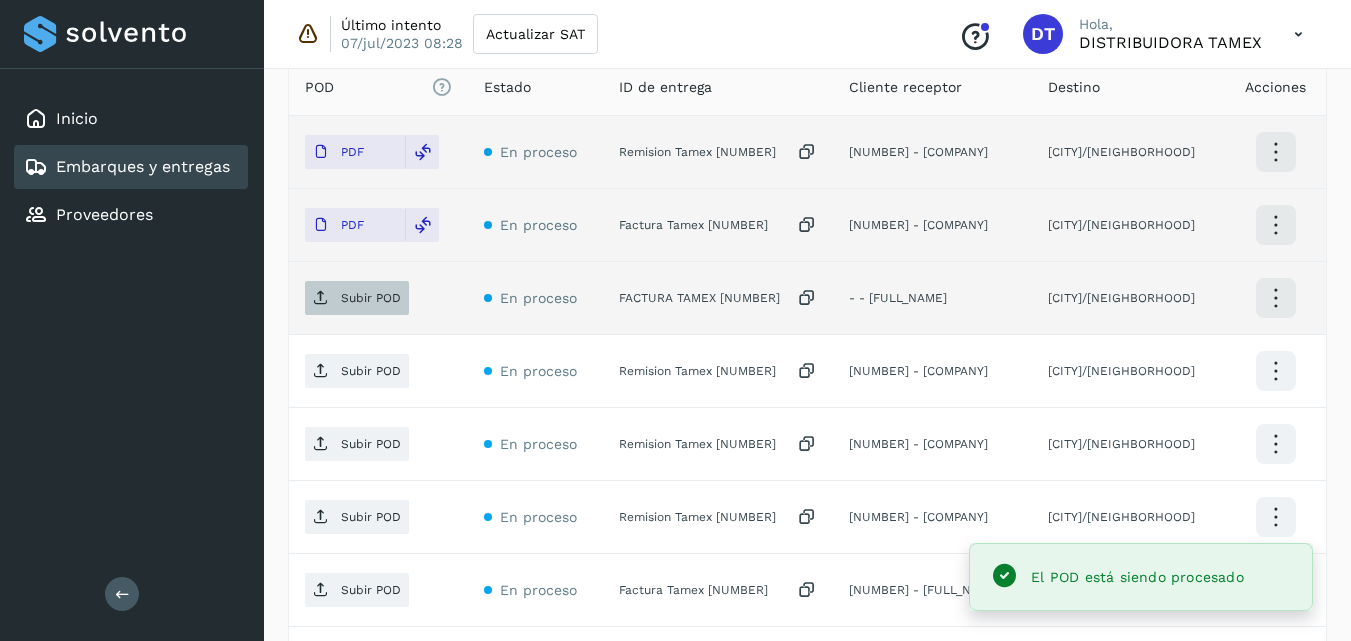 click on "Subir POD" at bounding box center (357, 298) 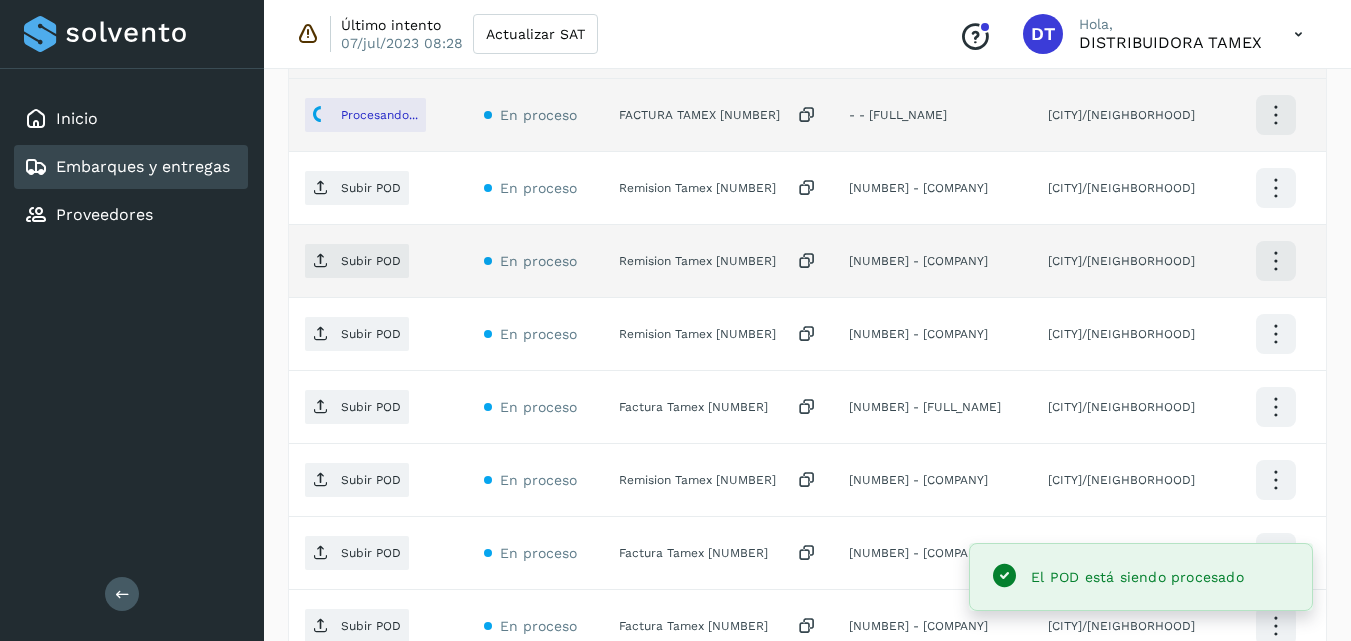 scroll, scrollTop: 771, scrollLeft: 0, axis: vertical 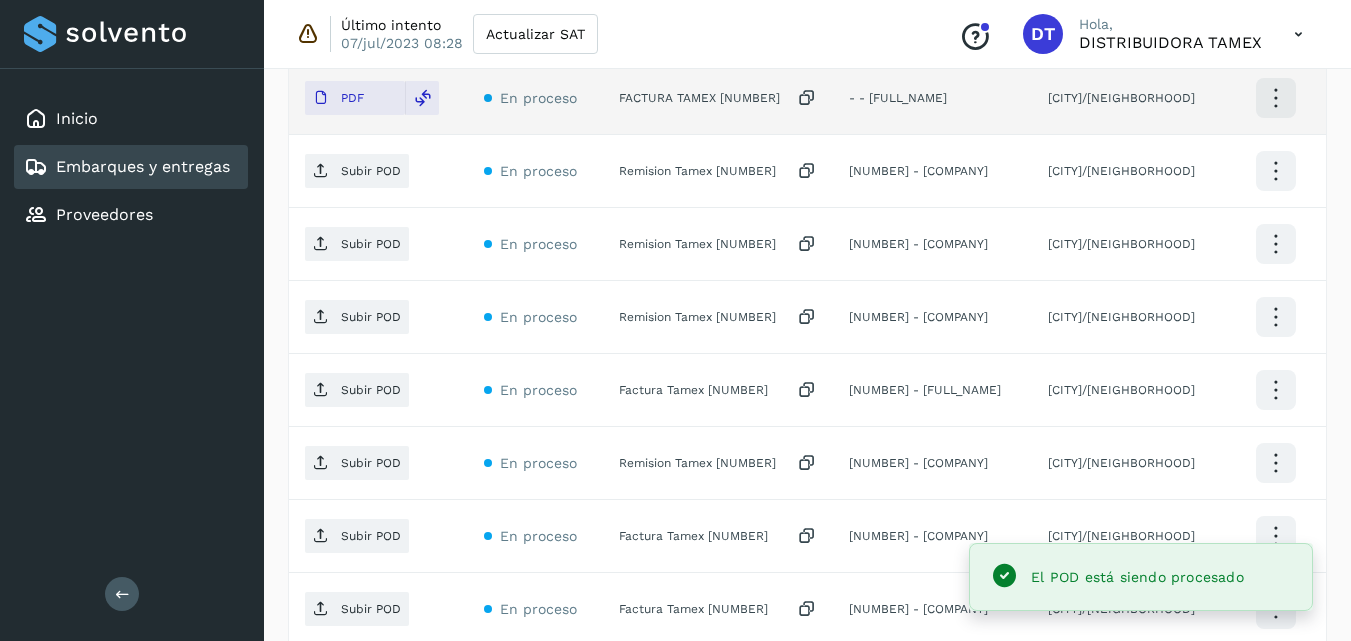 click on "Remision Tamex 54836" 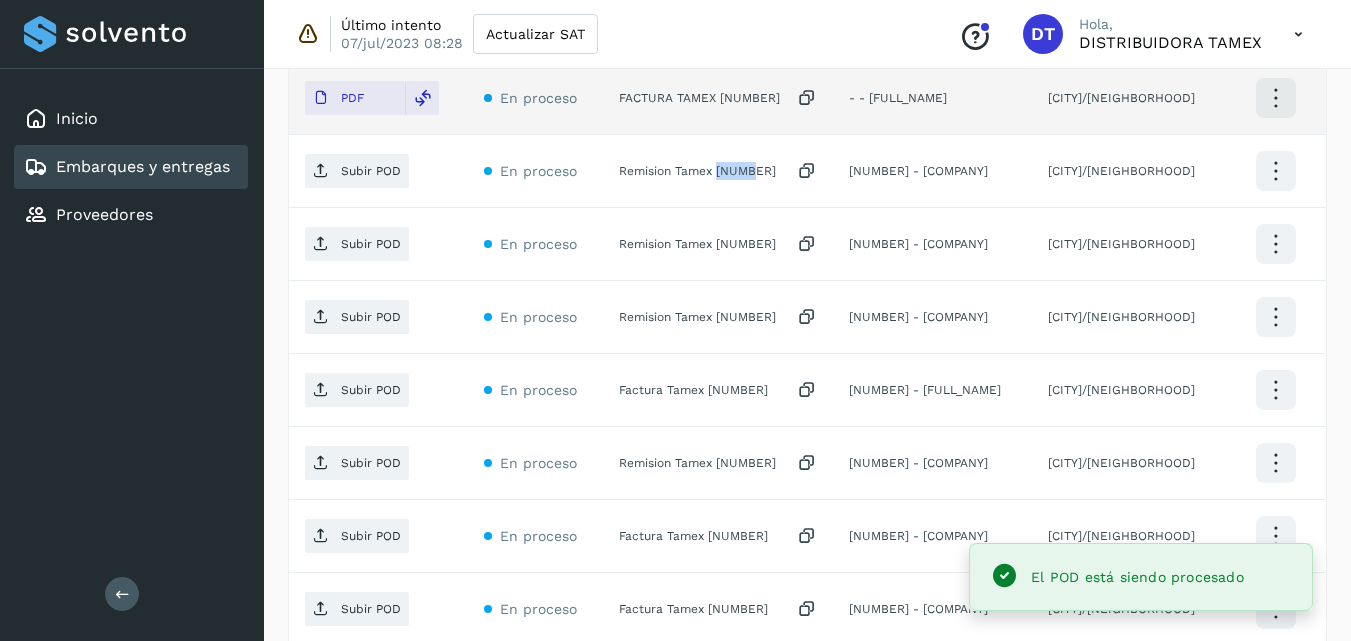 click on "Remision Tamex 54836" 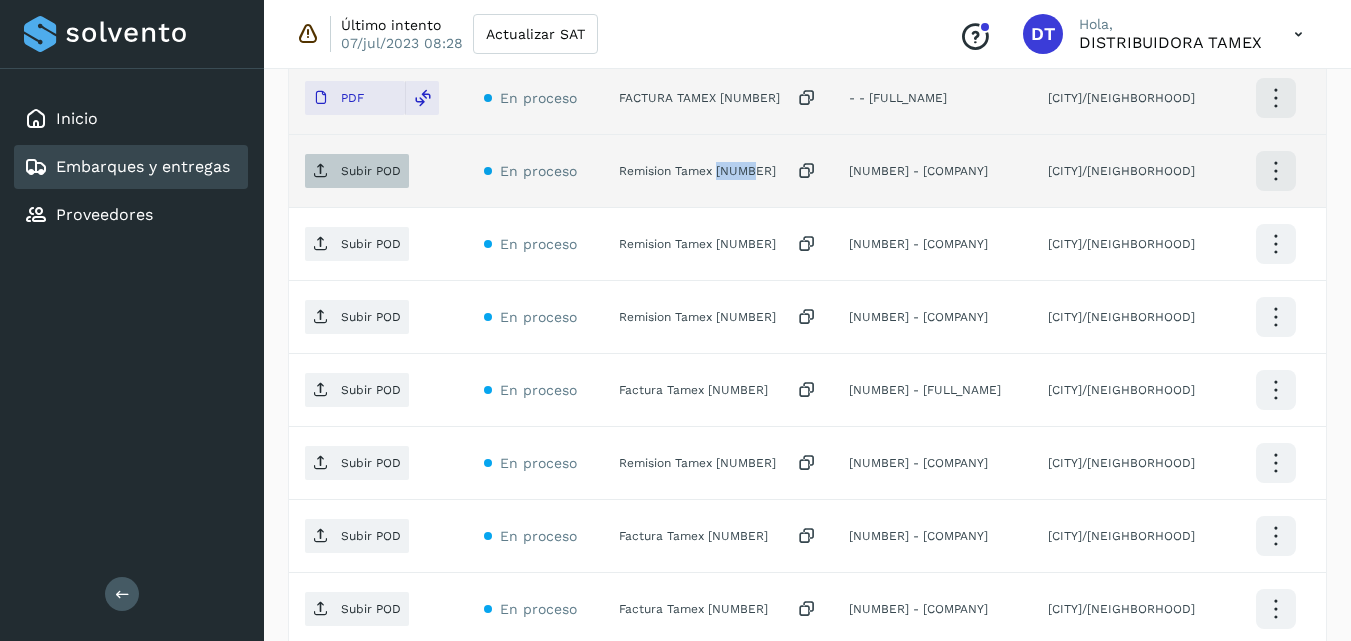 click on "Subir POD" at bounding box center [371, 171] 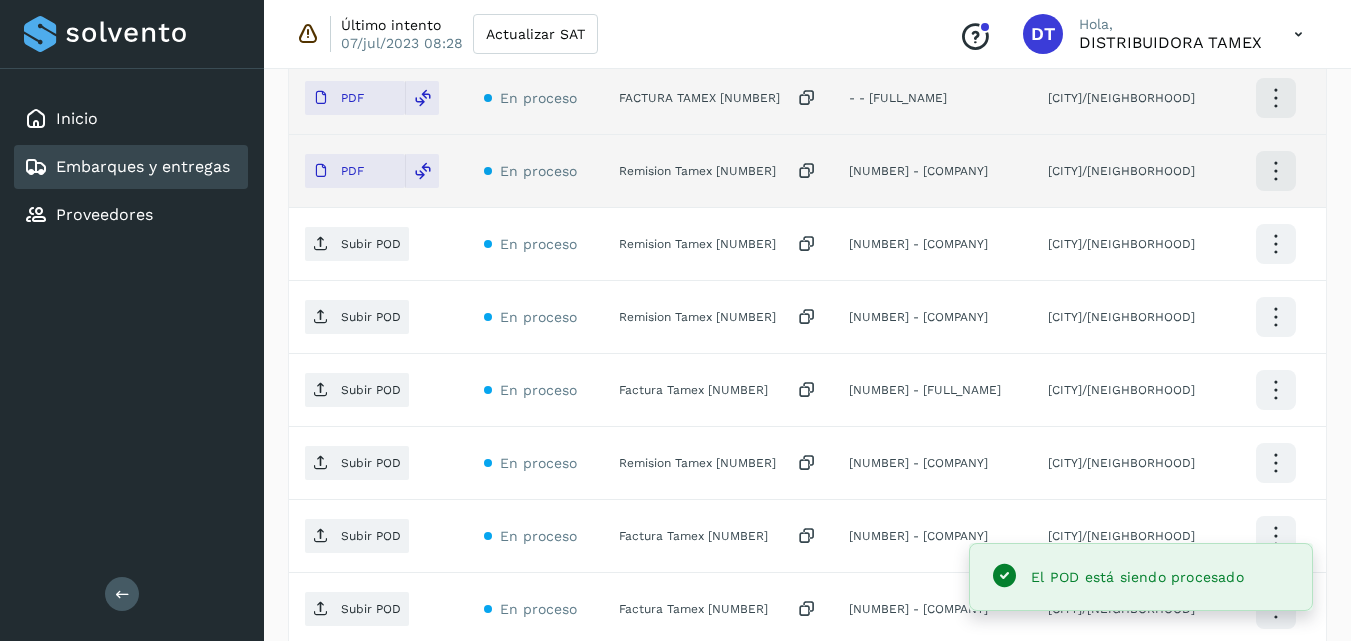 click on "Remision Tamex 54832" 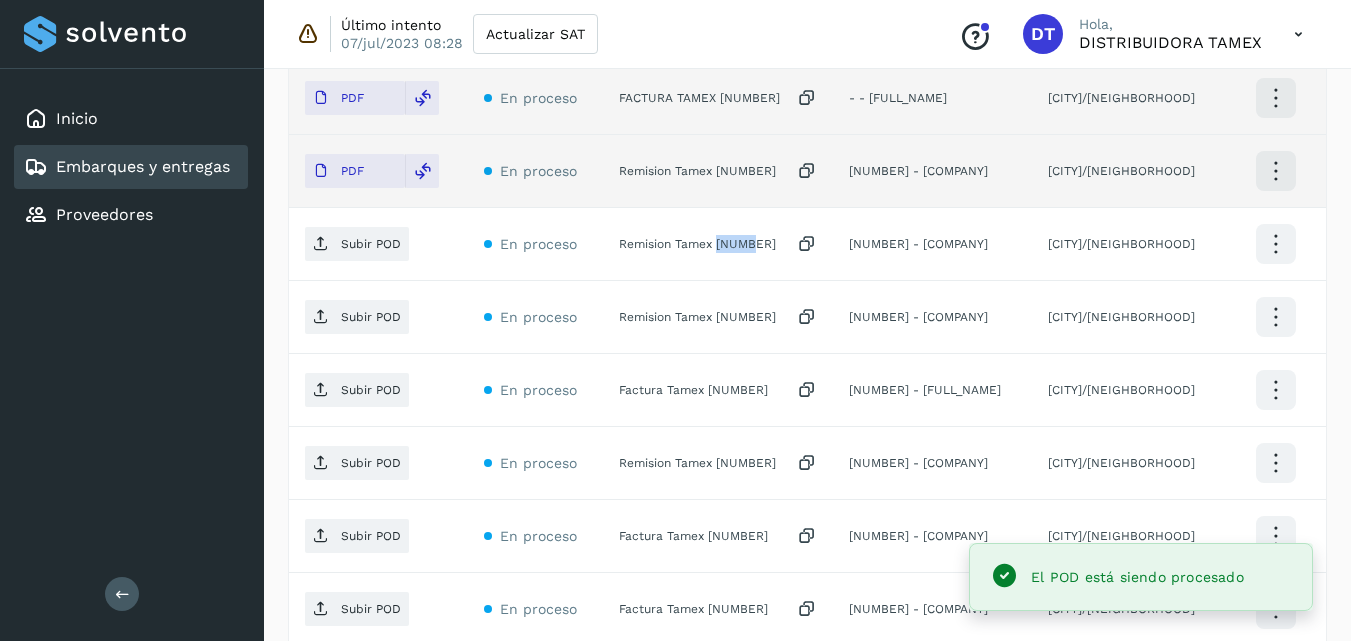 click on "Remision Tamex 54832" 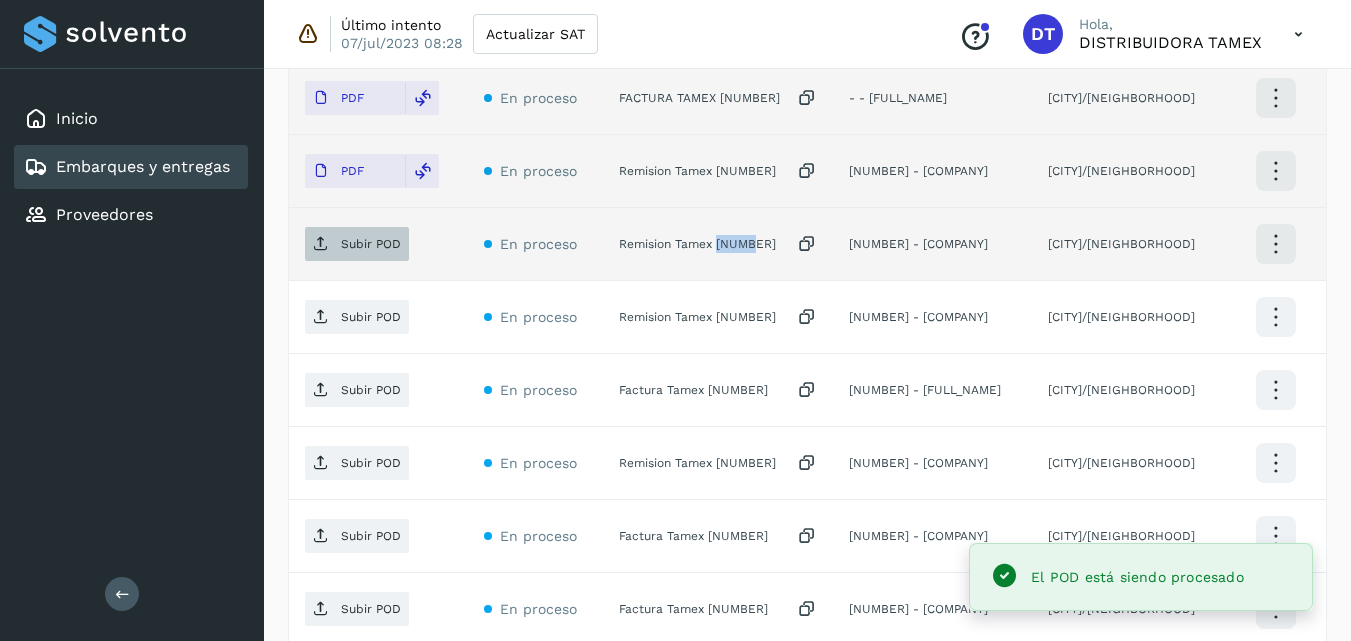 click on "Subir POD" at bounding box center [357, 244] 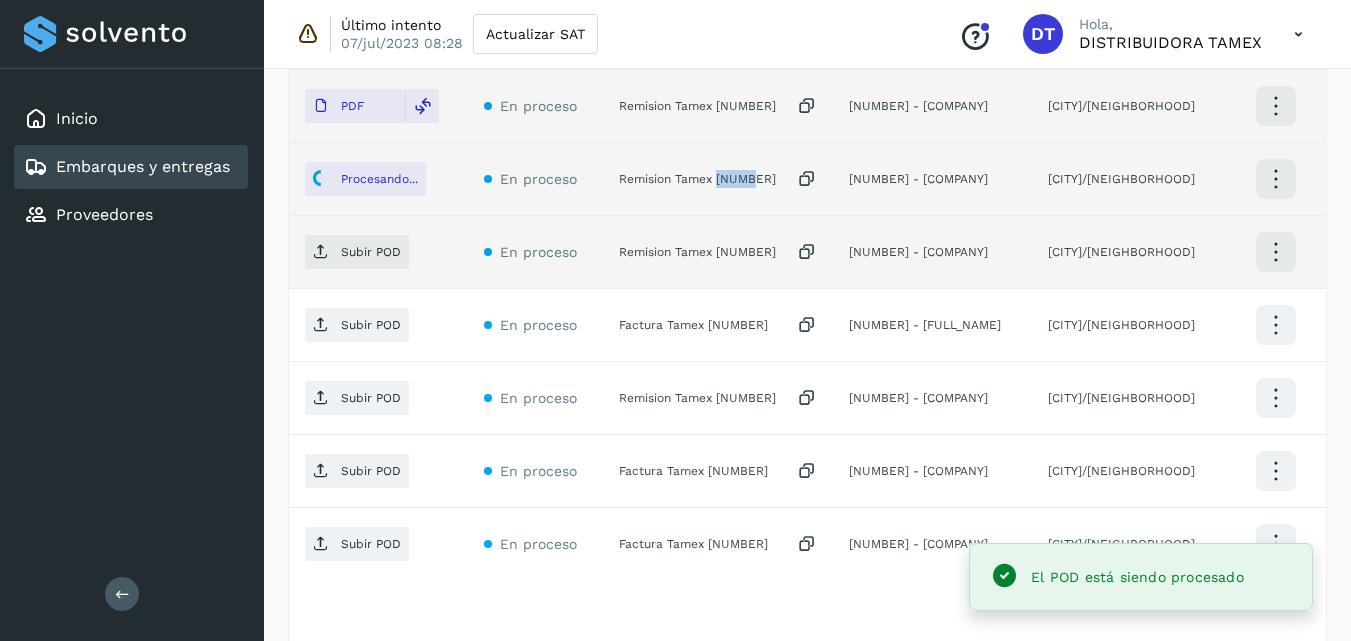scroll, scrollTop: 871, scrollLeft: 0, axis: vertical 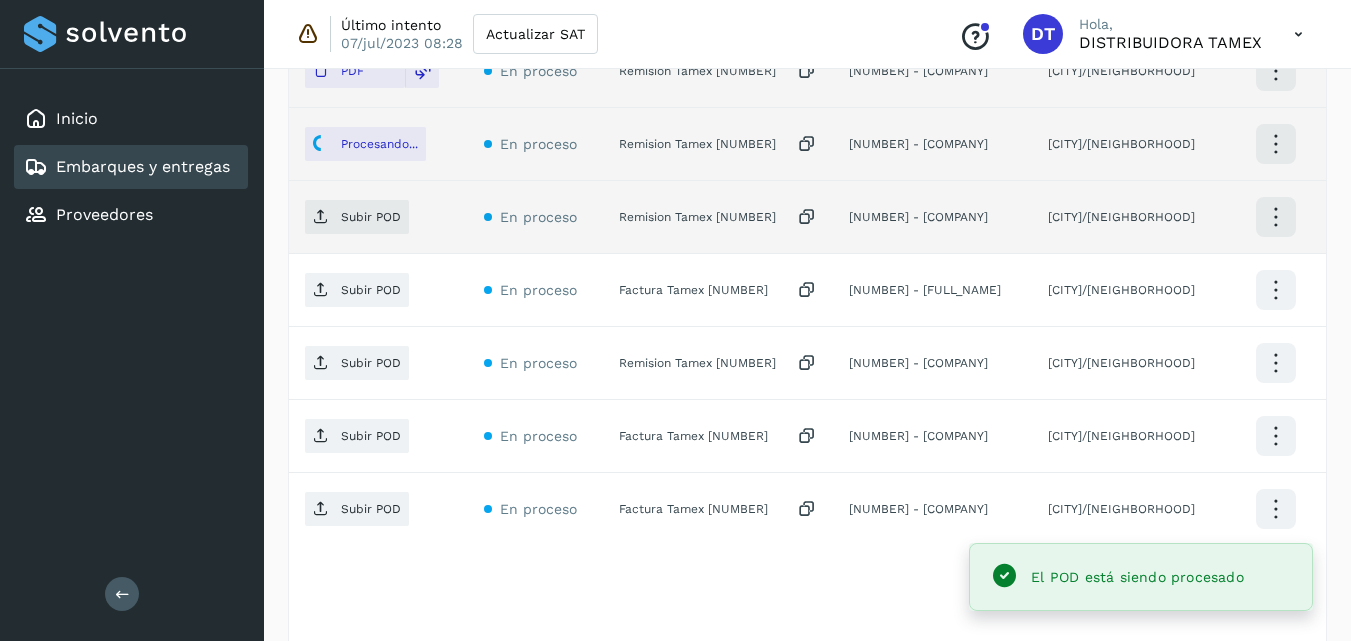 click on "Remision Tamex 54834" 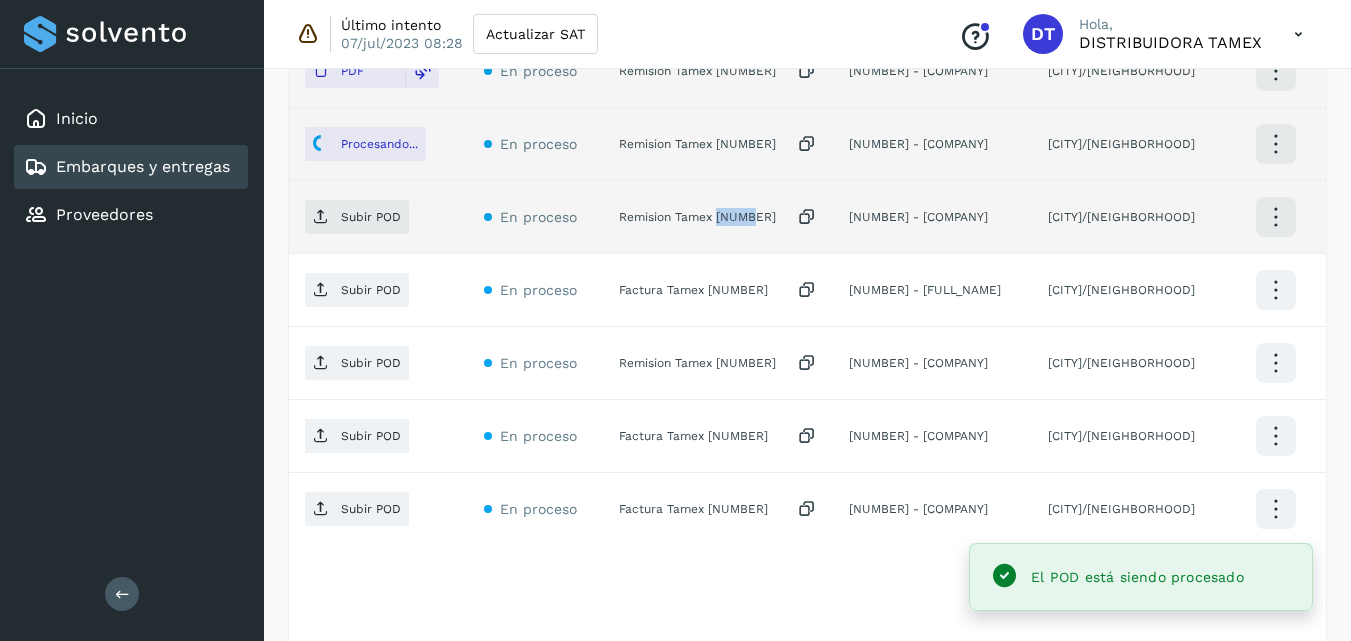 click on "Remision Tamex 54834" 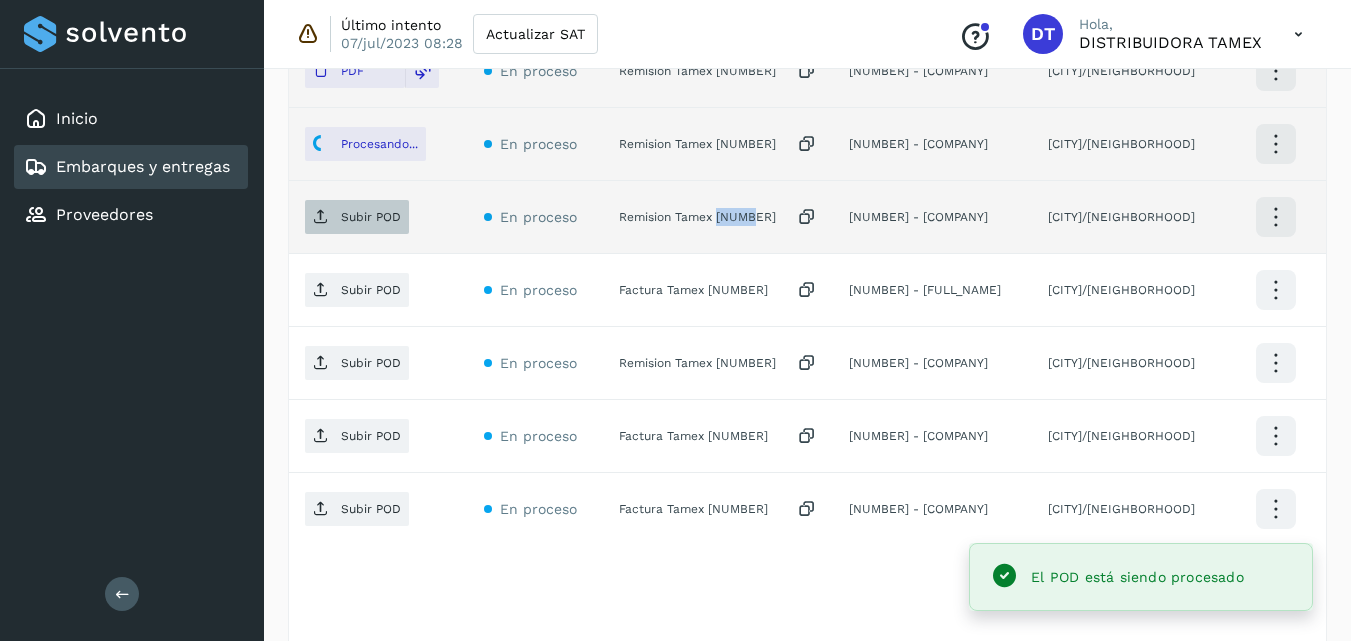 click on "Subir POD" at bounding box center (357, 217) 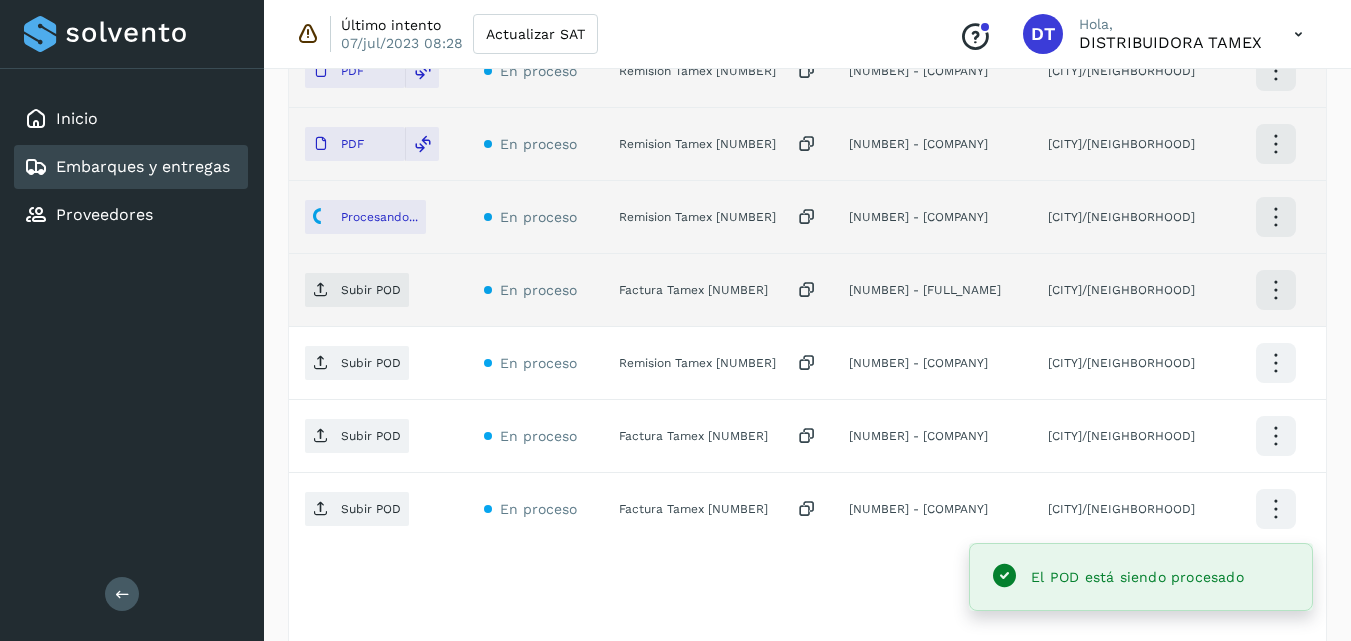 click on "Factura Tamex 3268540" 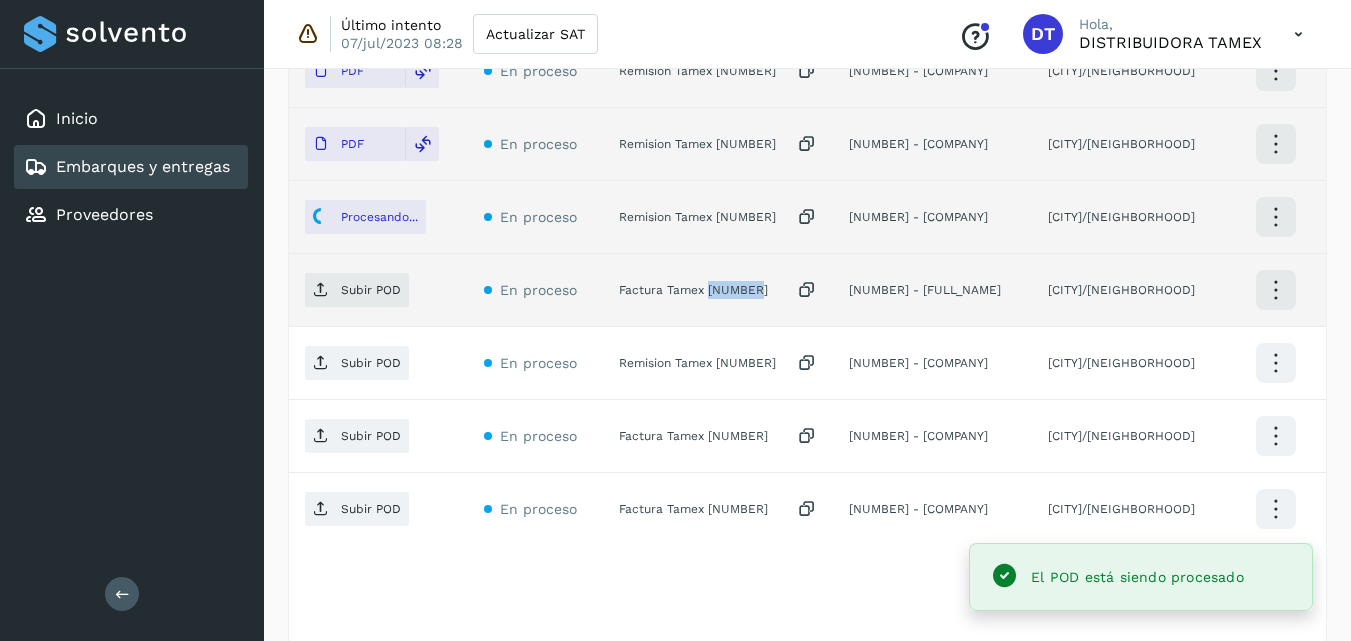 click on "Factura Tamex 3268540" 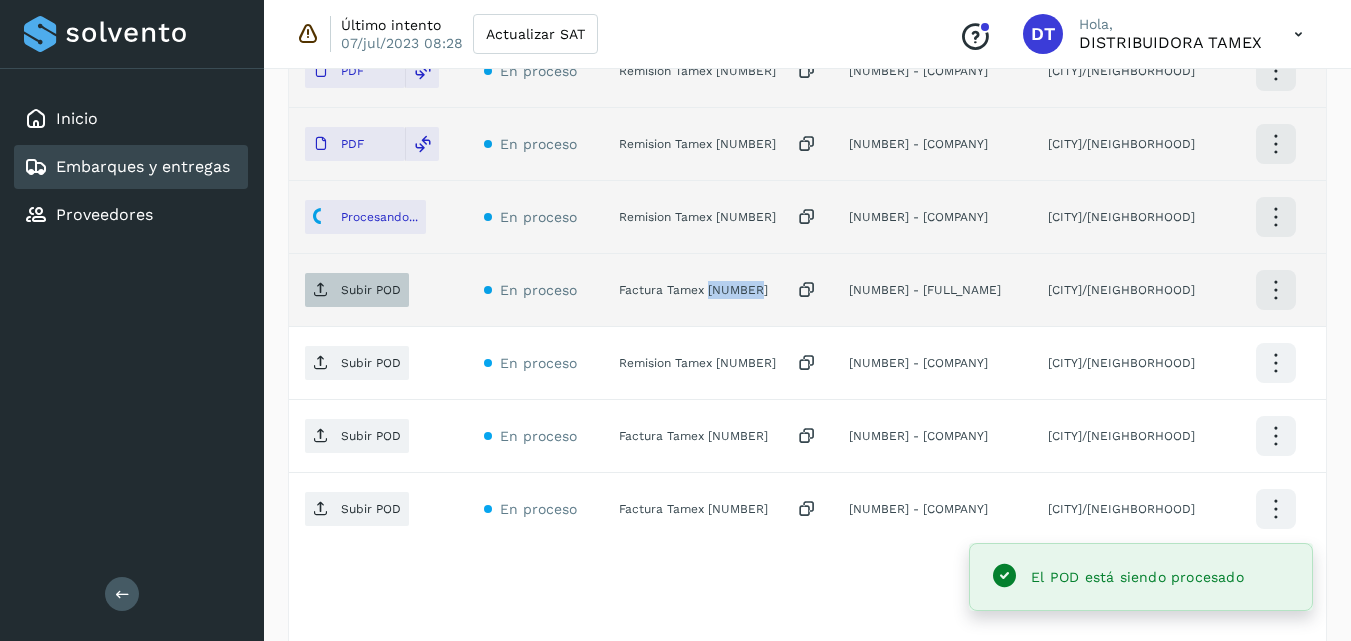 click on "Subir POD" at bounding box center [357, 290] 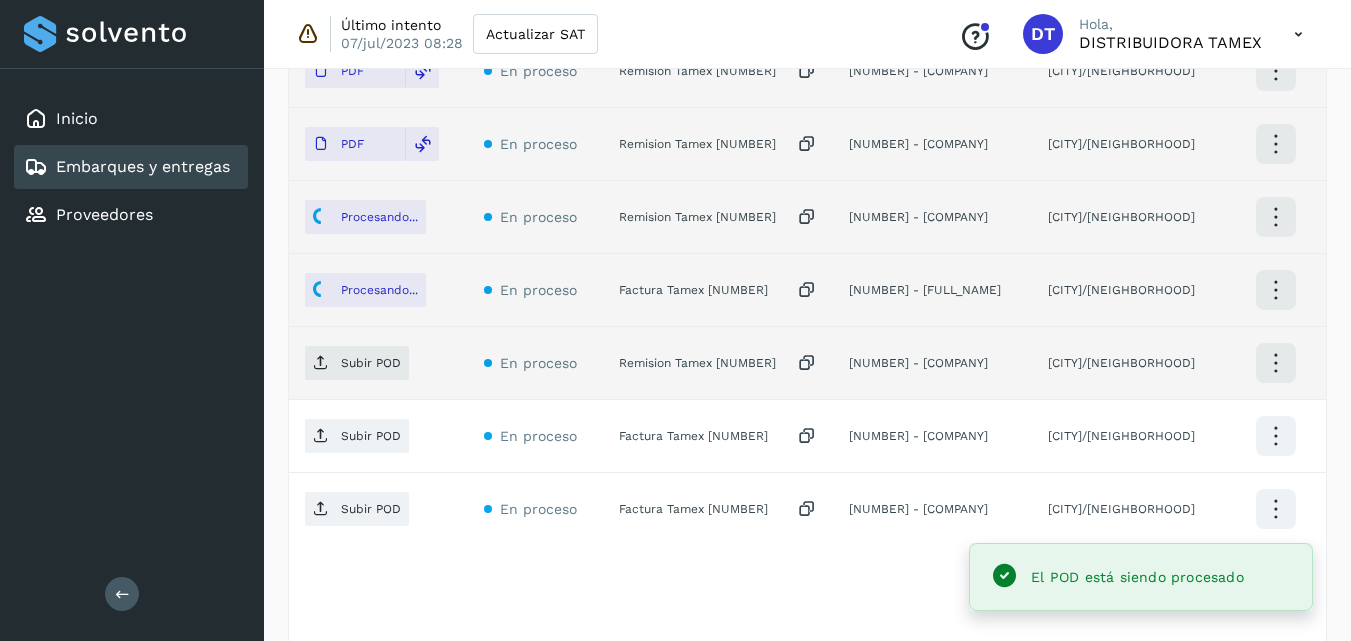 click on "Remision Tamex 54835" 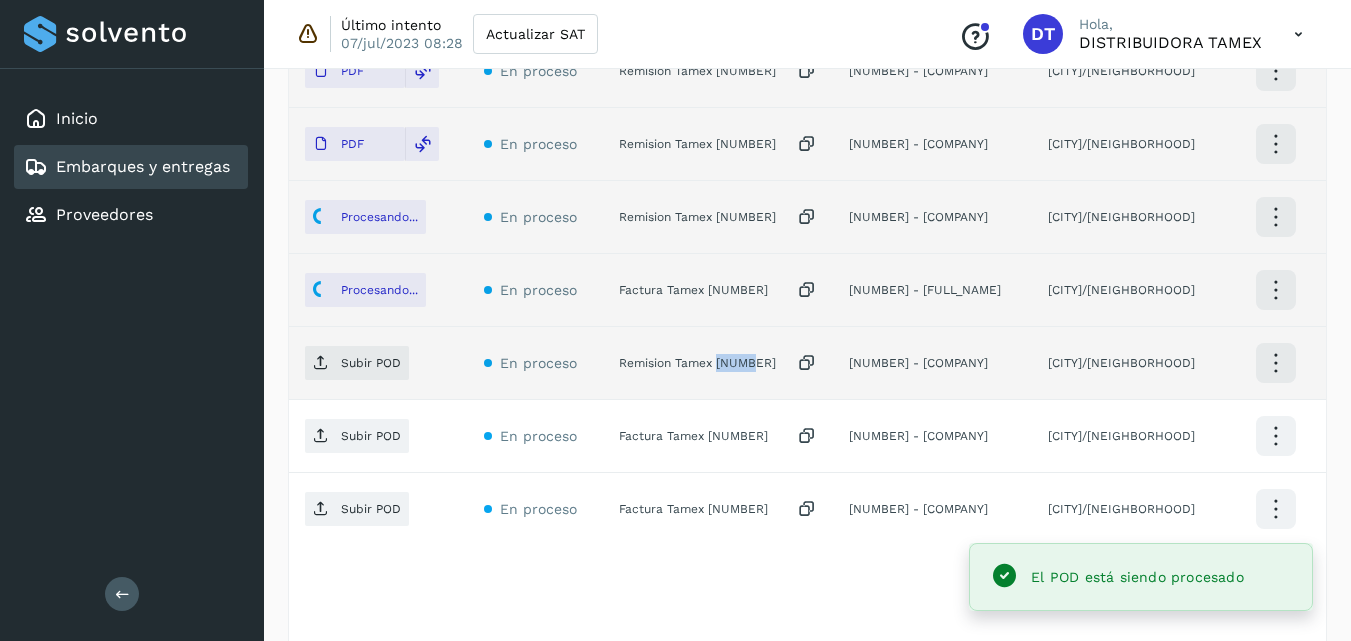 click on "Remision Tamex 54835" 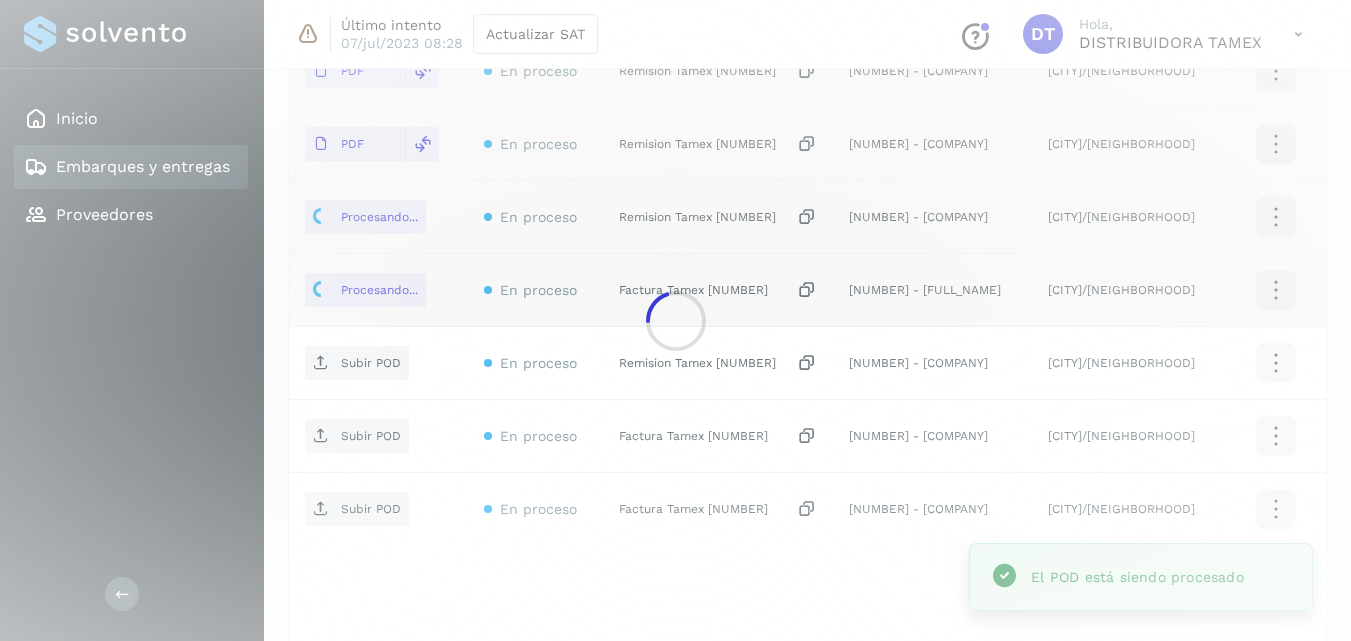 click 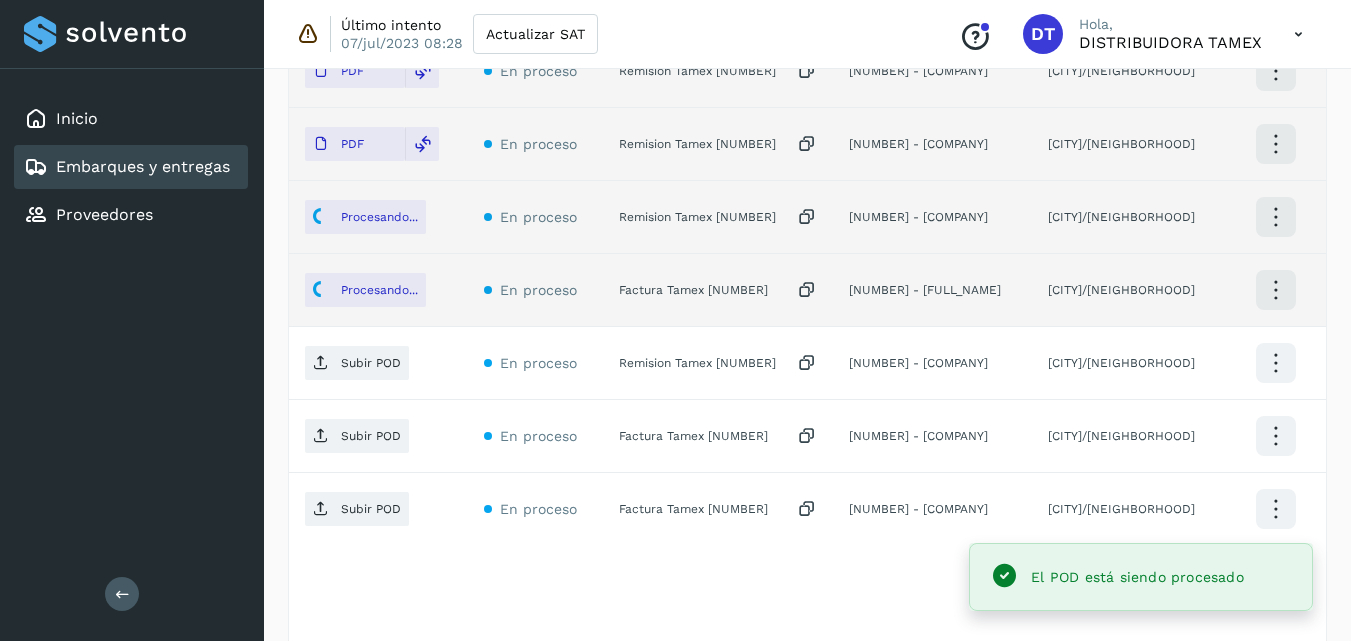 click on "Subir POD" at bounding box center [371, 363] 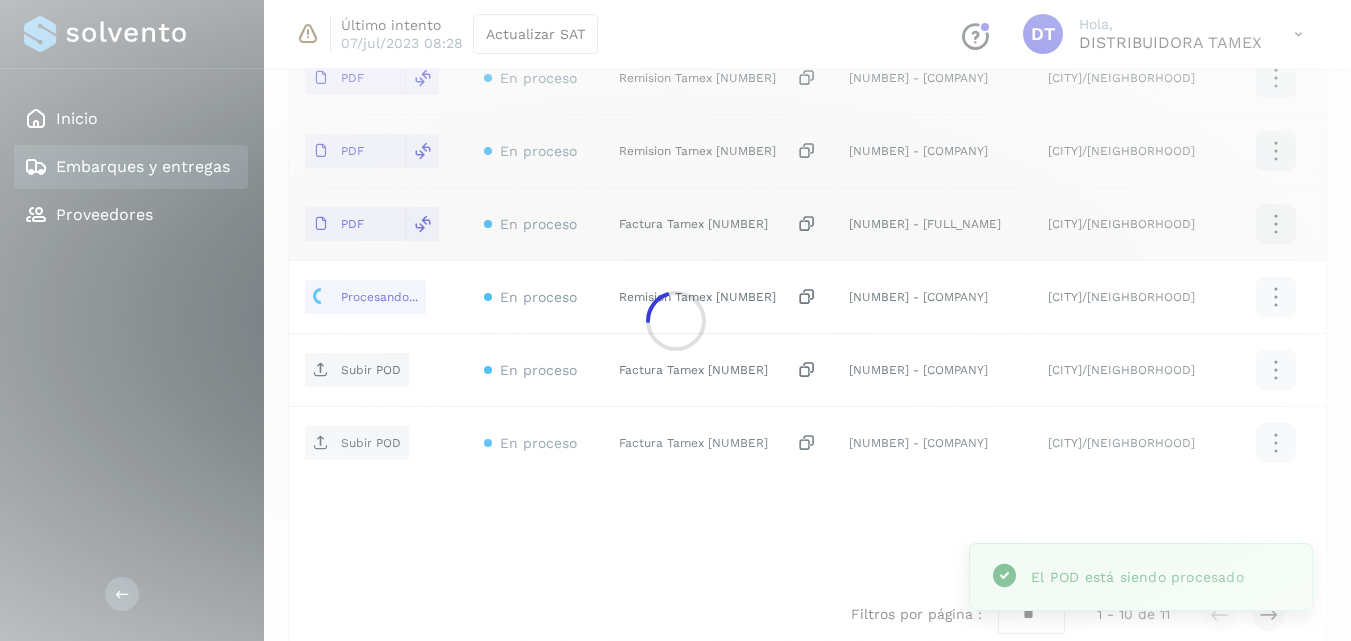 scroll, scrollTop: 971, scrollLeft: 0, axis: vertical 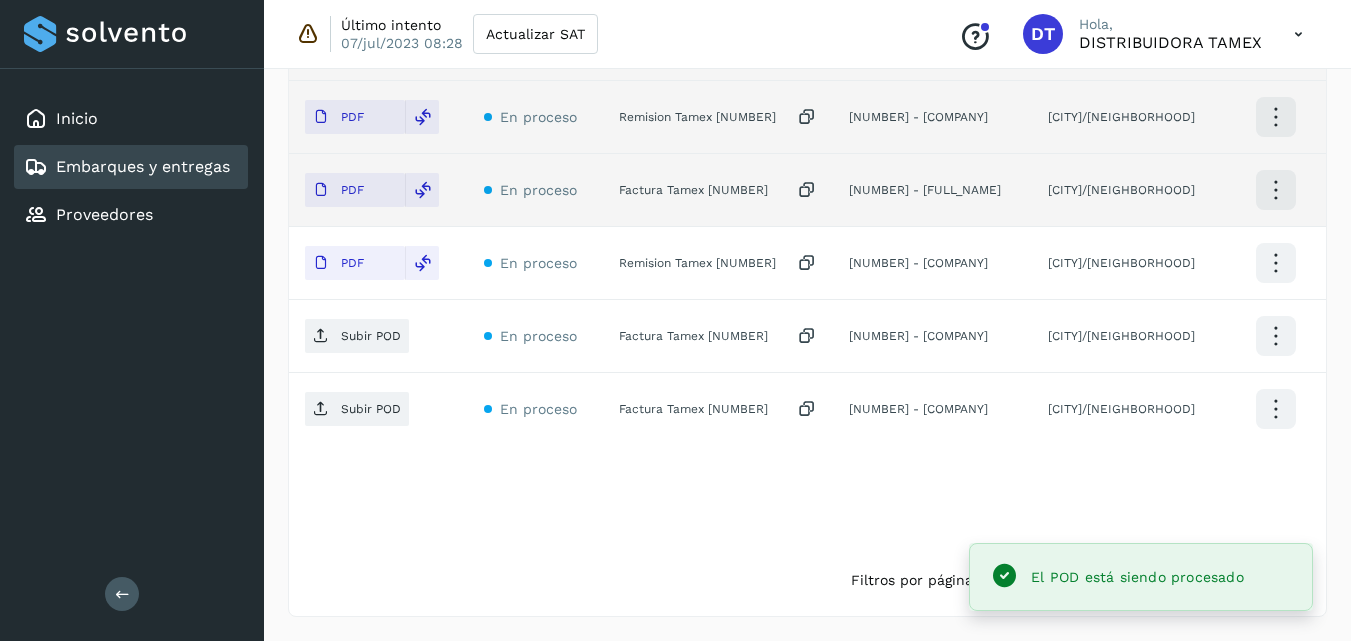 click on "Factura Tamex 3268539" 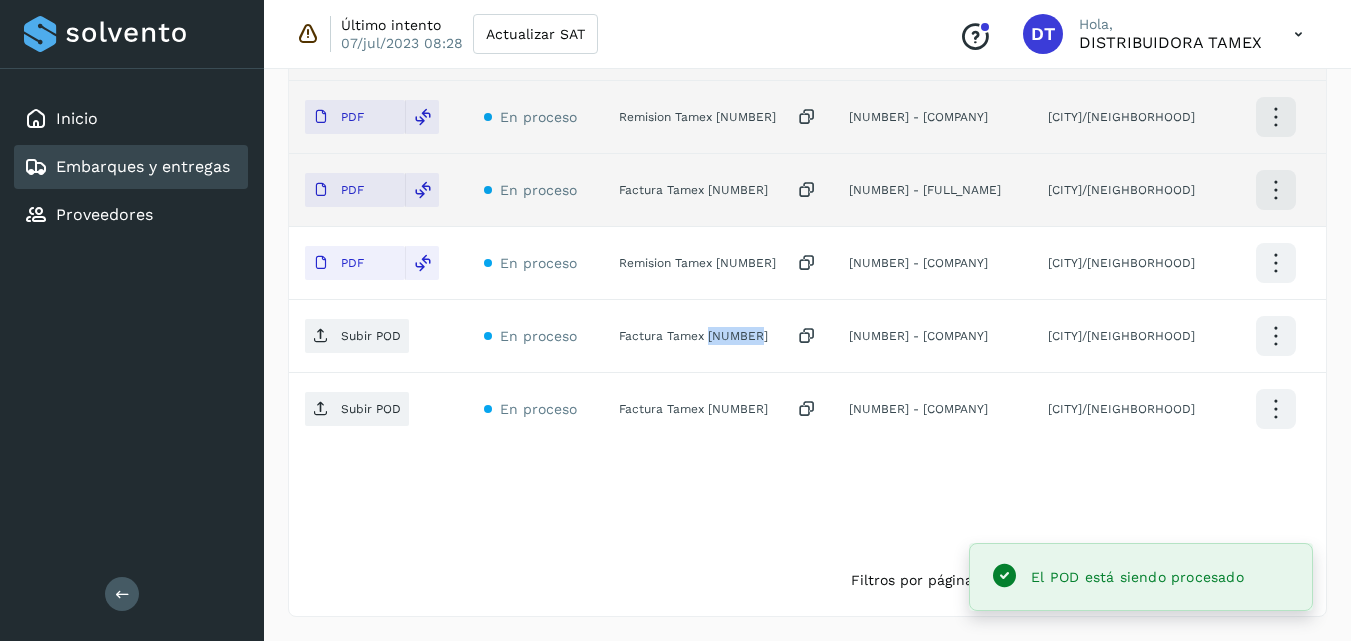 click on "Factura Tamex 3268539" 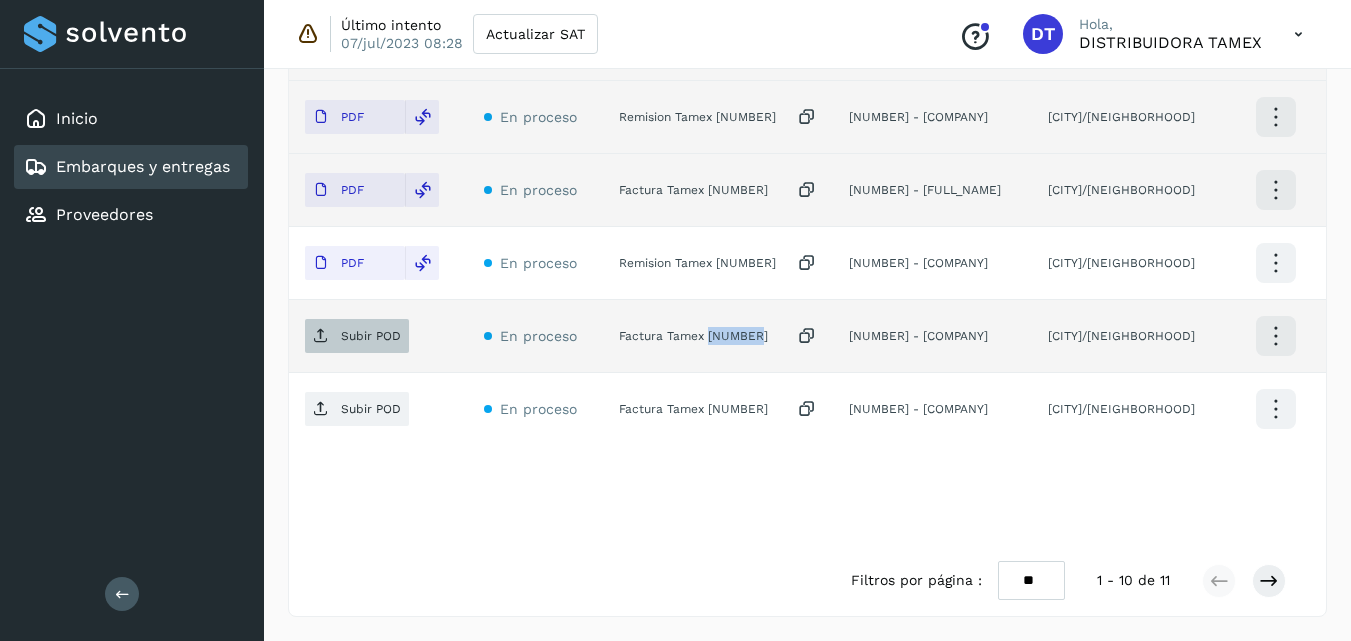 click on "Subir POD" at bounding box center (371, 336) 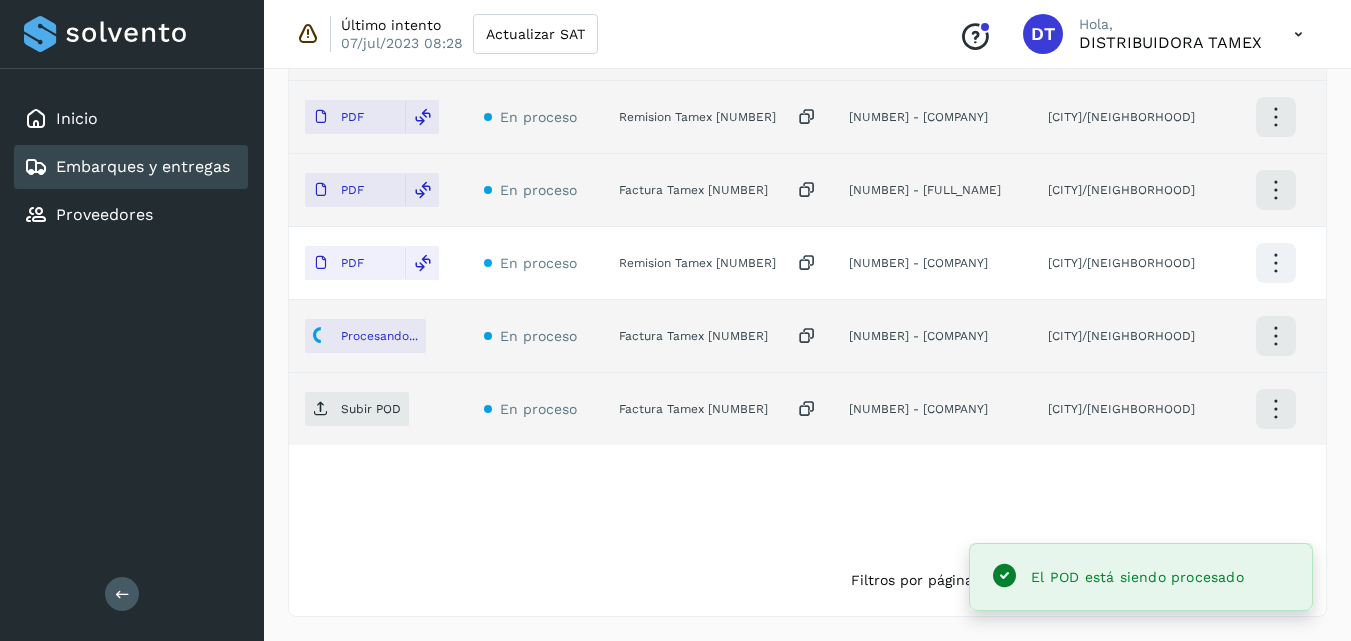 click on "Factura Tamex 3268538" 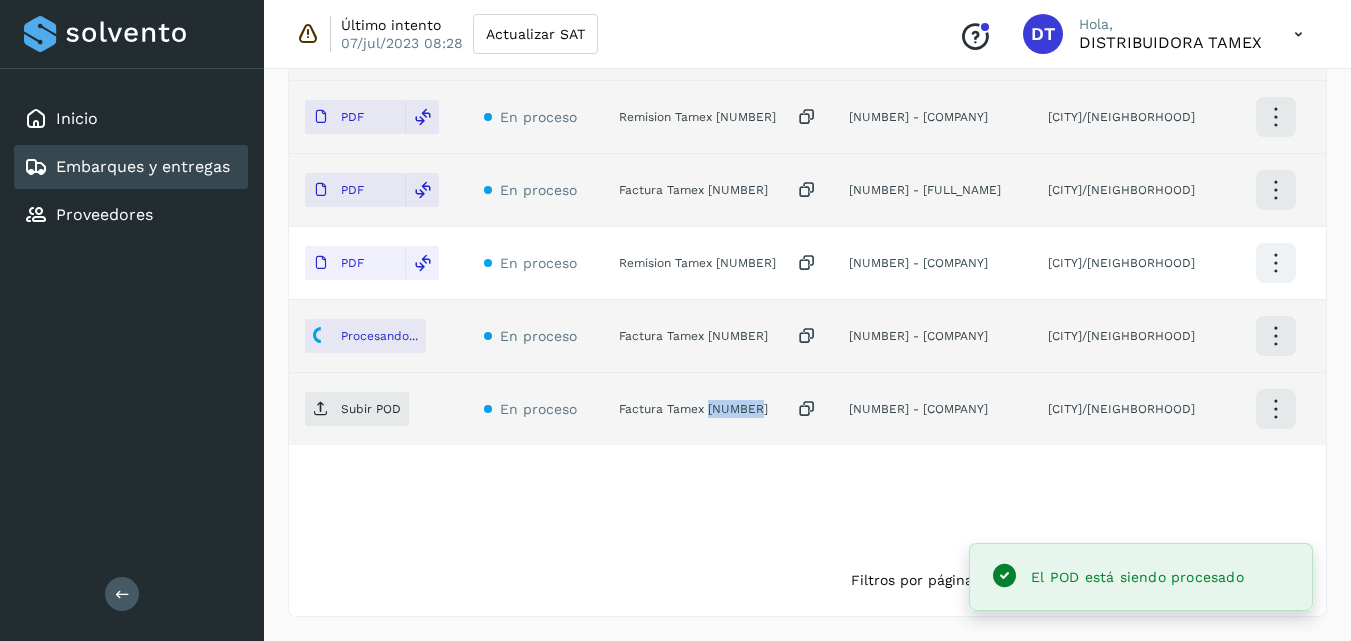 click on "Factura Tamex 3268538" 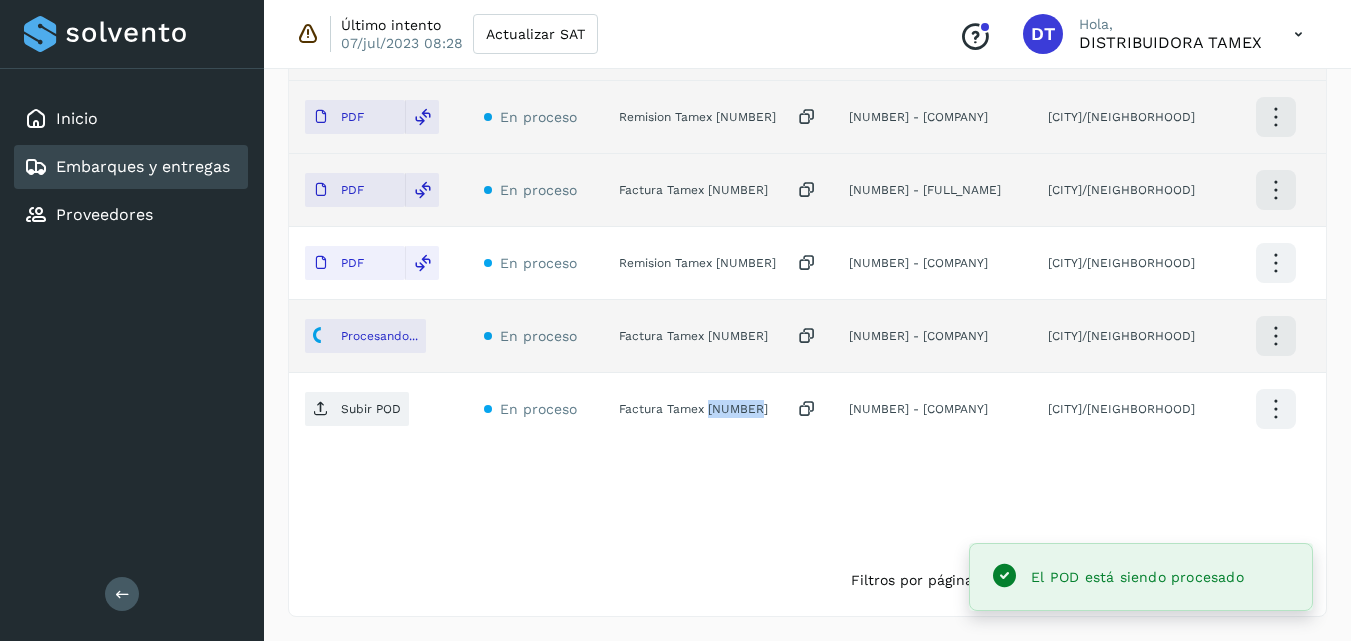 click on "Subir POD" at bounding box center [371, 409] 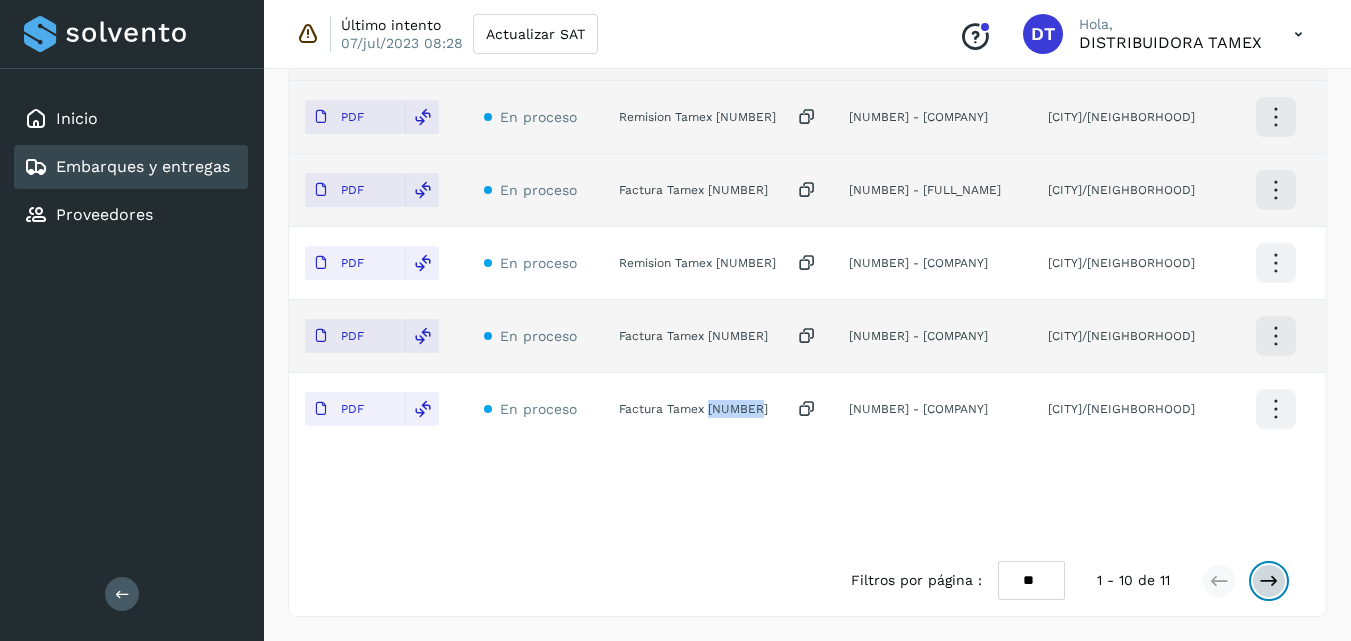 click at bounding box center (1269, 581) 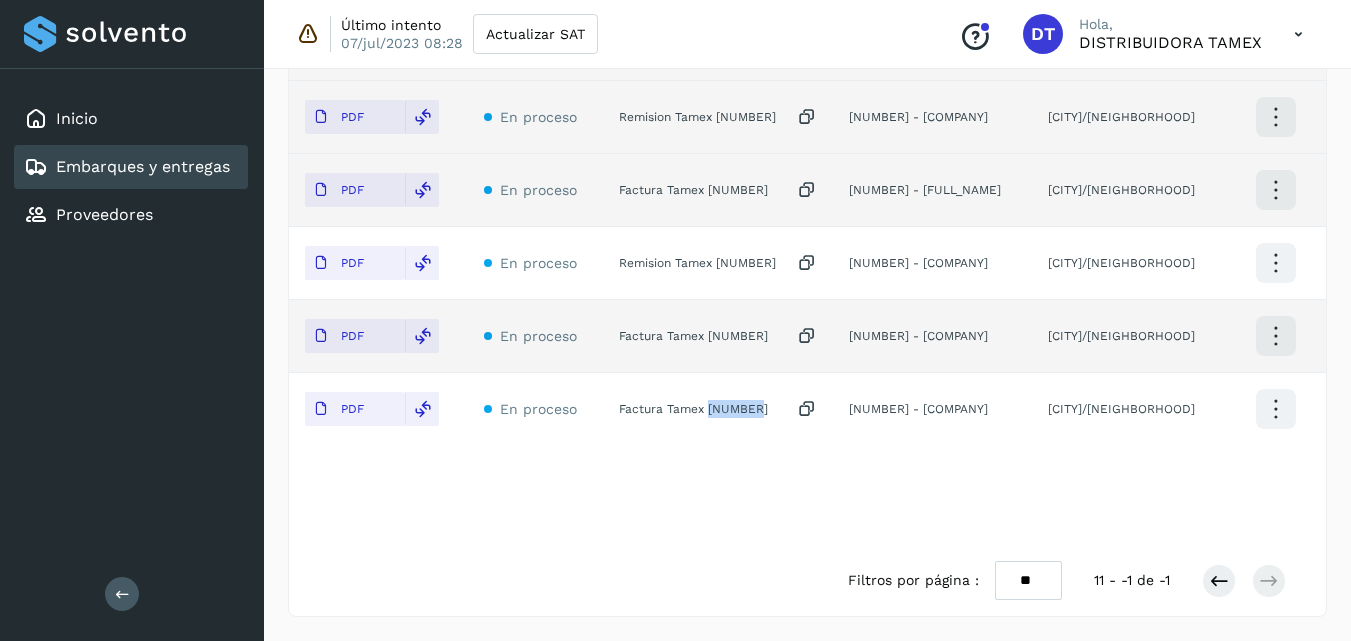 scroll, scrollTop: 314, scrollLeft: 0, axis: vertical 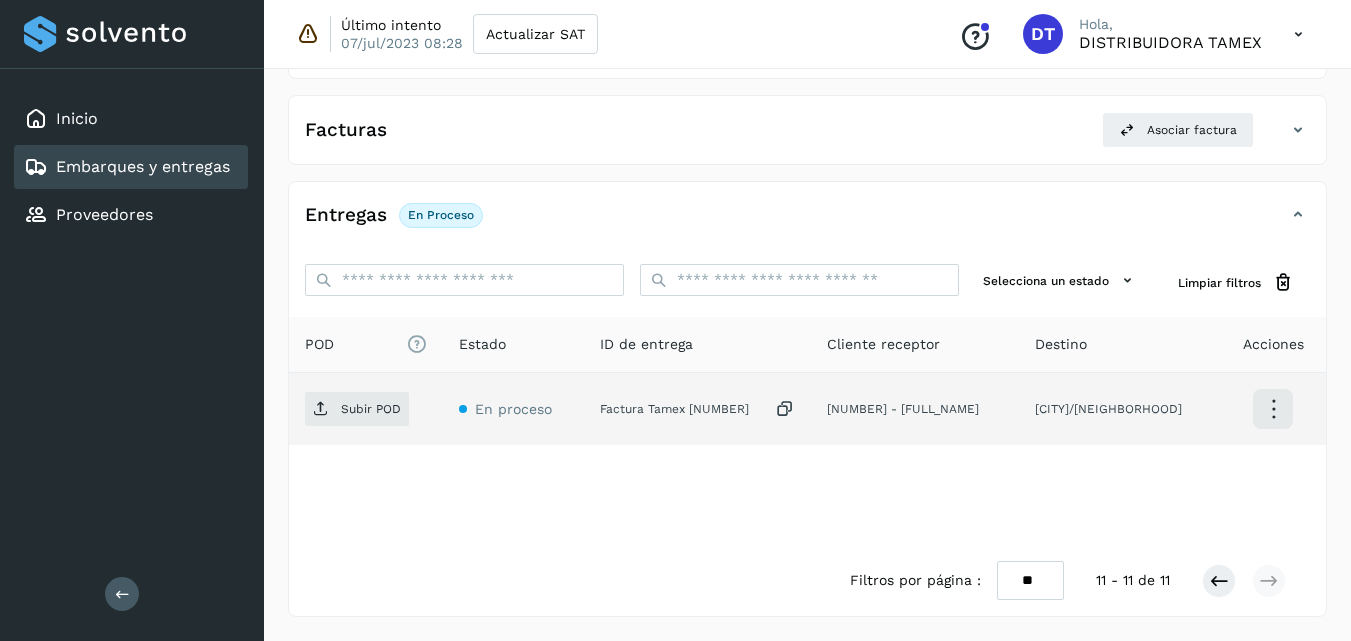 click on "Factura Tamex 3268542" 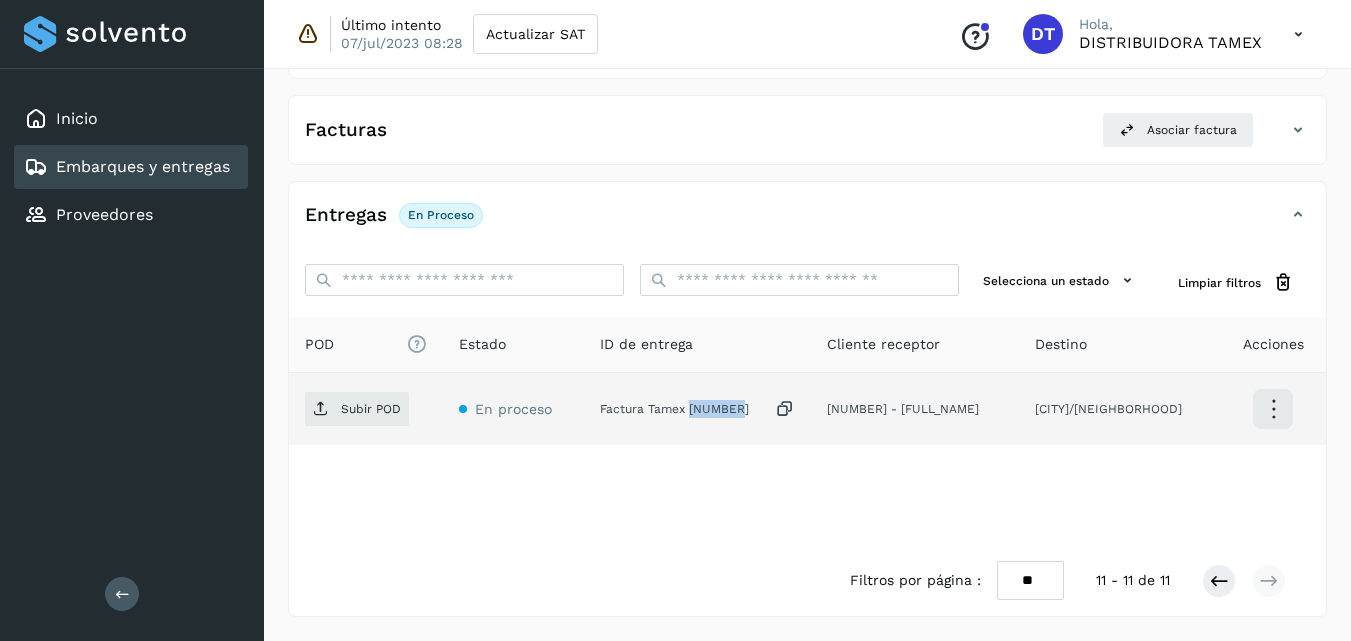 click on "Factura Tamex 3268542" 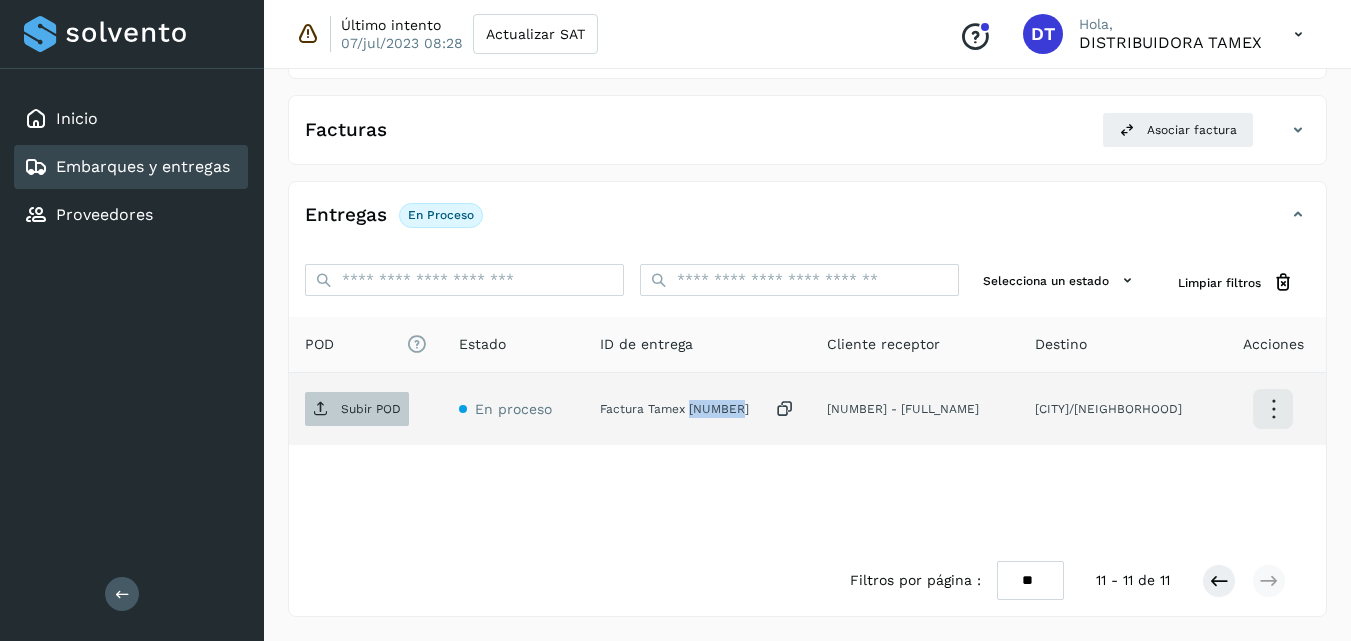click on "Subir POD" at bounding box center [371, 409] 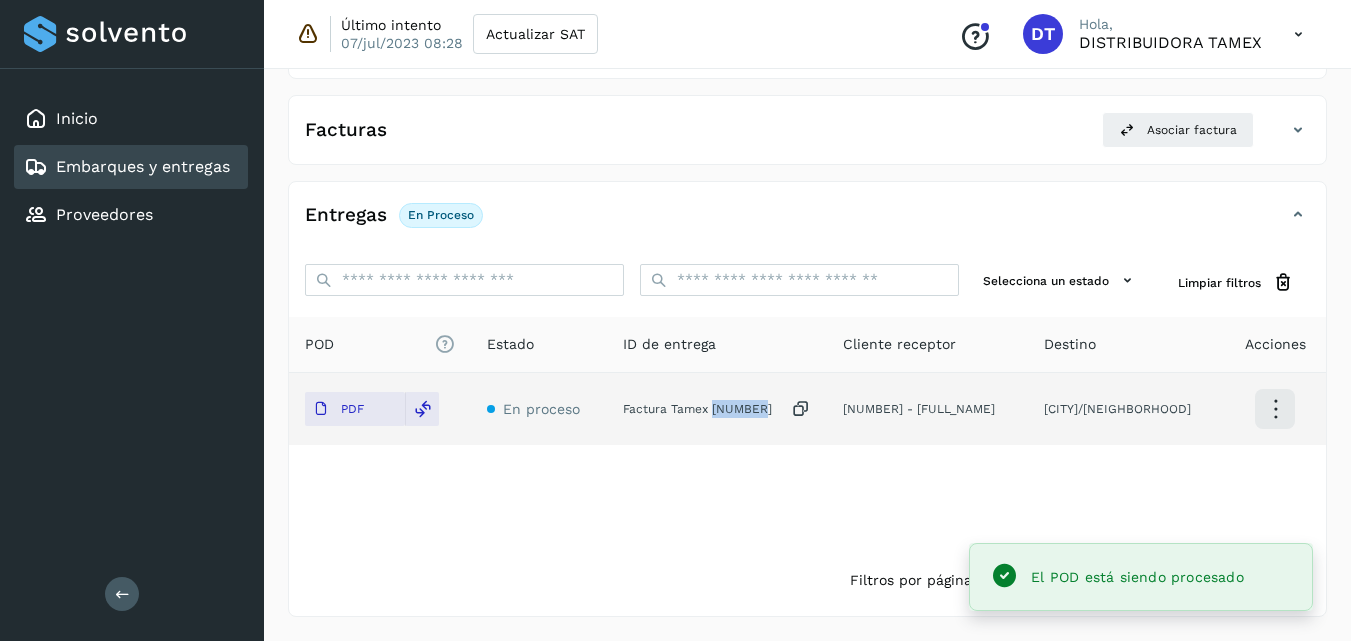 select on "**" 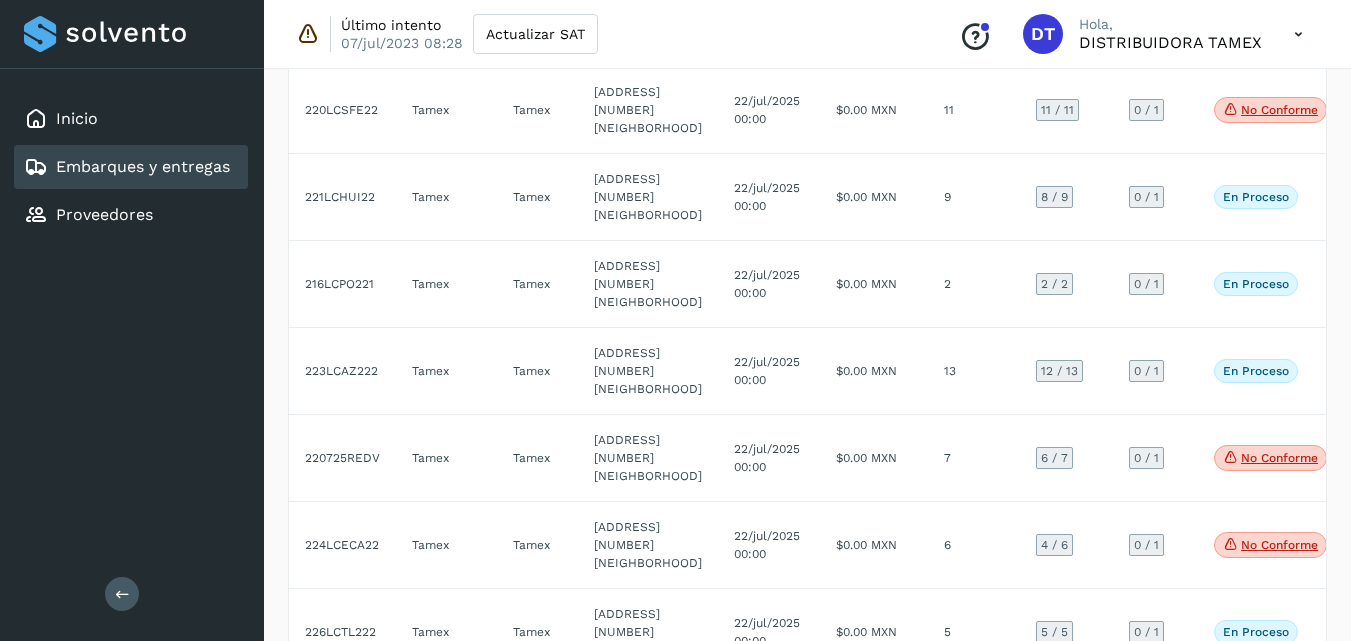 scroll, scrollTop: 3000, scrollLeft: 0, axis: vertical 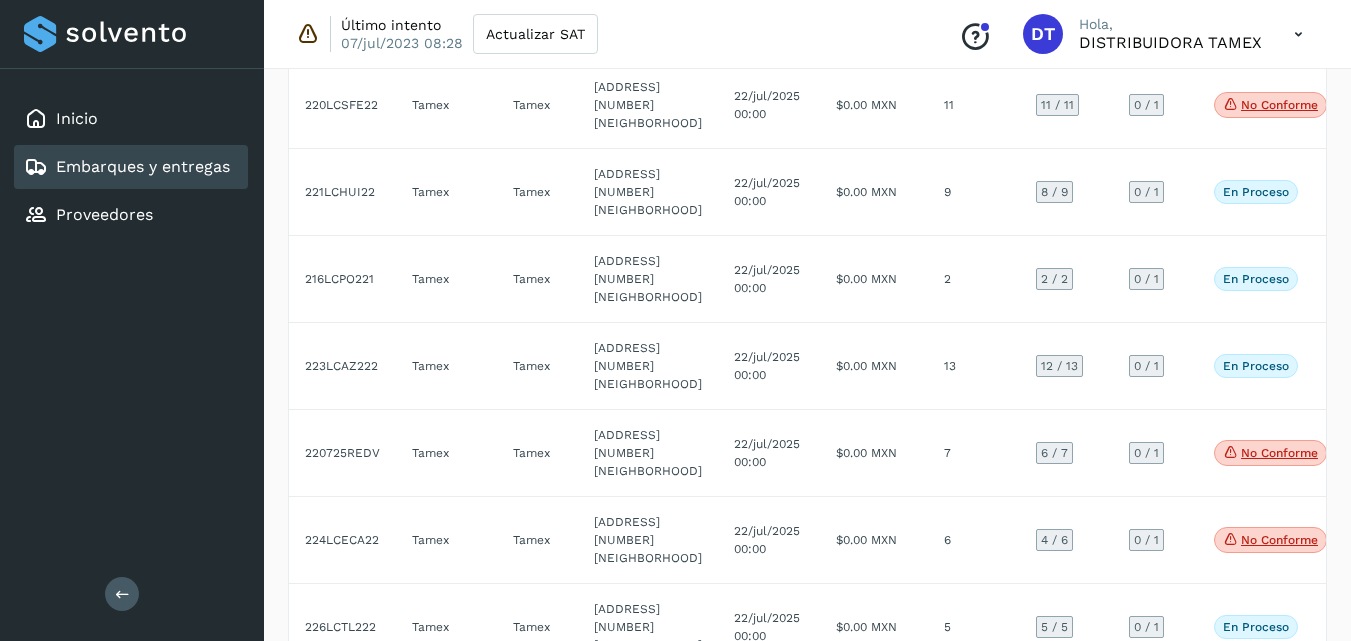 click on "5" 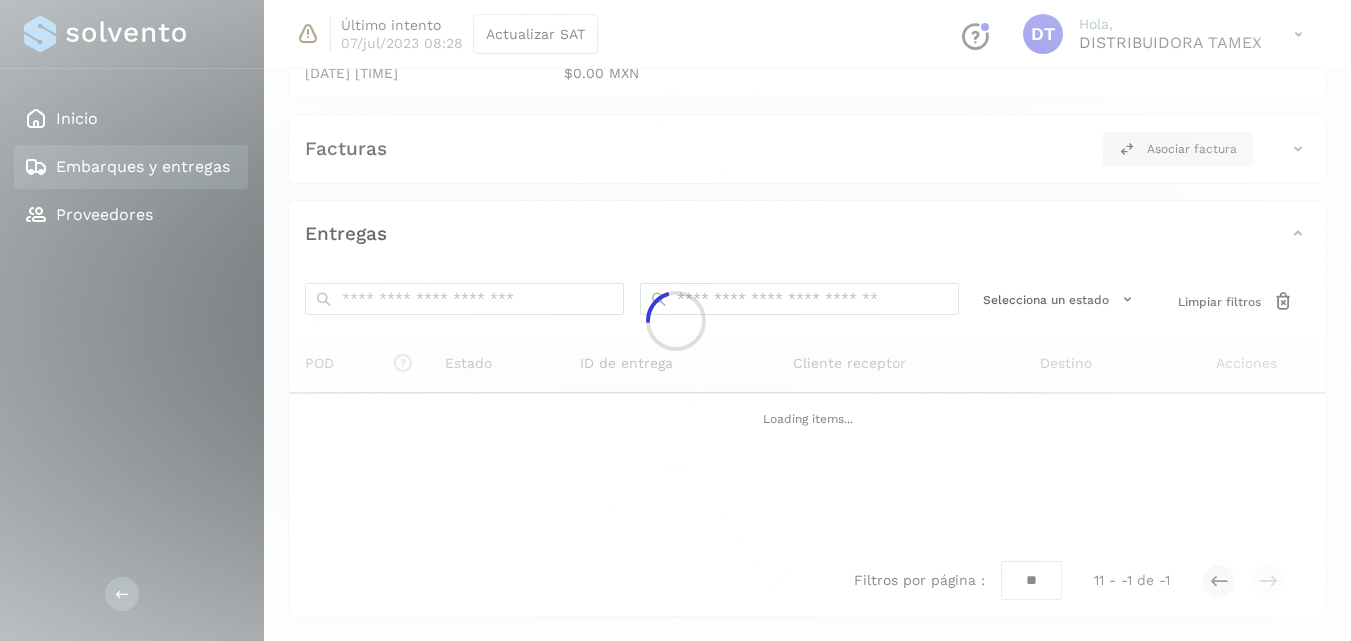 scroll, scrollTop: 295, scrollLeft: 0, axis: vertical 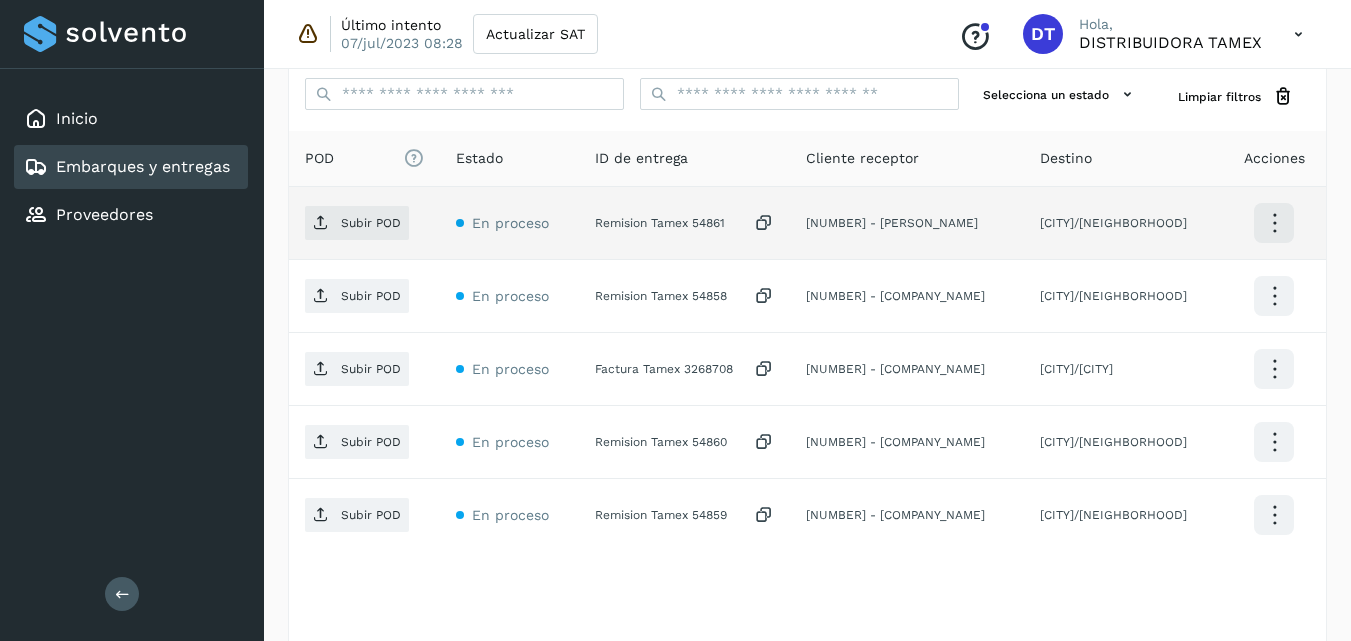 click on "Remision Tamex 54861" 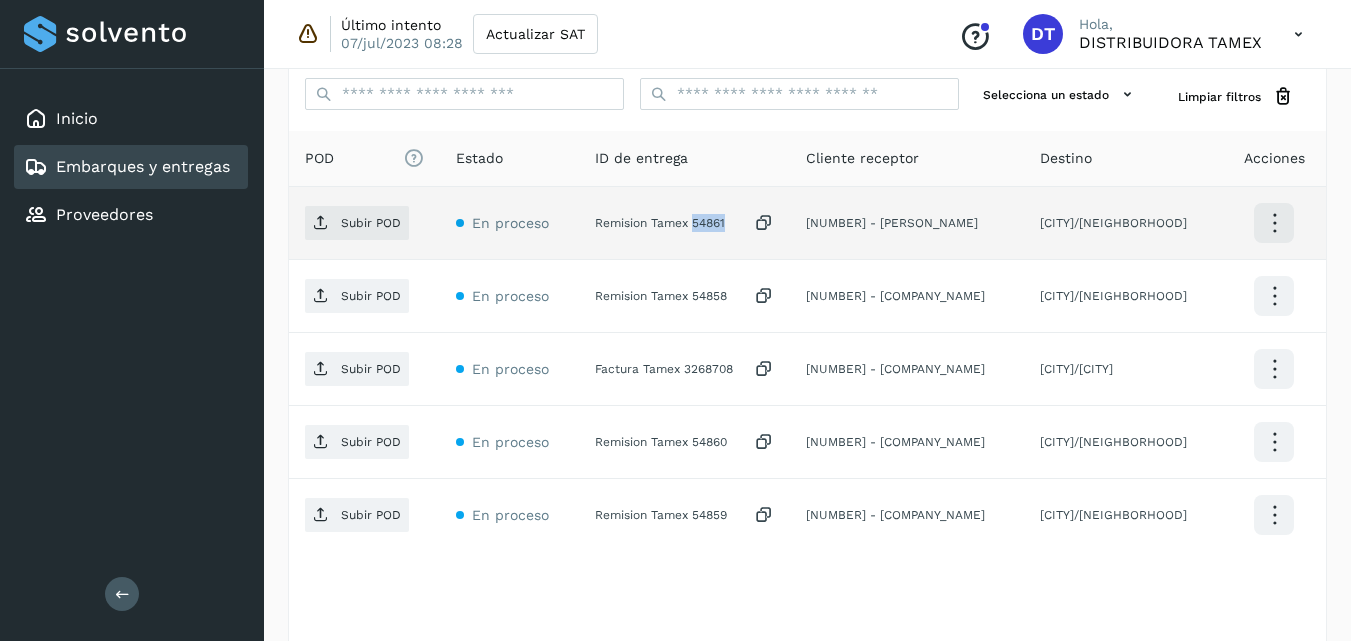 click on "Remision Tamex 54861" 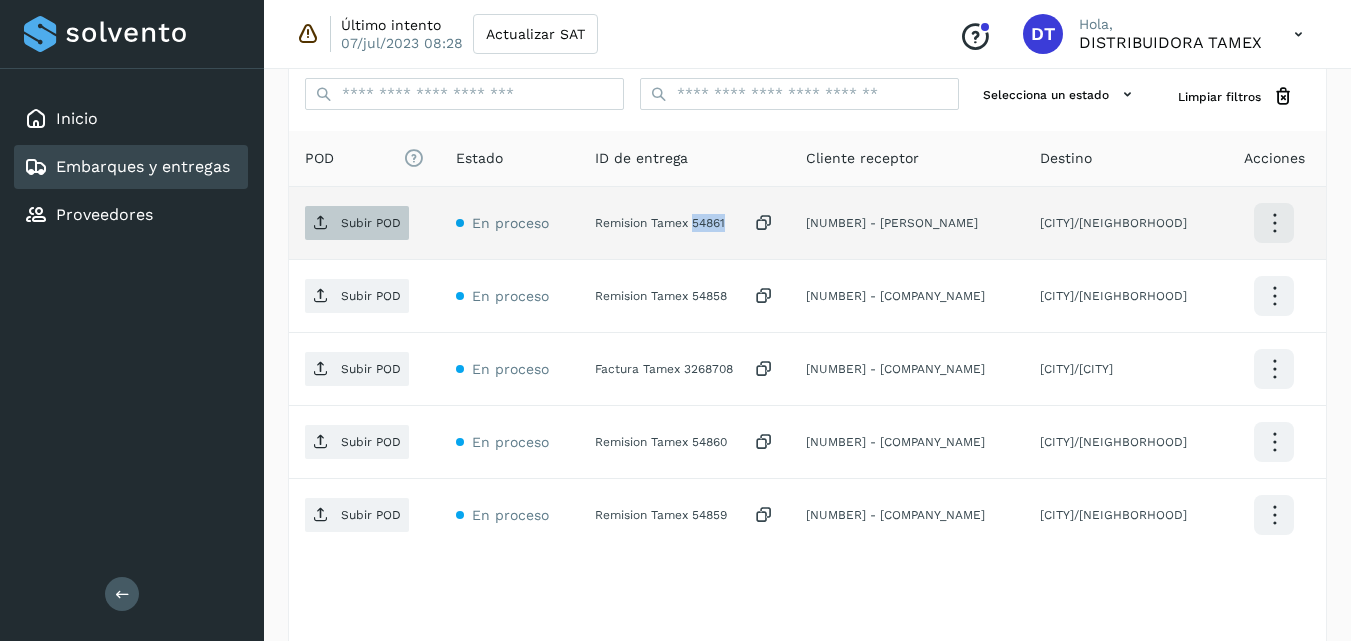 click on "Subir POD" at bounding box center (371, 223) 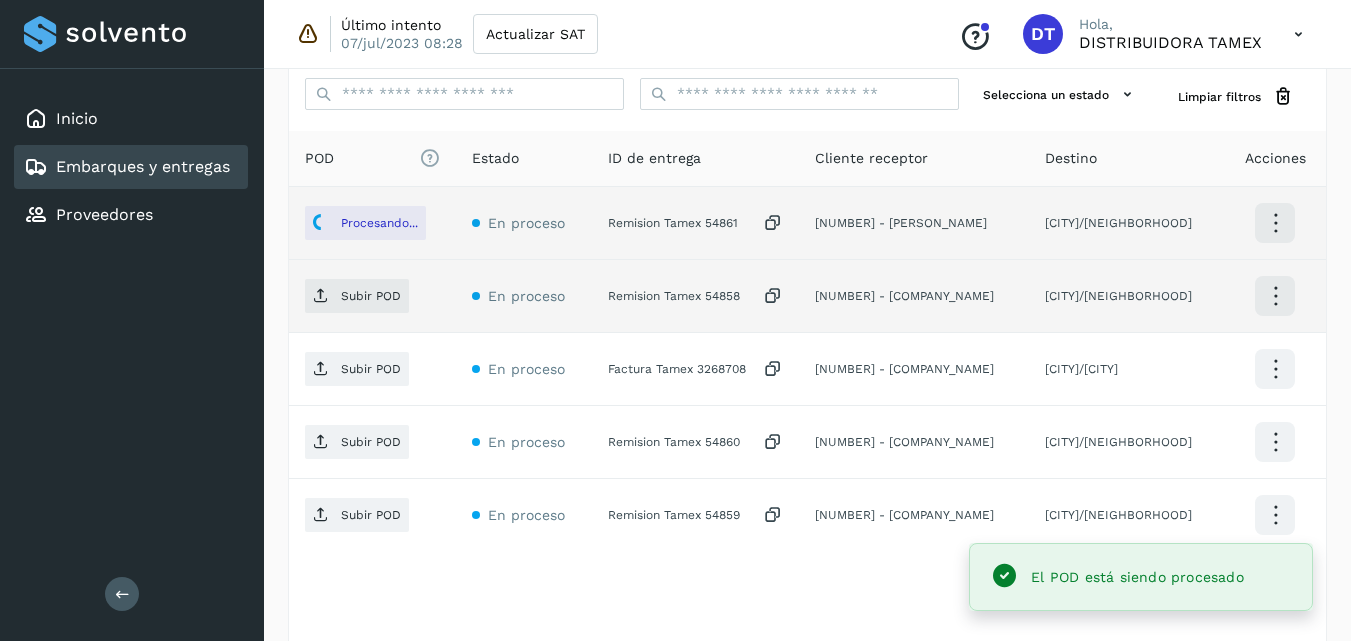 click on "Remision Tamex 54858" 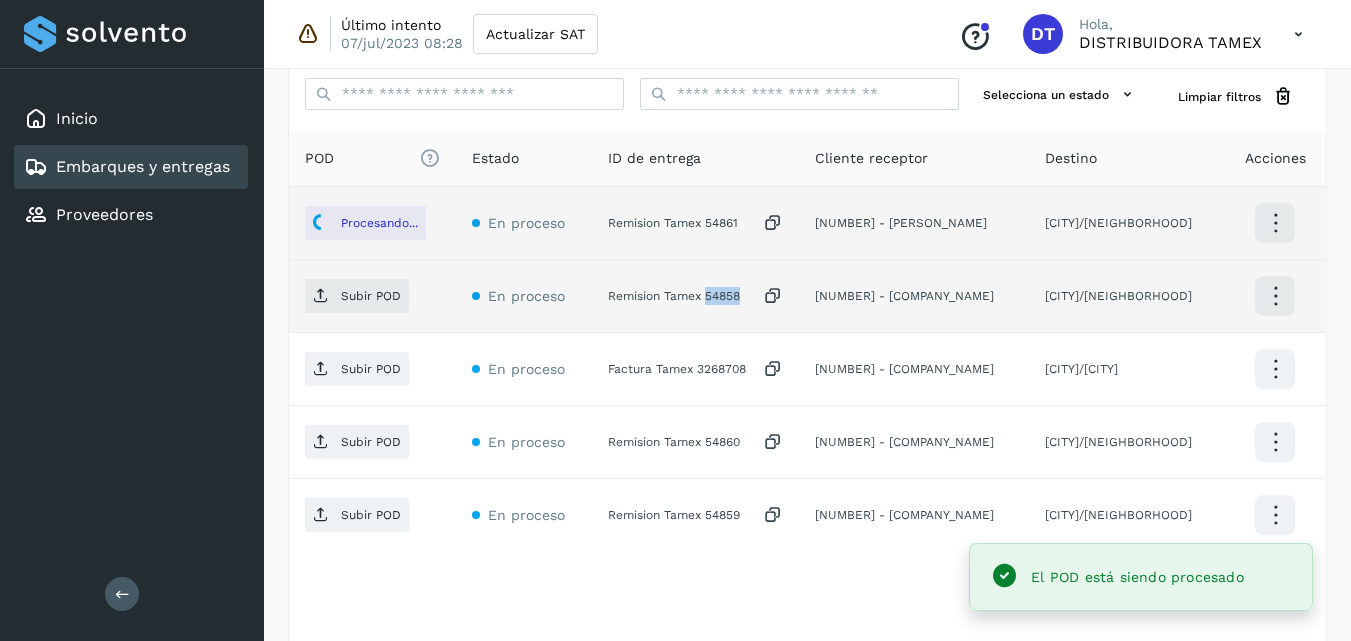 click on "Remision Tamex 54858" 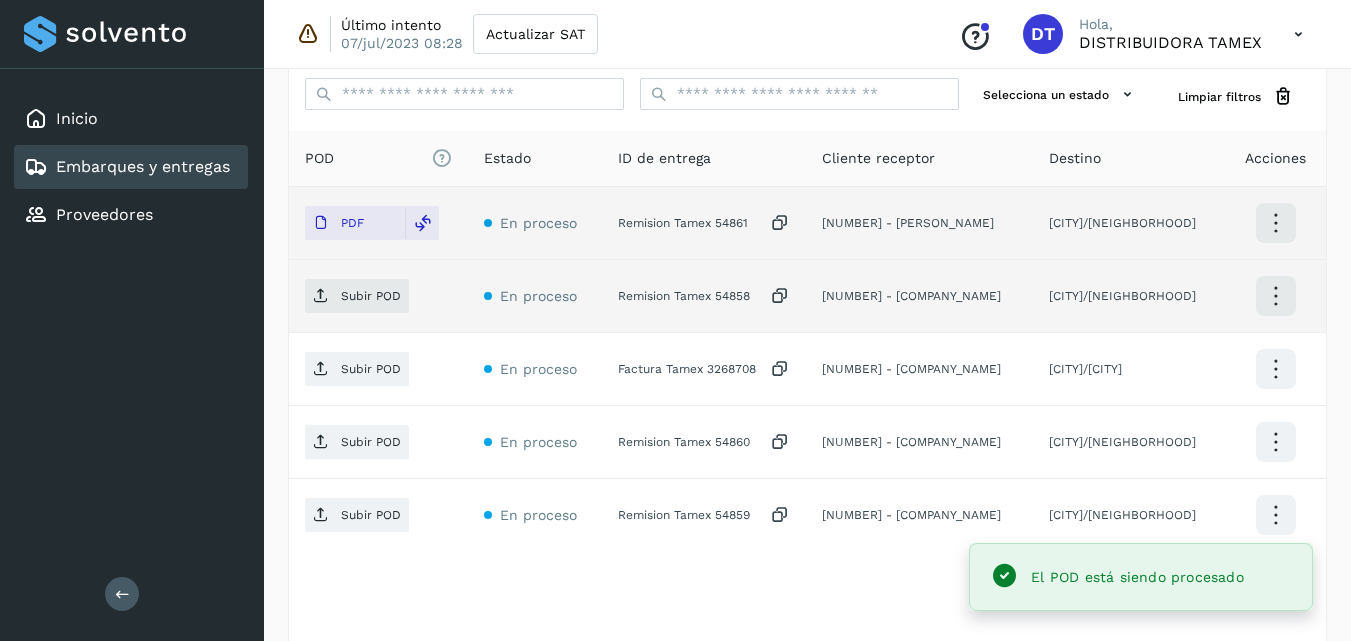 drag, startPoint x: 594, startPoint y: 308, endPoint x: 536, endPoint y: 303, distance: 58.21512 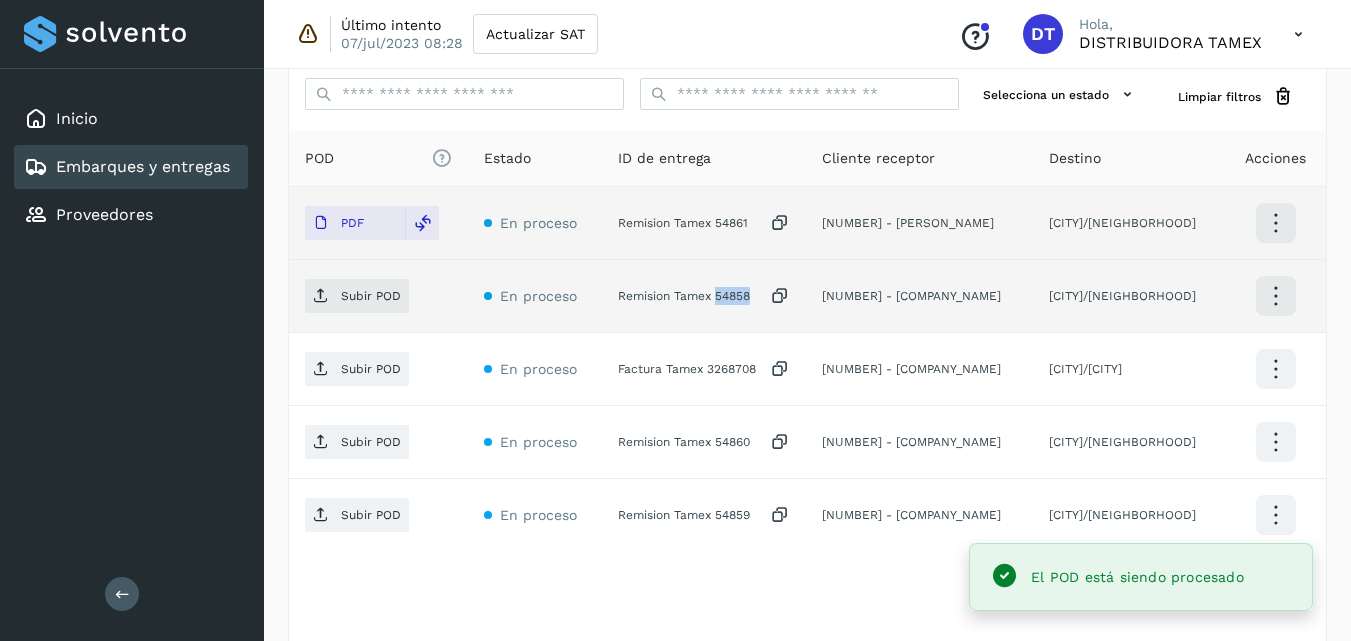 click on "Remision Tamex 54858" 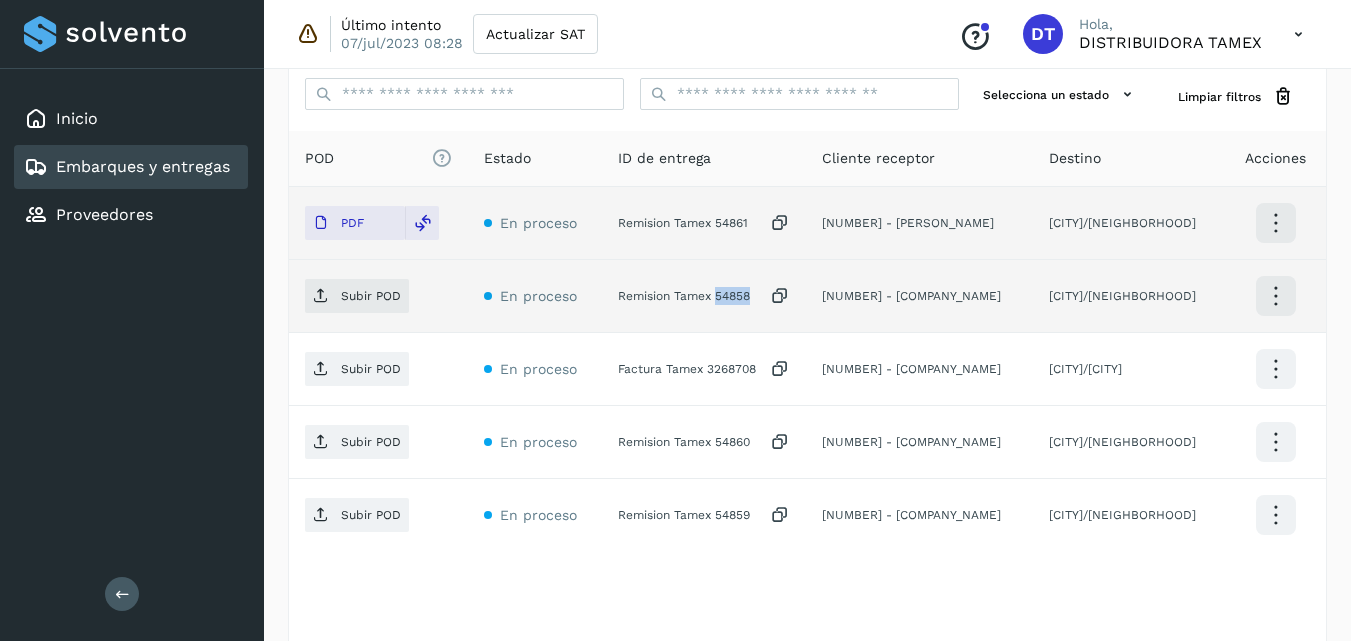 copy on "54858" 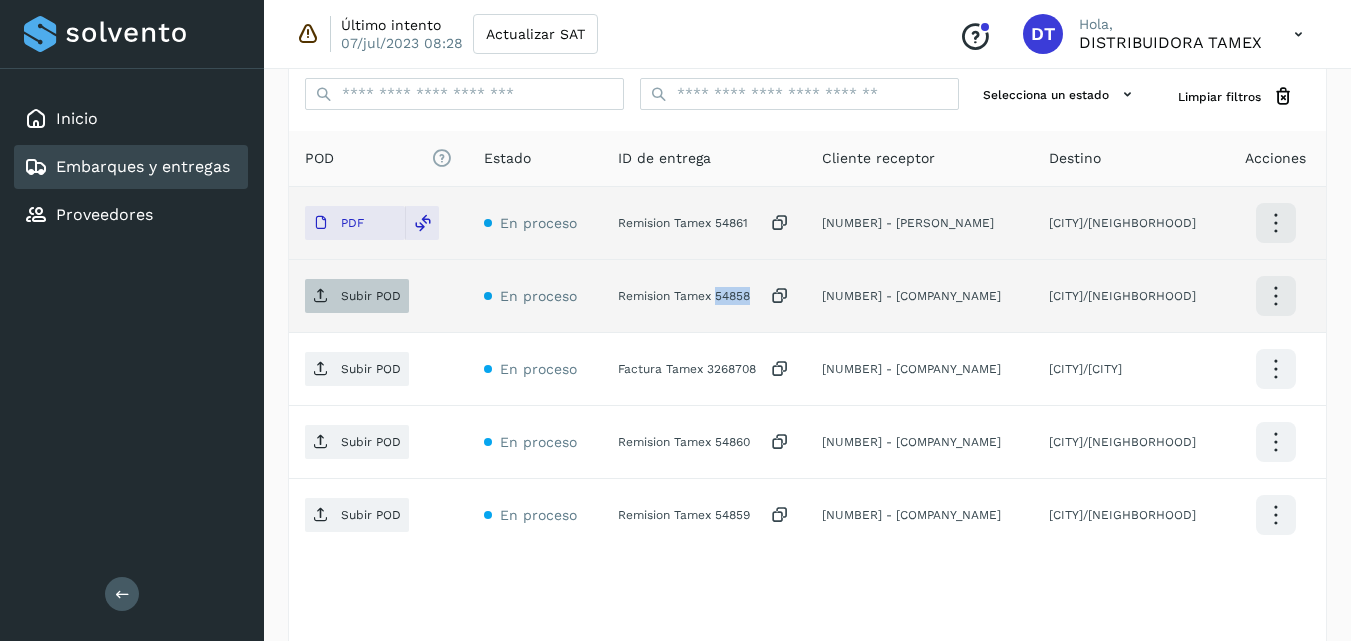click on "Subir POD" at bounding box center (371, 296) 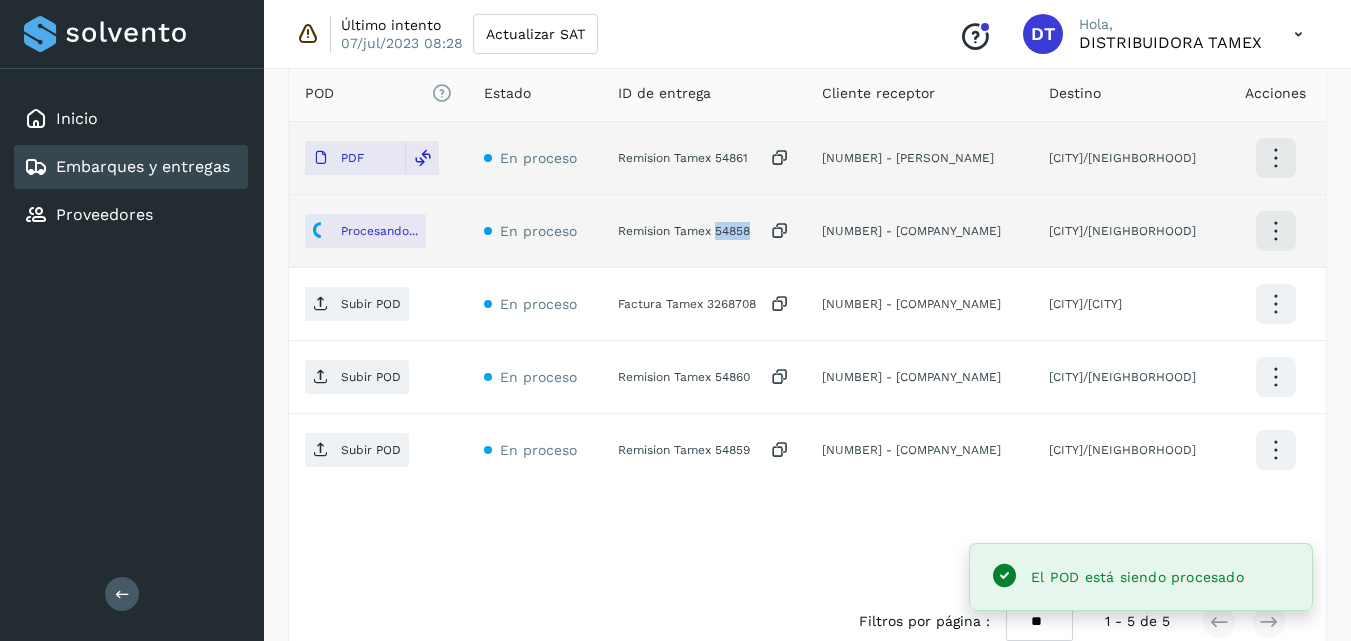 scroll, scrollTop: 600, scrollLeft: 0, axis: vertical 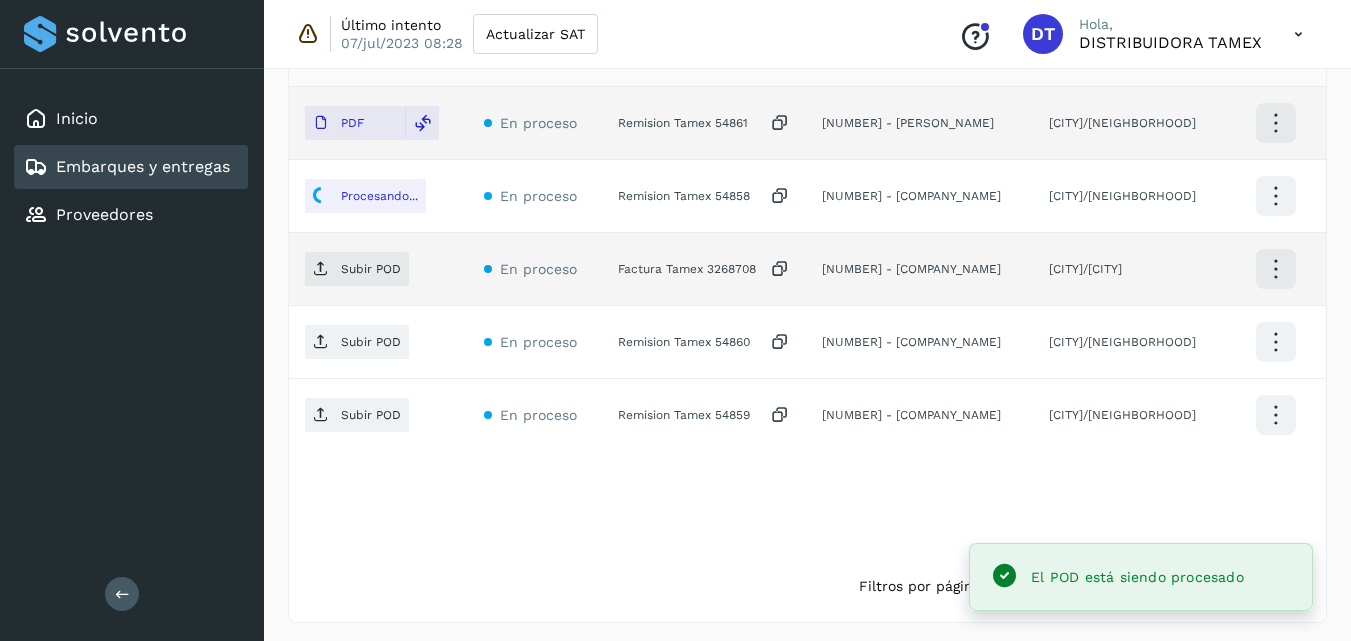 click on "Factura Tamex 3268708" 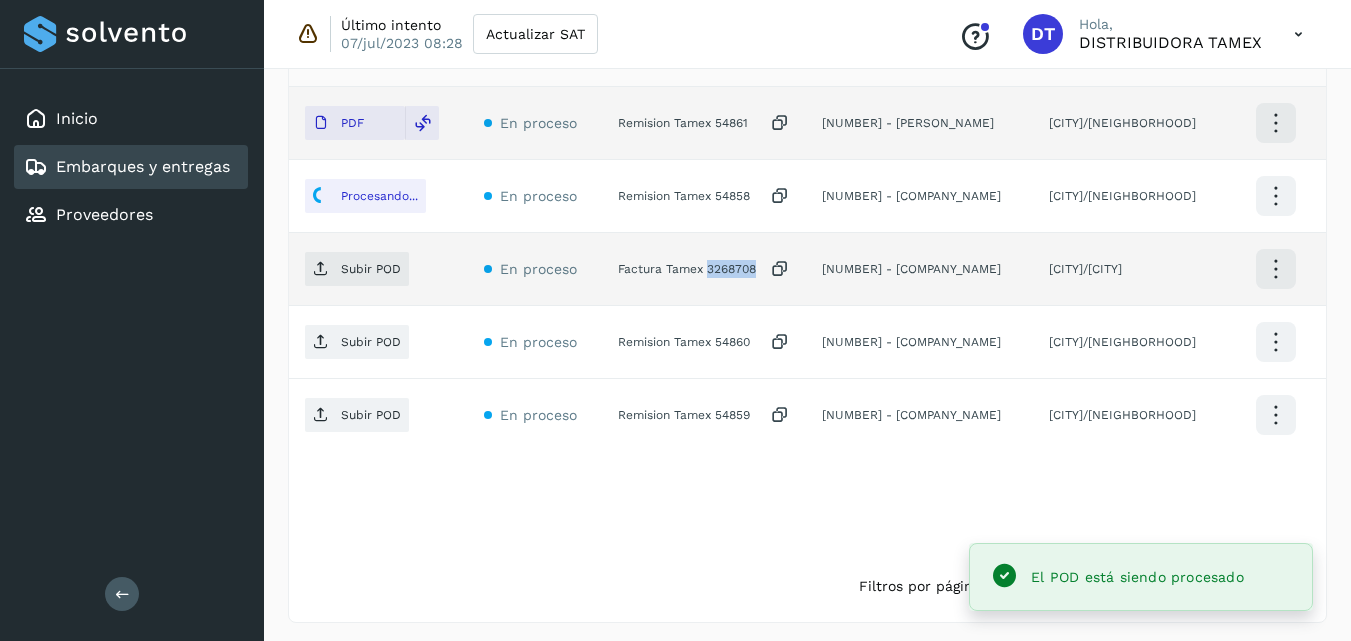 click on "Factura Tamex 3268708" 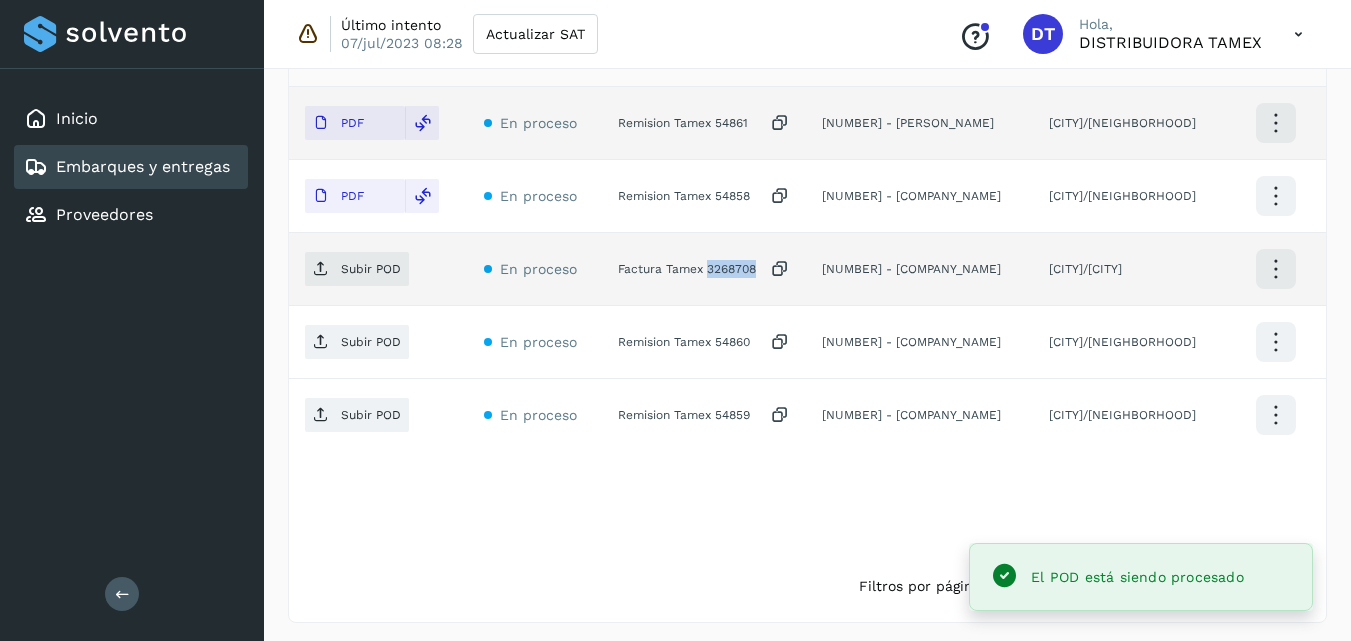 drag, startPoint x: 630, startPoint y: 281, endPoint x: 611, endPoint y: 275, distance: 19.924858 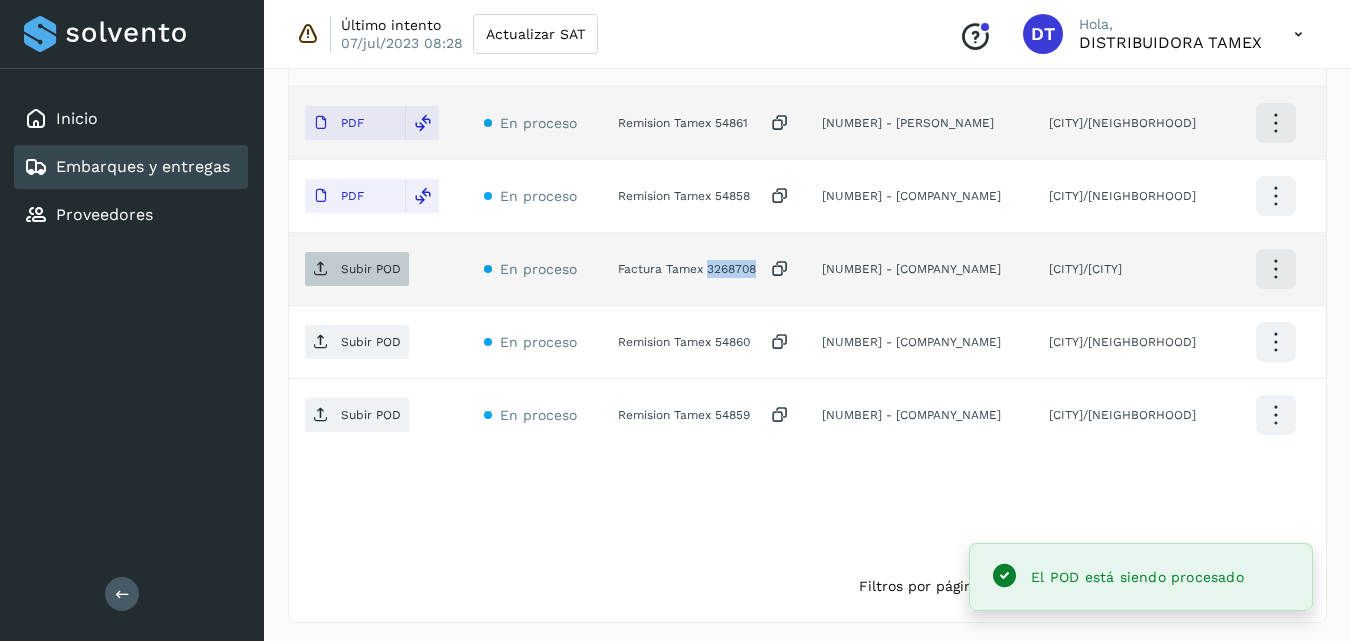 click on "Subir POD" at bounding box center (371, 269) 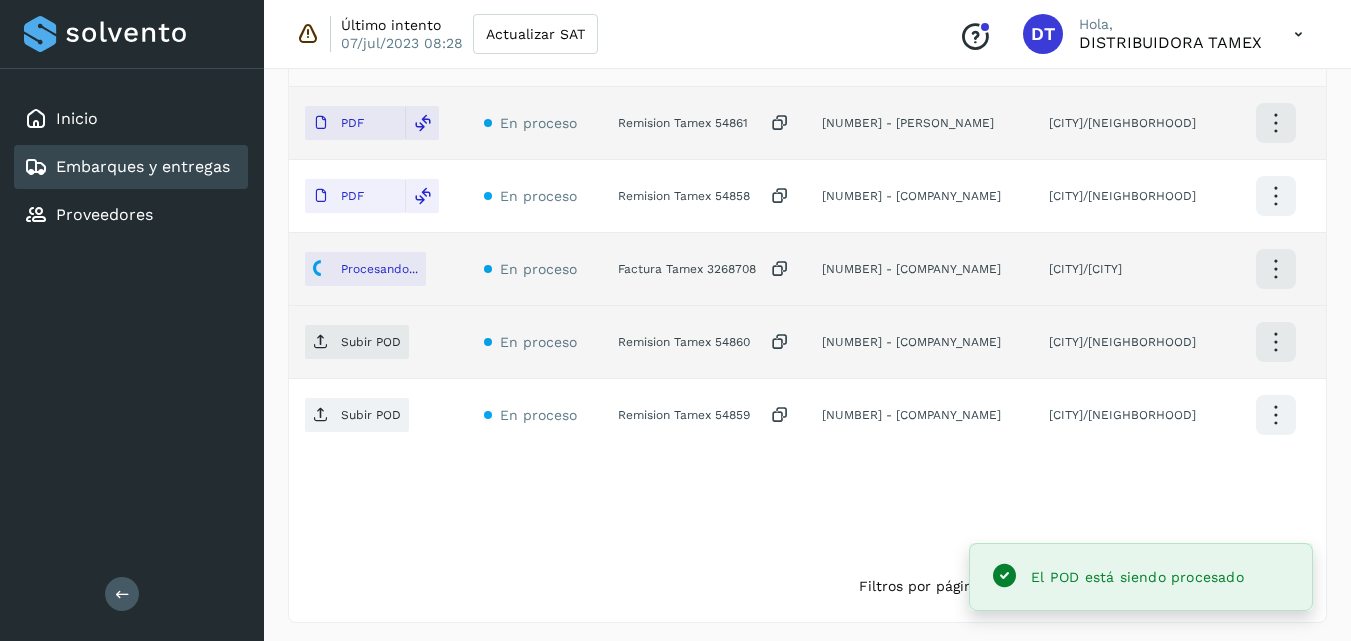 click on "Remision Tamex 54860" 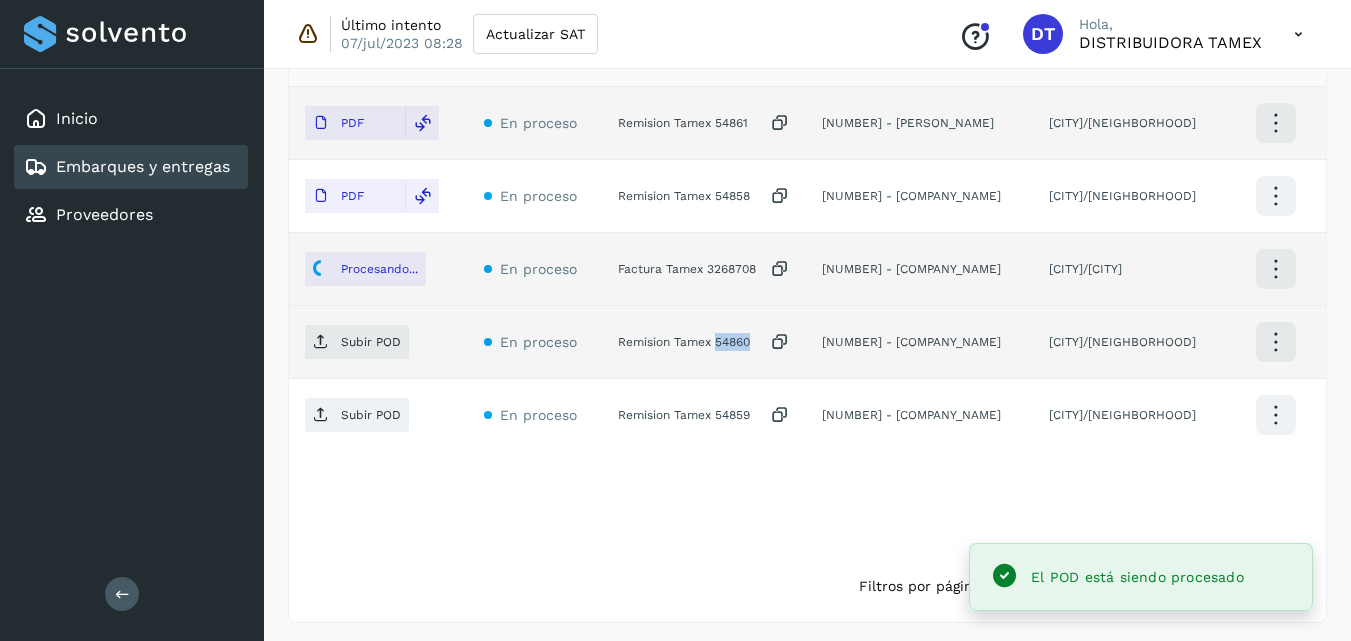 click on "Remision Tamex 54860" 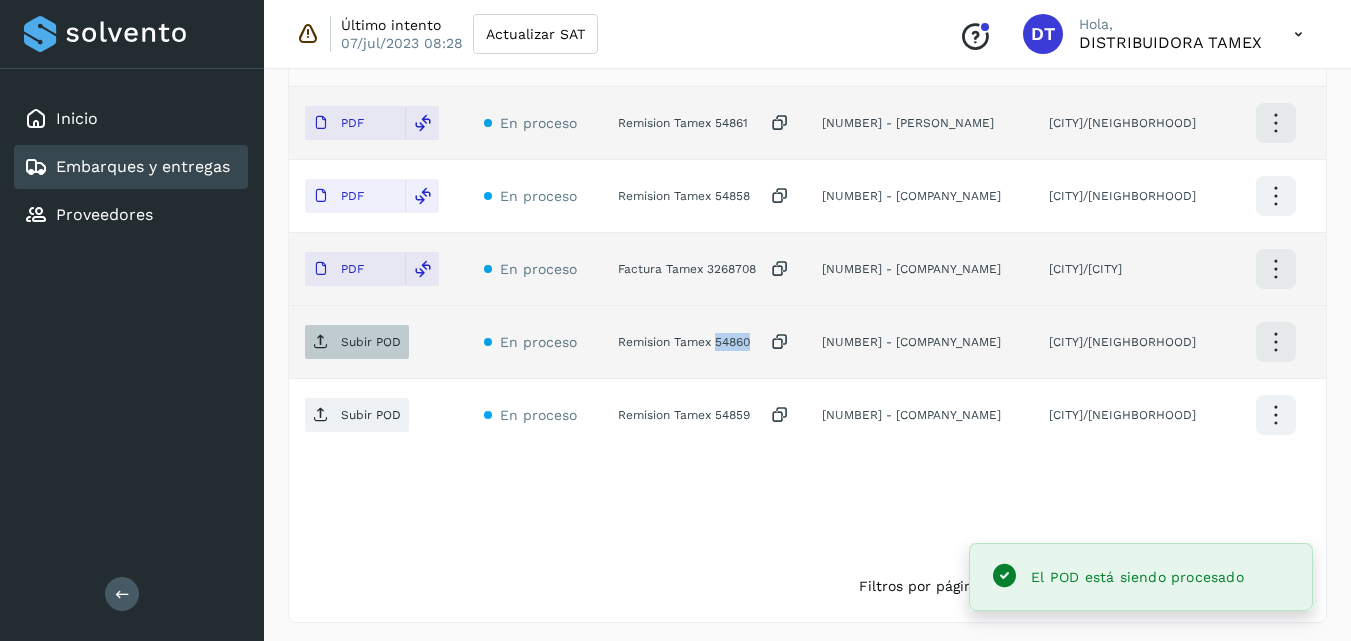 click on "Subir POD" at bounding box center (371, 342) 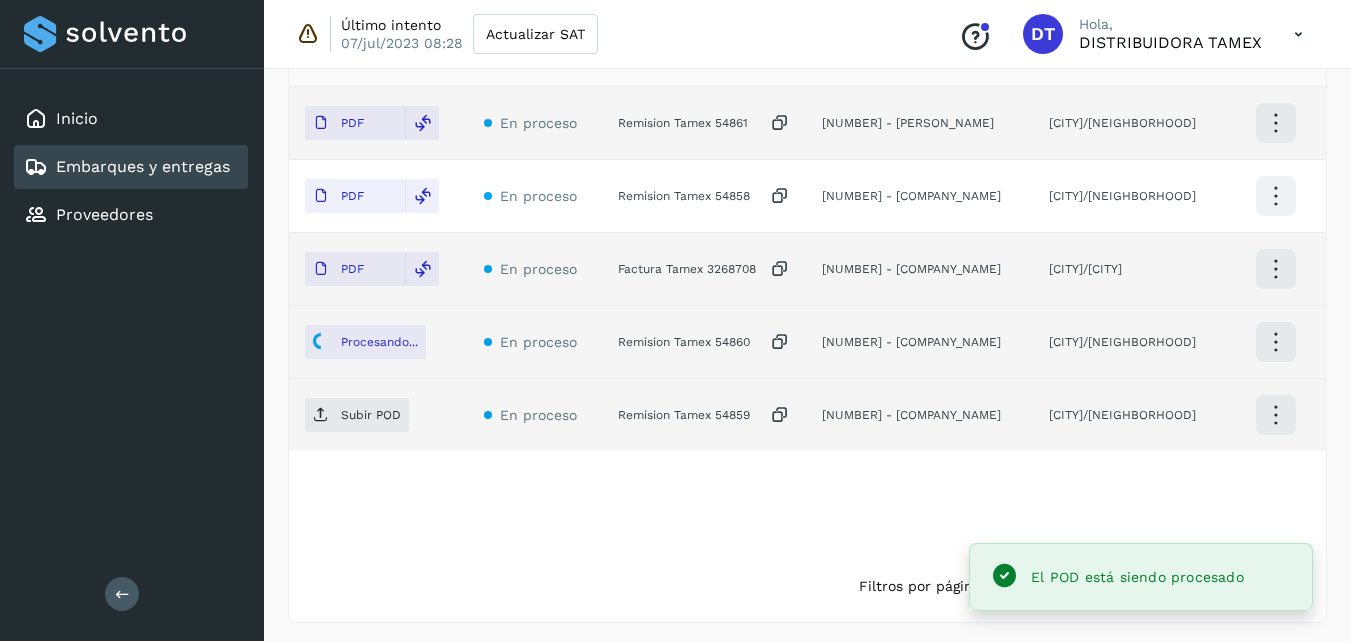 click on "Origen Av. [STREET_NAME] [NUMBER] [NEIGHBORHOOD]" 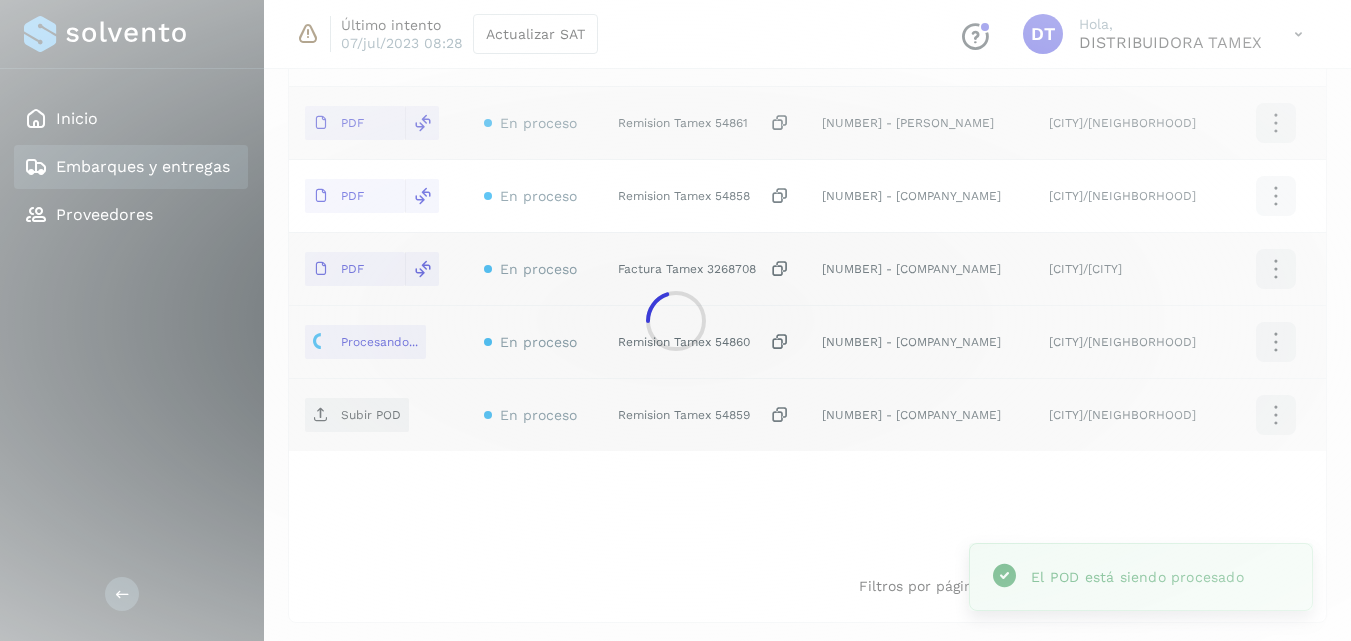 click 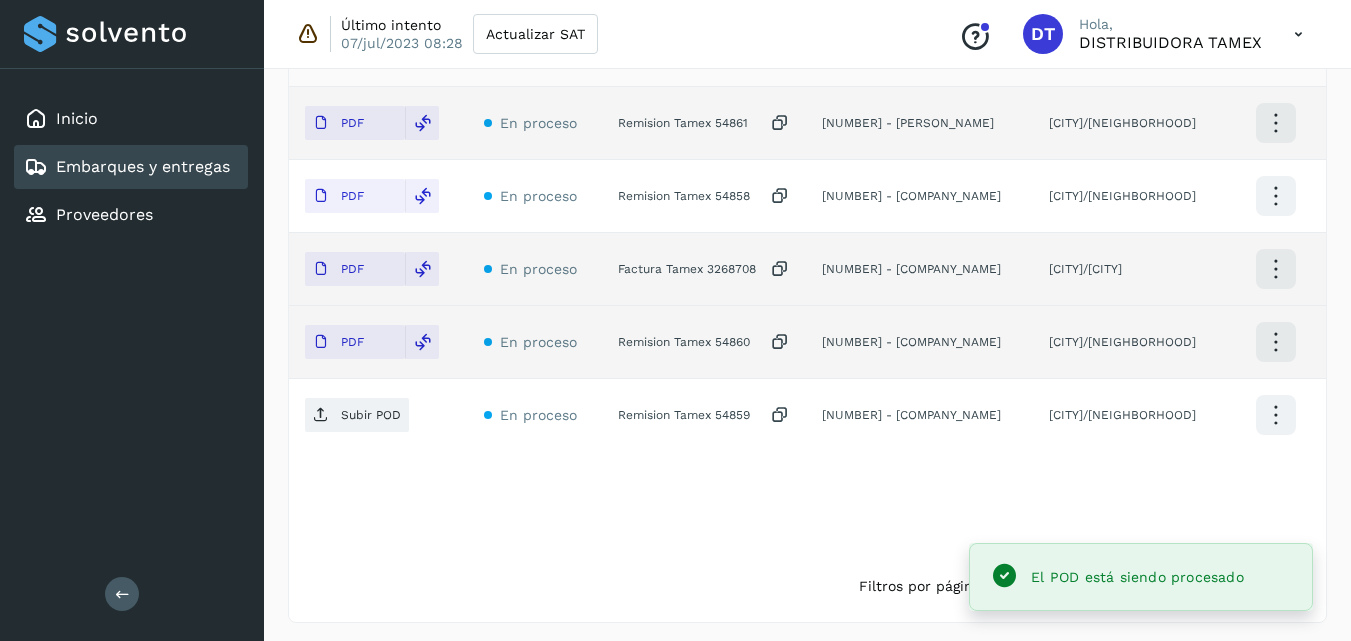 click on "Remision Tamex 54859" 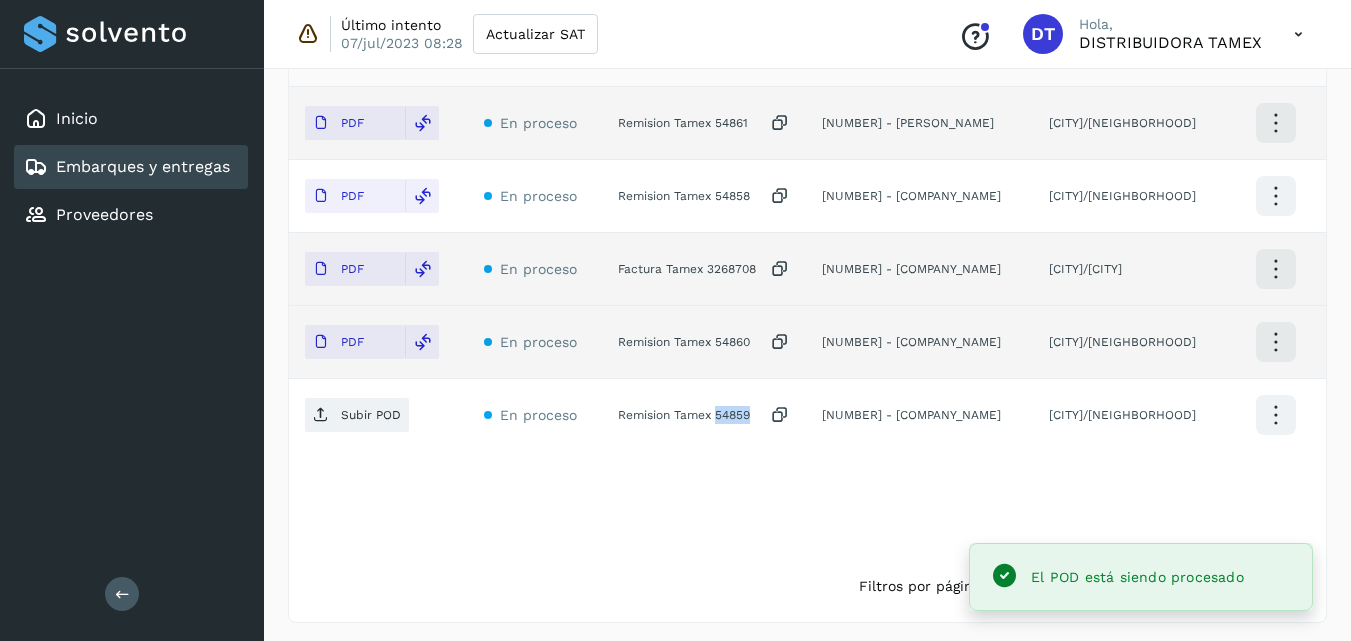 click on "Remision Tamex 54859" 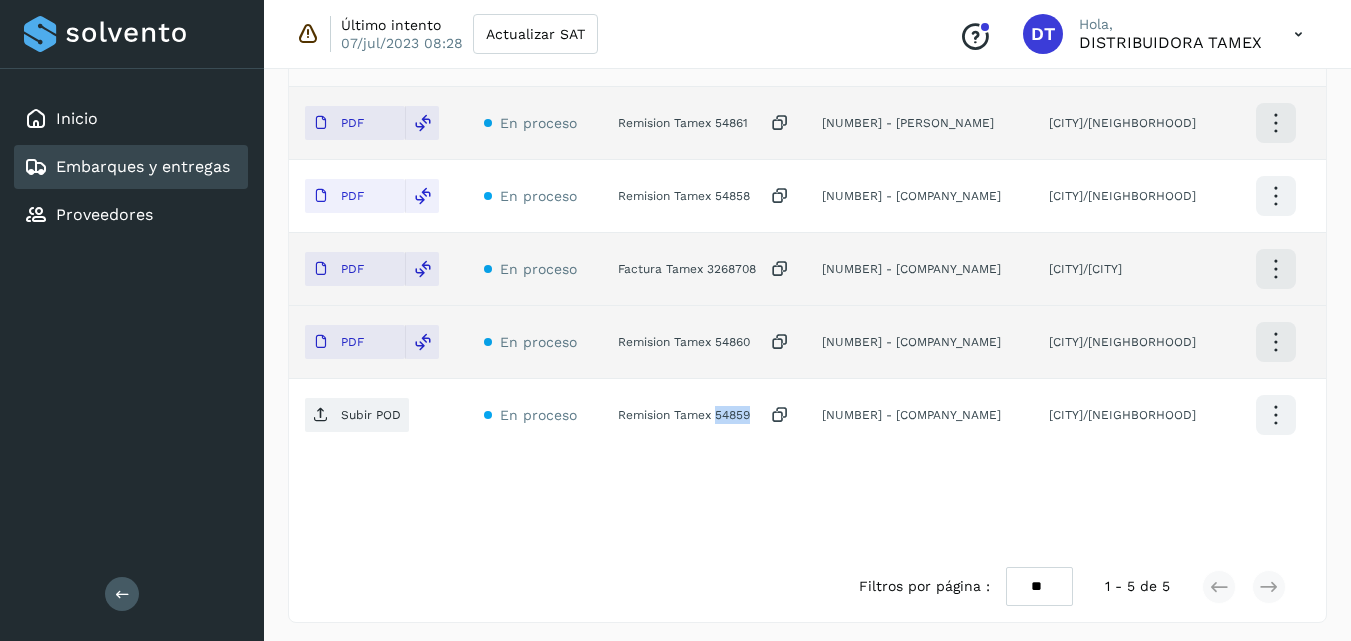 copy on "[NUMBER]" 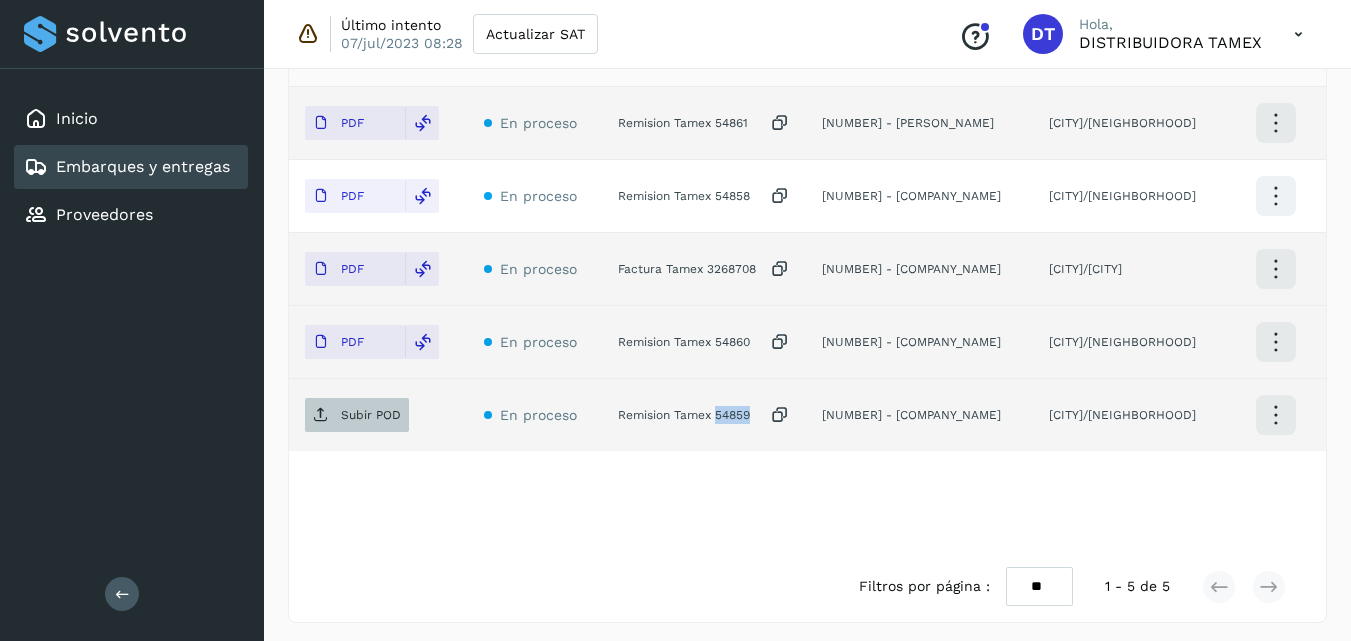 click on "Subir POD" at bounding box center (357, 415) 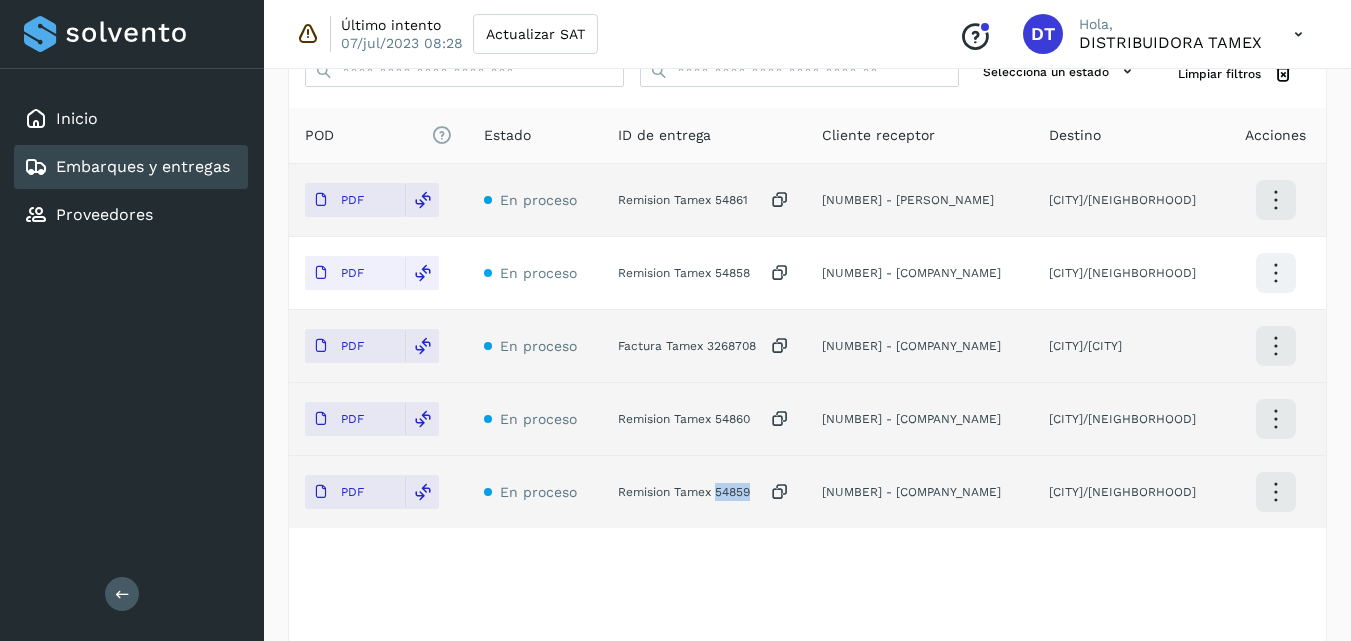 scroll, scrollTop: 606, scrollLeft: 0, axis: vertical 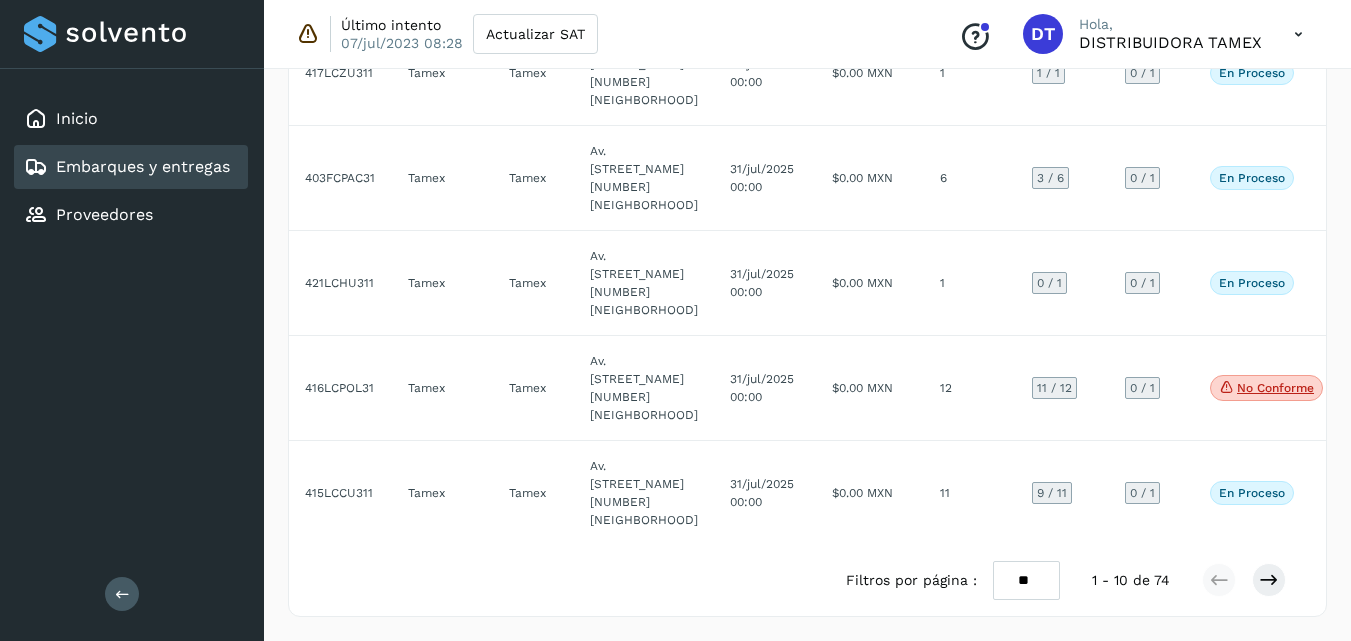click on "** ** **" at bounding box center [1026, 580] 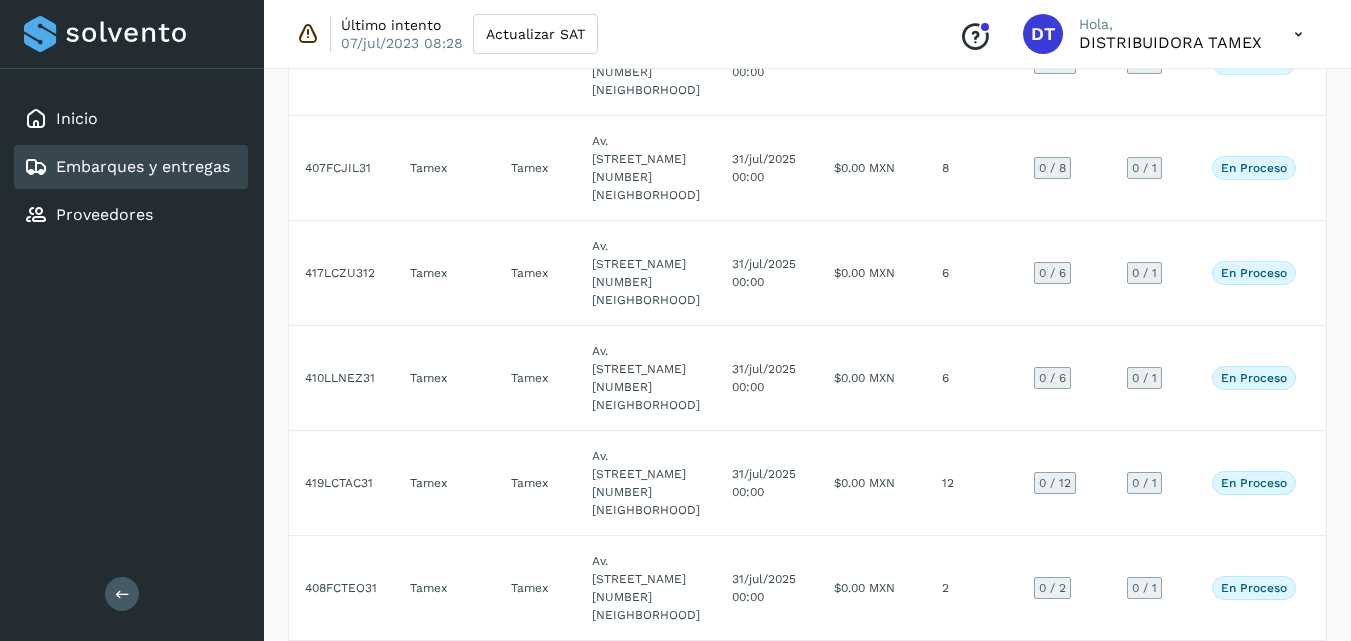 scroll, scrollTop: 1557, scrollLeft: 0, axis: vertical 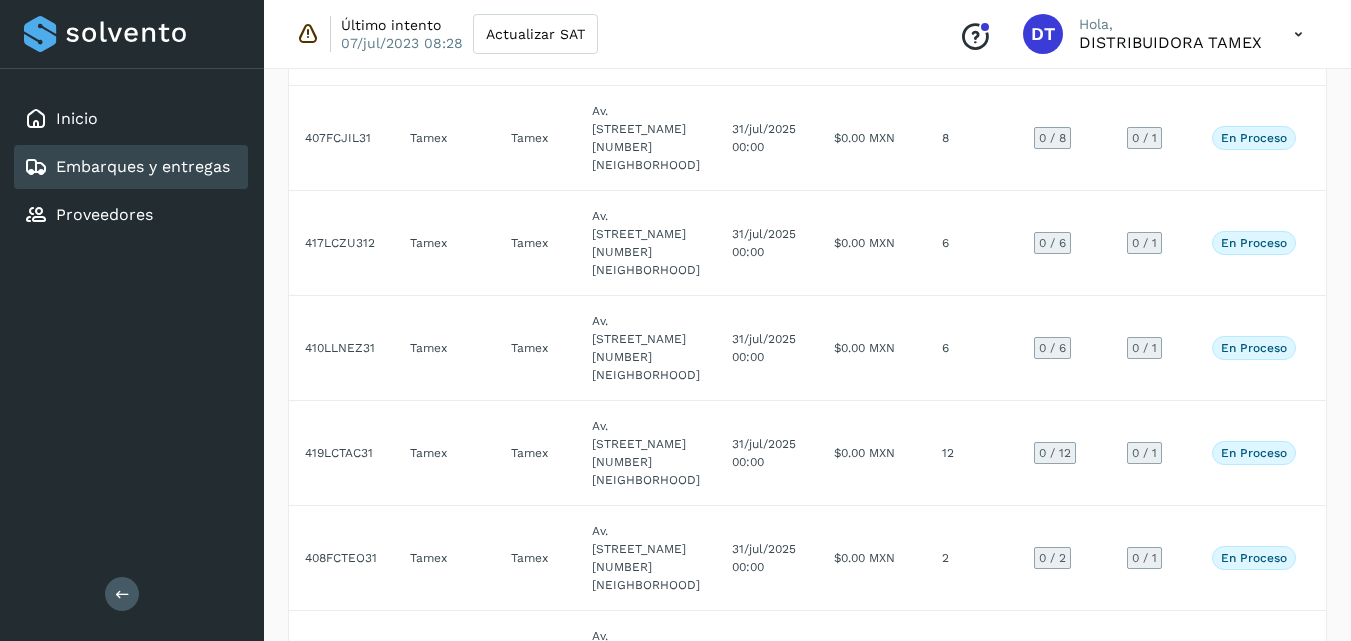 click on "0  / 5" 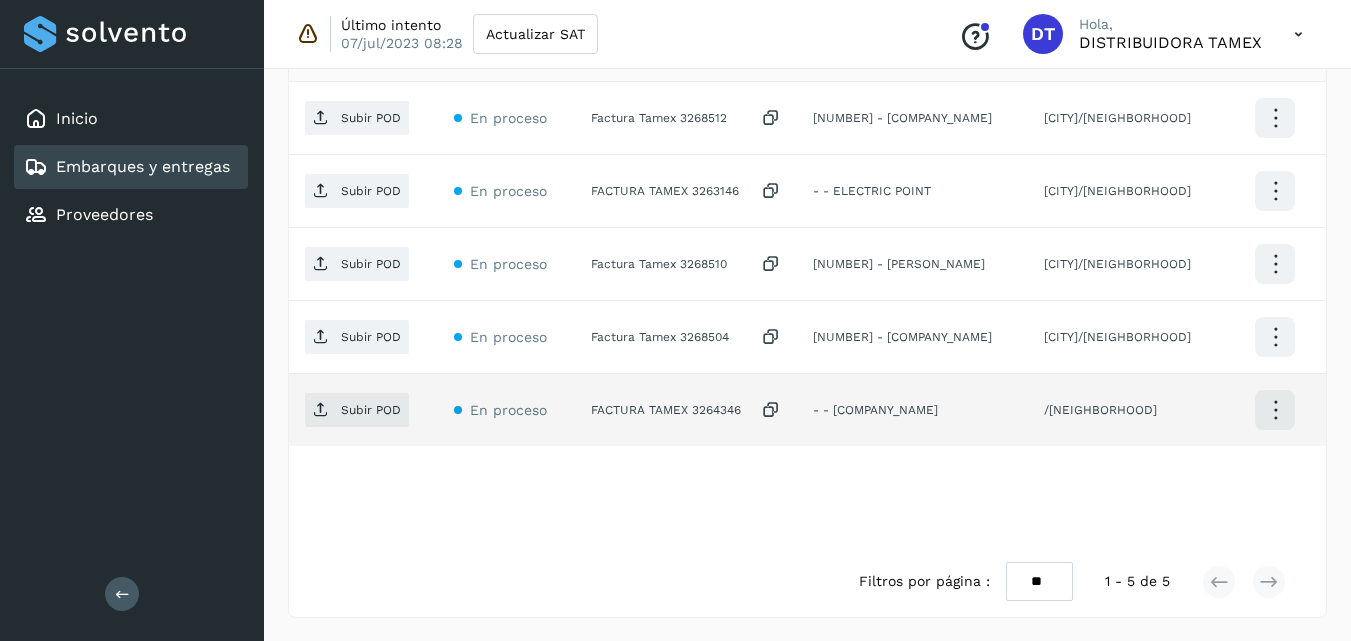 scroll, scrollTop: 506, scrollLeft: 0, axis: vertical 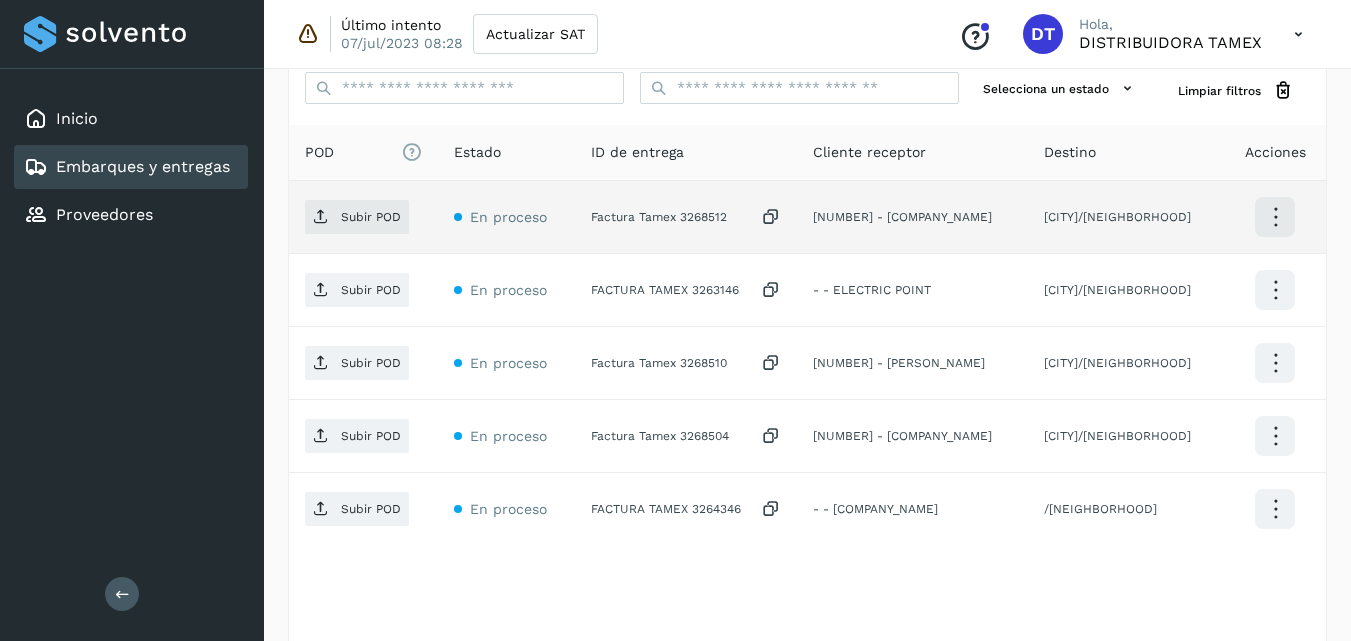 click on "Factura Tamex 3268512" 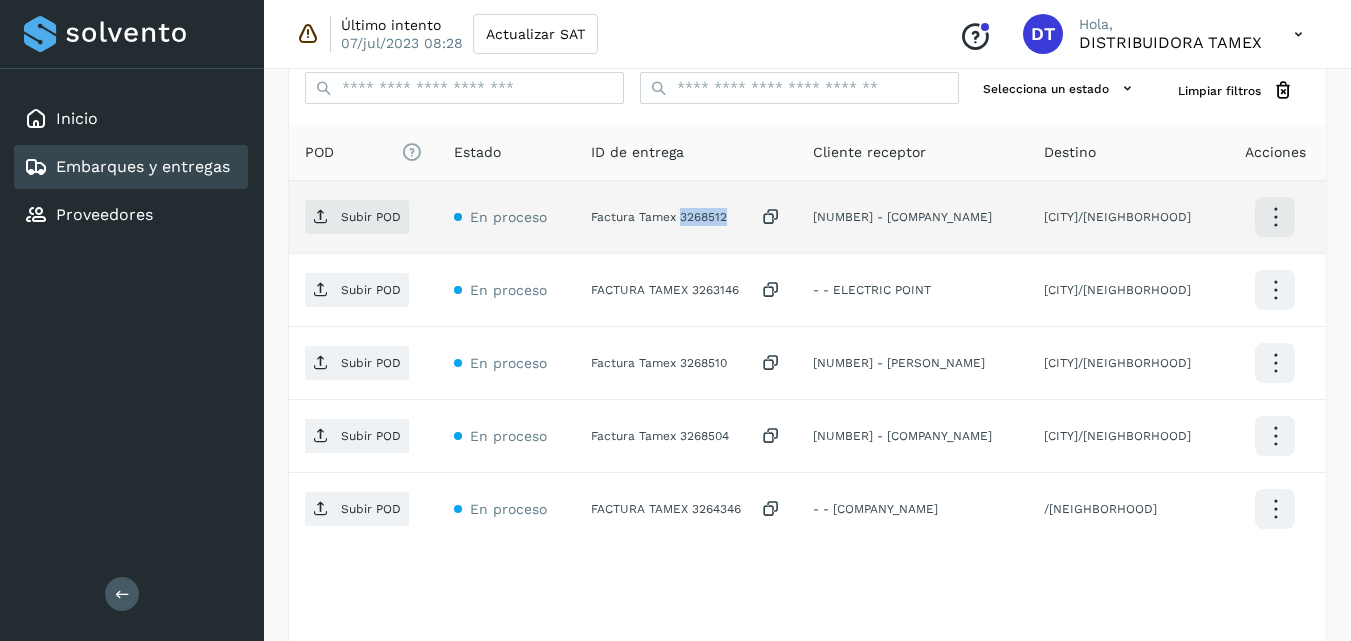 click on "Factura Tamex 3268512" 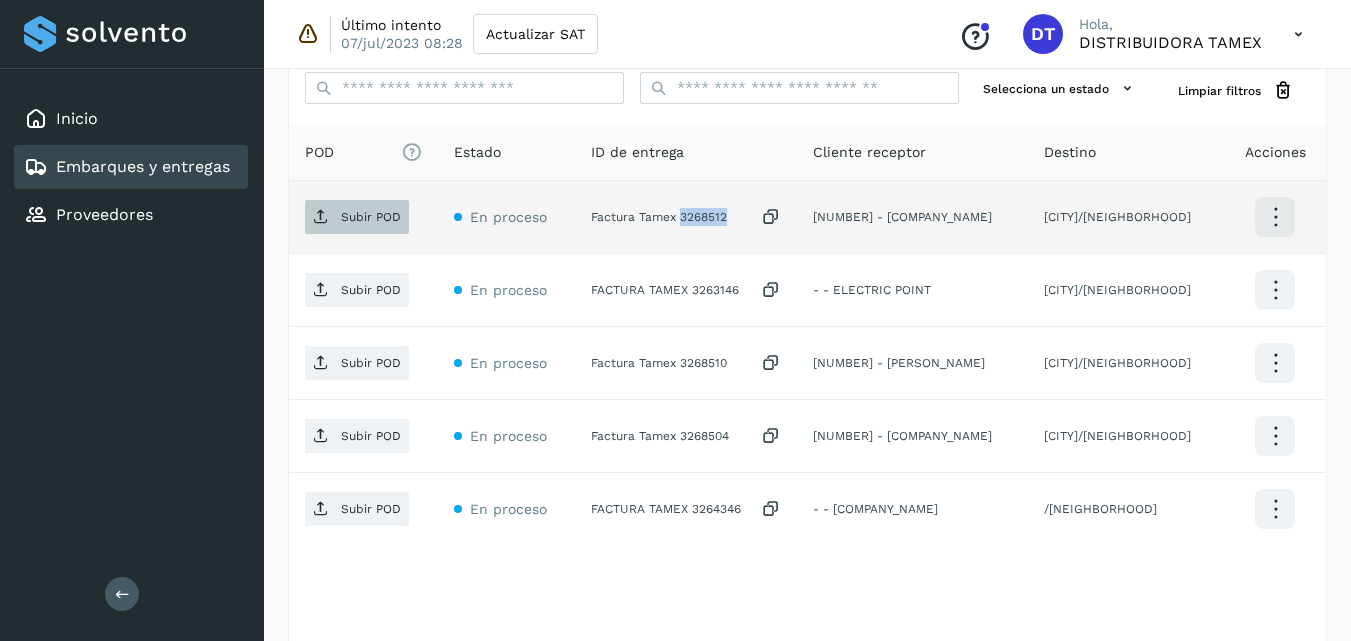 click on "Subir POD" at bounding box center (357, 217) 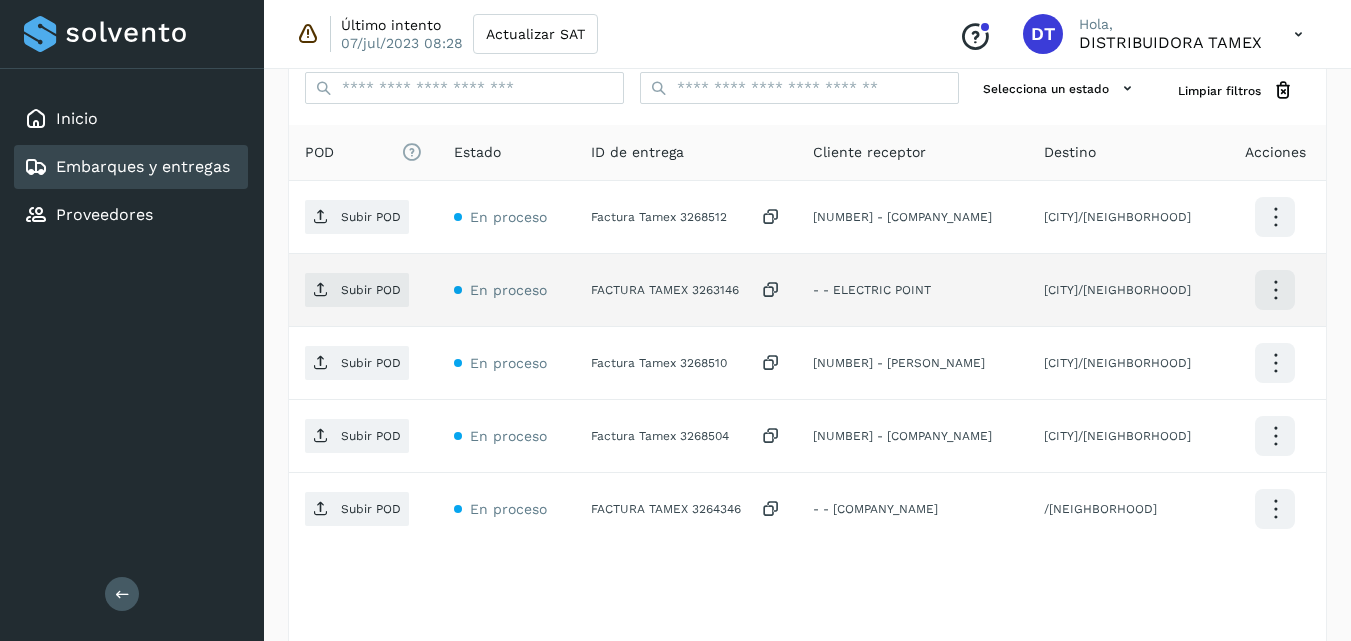 click on "FACTURA TAMEX 3263146" 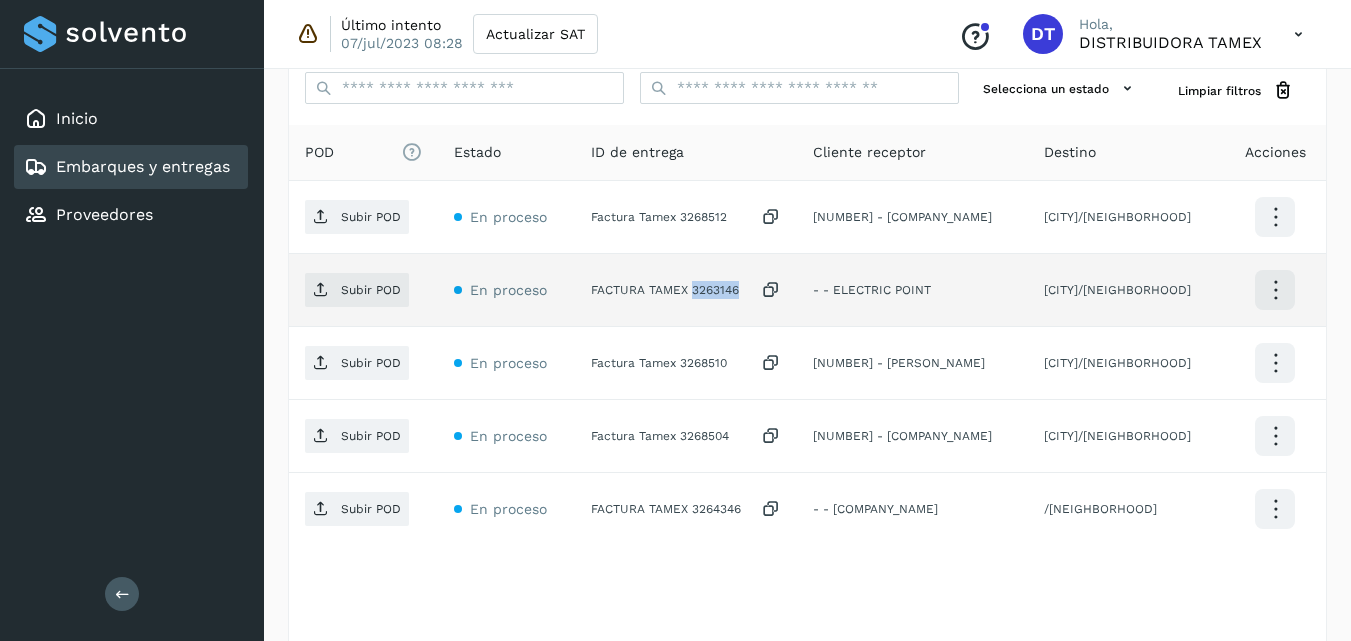 click on "FACTURA TAMEX 3263146" 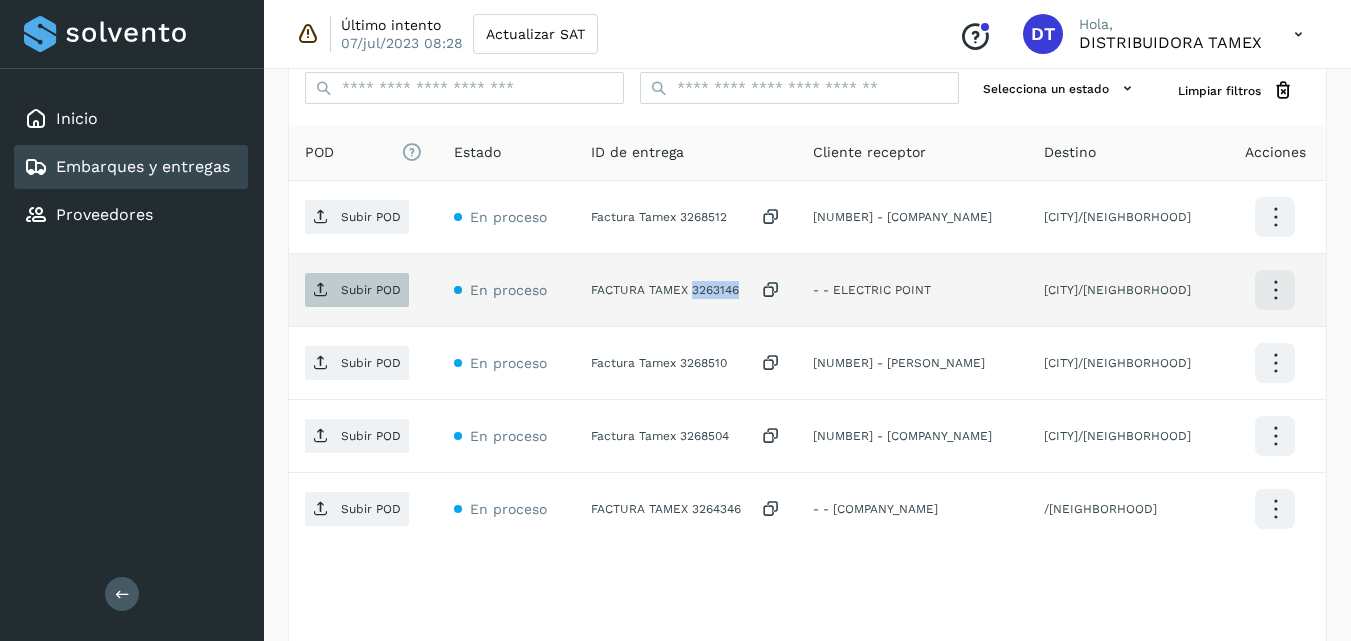 click on "Subir POD" at bounding box center [357, 290] 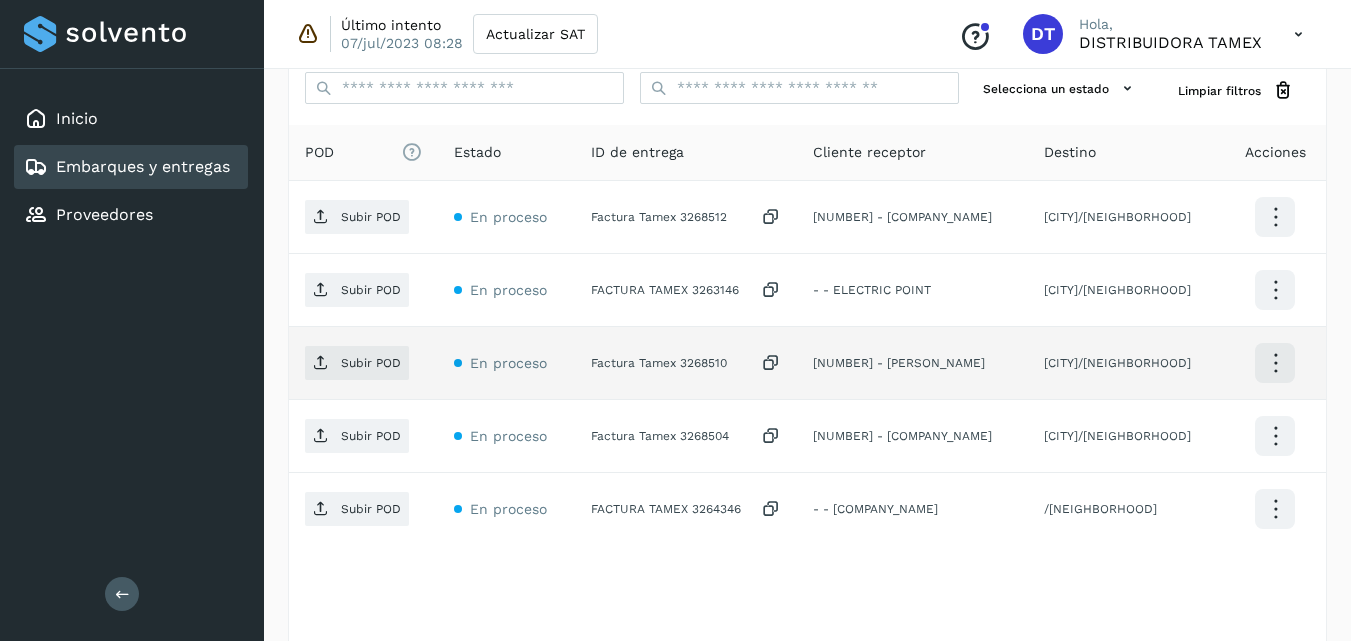 click on "Factura Tamex 3268510" 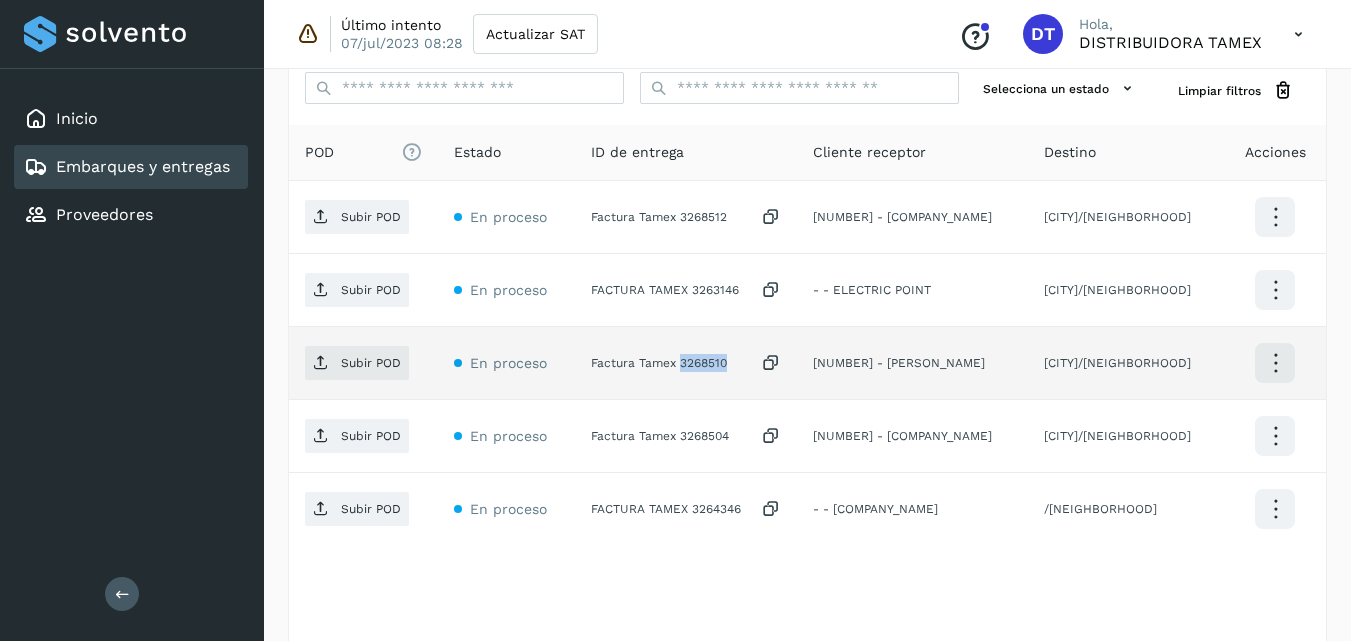 click on "Factura Tamex 3268510" 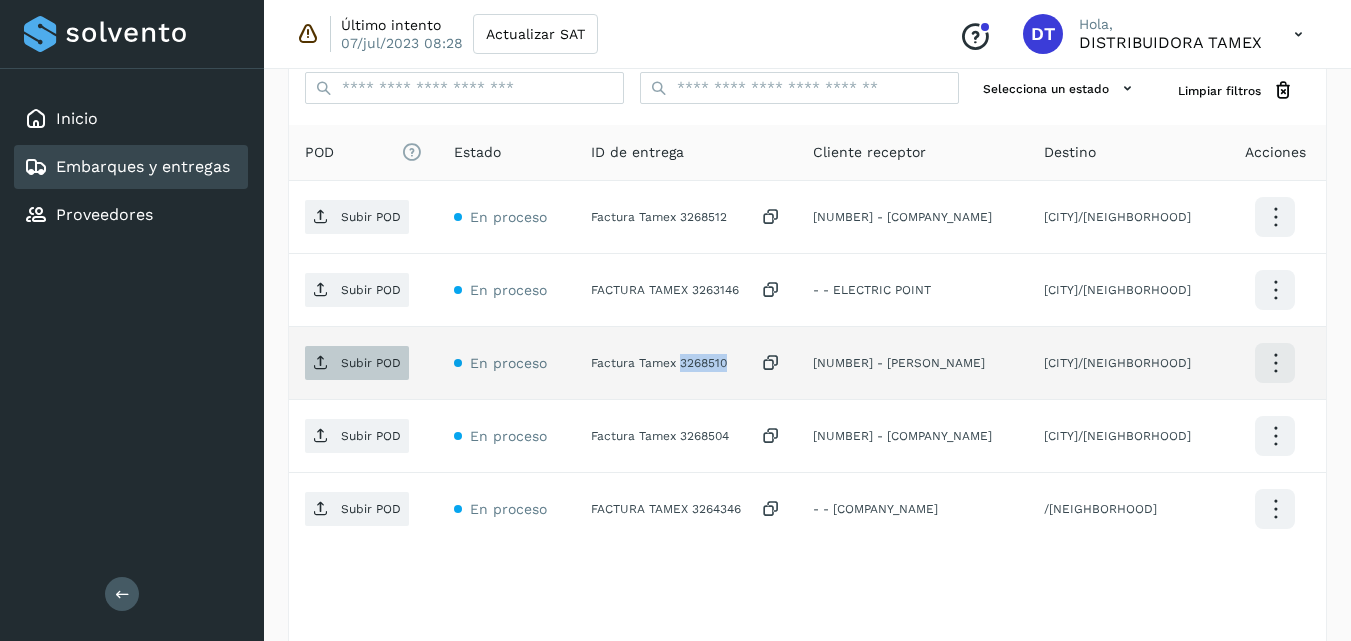 click on "Subir POD" at bounding box center (357, 363) 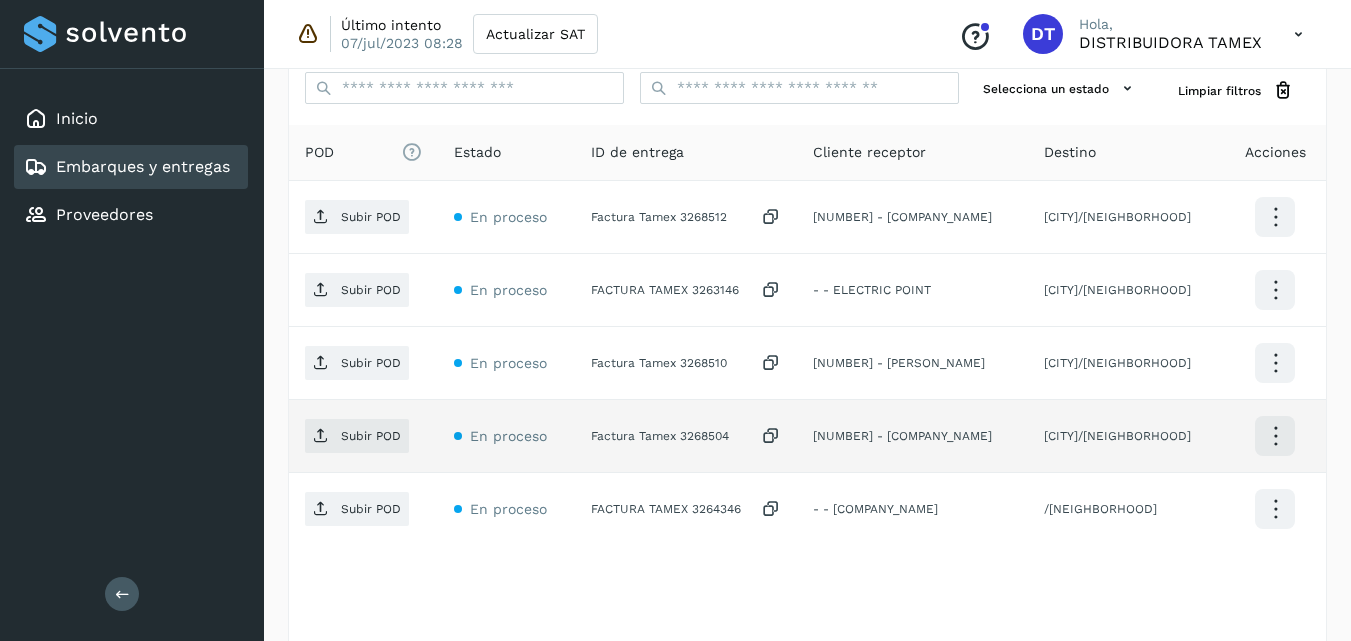 click on "Factura Tamex 3268504" 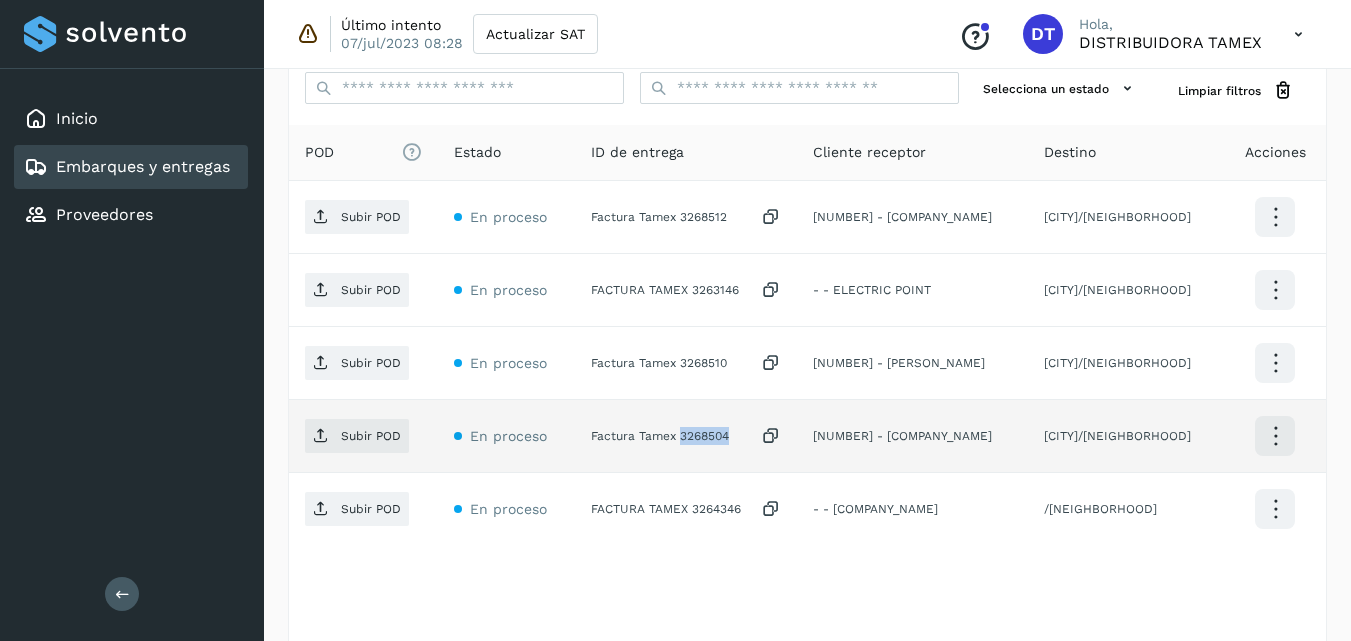 click on "Factura Tamex 3268504" 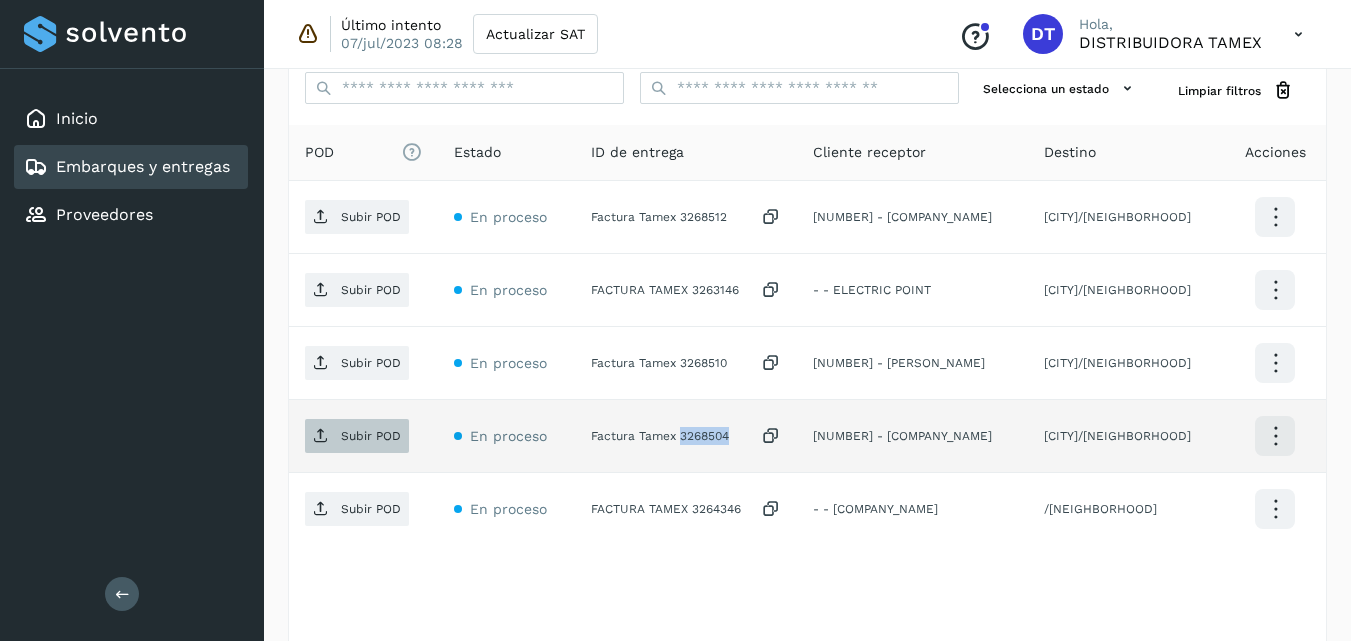 click on "Subir POD" at bounding box center [357, 436] 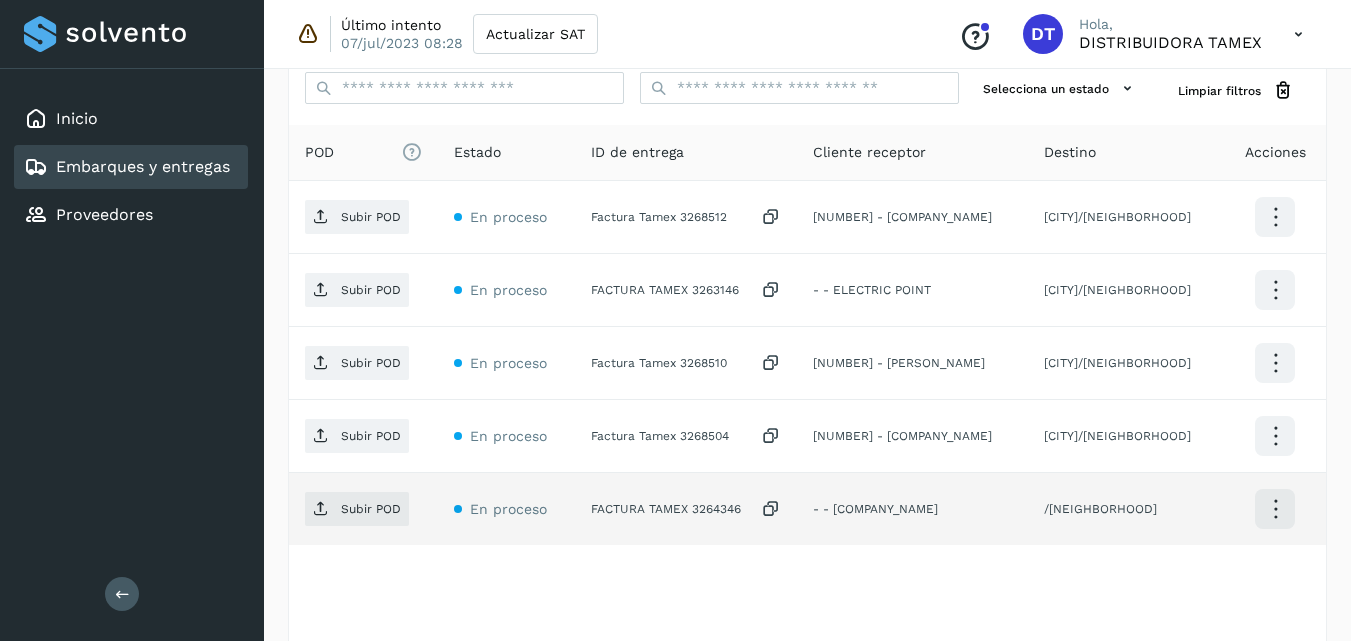 click on "FACTURA TAMEX 3264346" 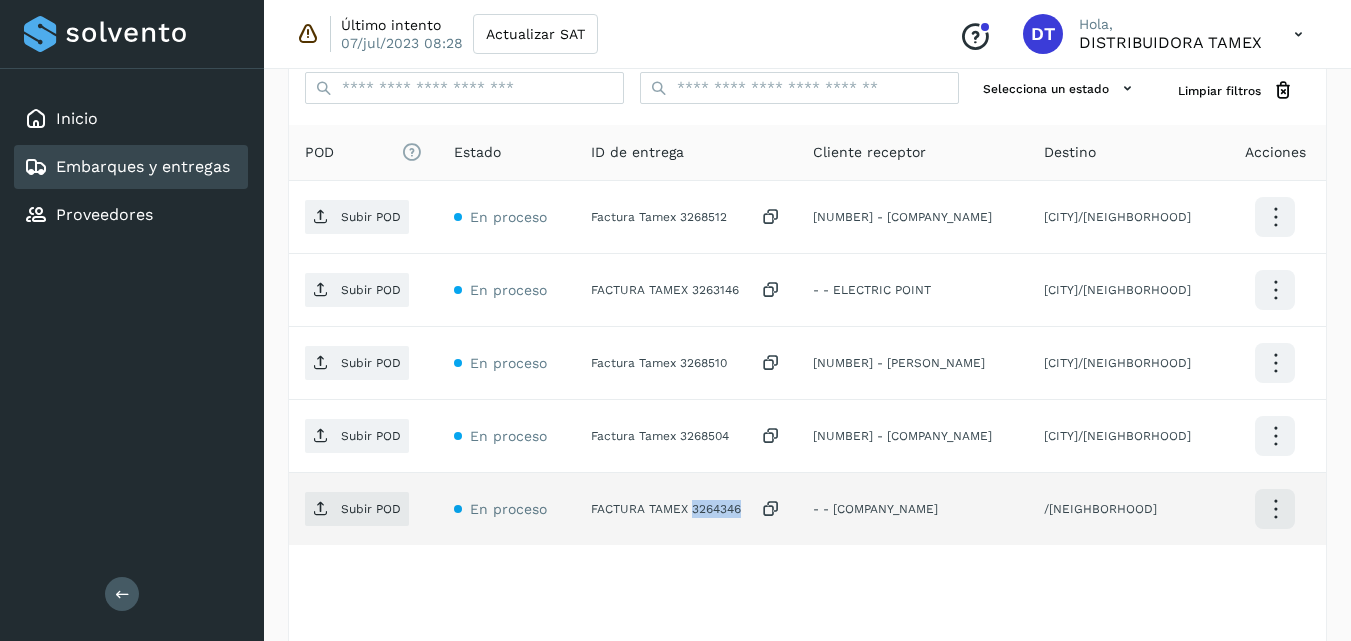 click on "FACTURA TAMEX 3264346" 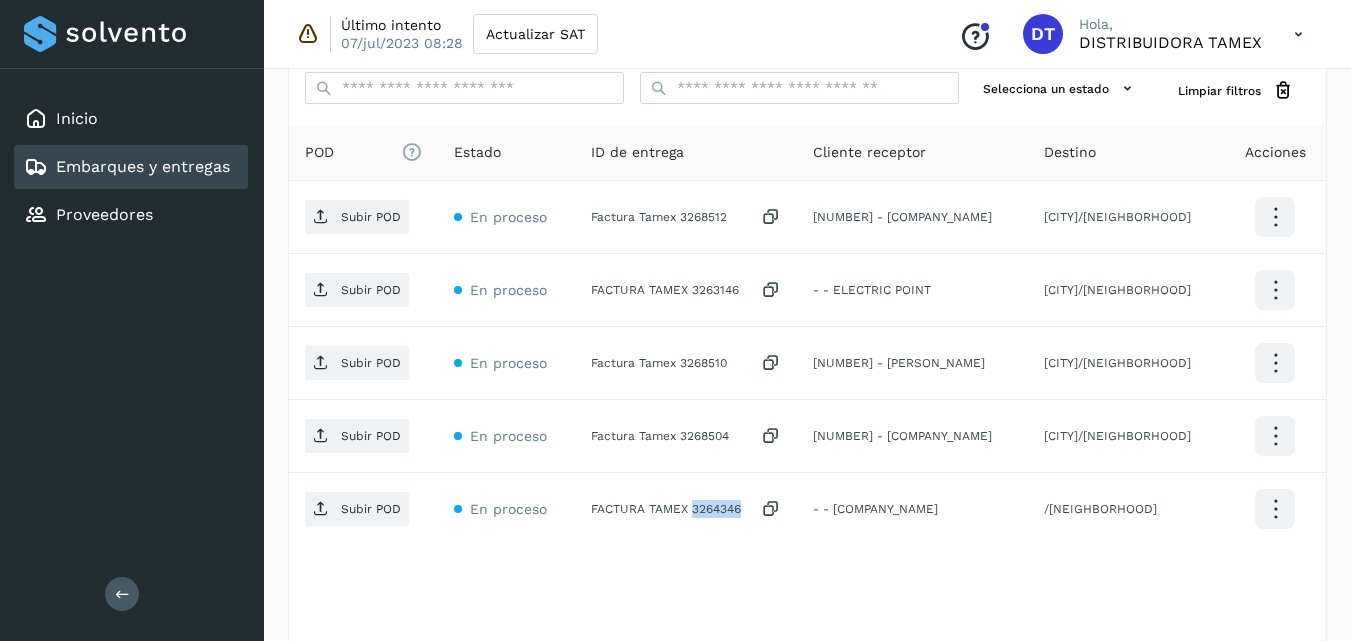 copy on "[NUMBER]" 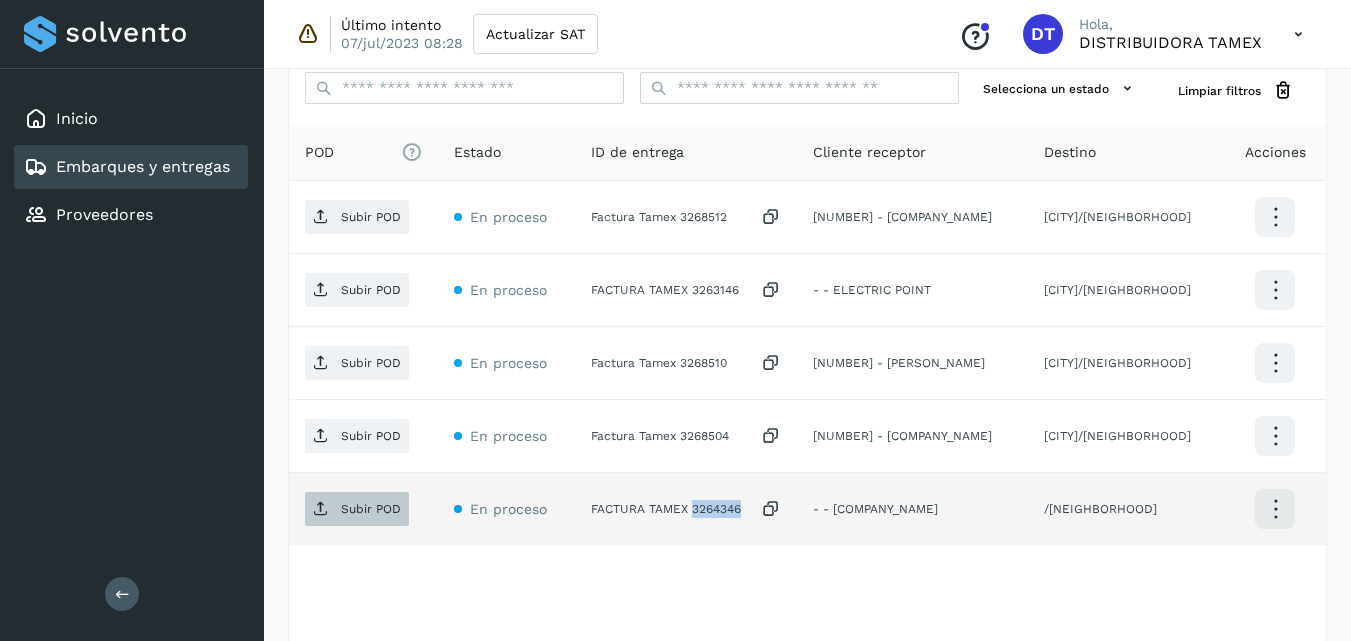 click on "Subir POD" at bounding box center (357, 509) 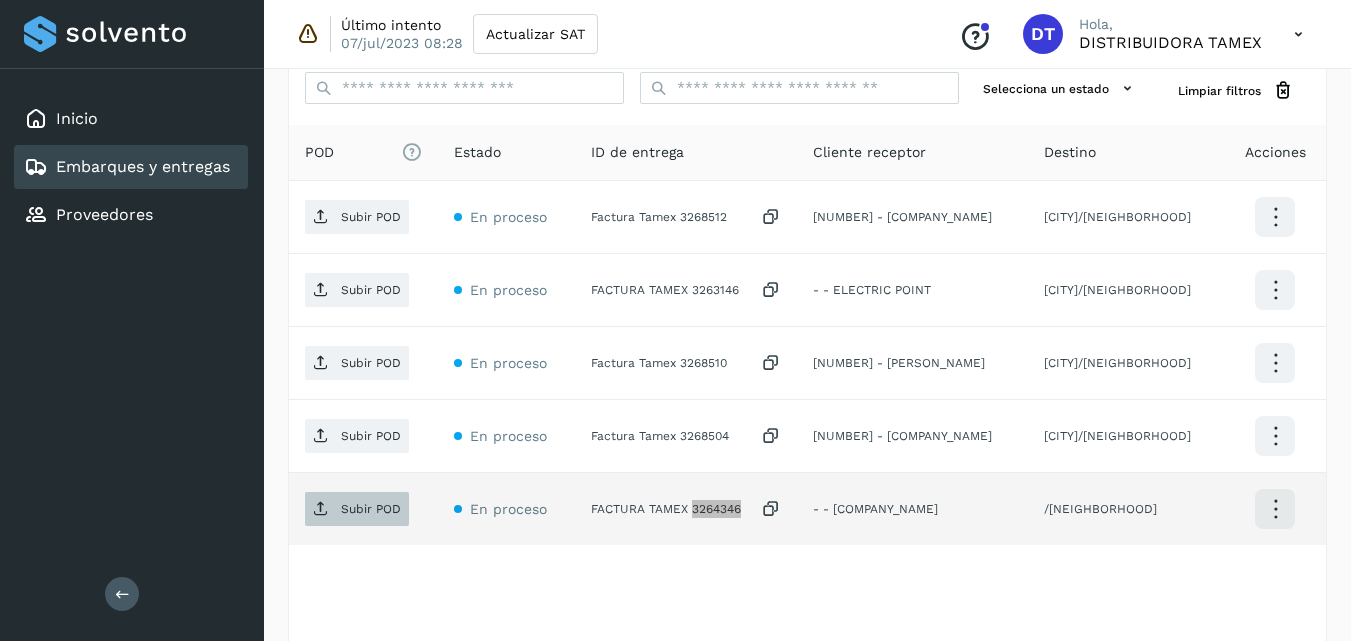 scroll, scrollTop: 406, scrollLeft: 0, axis: vertical 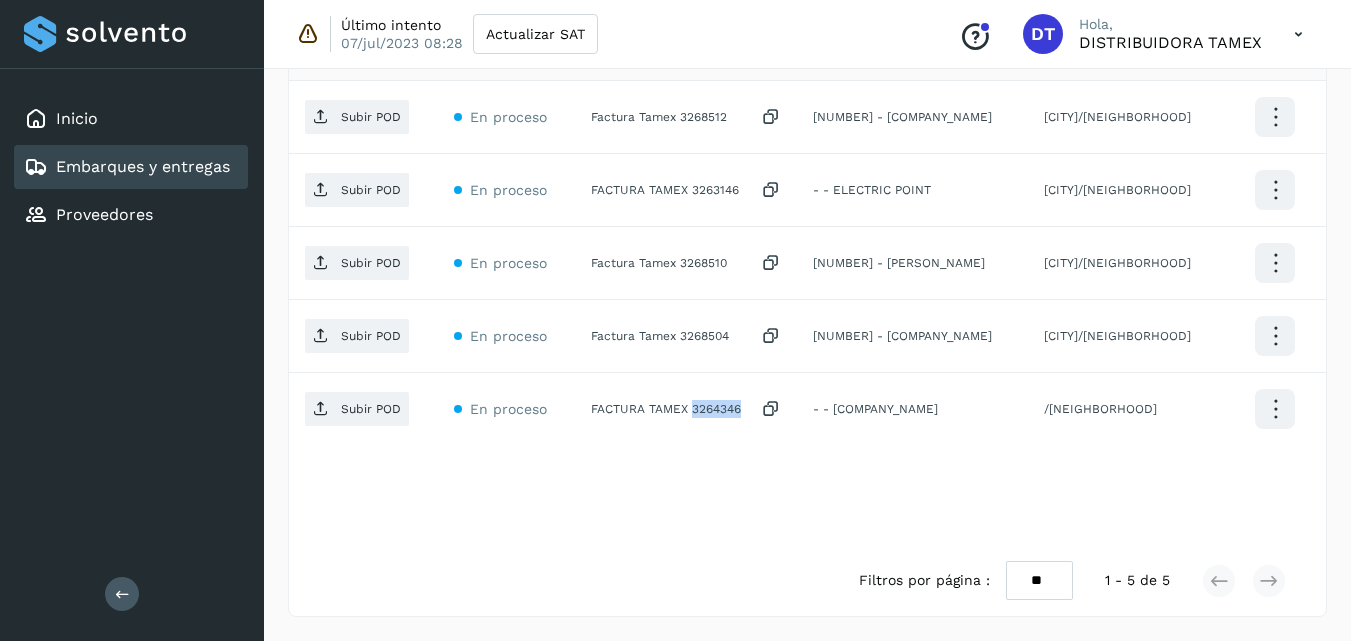 select on "**" 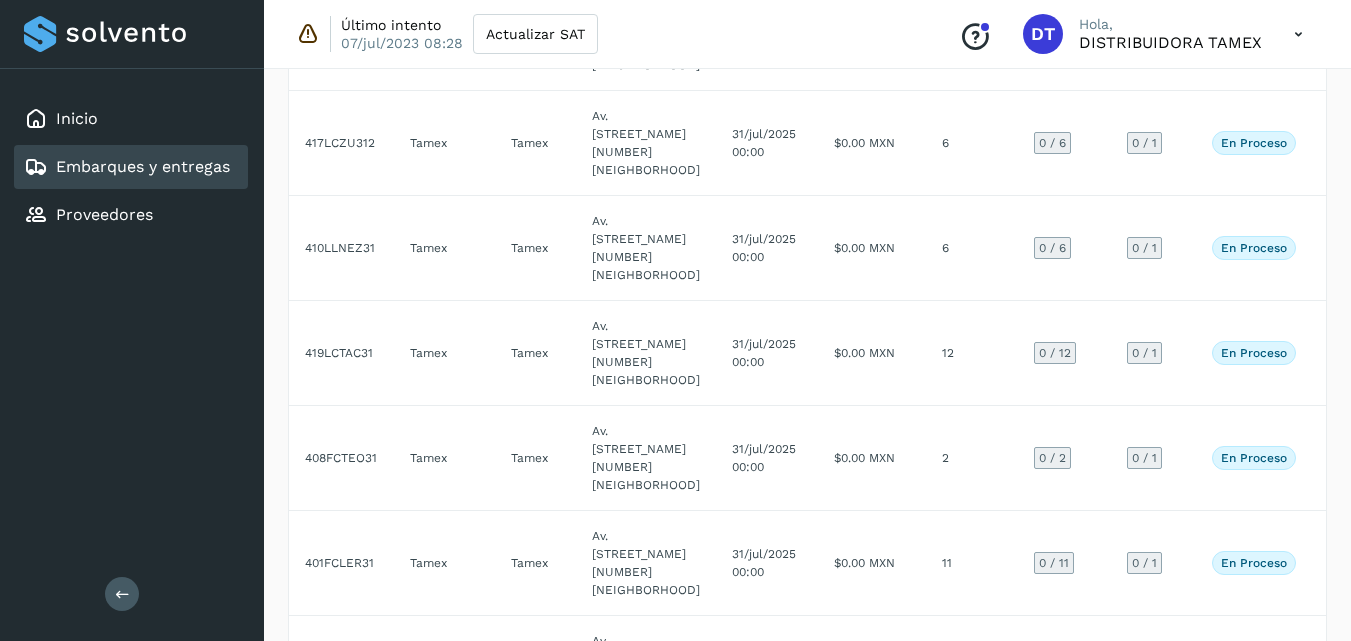 scroll, scrollTop: 1757, scrollLeft: 0, axis: vertical 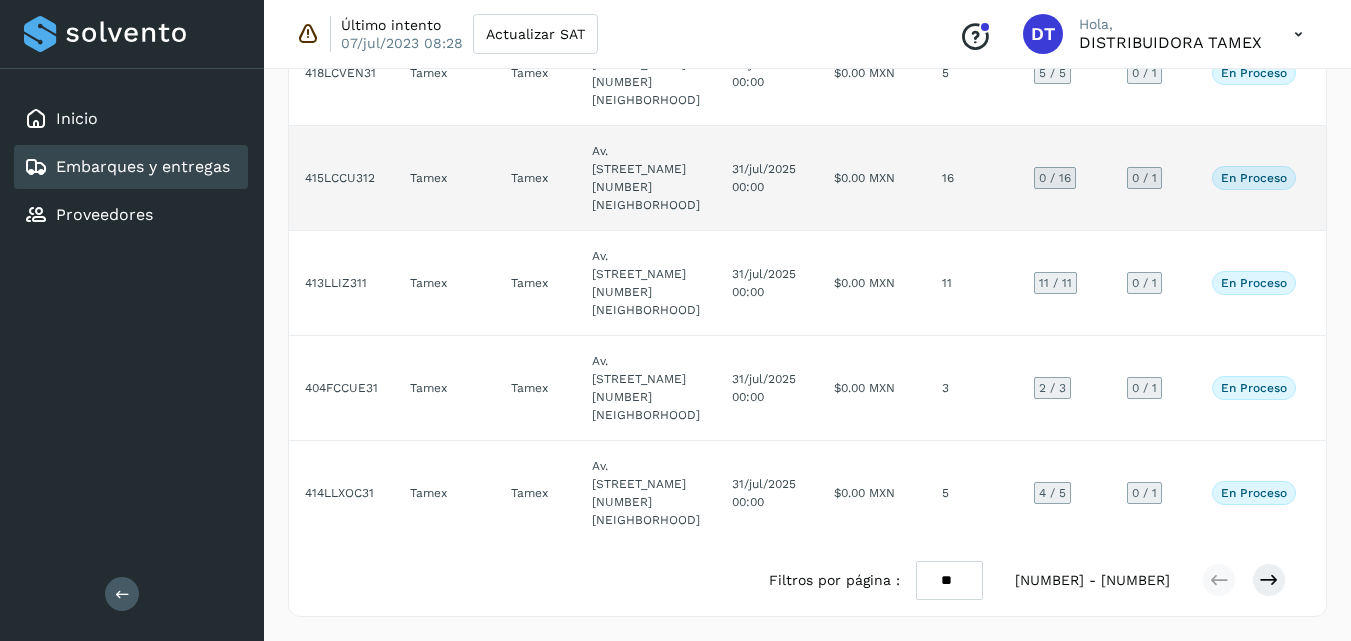 click on "$0.00 MXN" 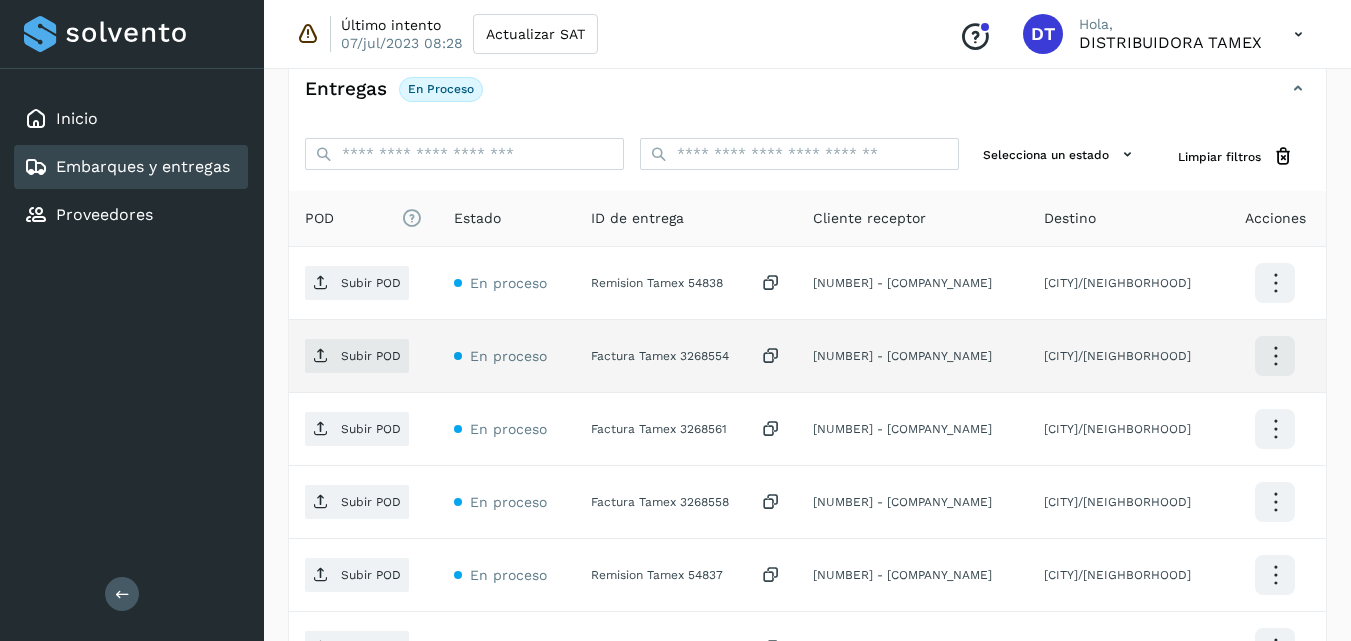 scroll, scrollTop: 471, scrollLeft: 0, axis: vertical 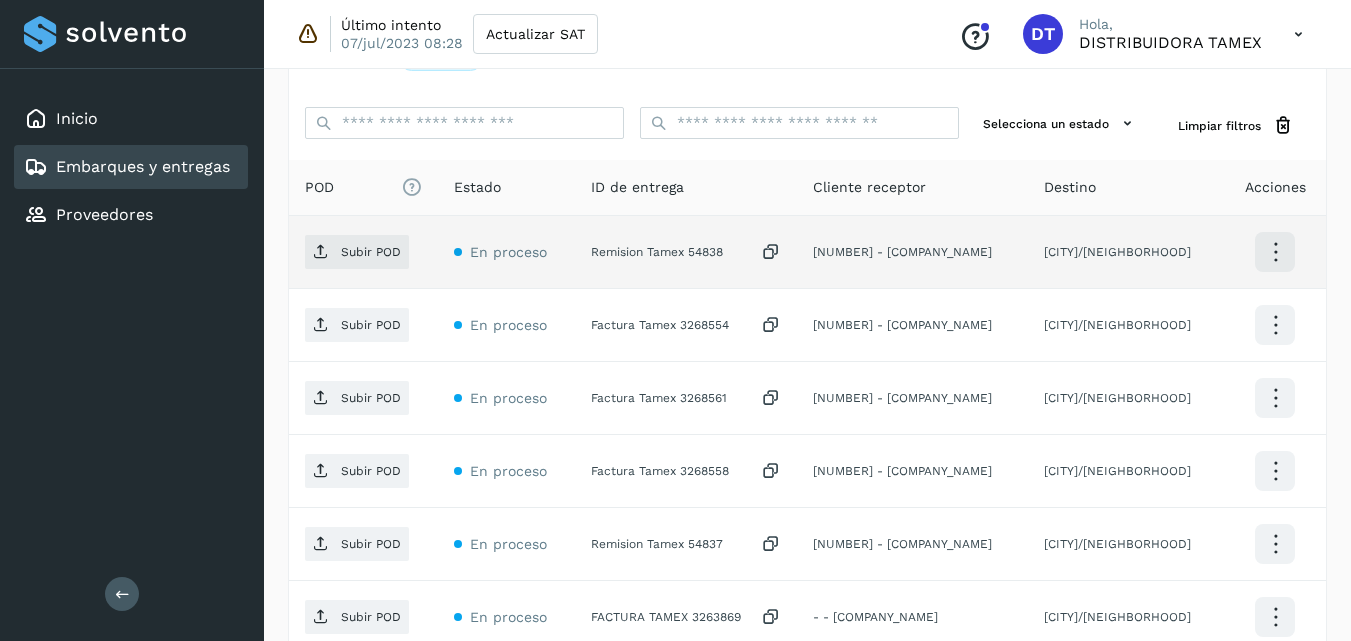 click on "Remision Tamex 54838" 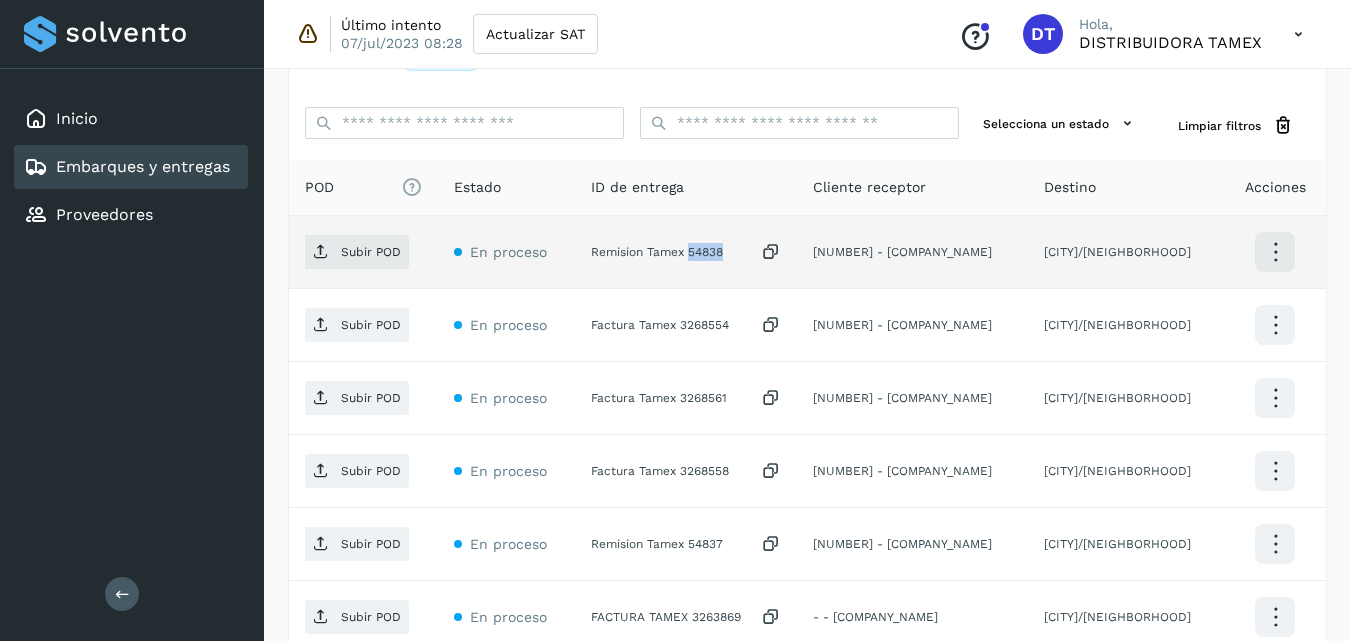 click on "Remision Tamex 54838" 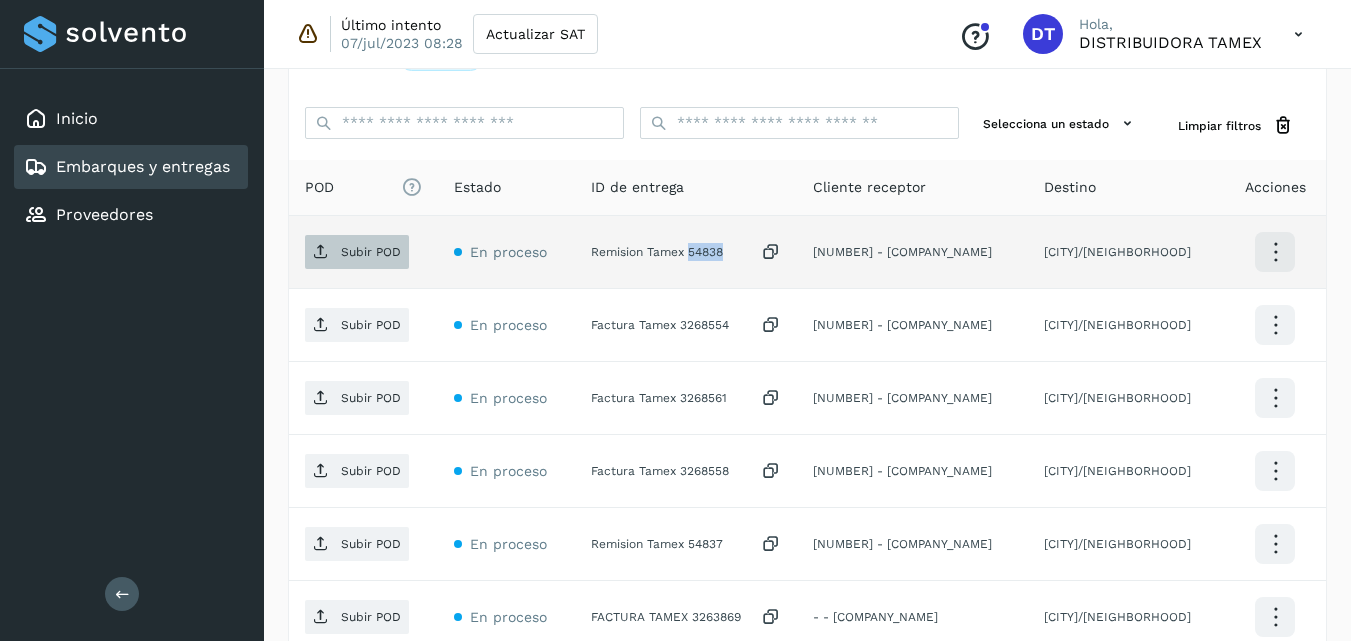 click on "Subir POD" at bounding box center (371, 252) 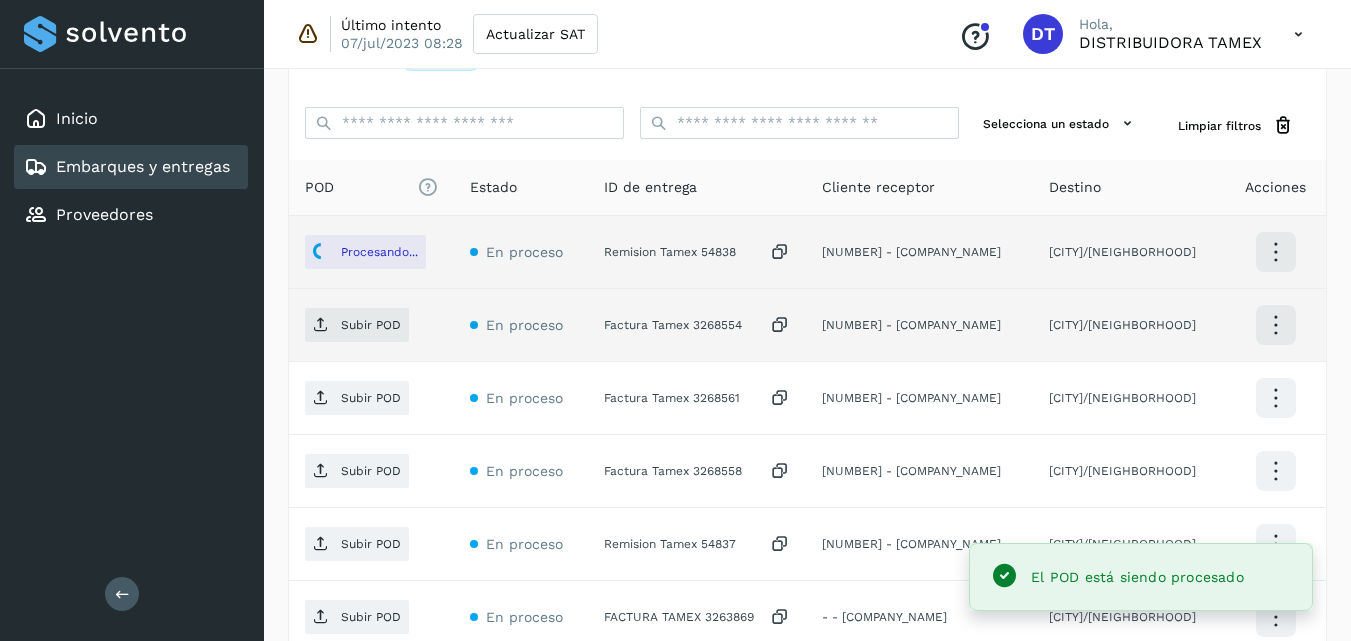 click on "Factura Tamex 3268554" 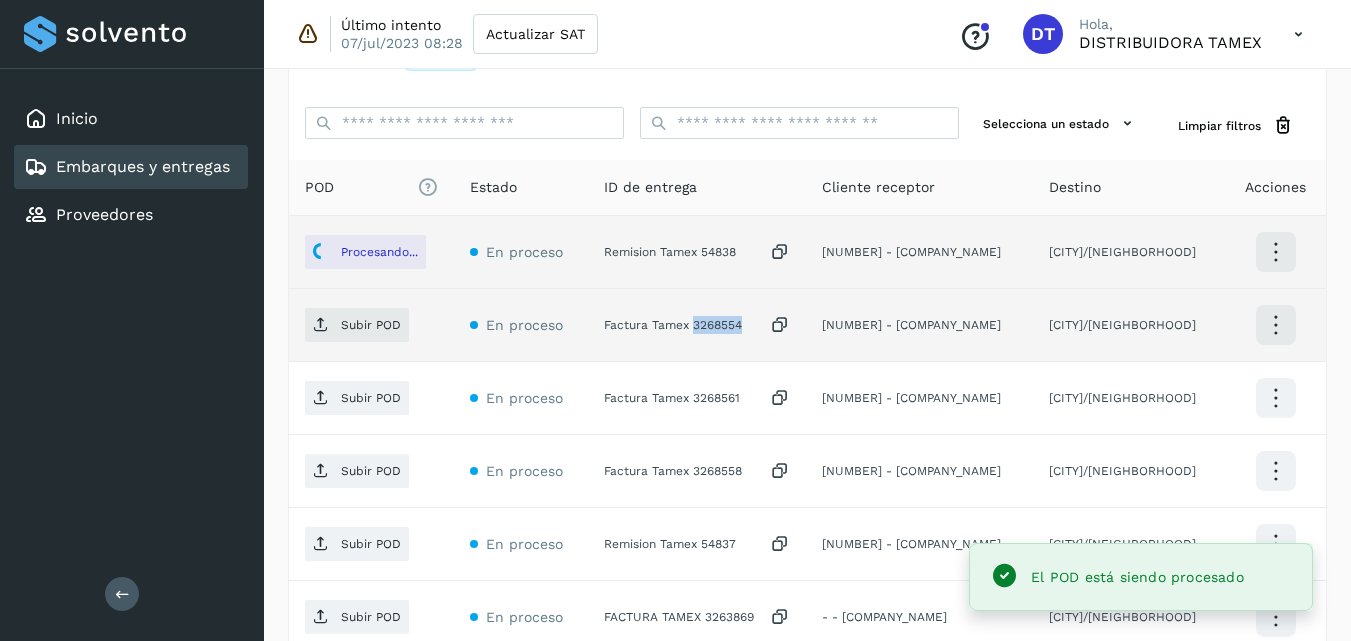 click on "Origen Av. [STREET_NAME] [NUMBER] [NEIGHBORHOOD]" 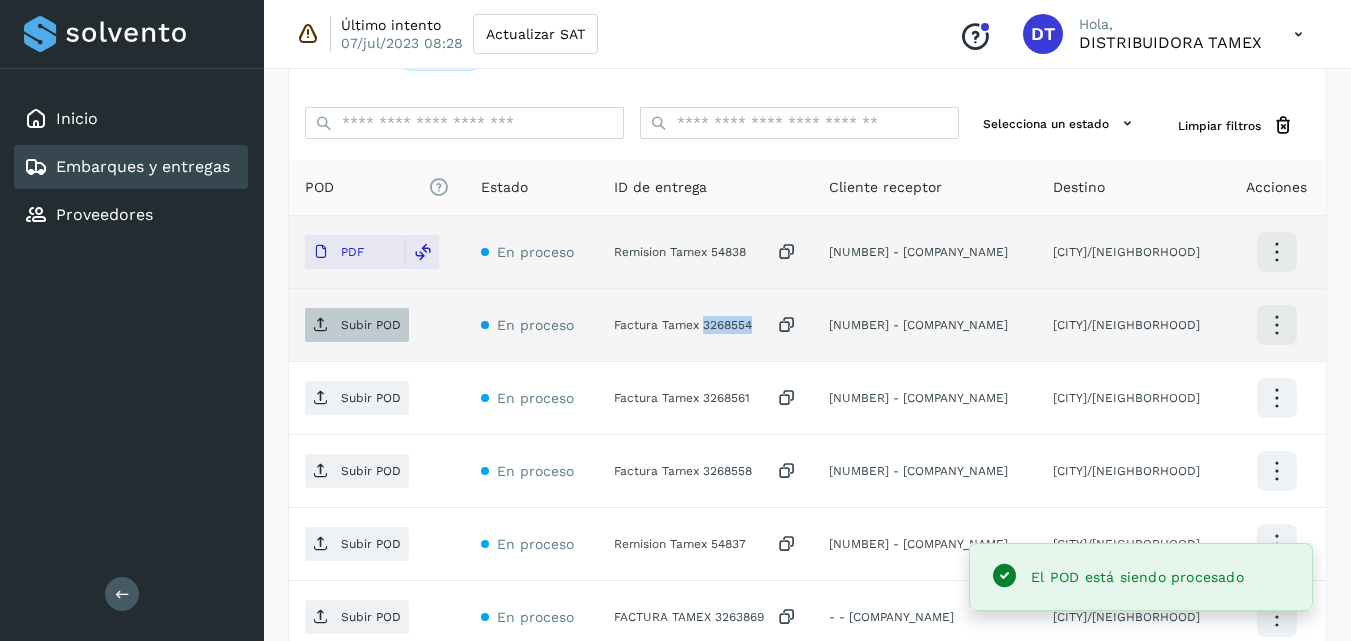 click on "Subir POD" at bounding box center [371, 325] 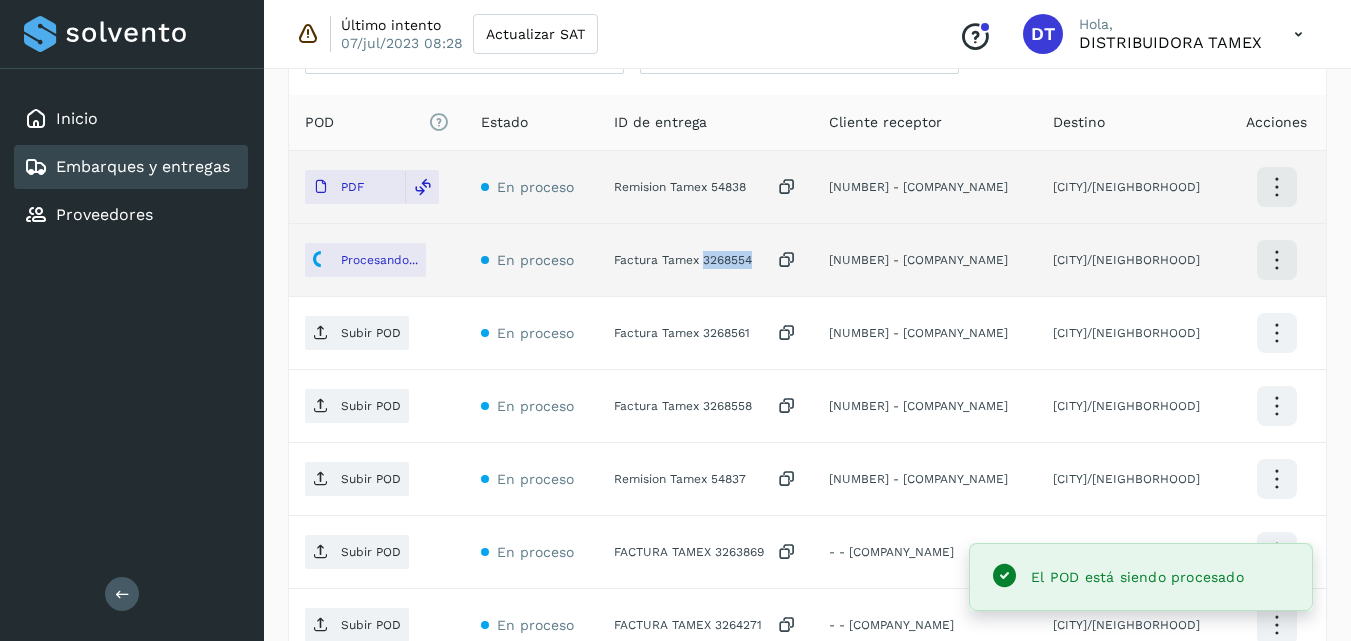 scroll, scrollTop: 571, scrollLeft: 0, axis: vertical 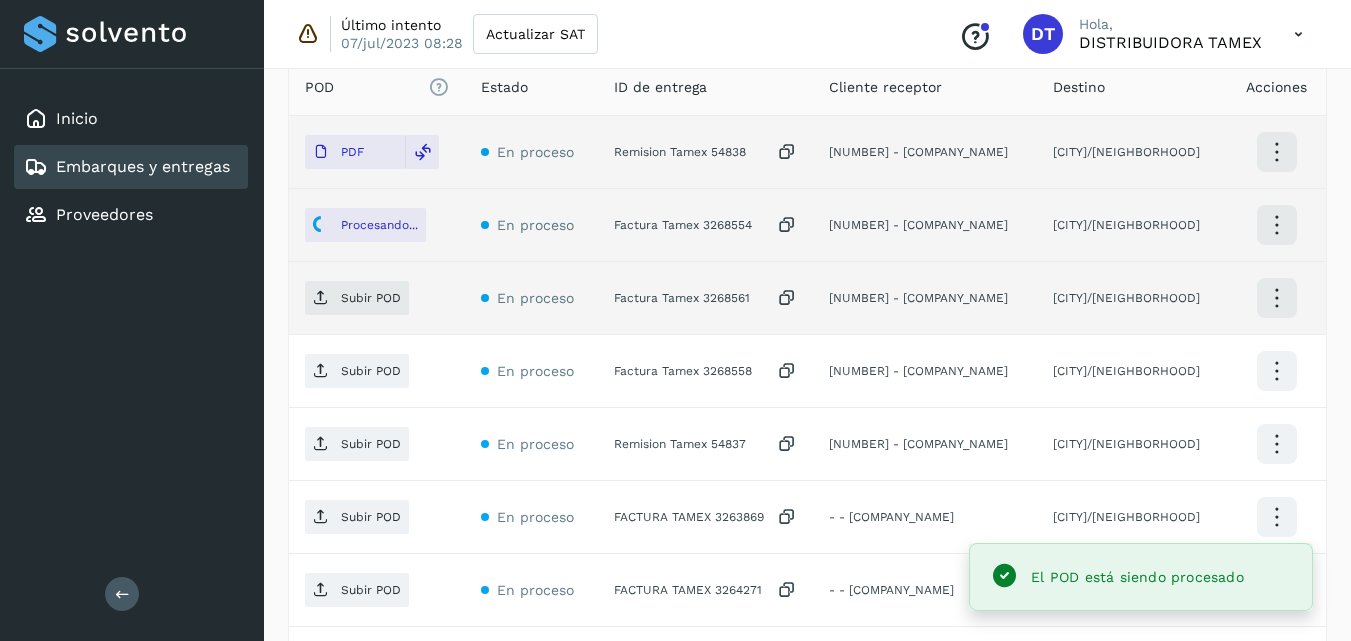 click on "Factura Tamex 3268561" 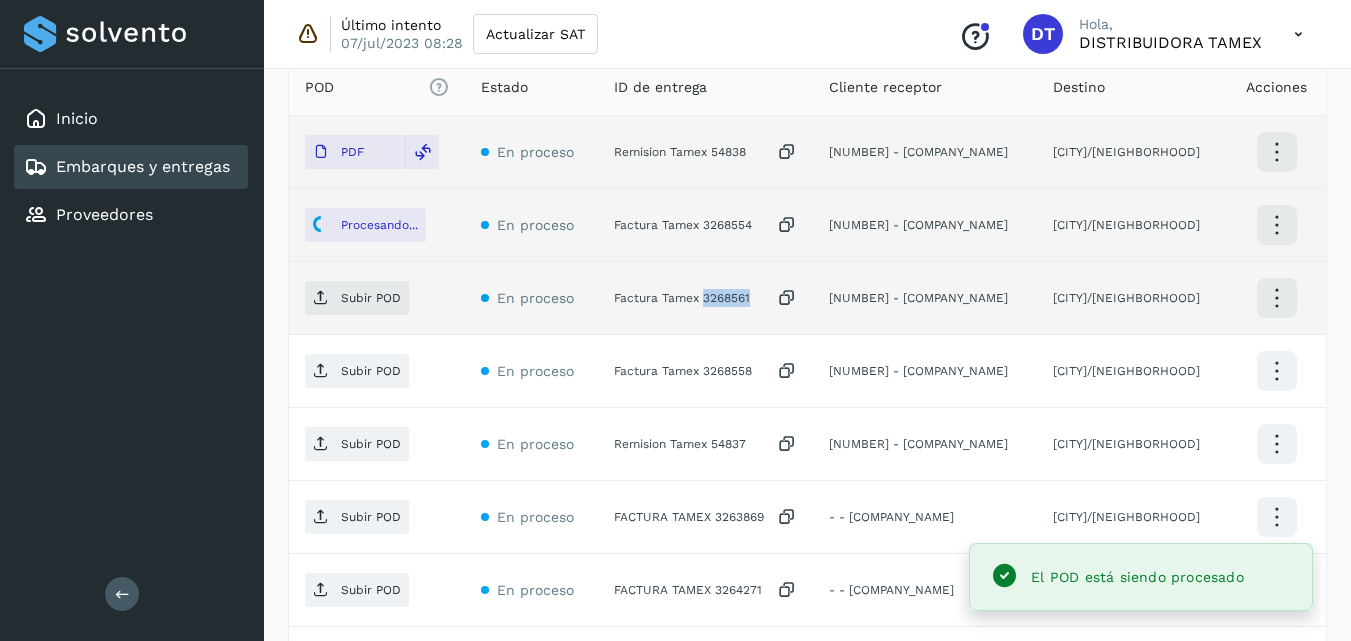 click on "Factura Tamex 3268561" 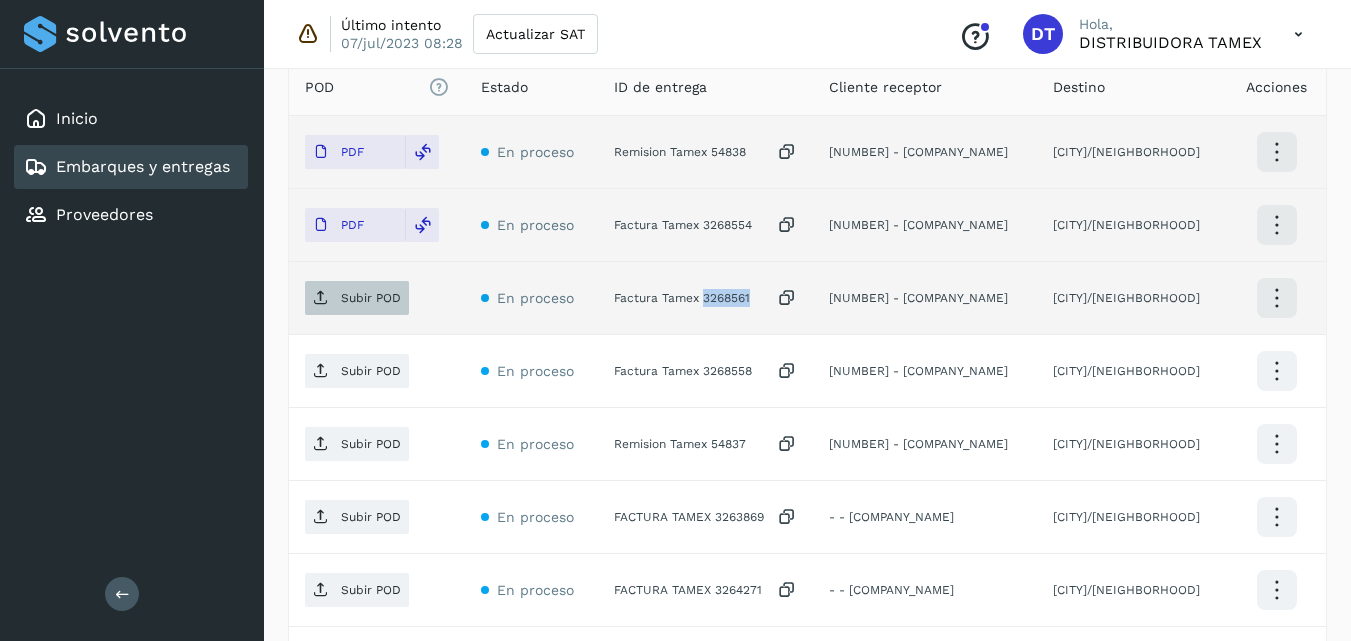 click on "Subir POD" at bounding box center (371, 298) 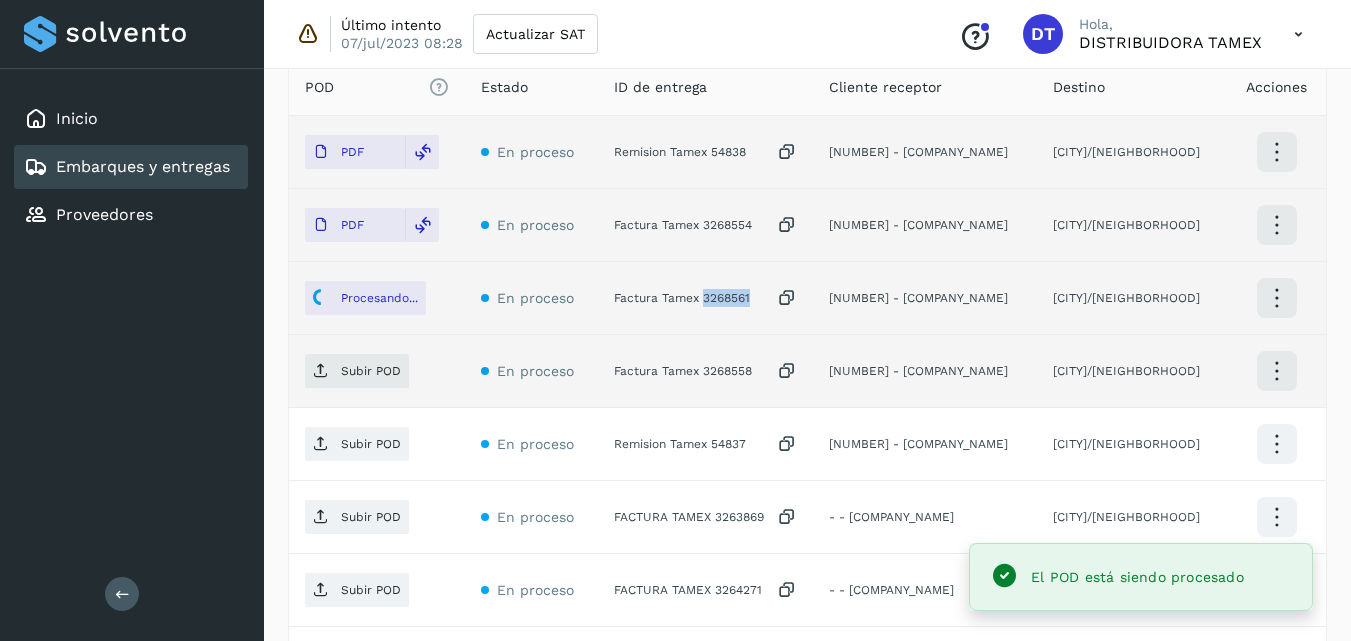 scroll, scrollTop: 671, scrollLeft: 0, axis: vertical 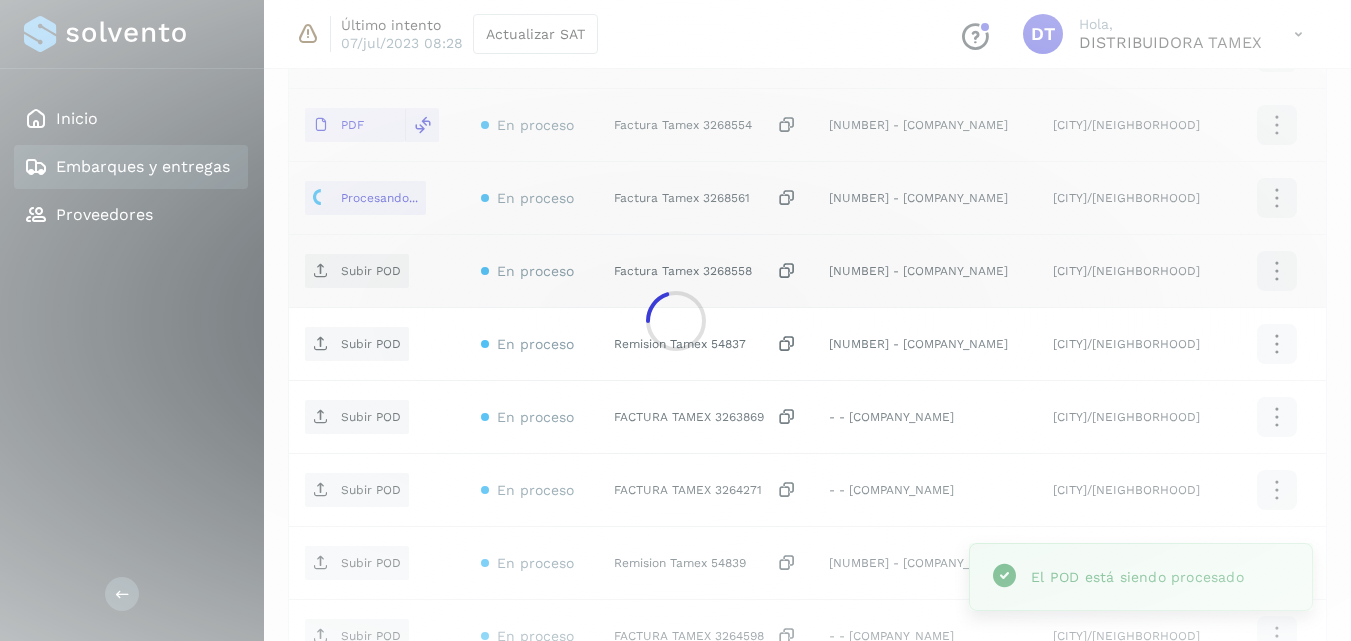 click on "Origen Av. [STREET_NAME] [NUMBER] [NEIGHBORHOOD]" 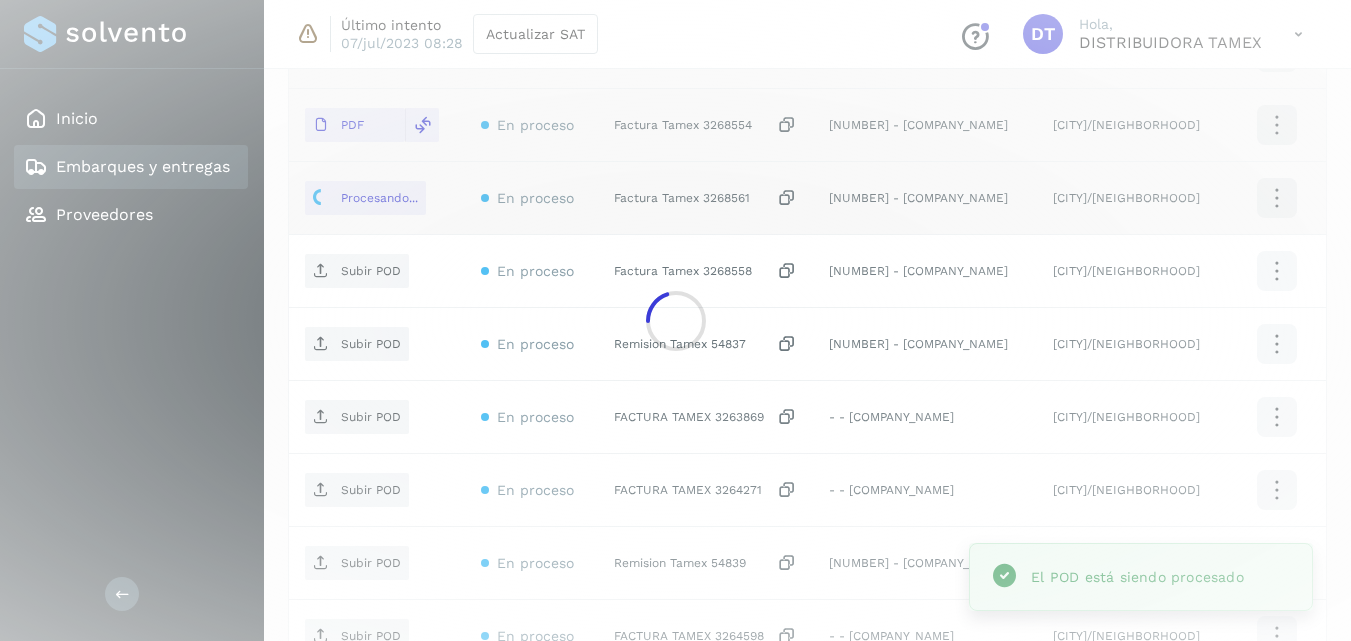 click 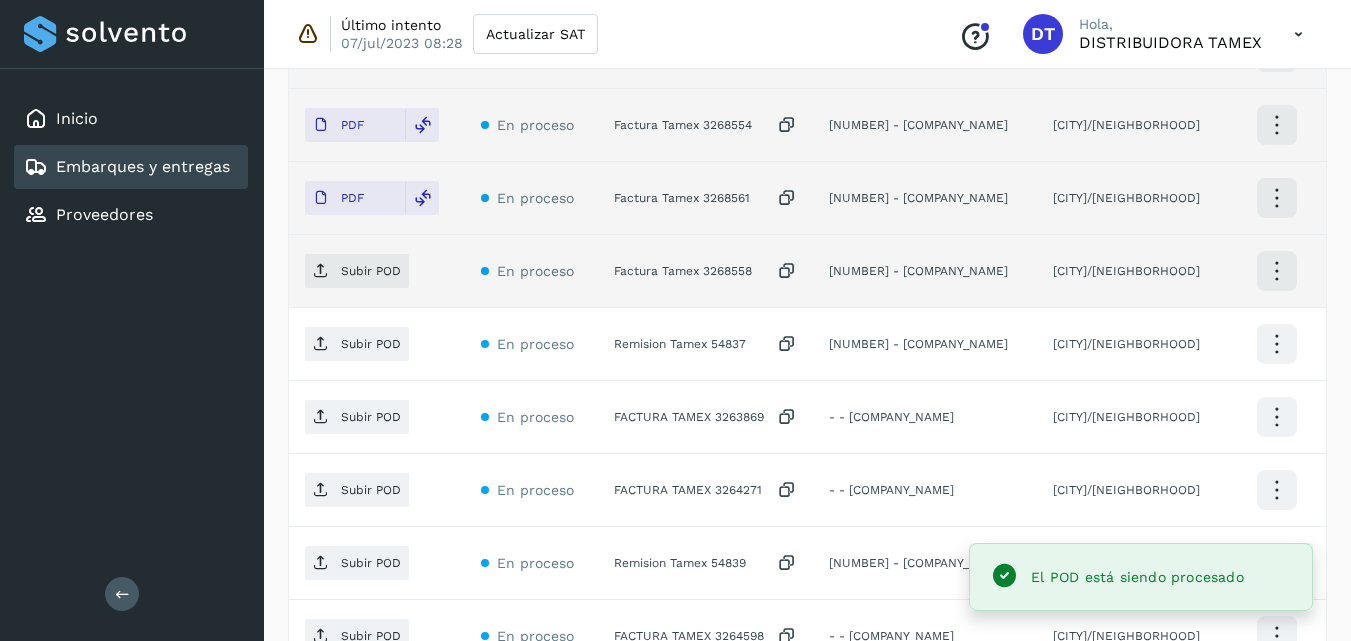 click on "Factura Tamex 3268558" 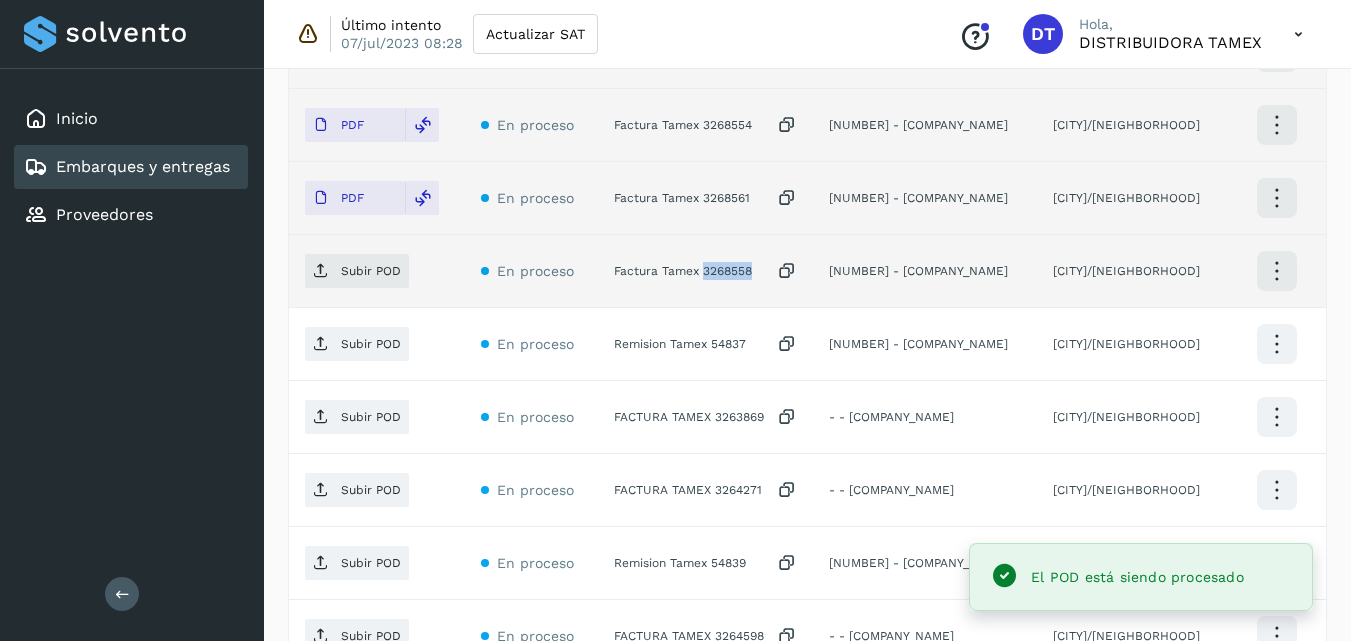 click on "Factura Tamex 3268558" 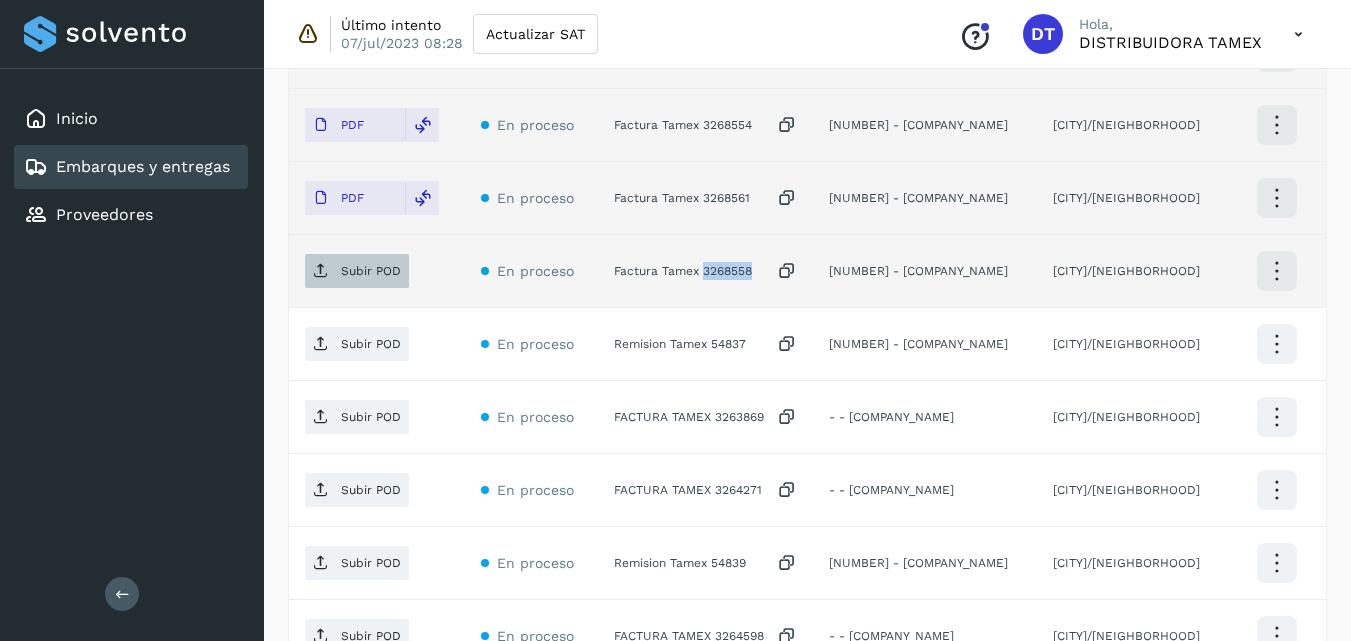 click on "Subir POD" at bounding box center (357, 271) 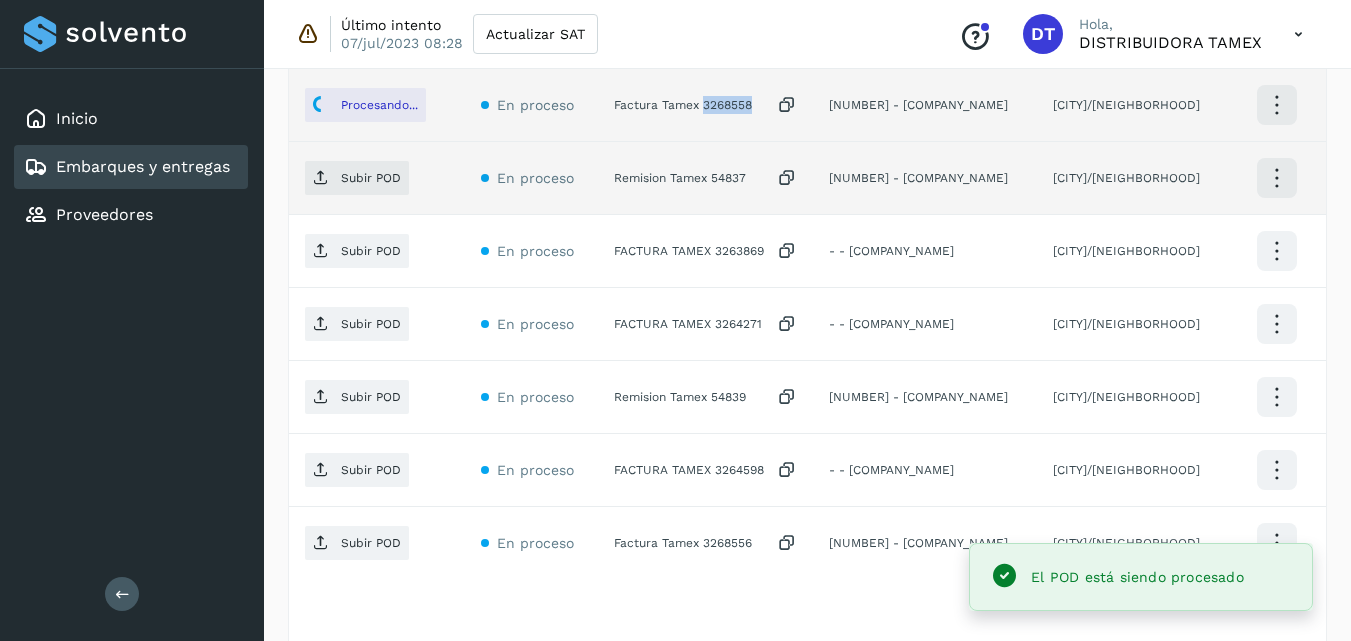 scroll, scrollTop: 871, scrollLeft: 0, axis: vertical 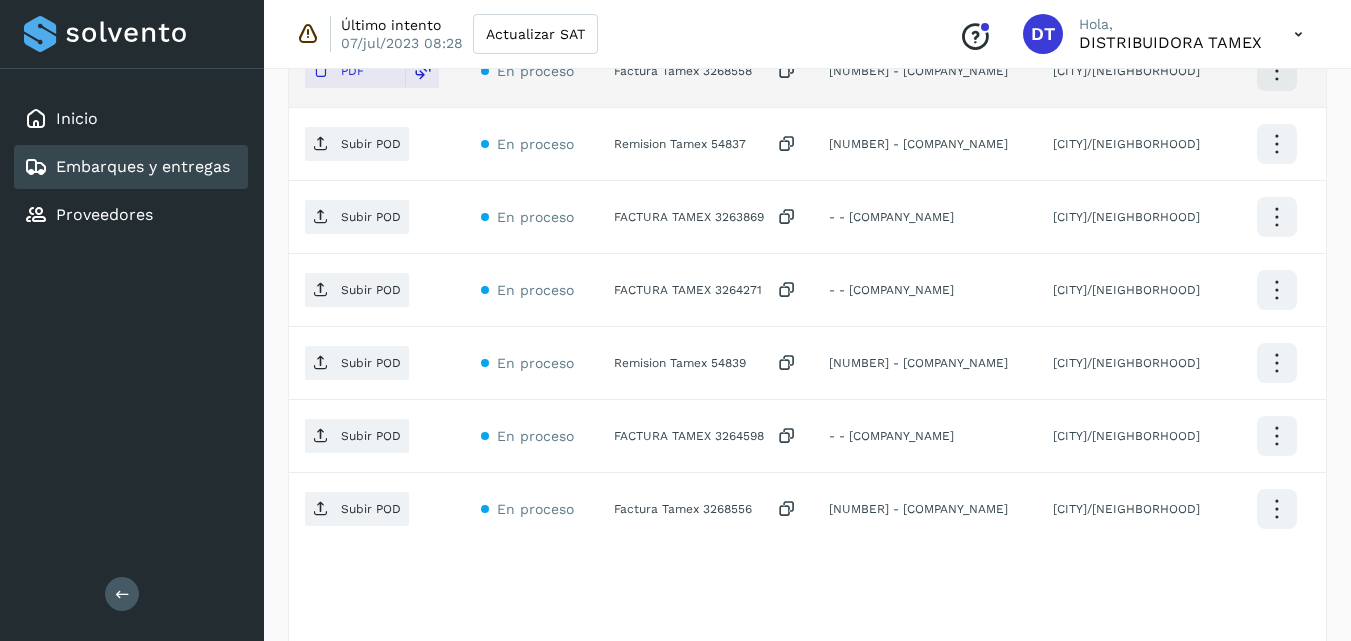 click on "Remision Tamex 54837" 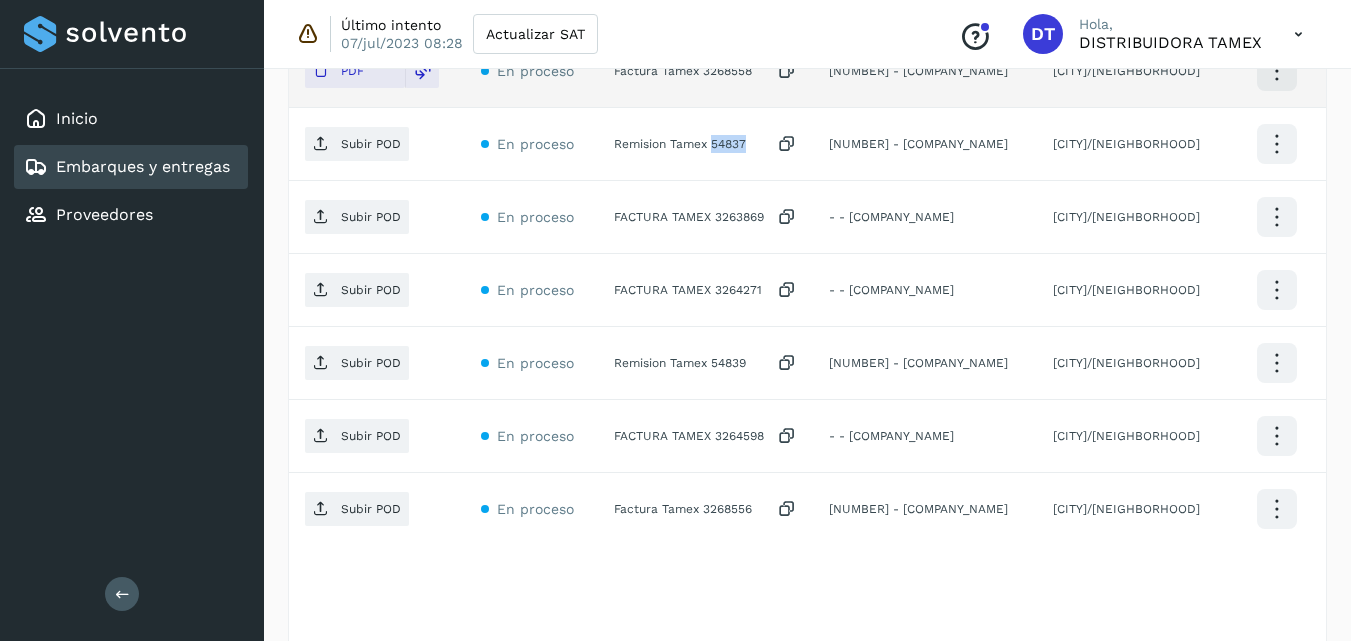 click on "Remision Tamex 54837" 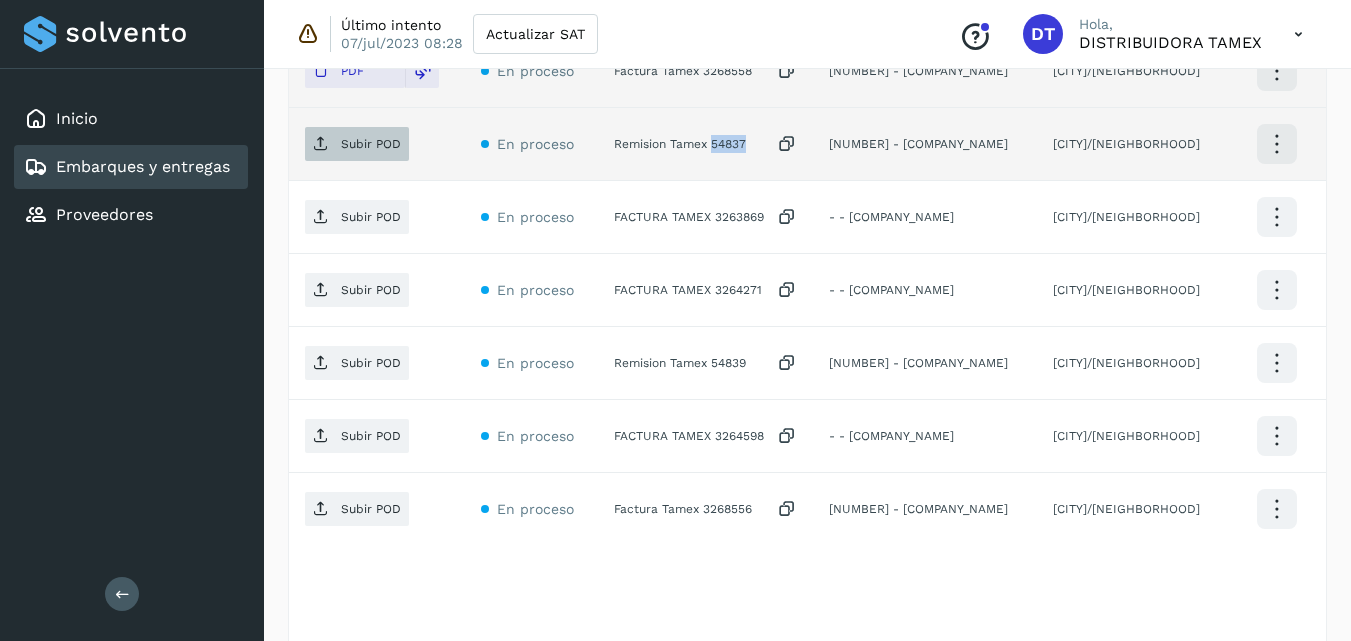 click on "Subir POD" at bounding box center (371, 144) 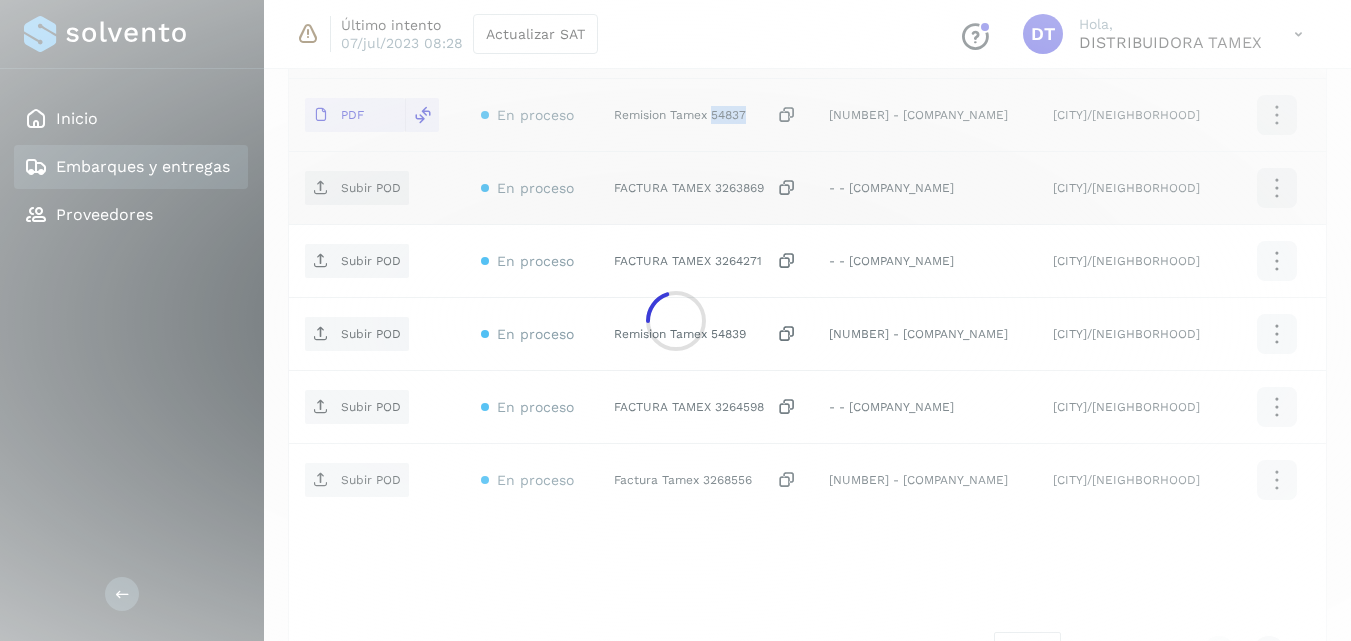 scroll, scrollTop: 871, scrollLeft: 0, axis: vertical 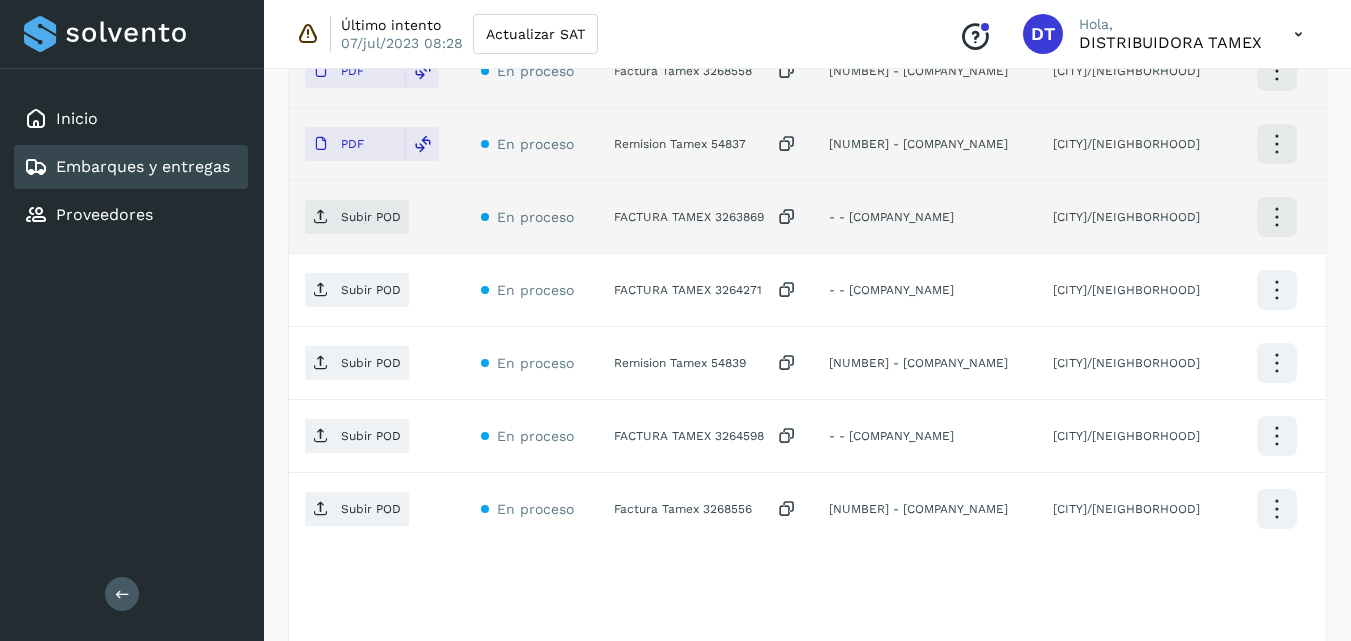 click on "FACTURA TAMEX 3263869" 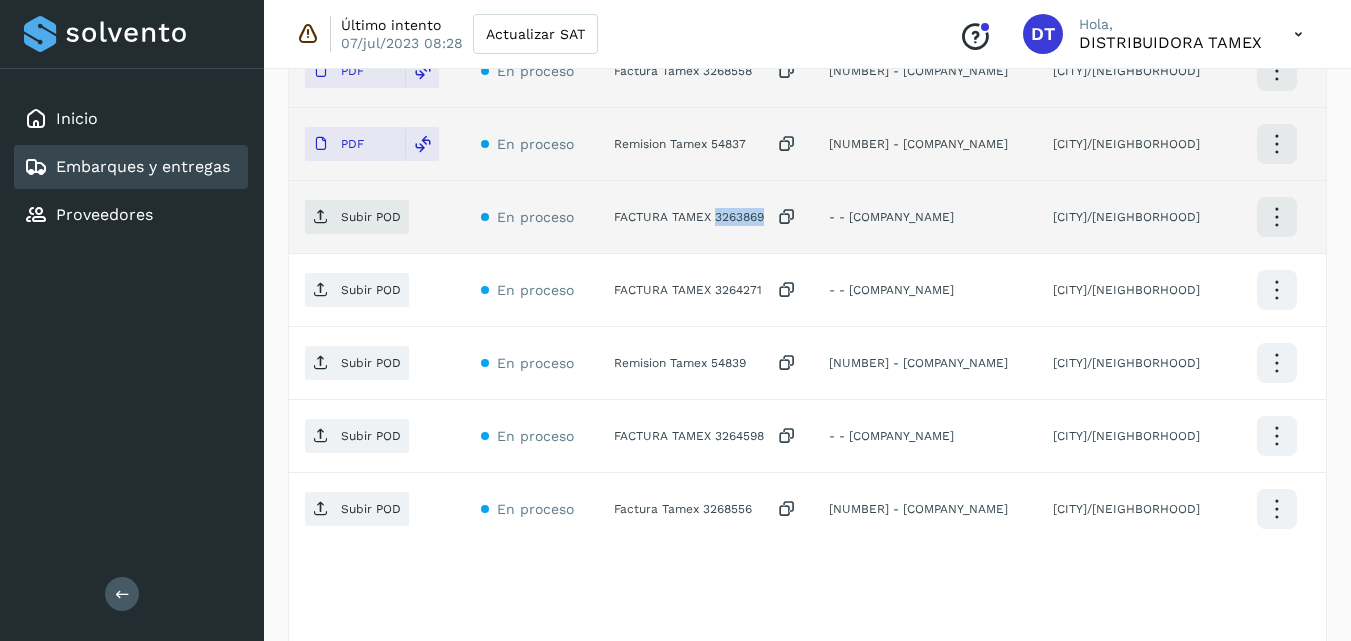 click on "FACTURA TAMEX 3263869" 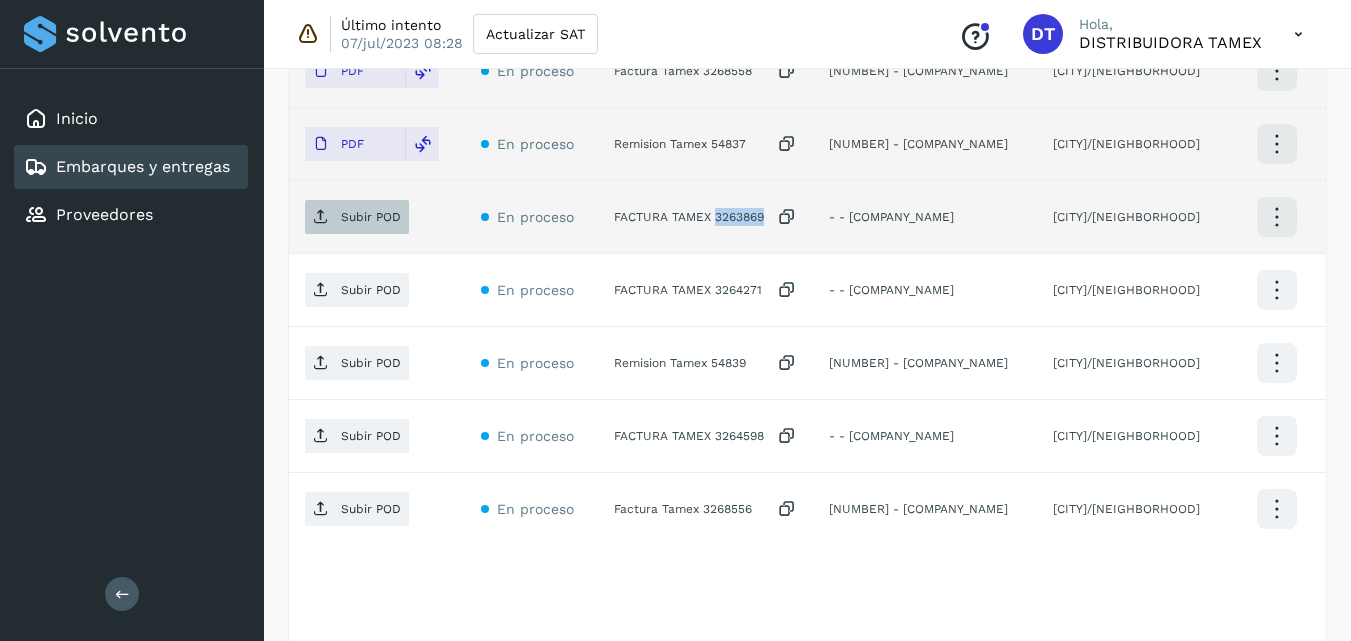 click on "Subir POD" at bounding box center [371, 217] 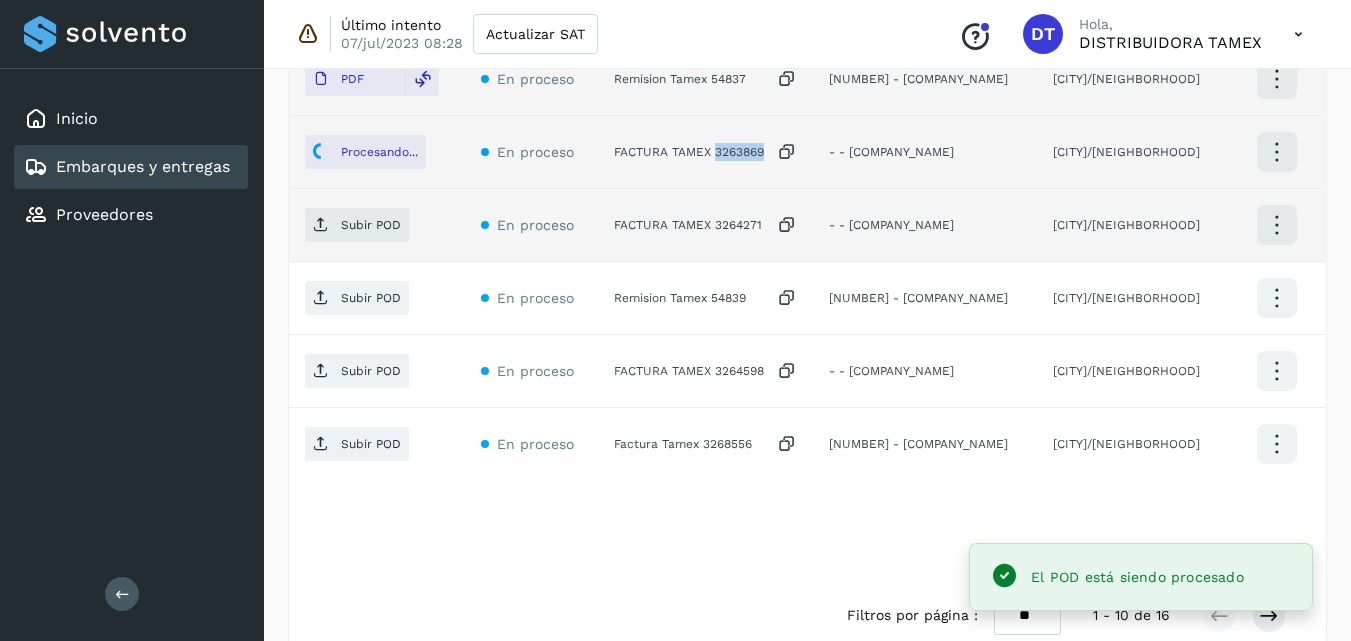 scroll, scrollTop: 971, scrollLeft: 0, axis: vertical 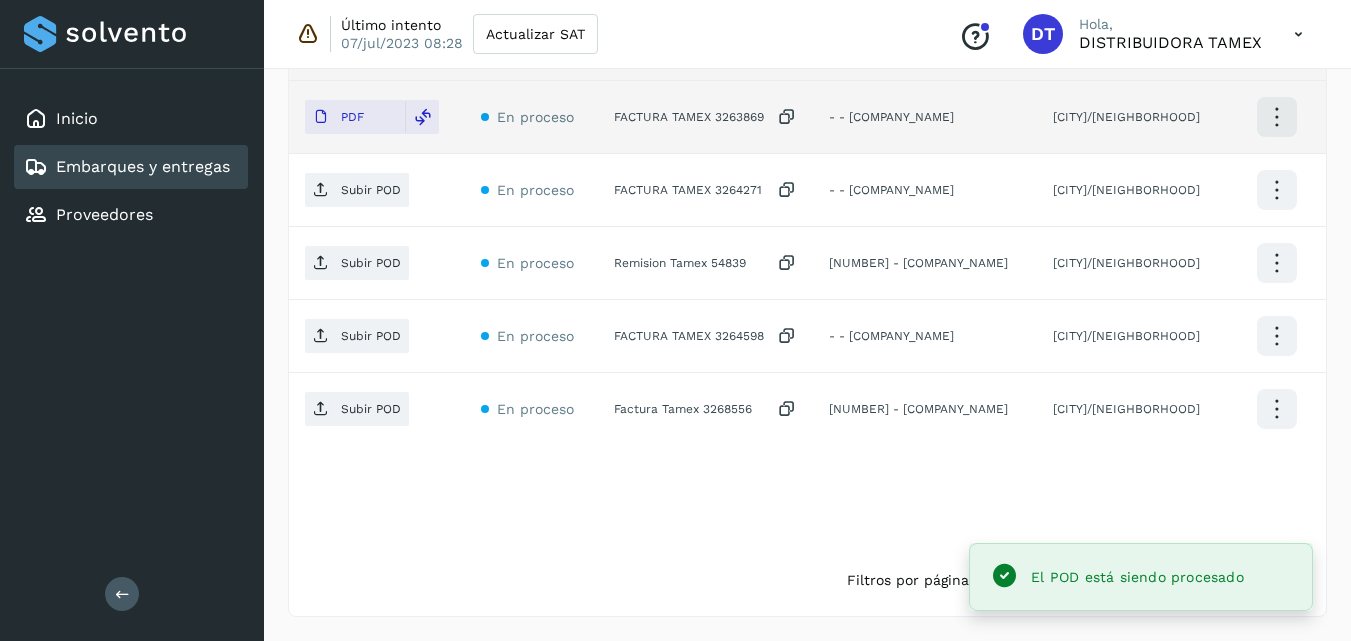 click on "FACTURA TAMEX 3264271" 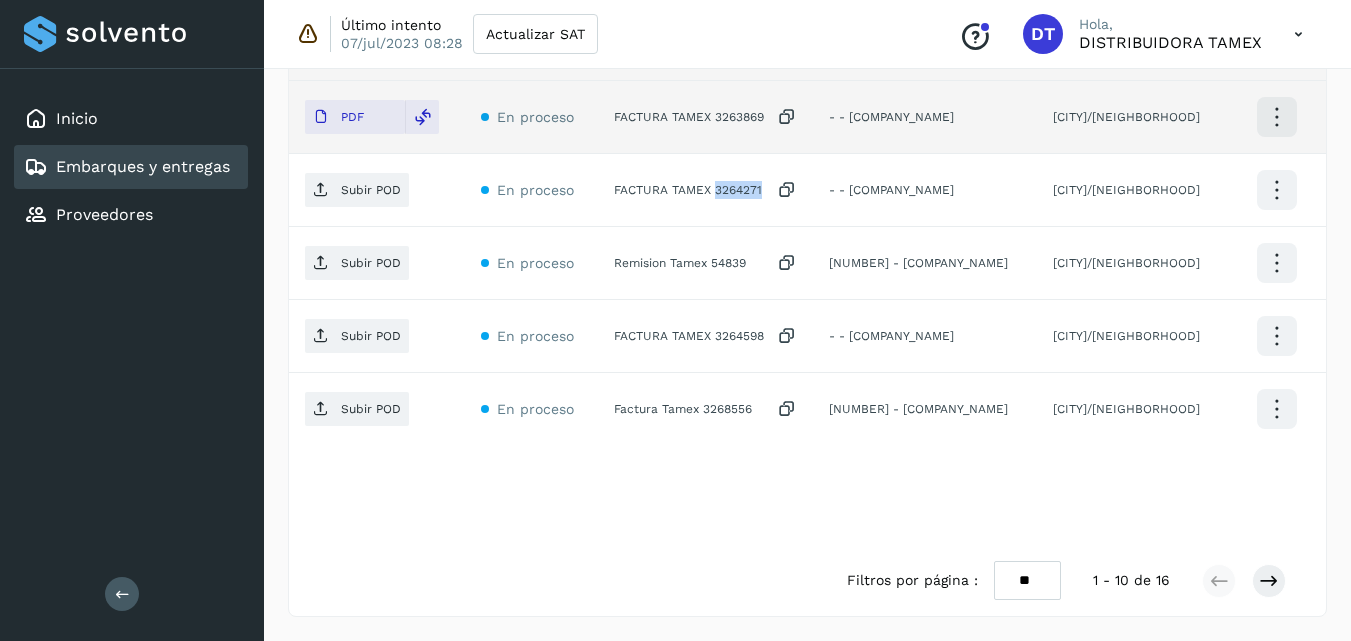 click on "FACTURA TAMEX 3264271" 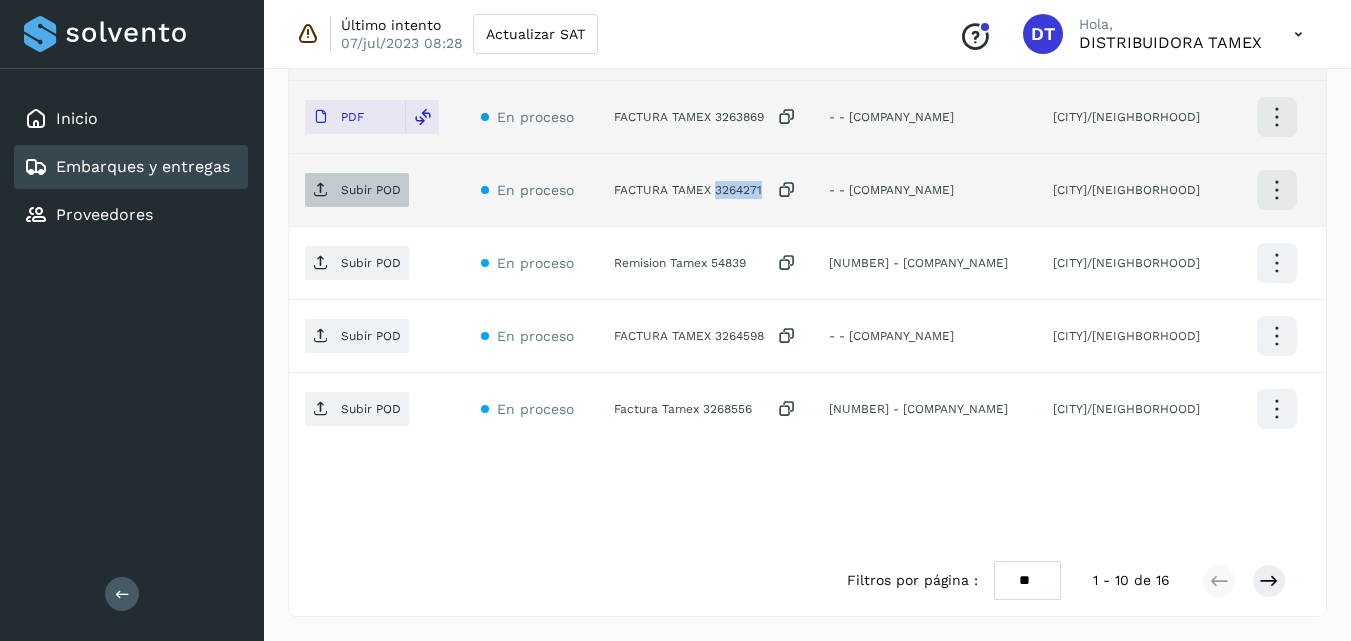 click on "Subir POD" at bounding box center (371, 190) 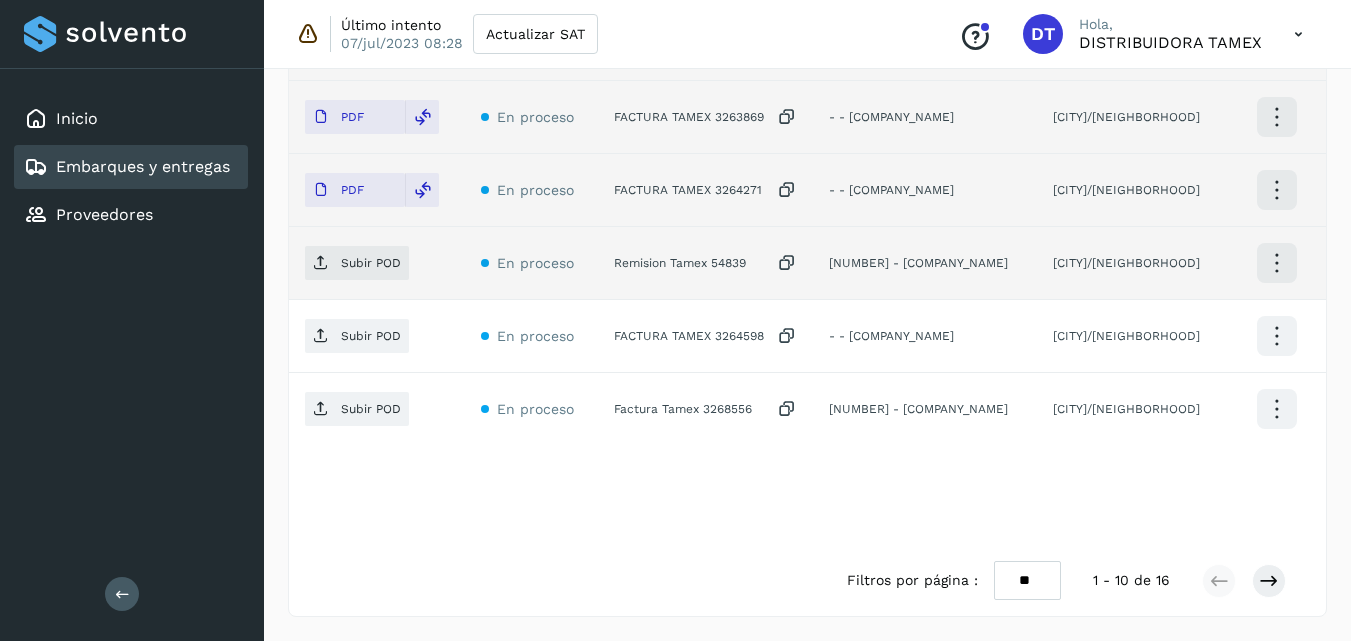 click on "Remision Tamex 54839" 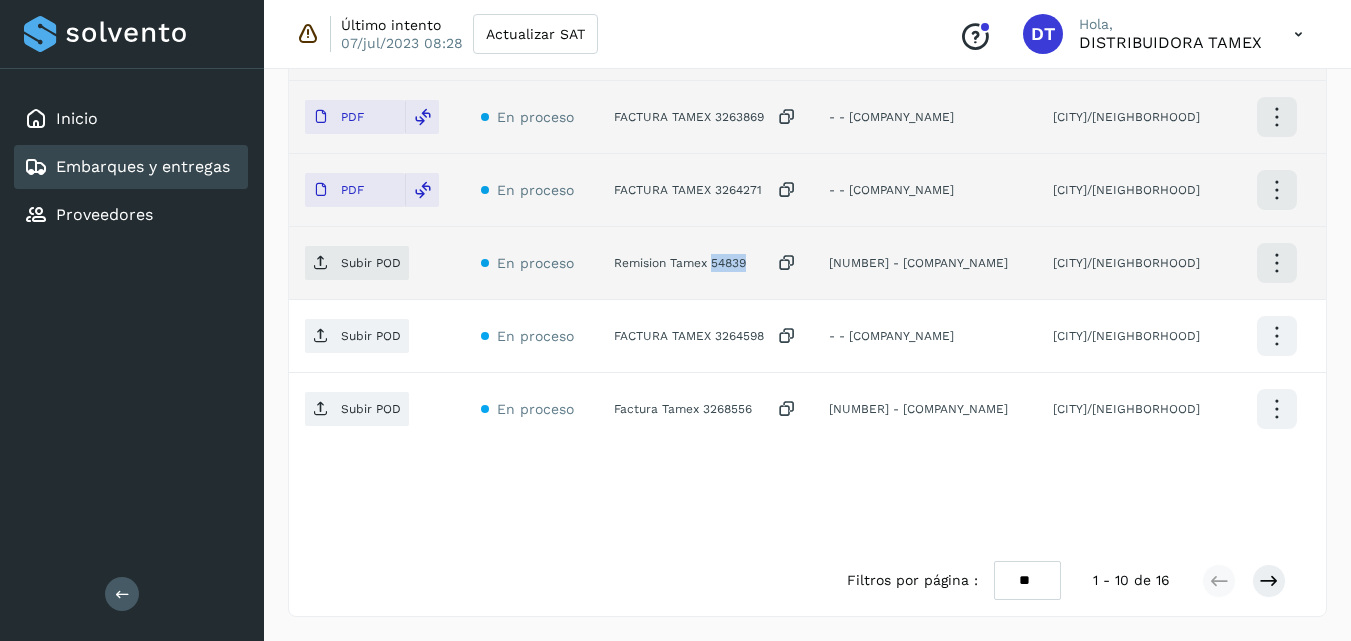 click on "Remision Tamex 54839" 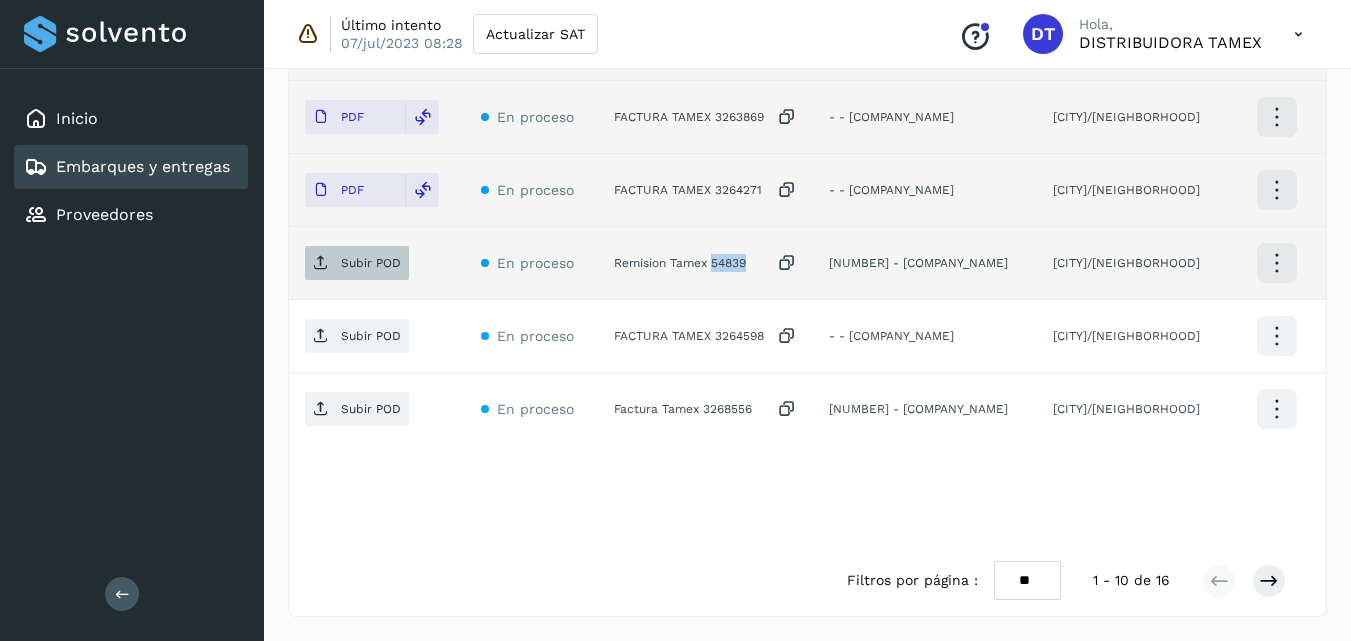 click on "Subir POD" at bounding box center [357, 263] 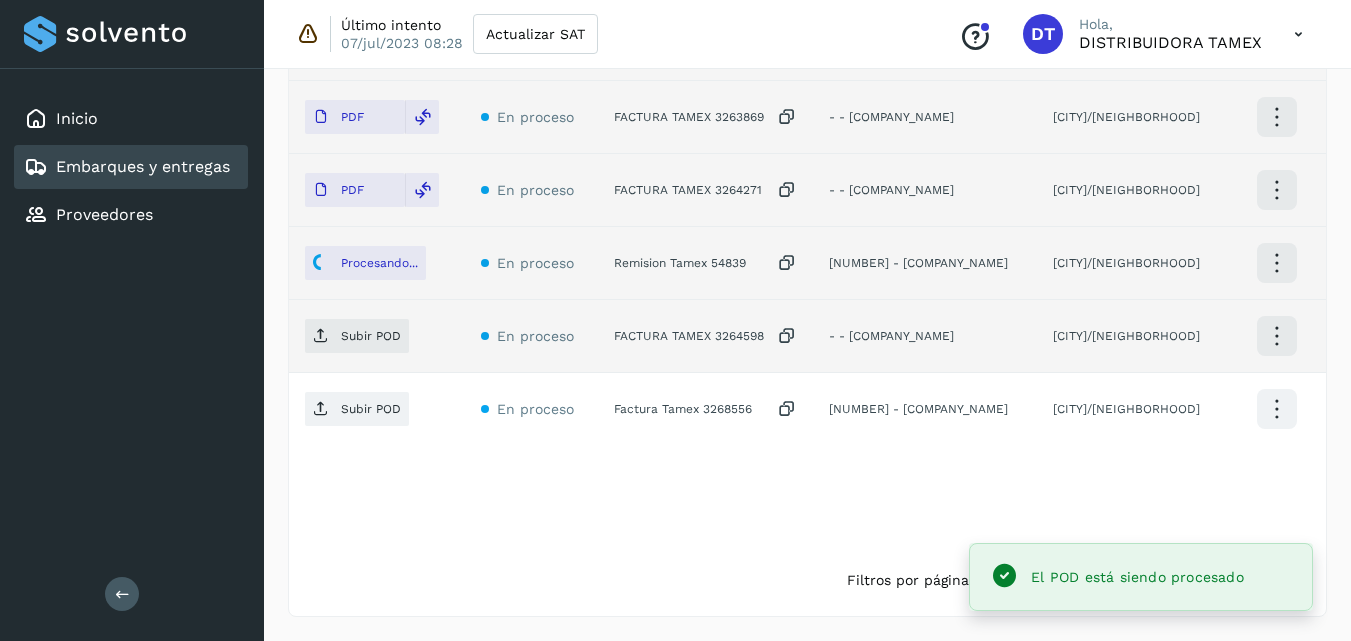 click on "FACTURA TAMEX 3264598" 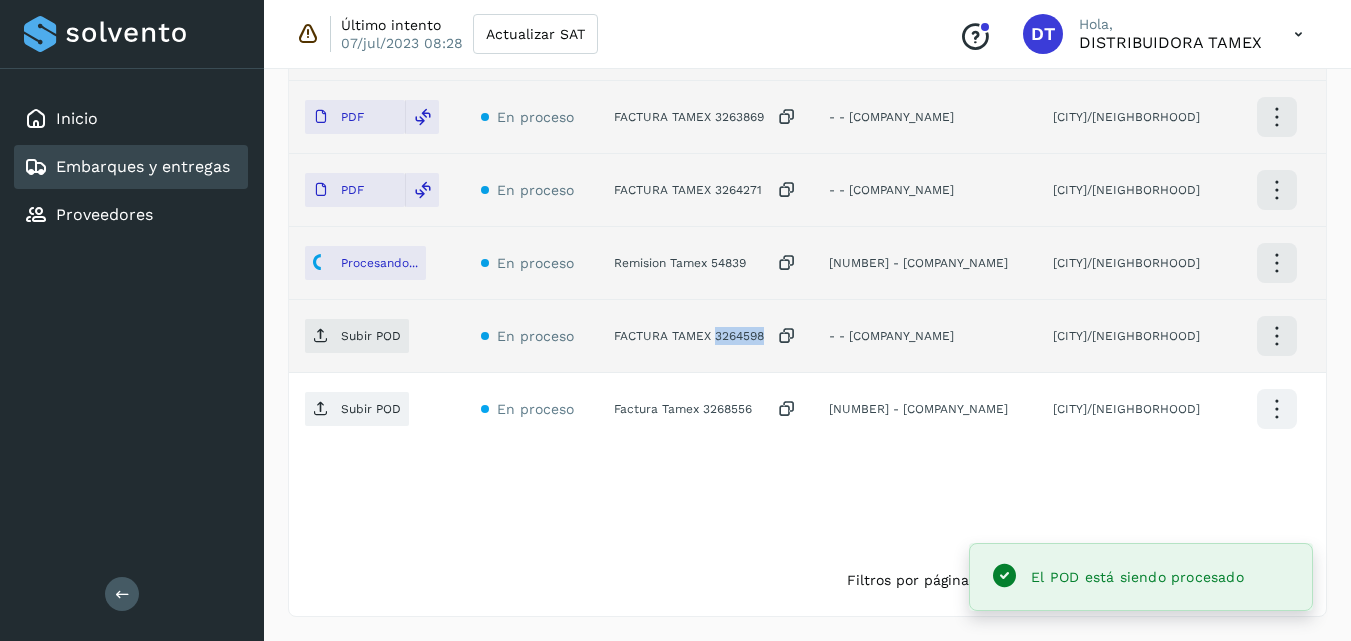click on "FACTURA TAMEX 3264598" 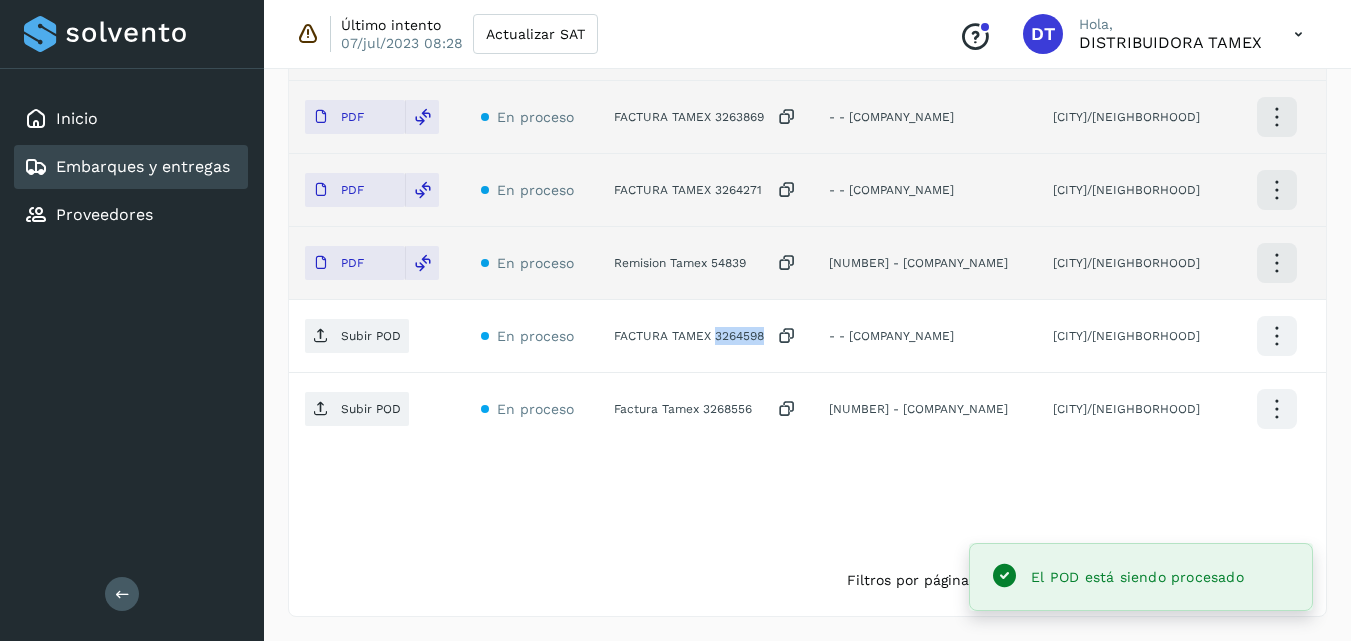 click on "Subir POD" at bounding box center [371, 336] 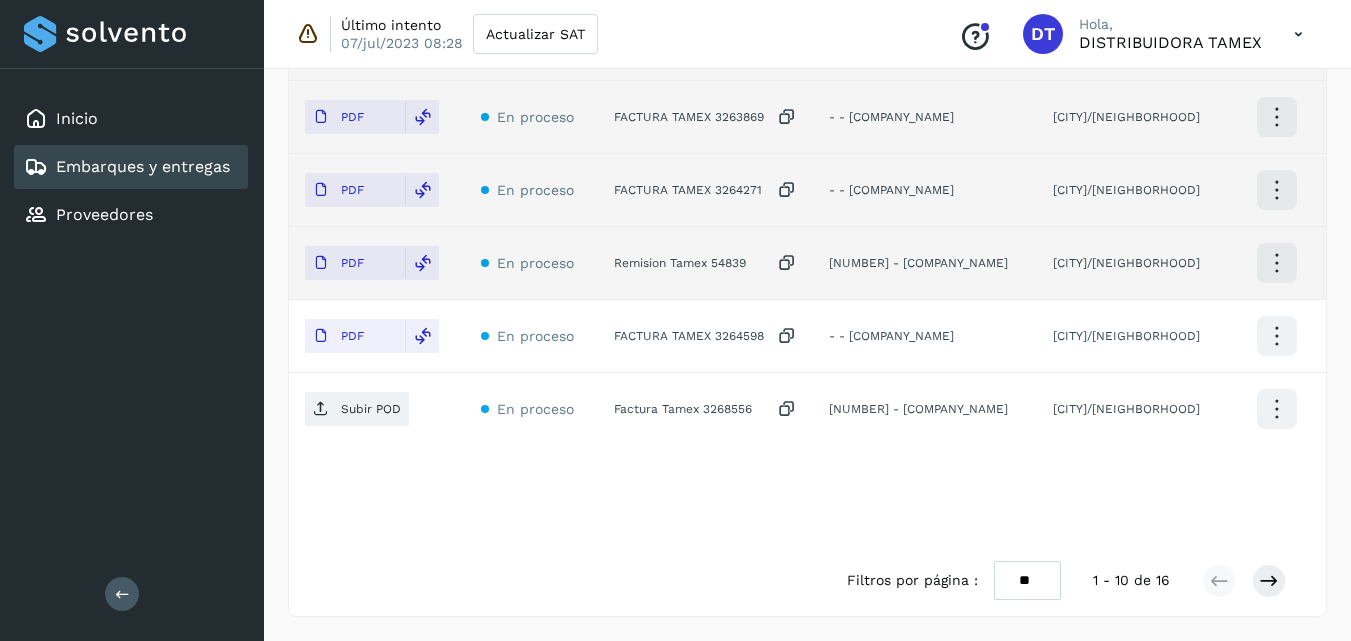 click on "Factura Tamex 3268556" 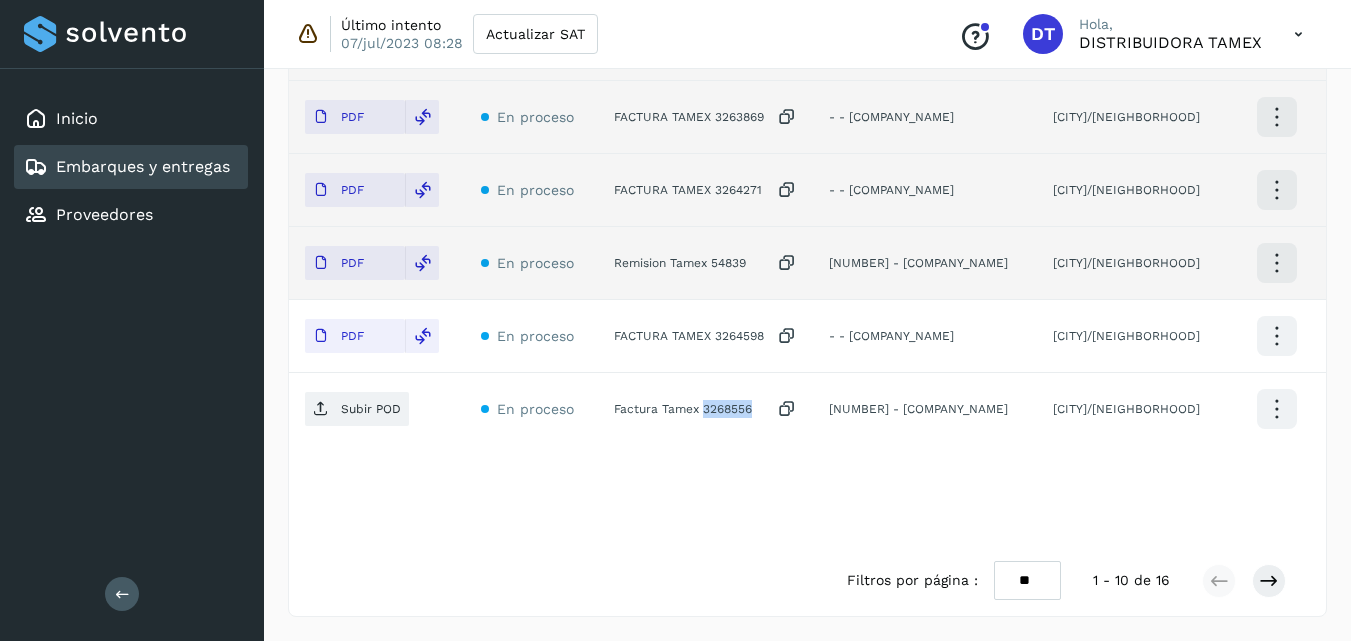 click on "Factura Tamex 3268556" 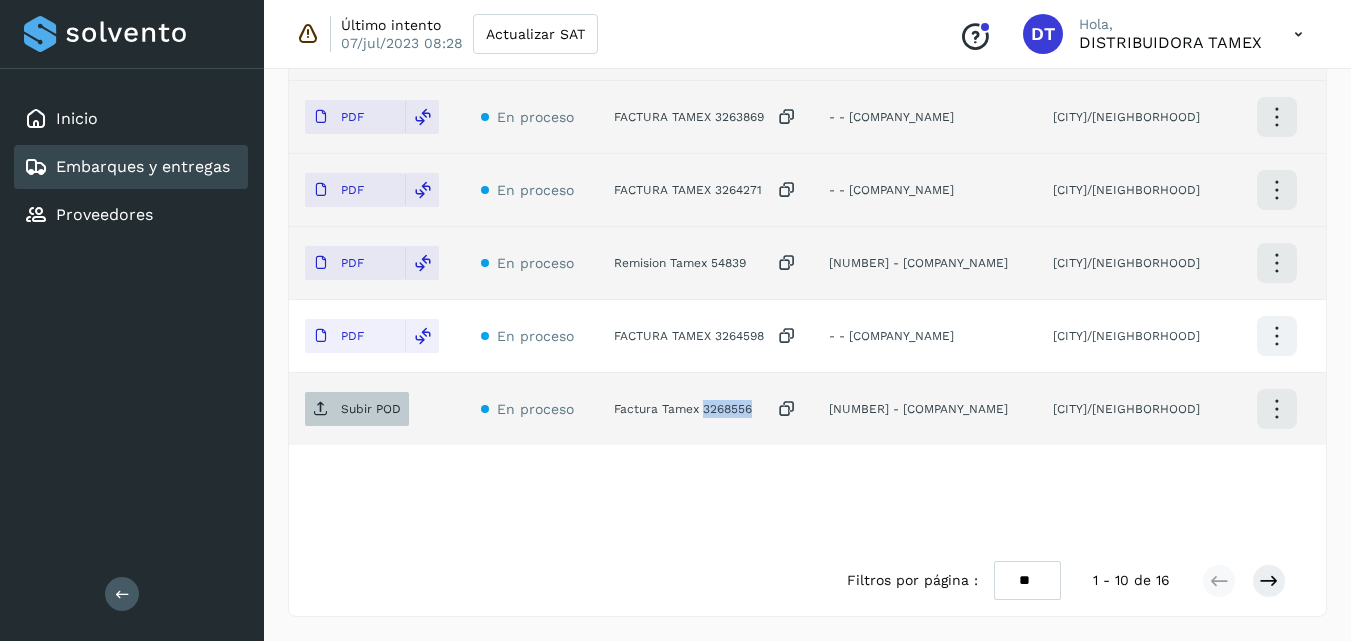 click on "Subir POD" at bounding box center [371, 409] 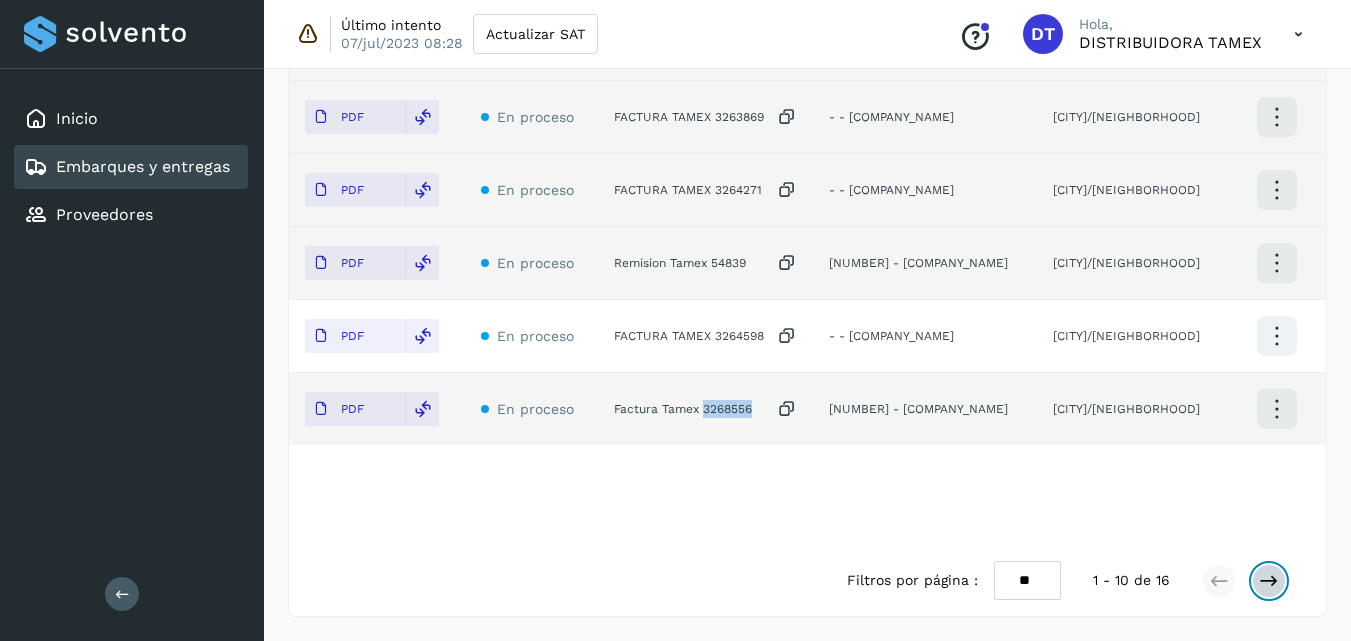 click at bounding box center [1269, 581] 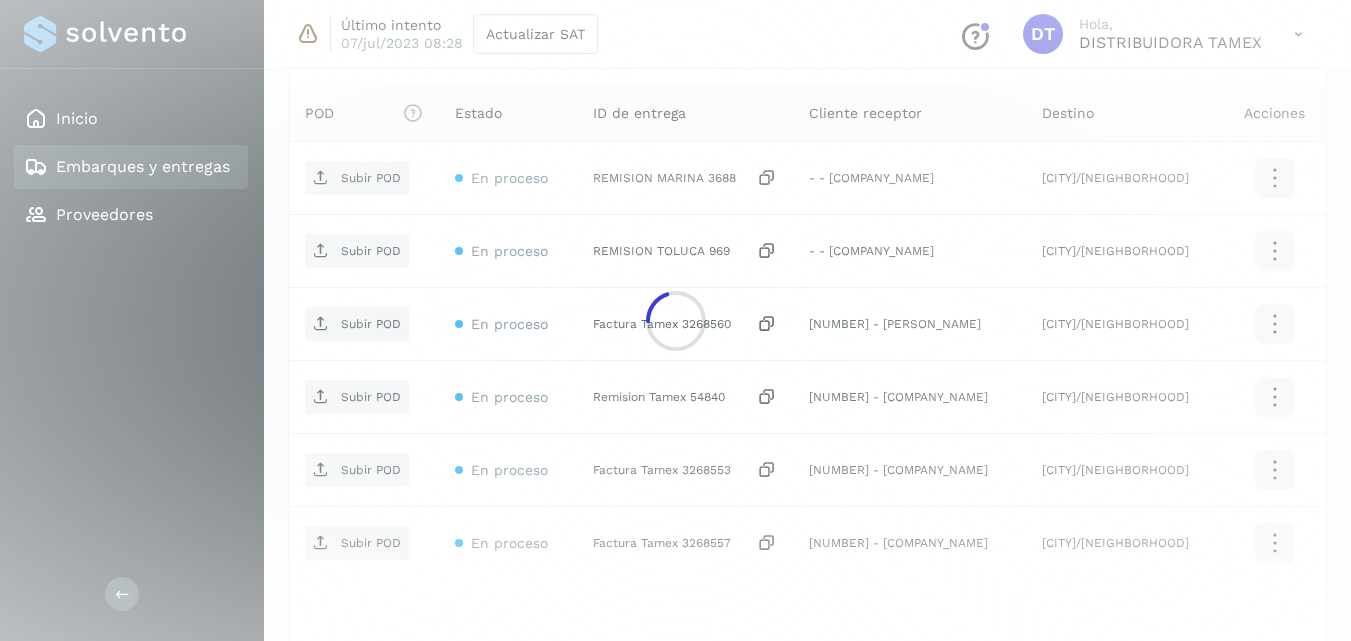 scroll, scrollTop: 579, scrollLeft: 0, axis: vertical 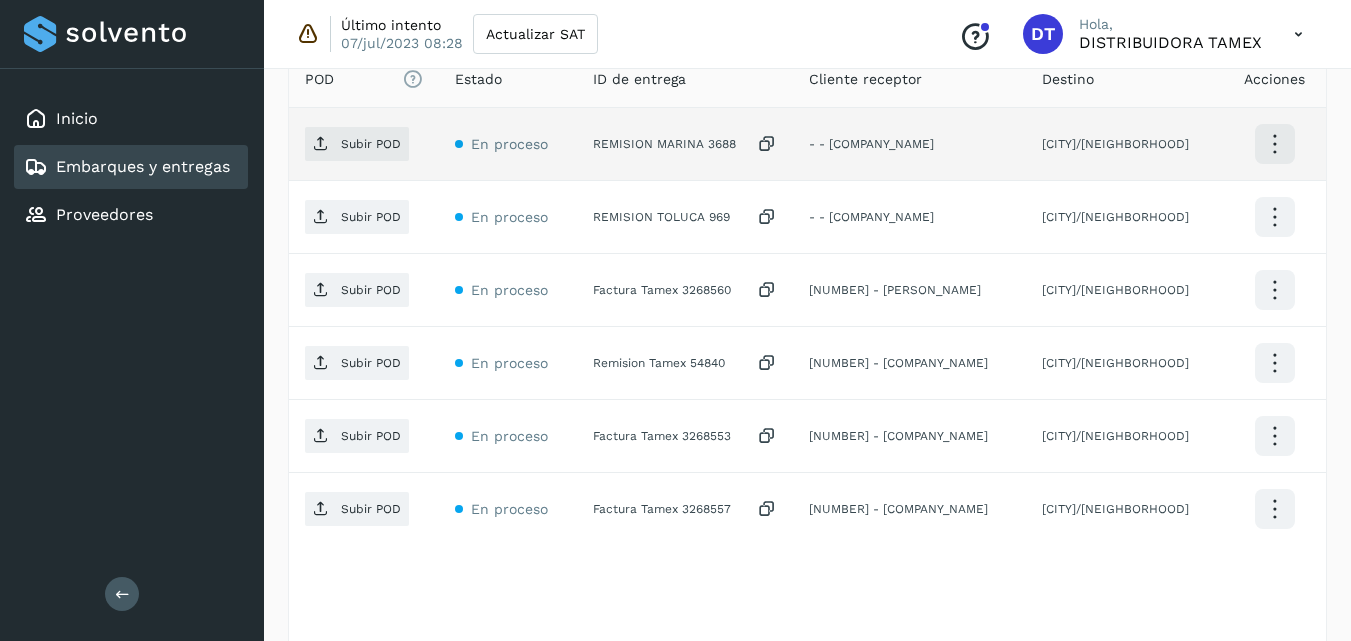 click on "REMISION MARINA 3688" 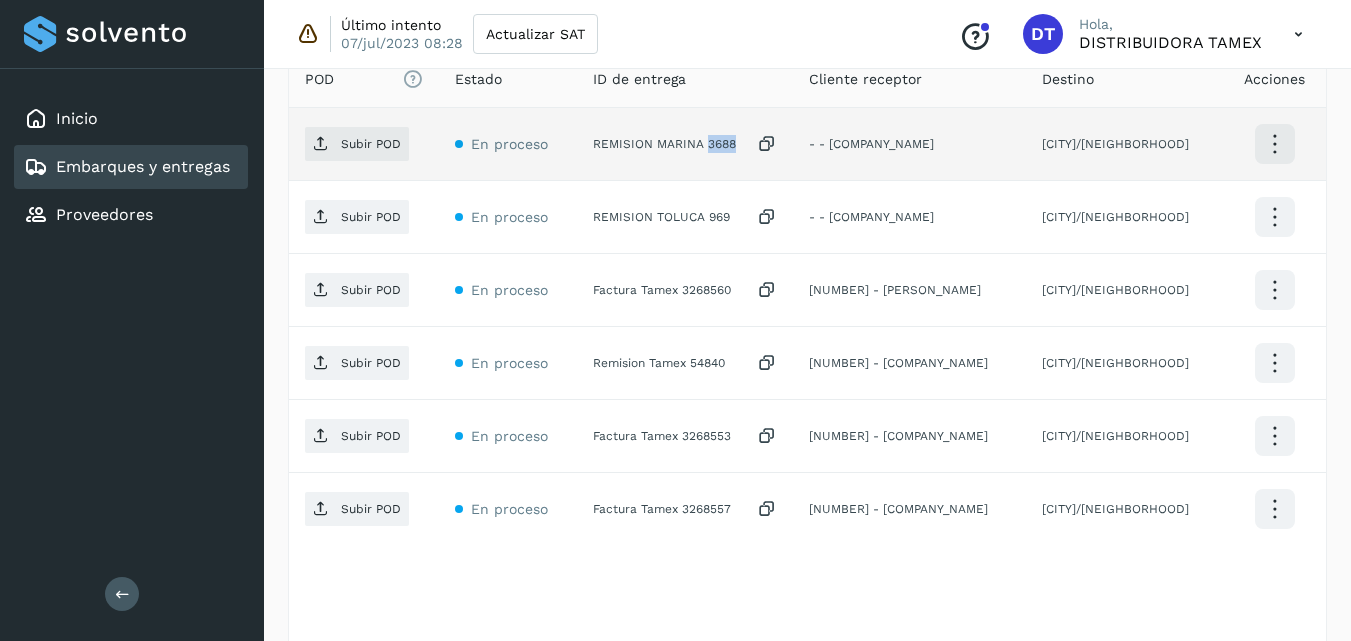 click on "REMISION MARINA 3688" 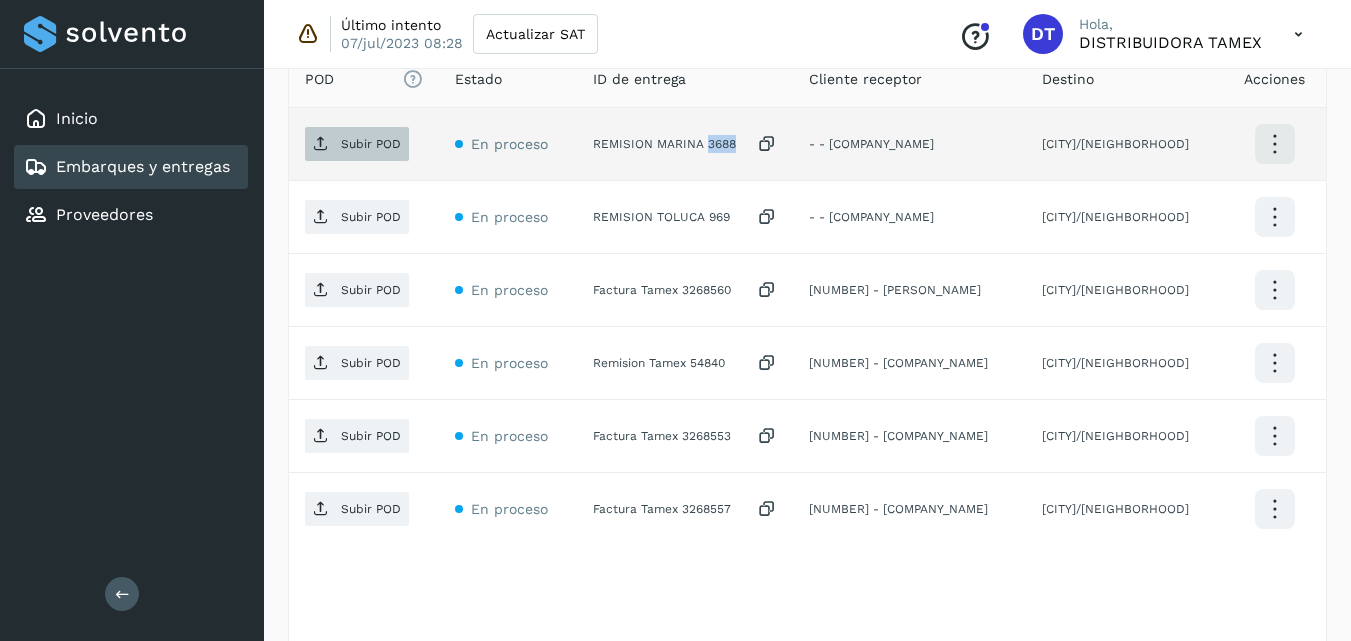 click on "Subir POD" at bounding box center (371, 144) 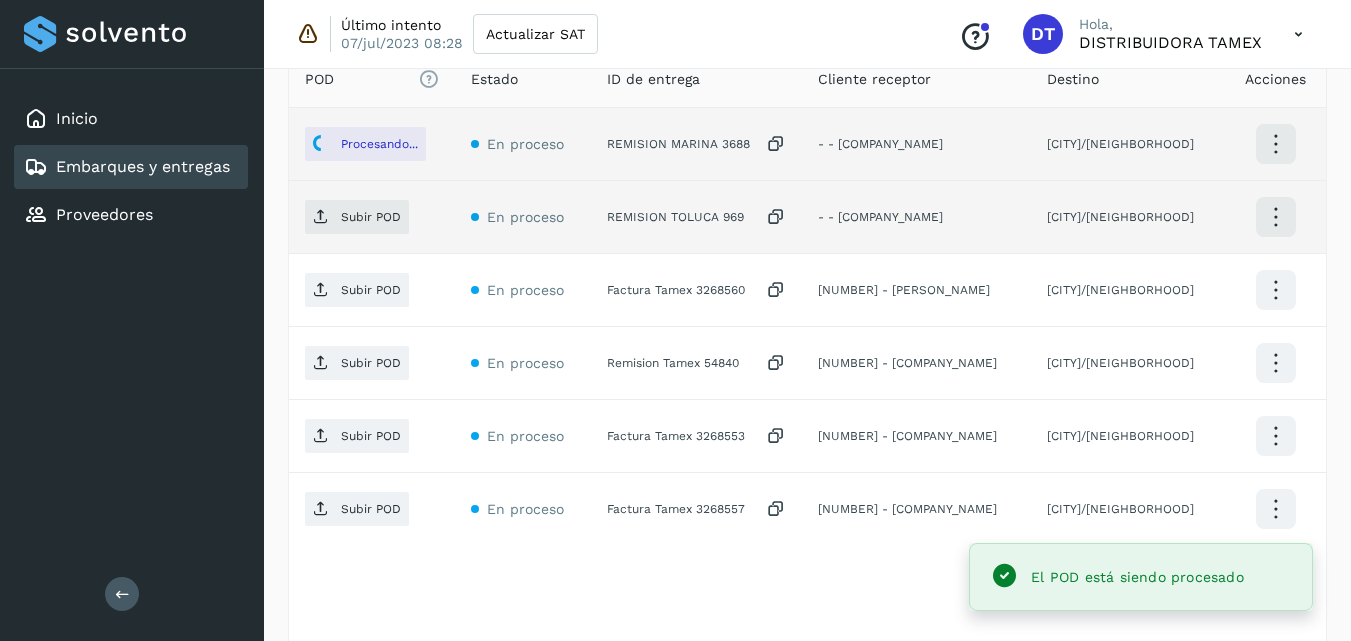 click on "REMISION TOLUCA 969" 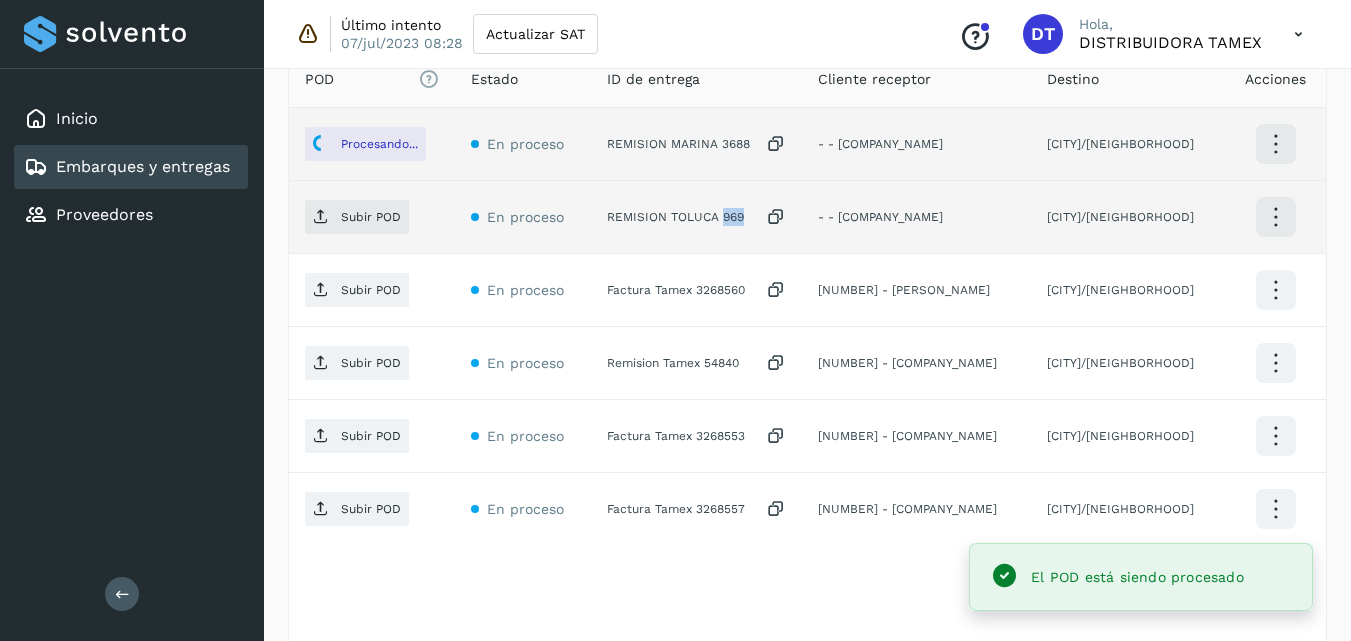 click on "REMISION TOLUCA 969" 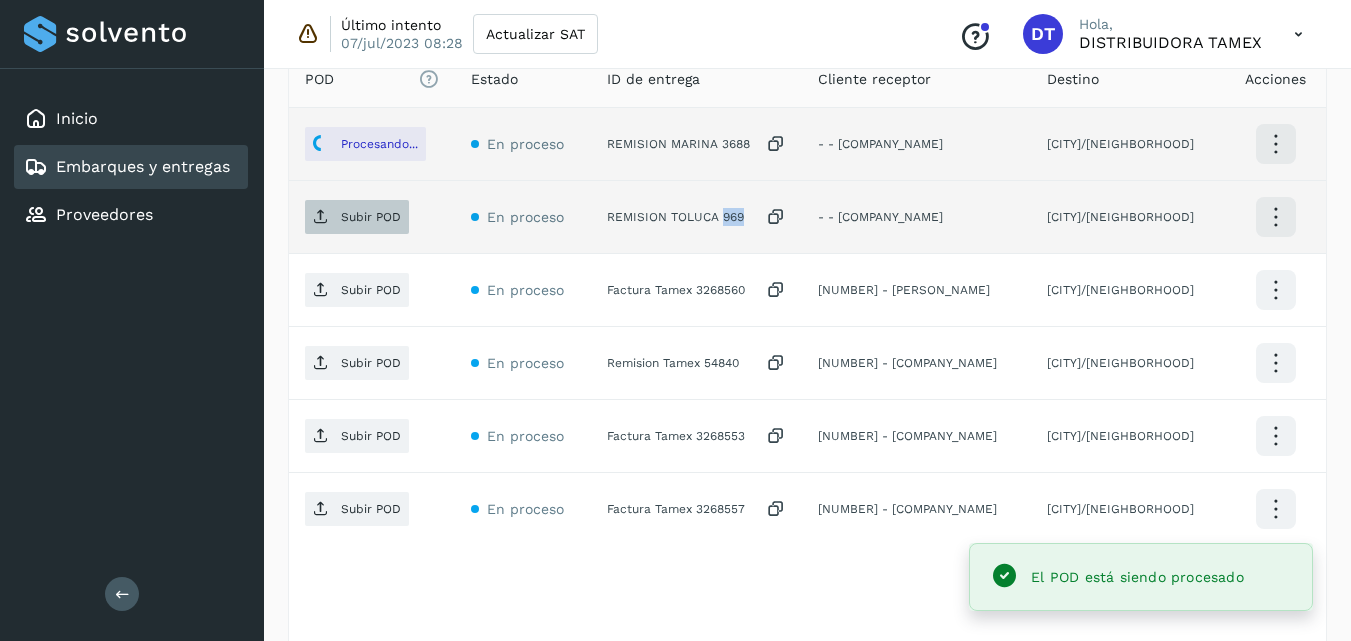 click on "Subir POD" at bounding box center [357, 217] 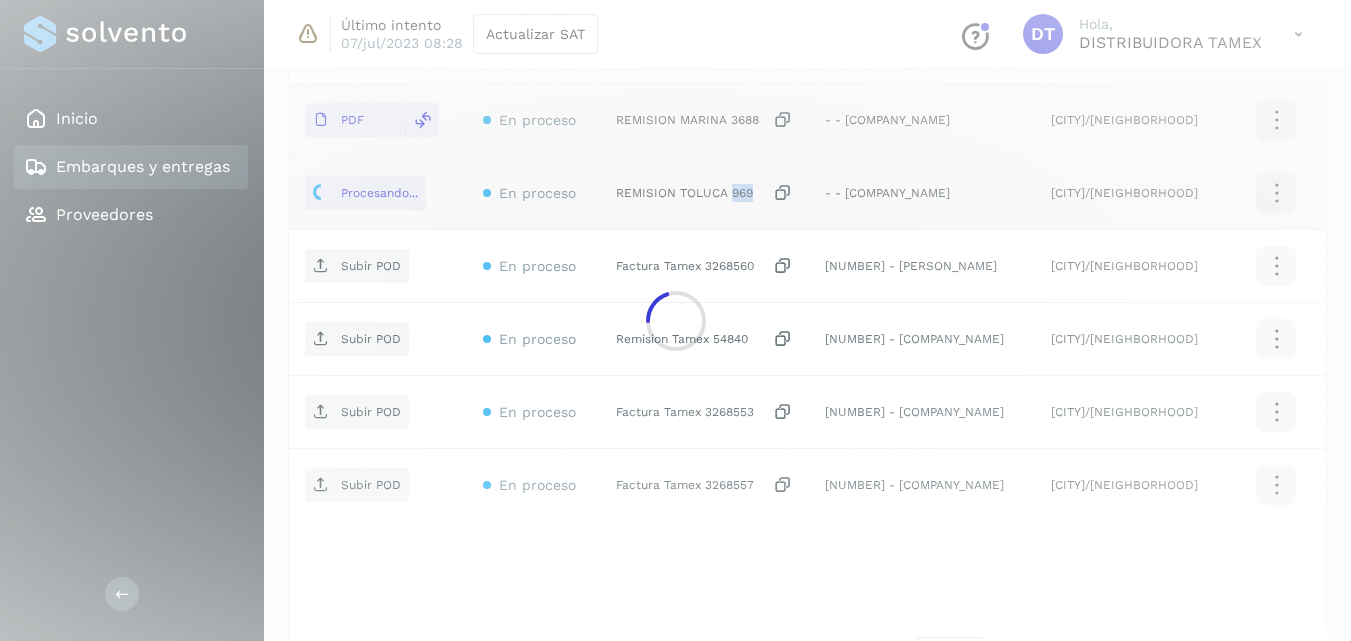 scroll, scrollTop: 679, scrollLeft: 0, axis: vertical 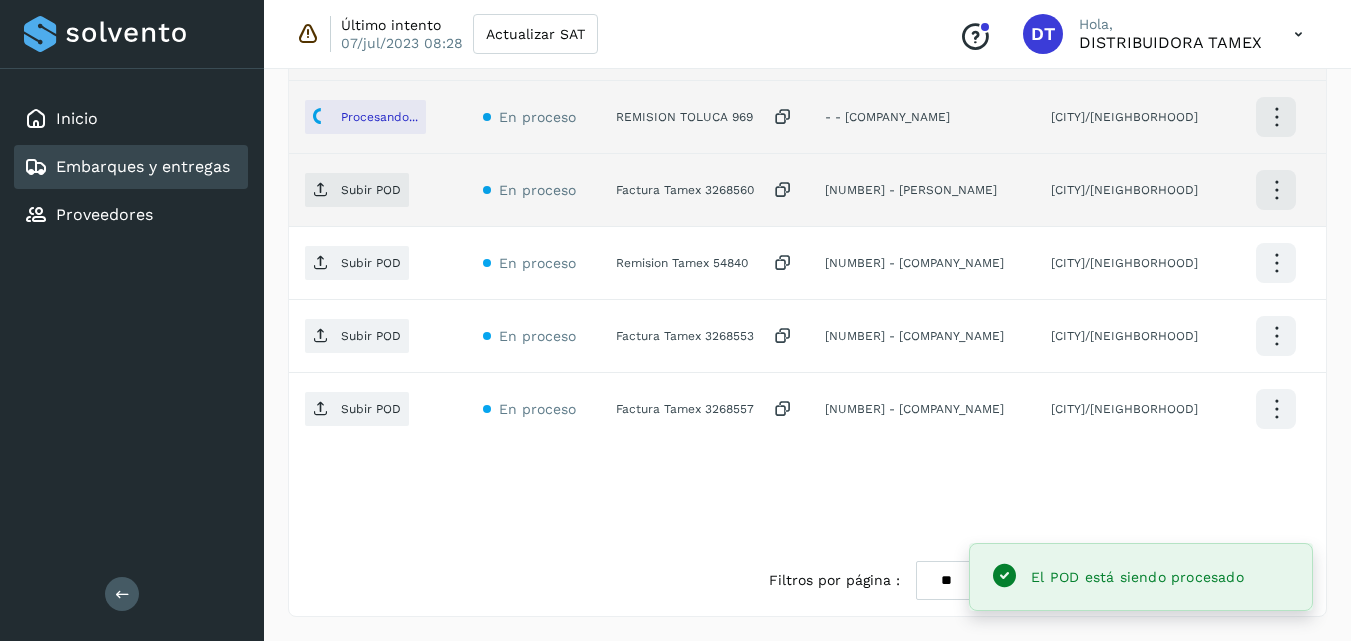click on "Factura Tamex 3268560" 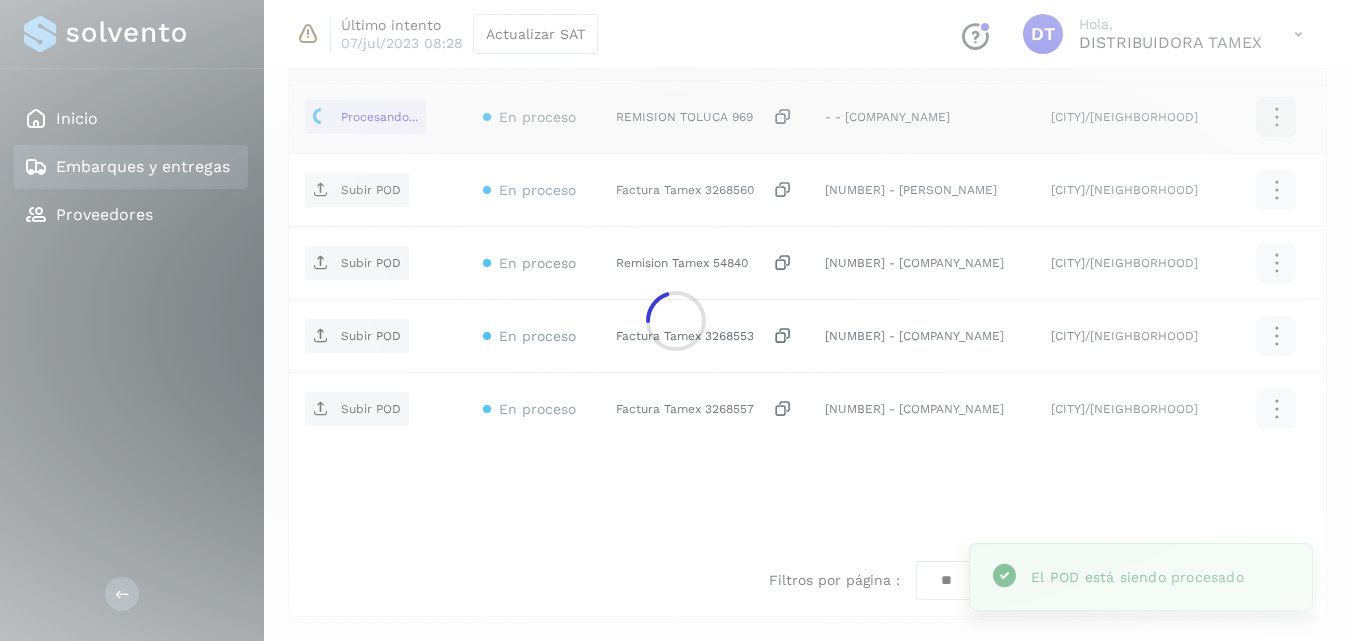 click 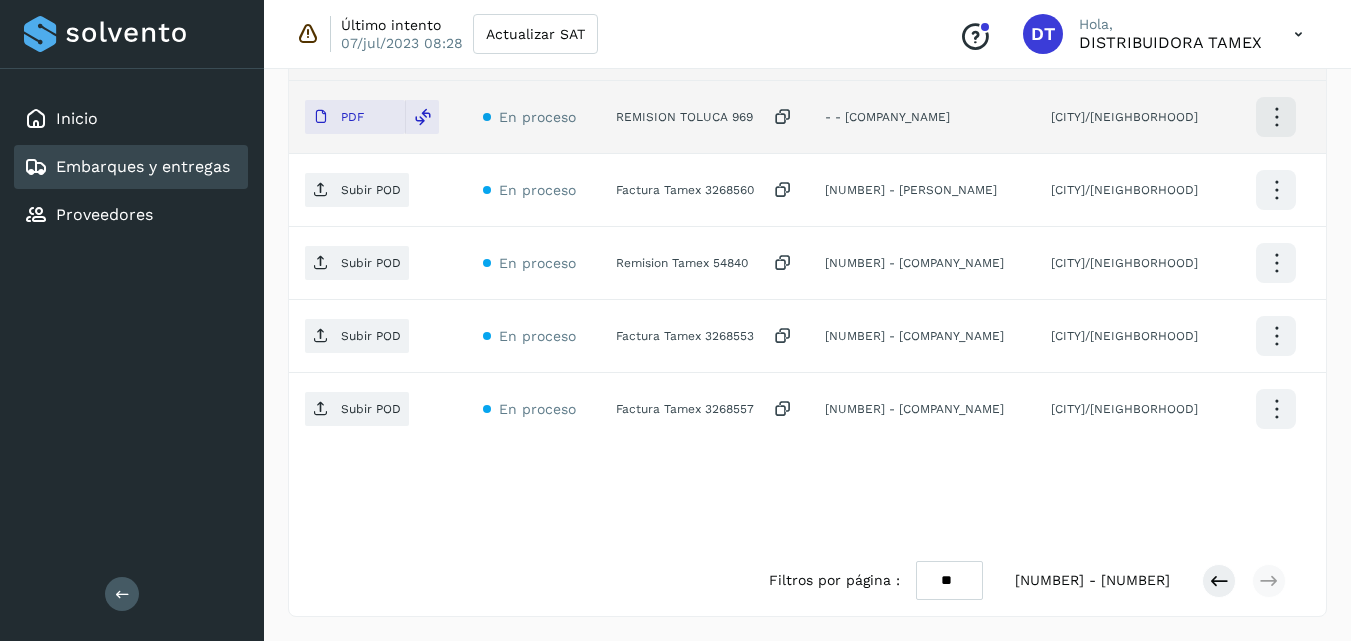 click on "Factura Tamex 3268560" 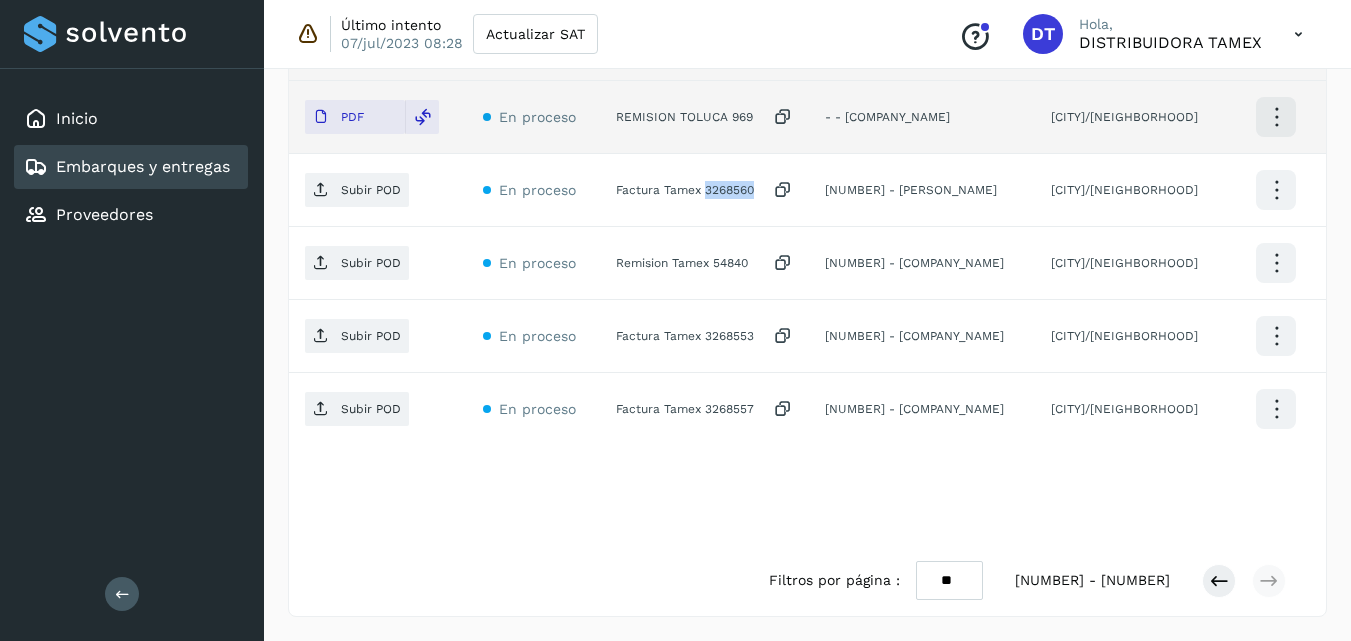 click on "Factura Tamex 3268560" 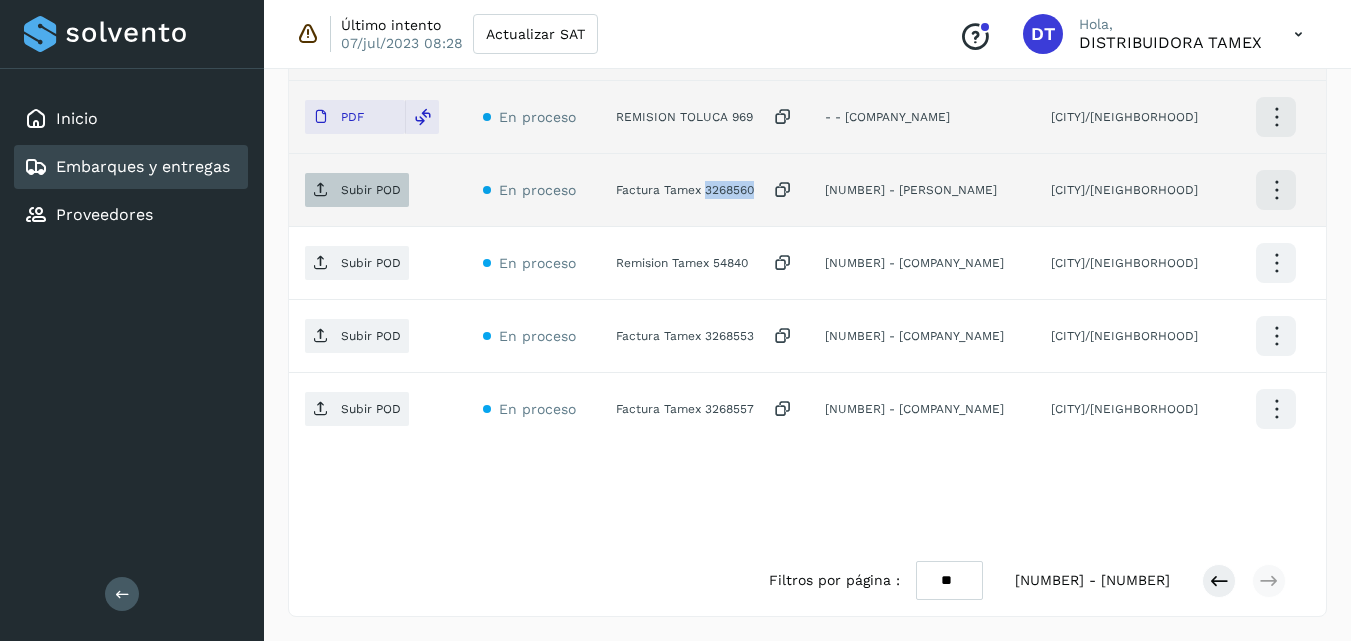 click on "Subir POD" at bounding box center [371, 190] 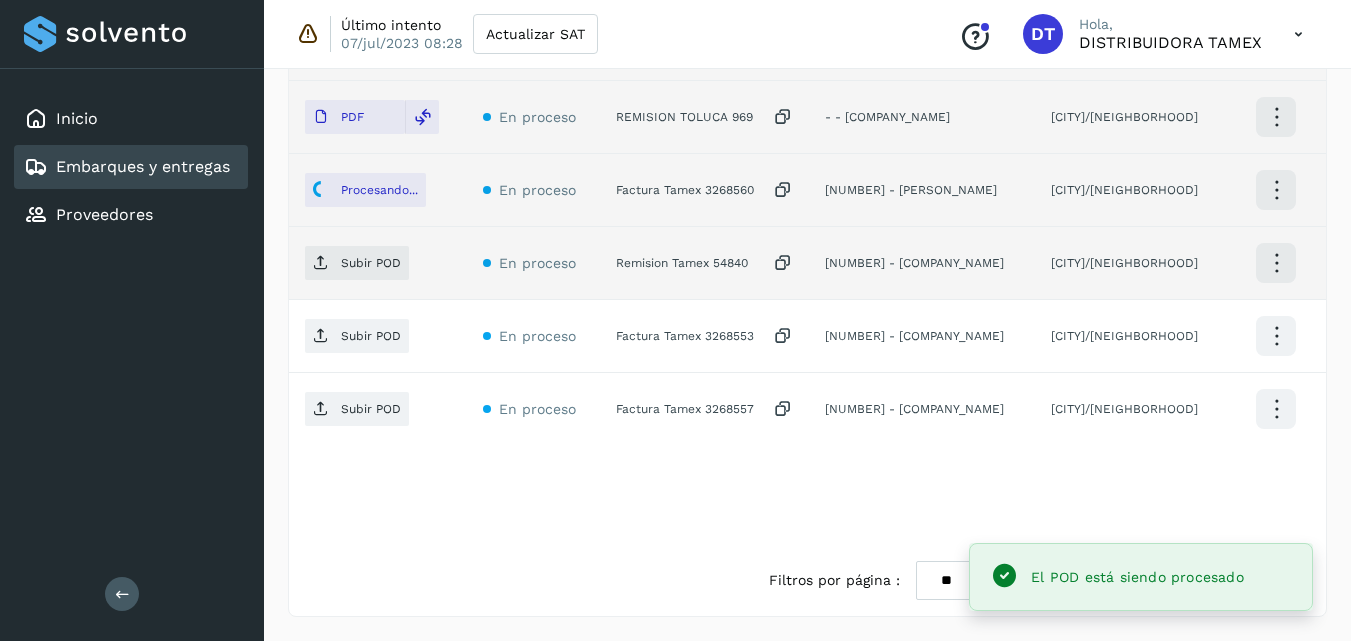 click on "Remision Tamex 54840" 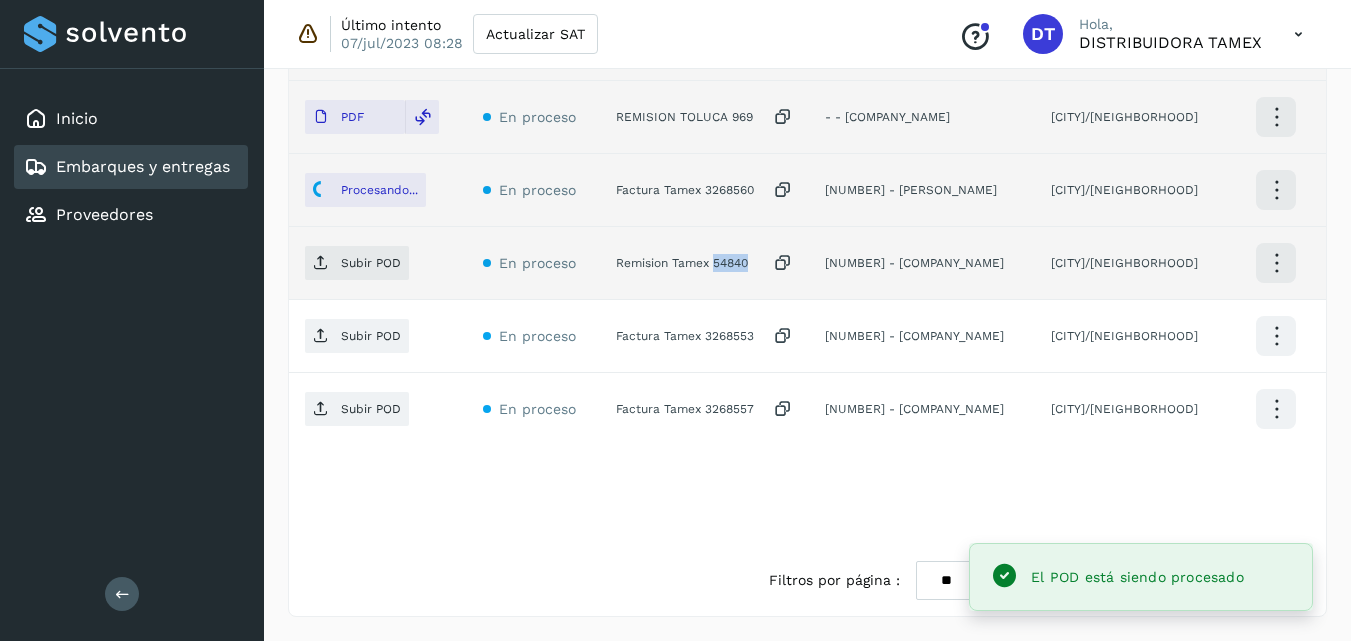 click on "Remision Tamex 54840" 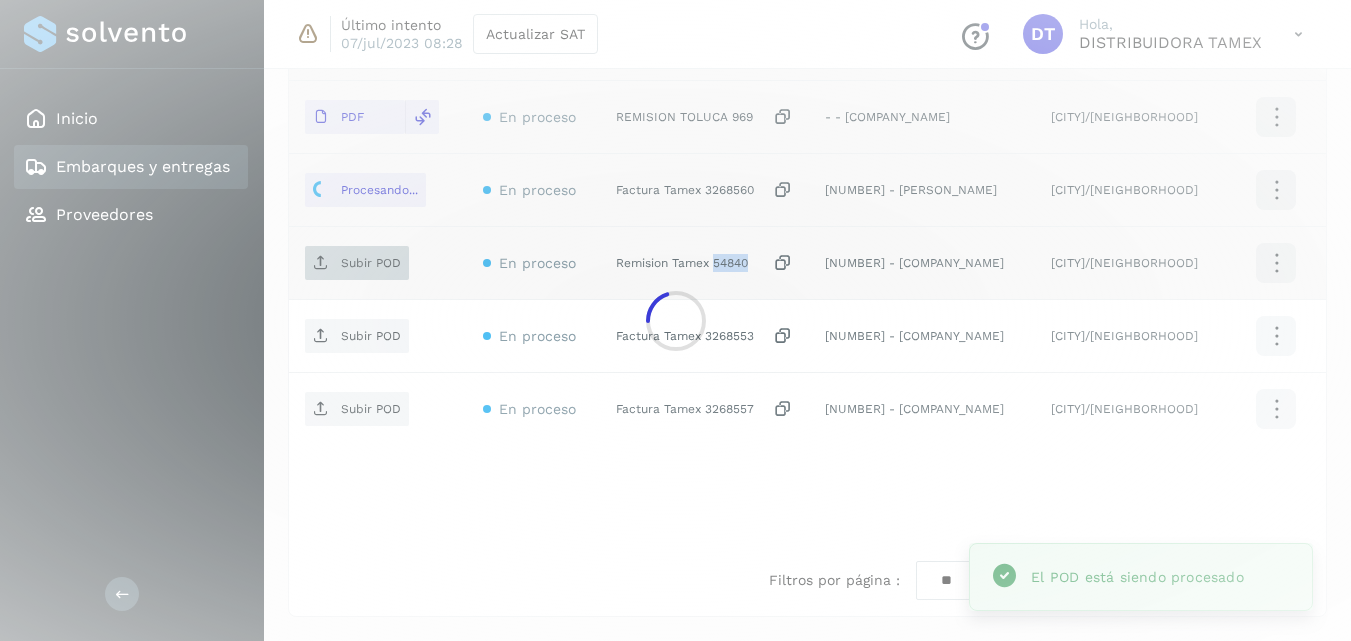 click on "Origen Av. [STREET_NAME] [NUMBER] [NEIGHBORHOOD]" 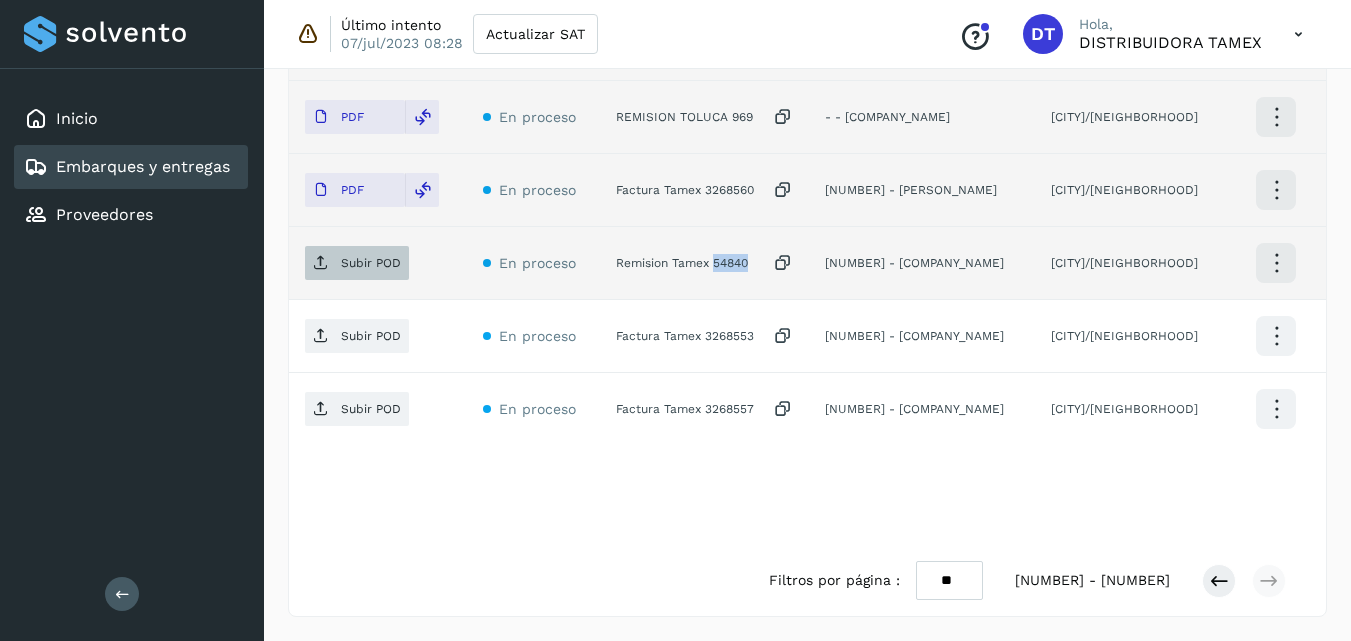 click on "Subir POD" at bounding box center (357, 263) 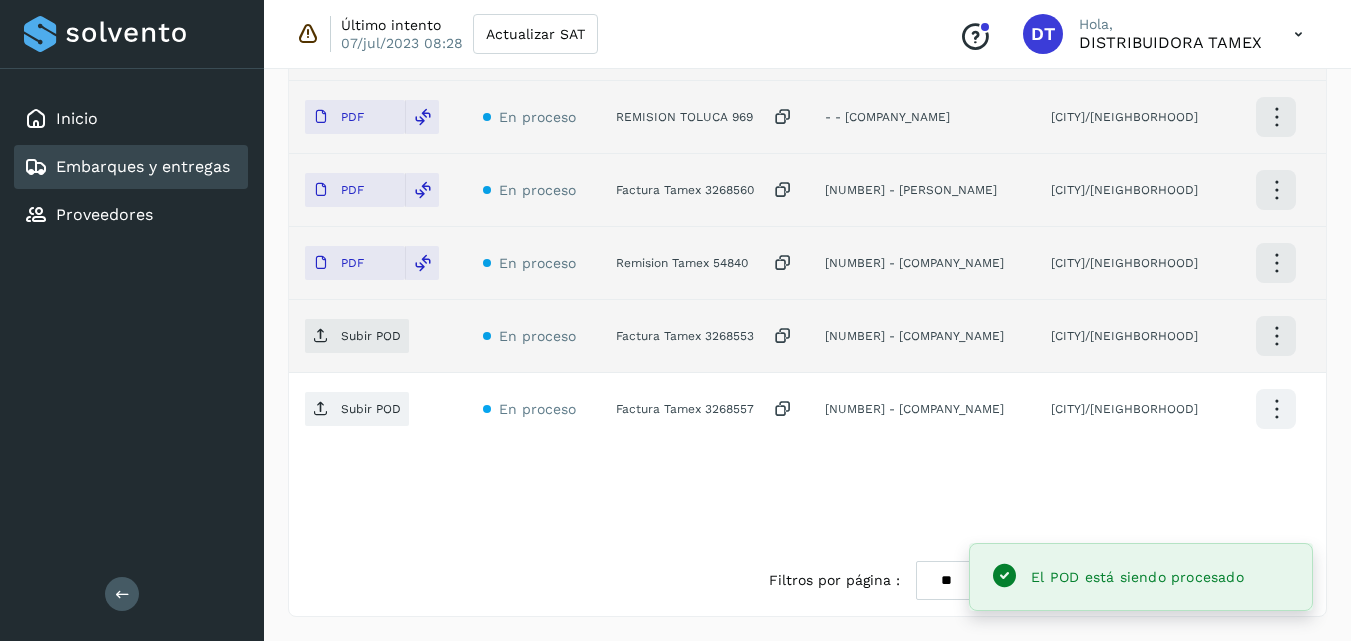 click on "Factura Tamex 3268553" 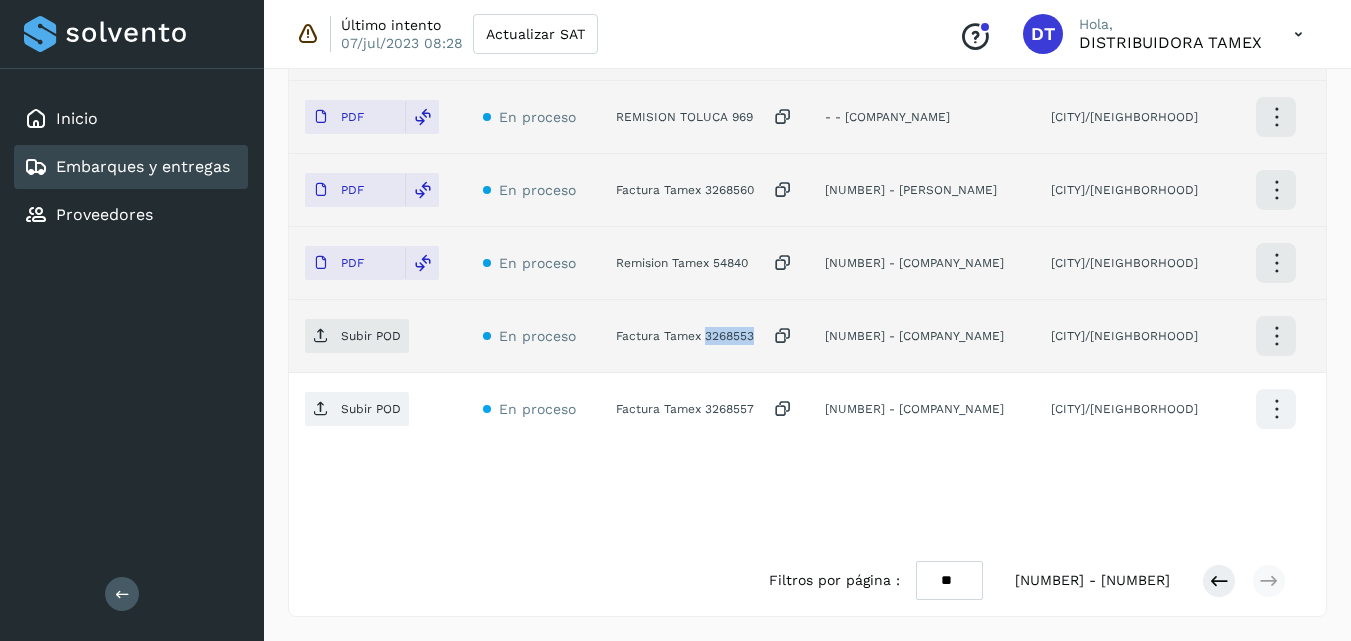 click on "Factura Tamex 3268553" 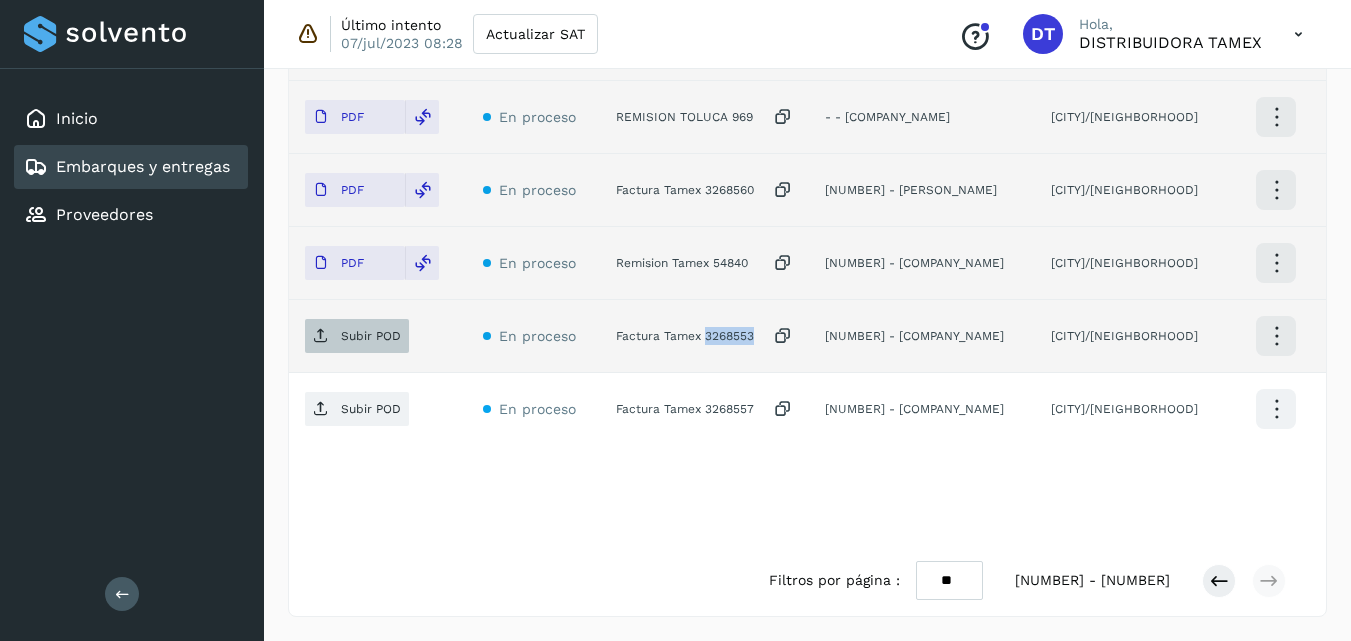 click on "Subir POD" at bounding box center [371, 336] 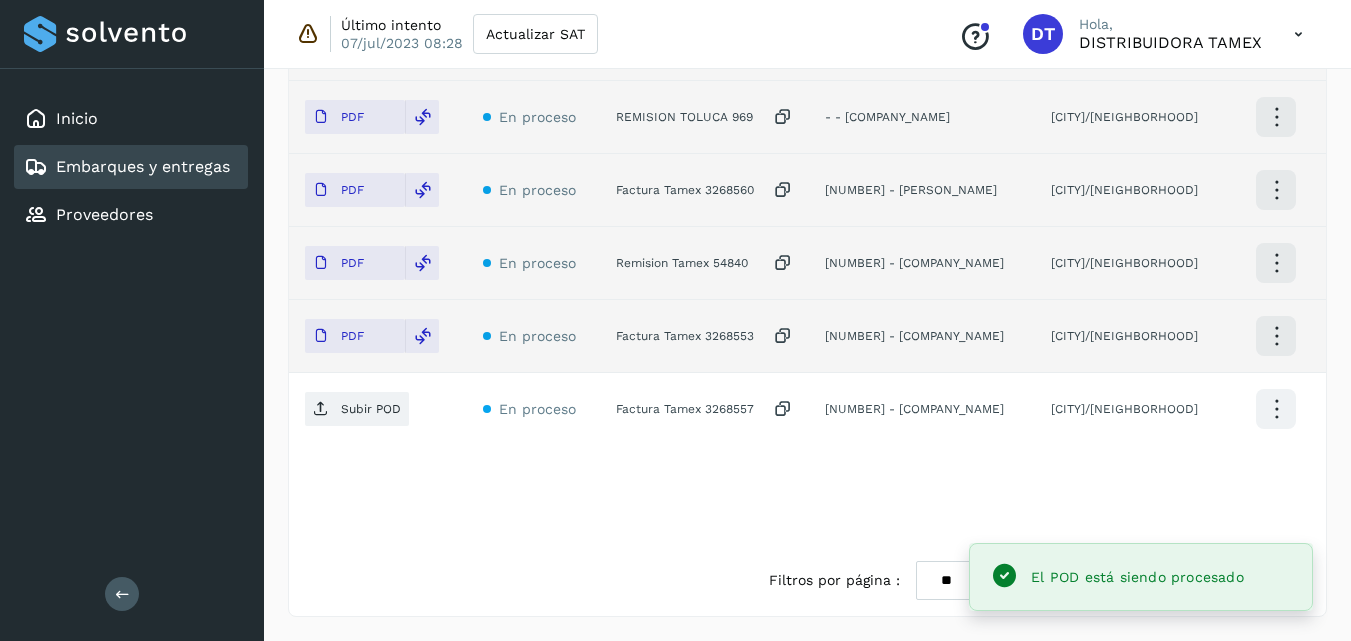 click on "Factura Tamex 3268557" 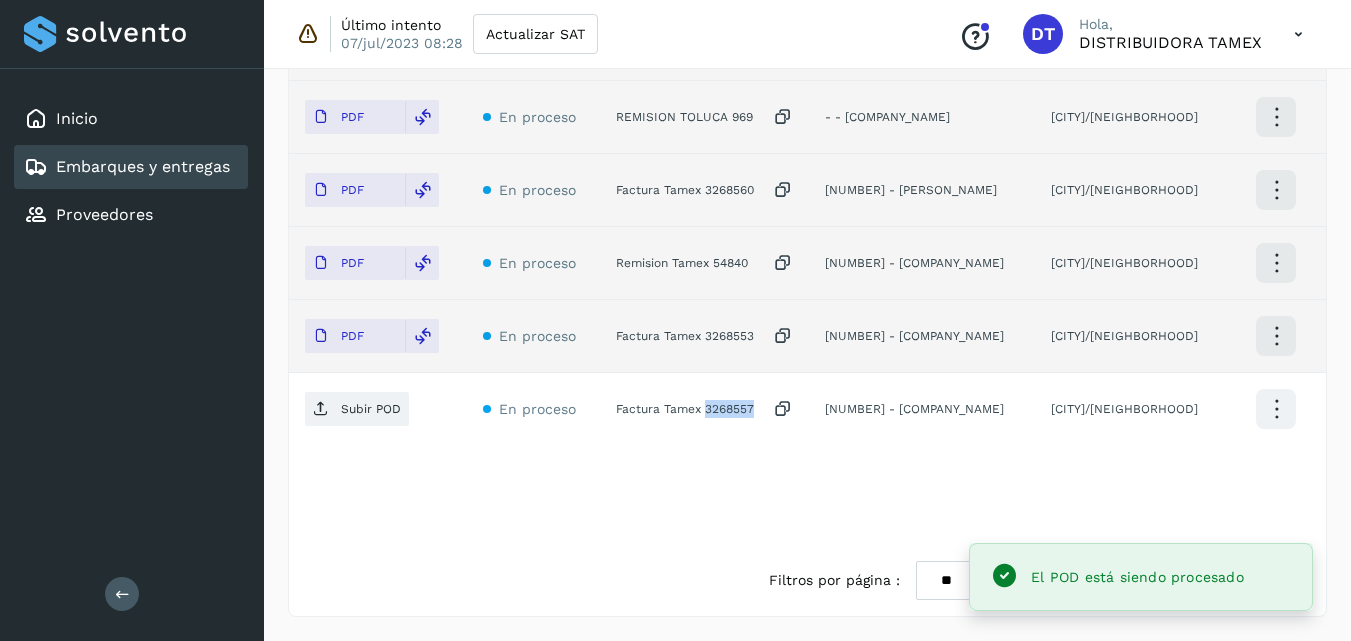 click on "Factura Tamex 3268557" 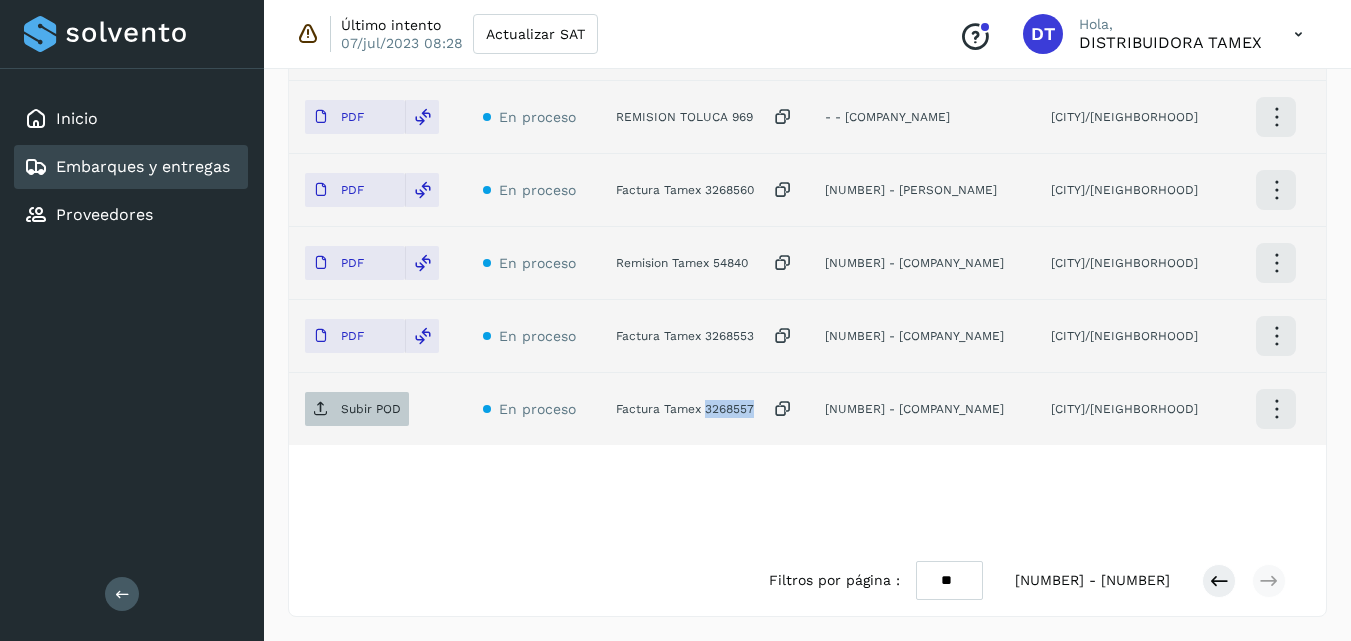 click on "Subir POD" at bounding box center (357, 409) 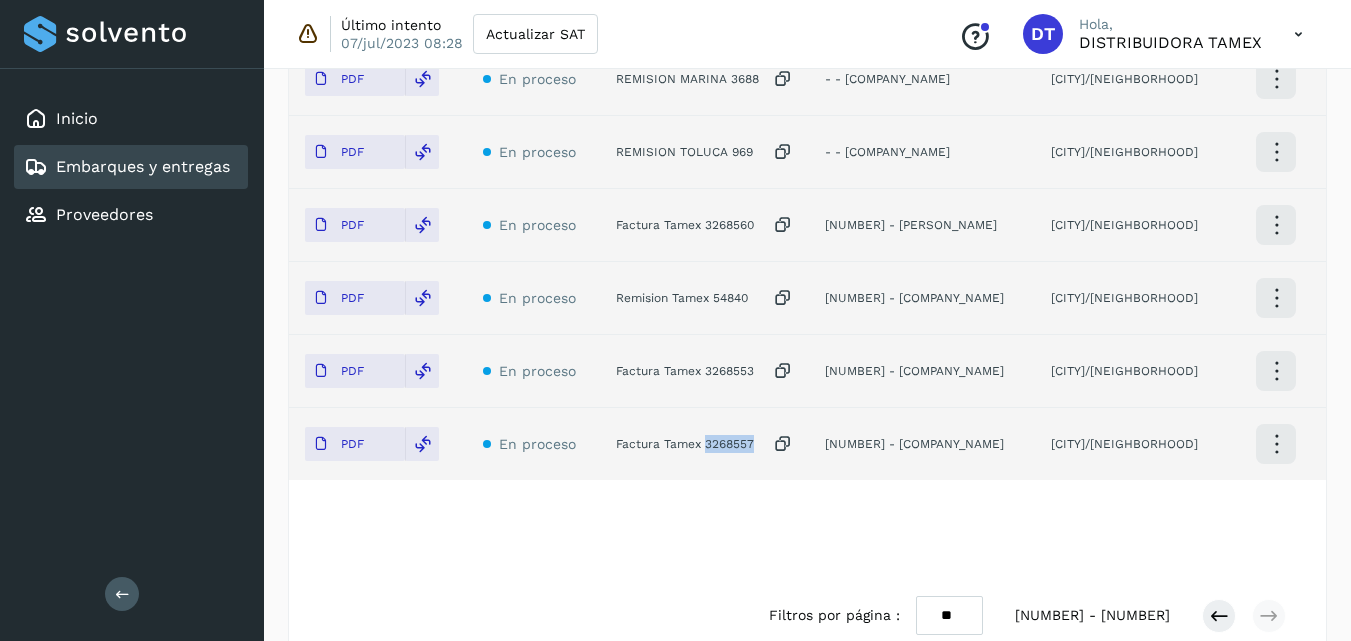 scroll, scrollTop: 679, scrollLeft: 0, axis: vertical 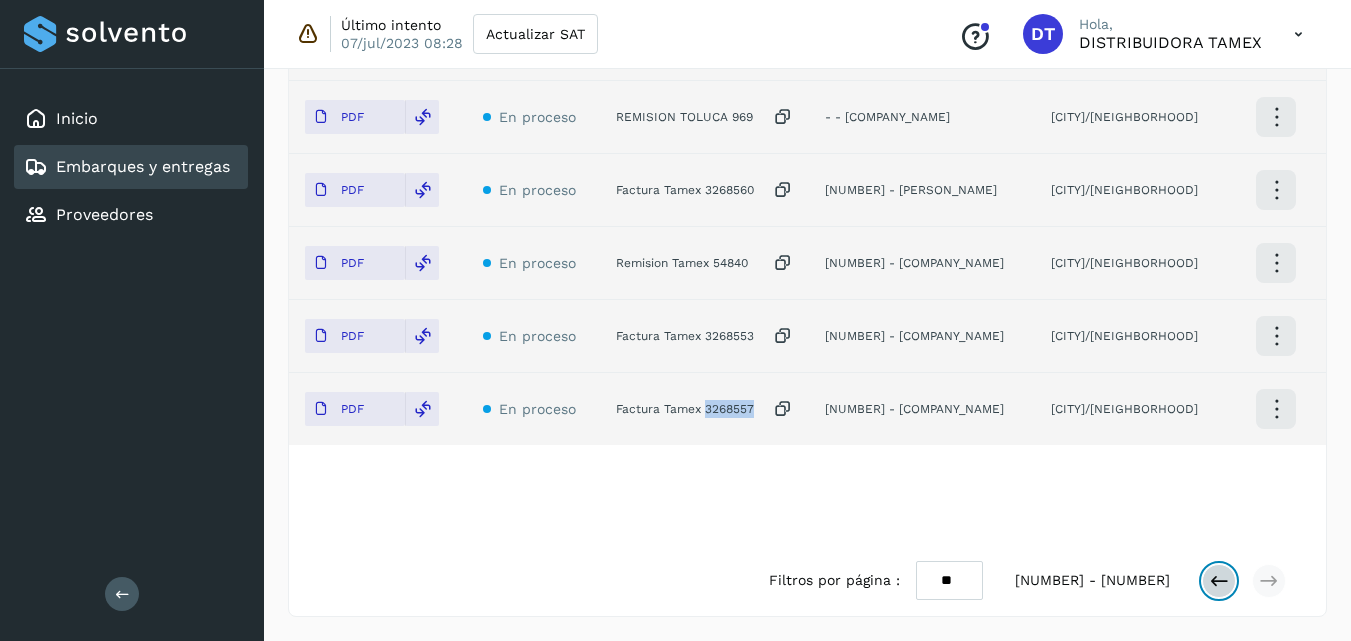 click at bounding box center [1219, 581] 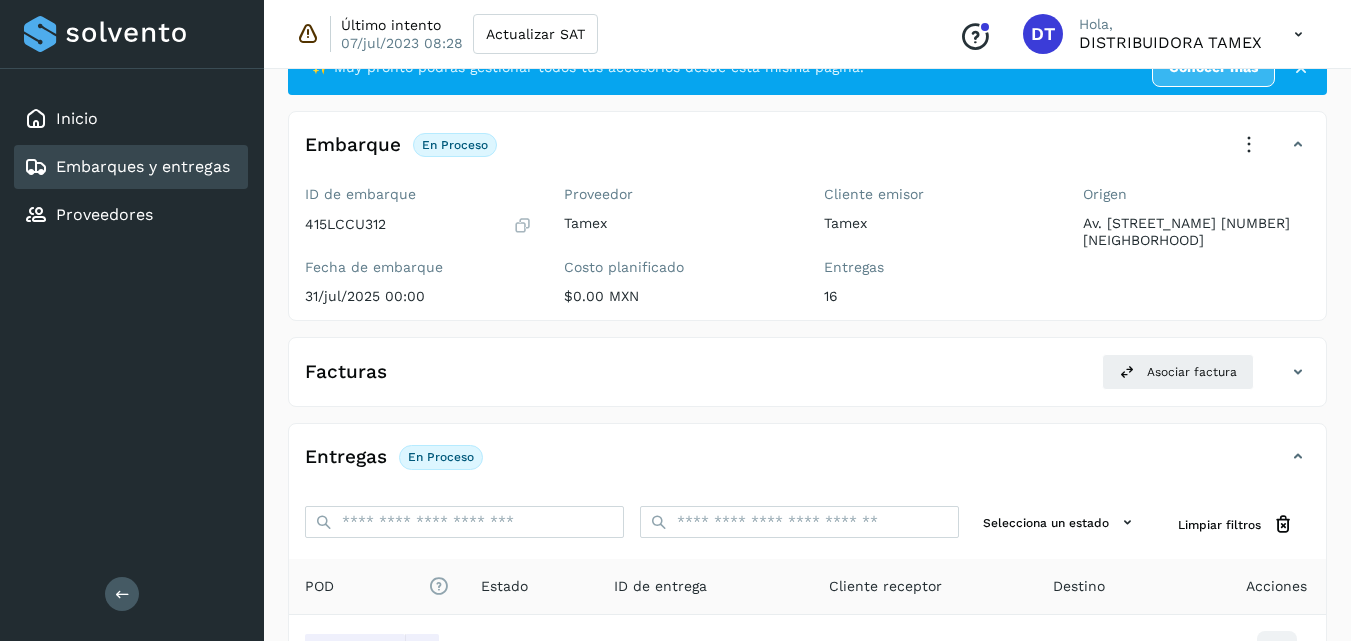 scroll, scrollTop: 0, scrollLeft: 0, axis: both 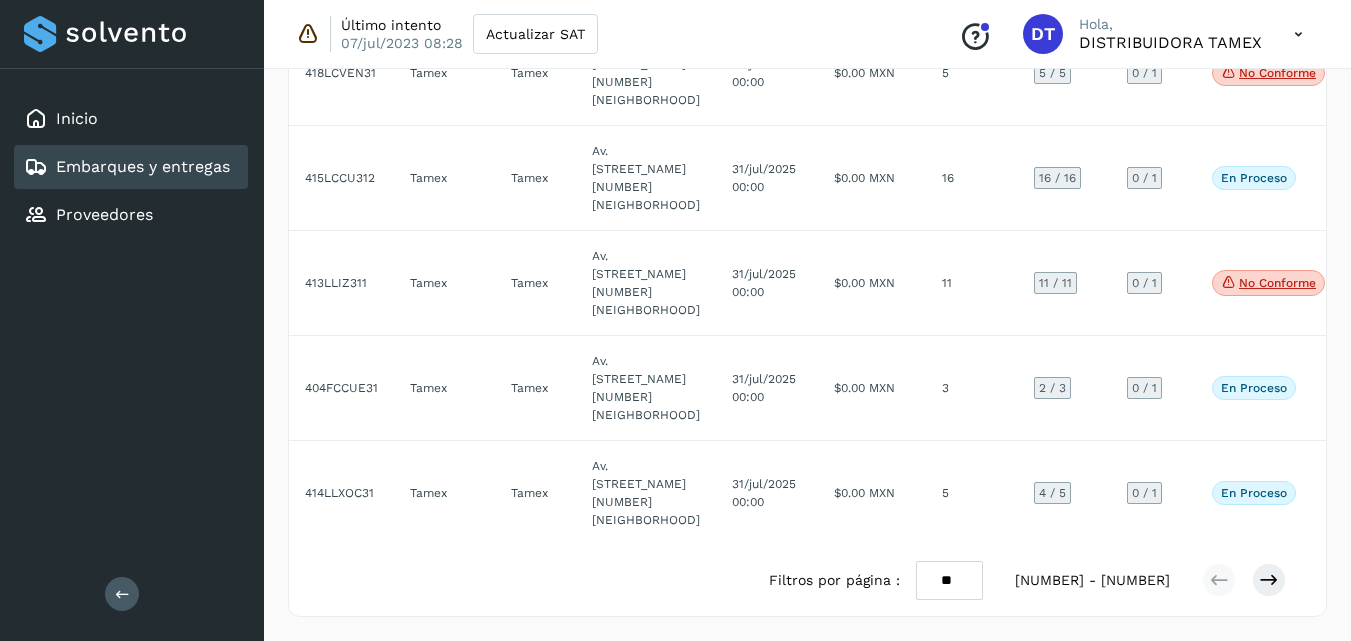 click on "** ** **" at bounding box center (949, 580) 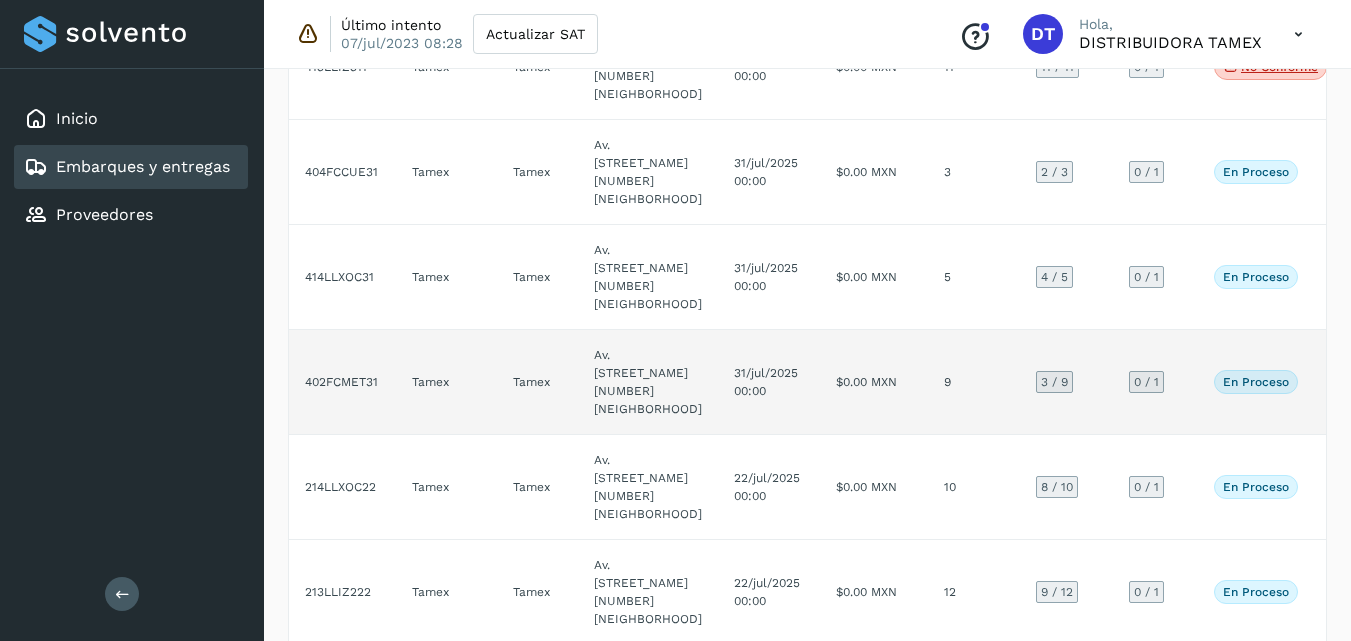 scroll, scrollTop: 2572, scrollLeft: 0, axis: vertical 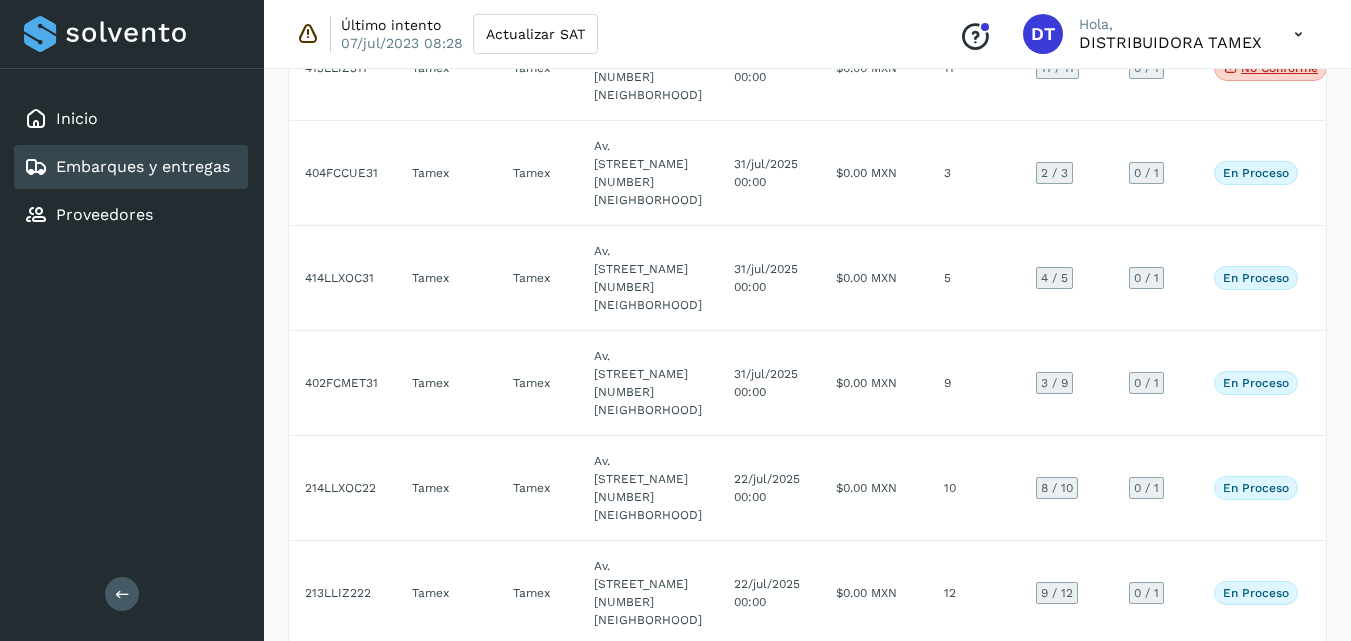 click on "1" 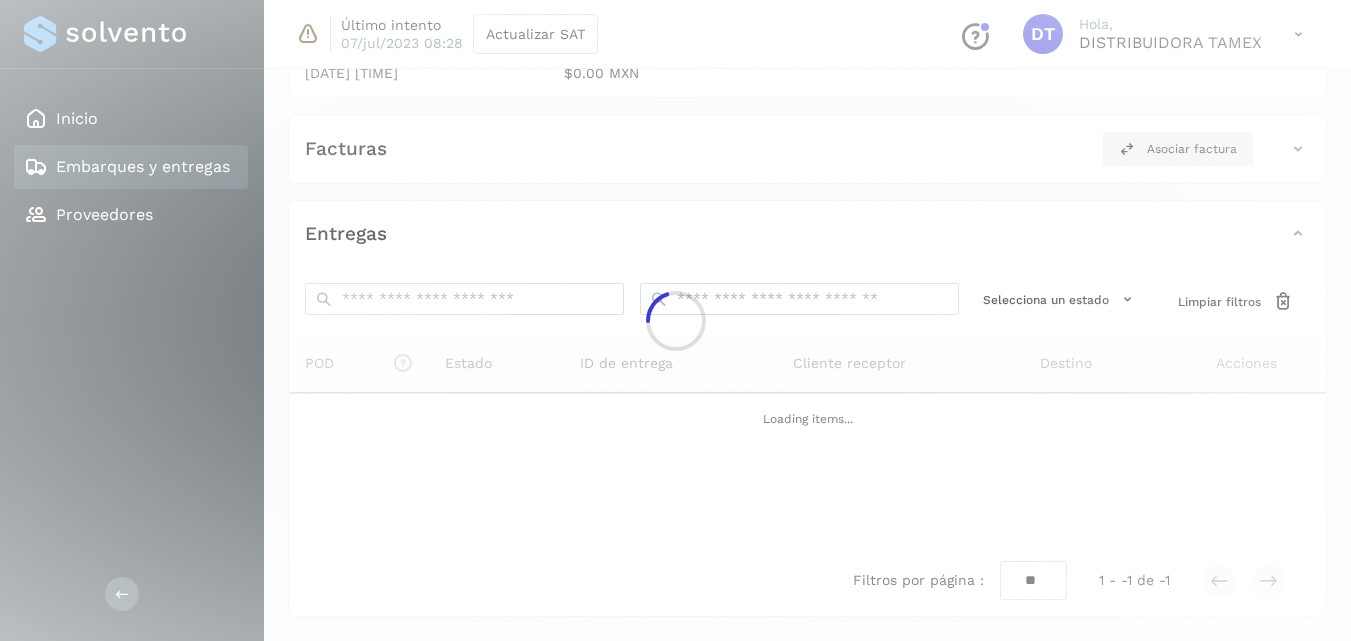 scroll, scrollTop: 314, scrollLeft: 0, axis: vertical 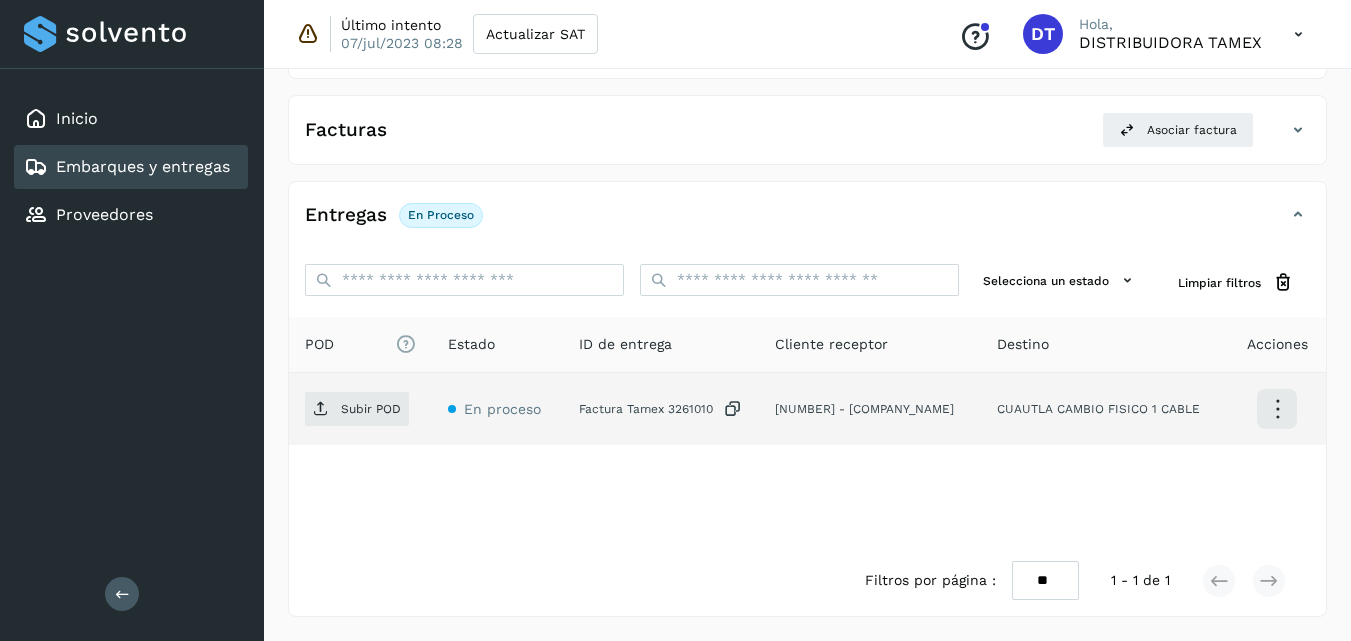 click on "Factura Tamex 3261010" 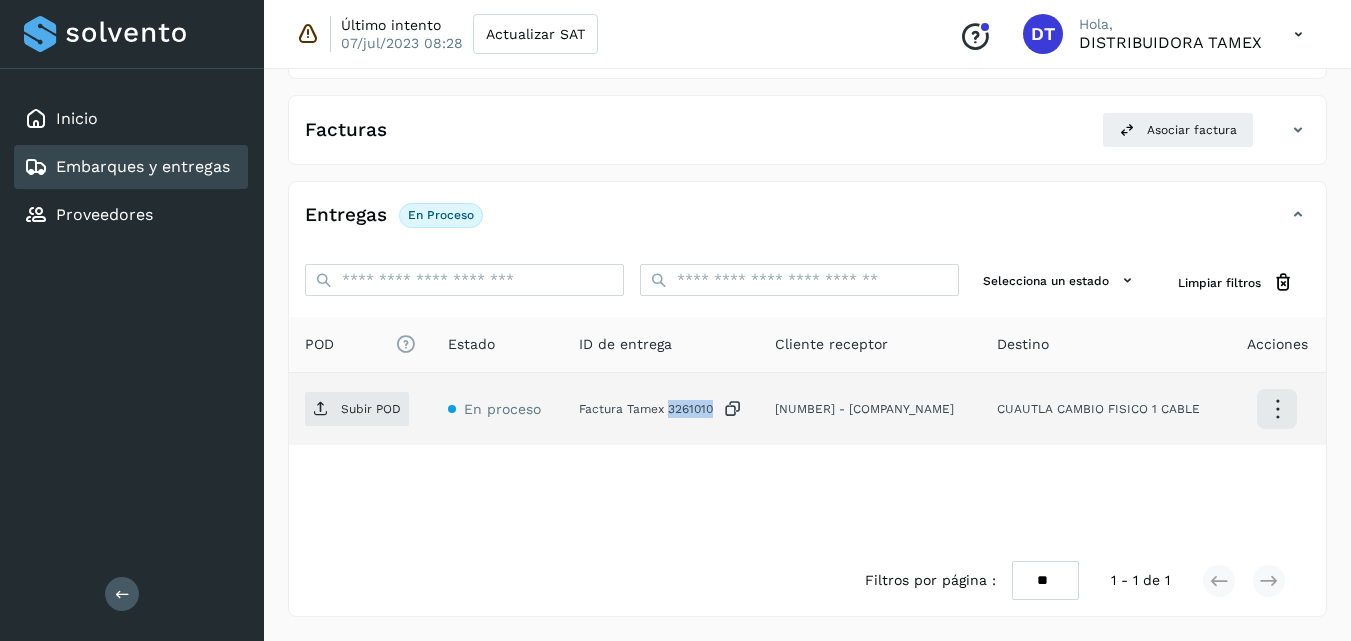 click on "Factura Tamex 3261010" 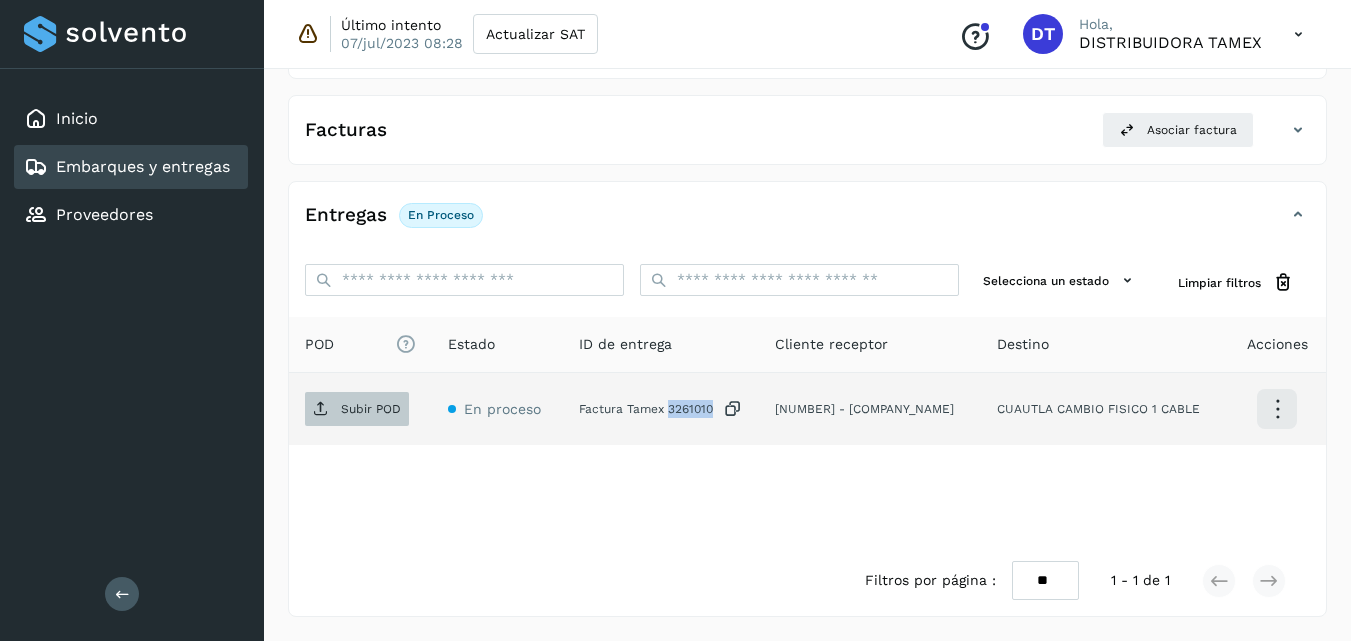 click on "Subir POD" at bounding box center [371, 409] 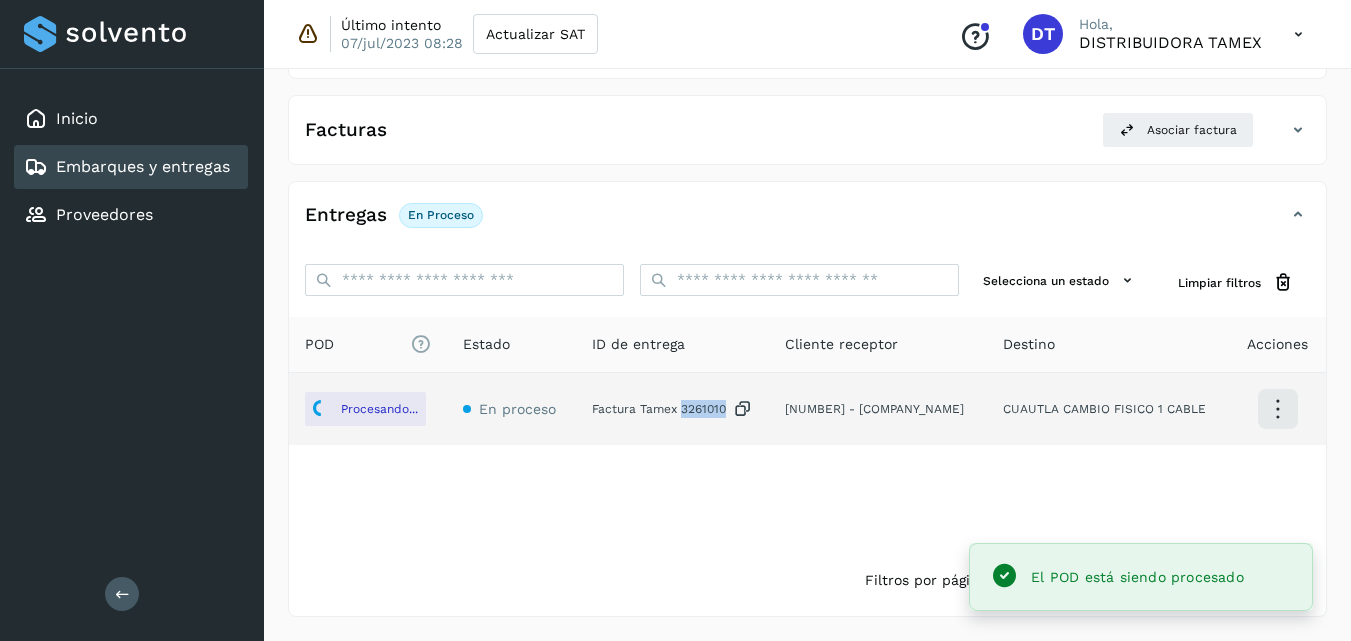 scroll, scrollTop: 0, scrollLeft: 0, axis: both 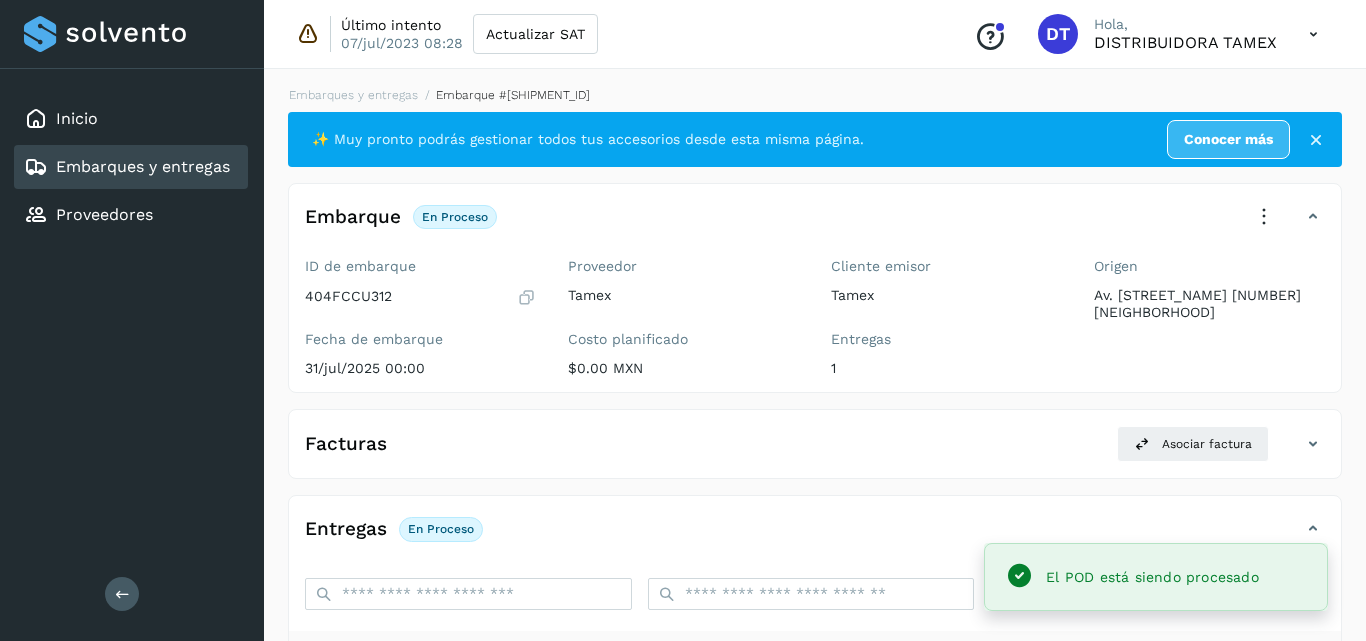 select on "**" 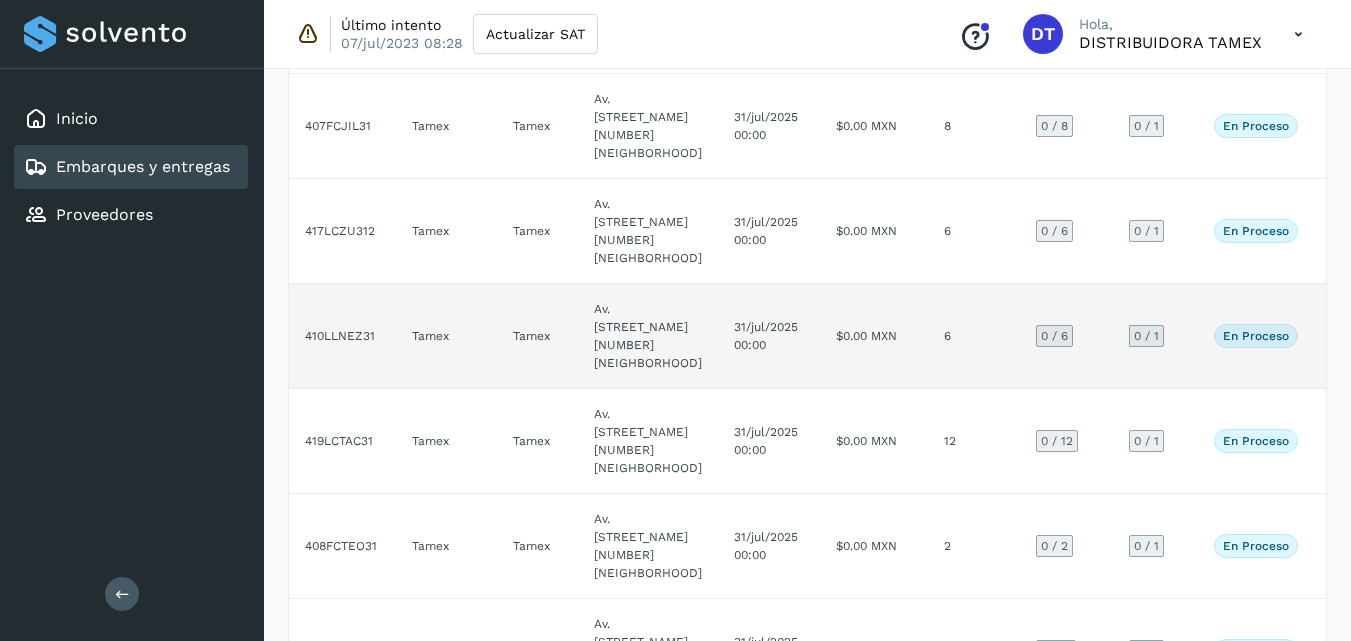 scroll, scrollTop: 1500, scrollLeft: 0, axis: vertical 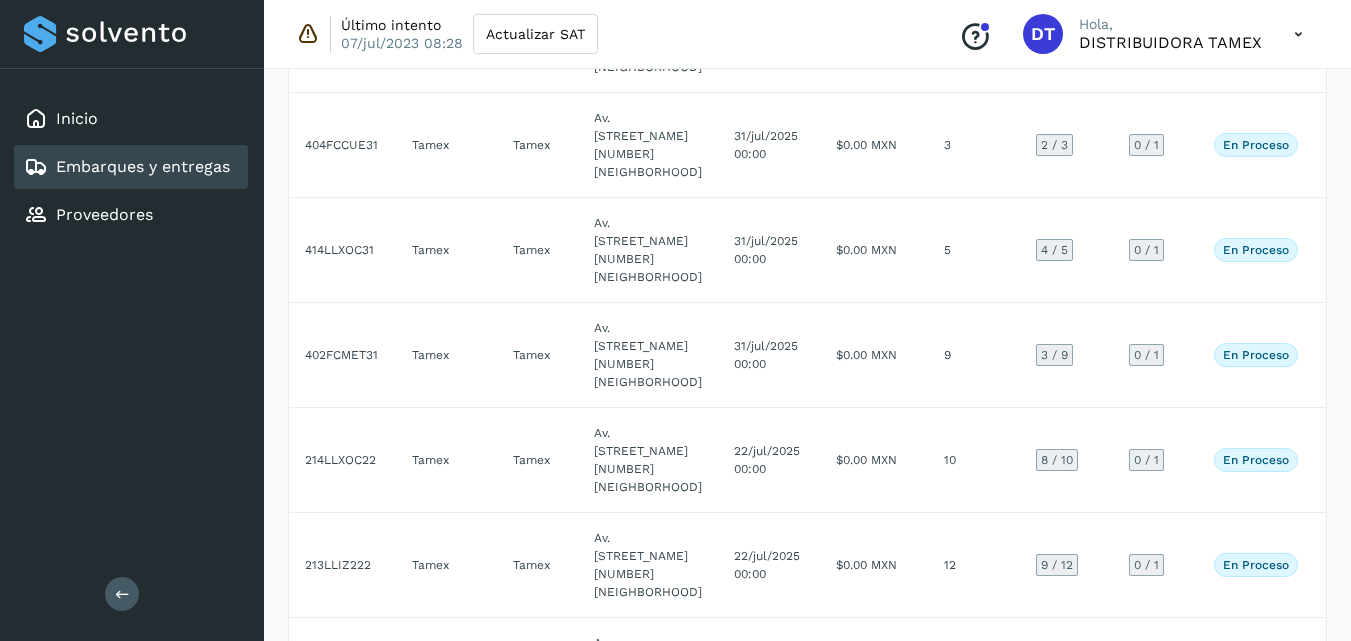 click on "31/jul/2025 00:00" 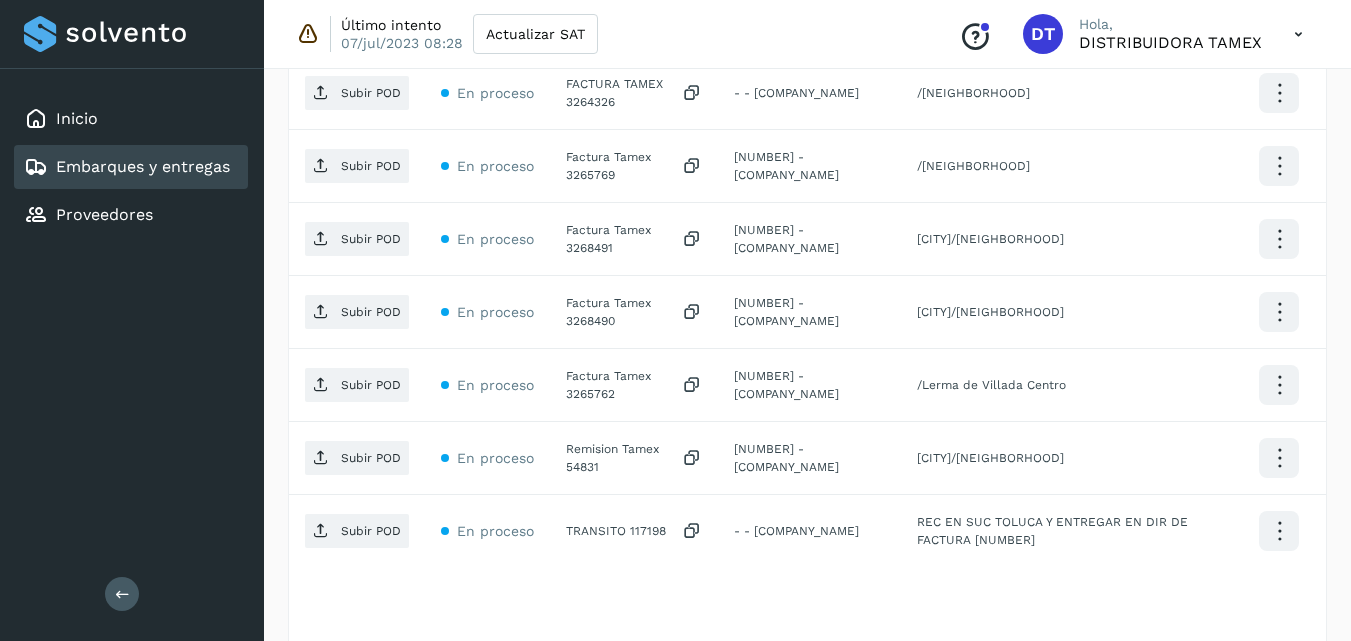 scroll, scrollTop: 971, scrollLeft: 0, axis: vertical 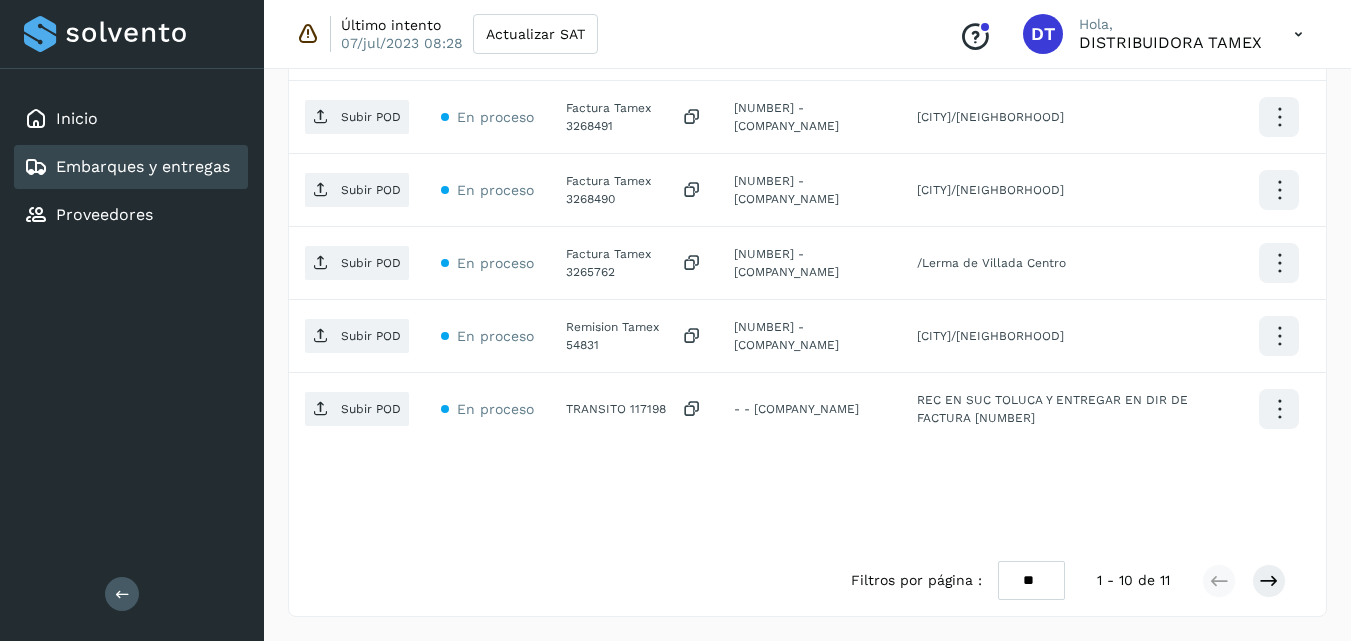 click on "** ** **" at bounding box center (1031, 580) 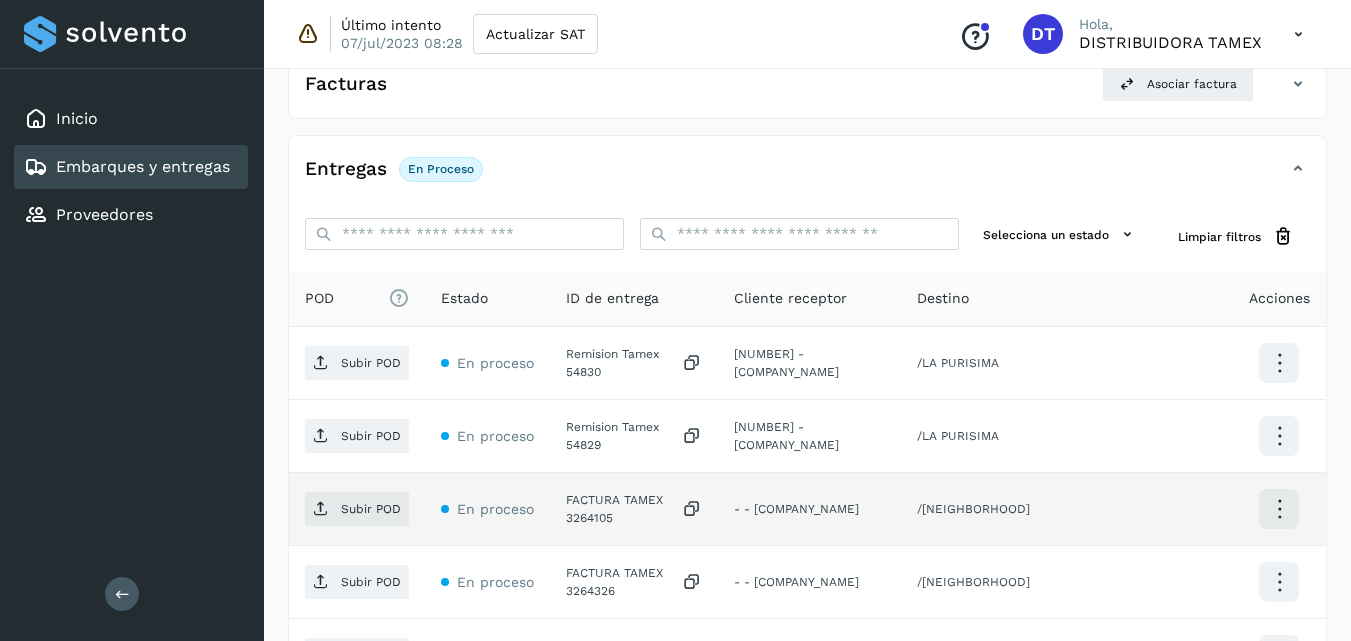 scroll, scrollTop: 400, scrollLeft: 0, axis: vertical 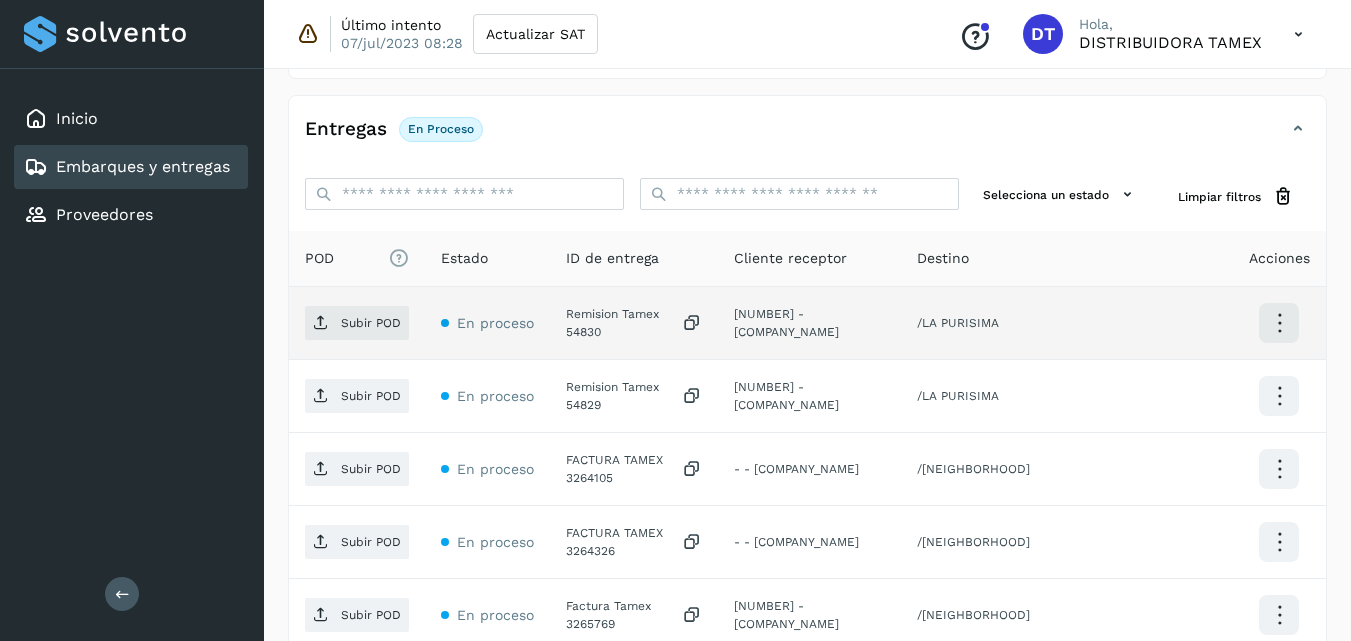 click on "Remision Tamex 54830" 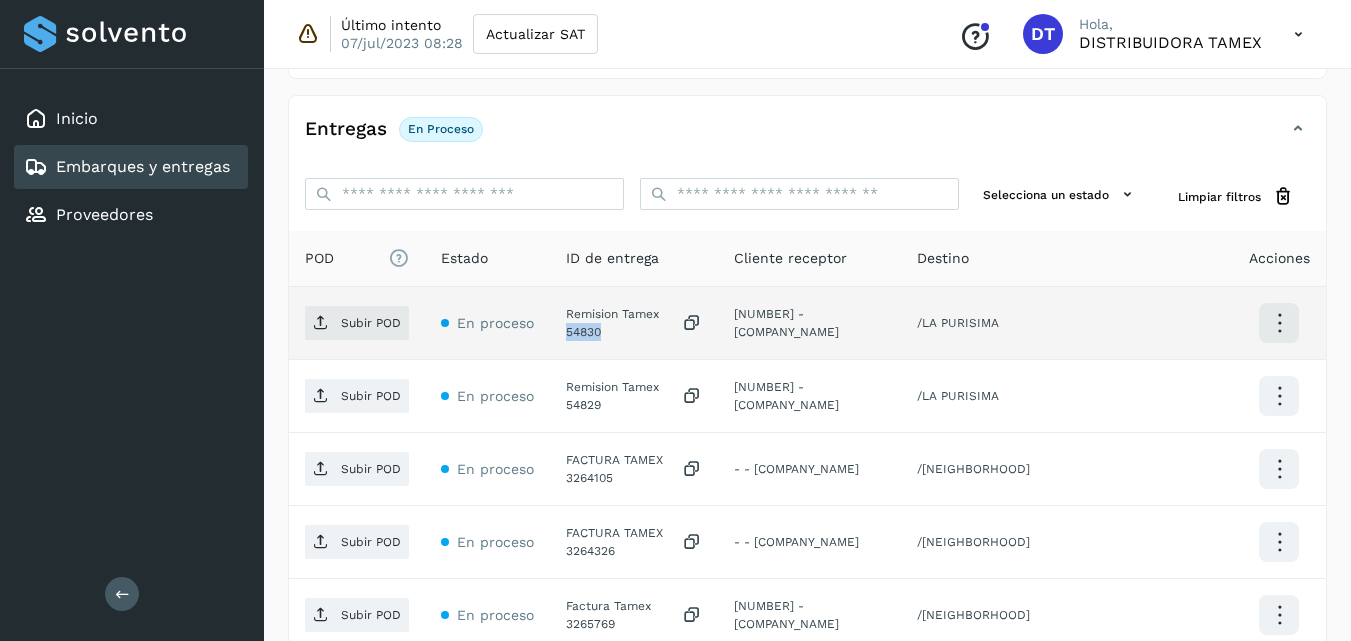 click on "Remision Tamex 54830" 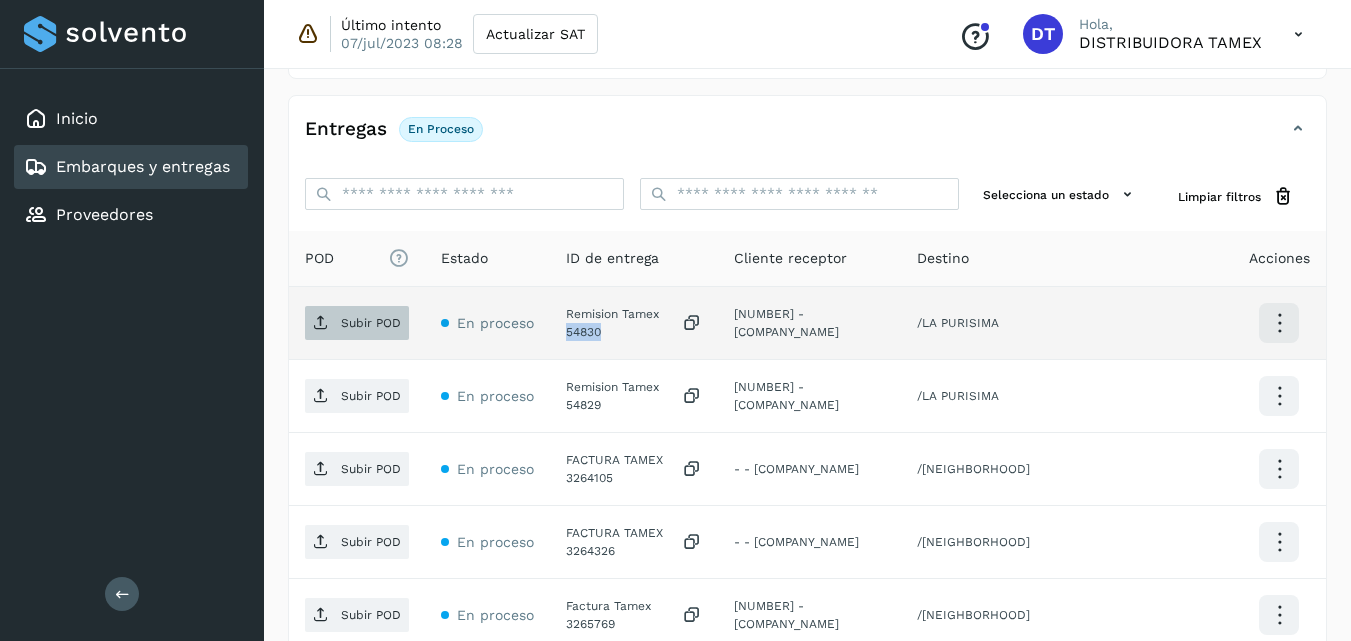 click at bounding box center (321, 323) 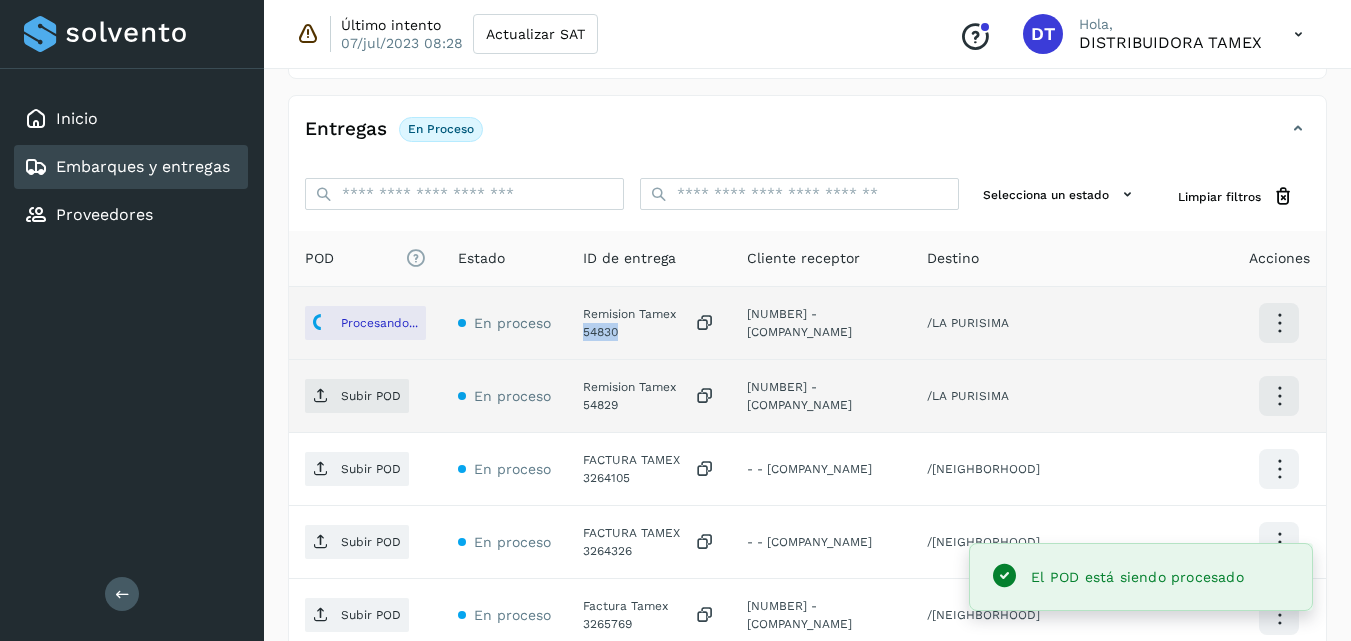 scroll, scrollTop: 500, scrollLeft: 0, axis: vertical 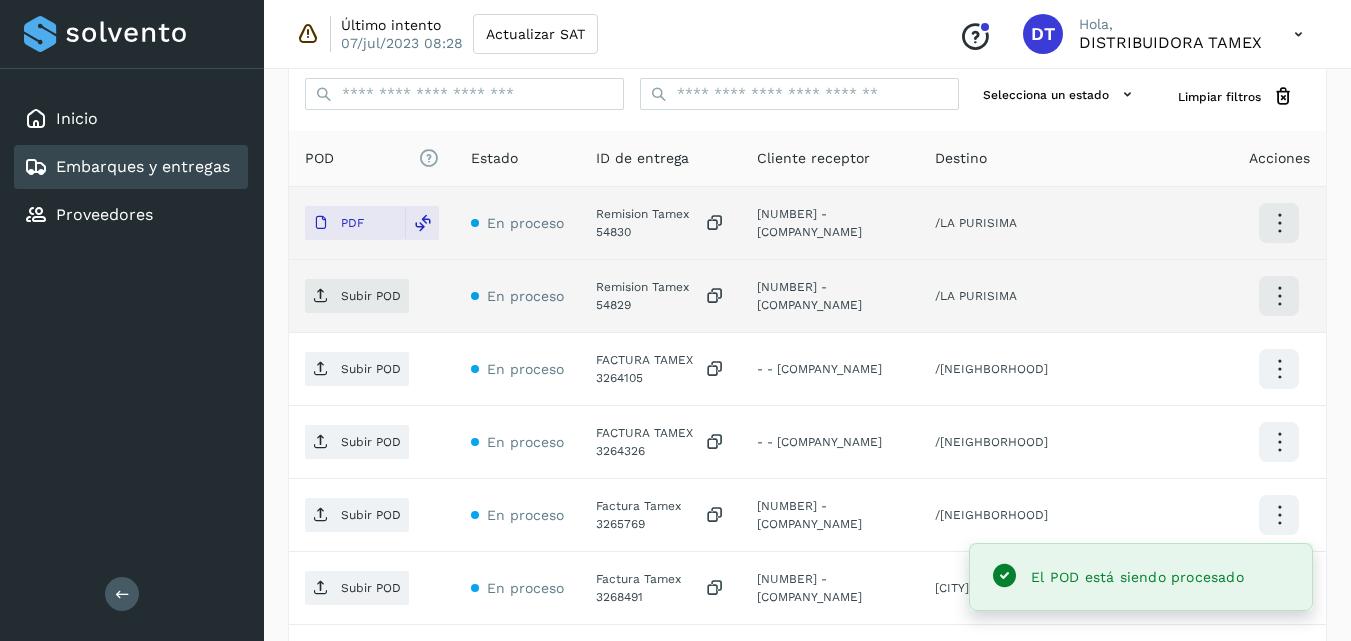 click on "Remision Tamex 54829" 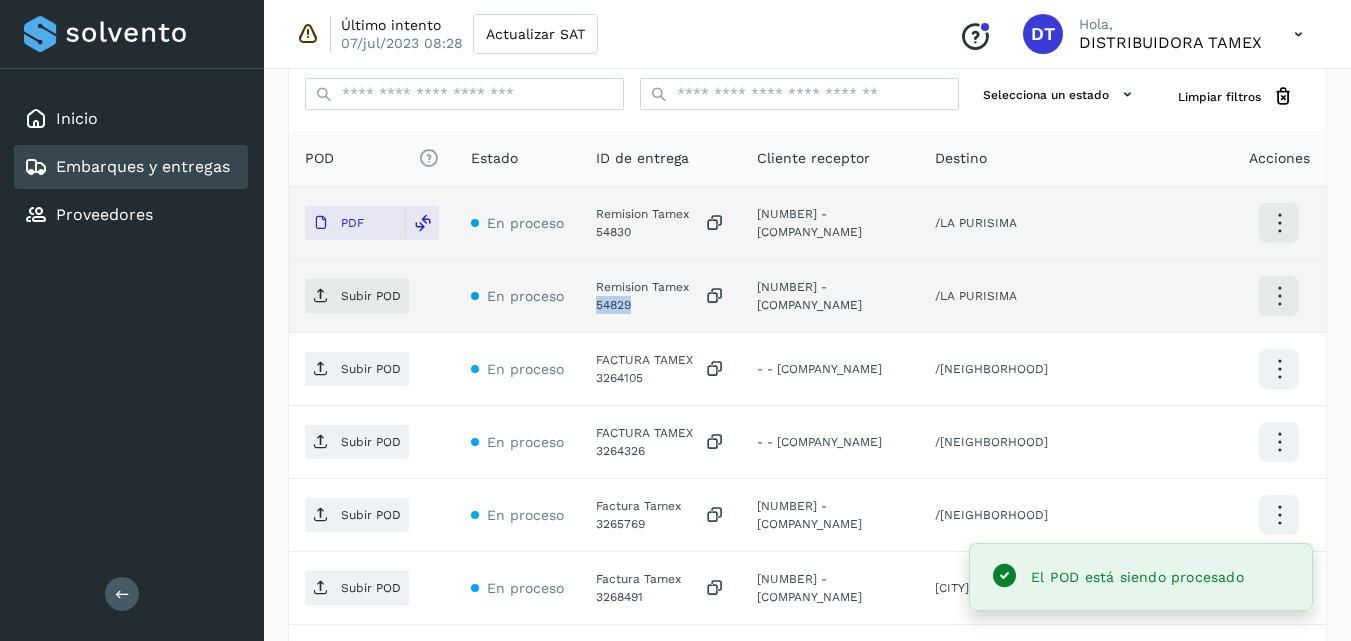 click on "Remision Tamex 54829" 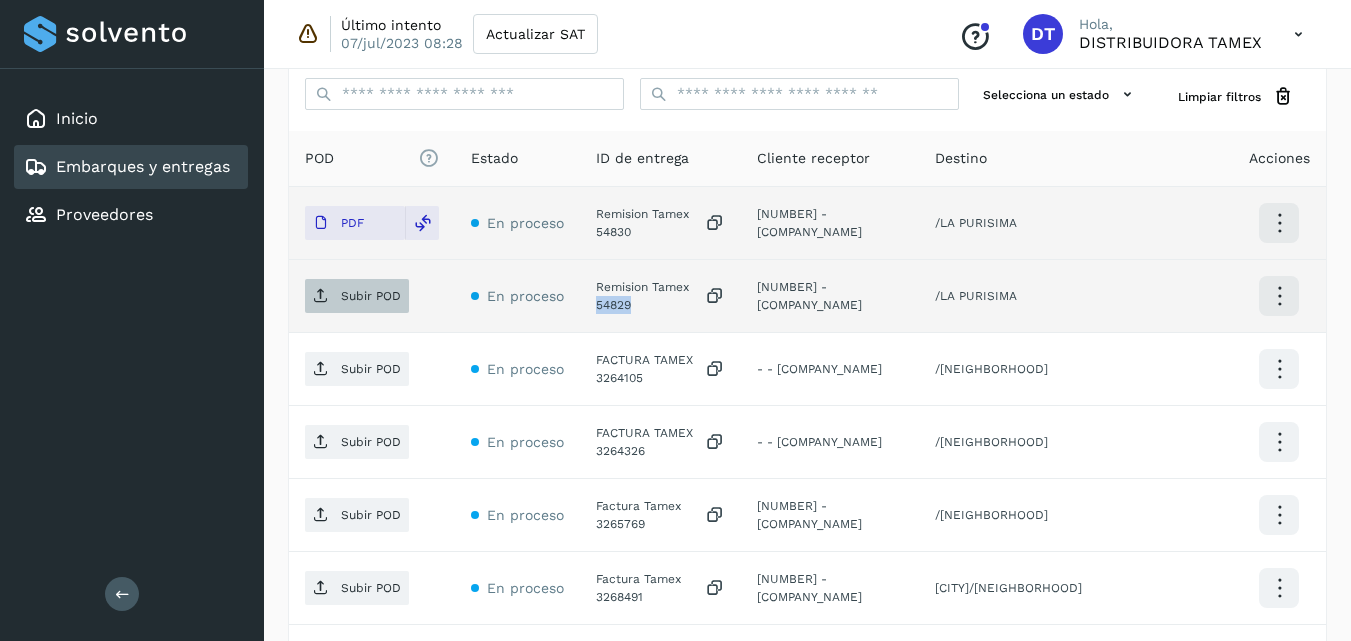 click on "Subir POD" at bounding box center (371, 296) 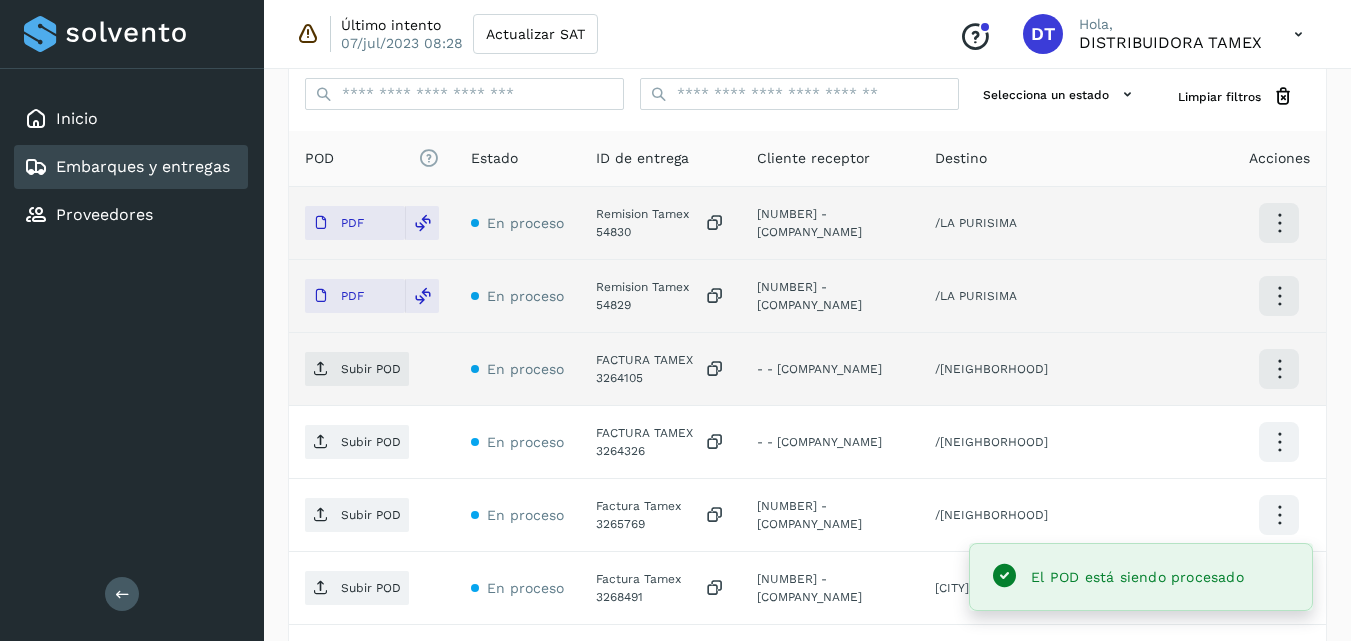 click on "FACTURA TAMEX 3264105" 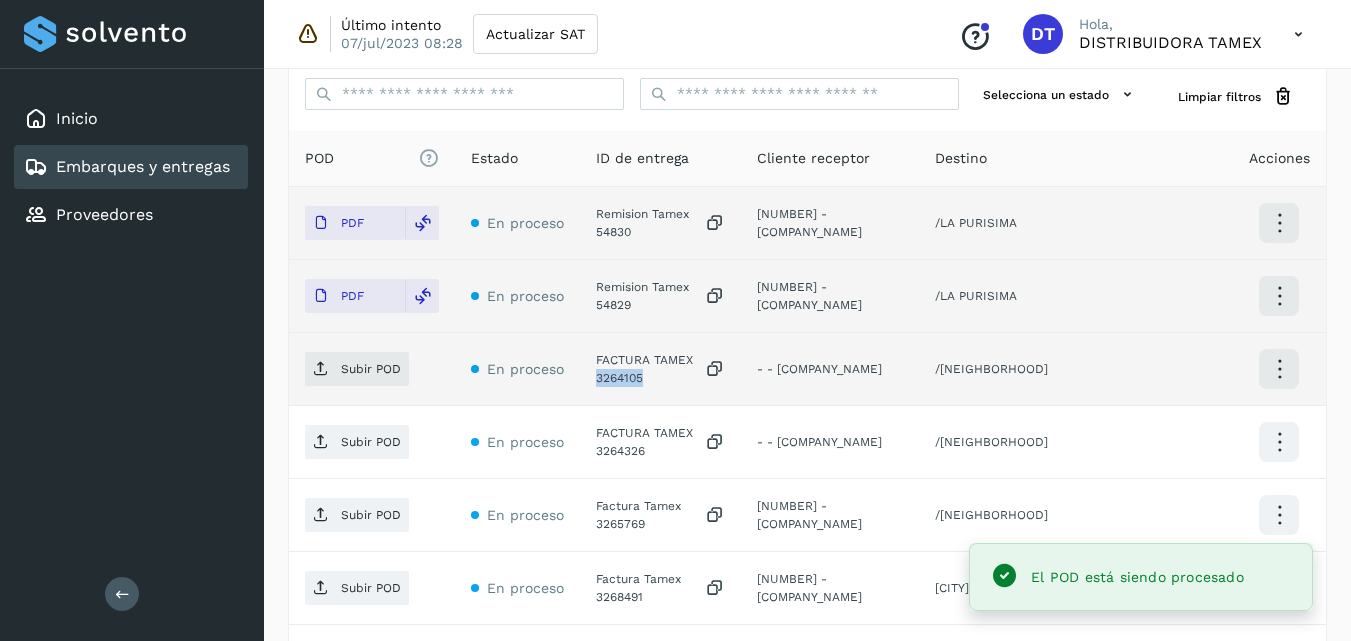 click on "FACTURA TAMEX 3264105" 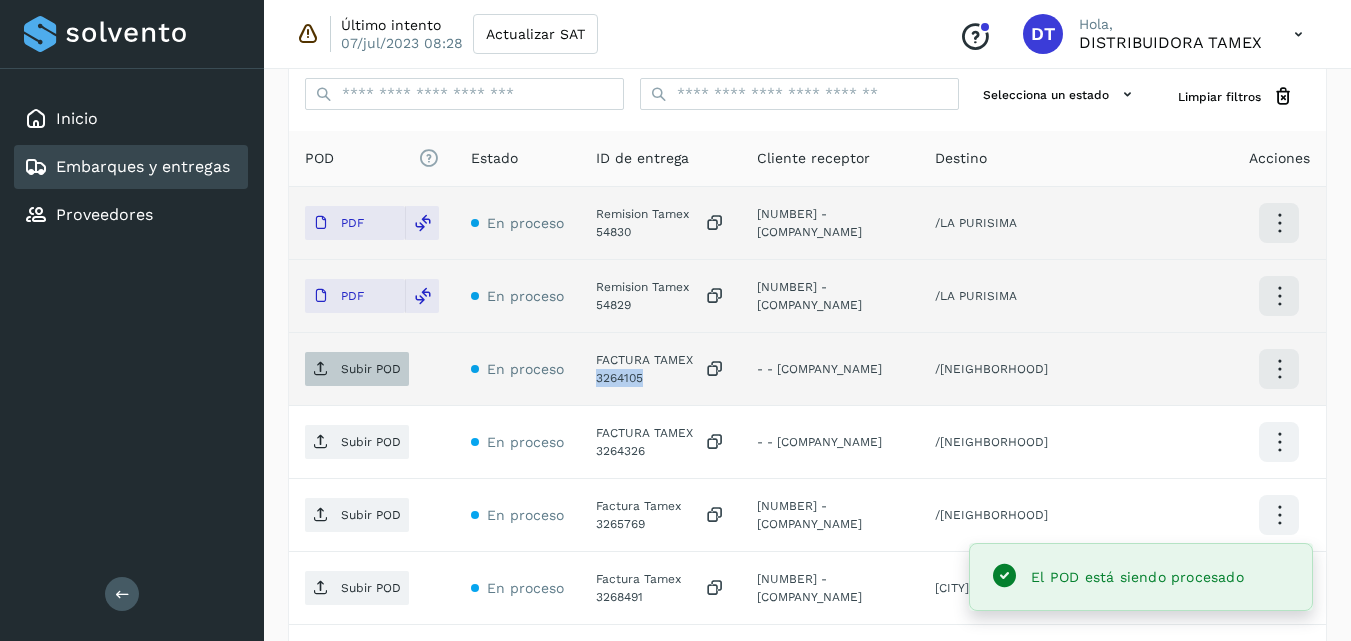 click on "Subir POD" at bounding box center (371, 369) 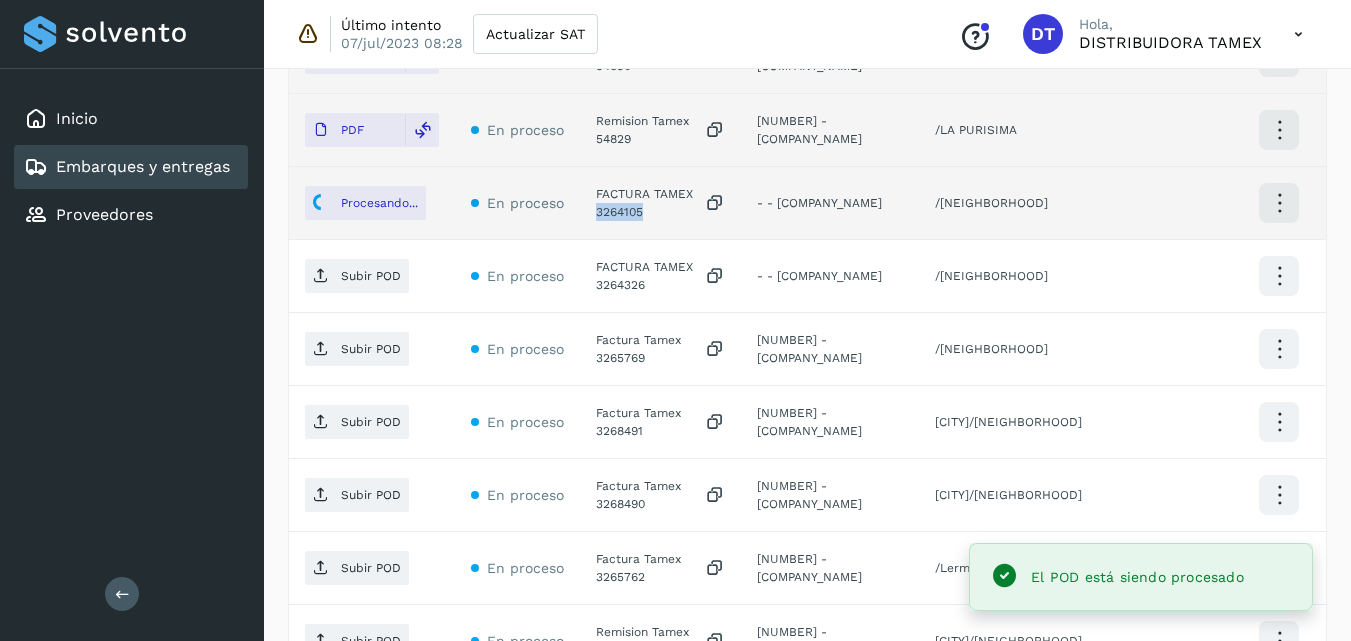 scroll, scrollTop: 700, scrollLeft: 0, axis: vertical 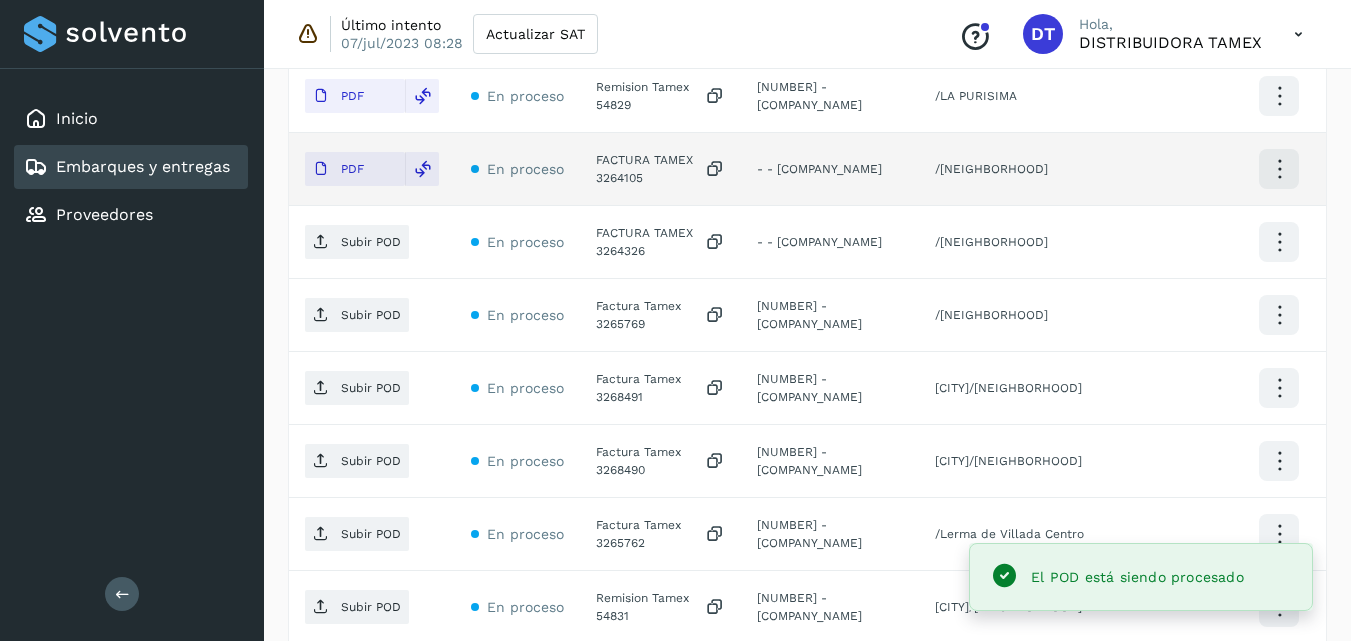 click on "FACTURA TAMEX 3264326" 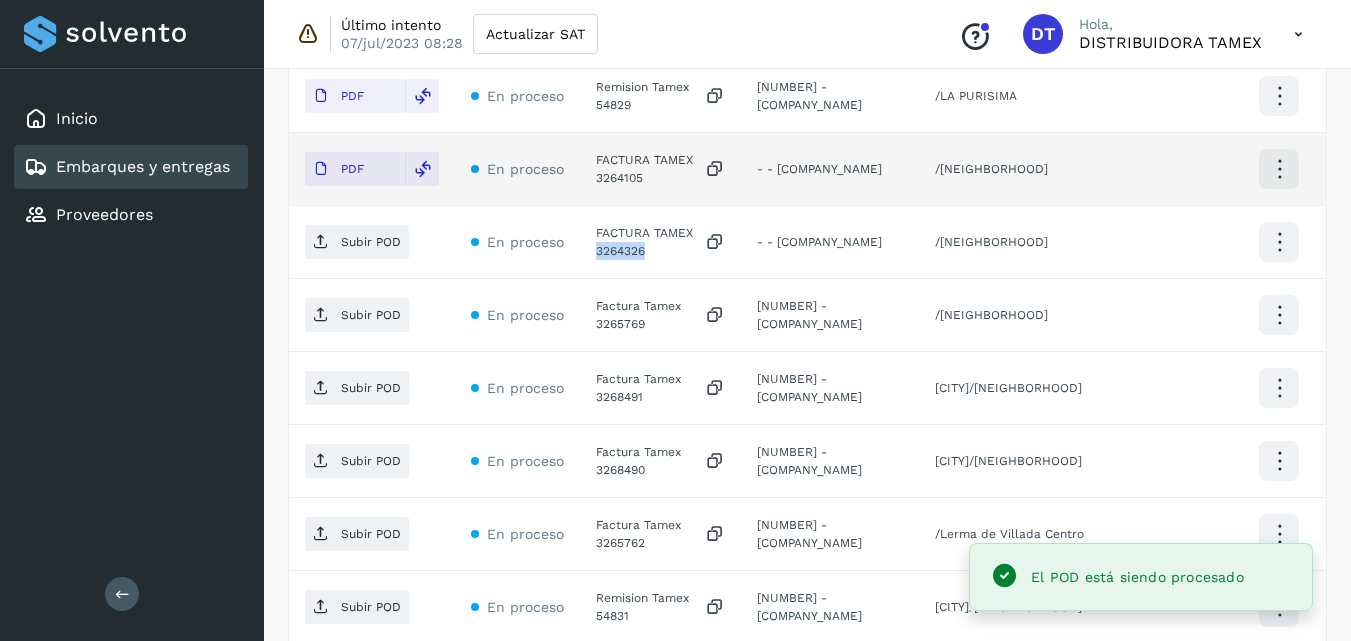 click on "FACTURA TAMEX 3264326" 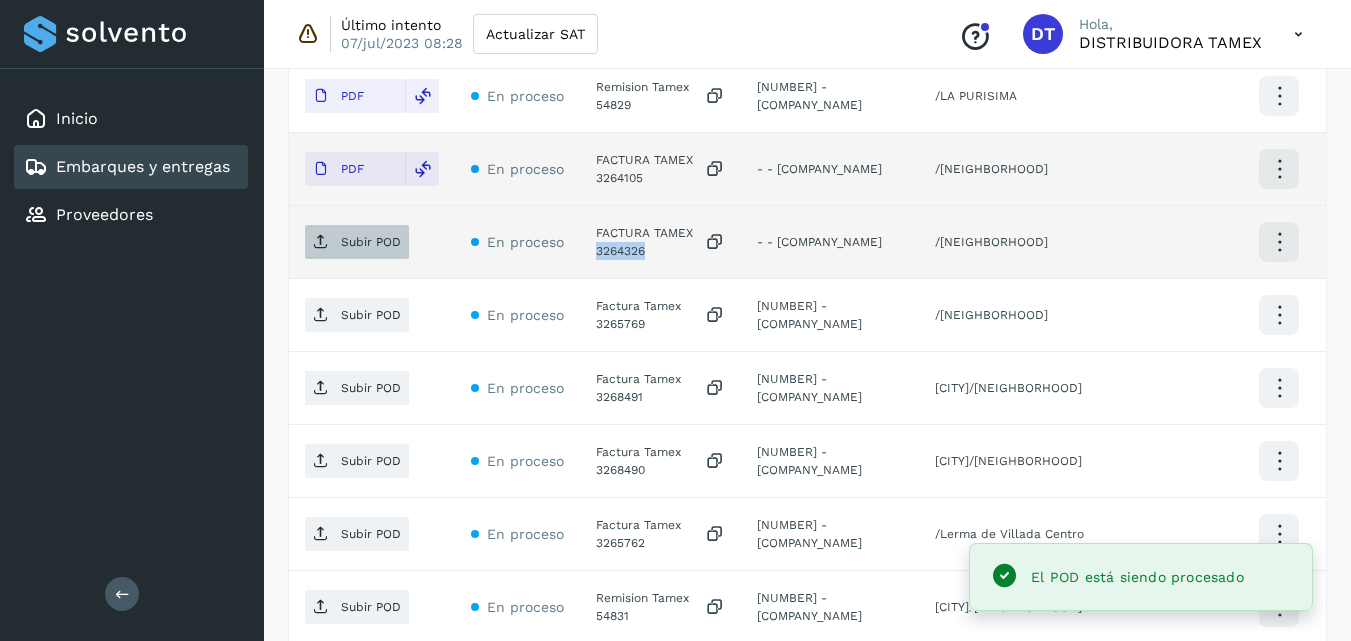 click on "Subir POD" at bounding box center [371, 242] 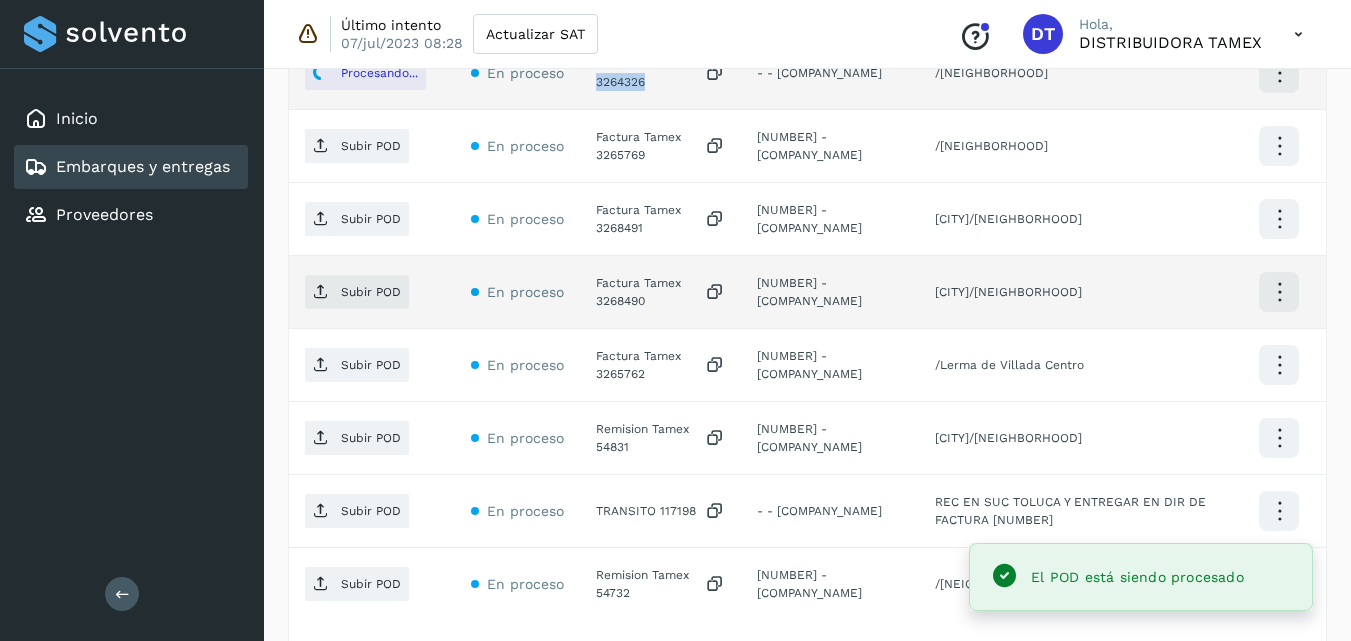 scroll, scrollTop: 900, scrollLeft: 0, axis: vertical 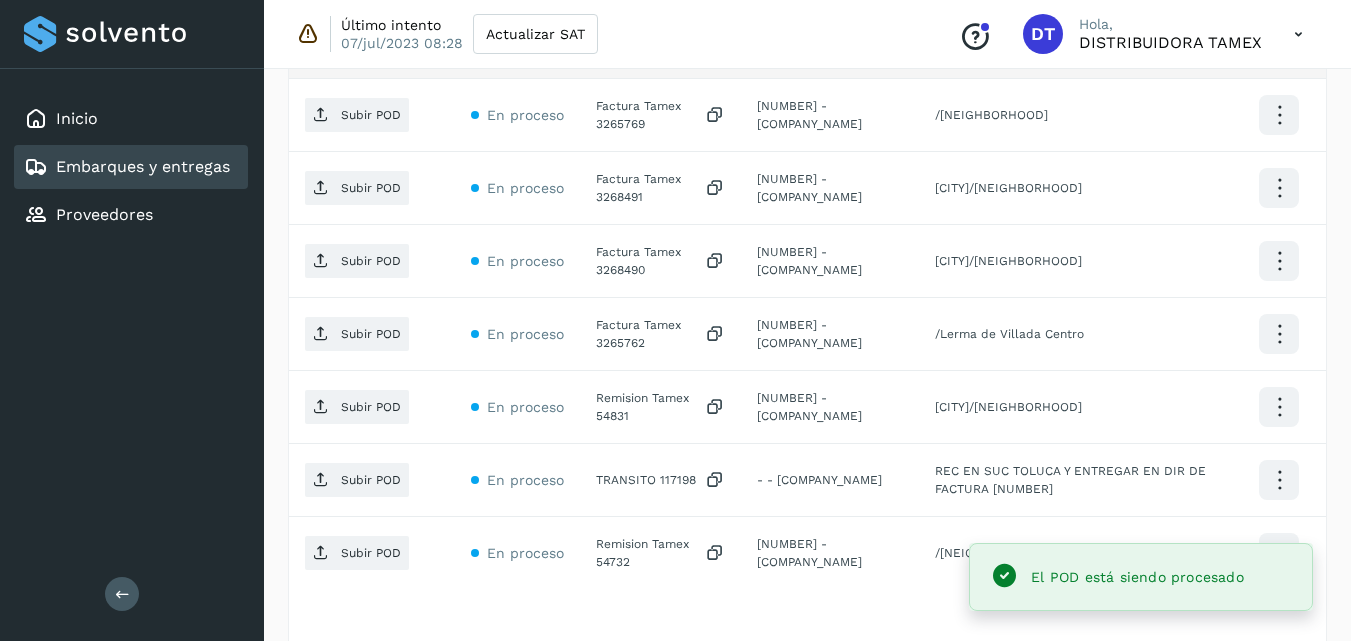 click on "Factura Tamex 3265769" 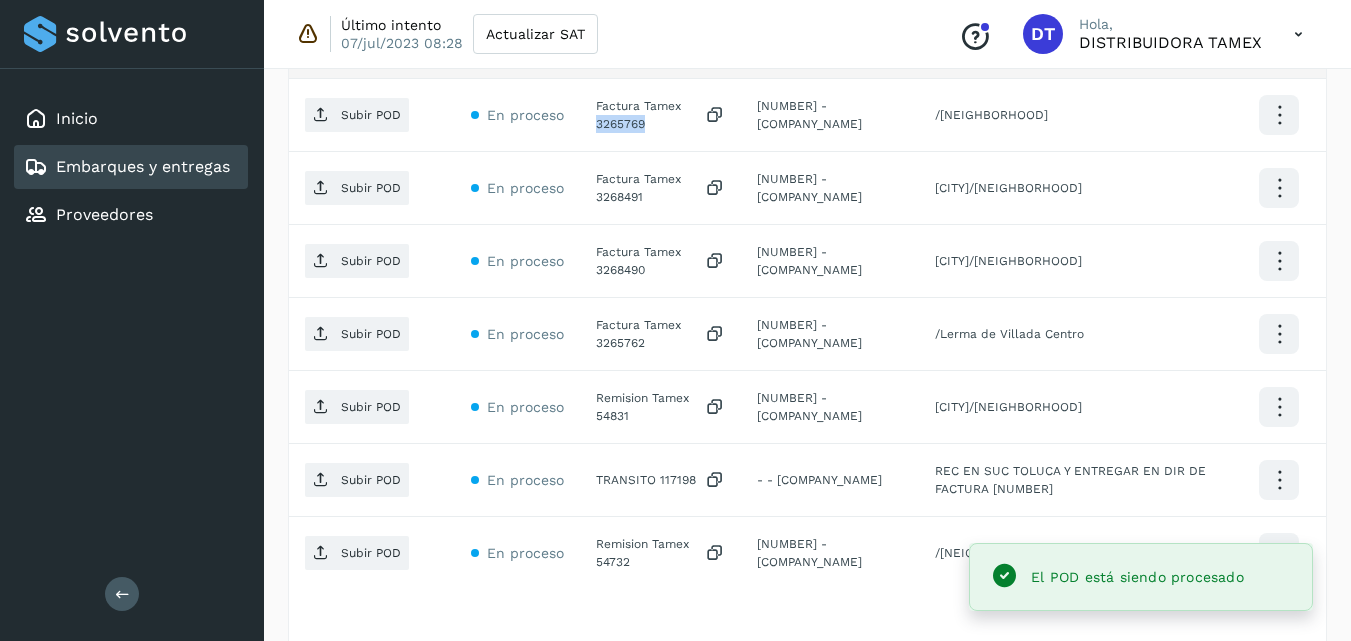 click on "Factura Tamex 3265769" 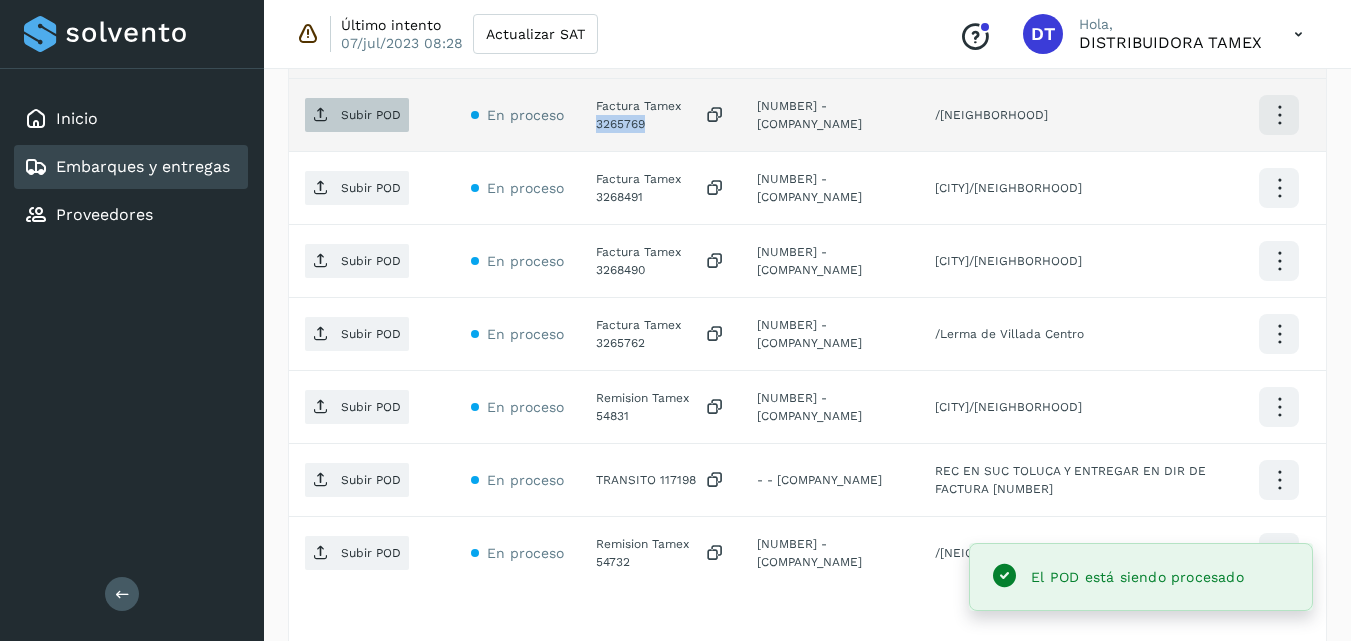 click on "Subir POD" at bounding box center (371, 115) 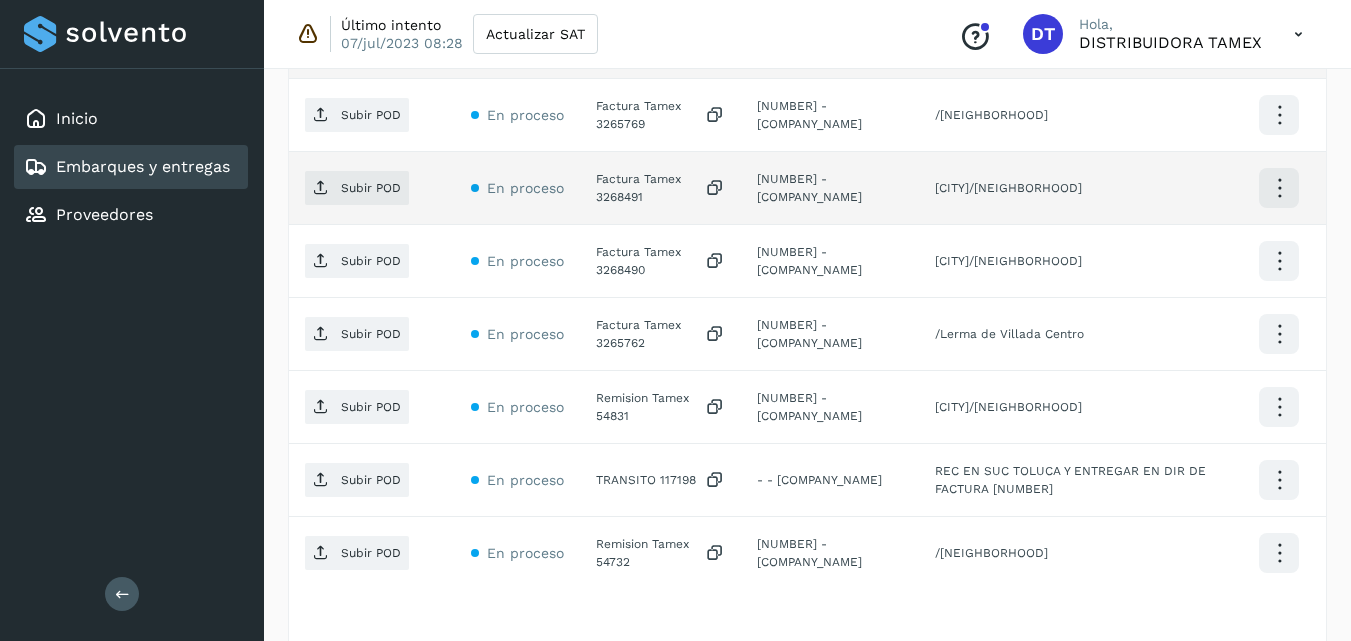 click on "Factura Tamex 3268491" 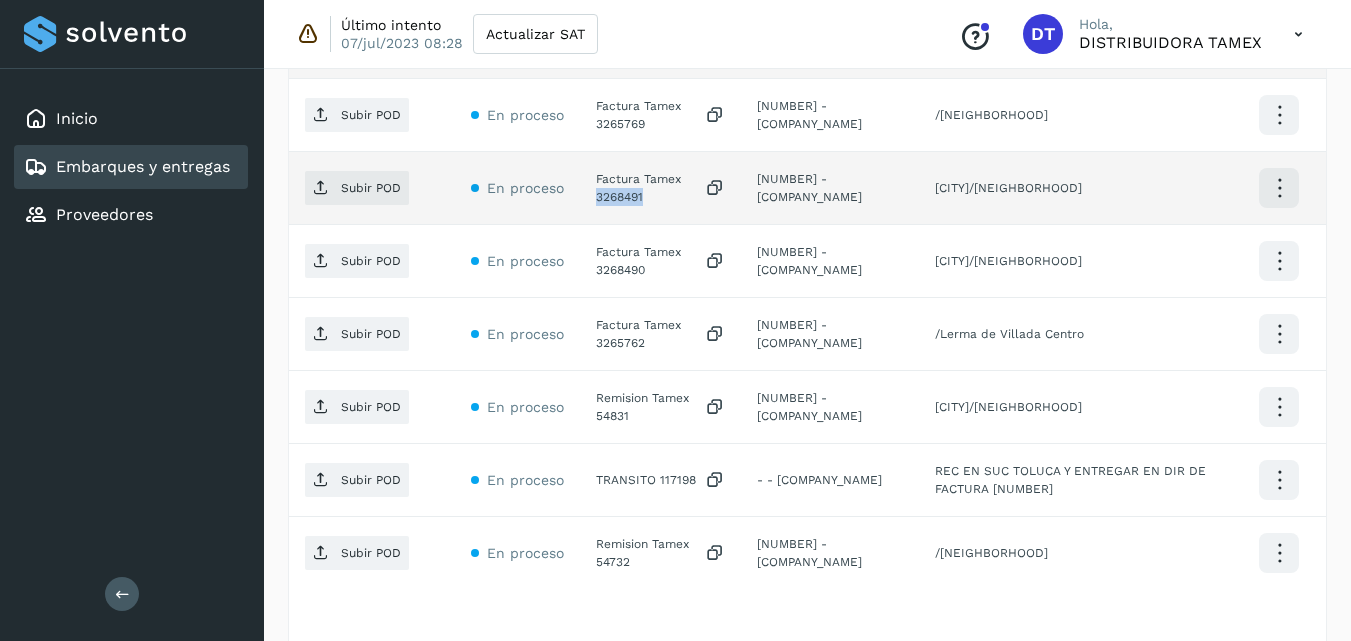 click on "Factura Tamex 3268491" 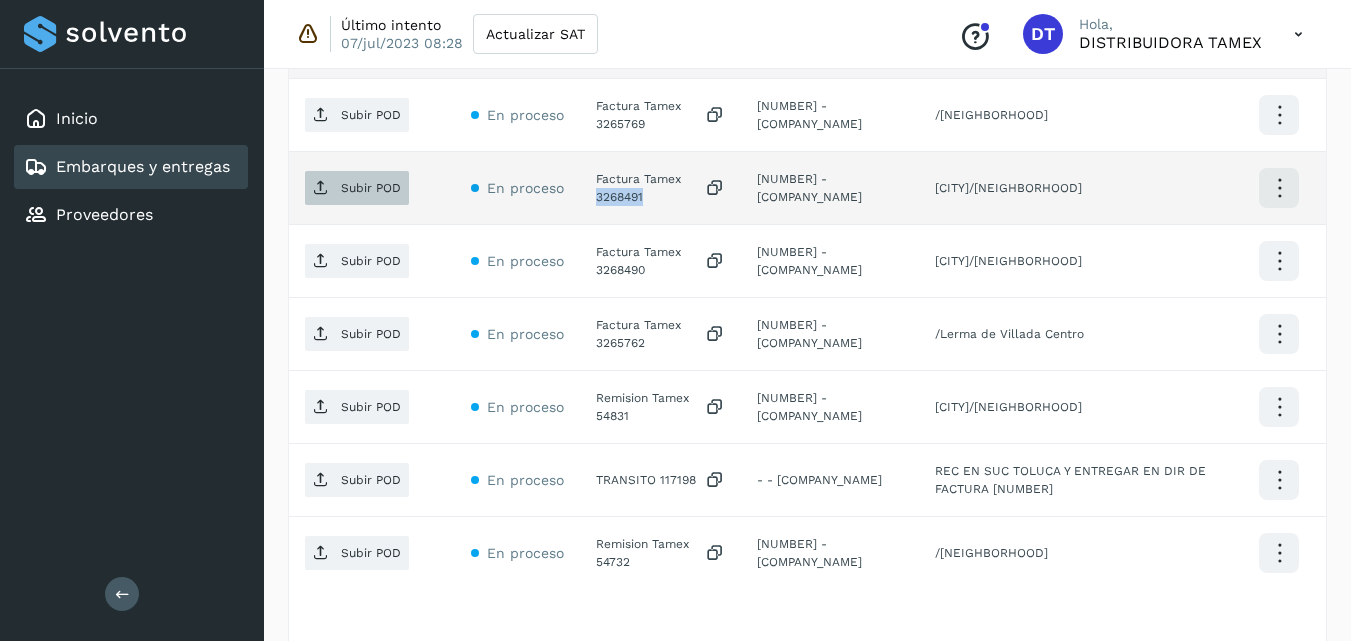 click on "Subir POD" at bounding box center [357, 188] 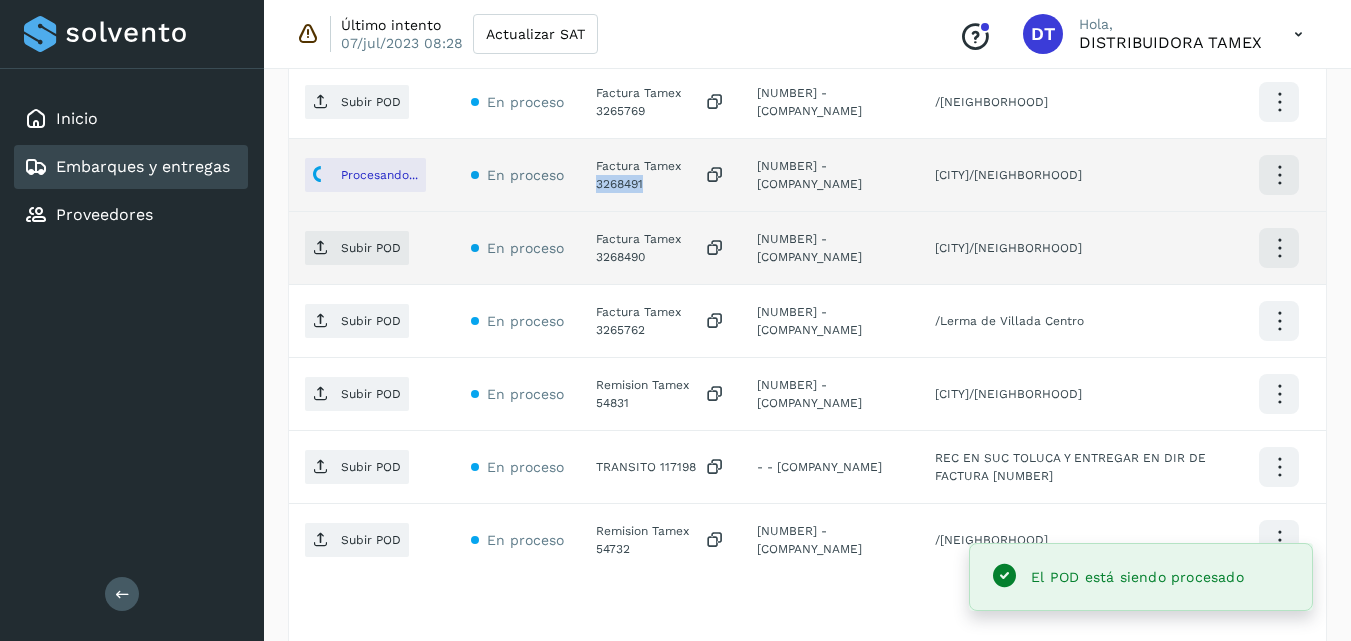 scroll, scrollTop: 1000, scrollLeft: 0, axis: vertical 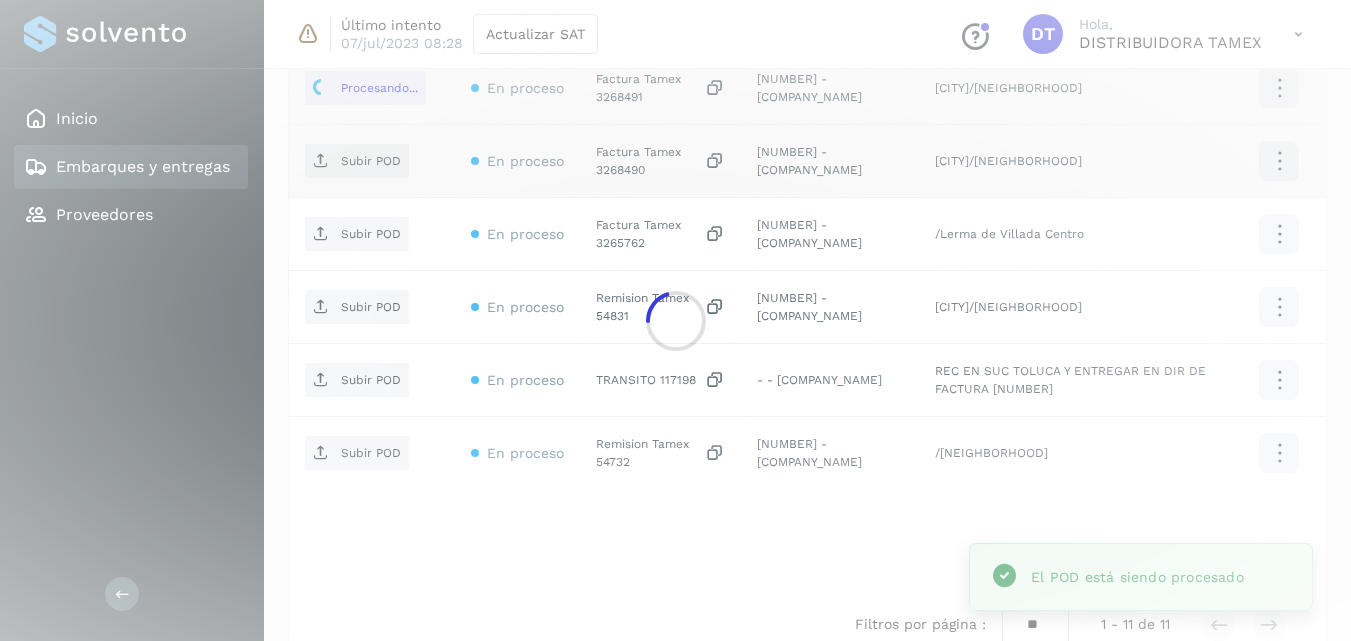 click 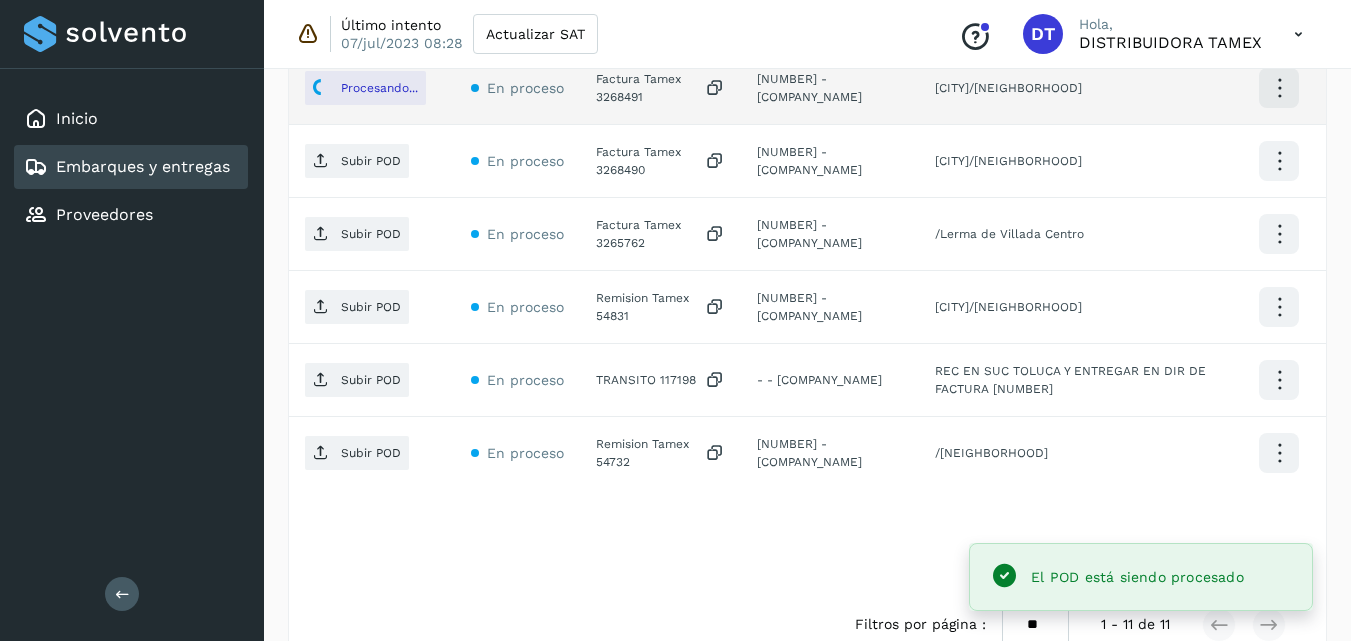click on "Factura Tamex 3268490" 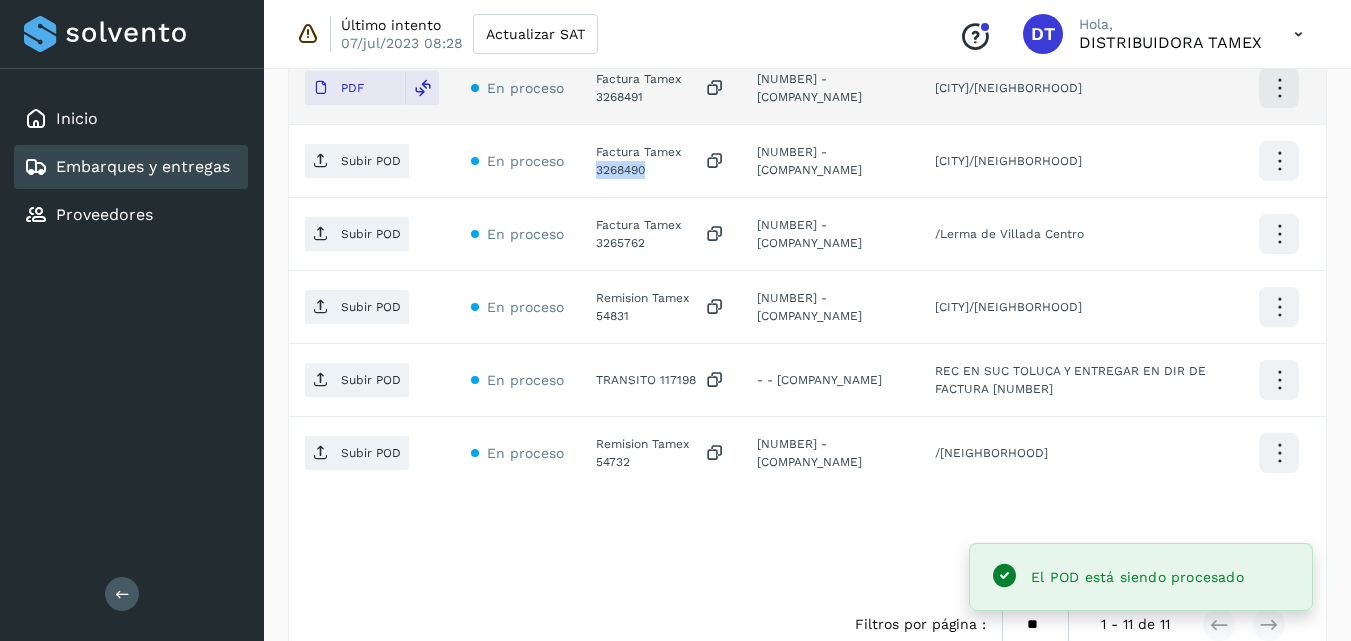click on "Factura Tamex 3268490" 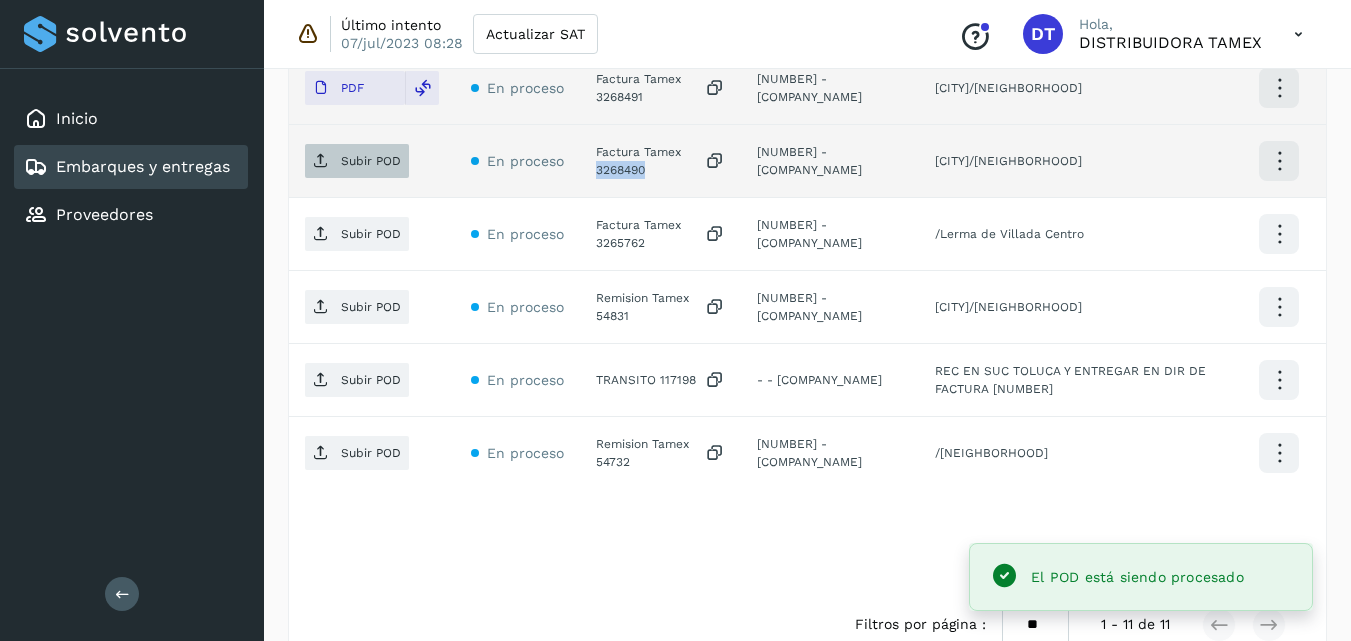 click on "Subir POD" at bounding box center [371, 161] 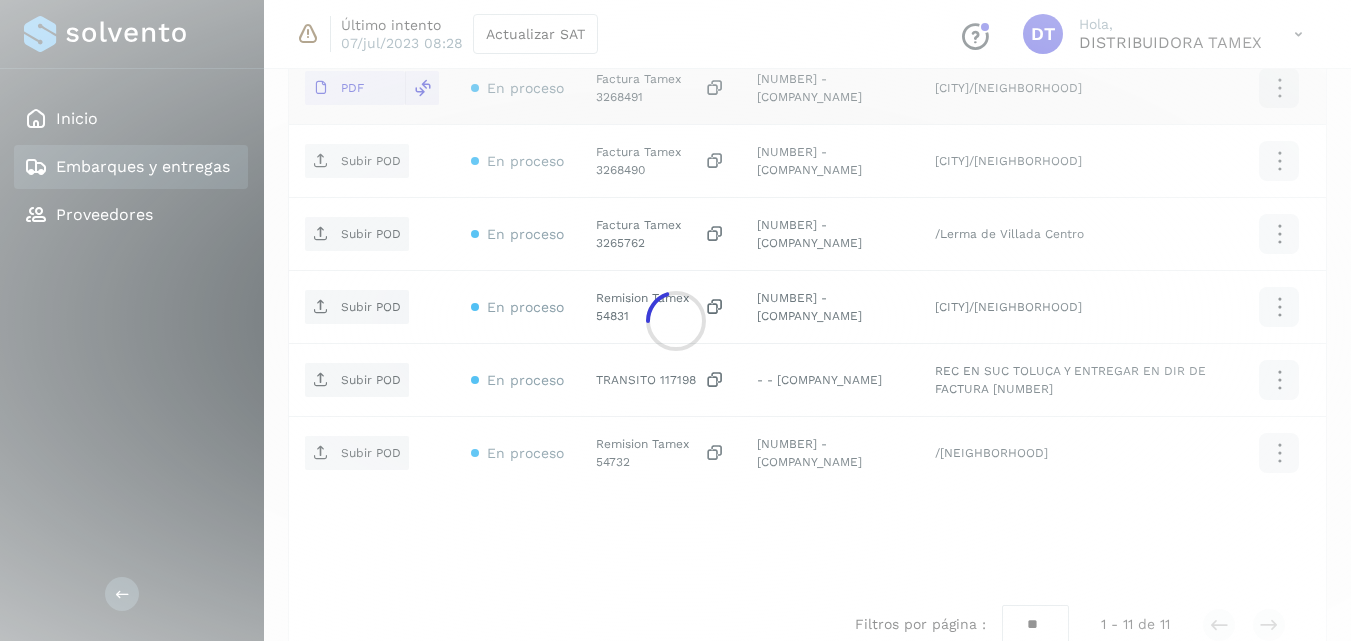 click 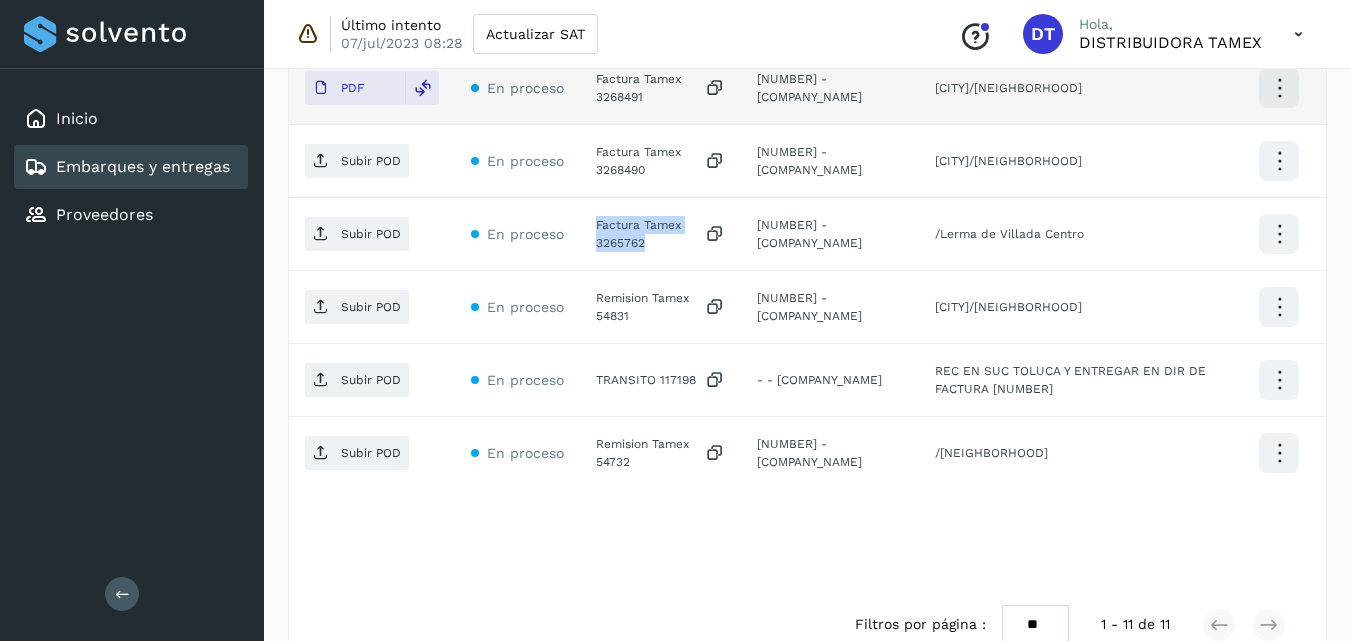 click on "Factura Tamex 3265762" 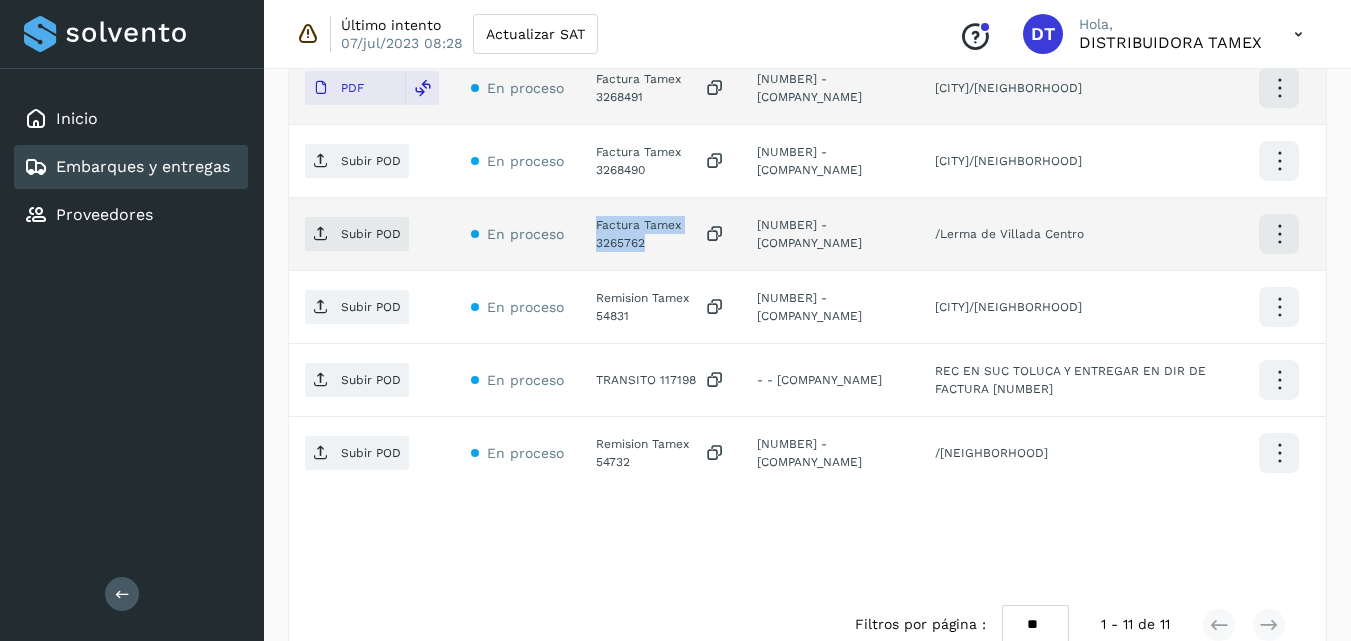 click on "Factura Tamex 3265762" 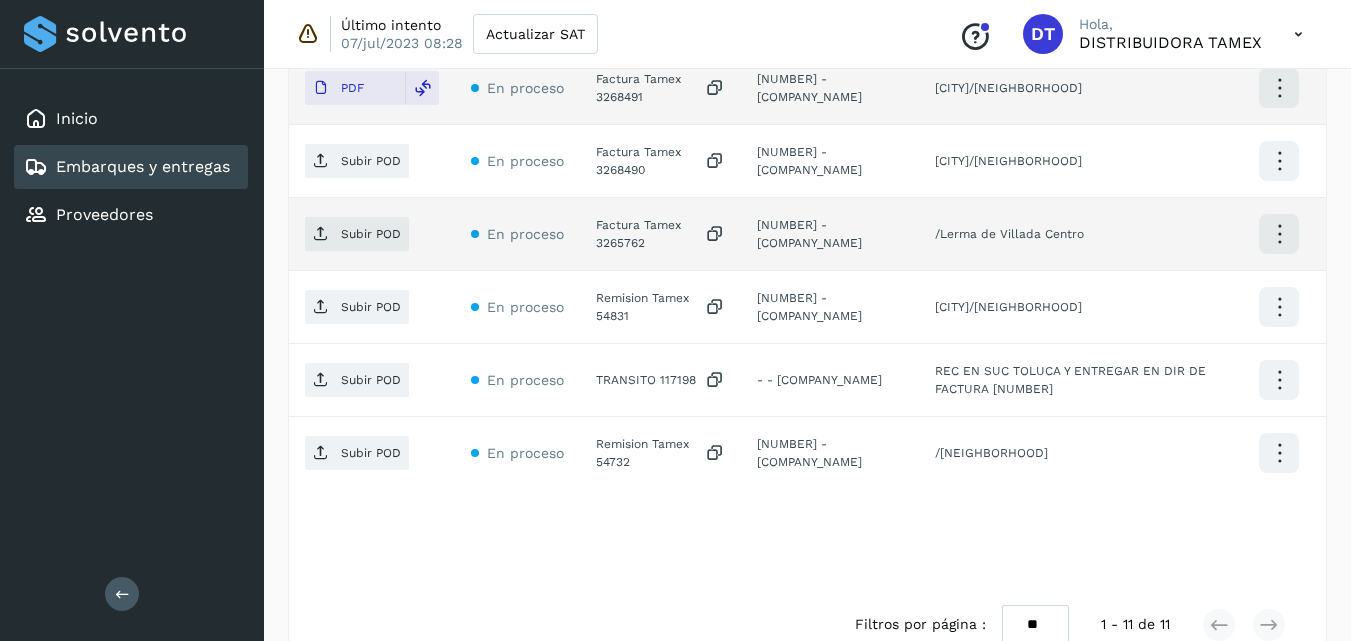 click on "Factura Tamex 3265762" 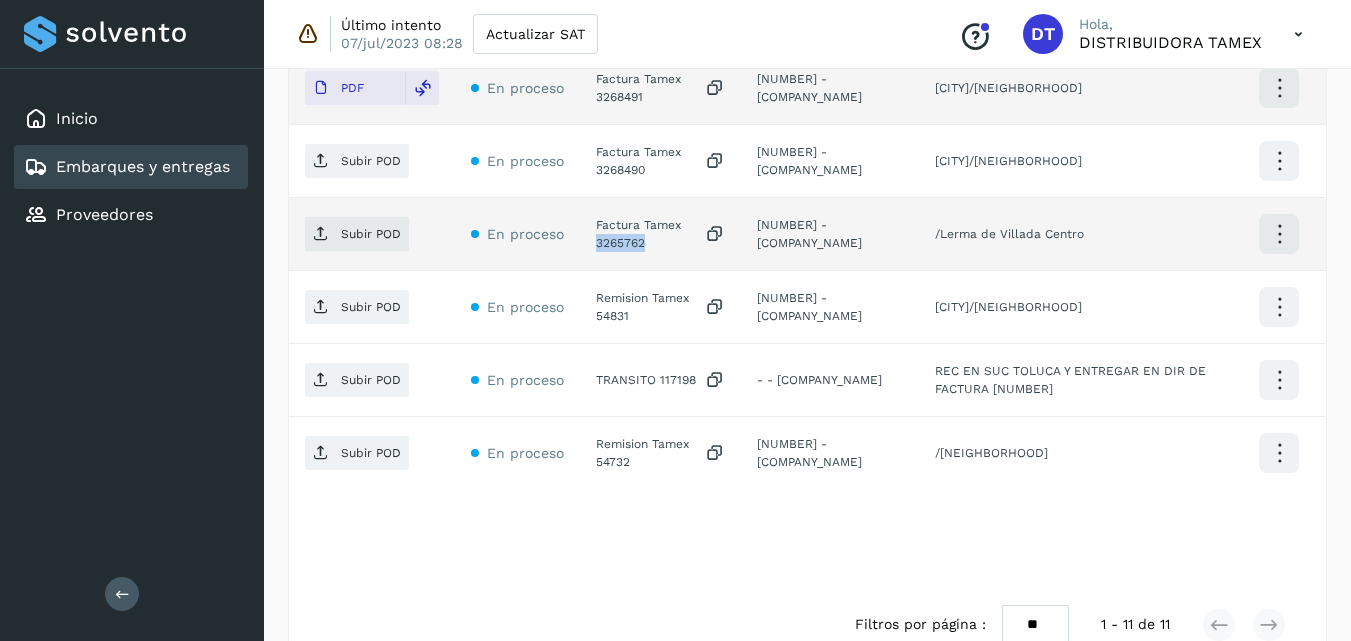 click on "Factura Tamex 3265762" 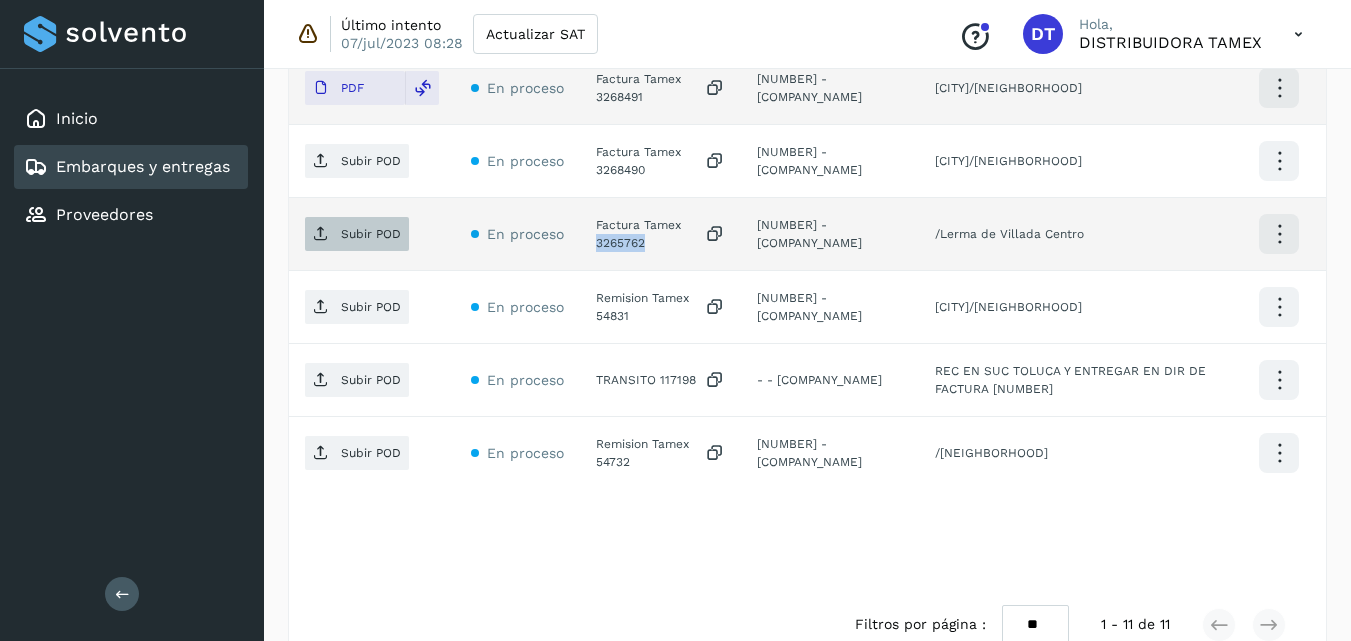click on "Subir POD" at bounding box center (357, 234) 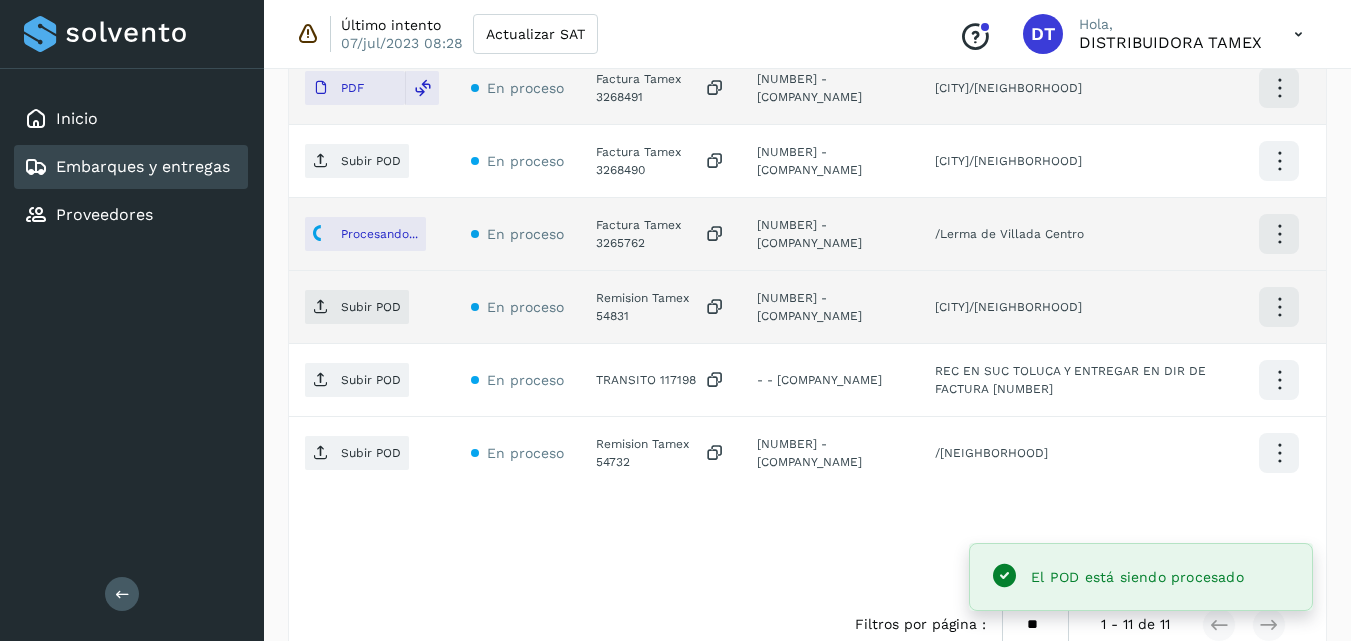 click on "Remision Tamex 54831" 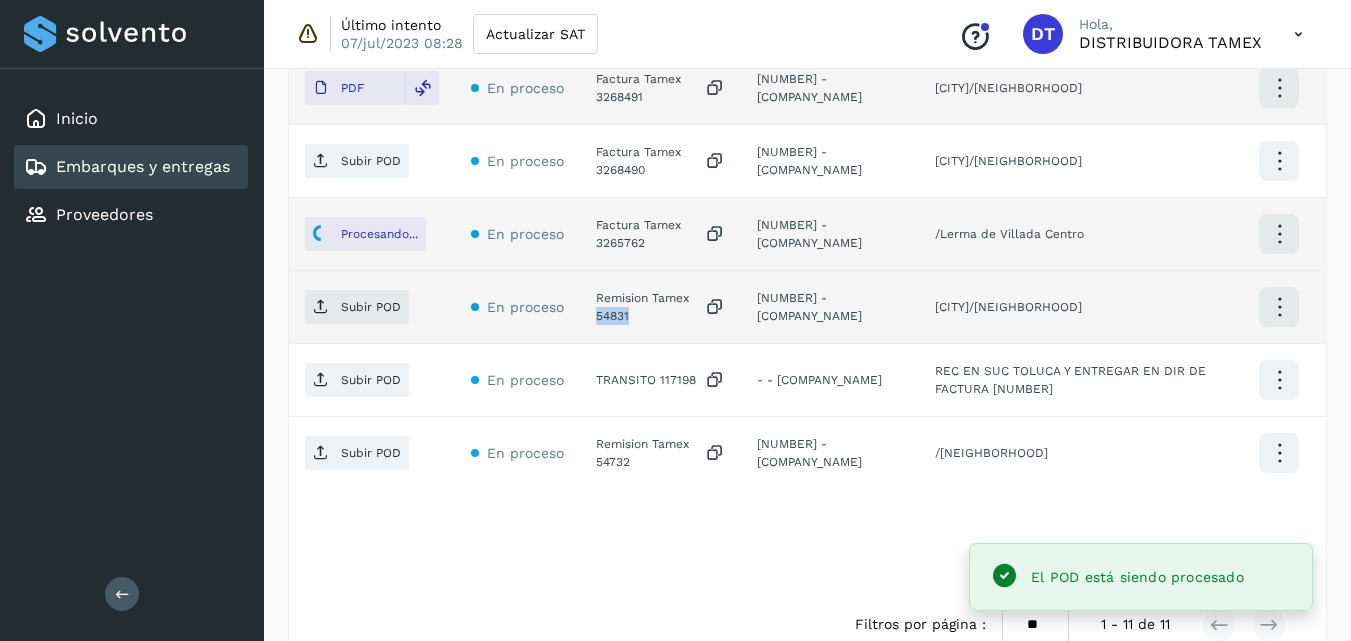 click on "Remision Tamex 54831" 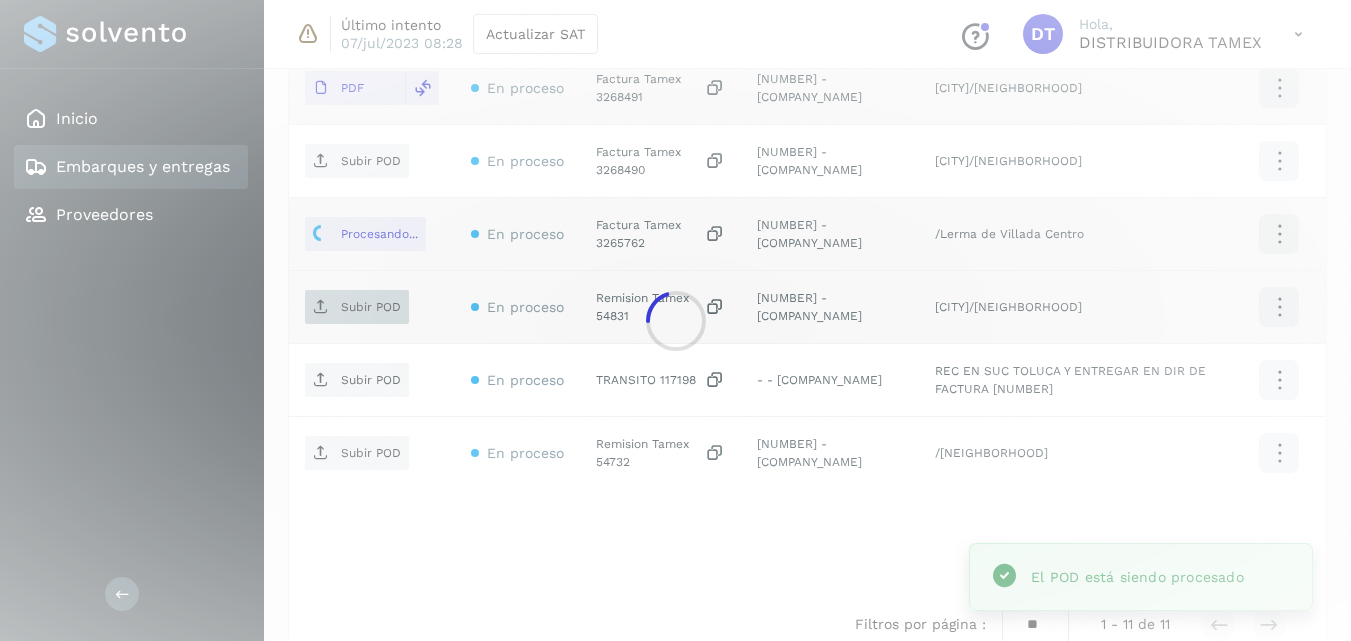 click 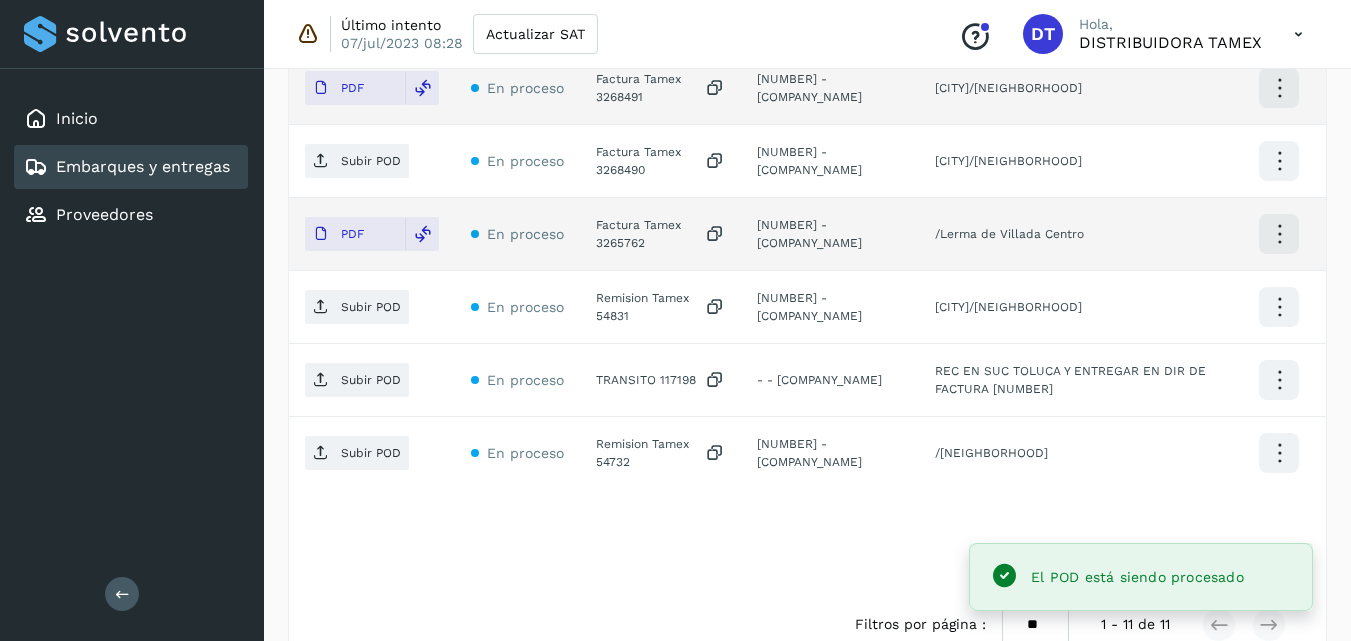 click on "Subir POD" at bounding box center (371, 307) 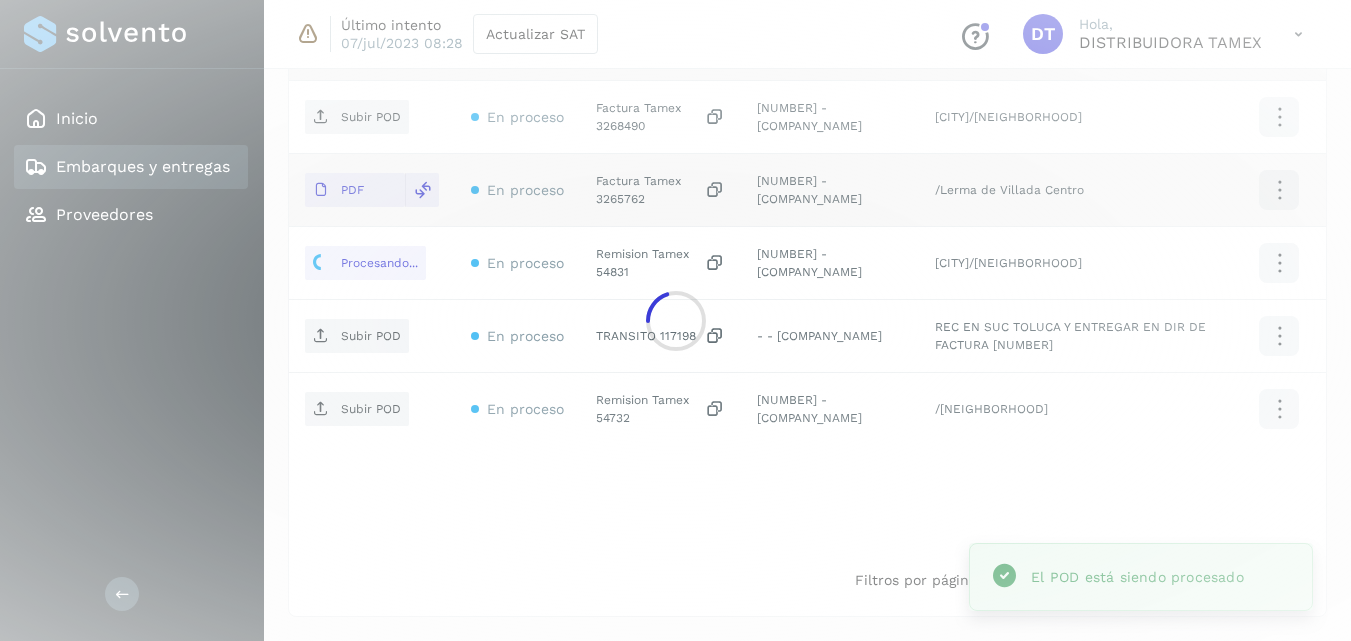 scroll, scrollTop: 1086, scrollLeft: 0, axis: vertical 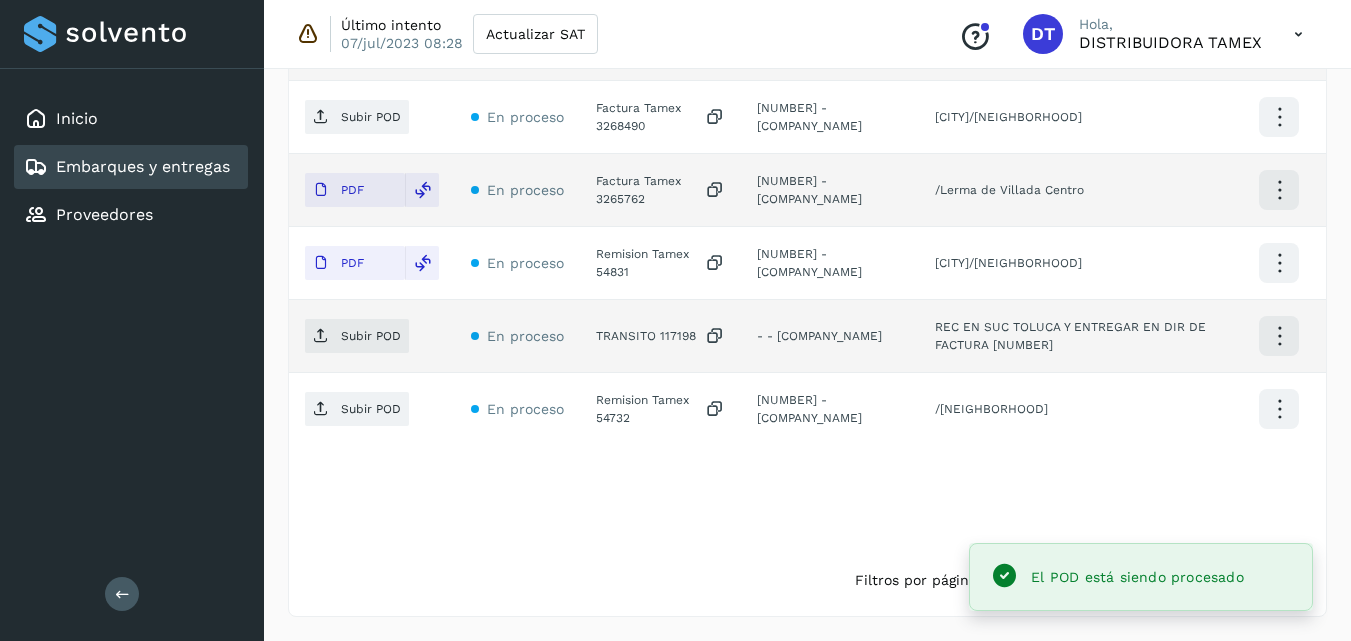 click on "TRANSITO 117198" 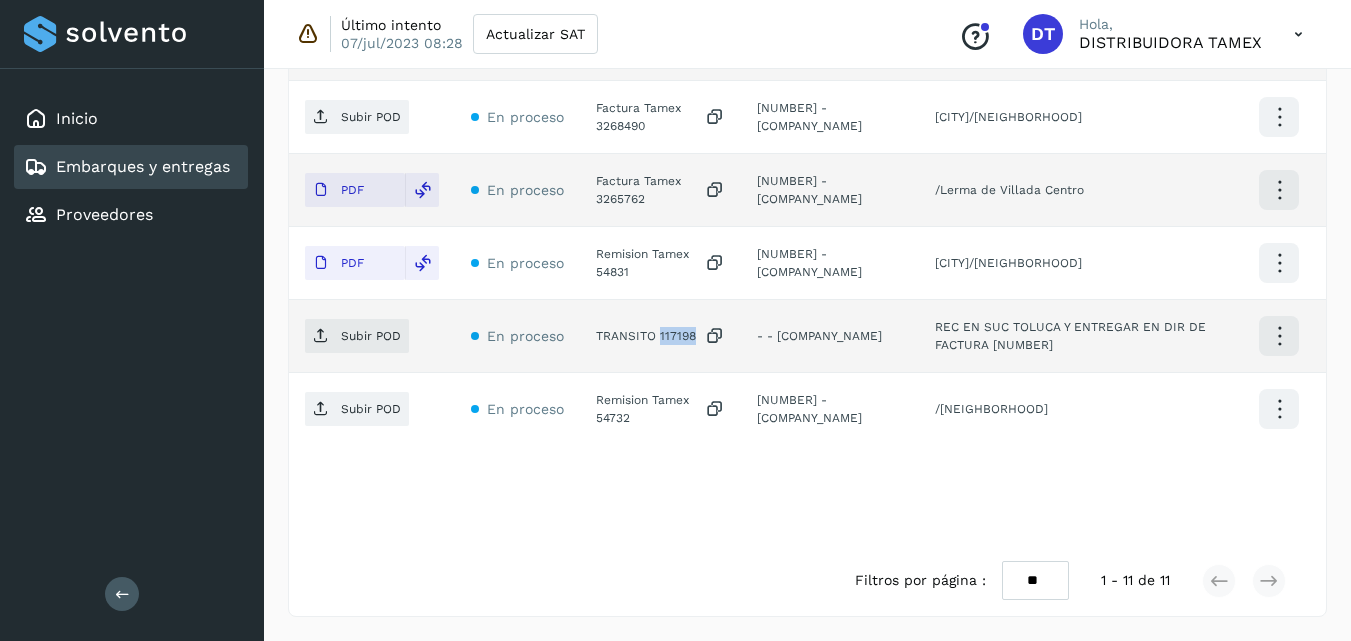 click on "TRANSITO 117198" 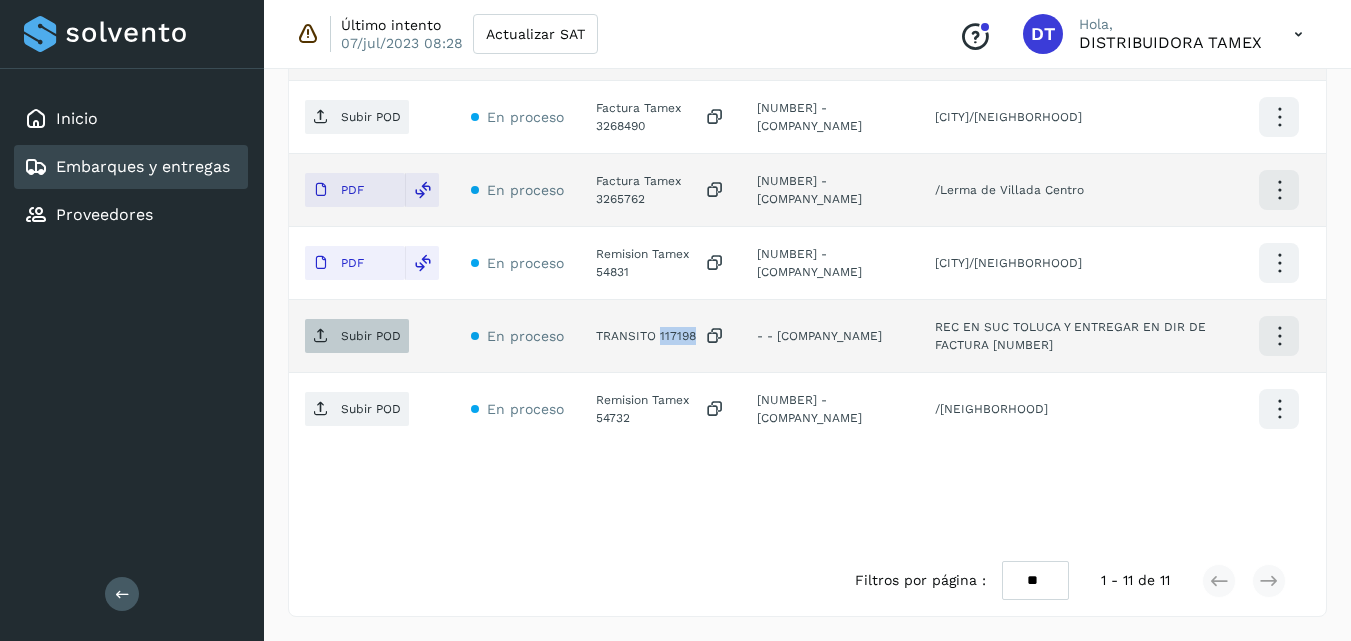click on "Subir POD" at bounding box center [357, 336] 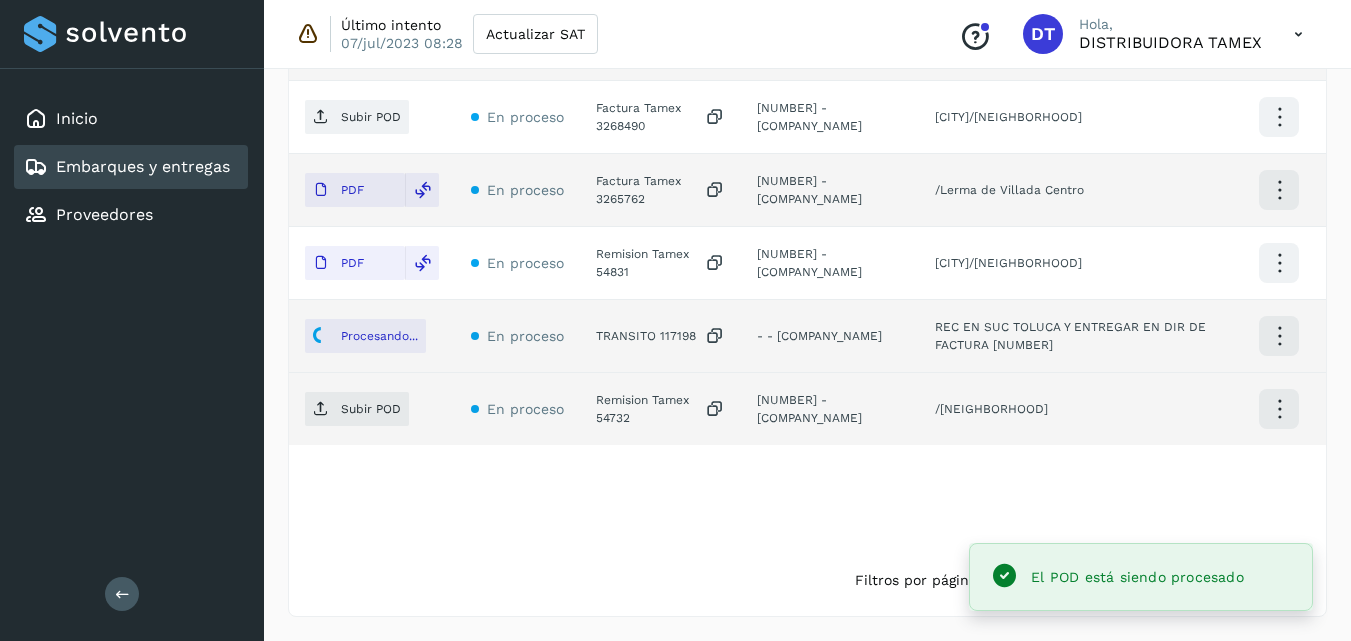 click on "Remision Tamex 54732" 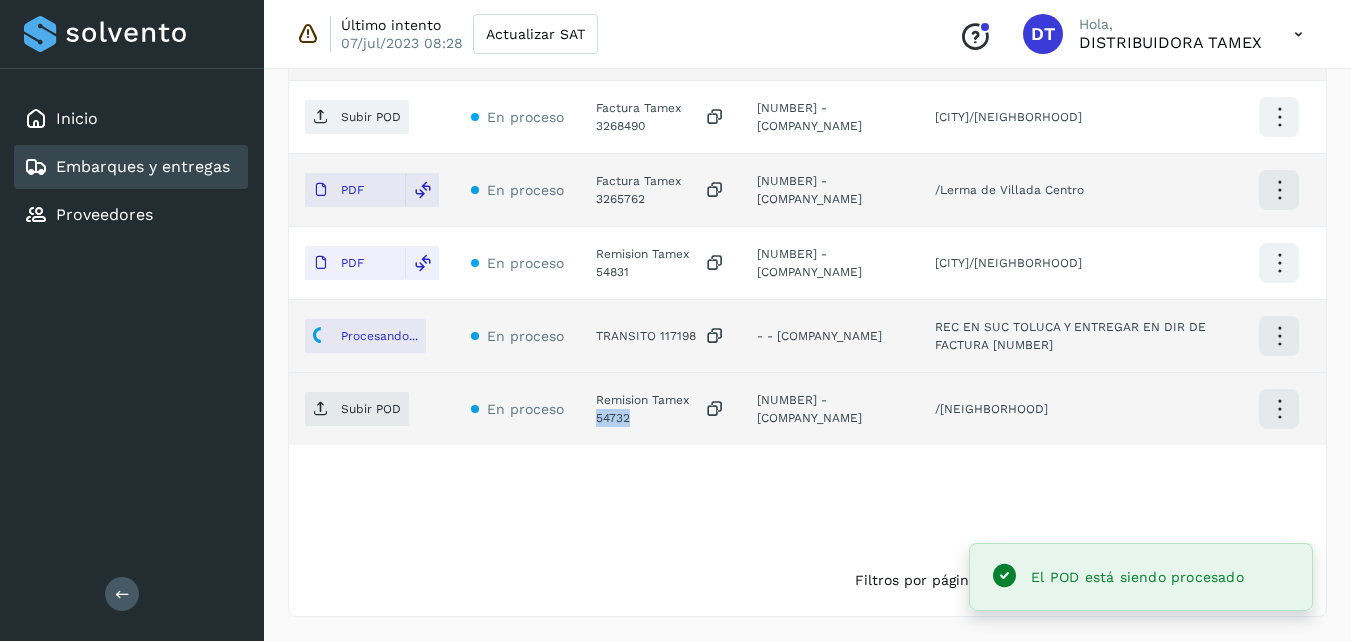 click on "Remision Tamex 54732" 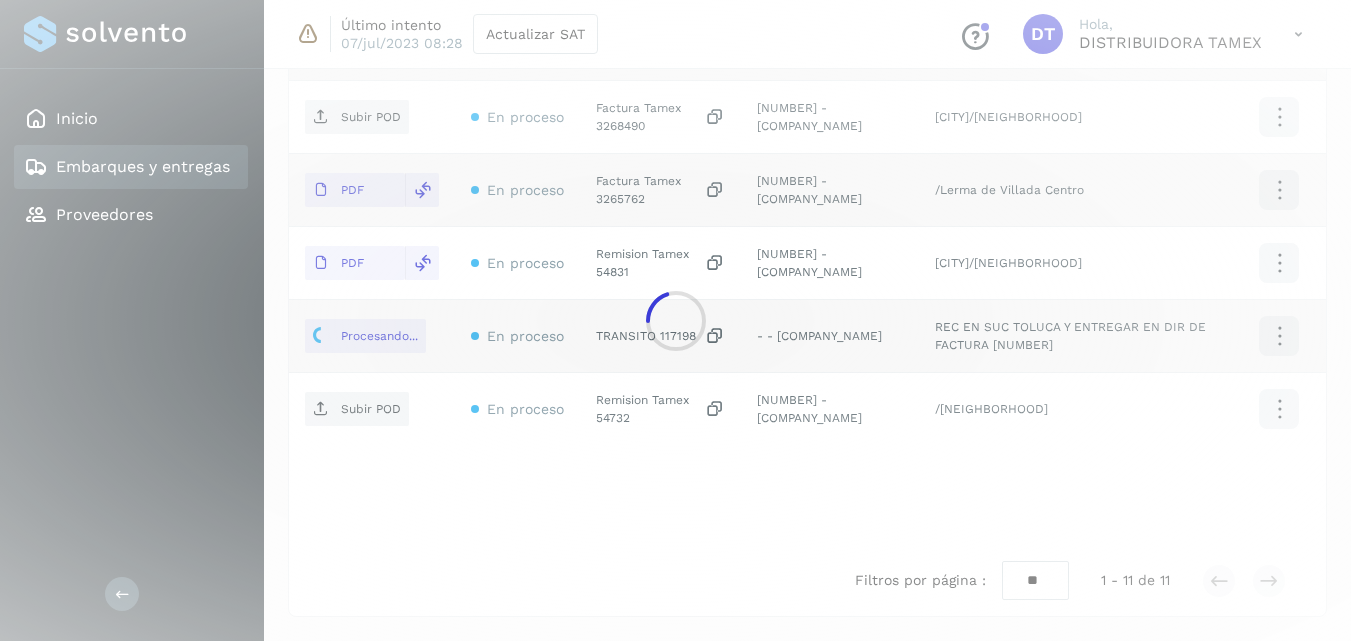 click 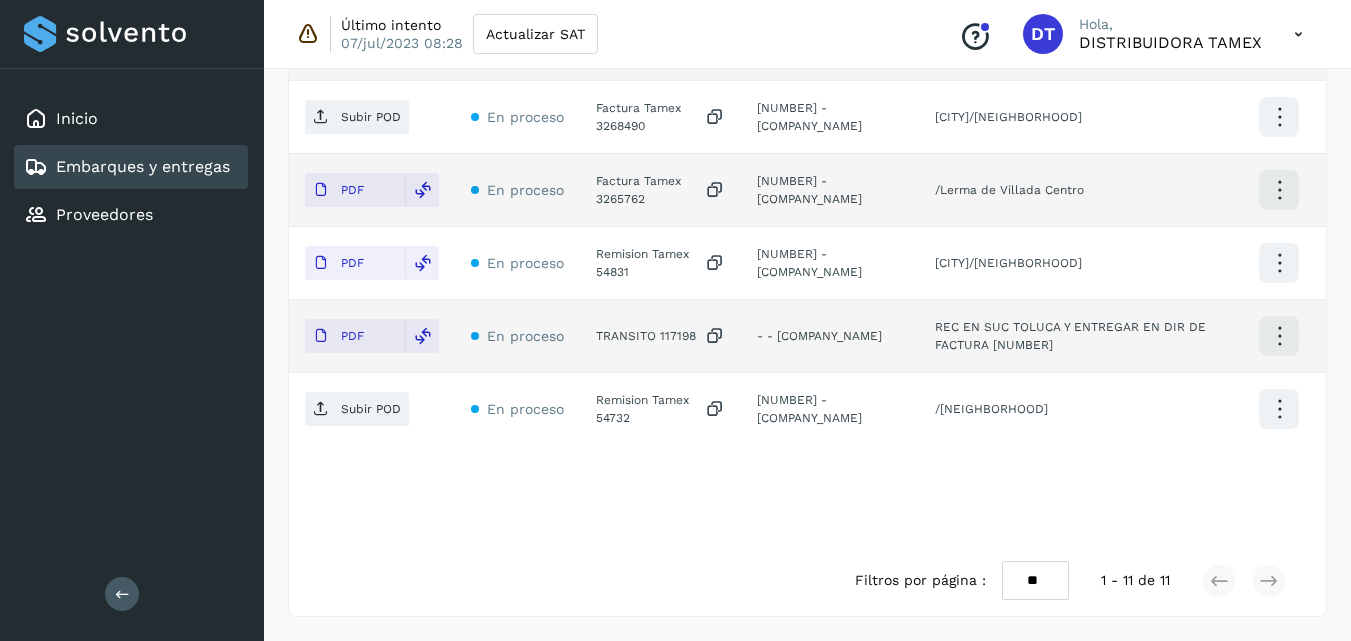 click on "Subir POD" at bounding box center [357, 409] 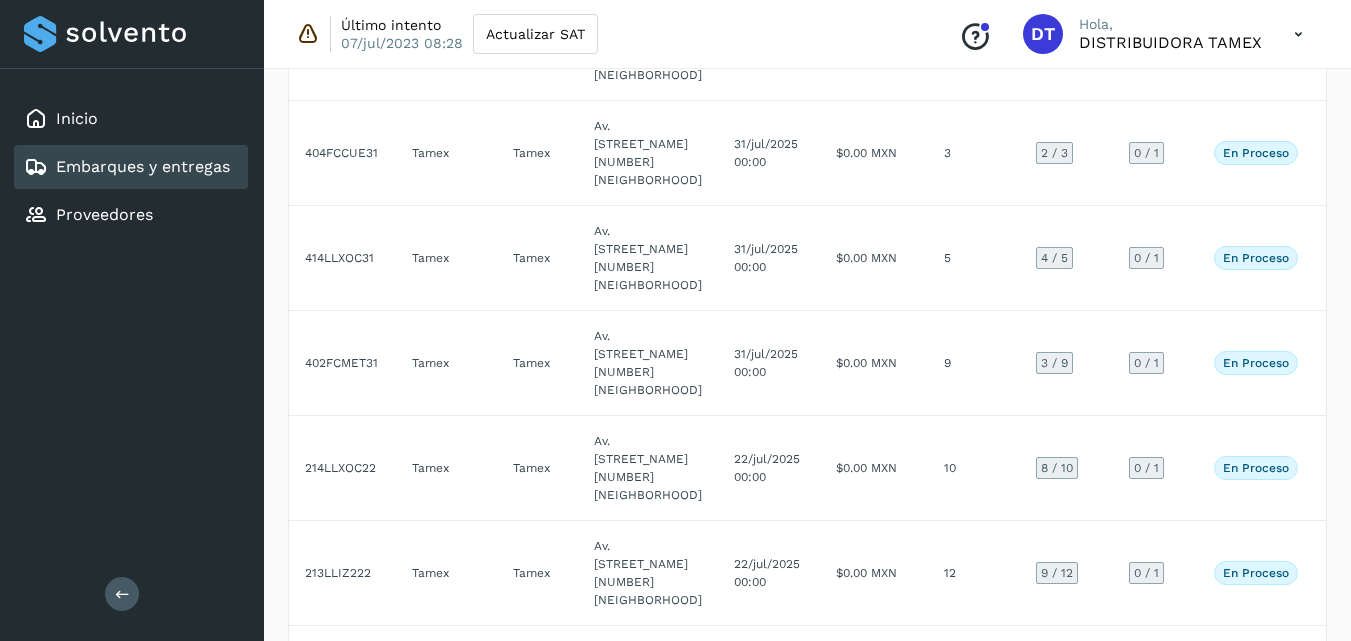 scroll, scrollTop: 2700, scrollLeft: 0, axis: vertical 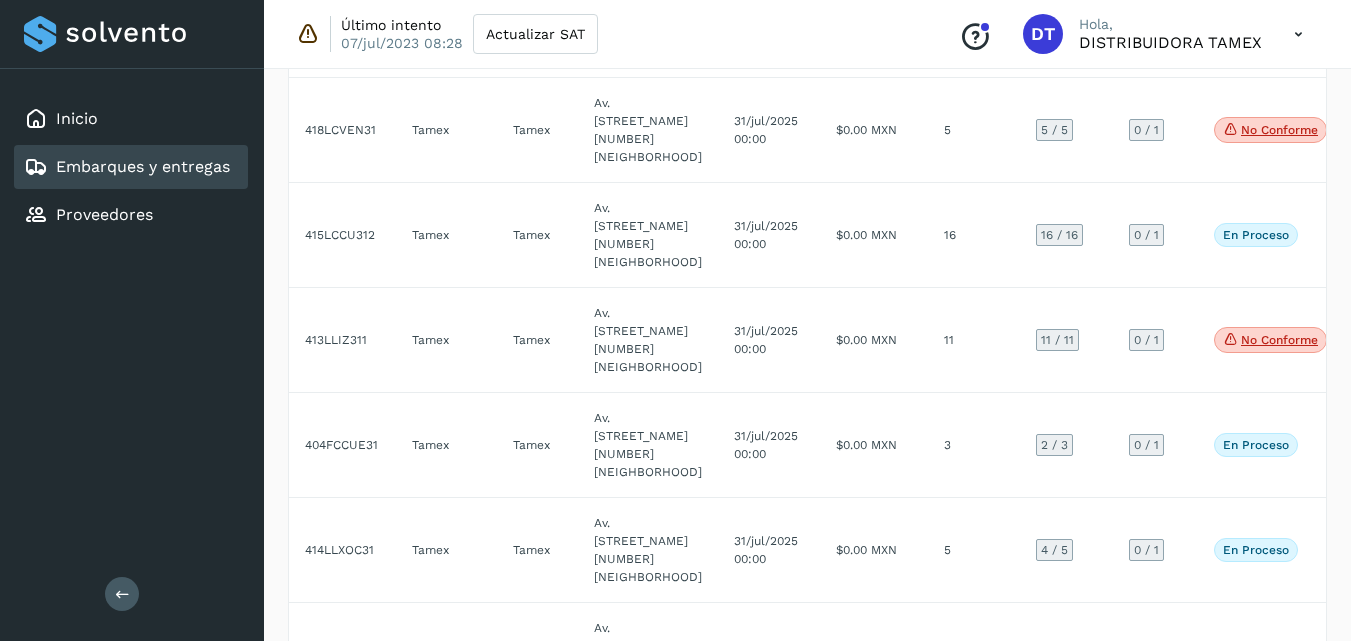 click on "31/jul/2025 00:00" 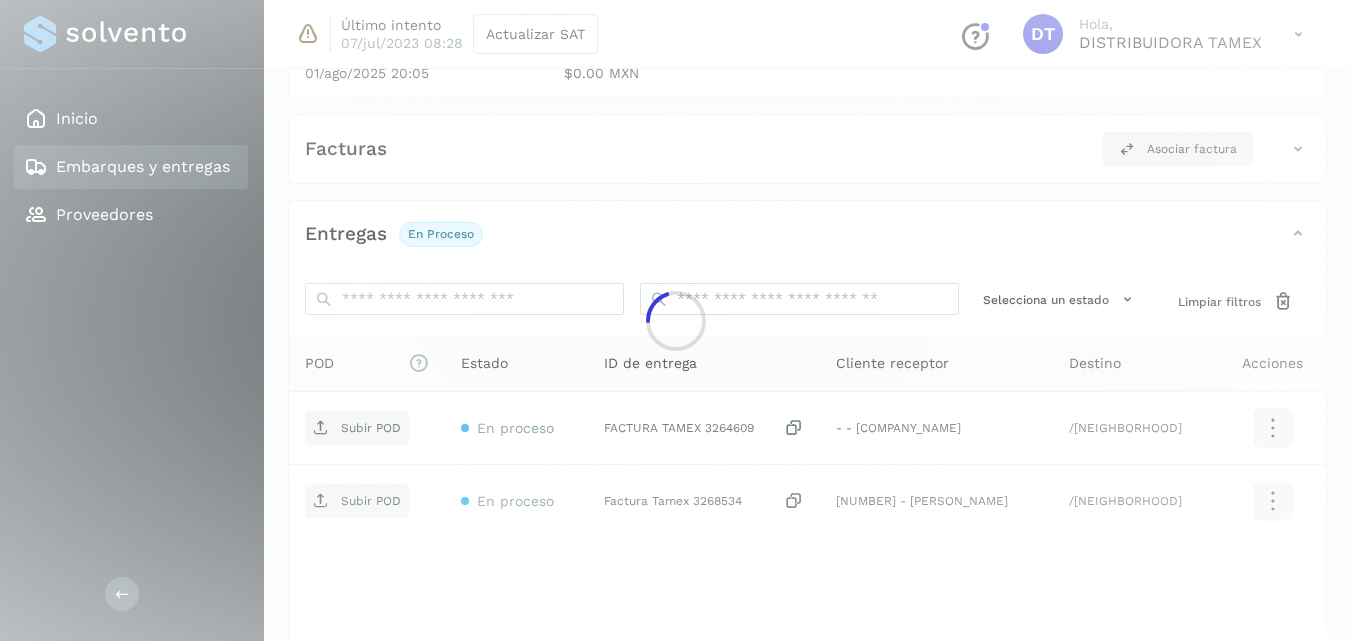scroll, scrollTop: 387, scrollLeft: 0, axis: vertical 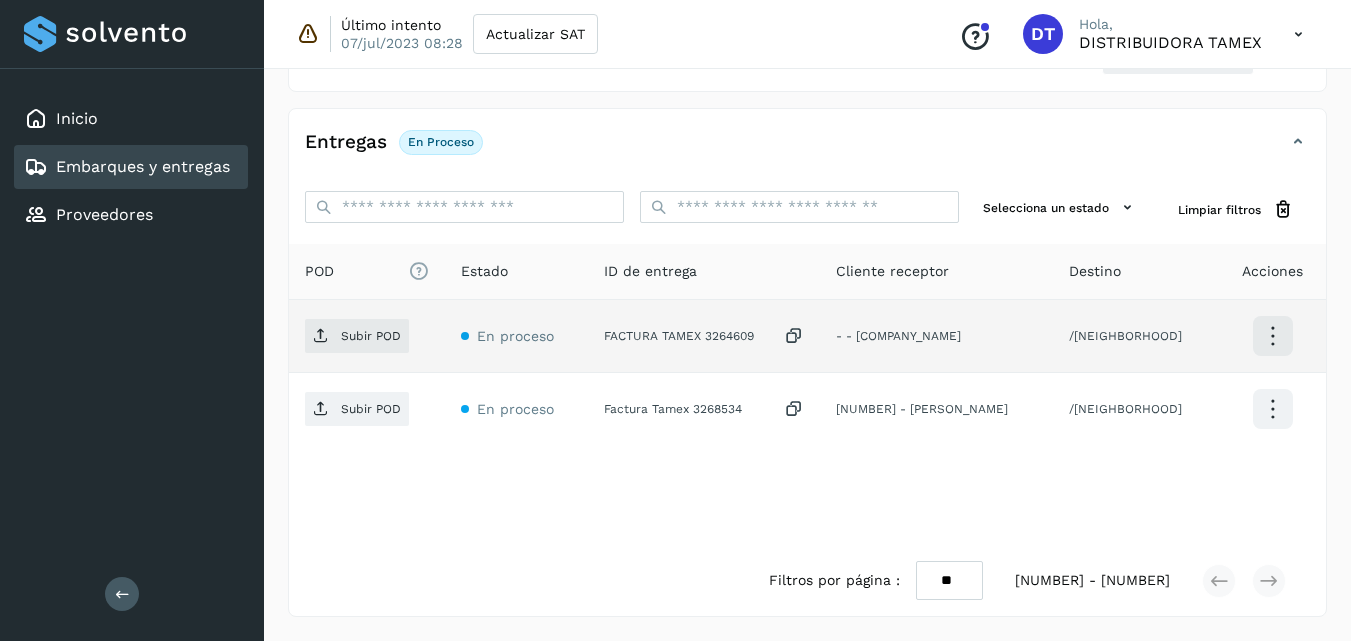 click on "FACTURA TAMEX 3264609" 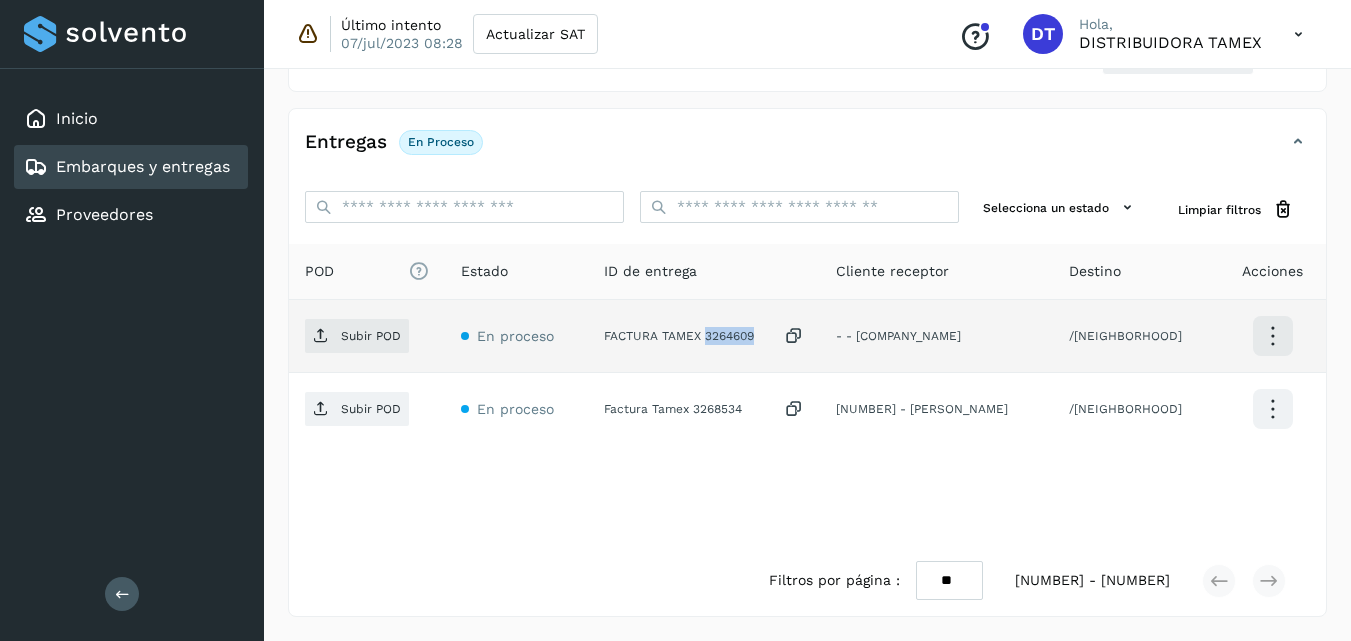click on "FACTURA TAMEX 3264609" 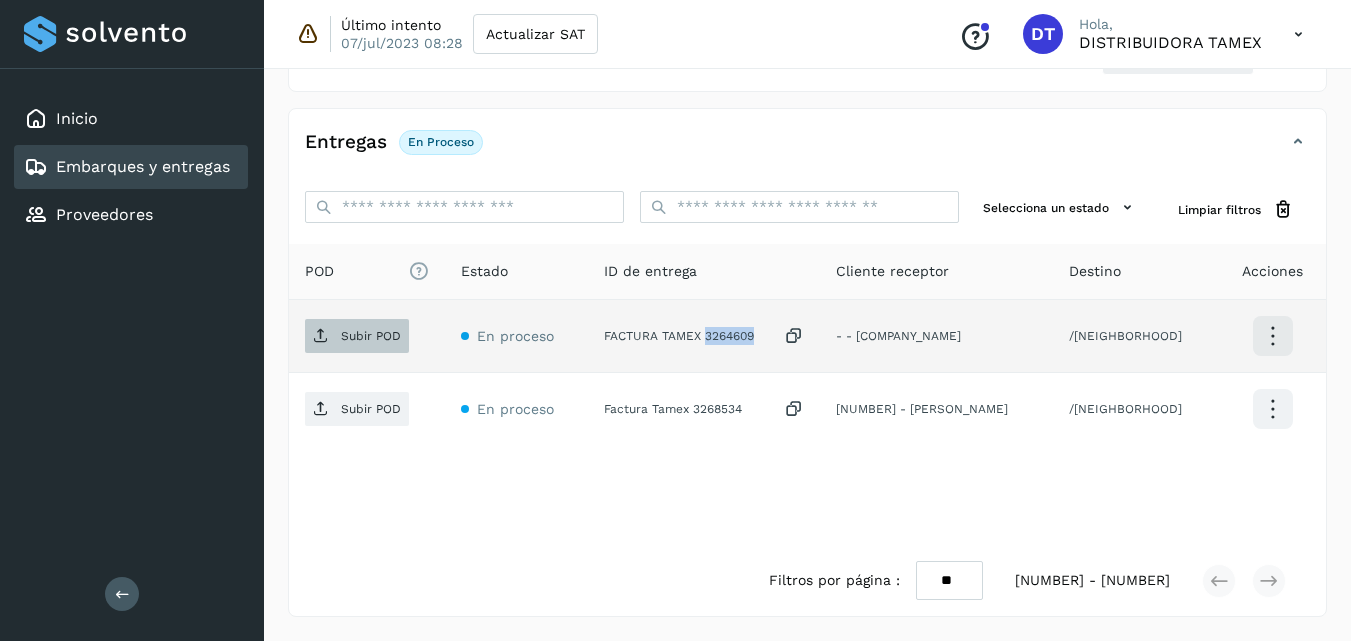 click on "Subir POD" at bounding box center [371, 336] 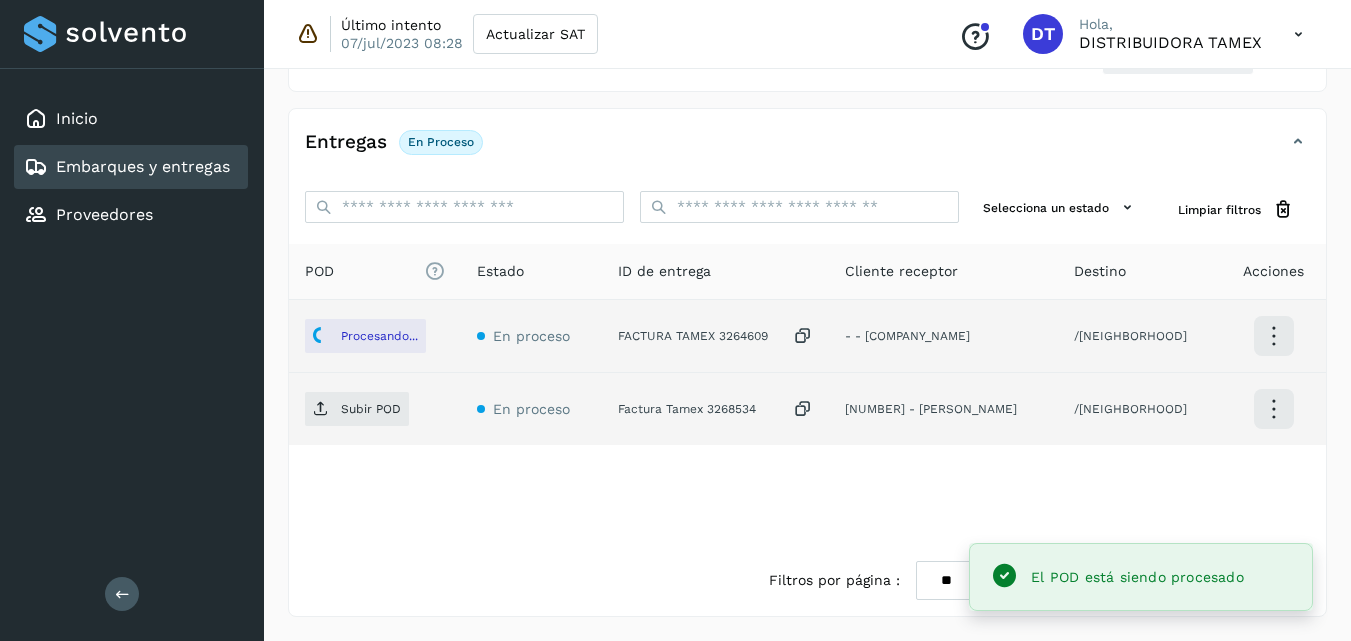 click on "Factura Tamex 3268534" 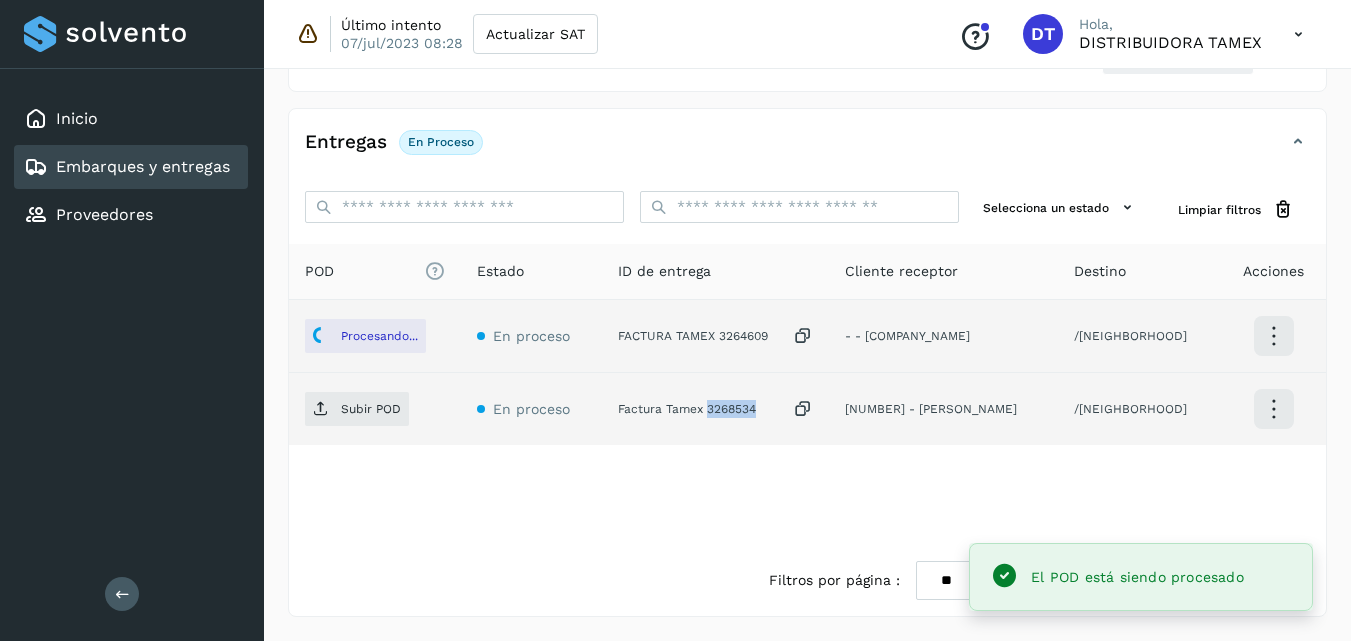 click on "Factura Tamex 3268534" 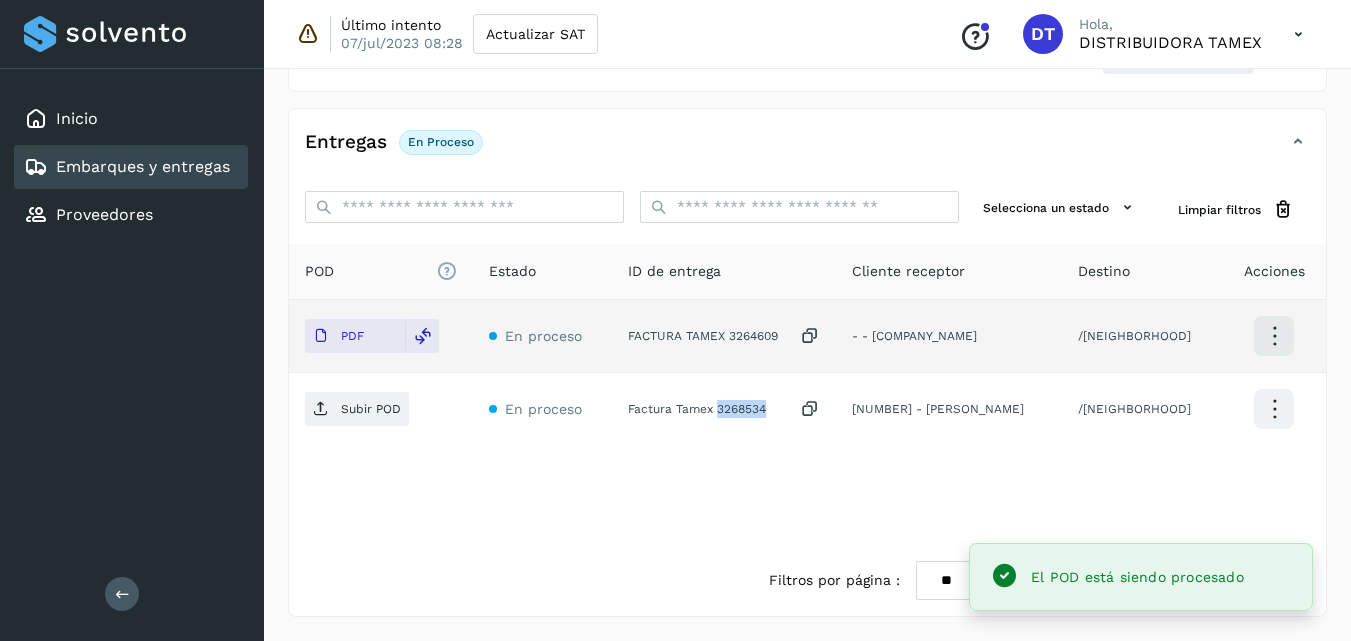 click on "Subir POD" at bounding box center [371, 409] 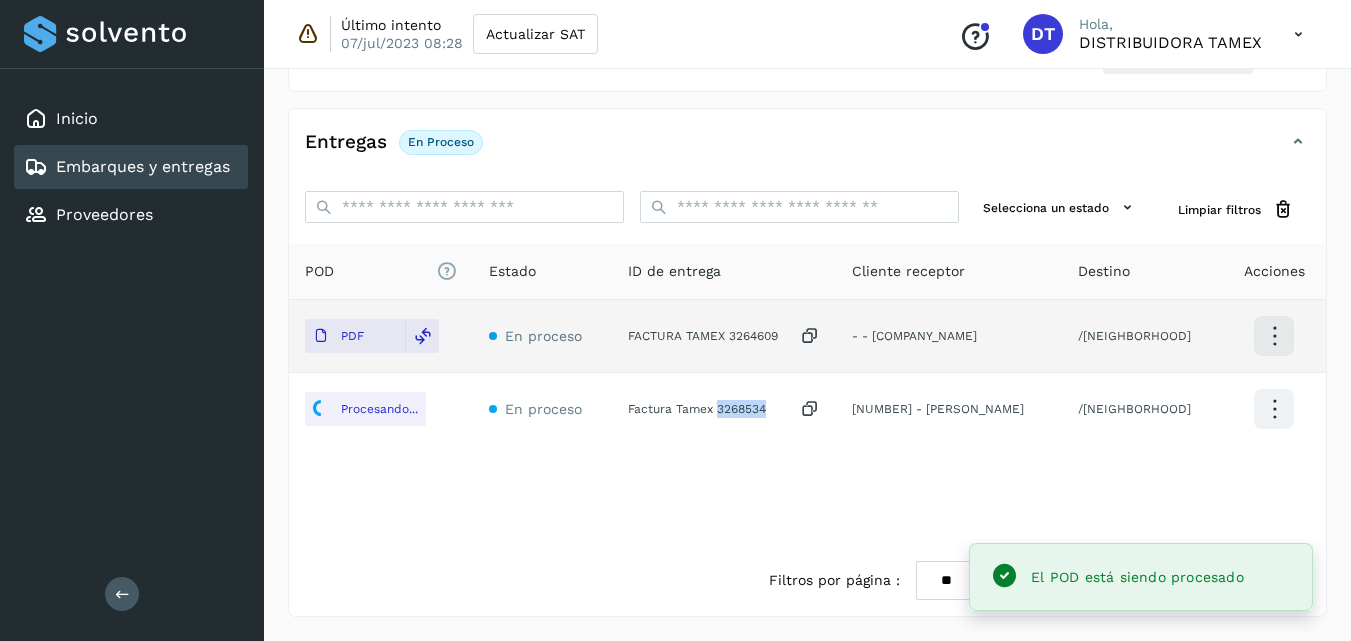 select on "**" 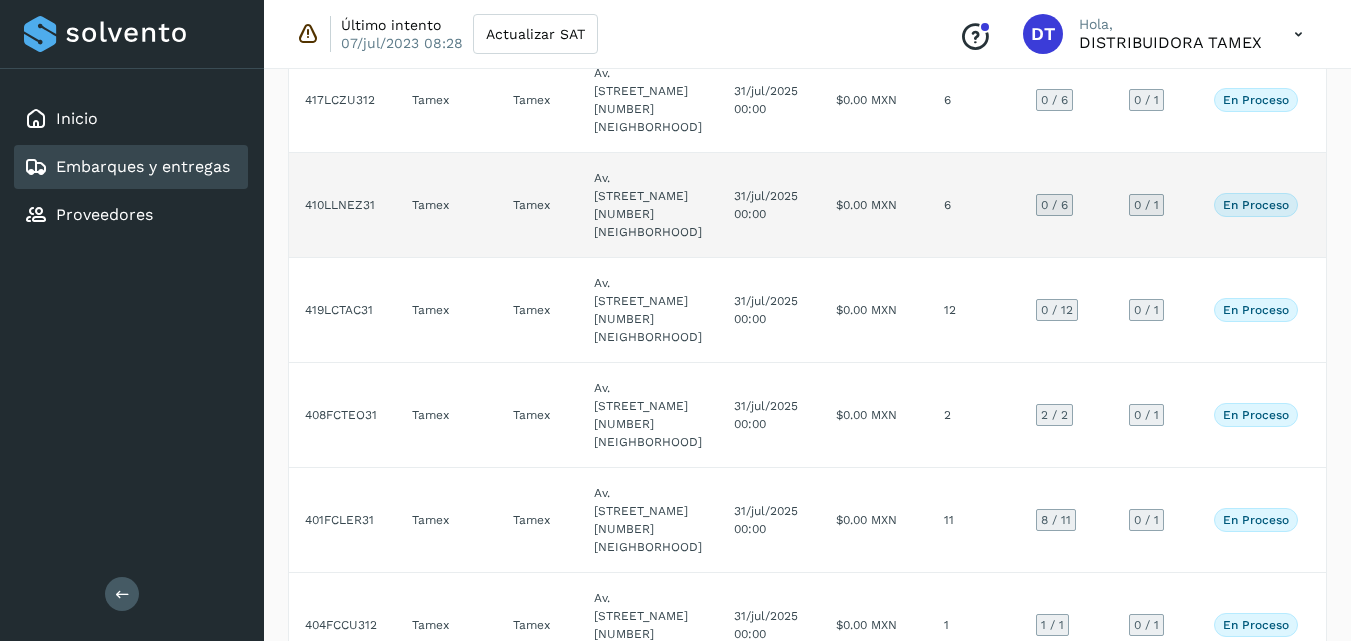 scroll, scrollTop: 1600, scrollLeft: 0, axis: vertical 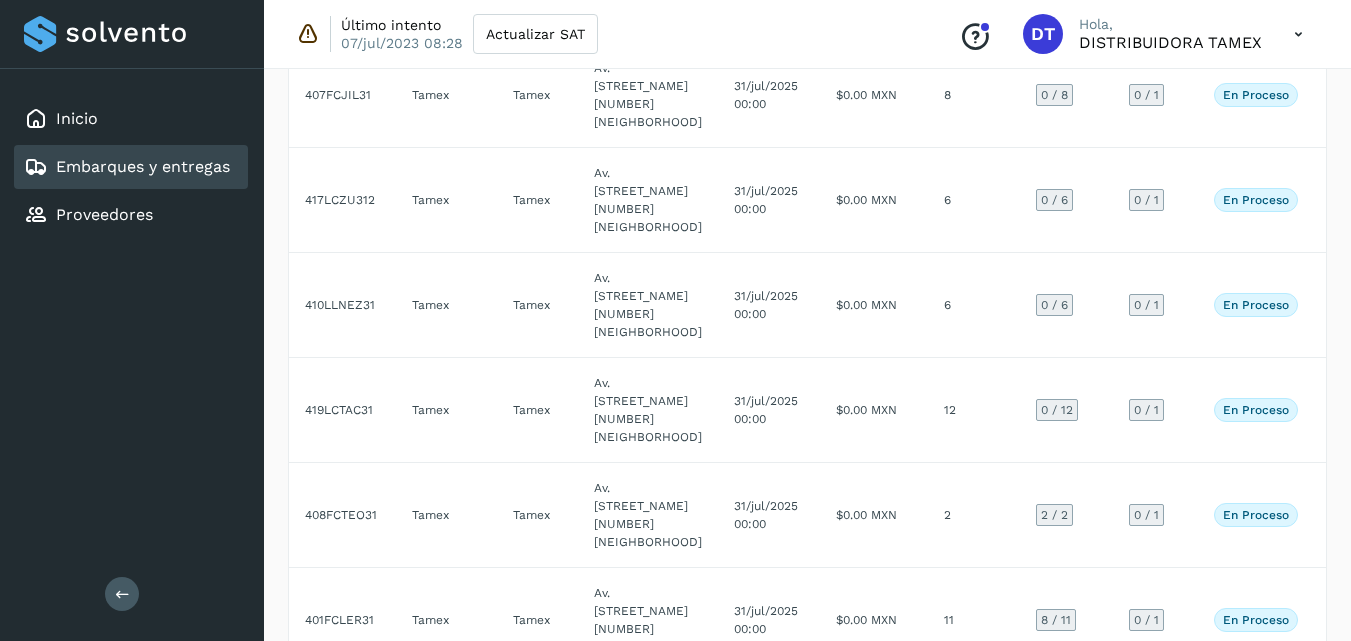 click on "Av. [STREET_NAME] [NUMBER] [NEIGHBORHOOD]" 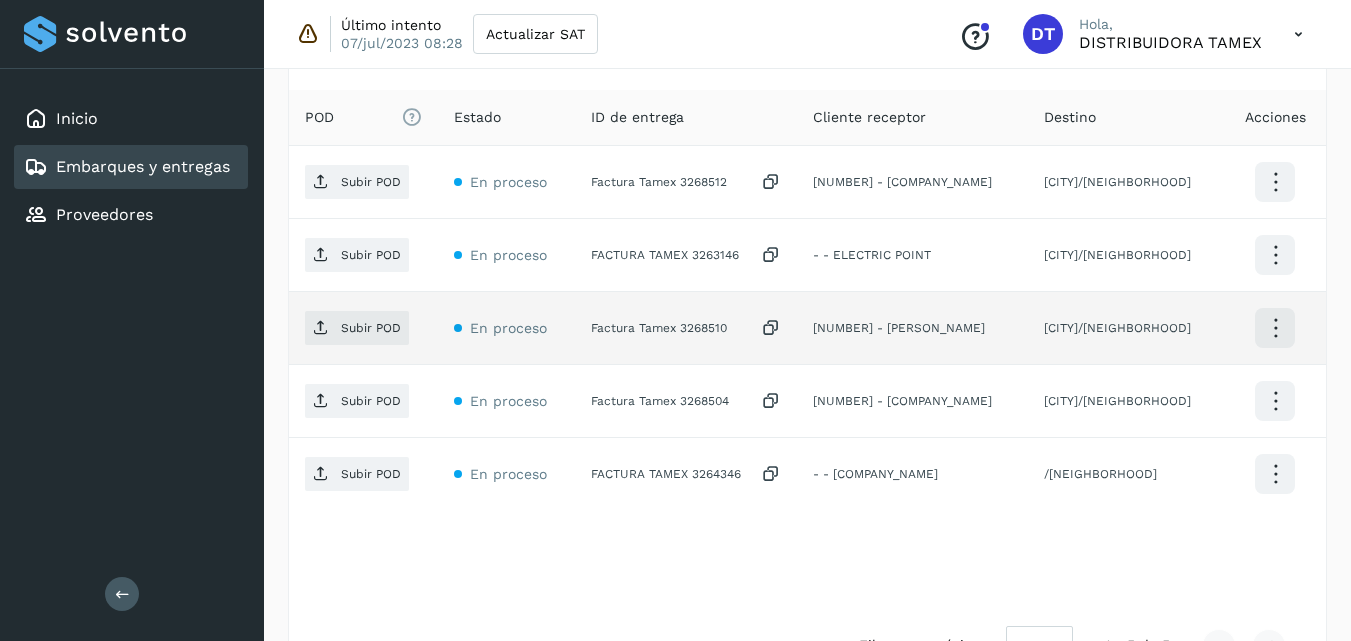 scroll, scrollTop: 506, scrollLeft: 0, axis: vertical 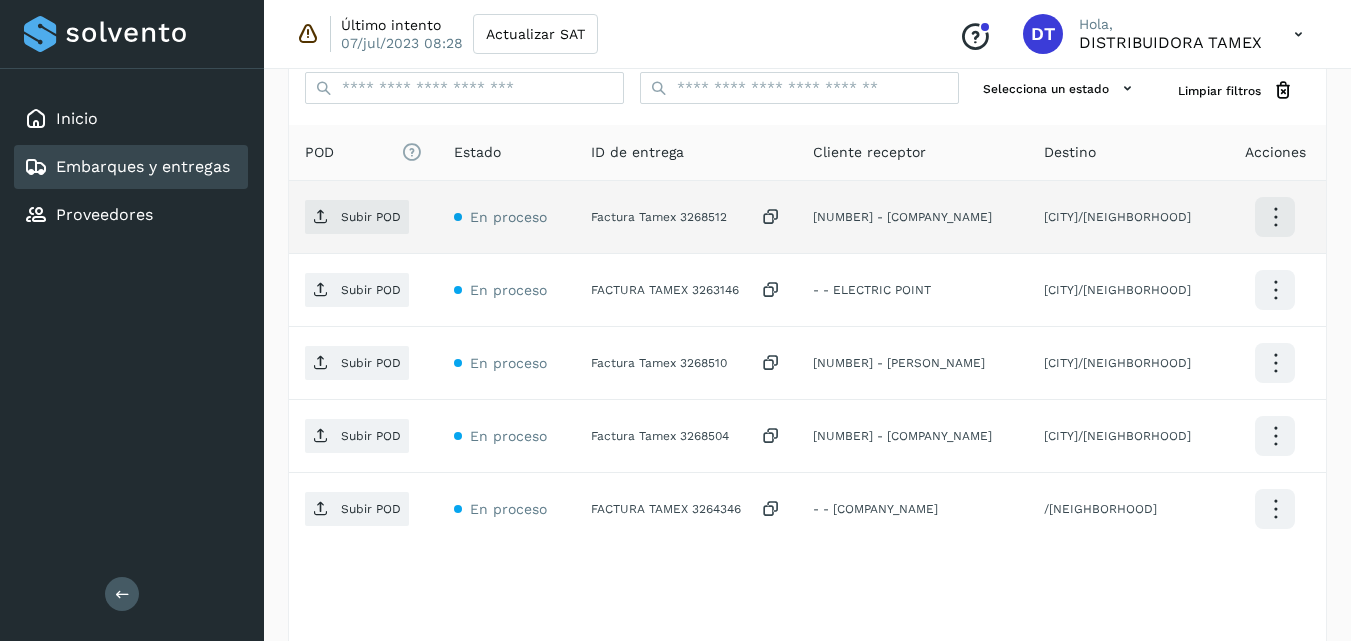 click on "Factura Tamex 3268512" 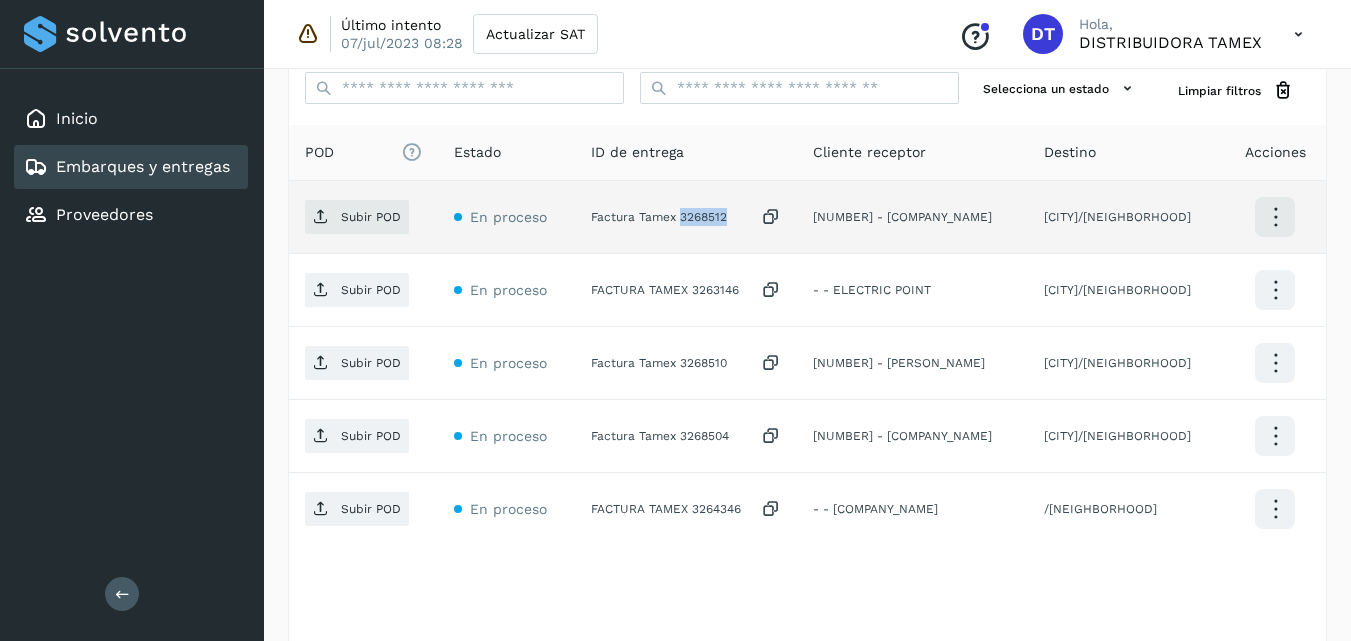 click on "Factura Tamex 3268512" 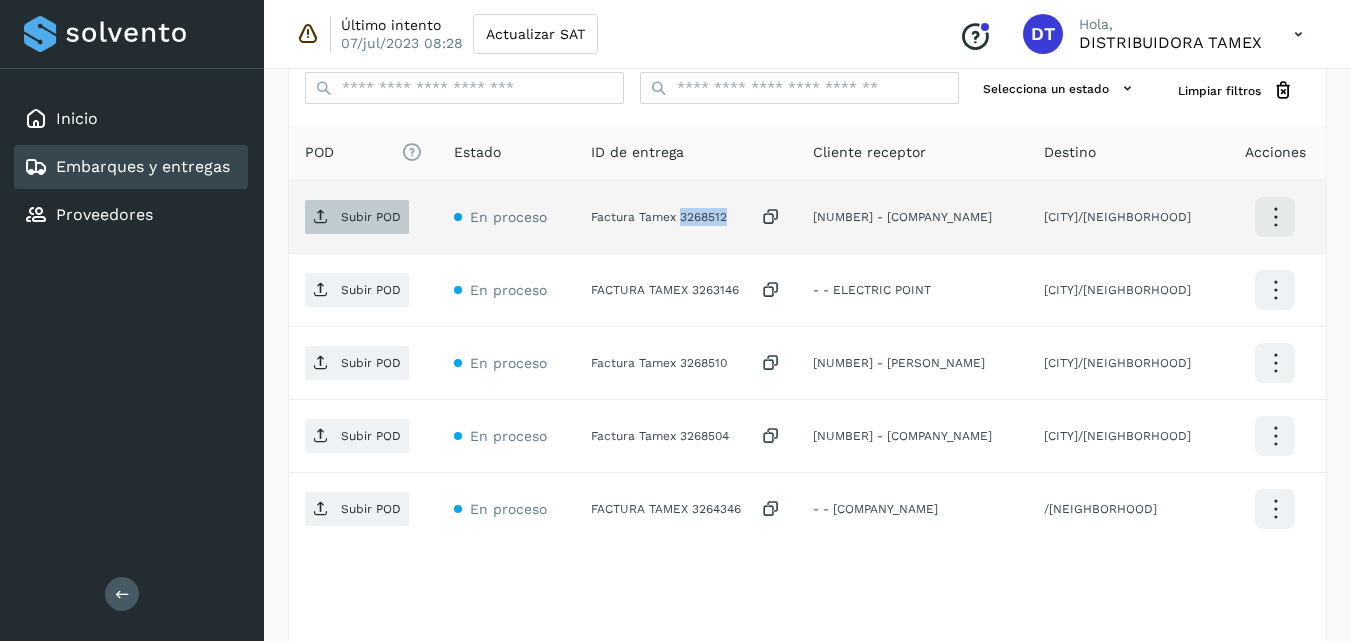 click on "Subir POD" at bounding box center (357, 217) 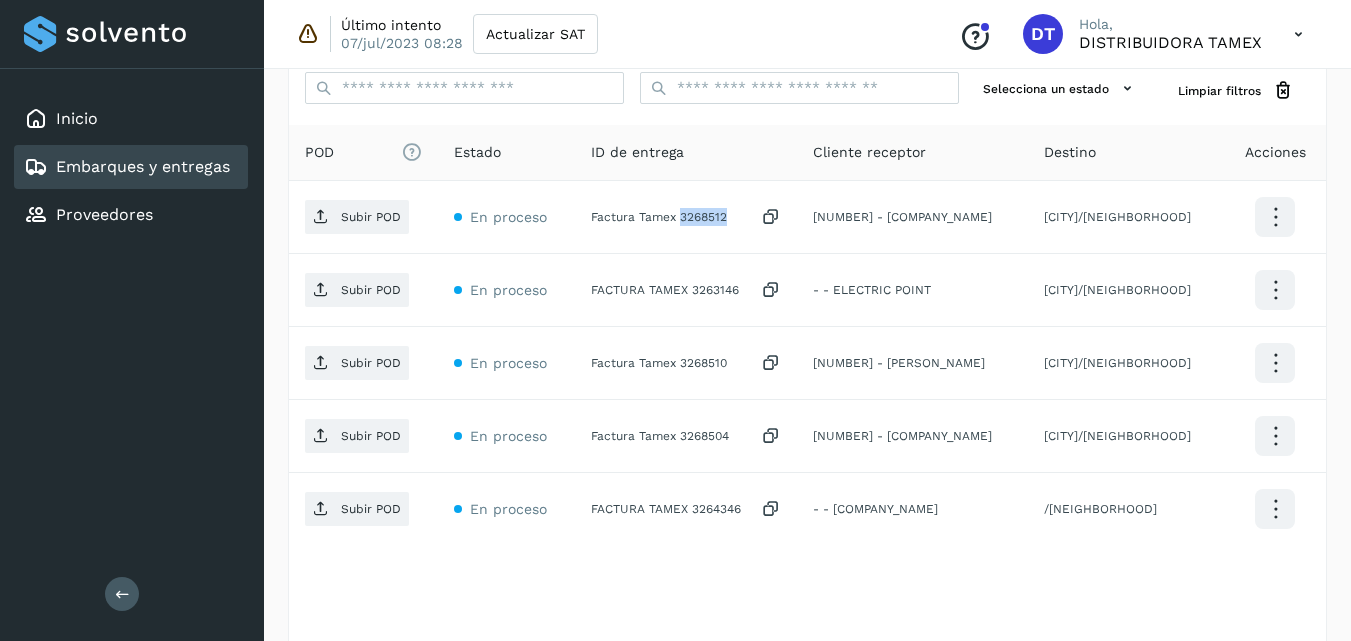 select on "**" 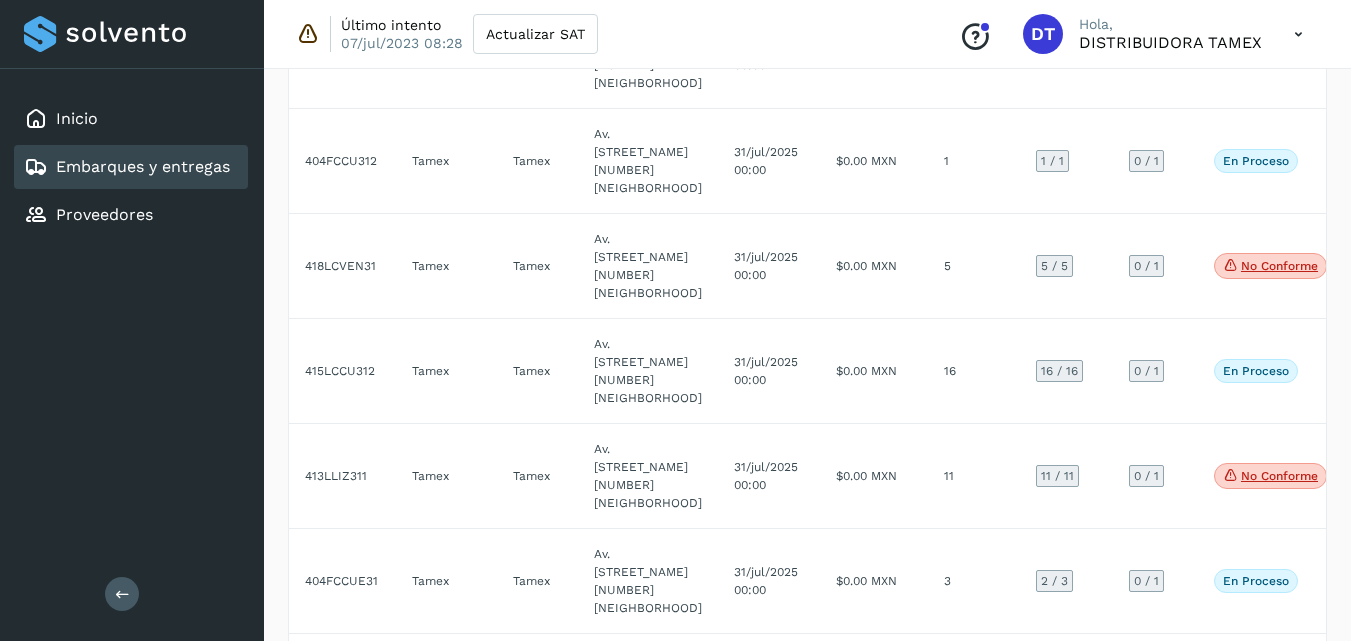 scroll, scrollTop: 2100, scrollLeft: 0, axis: vertical 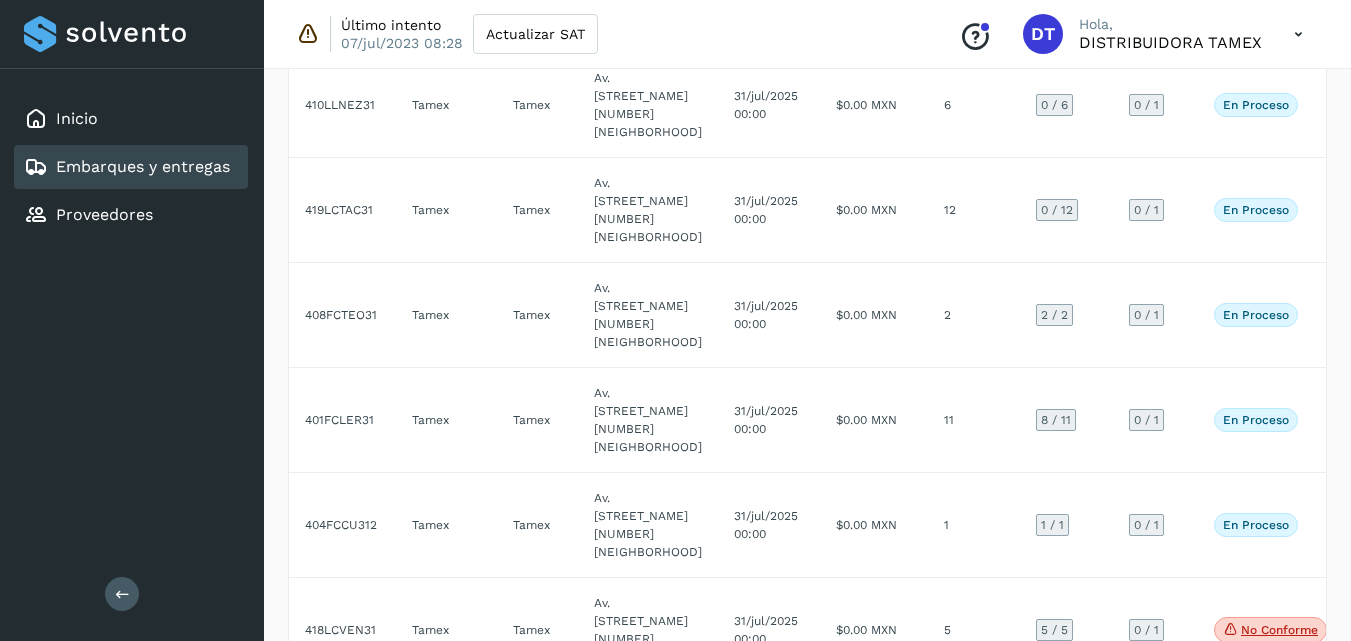 click on "$0.00 MXN" 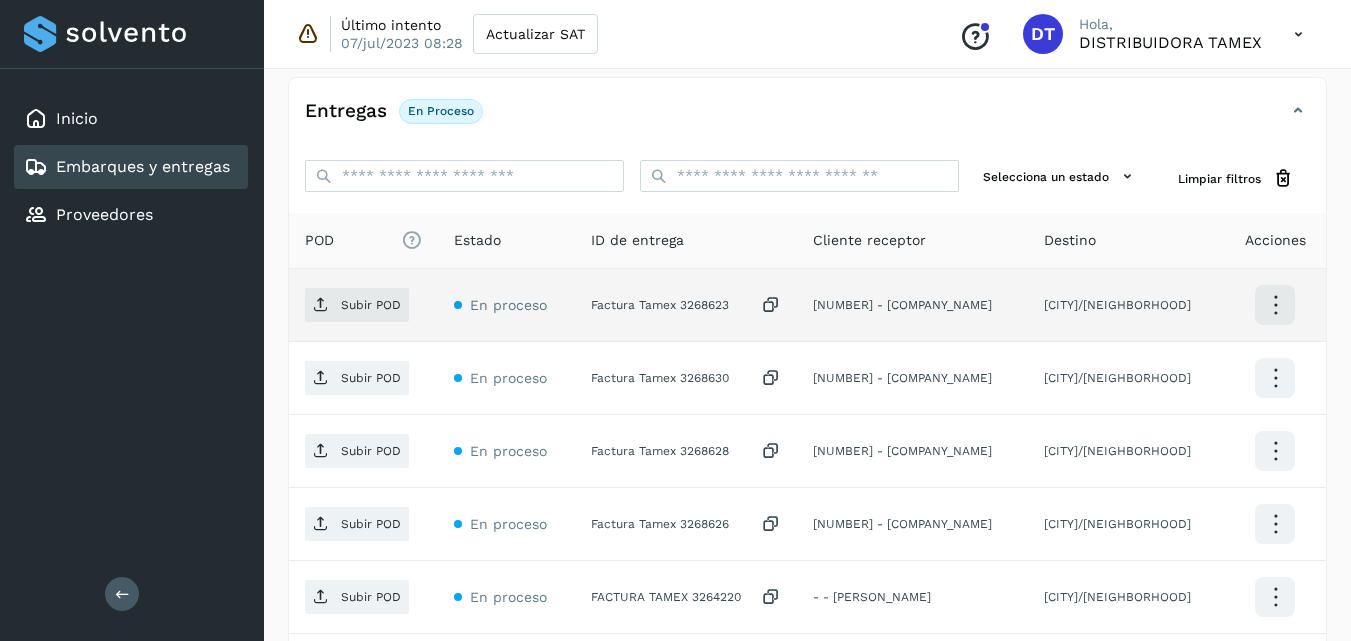 scroll, scrollTop: 417, scrollLeft: 0, axis: vertical 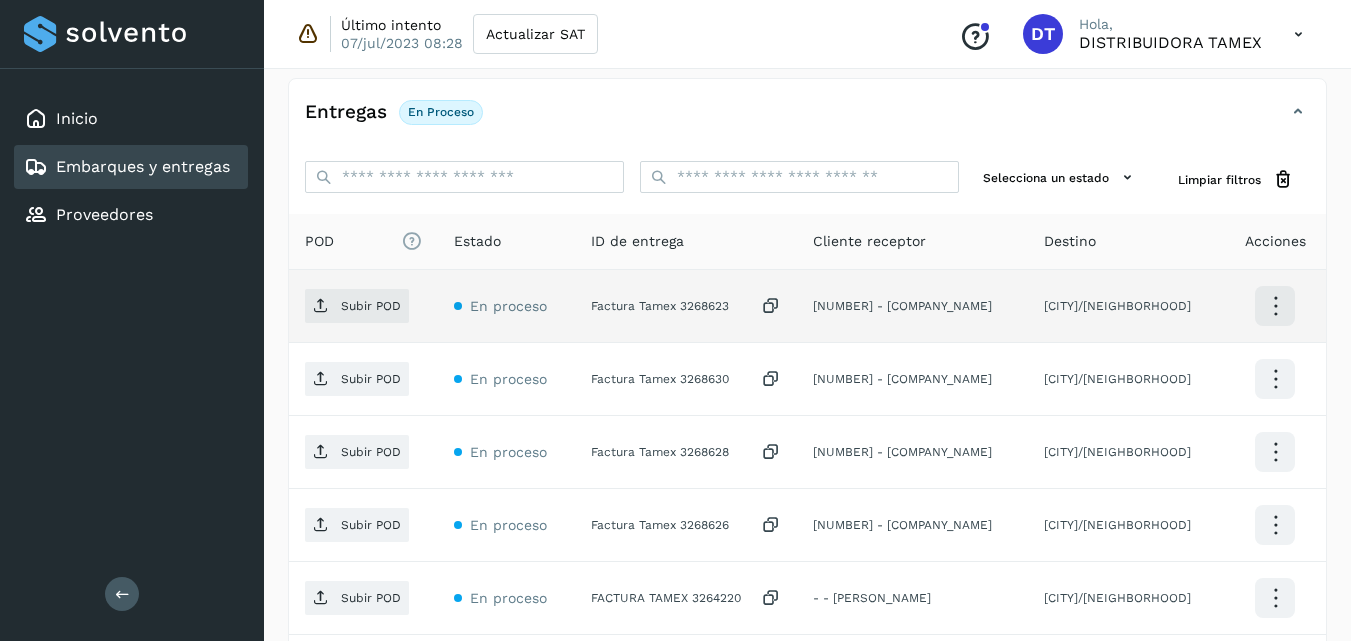 click on "Factura Tamex 3268623" 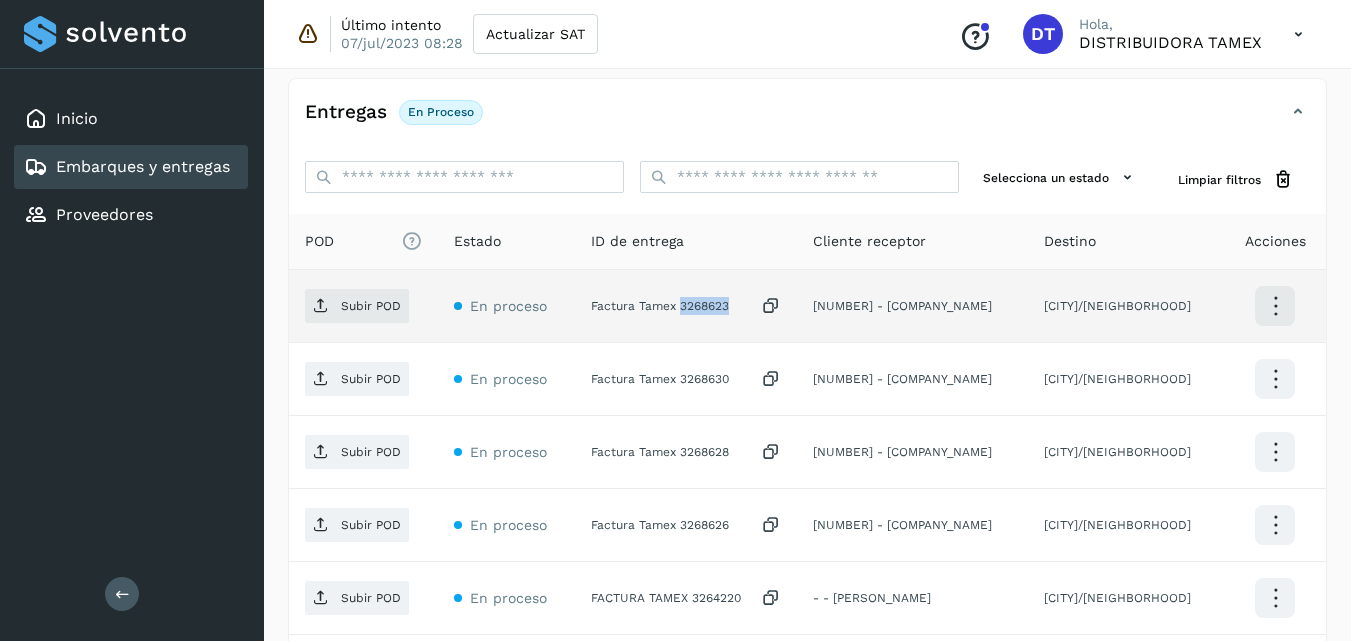 click on "Factura Tamex 3268623" 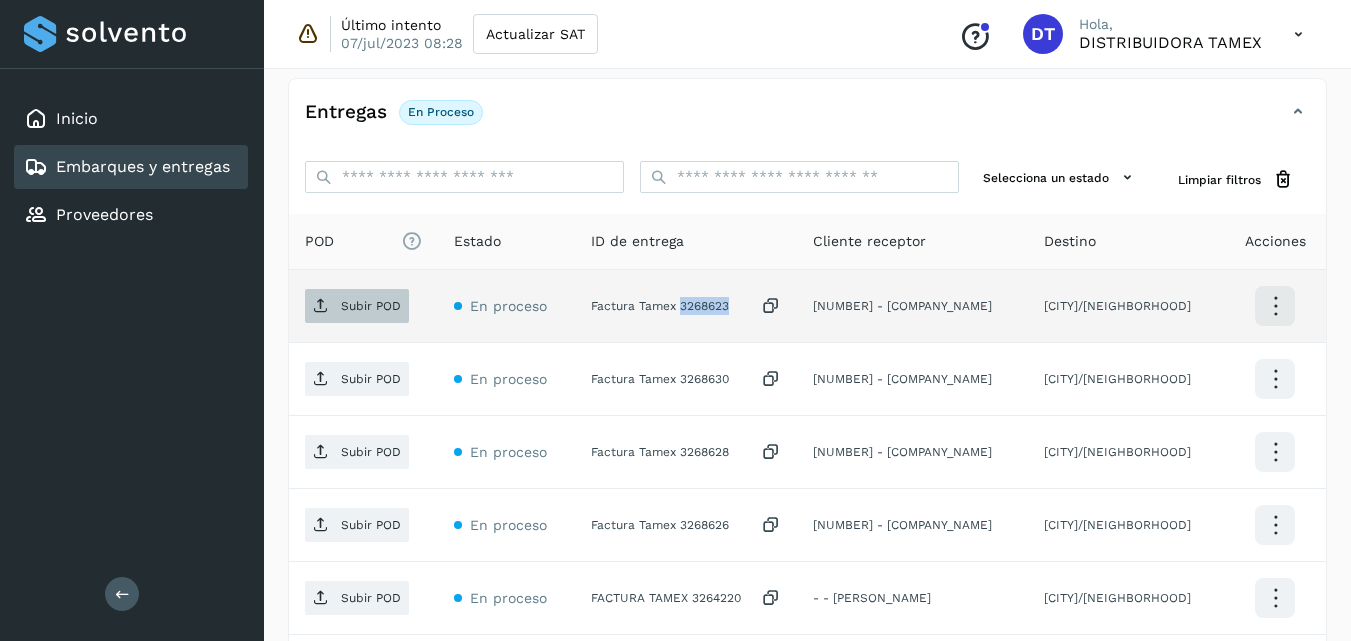 click on "Subir POD" at bounding box center [357, 306] 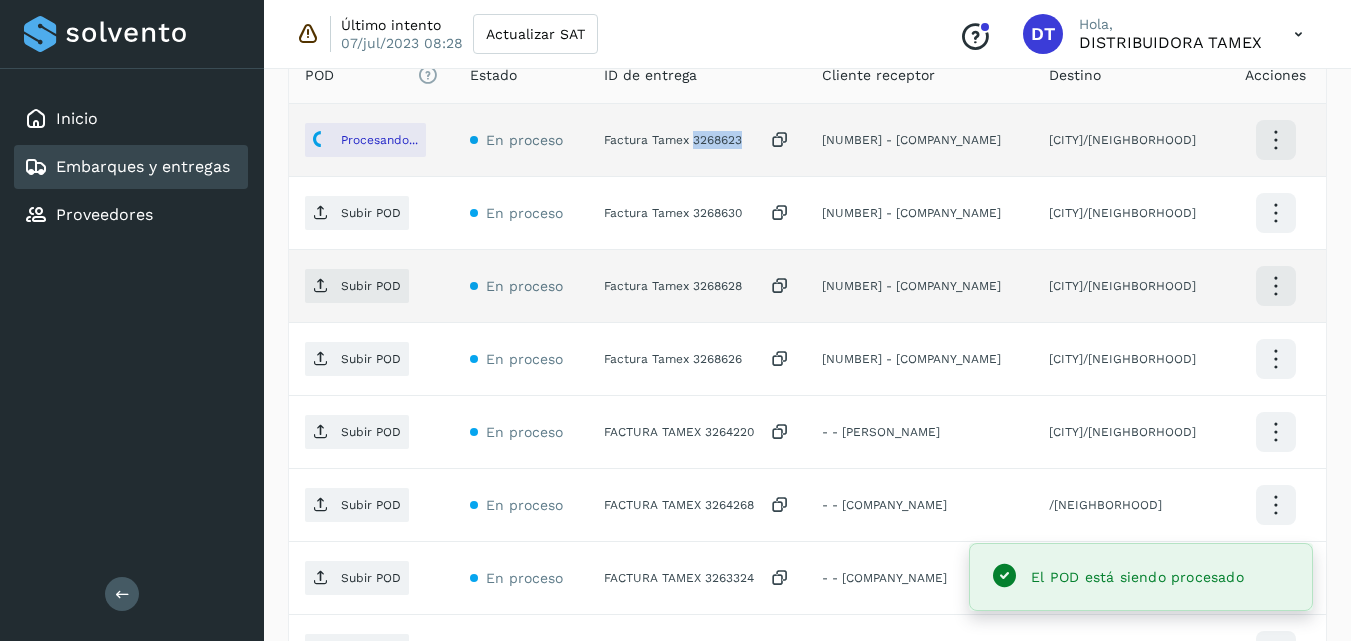 scroll, scrollTop: 617, scrollLeft: 0, axis: vertical 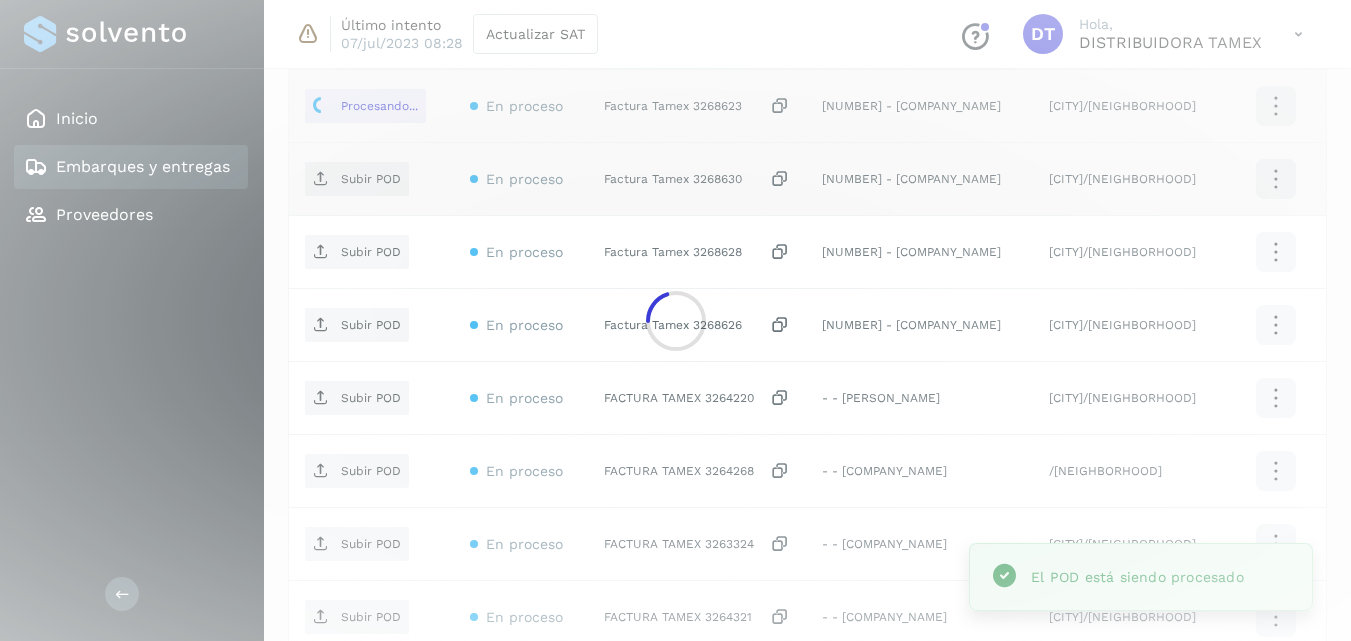 click 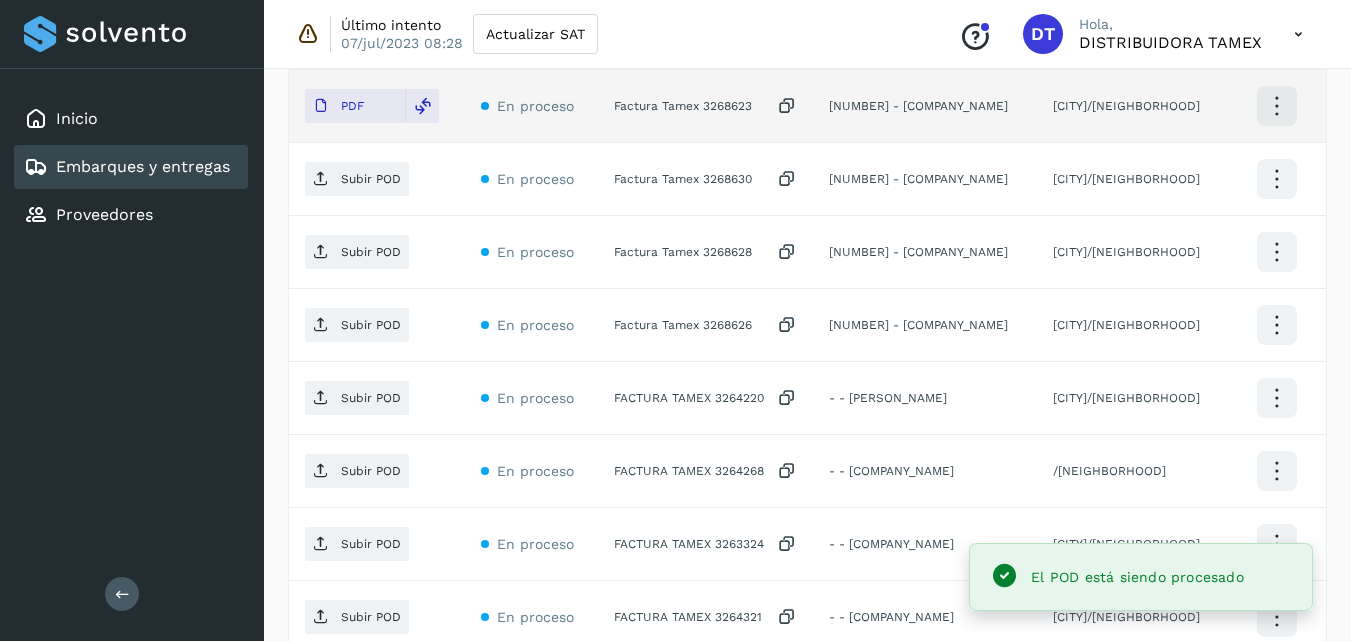 click on "Factura Tamex 3268630" 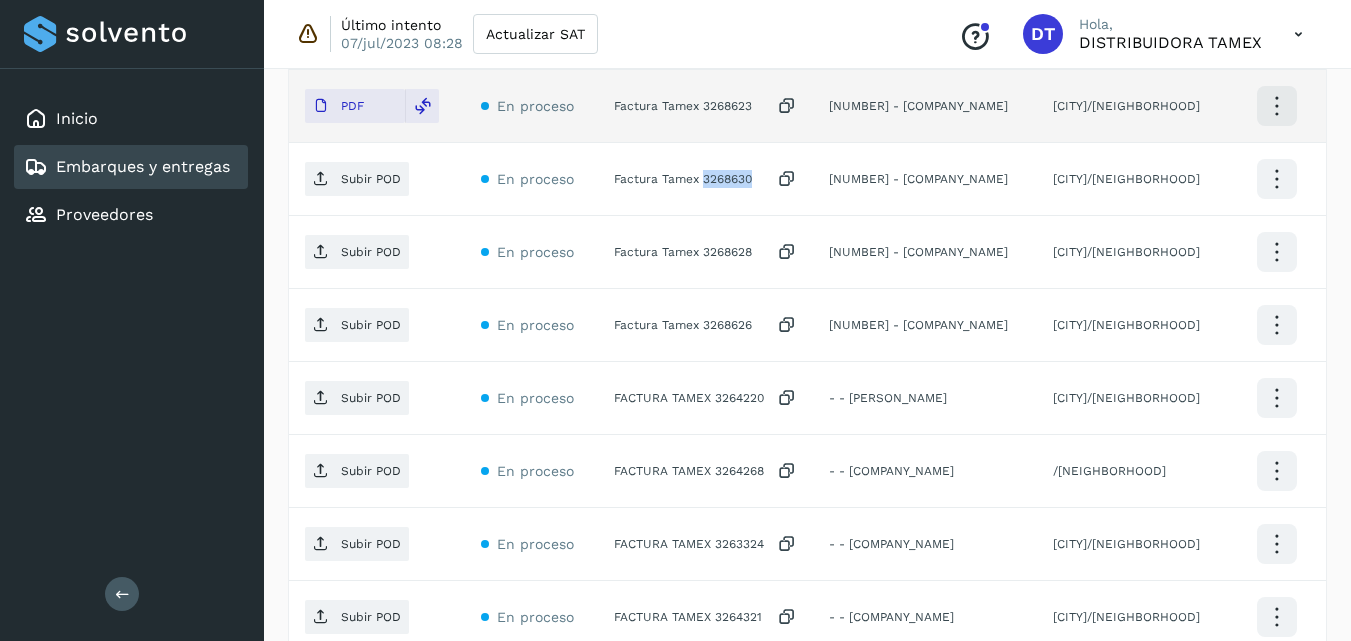 click on "Factura Tamex 3268630" 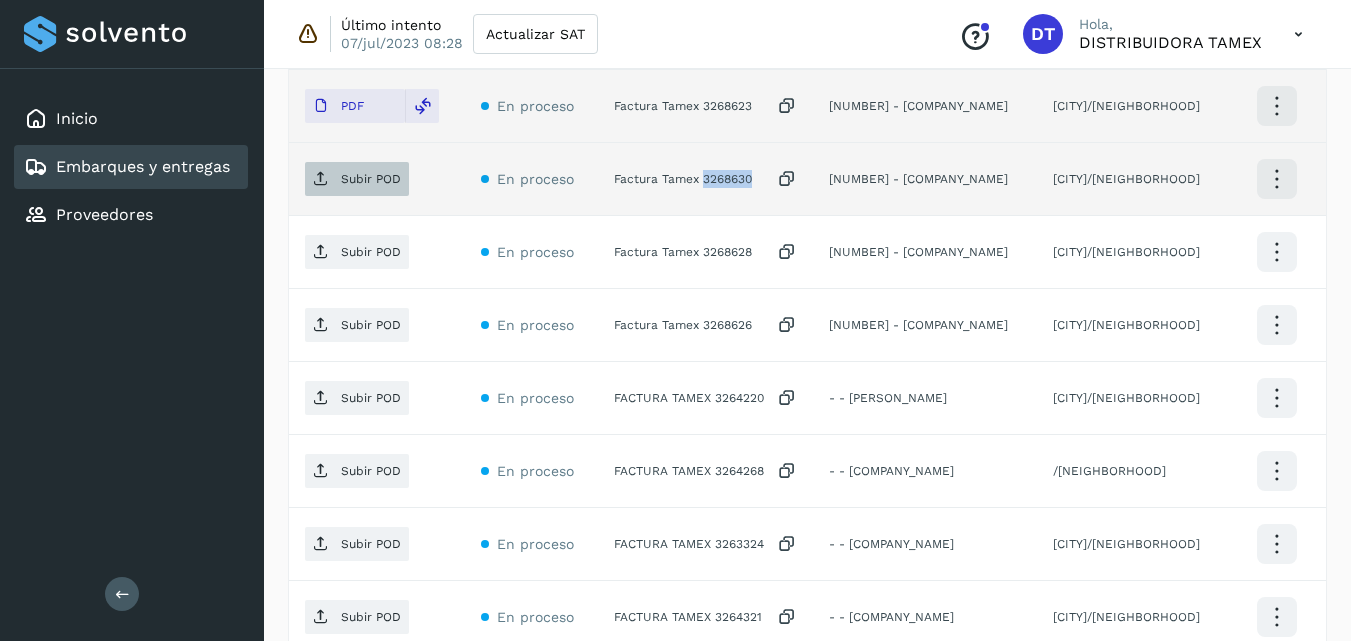 click on "Subir POD" at bounding box center (371, 179) 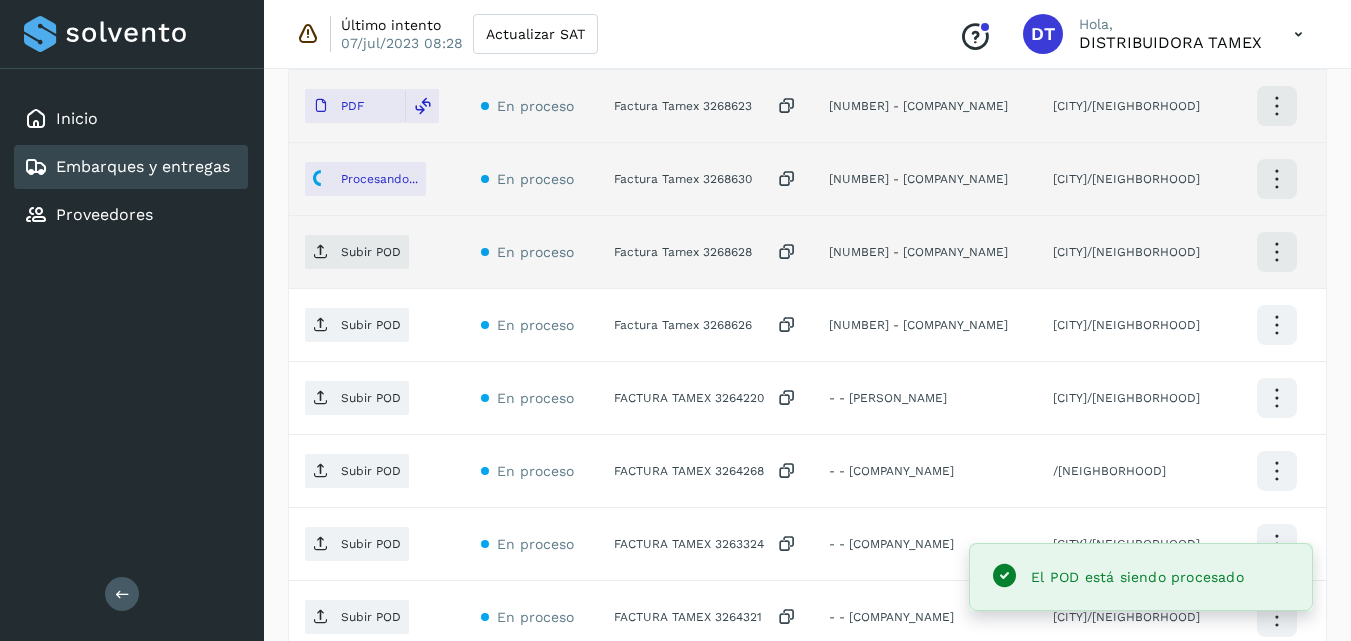 click on "Factura Tamex 3268628" 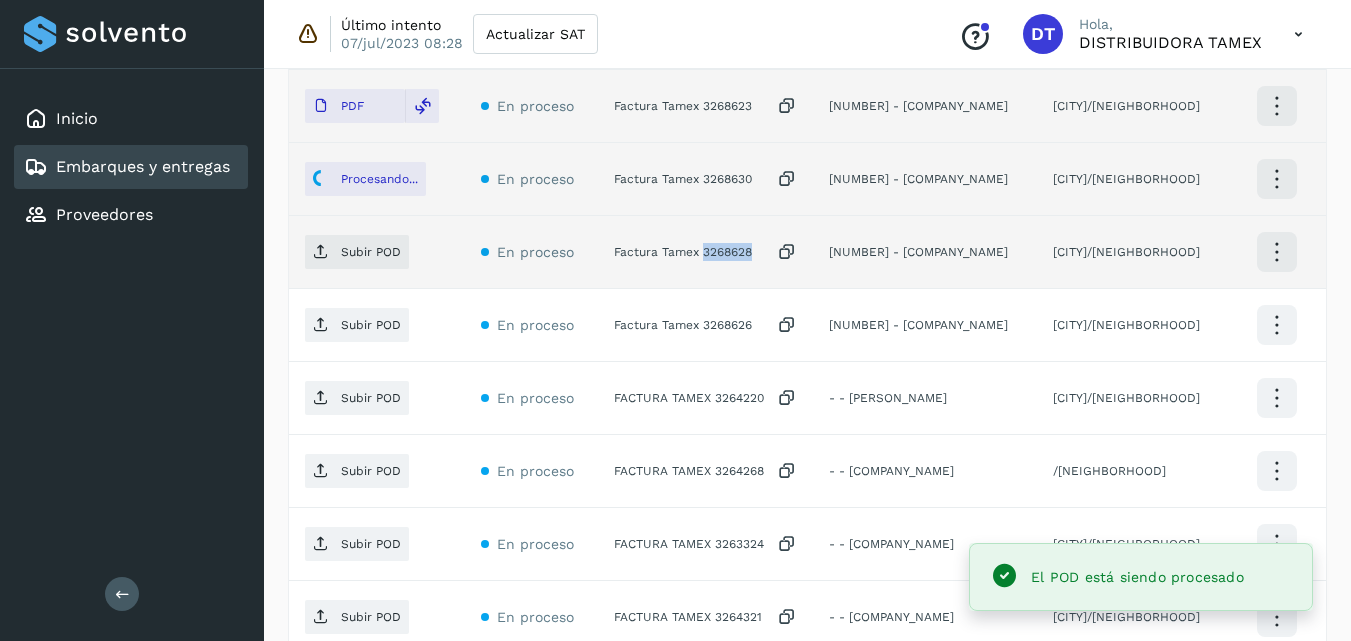 click on "Factura Tamex 3268628" 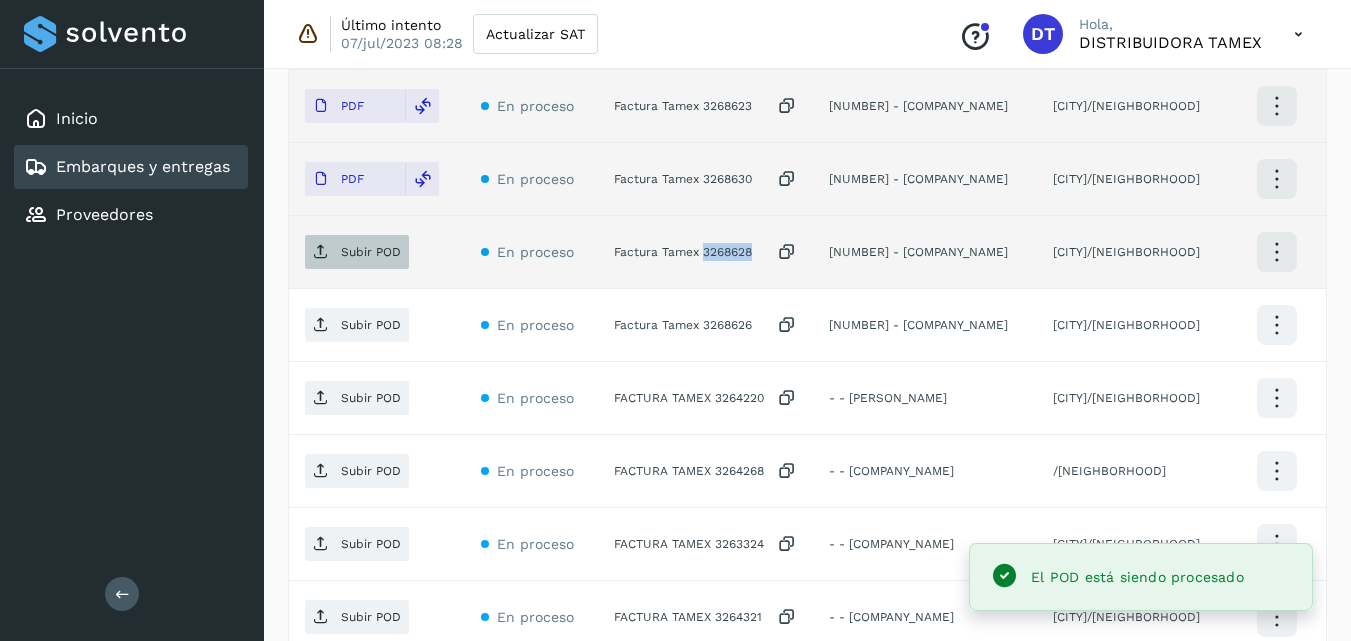 click on "Subir POD" at bounding box center (371, 252) 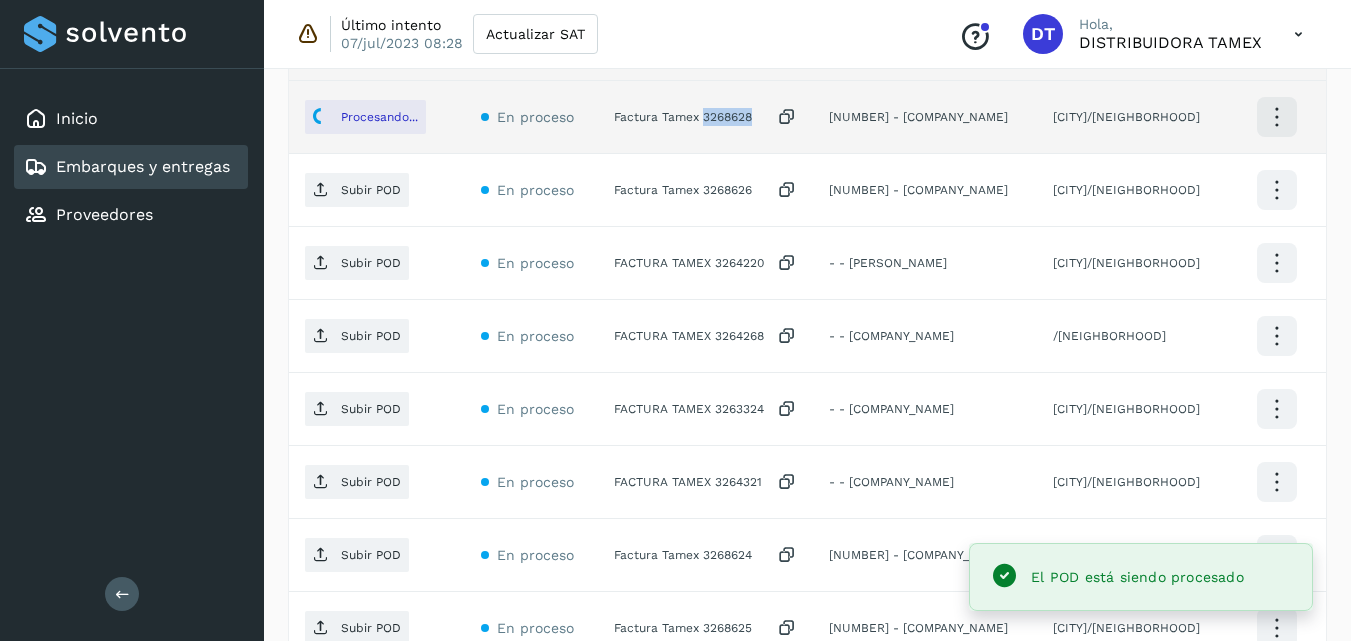 scroll, scrollTop: 717, scrollLeft: 0, axis: vertical 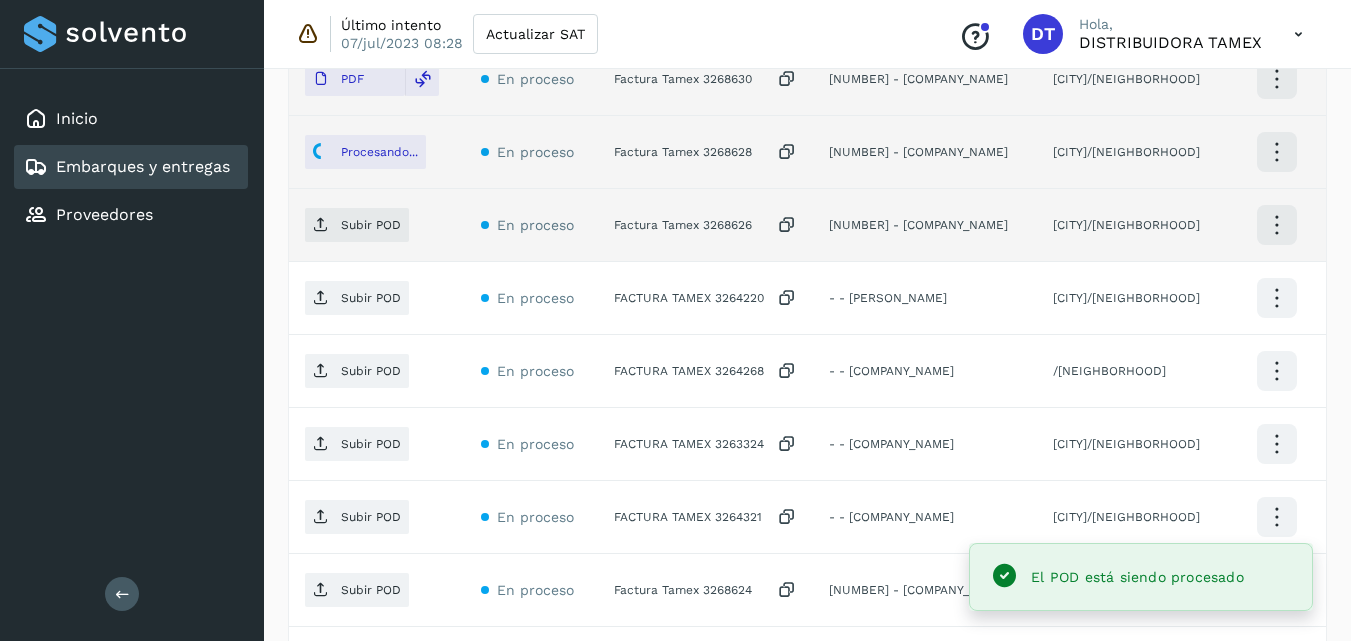 click on "Factura Tamex 3268626" 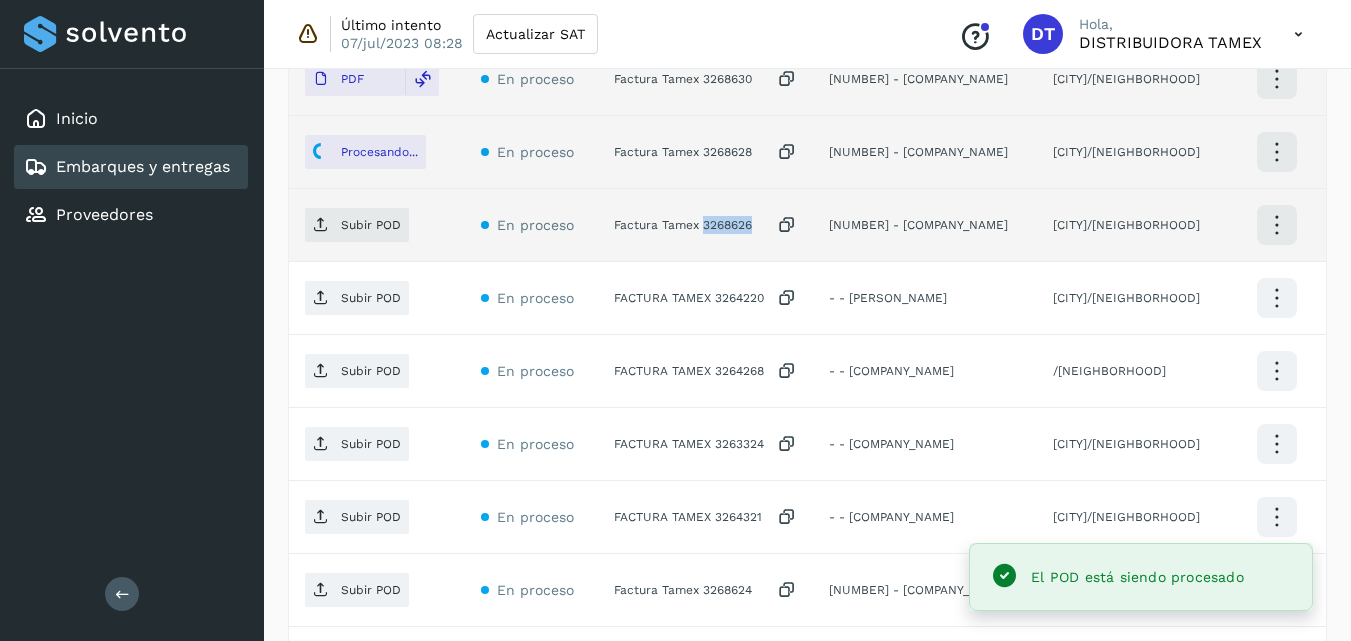 click on "Factura Tamex 3268626" 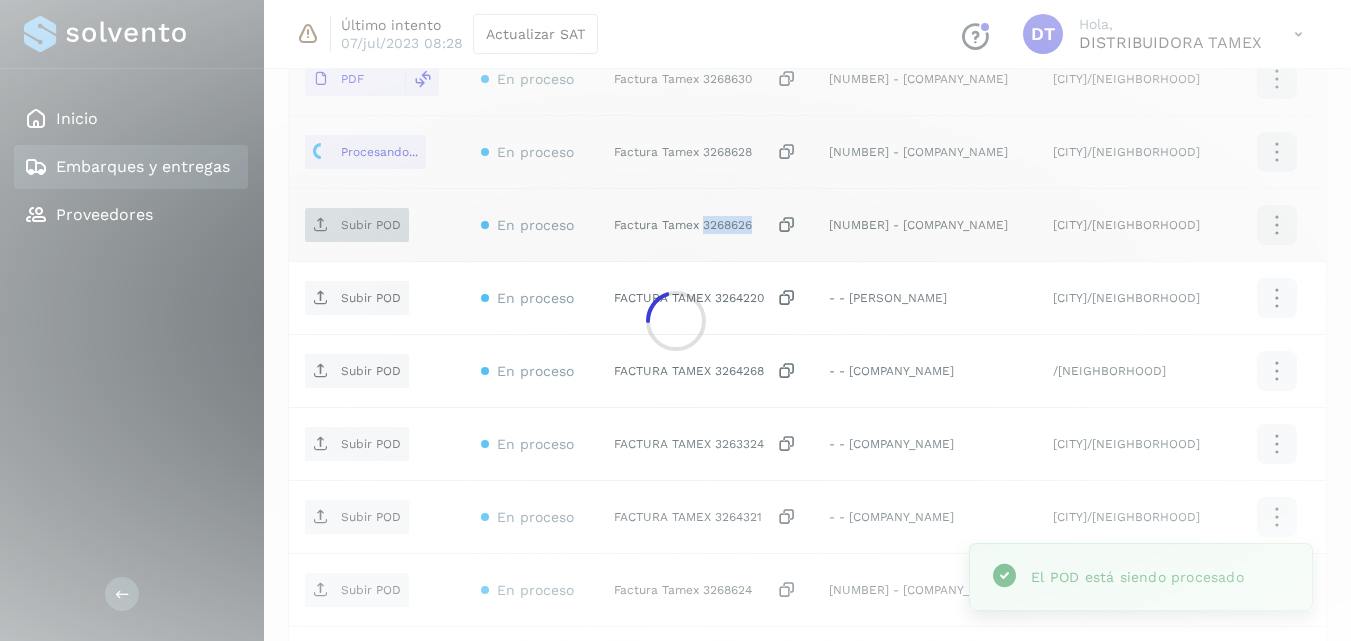 click on "Inicio Embarques y entregas Proveedores Salir Último intento [DATE] [TIME] Actualizar SAT
Conoce nuestros beneficios
DT Hola, [COMPANY_NAME] Embarques y entregas Embarque #[SHIPMENT_ID]  ✨ Muy pronto podrás gestionar todos tus accesorios desde esta misma página. Conocer más Embarque En proceso
Verifica el estado de la factura o entregas asociadas a este embarque
ID de embarque [SHIPMENT_ID] Fecha de embarque [DATE] [TIME] Proveedor [COMPANY_NAME] Costo planificado  $0.00 MXN  Cliente emisor [COMPANY_NAME] Entregas [NUMBER] Origen Av. [STREET_NAME] [NUMBER] [NEIGHBORHOOD] Facturas Asociar factura Aún no has subido ninguna factura Entregas En proceso Selecciona un estado Limpiar filtros POD
El tamaño máximo de archivo es de 20 Mb.
Estado ID de entrega Cliente receptor Destino Acciones PDF En proceso Factura [COMPANY_NAME] [NUMBER]  [NUMBER] - [COMPANY_NAME] PDF En proceso Subir POD" 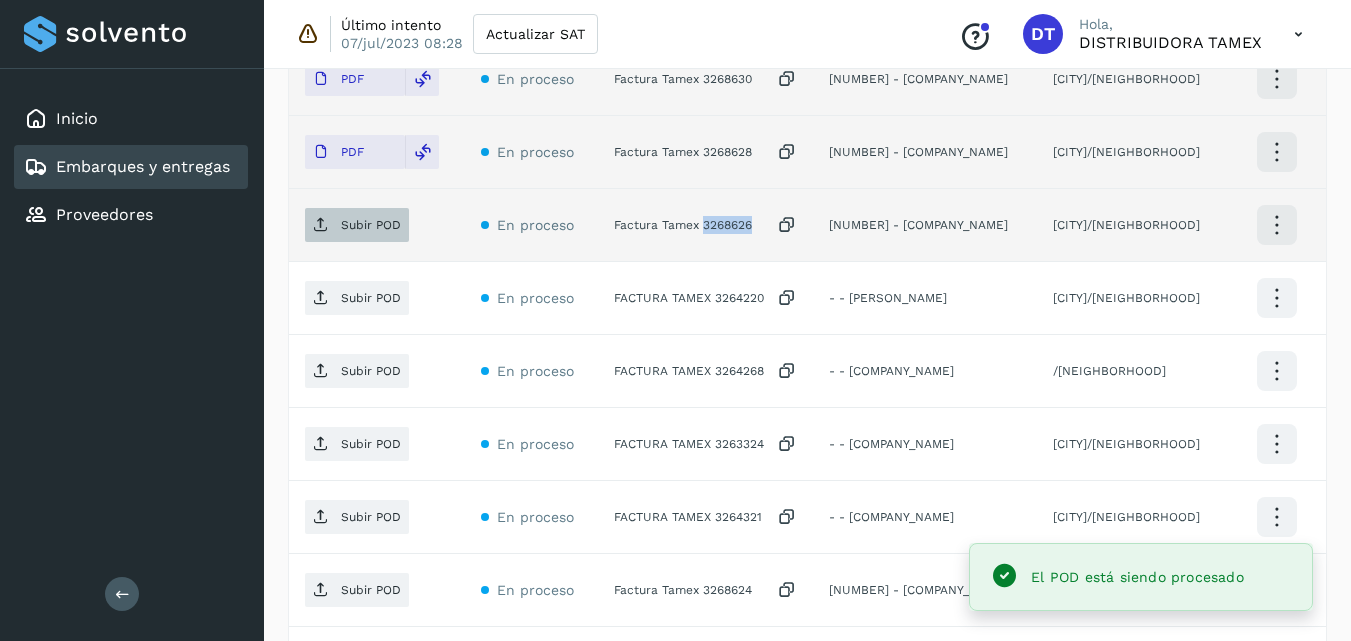 click on "Subir POD" at bounding box center [371, 225] 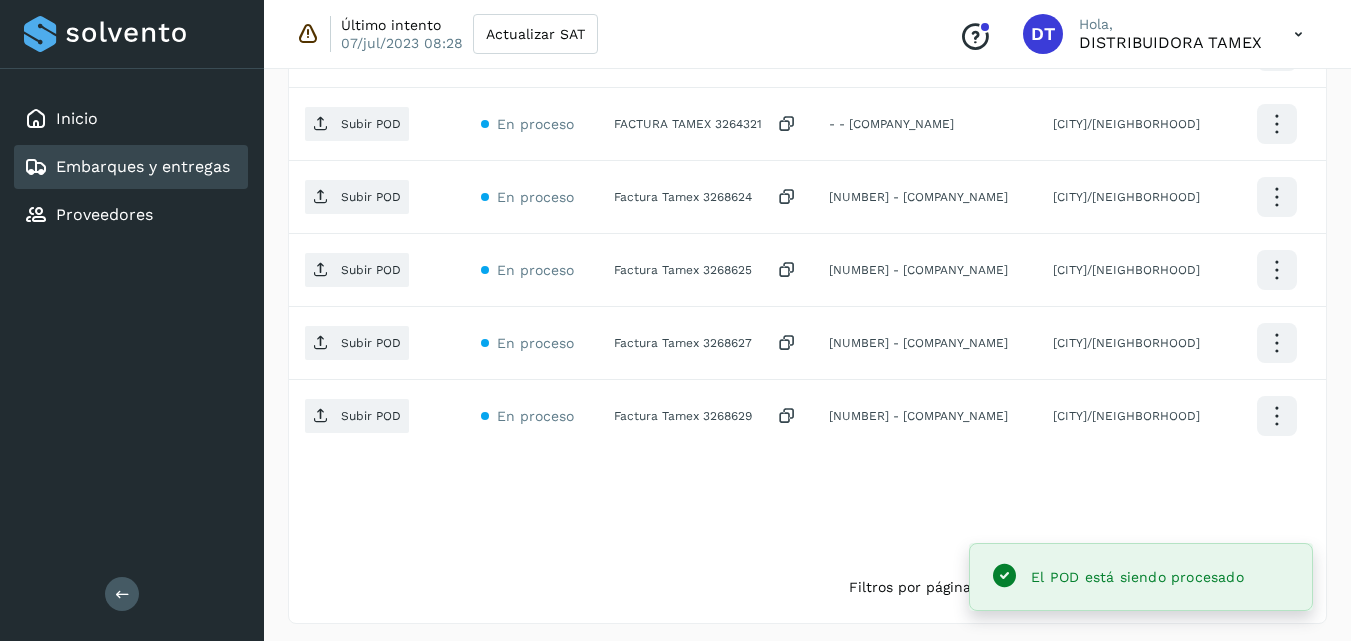 scroll, scrollTop: 1117, scrollLeft: 0, axis: vertical 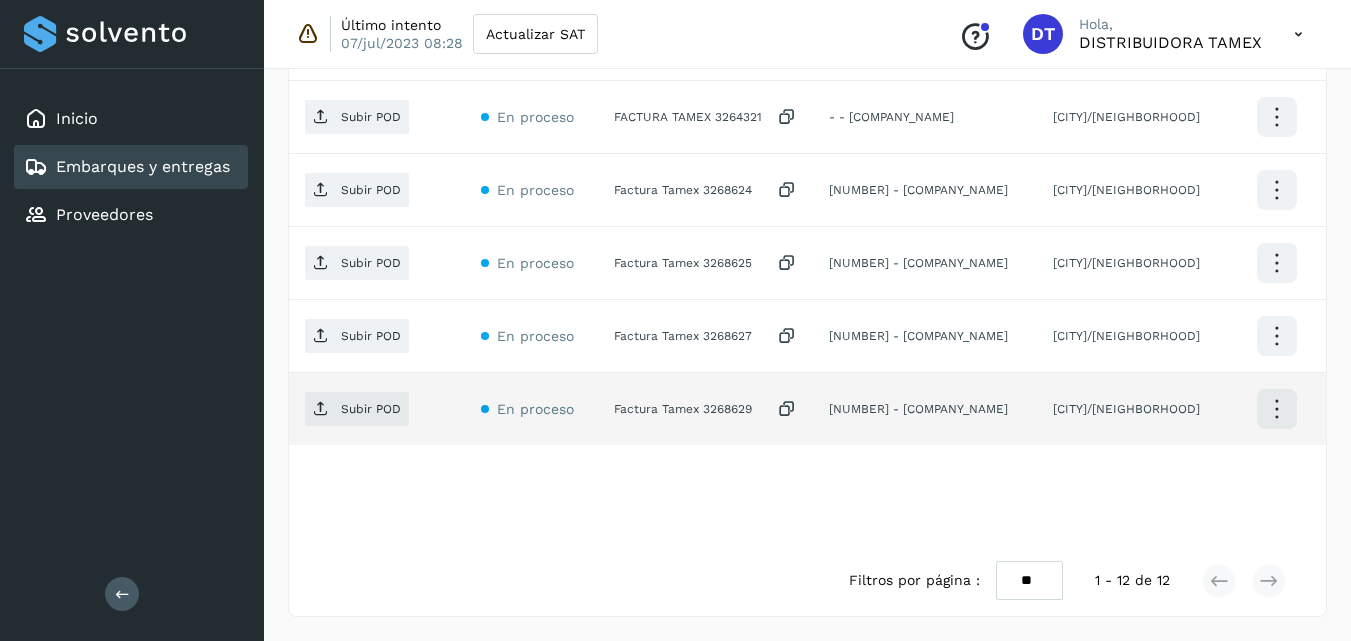 click on "Factura Tamex 3268629" 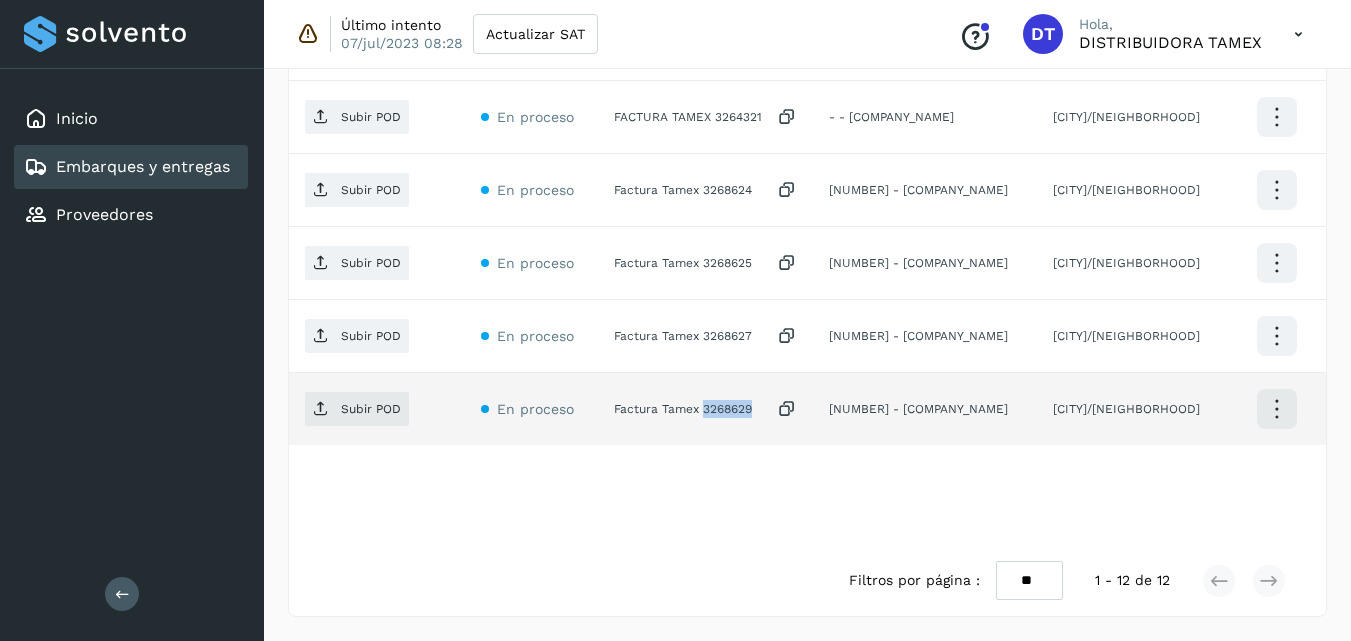 click on "Factura Tamex 3268629" 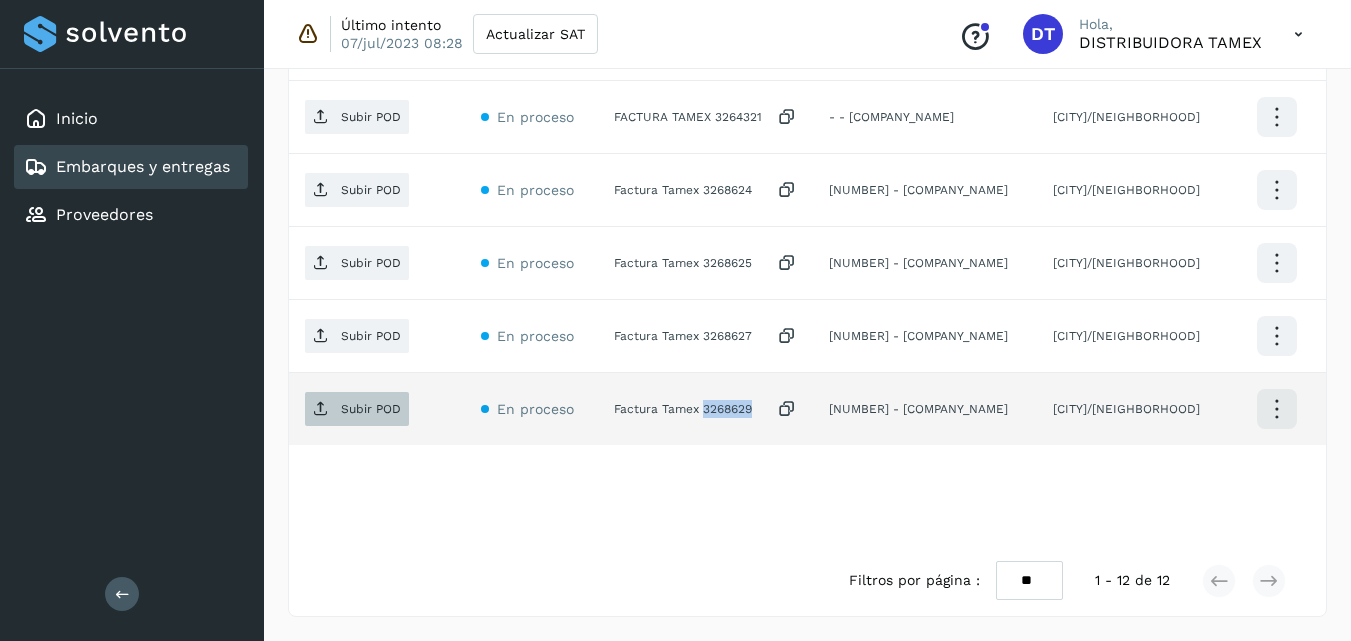 click on "Subir POD" at bounding box center [357, 409] 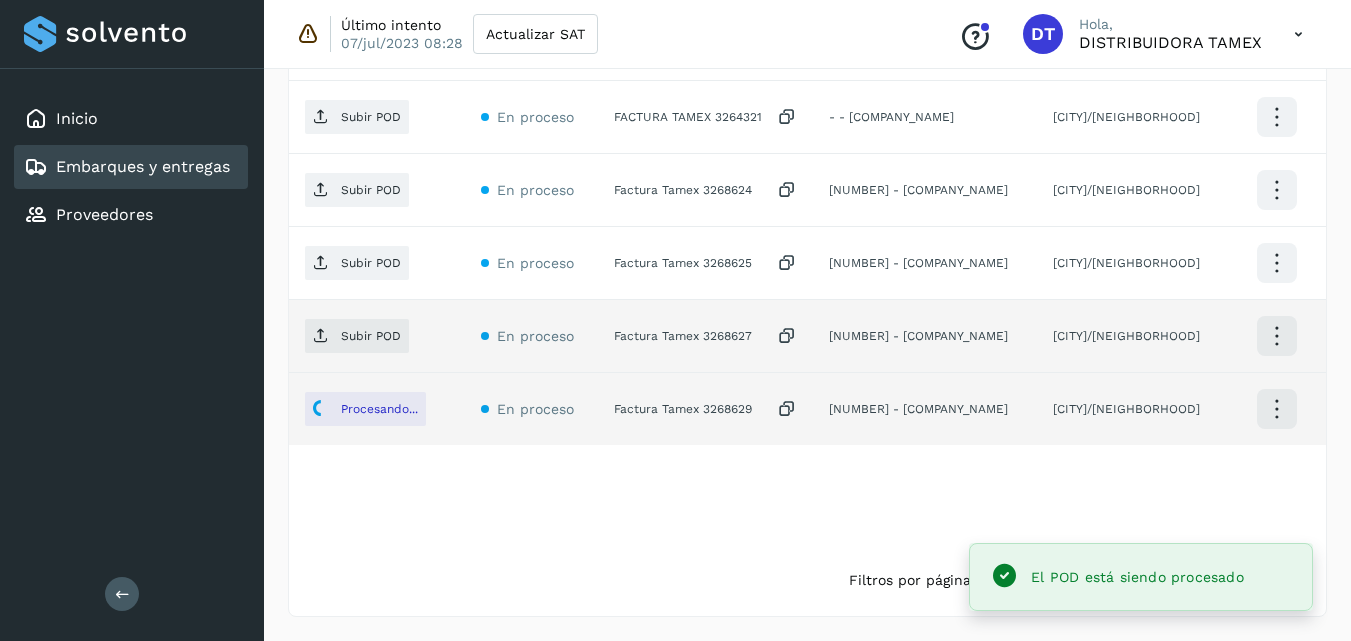 click on "Factura Tamex 3268627" 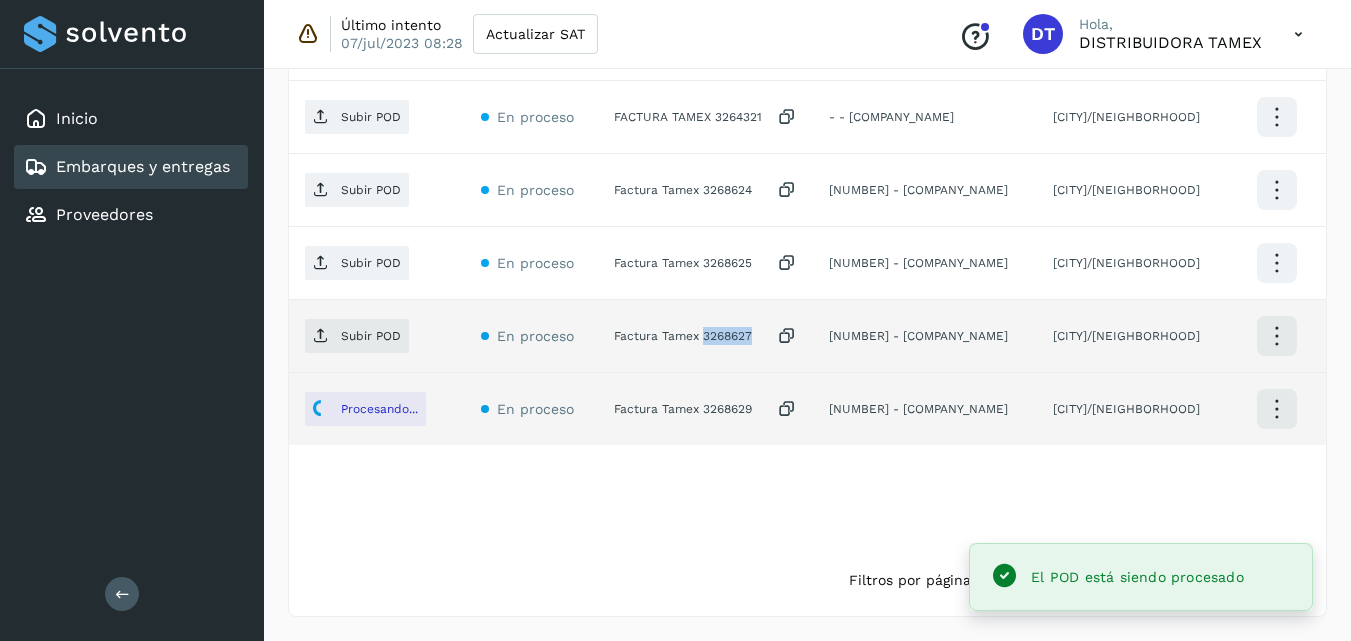 click on "Factura Tamex 3268627" 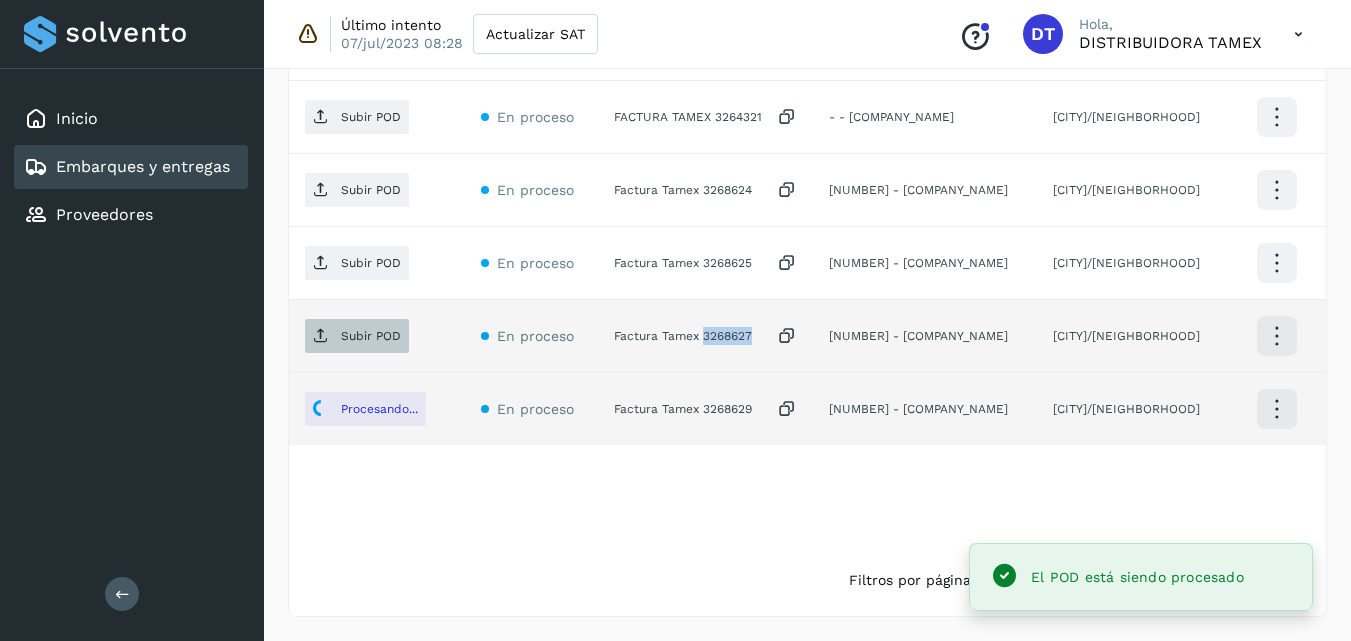 click on "Subir POD" at bounding box center (371, 336) 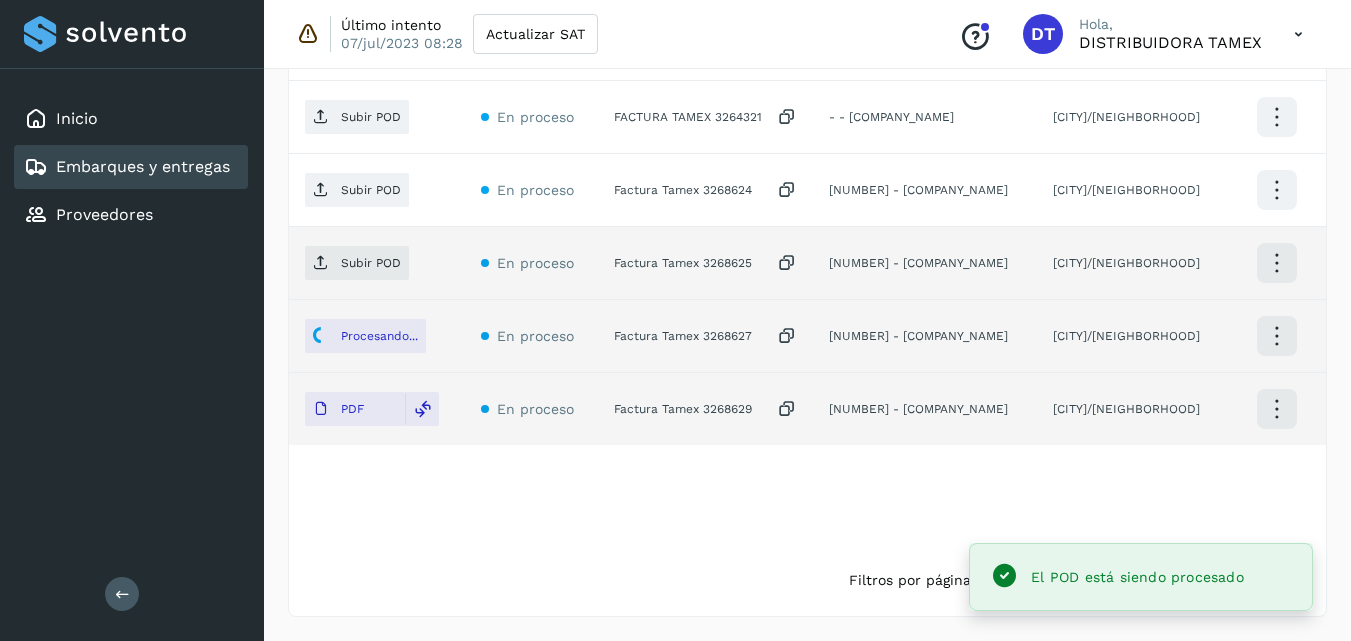 click on "Factura Tamex 3268625" 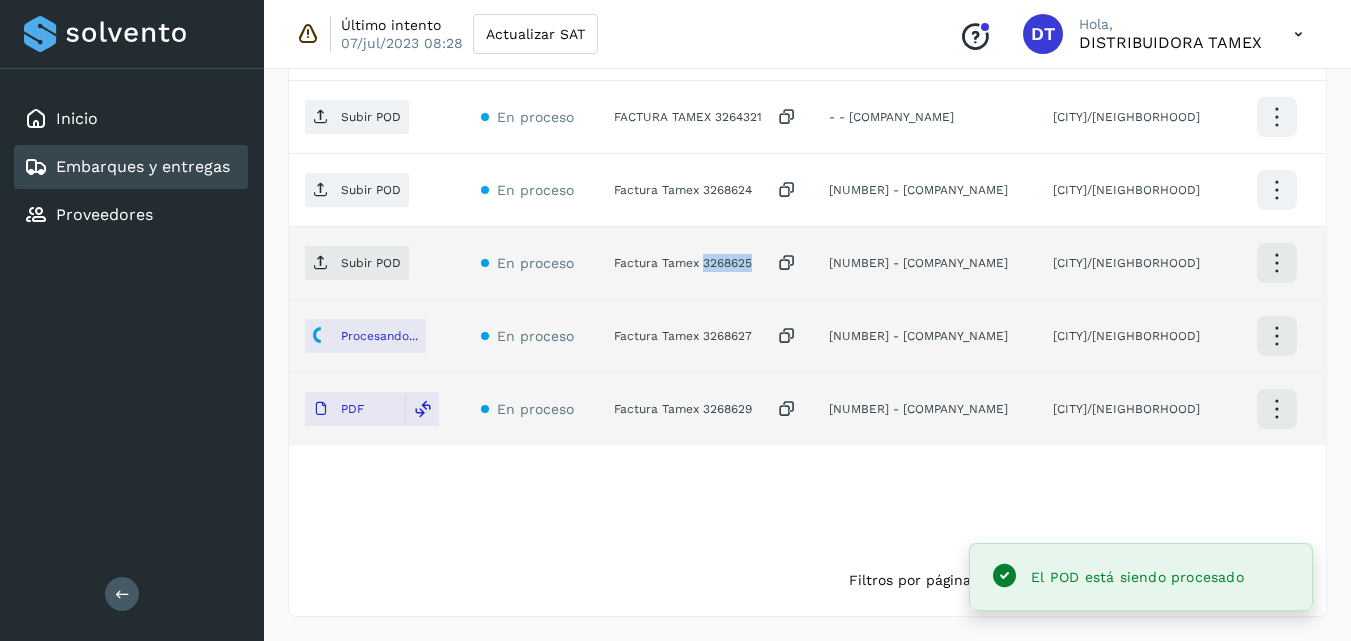 click on "Factura Tamex 3268625" 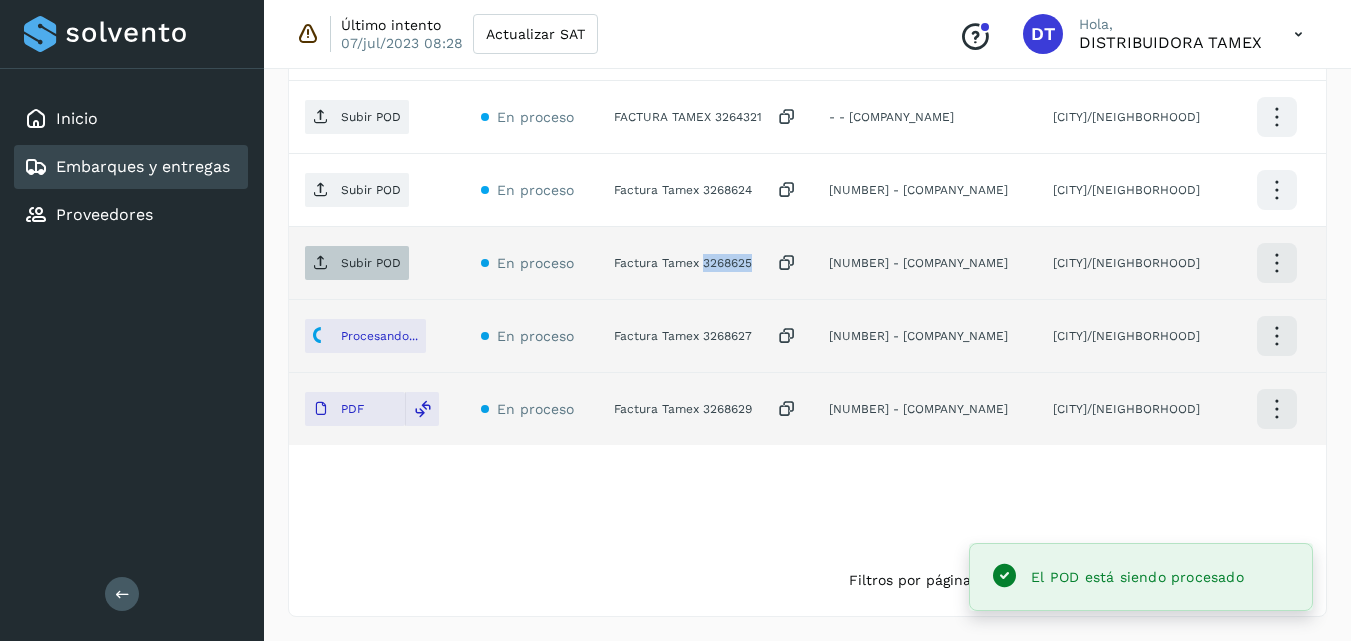 click on "Subir POD" at bounding box center [371, 263] 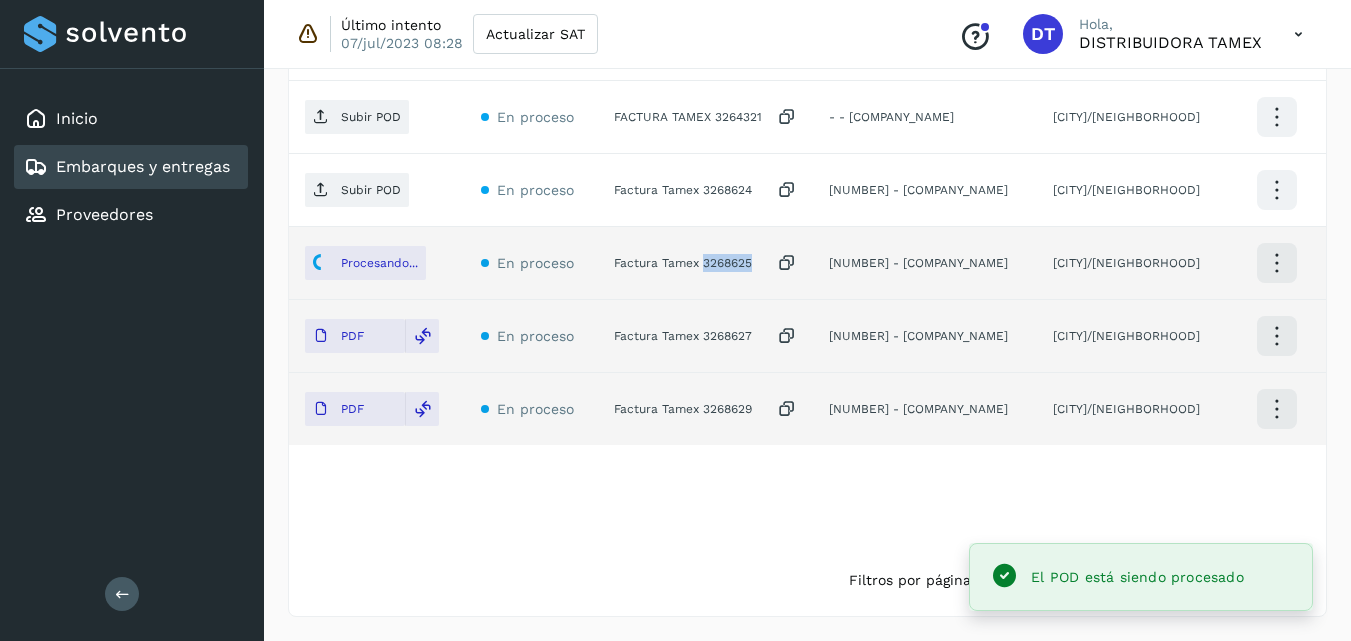 scroll, scrollTop: 917, scrollLeft: 0, axis: vertical 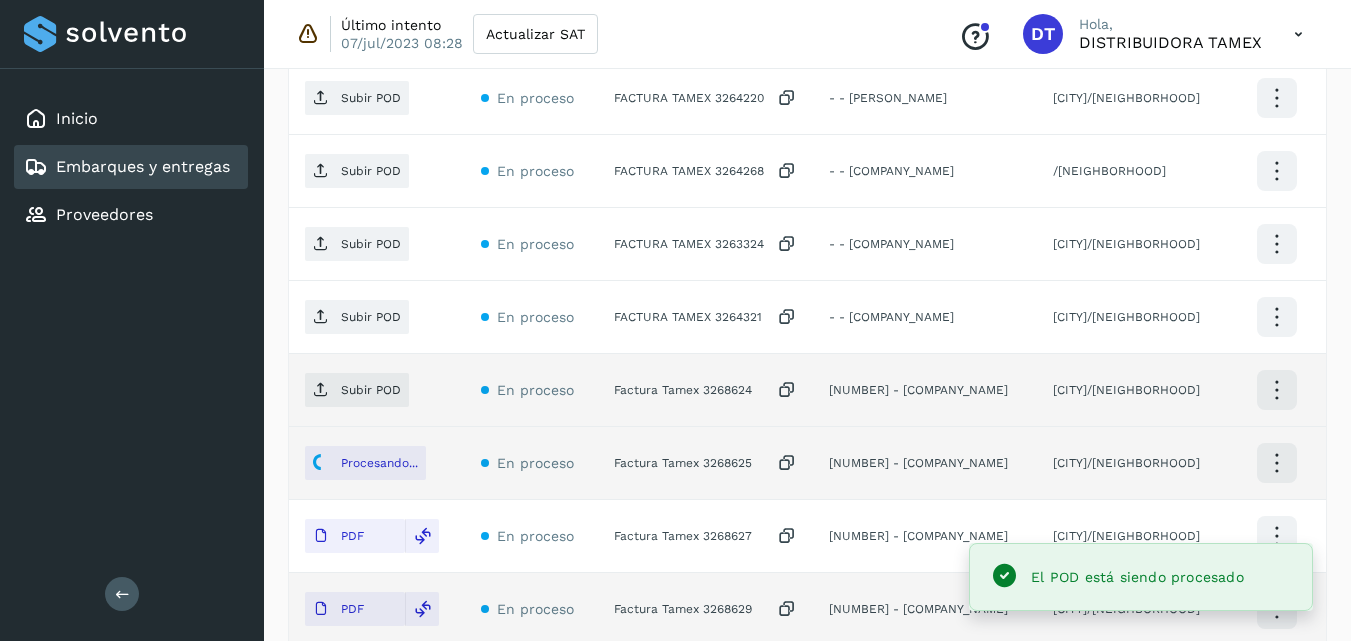click on "Factura Tamex 3268624" 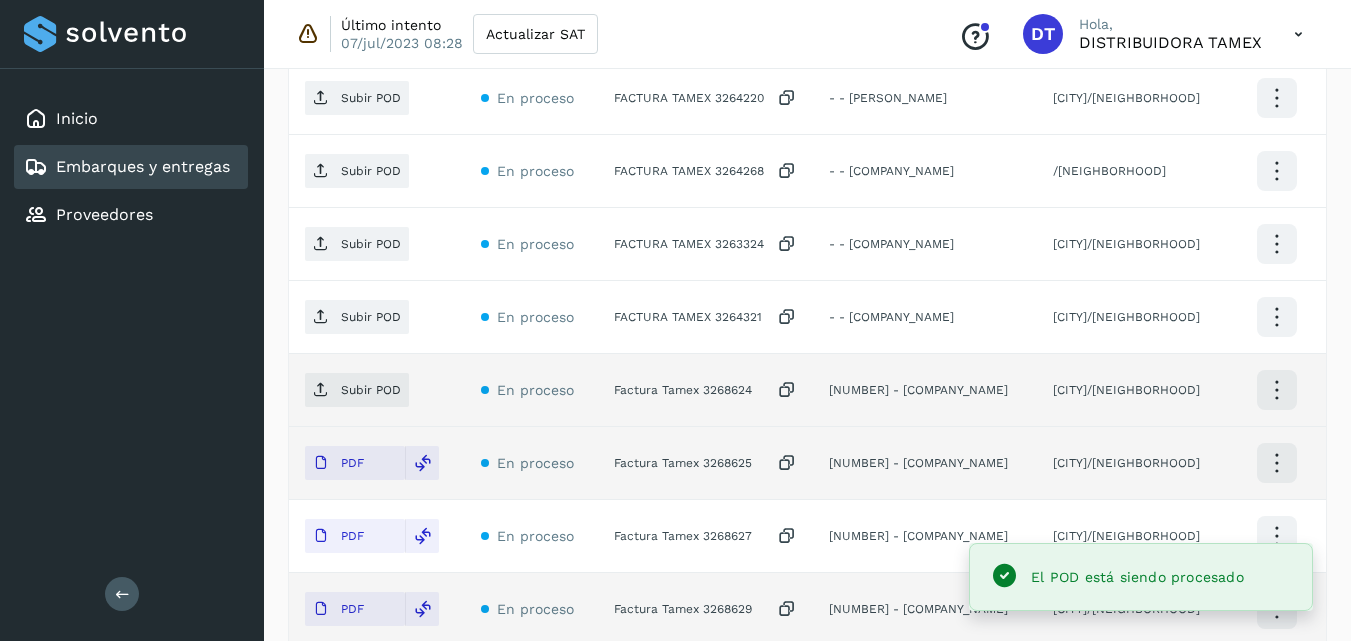 click on "Factura Tamex 3268624" 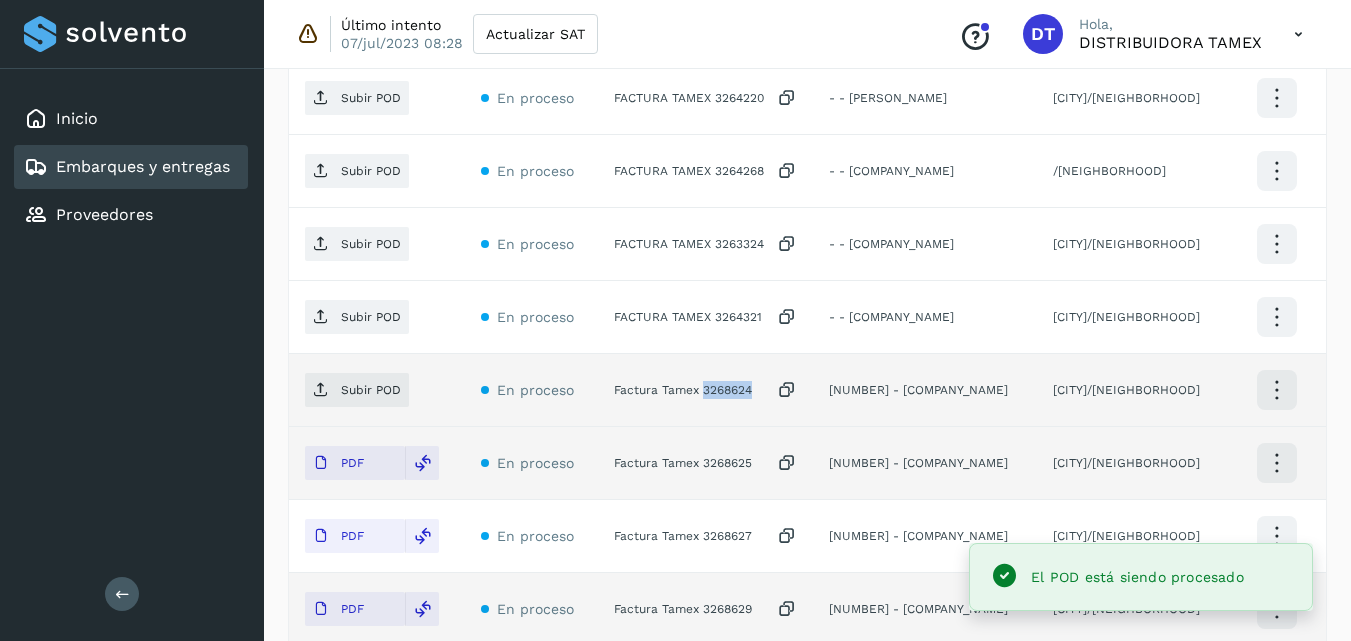 click on "Factura Tamex 3268624" 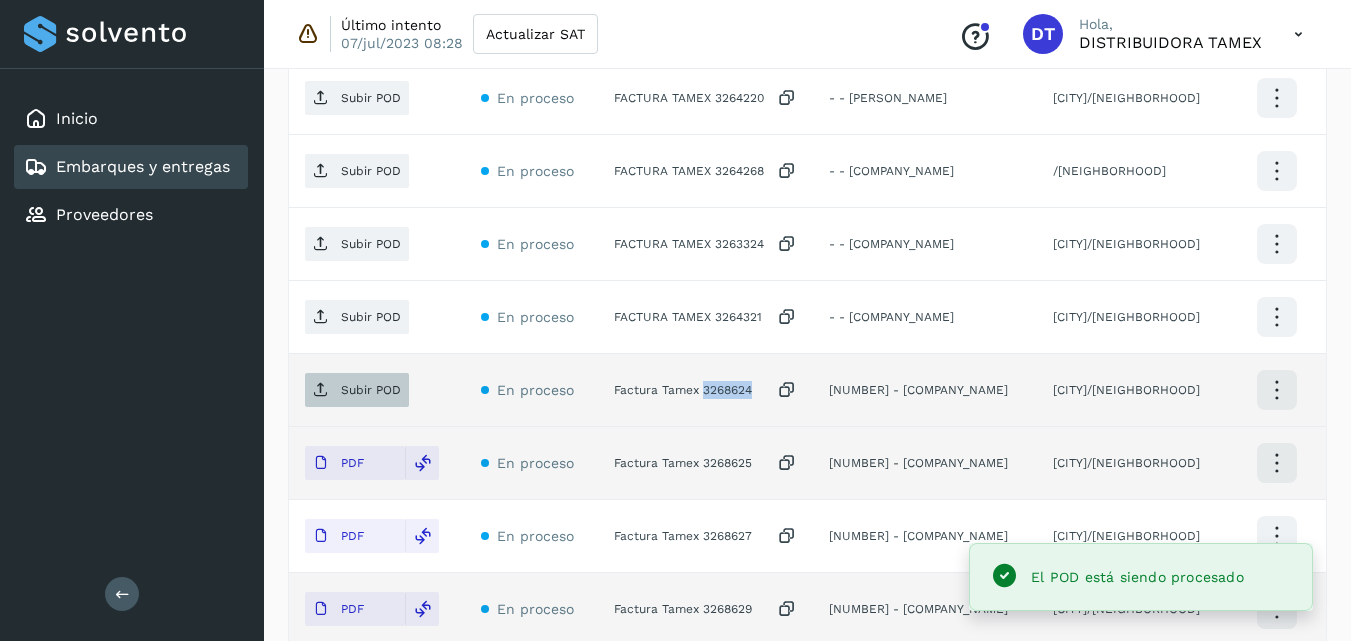 click on "Subir POD" at bounding box center [357, 390] 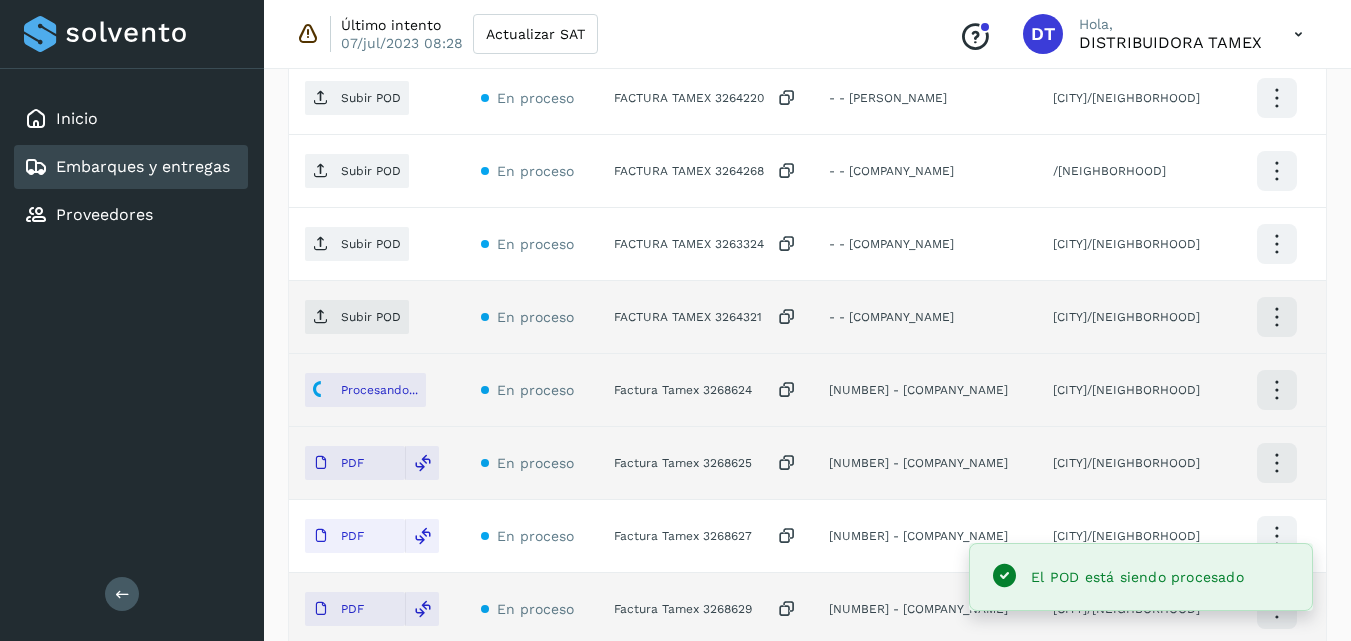 click on "FACTURA TAMEX 3264321" 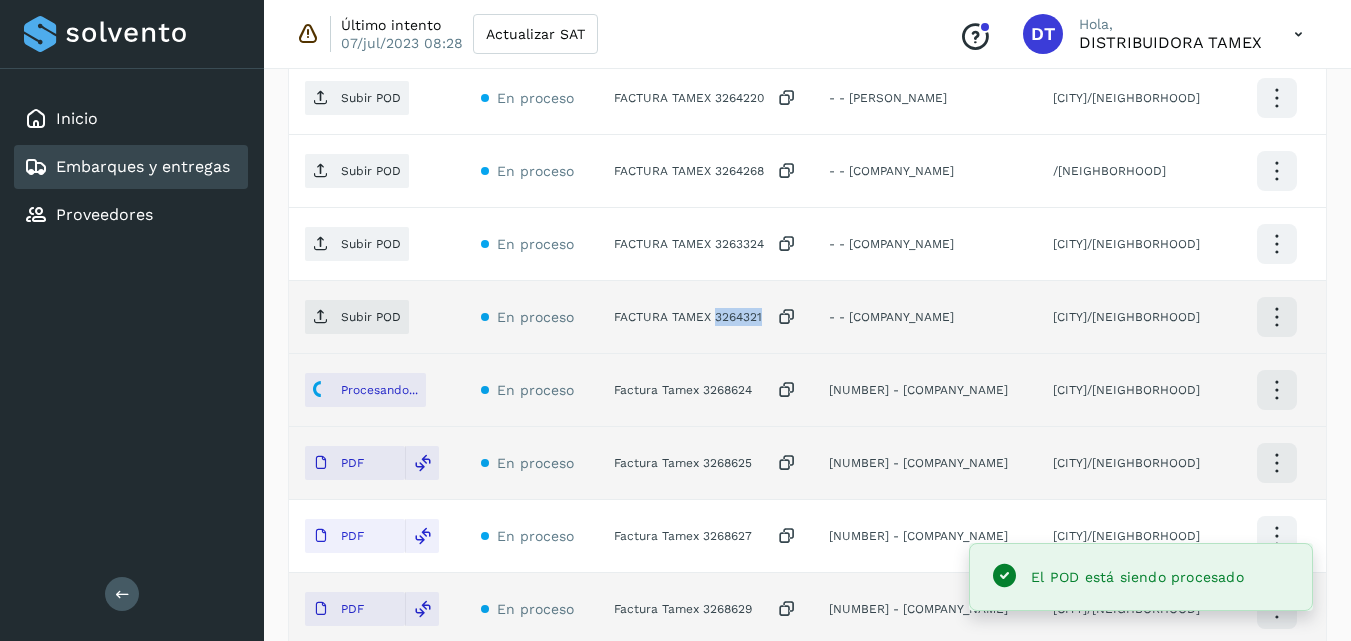 click on "FACTURA TAMEX 3264321" 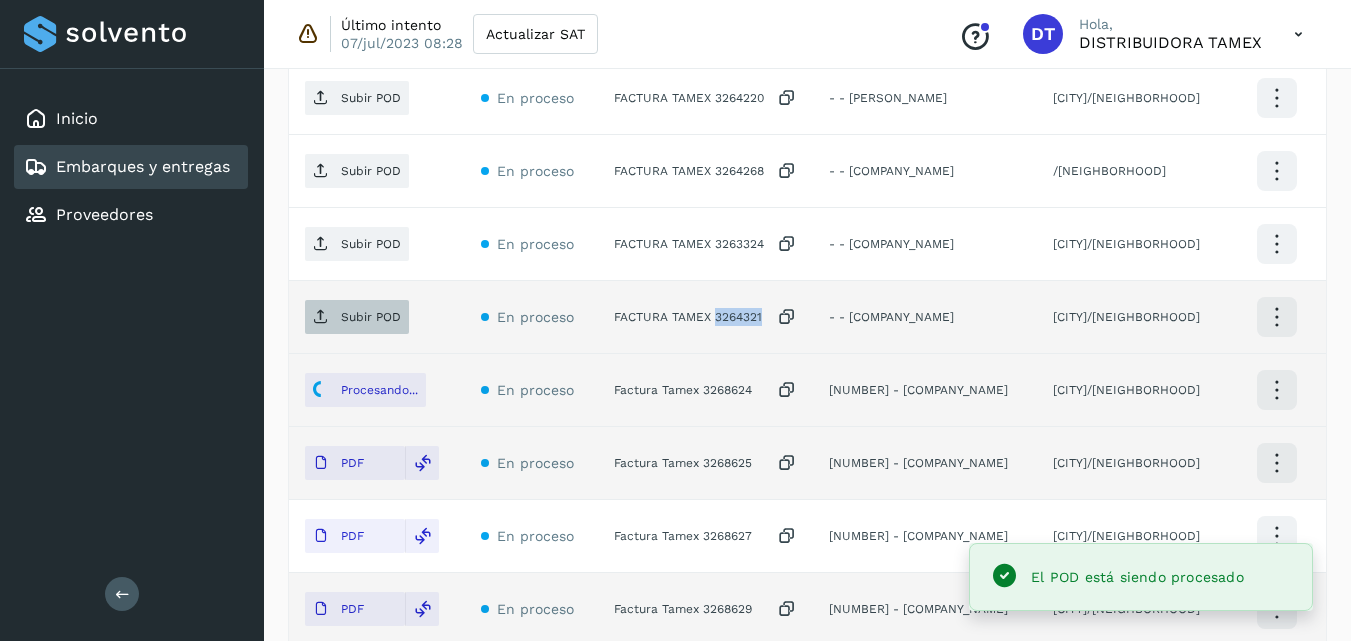 click on "Subir POD" at bounding box center [357, 317] 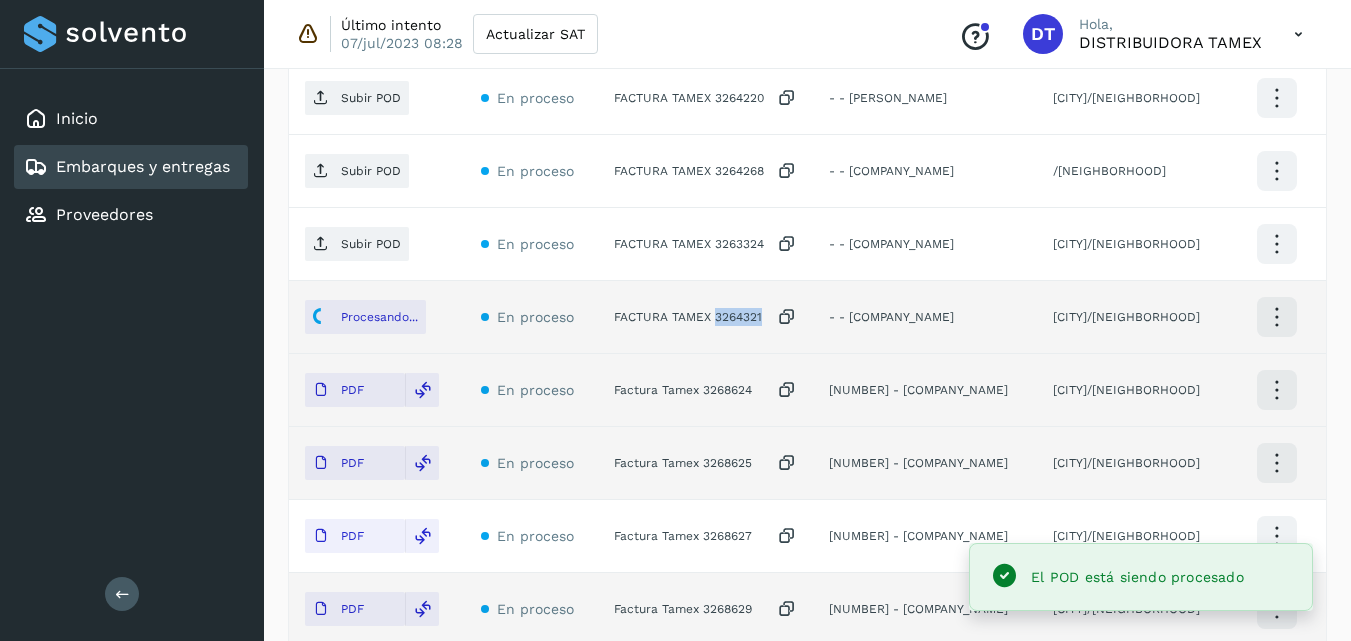 scroll, scrollTop: 817, scrollLeft: 0, axis: vertical 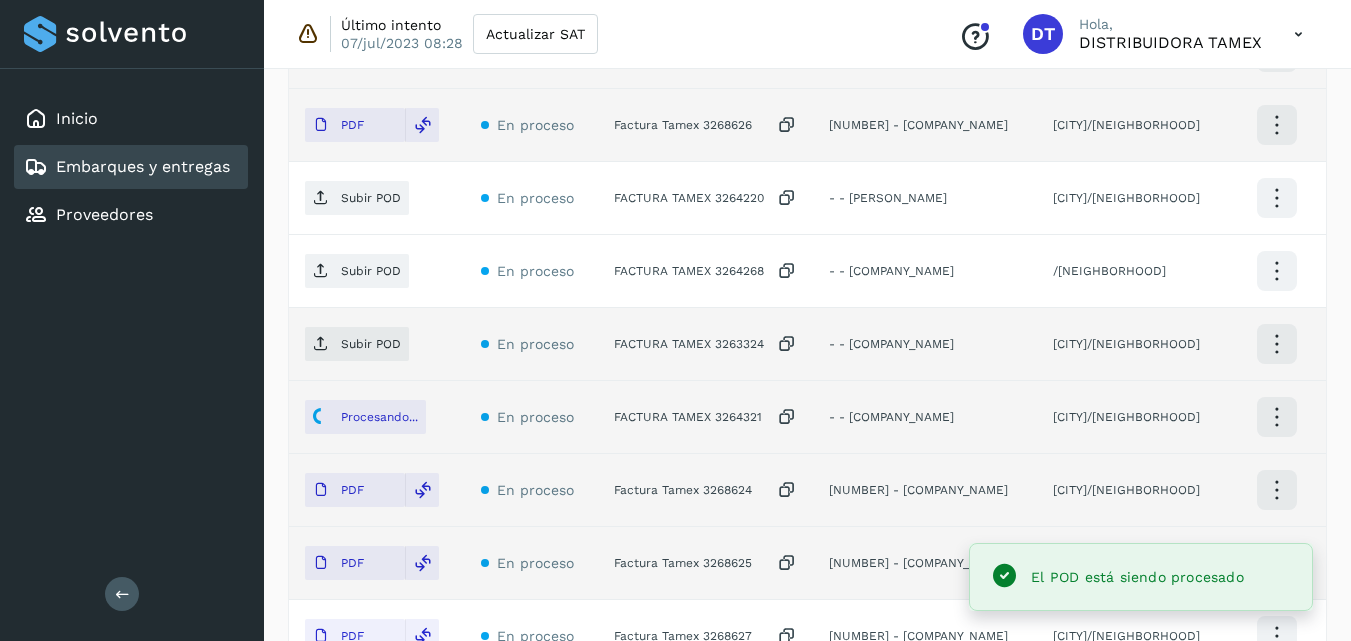 click on "FACTURA TAMEX 3263324" 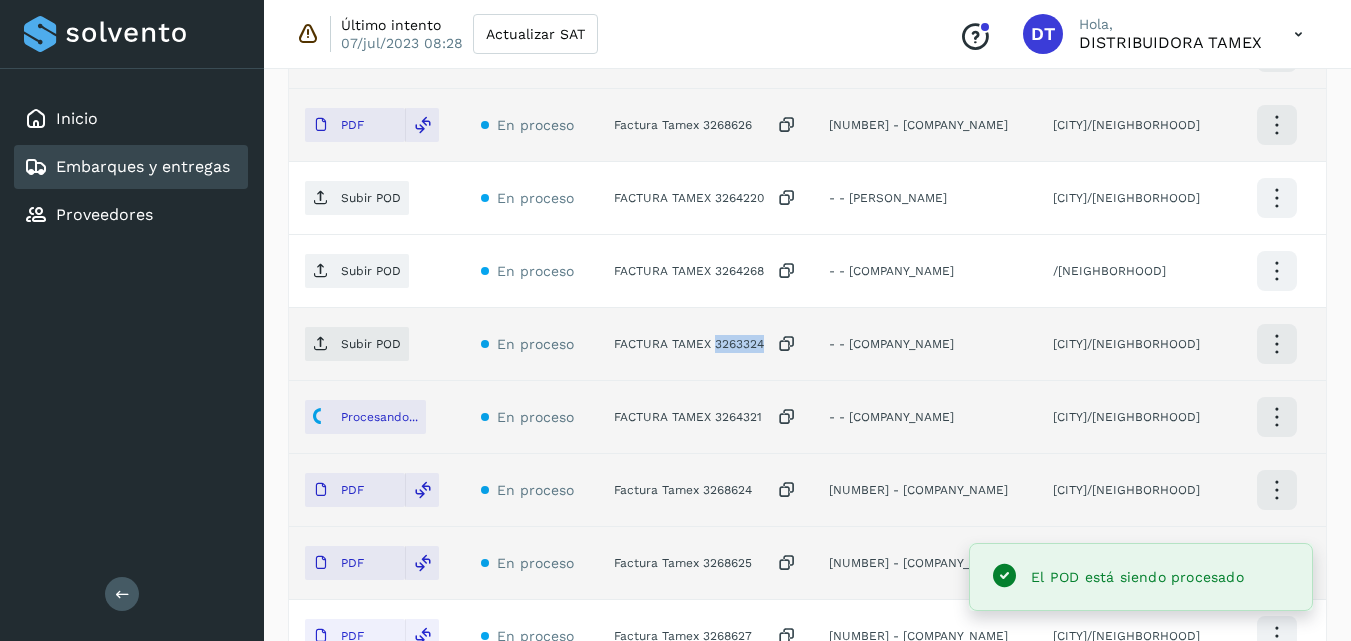 click on "FACTURA TAMEX 3263324" 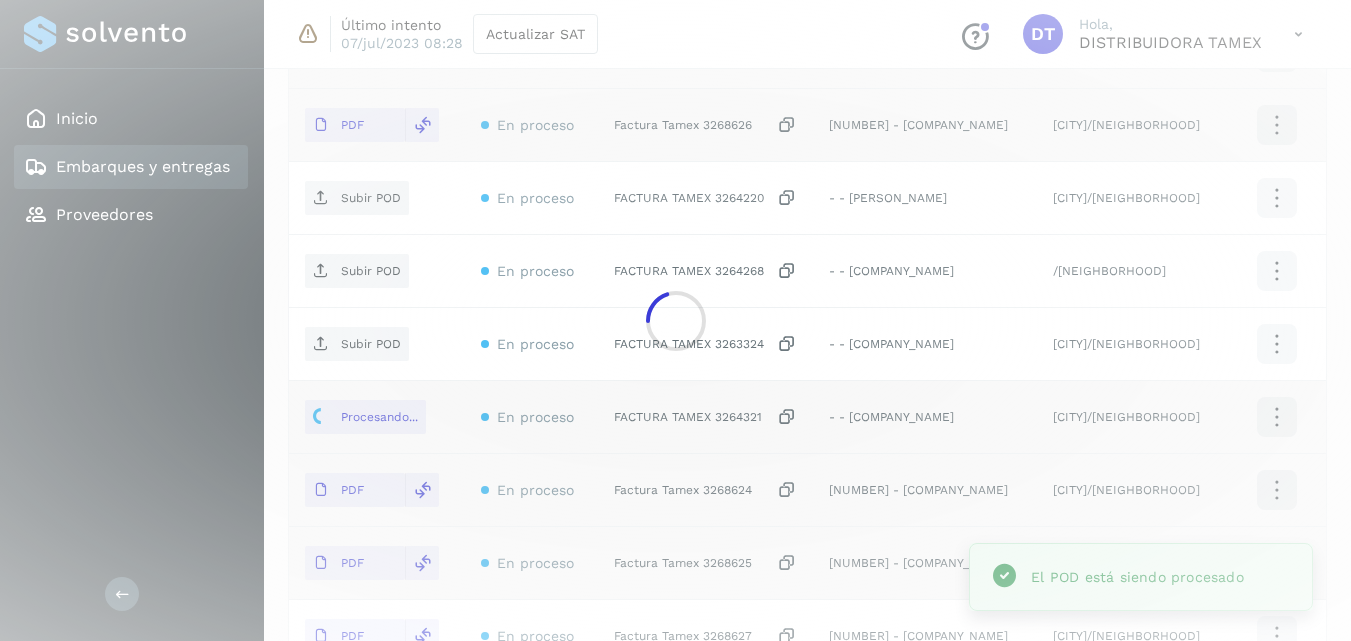 click 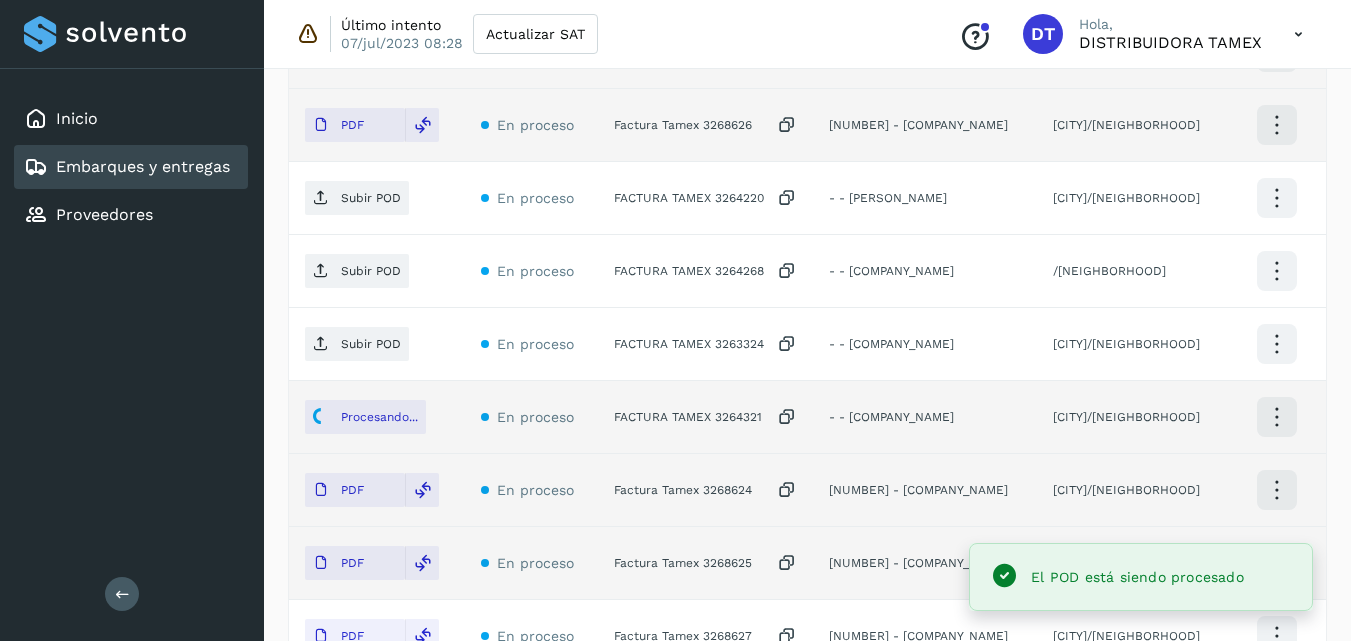 click on "Subir POD" at bounding box center (371, 344) 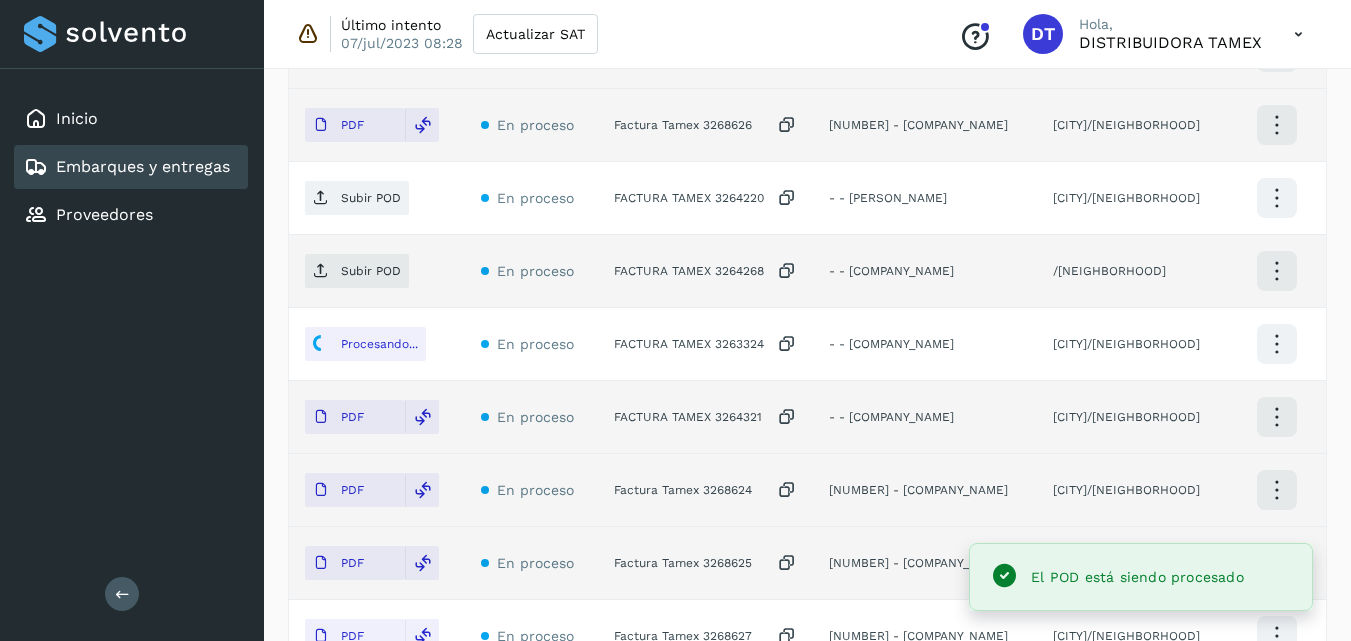 click on "FACTURA TAMEX 3264268" 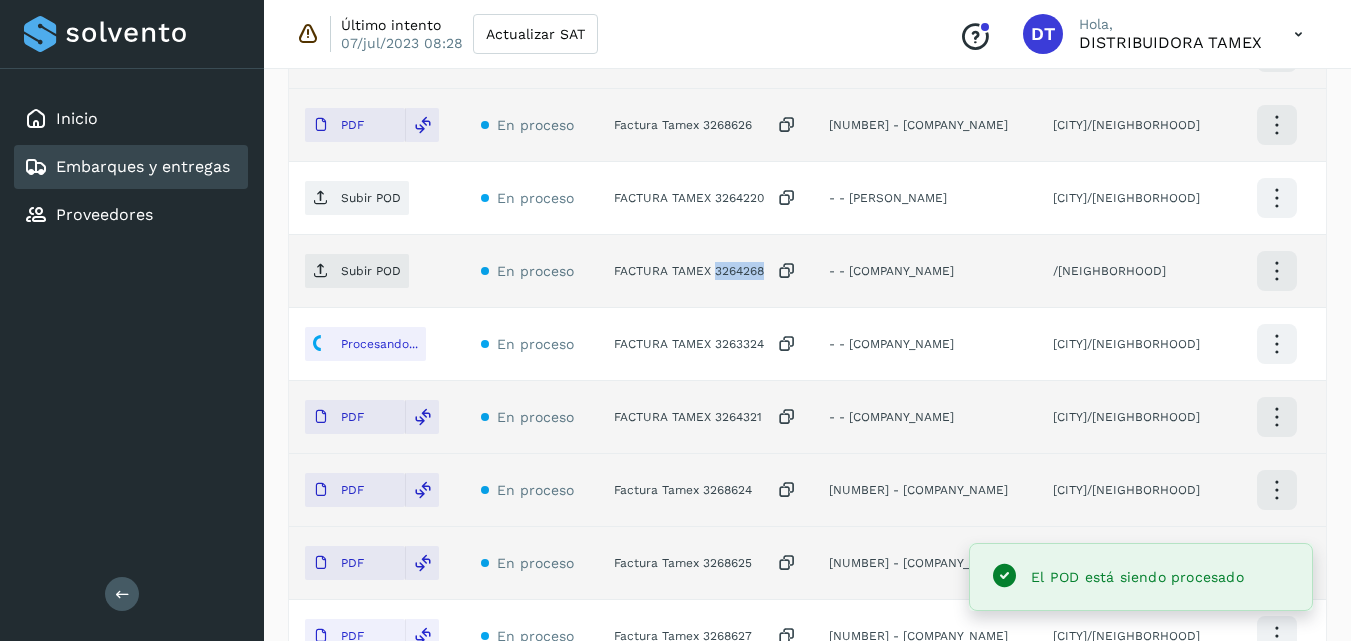 click on "FACTURA TAMEX 3264268" 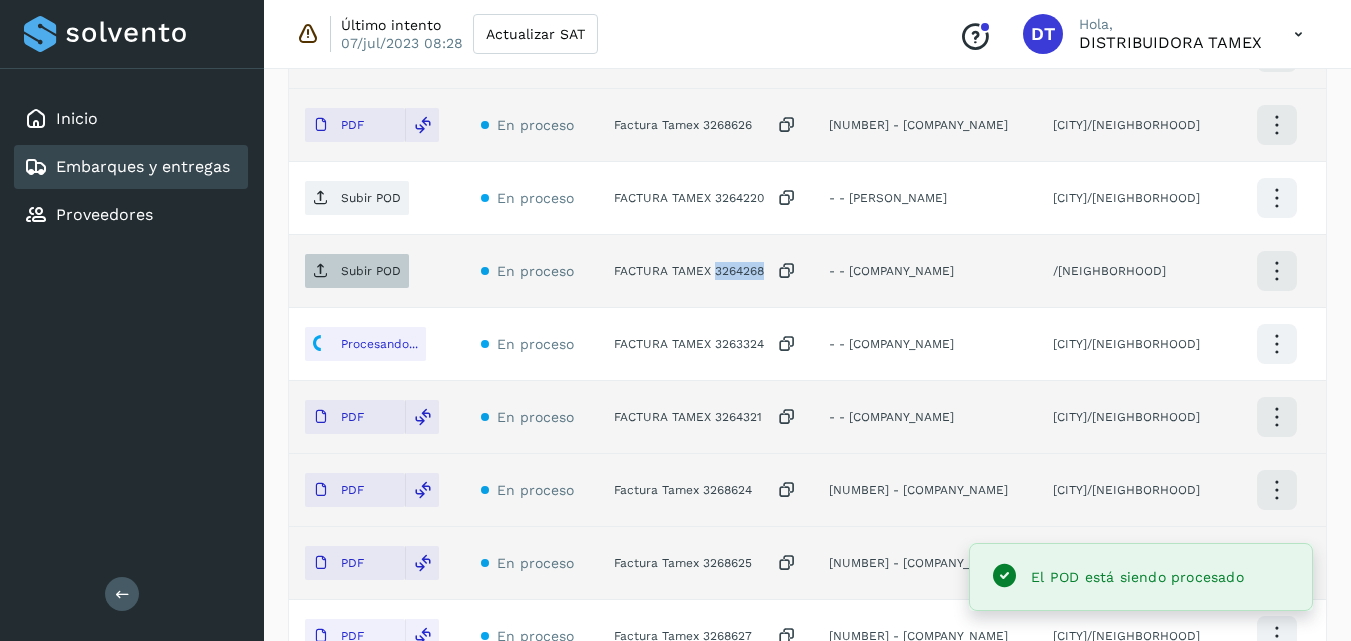 click on "Subir POD" at bounding box center (371, 271) 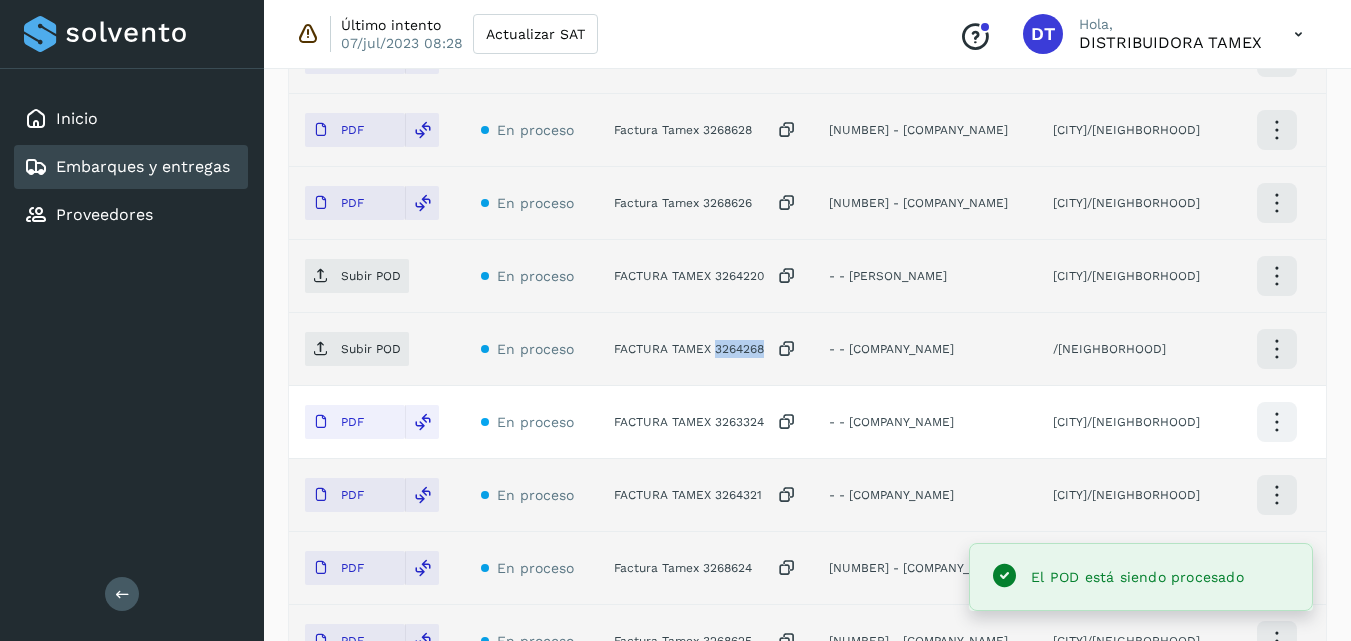 scroll, scrollTop: 717, scrollLeft: 0, axis: vertical 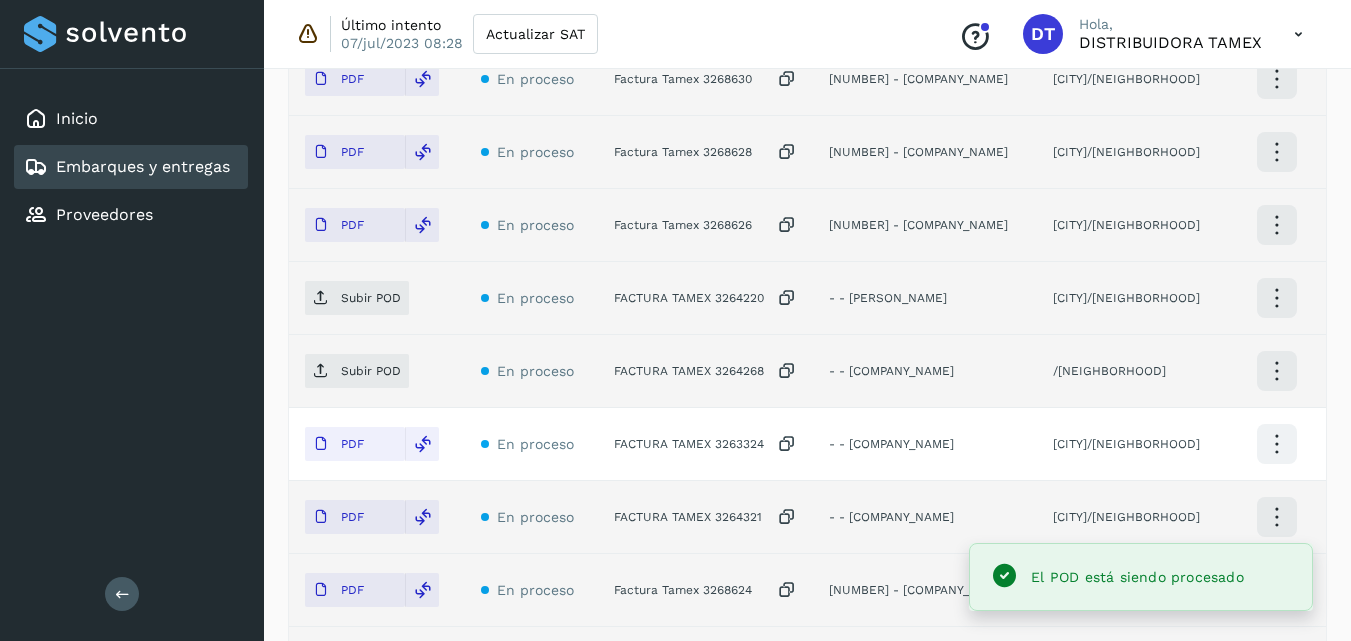 click on "FACTURA TAMEX 3264220" 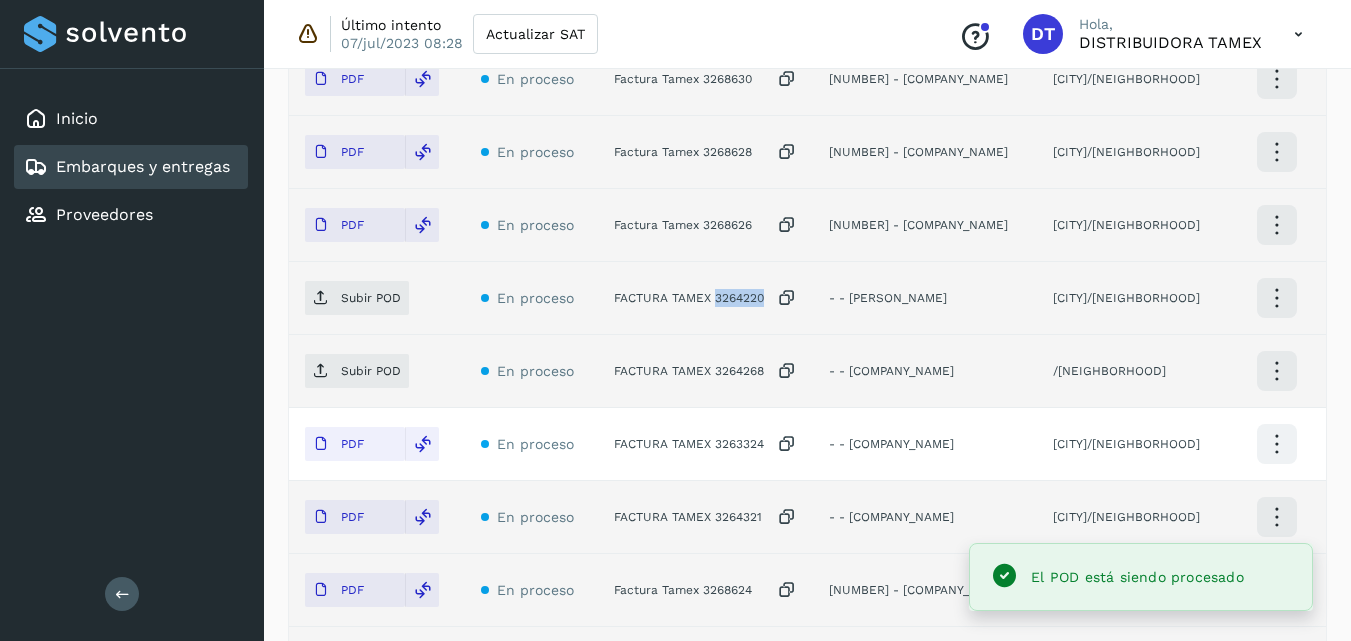 click on "FACTURA TAMEX 3264220" 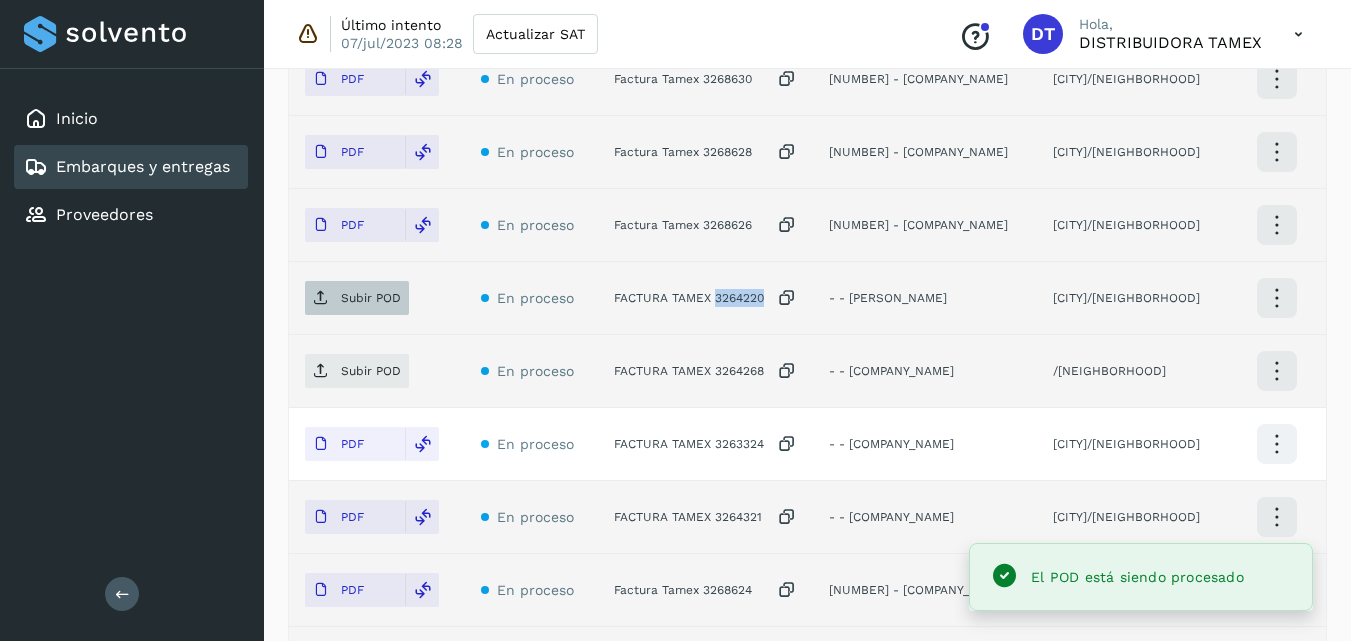 click on "Subir POD" at bounding box center (357, 298) 